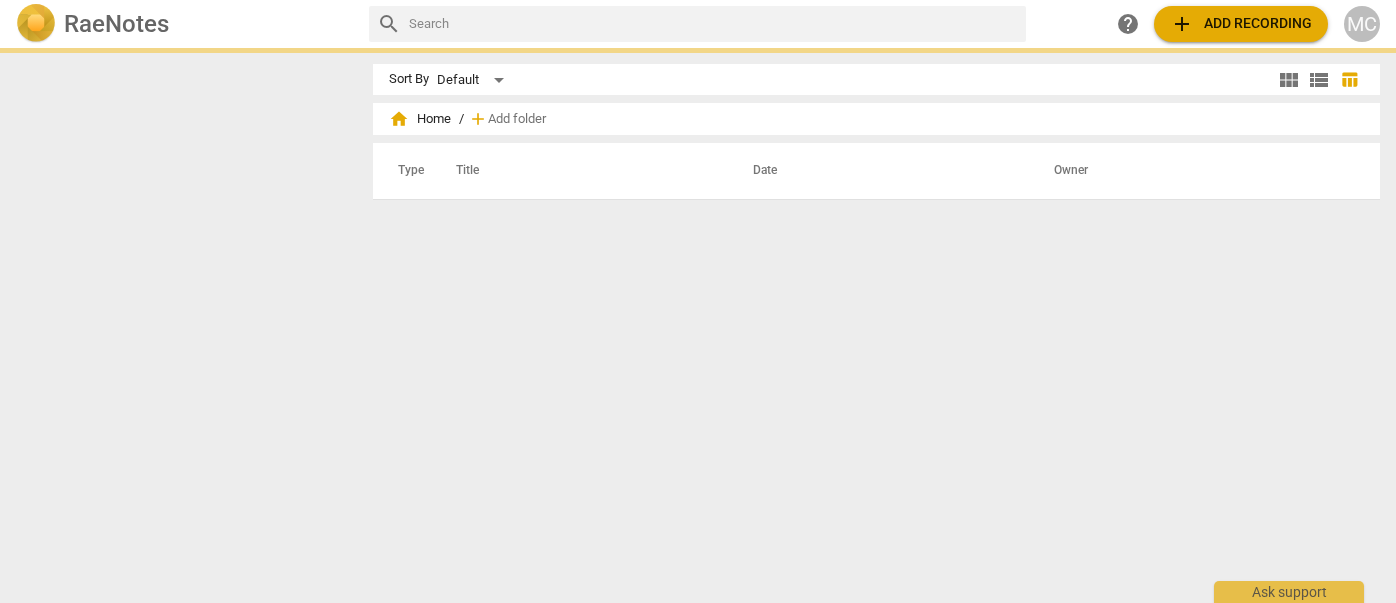 scroll, scrollTop: 0, scrollLeft: 0, axis: both 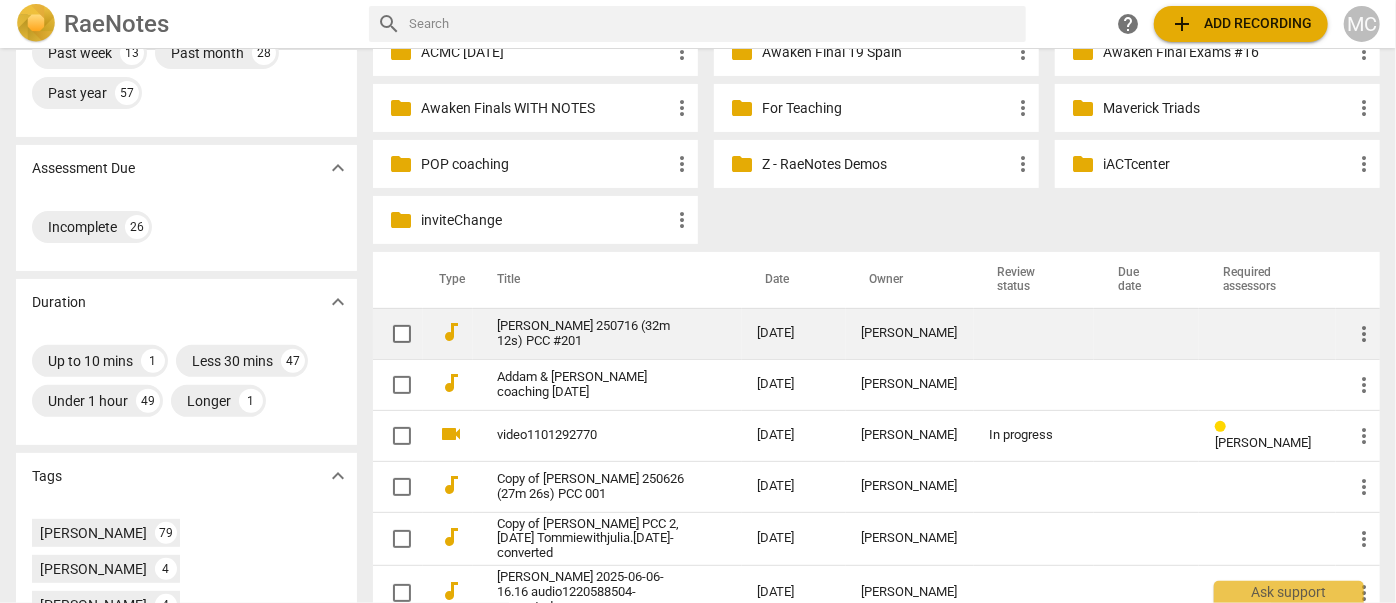 click on "[PERSON_NAME] 250716 (32m 12s) PCC #201" at bounding box center (591, 334) 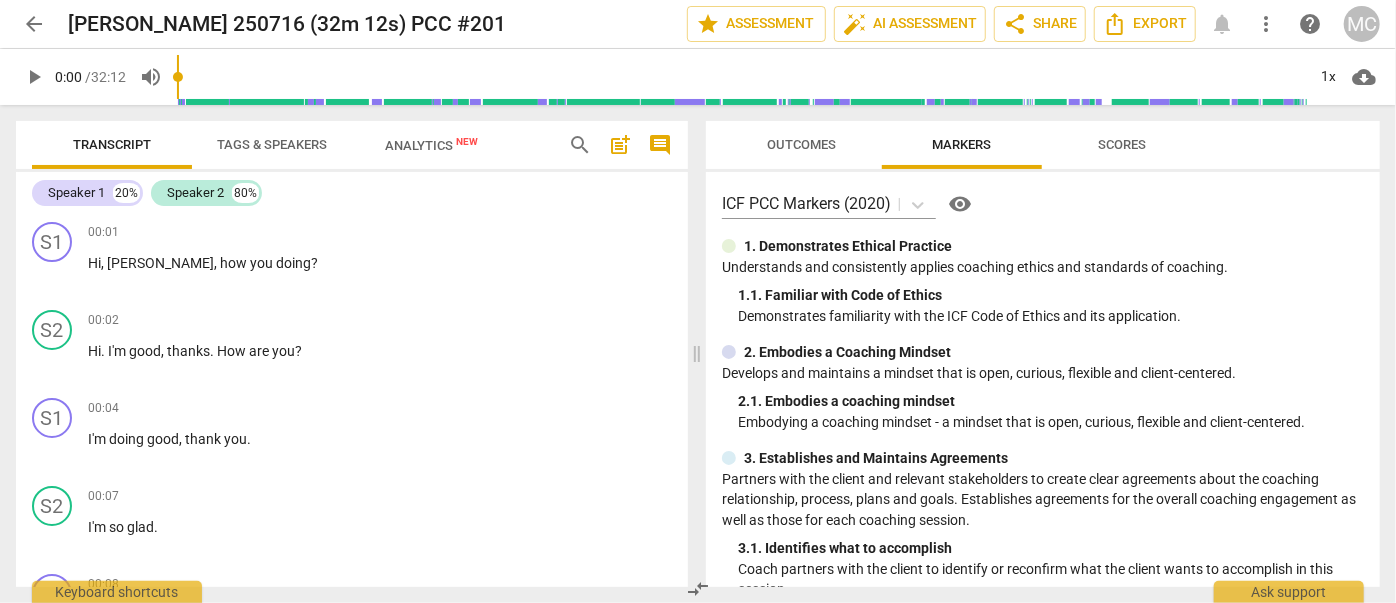 click on "search" at bounding box center (580, 145) 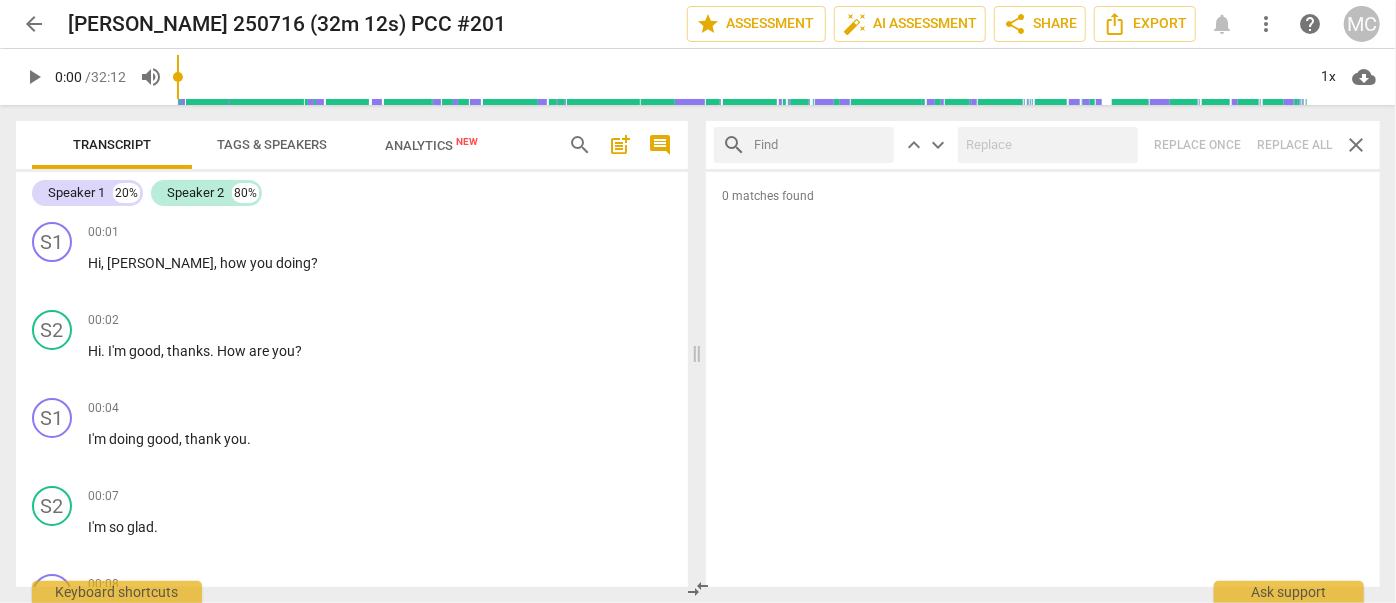 click on "search keyboard_arrow_up keyboard_arrow_down Replace once Replace all close" at bounding box center [1043, 145] 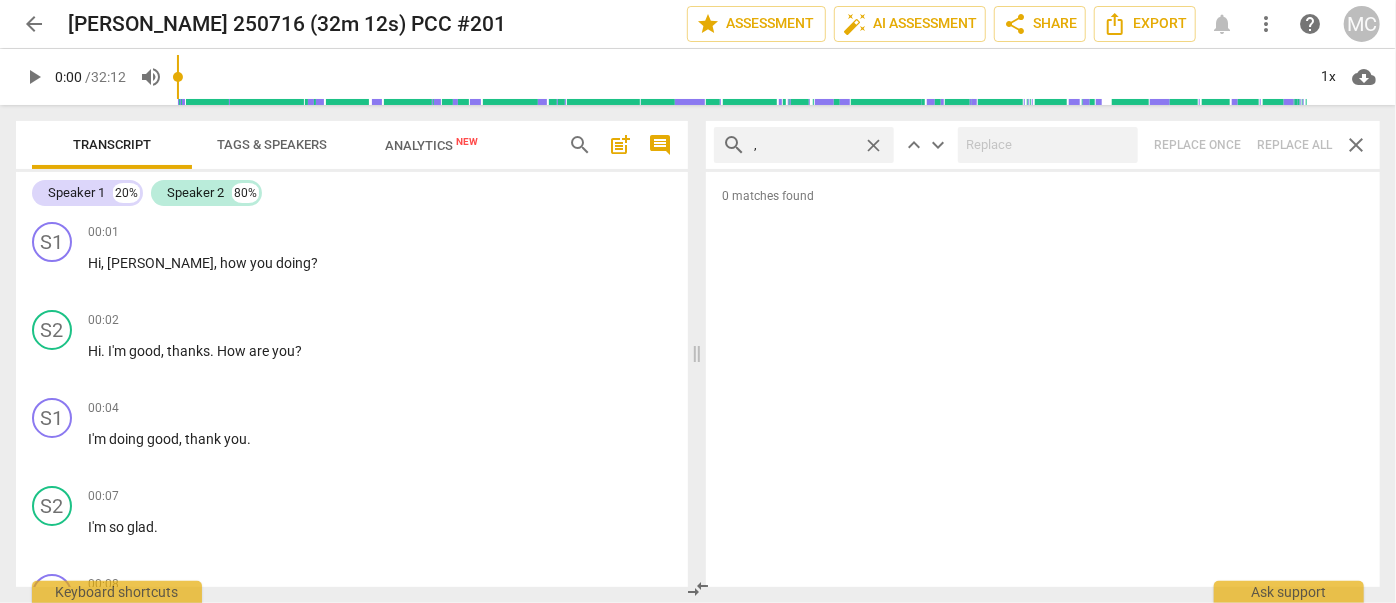 type on "," 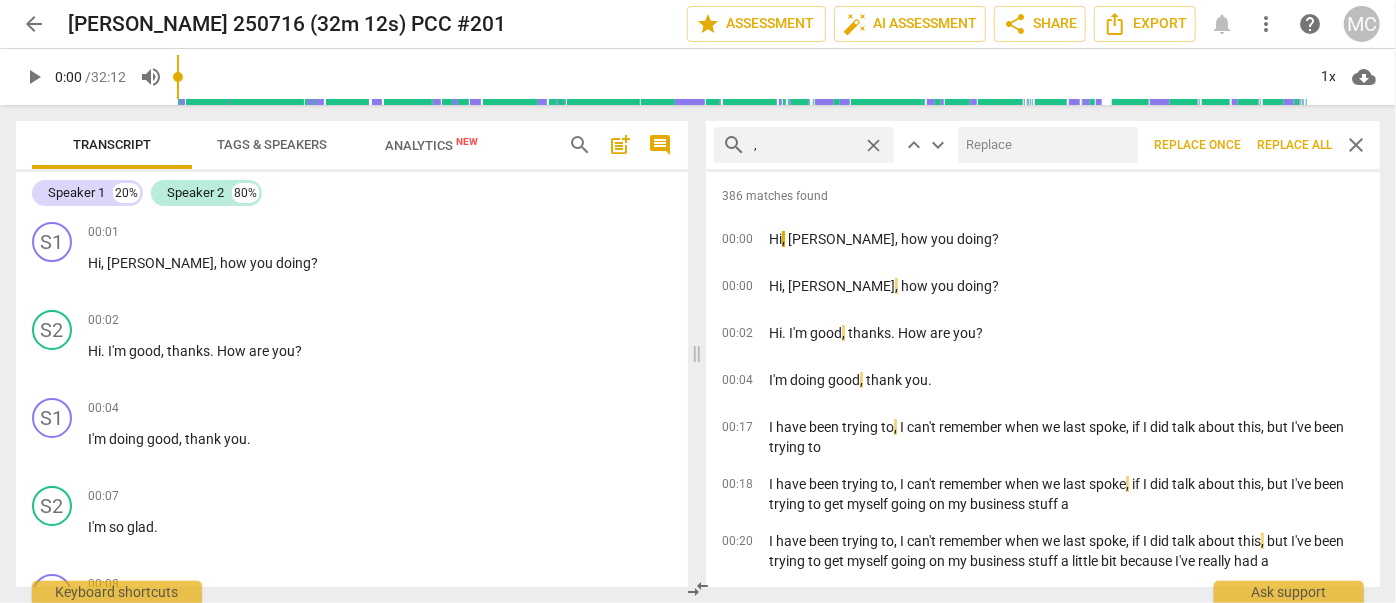 click on "Replace all" at bounding box center [1294, 145] 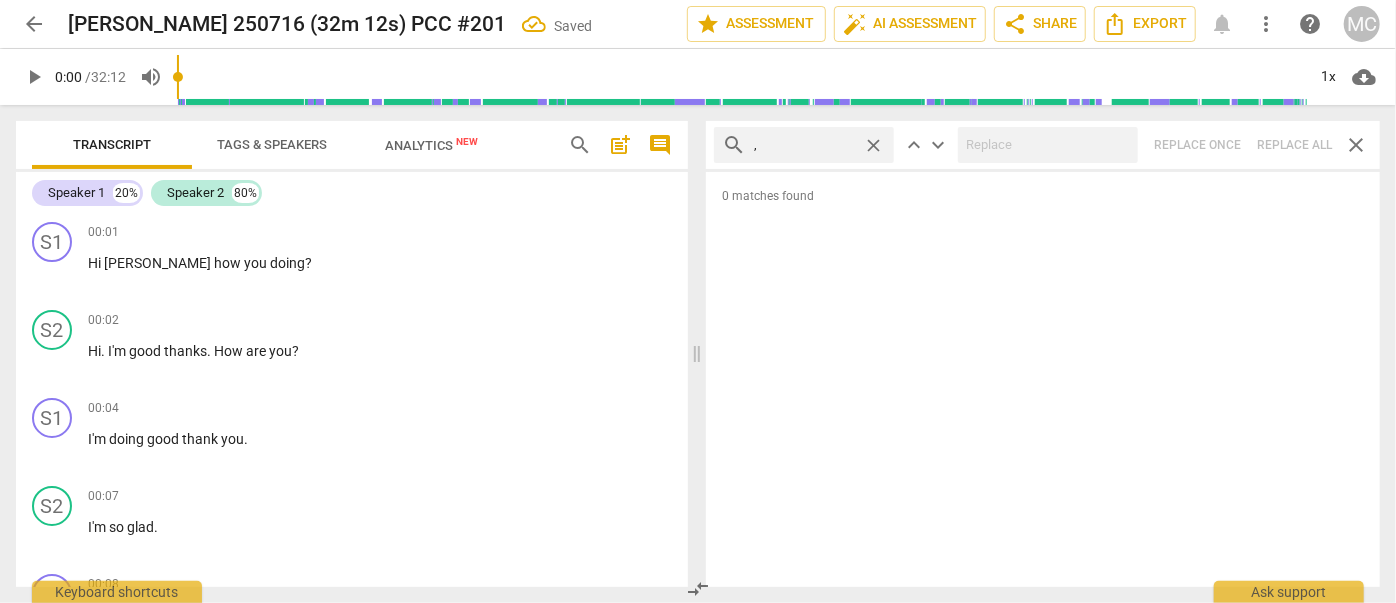 click on "close" at bounding box center (873, 145) 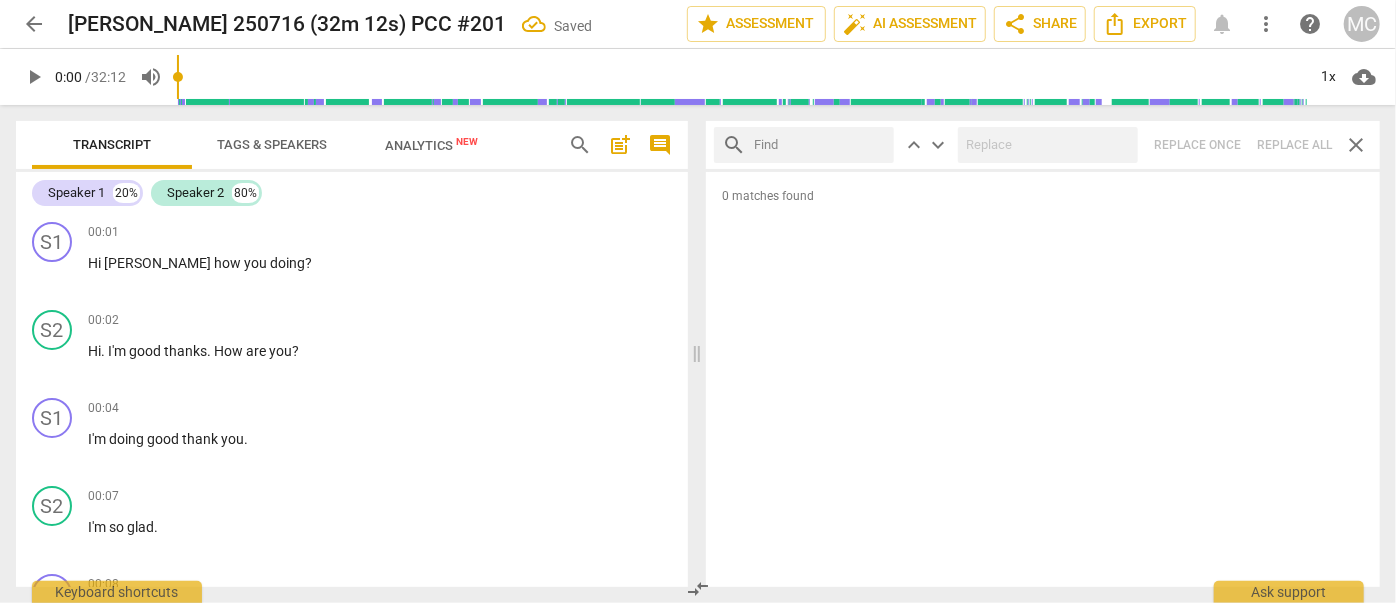drag, startPoint x: 824, startPoint y: 143, endPoint x: 832, endPoint y: 126, distance: 18.788294 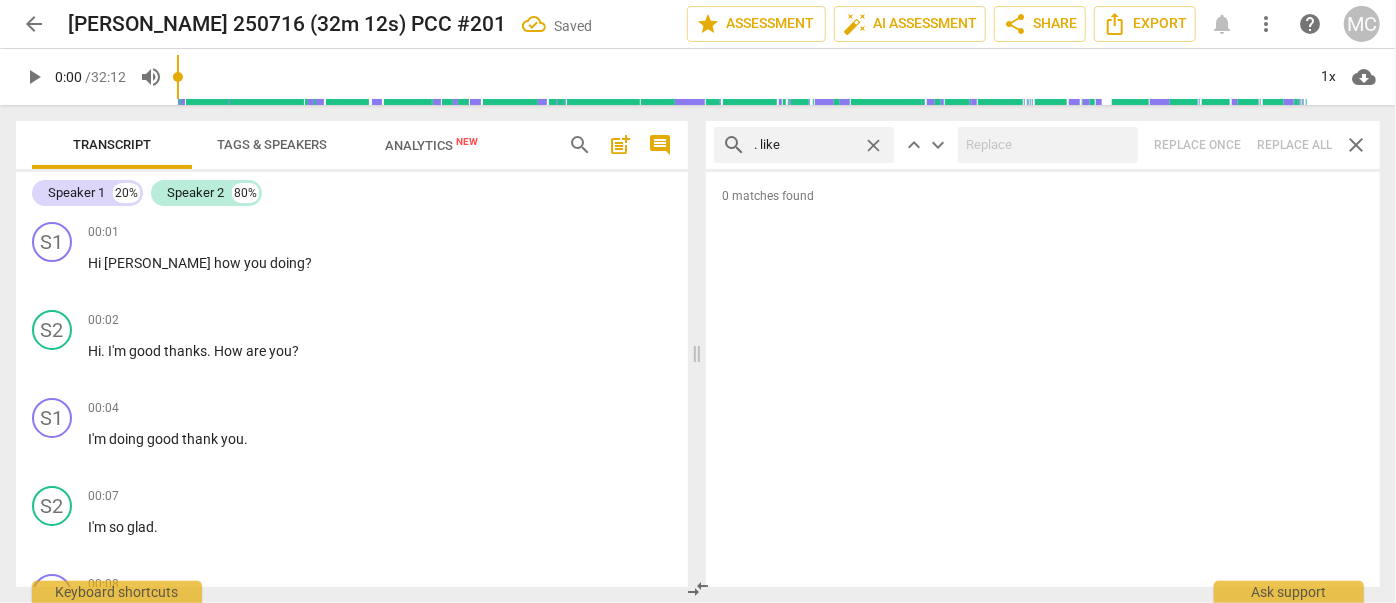 type on ". like" 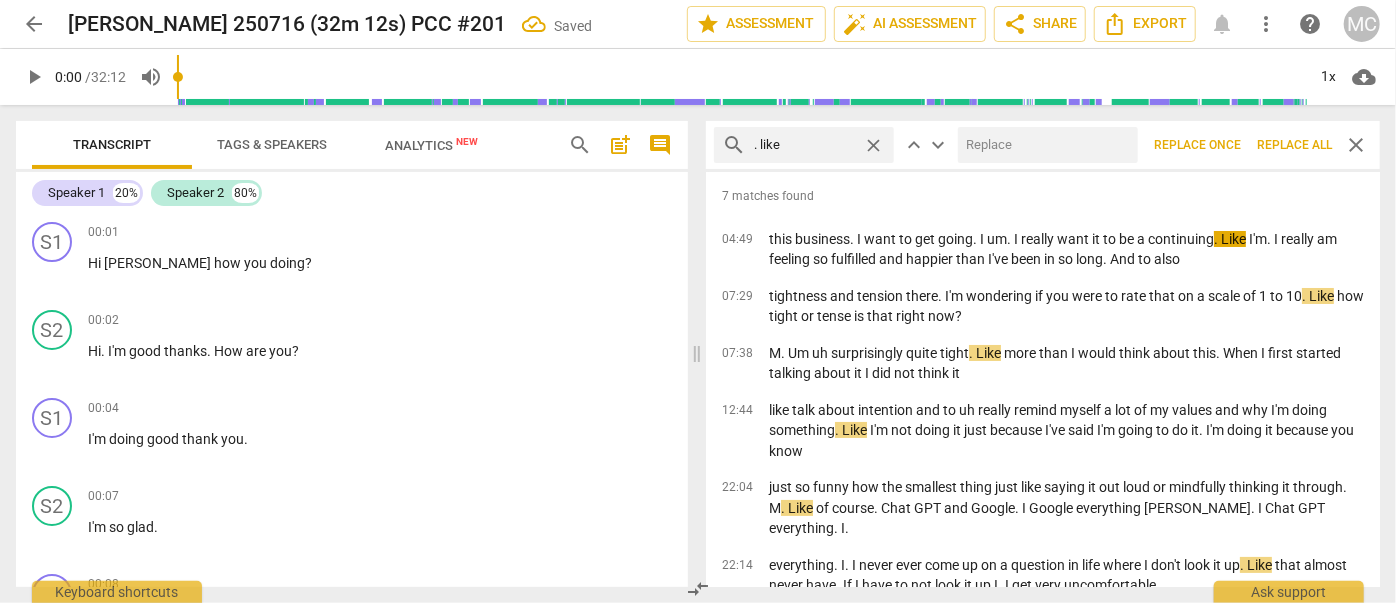 click at bounding box center (1044, 145) 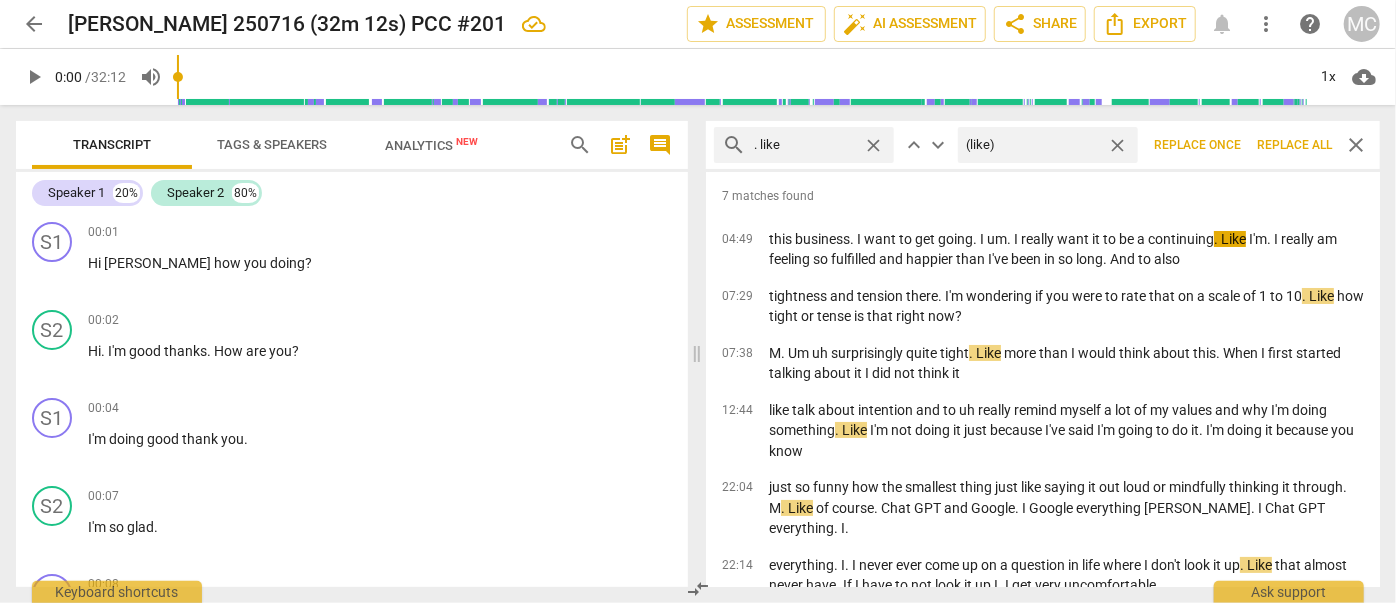 type on "(like)" 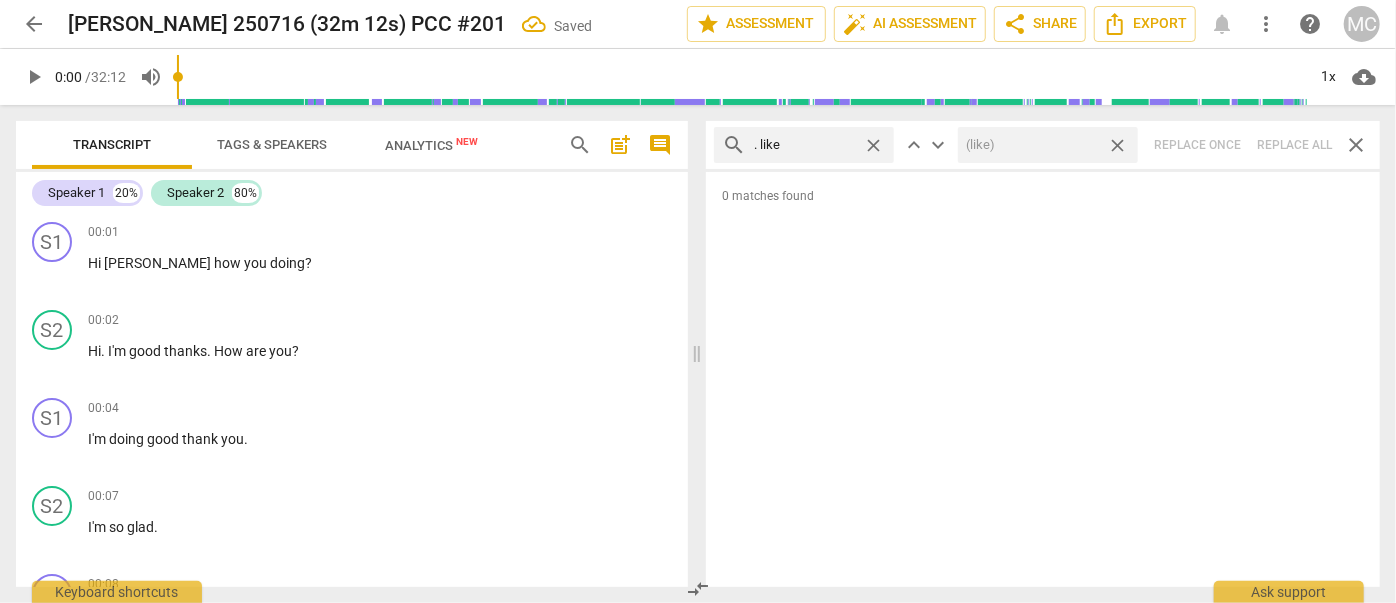click on "close" at bounding box center (1117, 145) 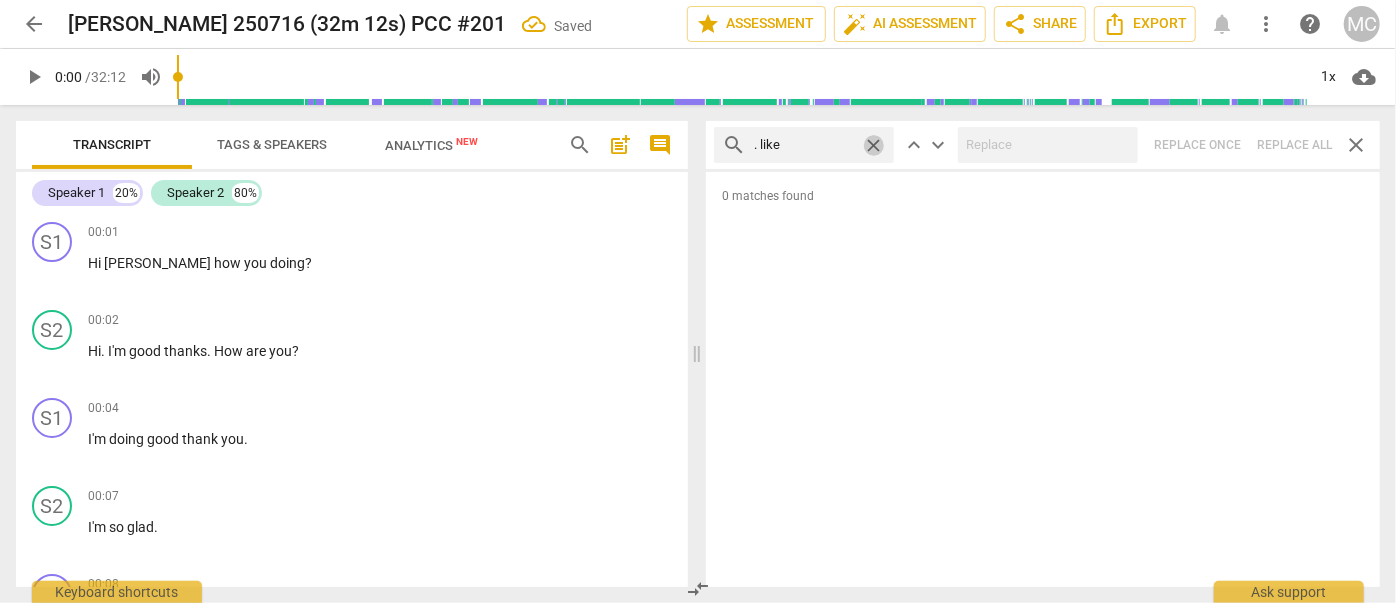 click on "close" at bounding box center [873, 145] 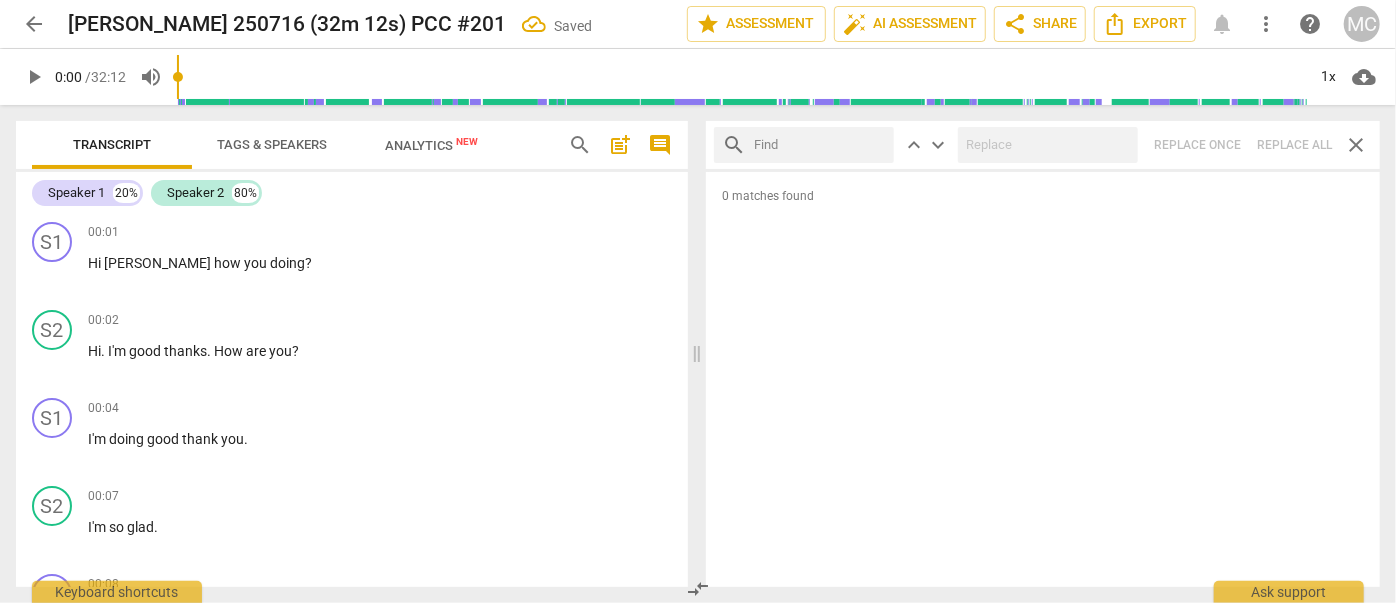 click at bounding box center (820, 145) 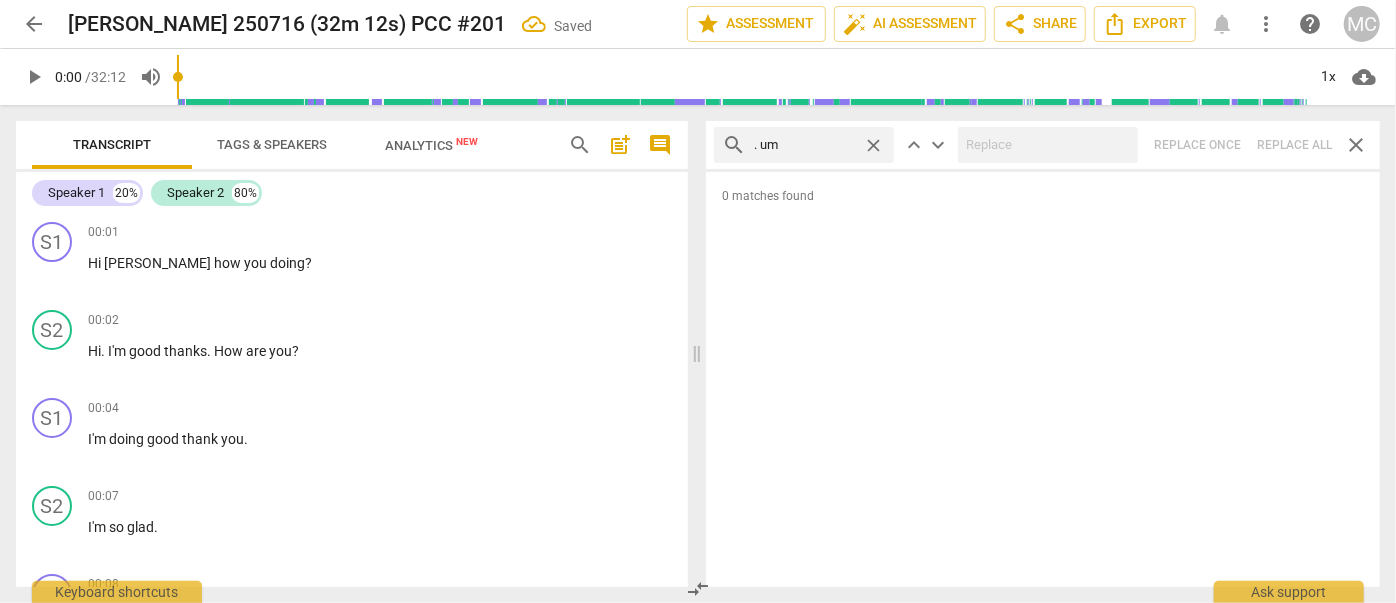 type on ". um" 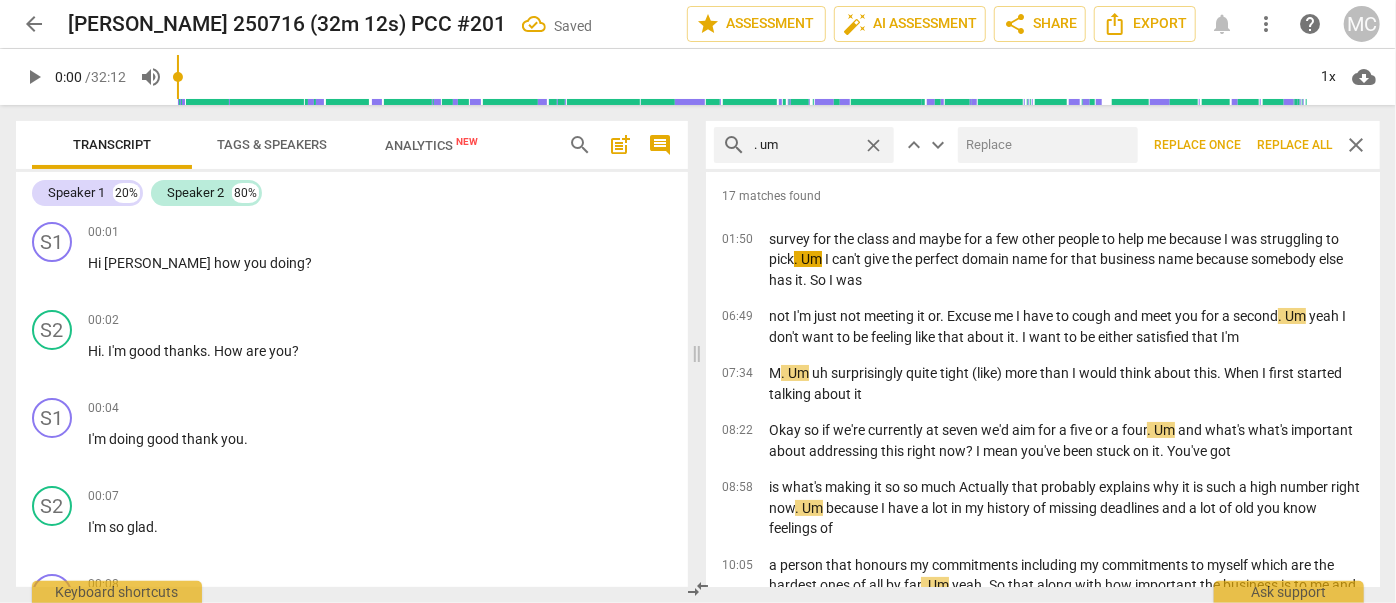 click at bounding box center (1044, 145) 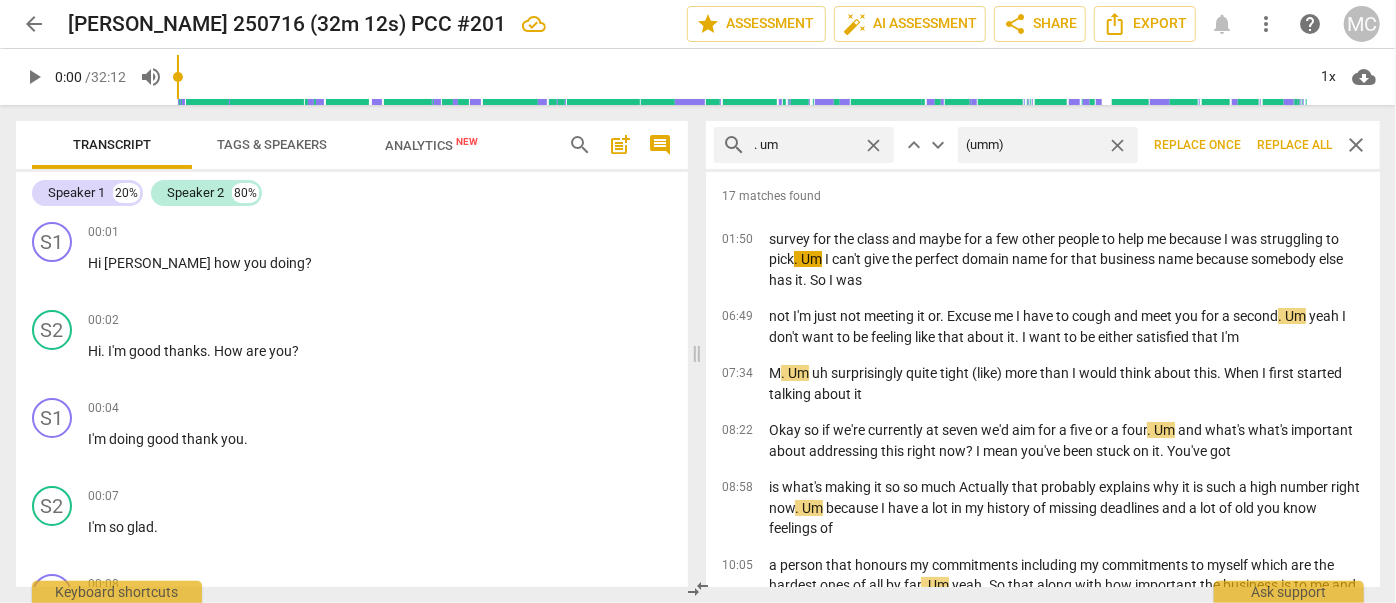 type on "(umm)" 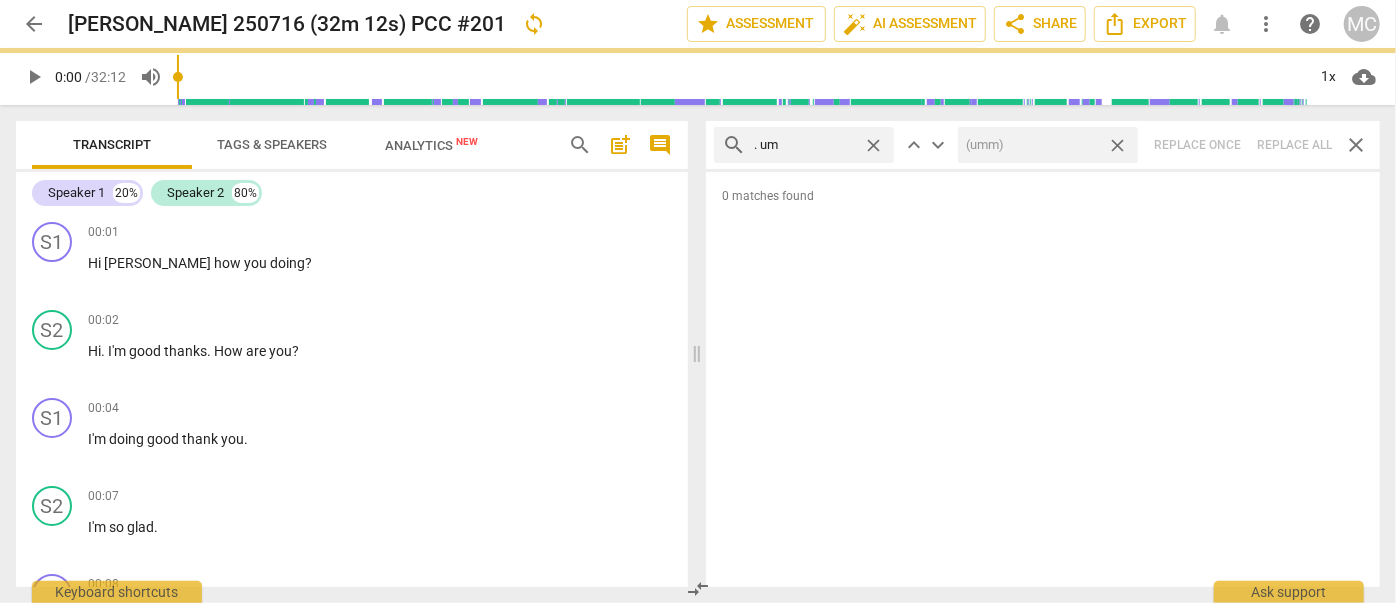click on "close" at bounding box center (1117, 145) 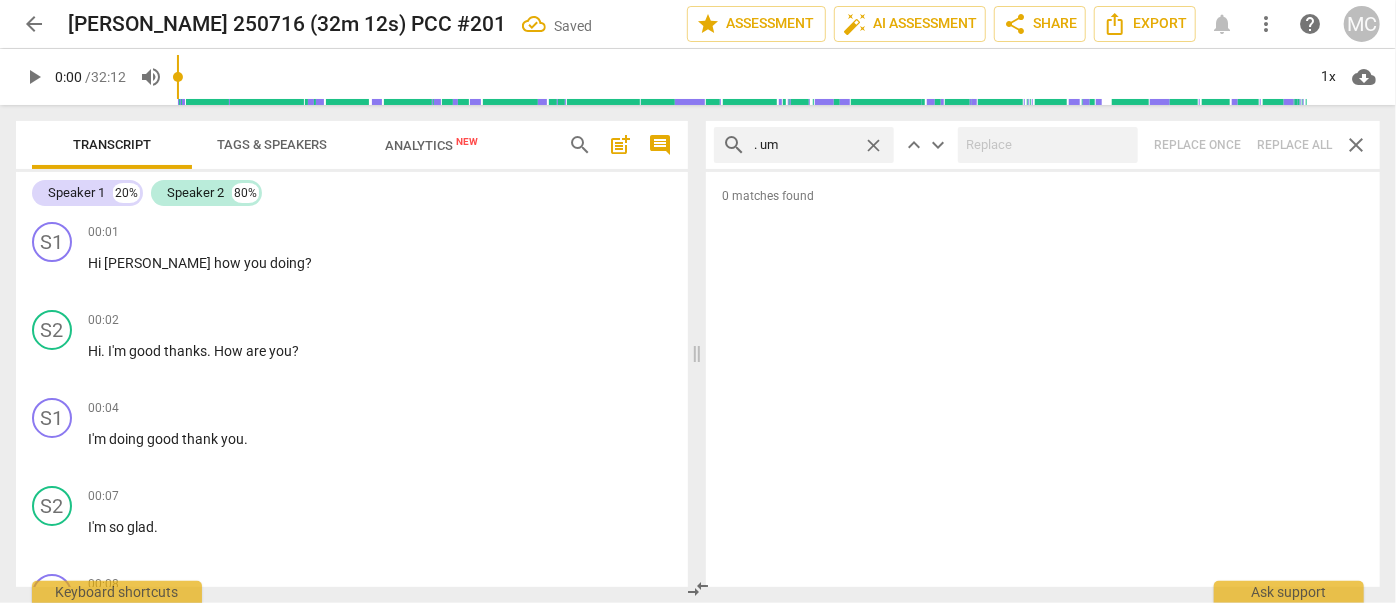 click on "close" at bounding box center (873, 145) 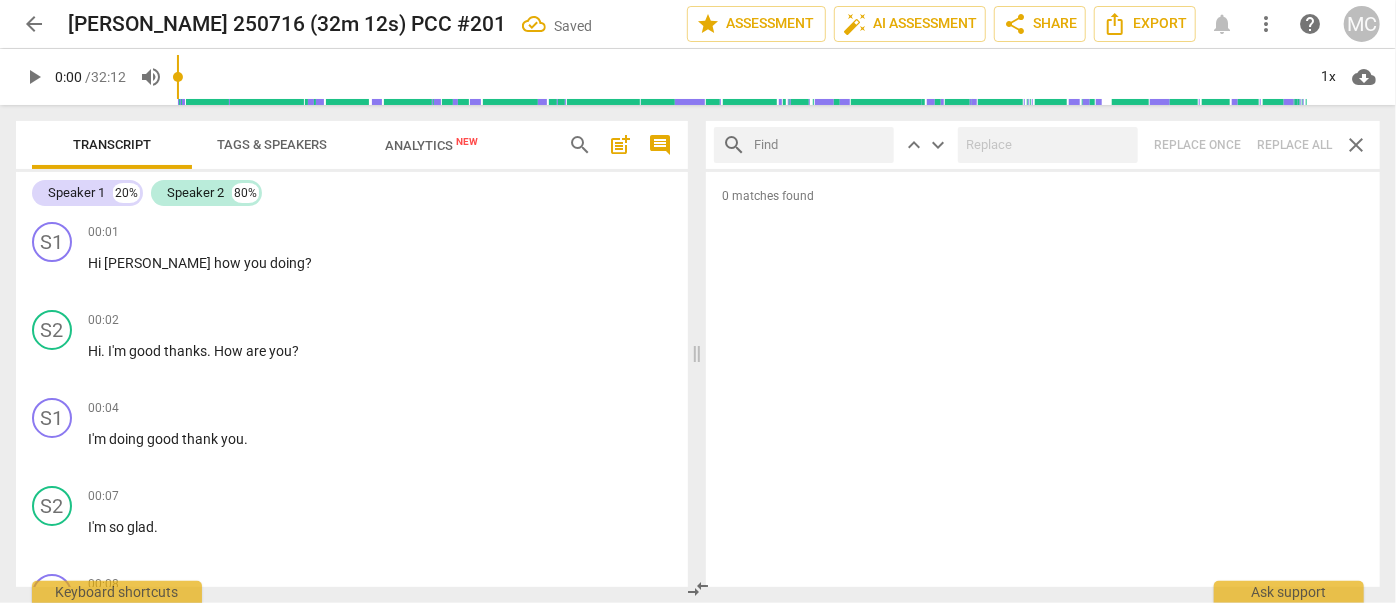 click at bounding box center (820, 145) 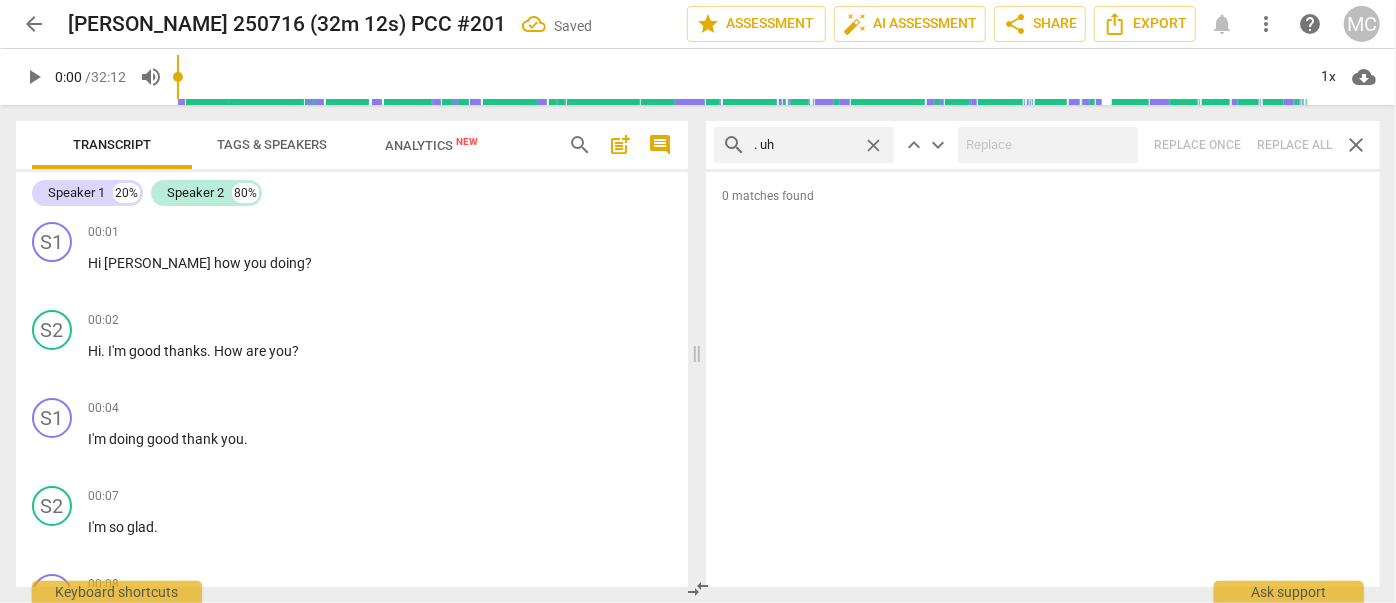 type on ". uh" 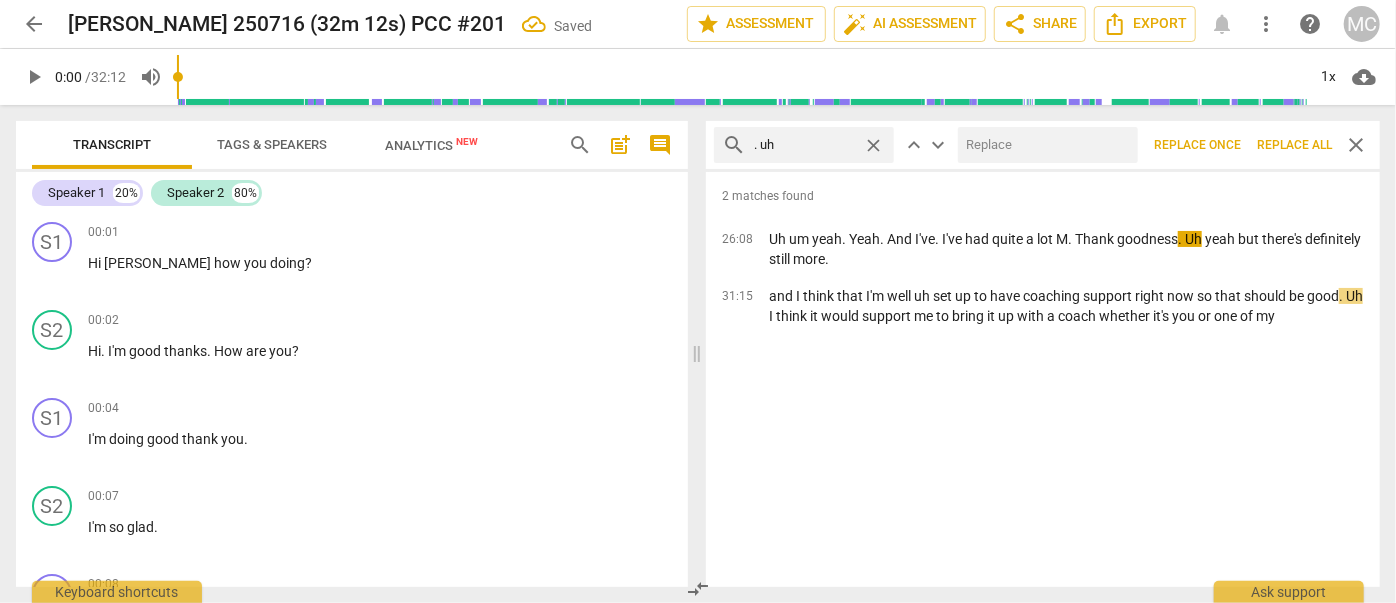 click at bounding box center (1044, 145) 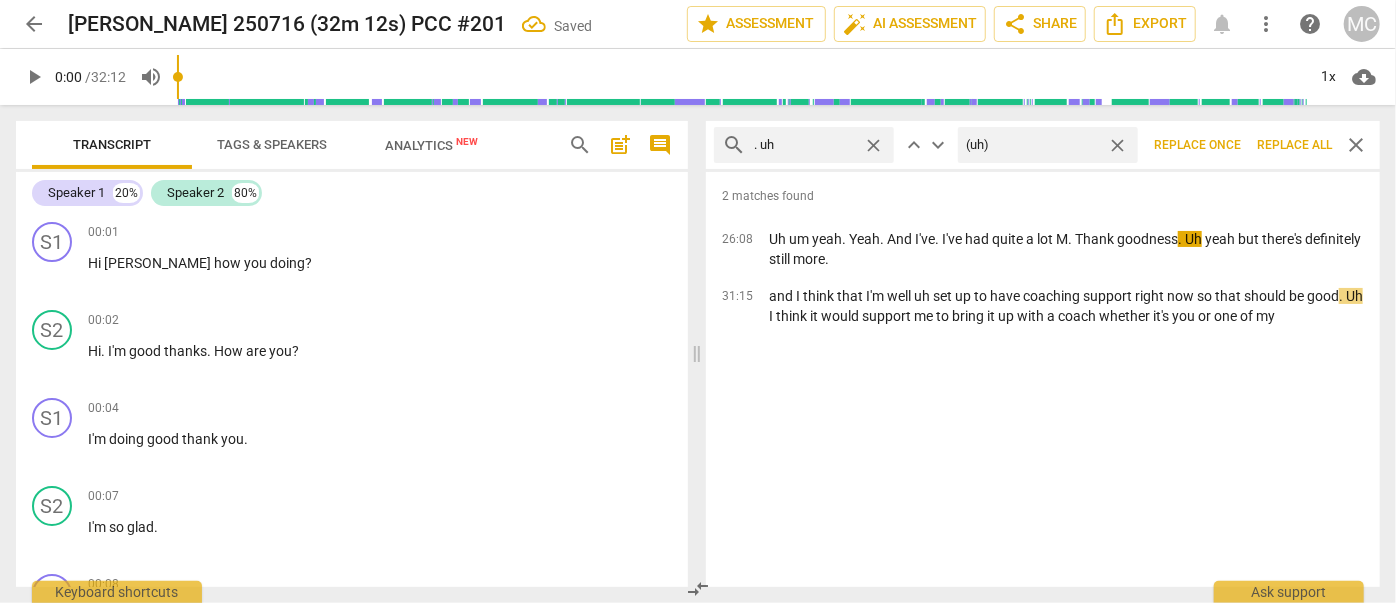 type on "(uh)" 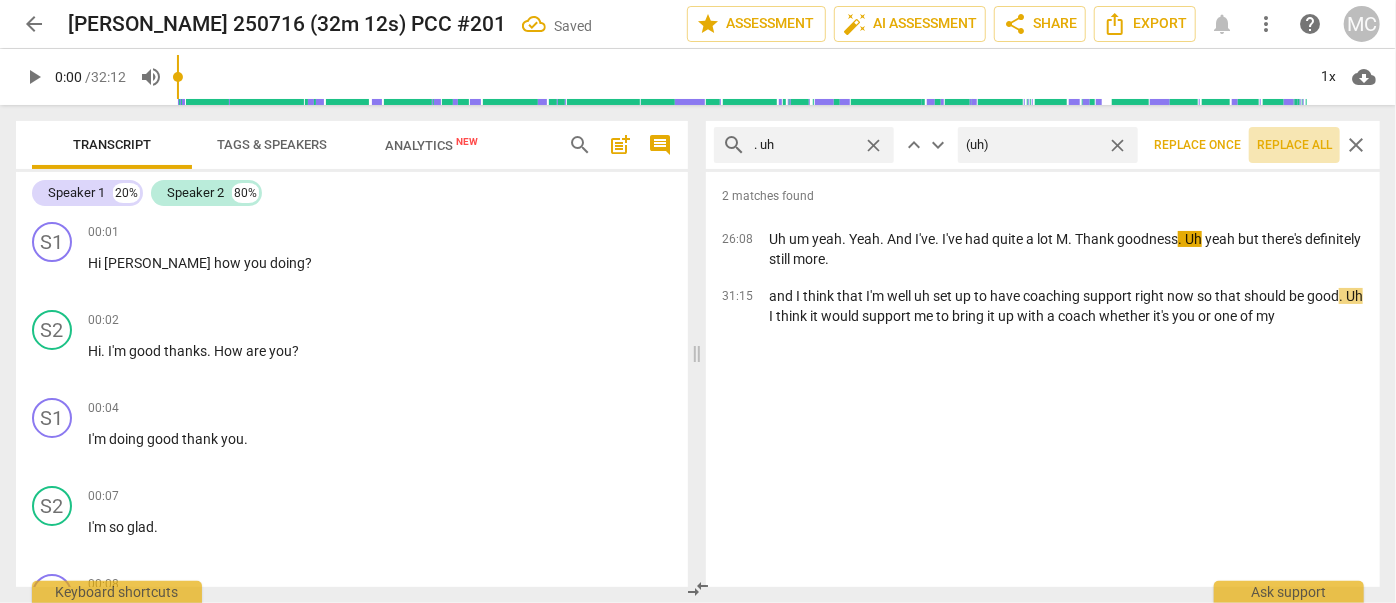 click on "Replace all" at bounding box center (1294, 145) 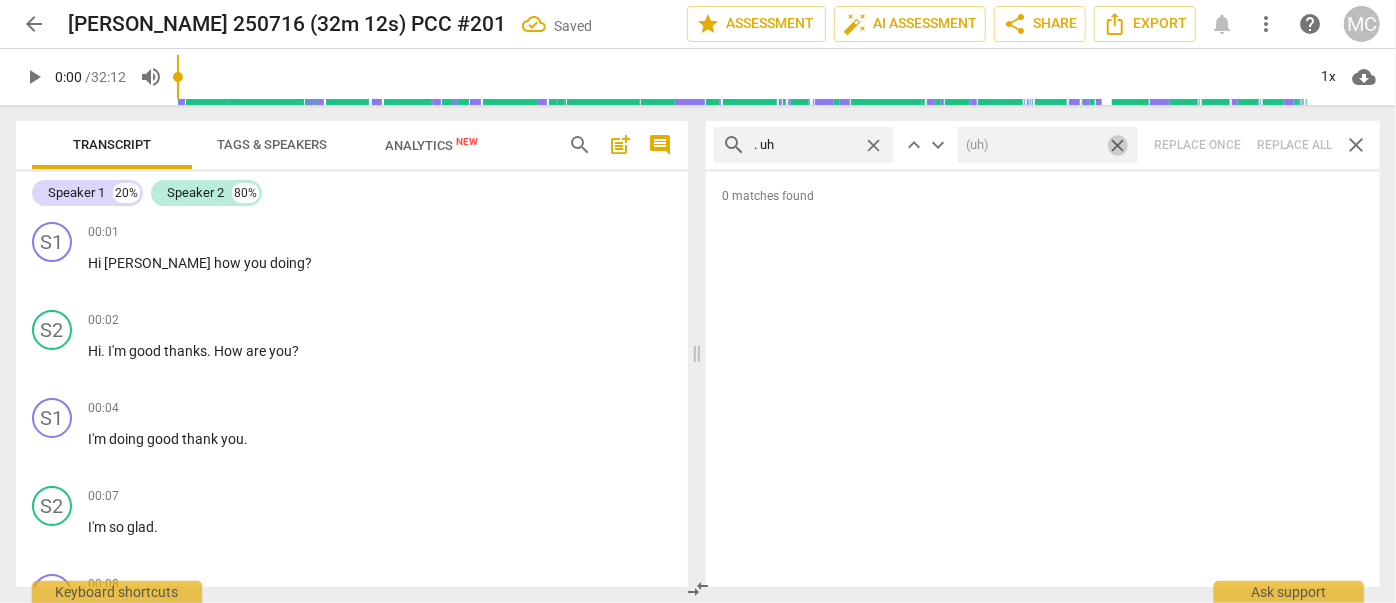 drag, startPoint x: 1119, startPoint y: 145, endPoint x: 977, endPoint y: 143, distance: 142.01408 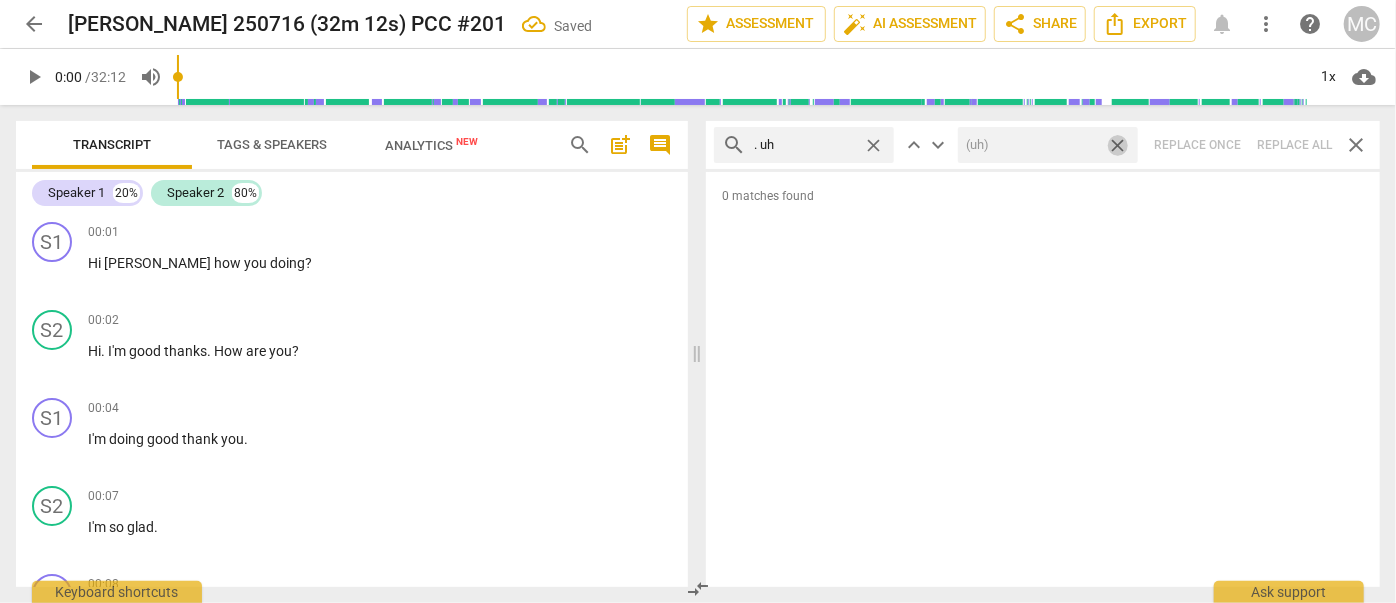 click on "close" at bounding box center [1117, 145] 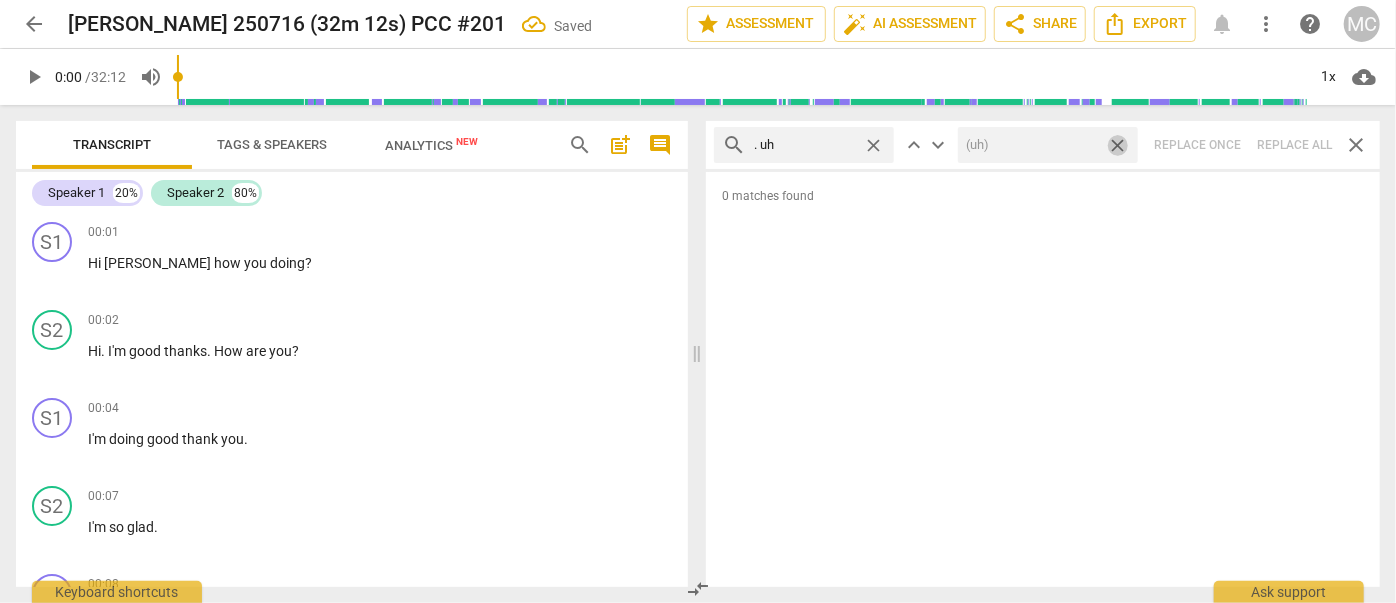 type 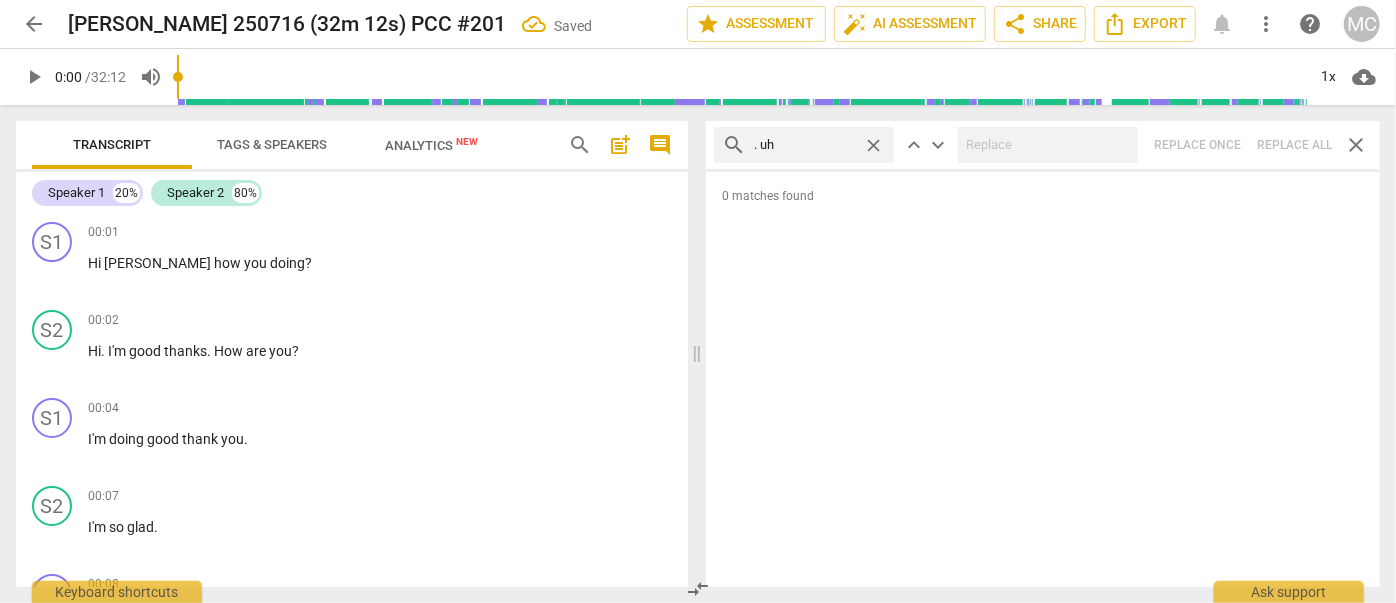 click on "close" at bounding box center [873, 145] 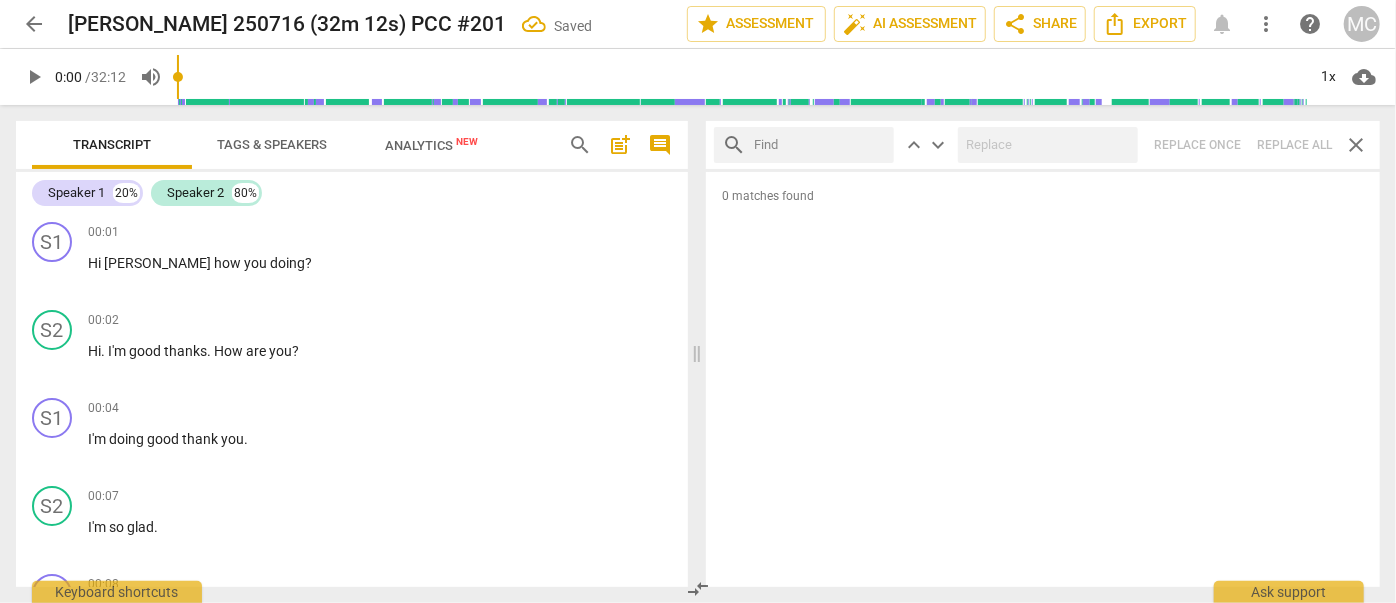 click at bounding box center (820, 145) 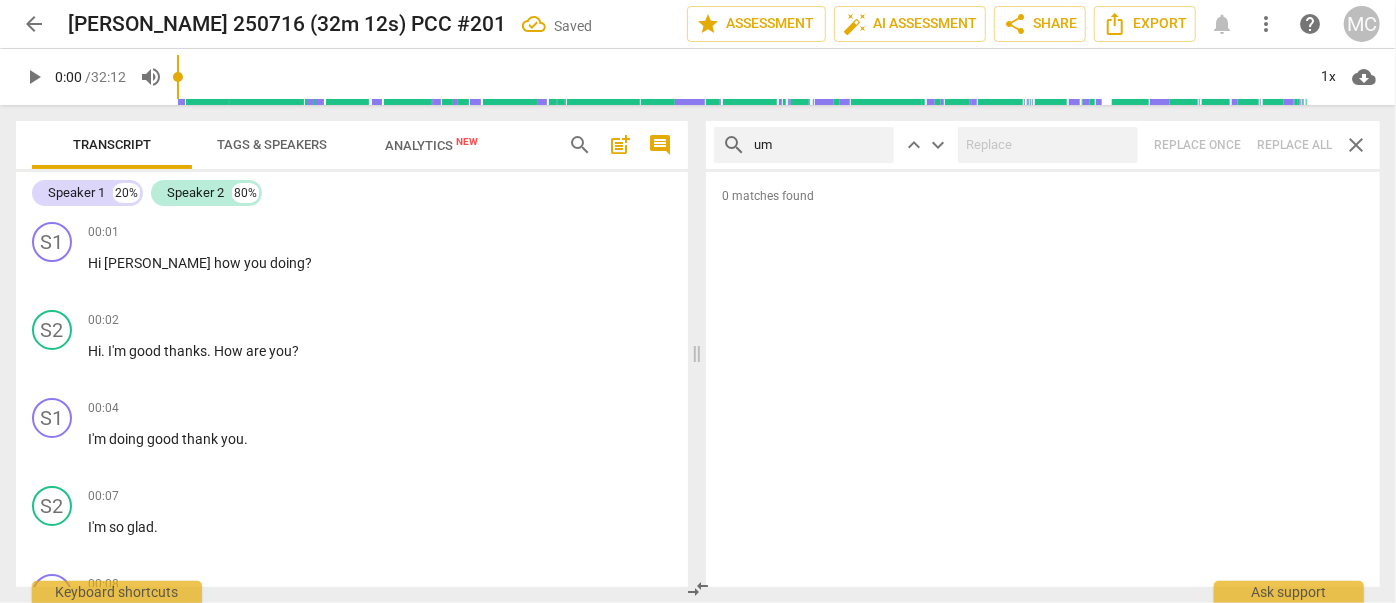 type on "um" 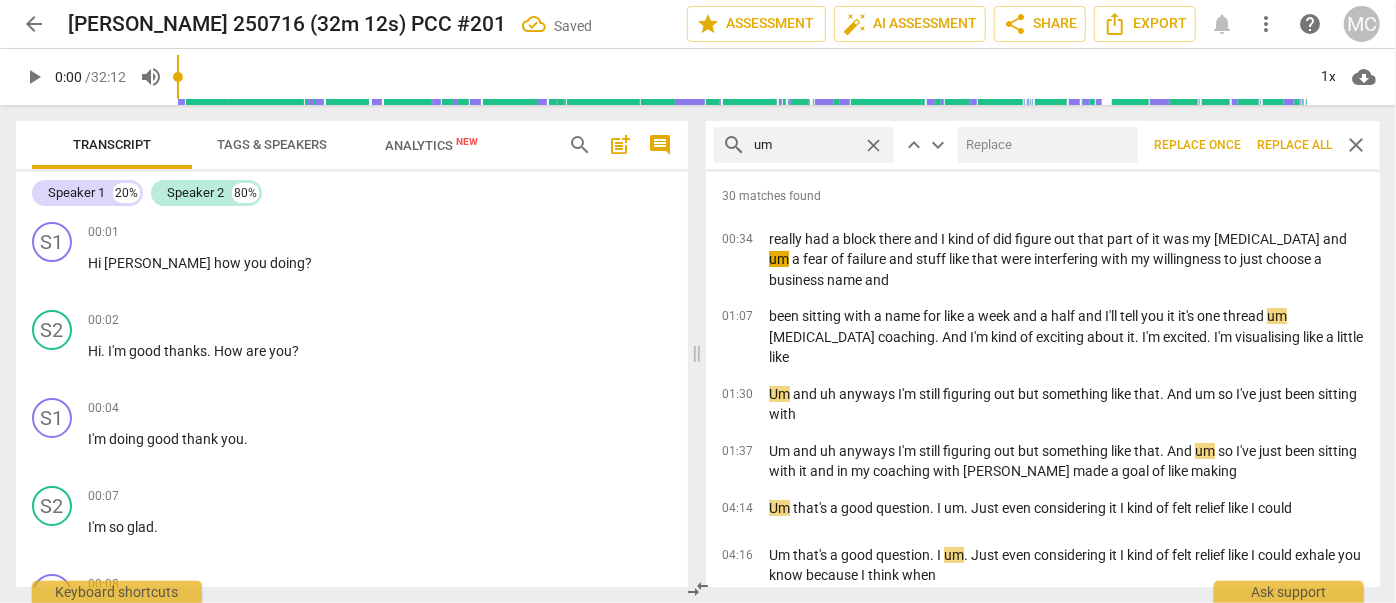 click at bounding box center [1044, 145] 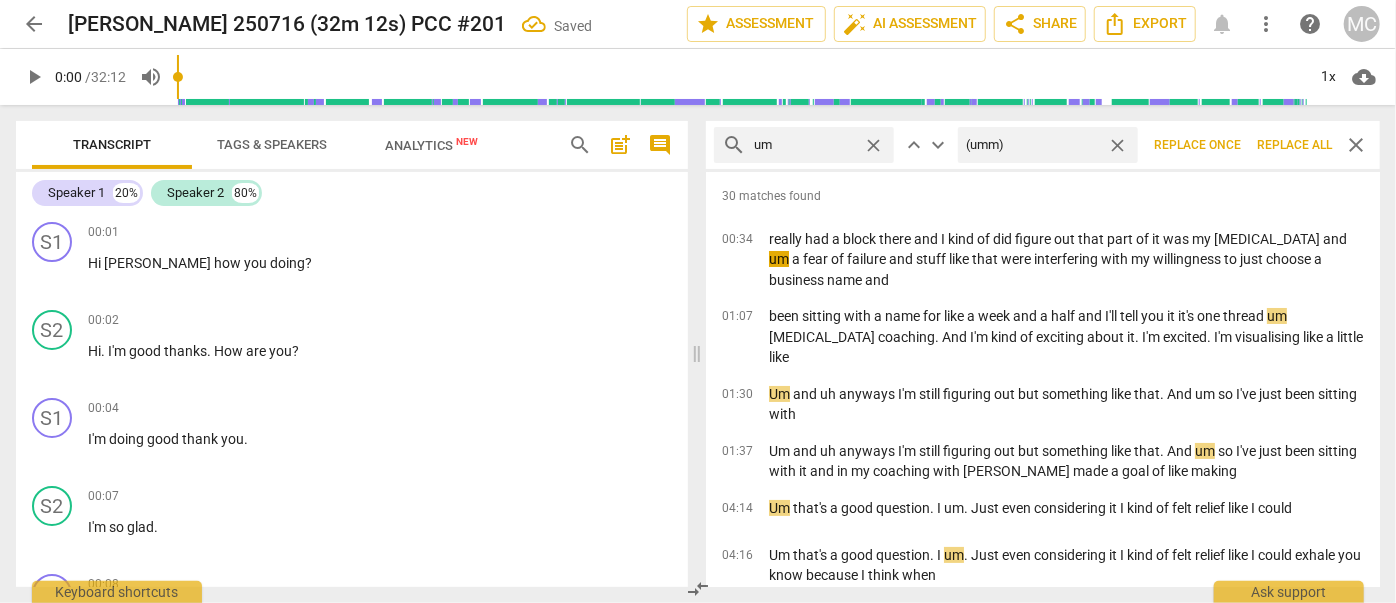 type on "(umm)" 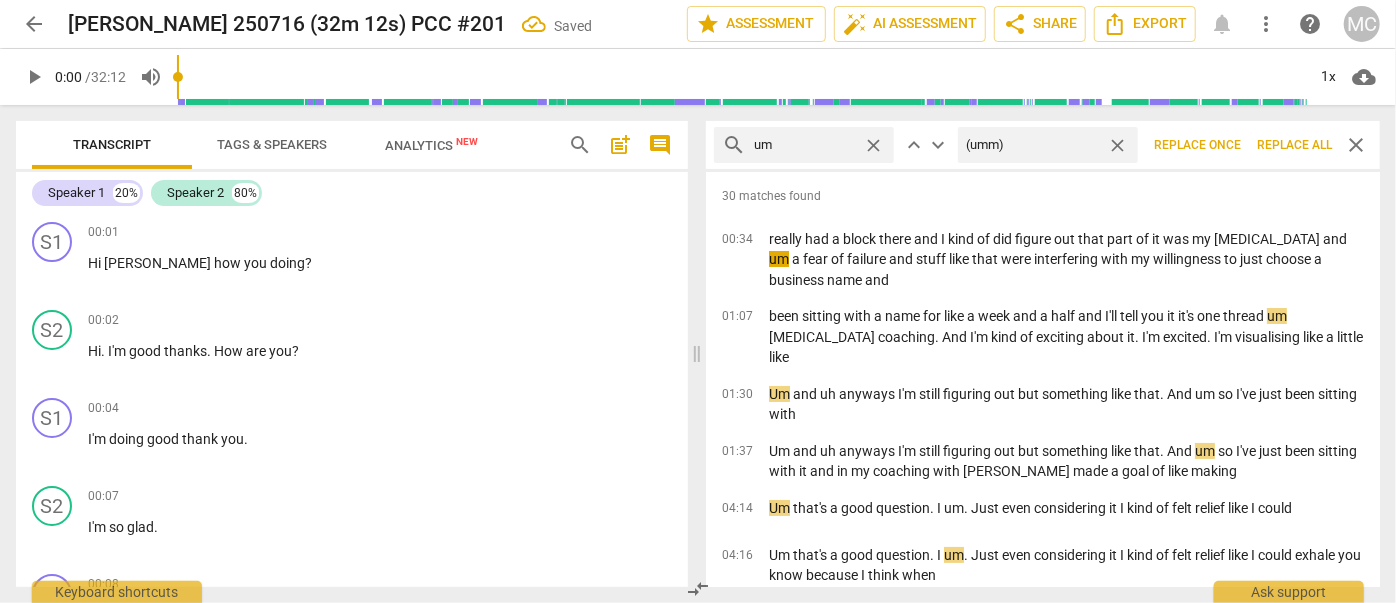 click on "Replace all" at bounding box center [1294, 145] 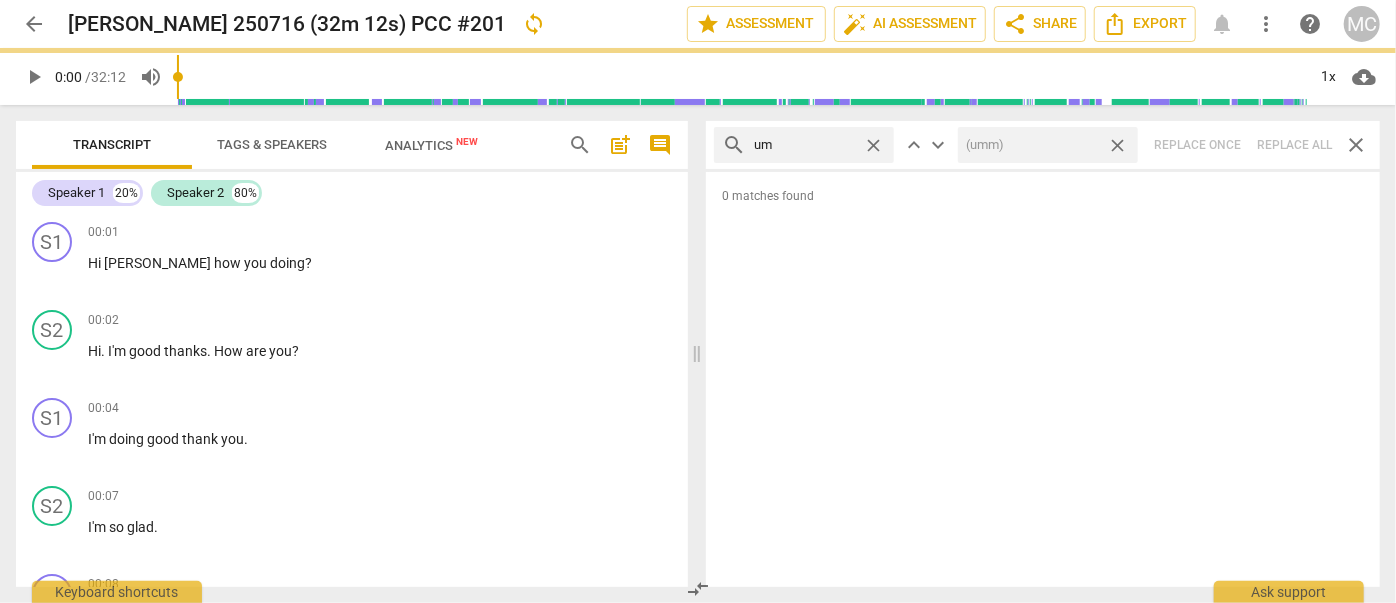 click on "close" at bounding box center (1117, 145) 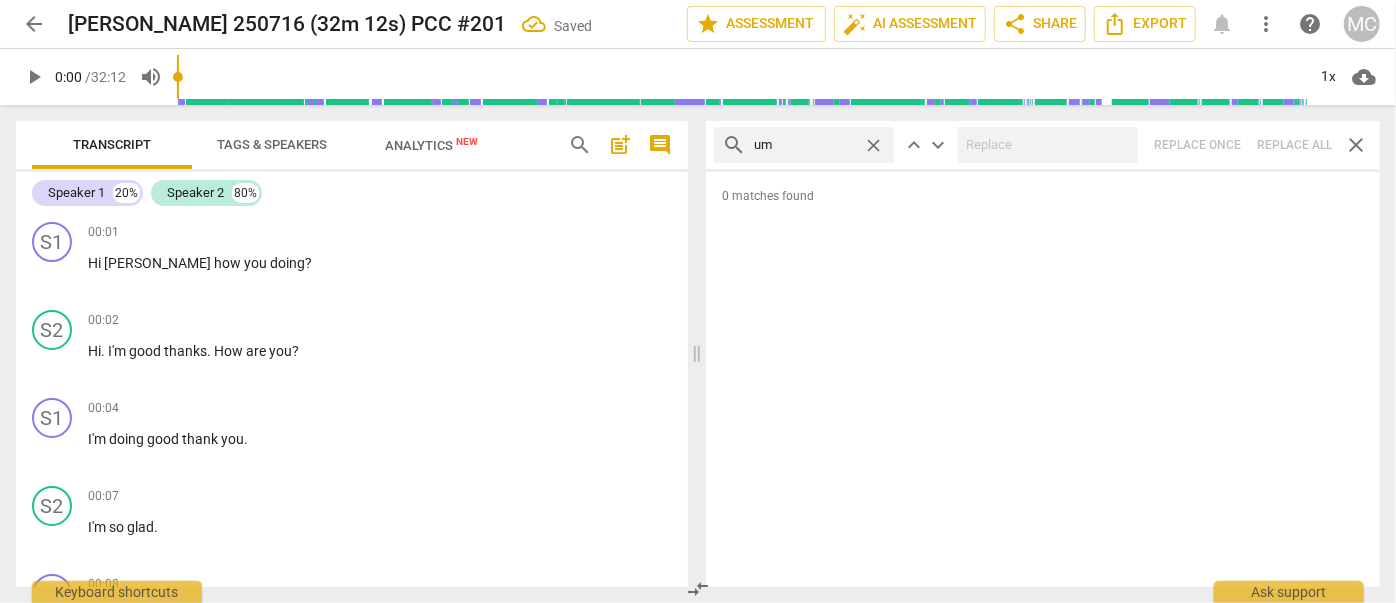 click on "close" at bounding box center (873, 145) 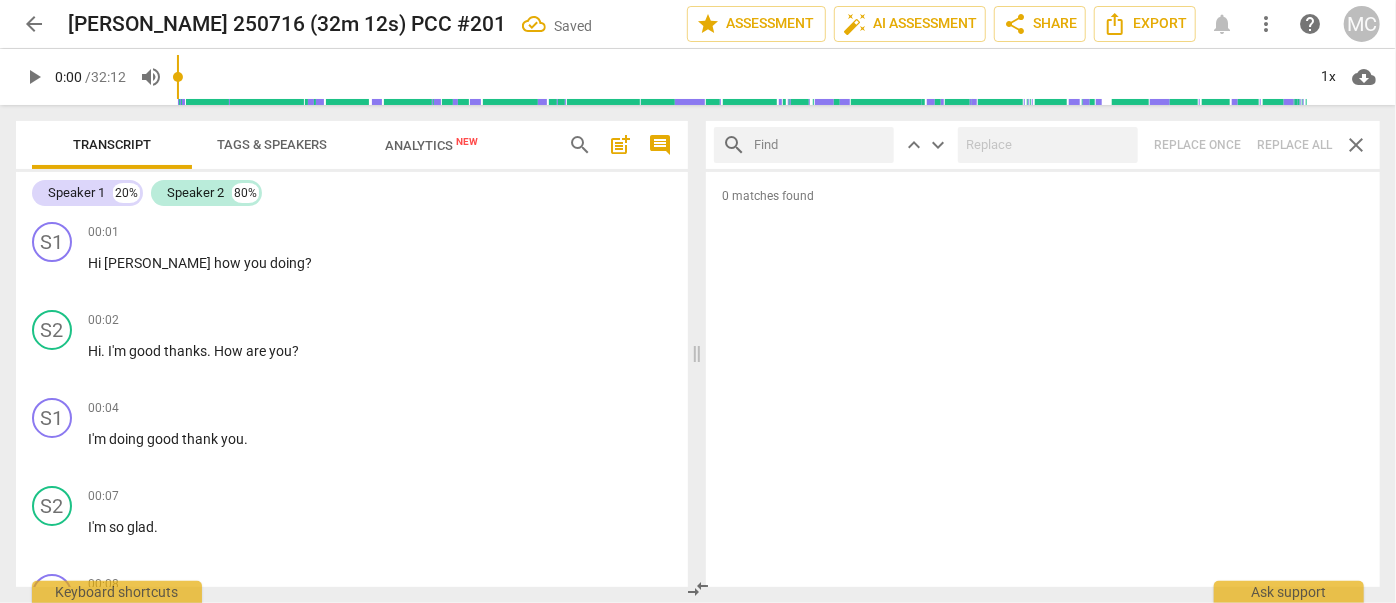 click at bounding box center (820, 145) 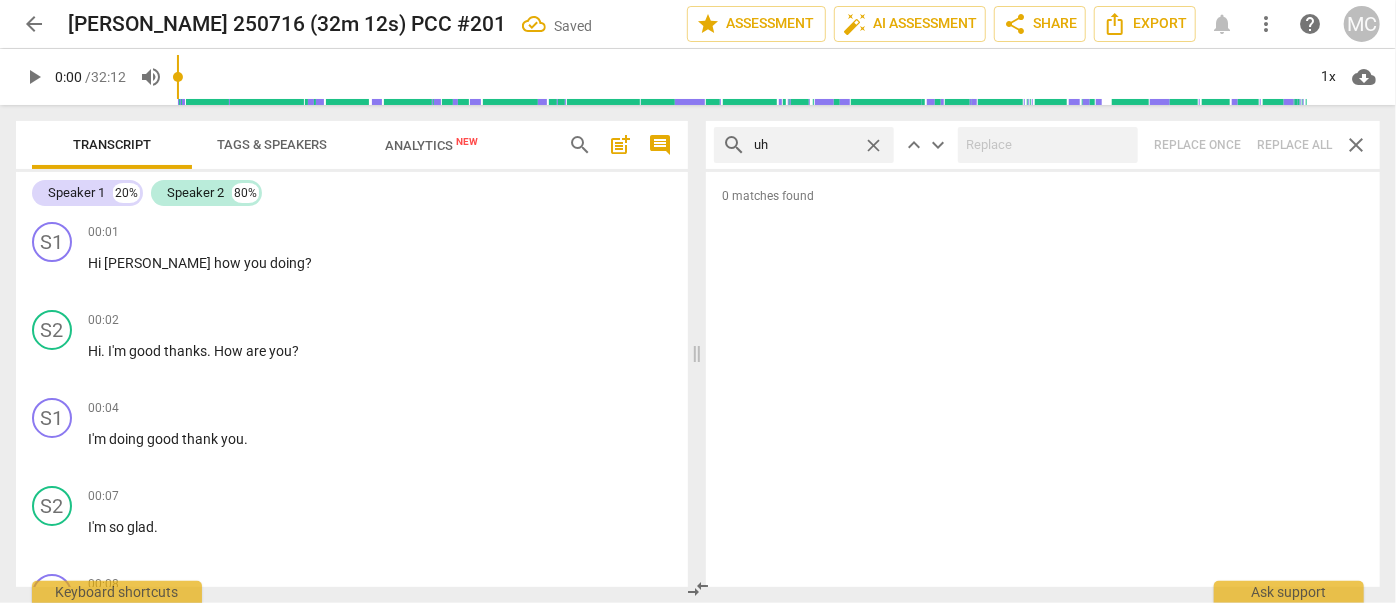 type on "uh" 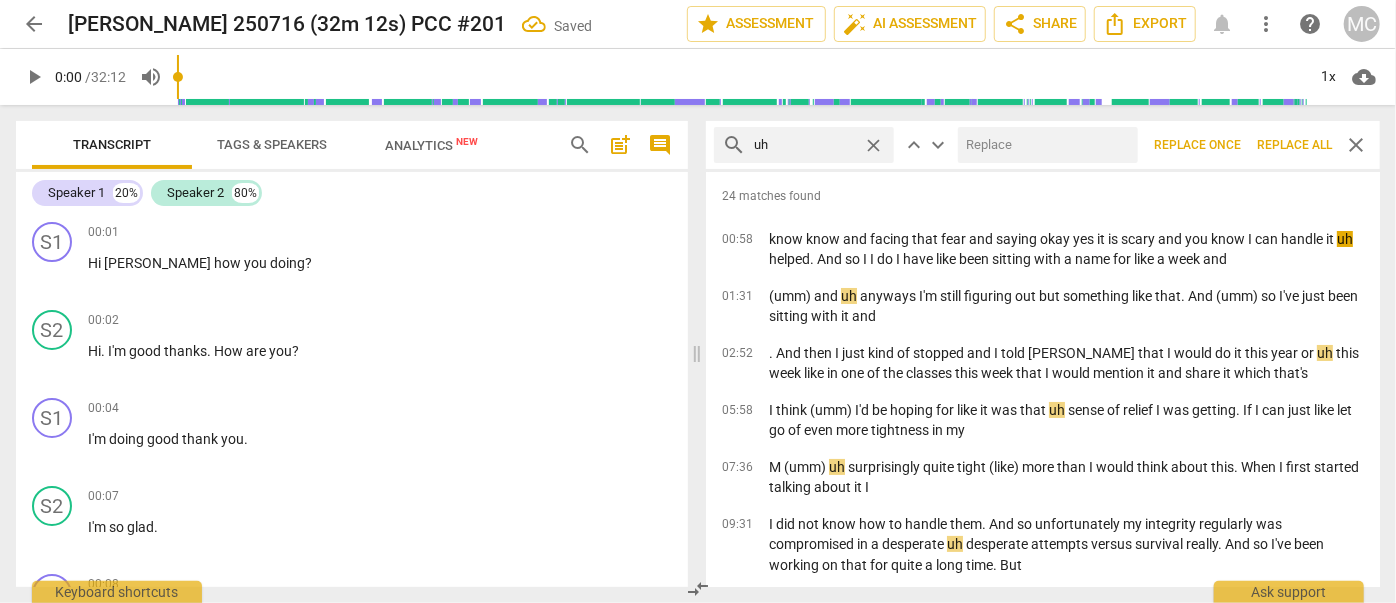 click at bounding box center (1044, 145) 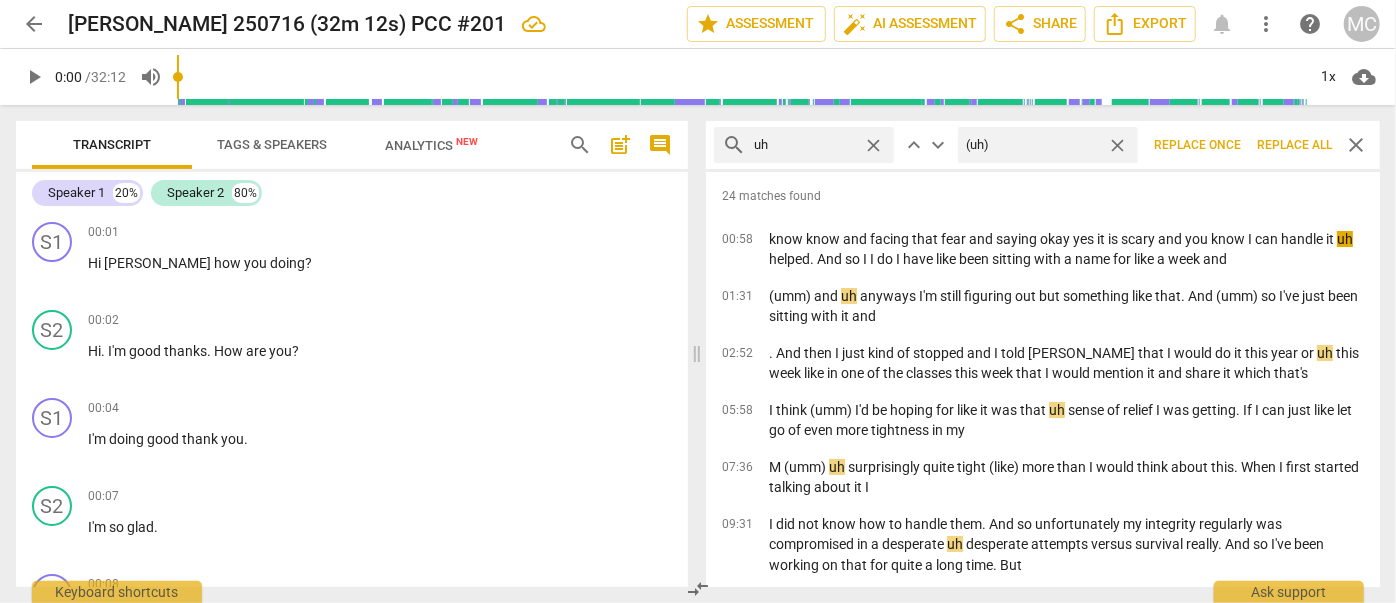 type on "(uh)" 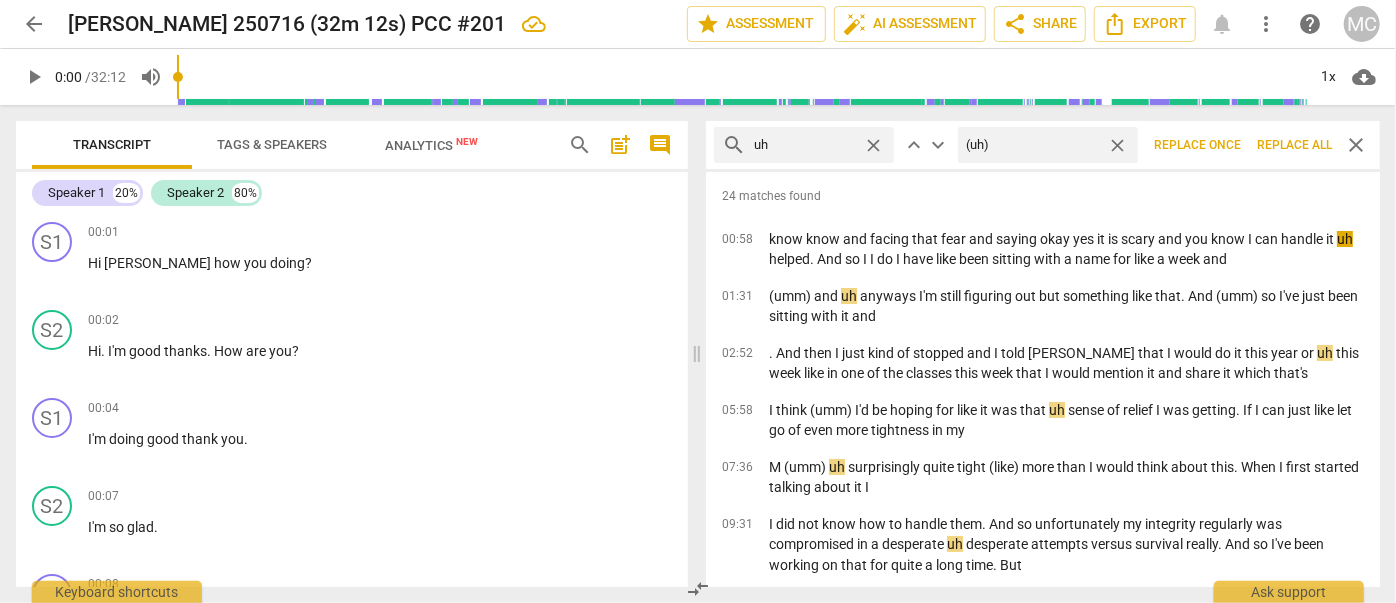 click on "Replace all" at bounding box center [1294, 145] 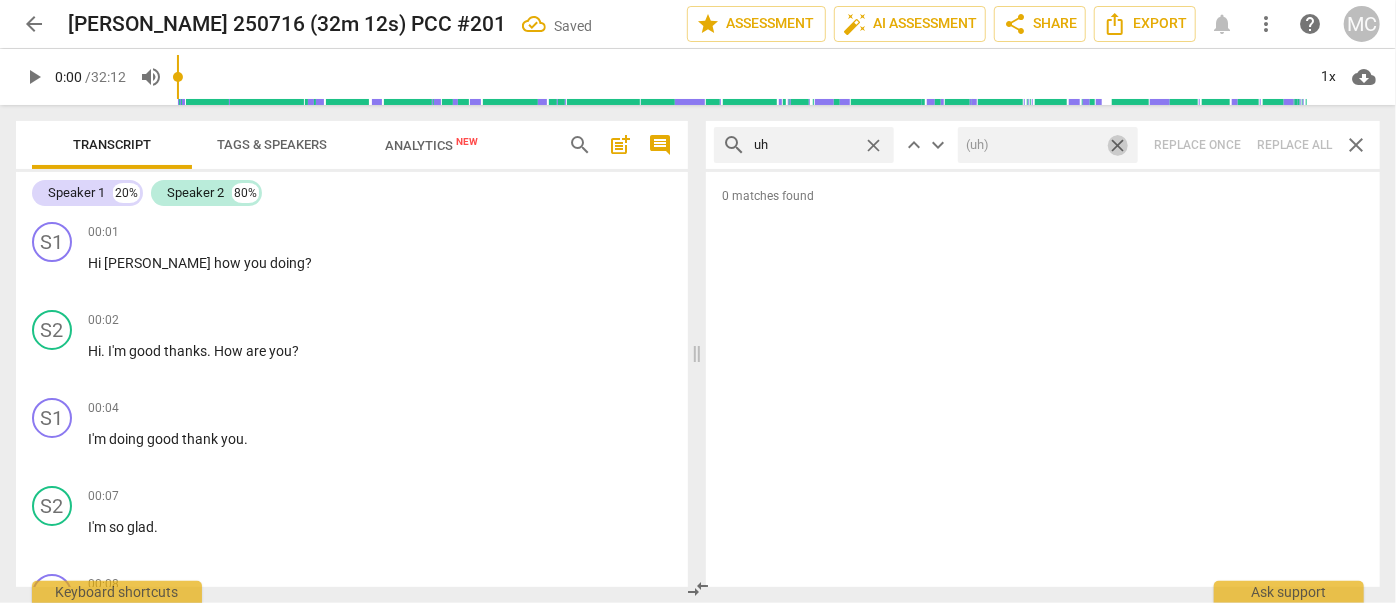 click on "close" at bounding box center [1117, 145] 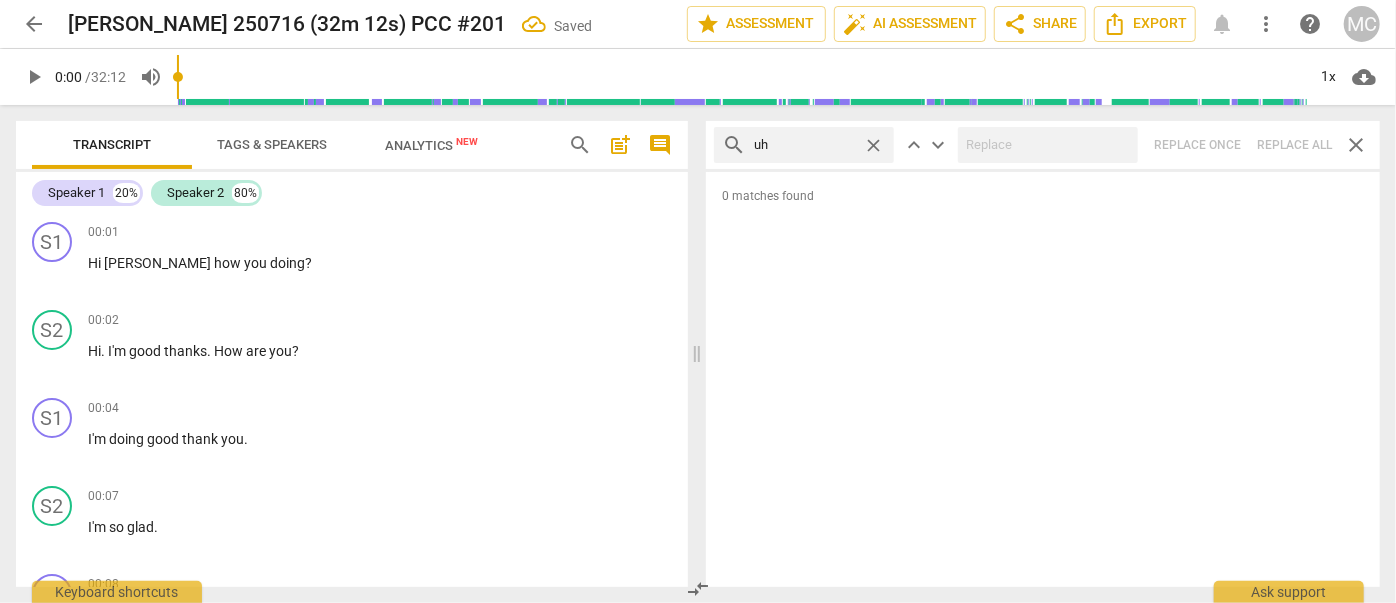 click on "close" at bounding box center (873, 145) 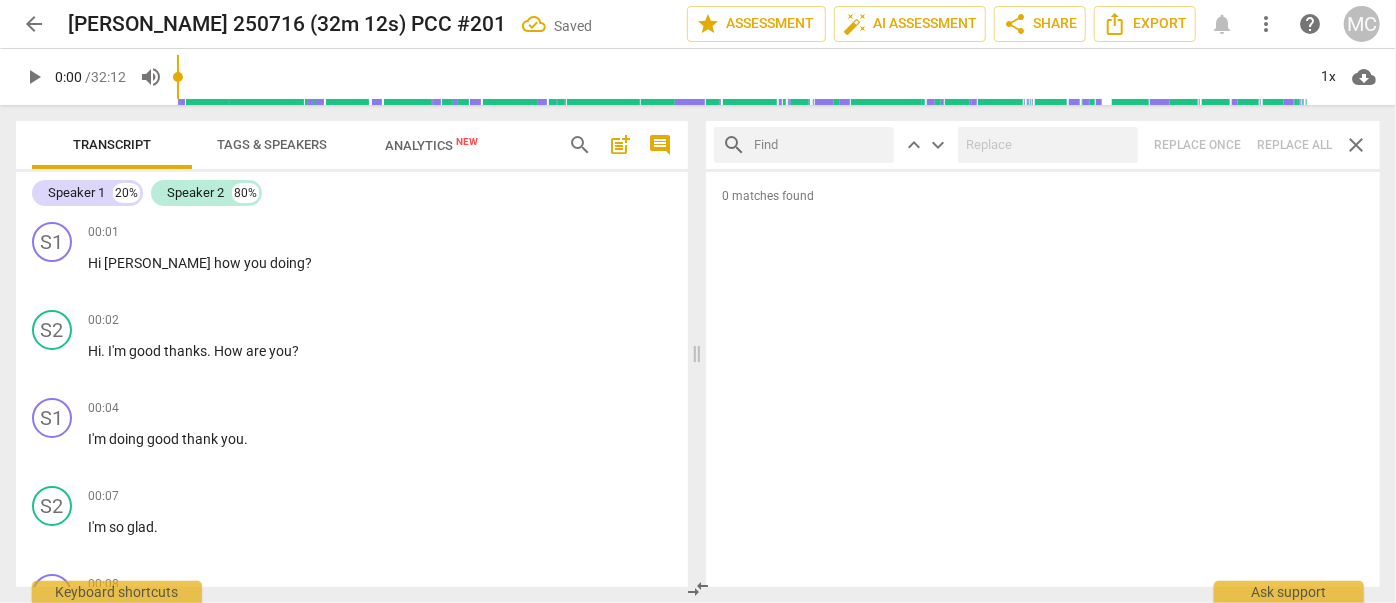 click at bounding box center (820, 145) 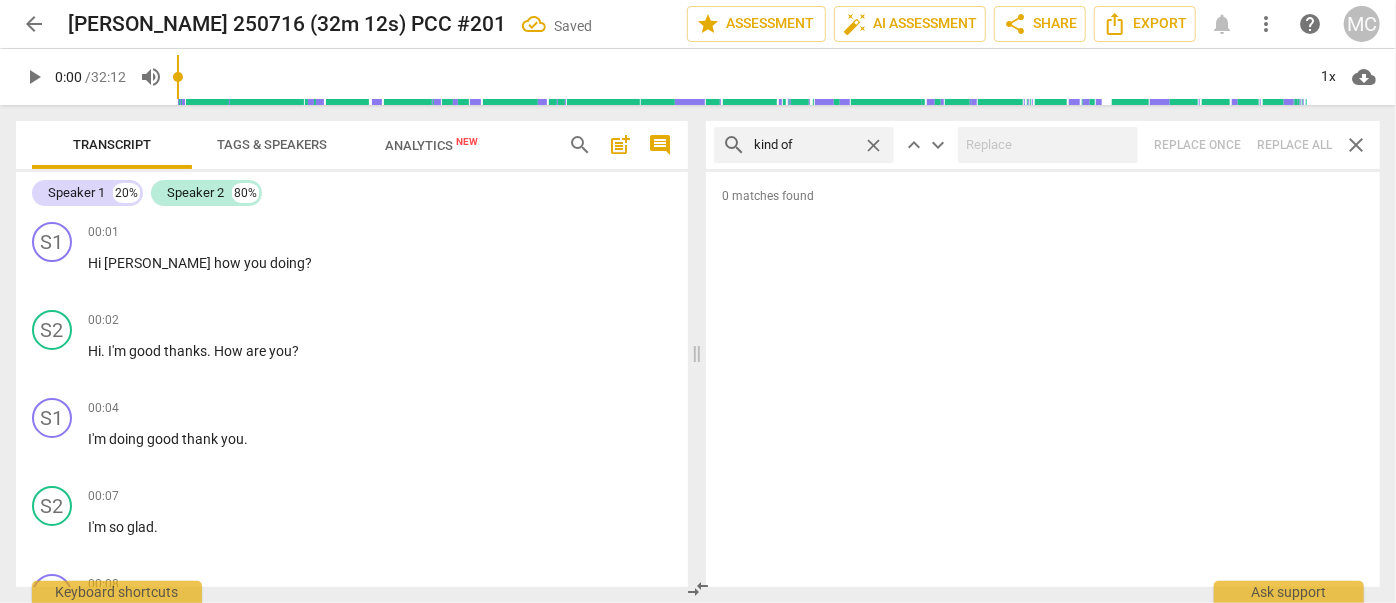 type on "kind of" 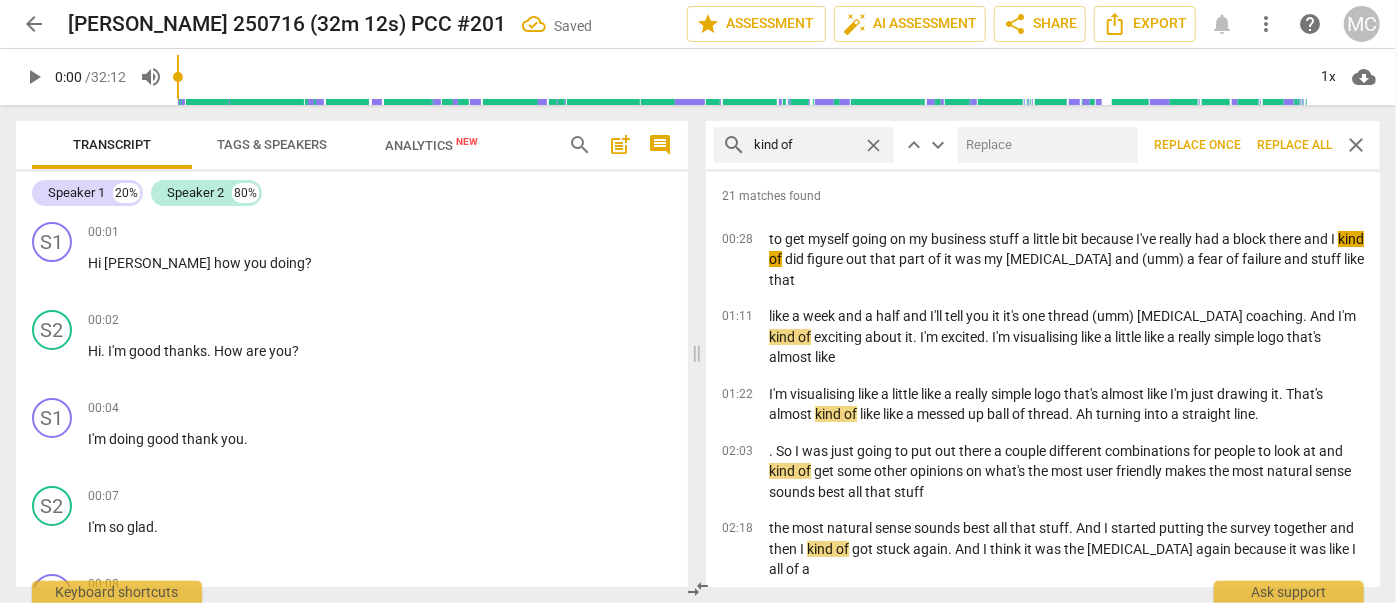 click at bounding box center [1044, 145] 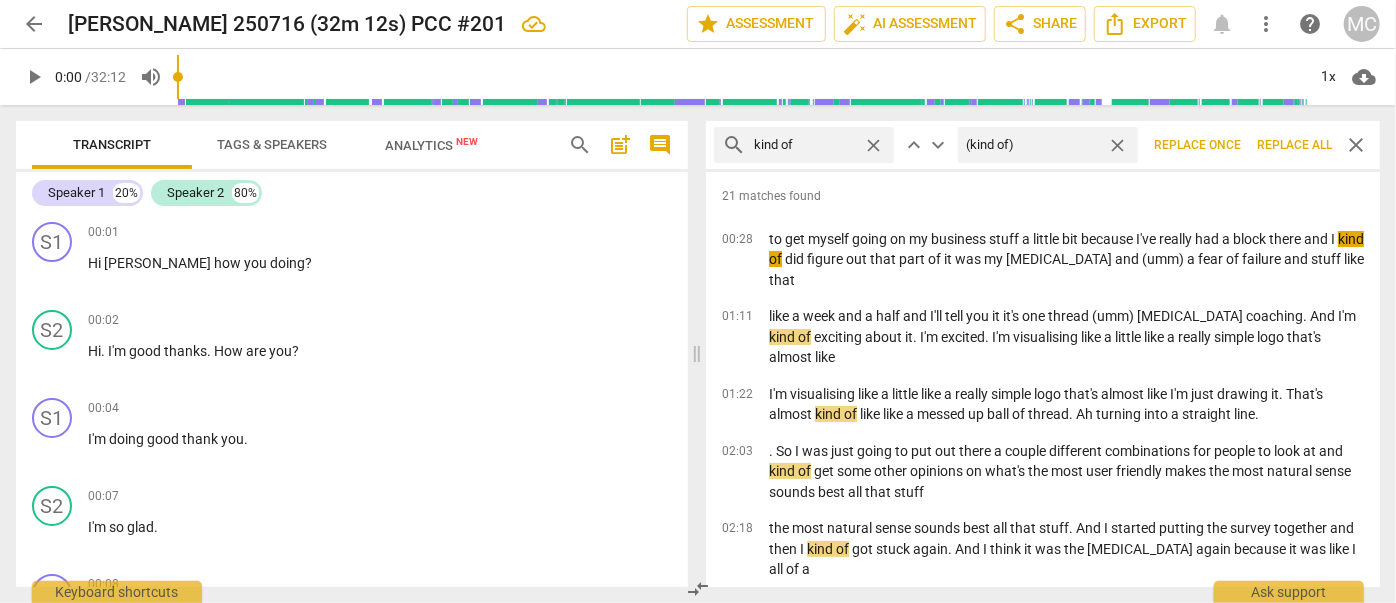 type on "(kind of)" 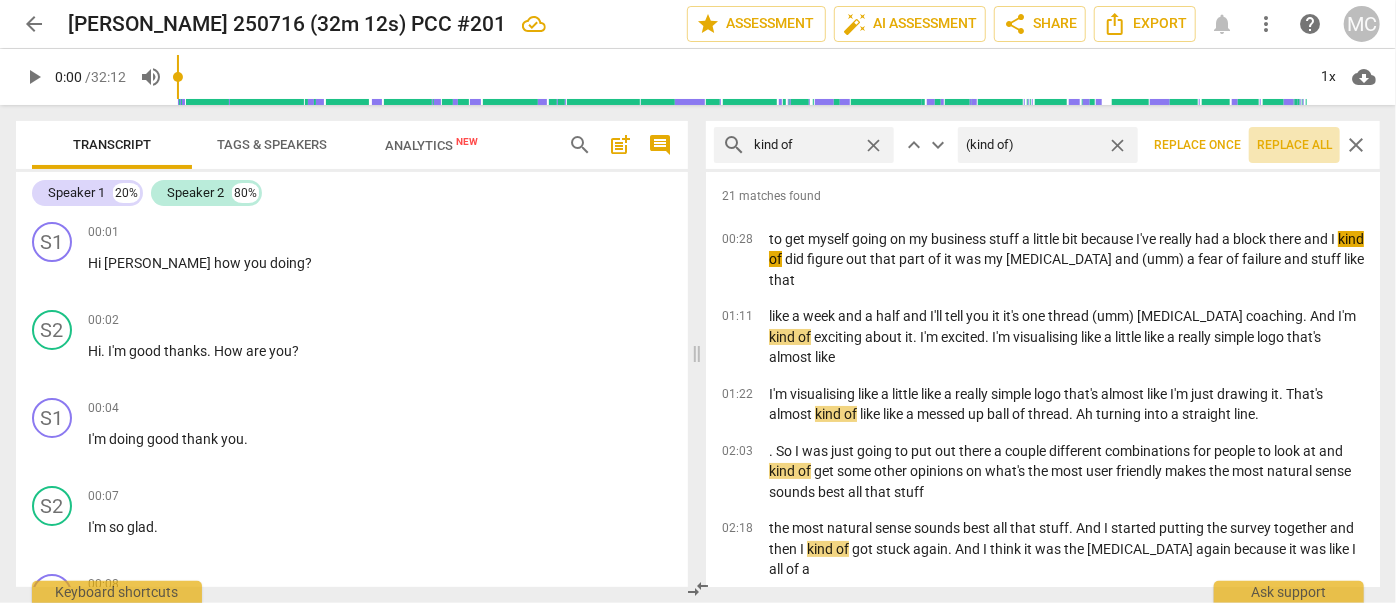 click on "Replace all" at bounding box center [1294, 145] 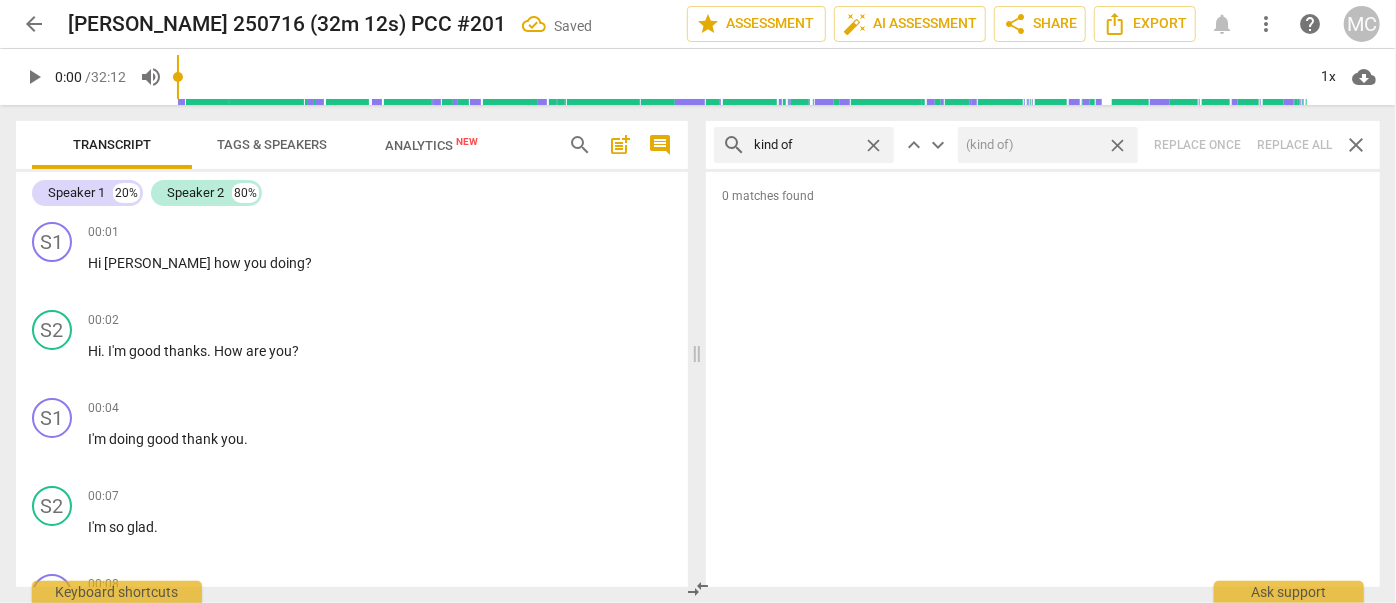 click on "close" at bounding box center (1117, 145) 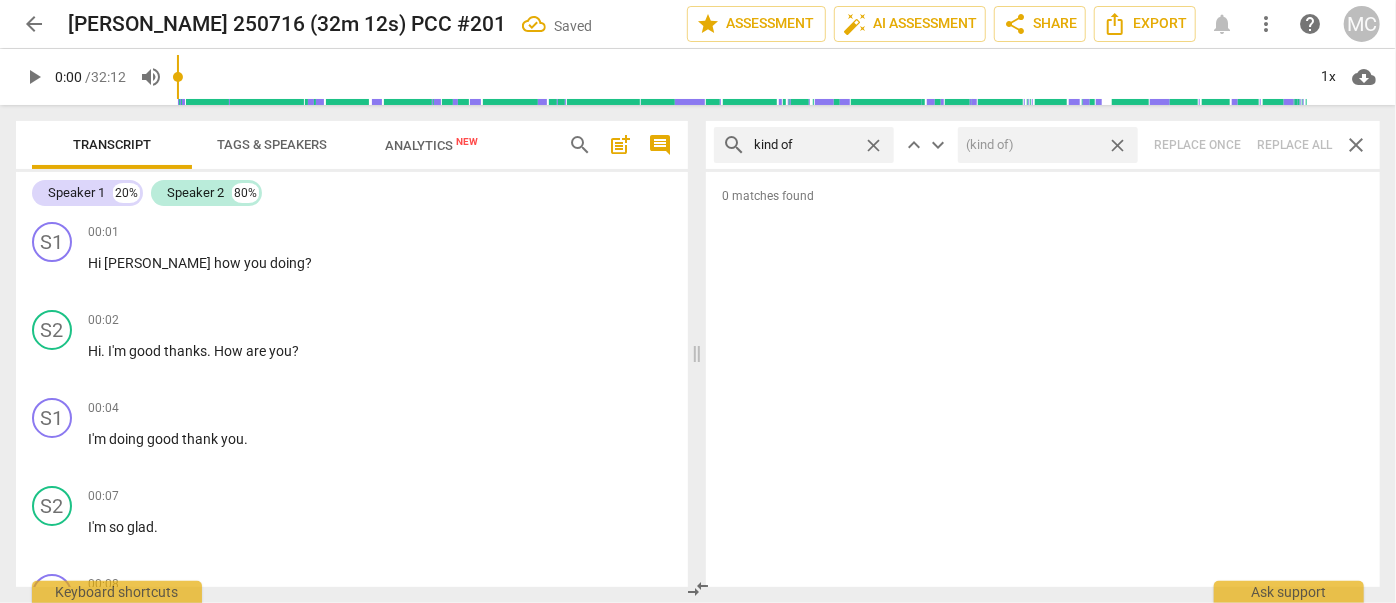 type 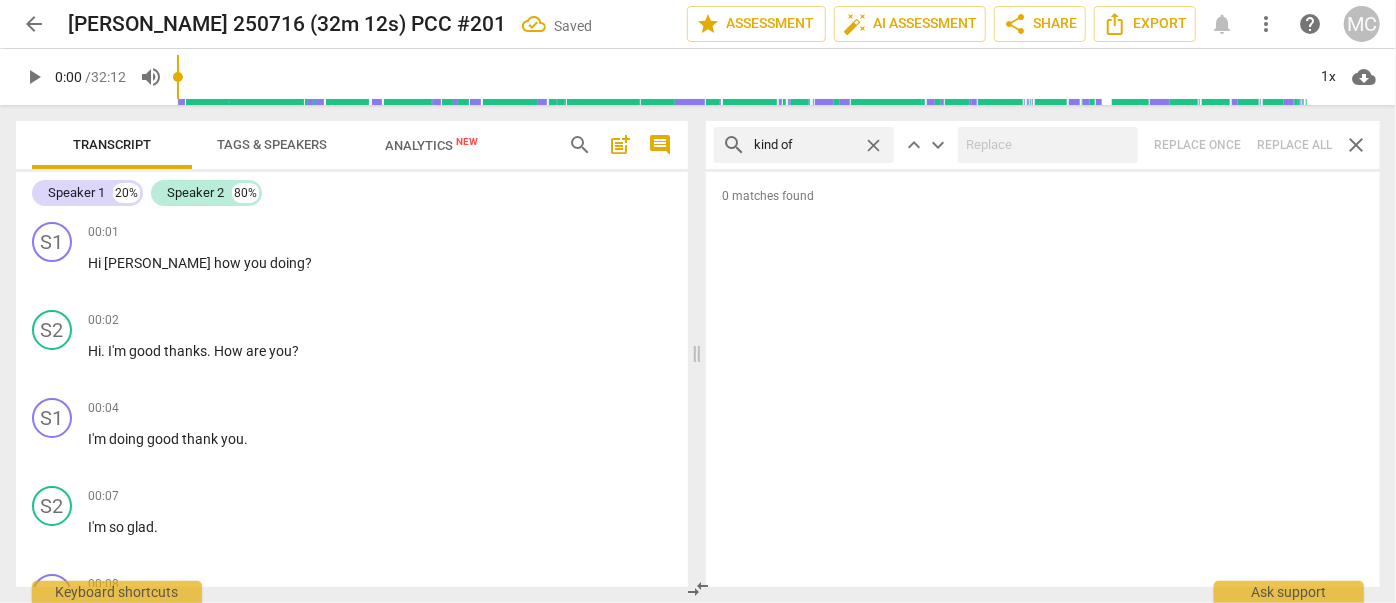 click on "close" at bounding box center (873, 145) 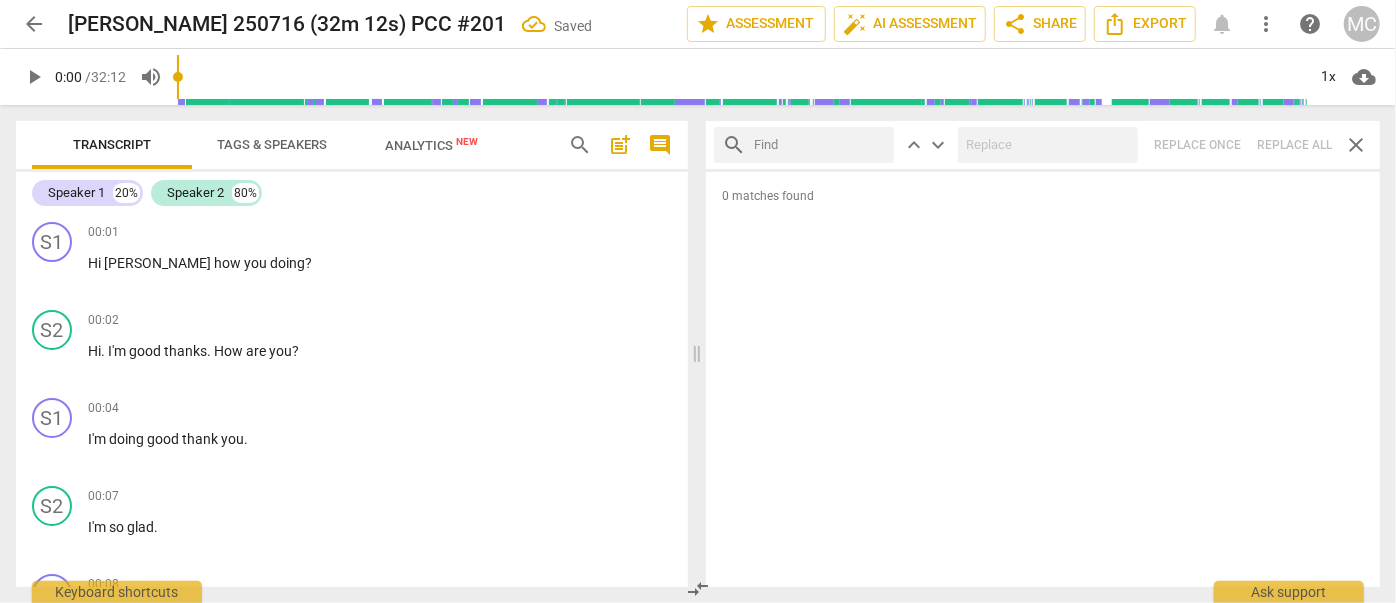 click at bounding box center [820, 145] 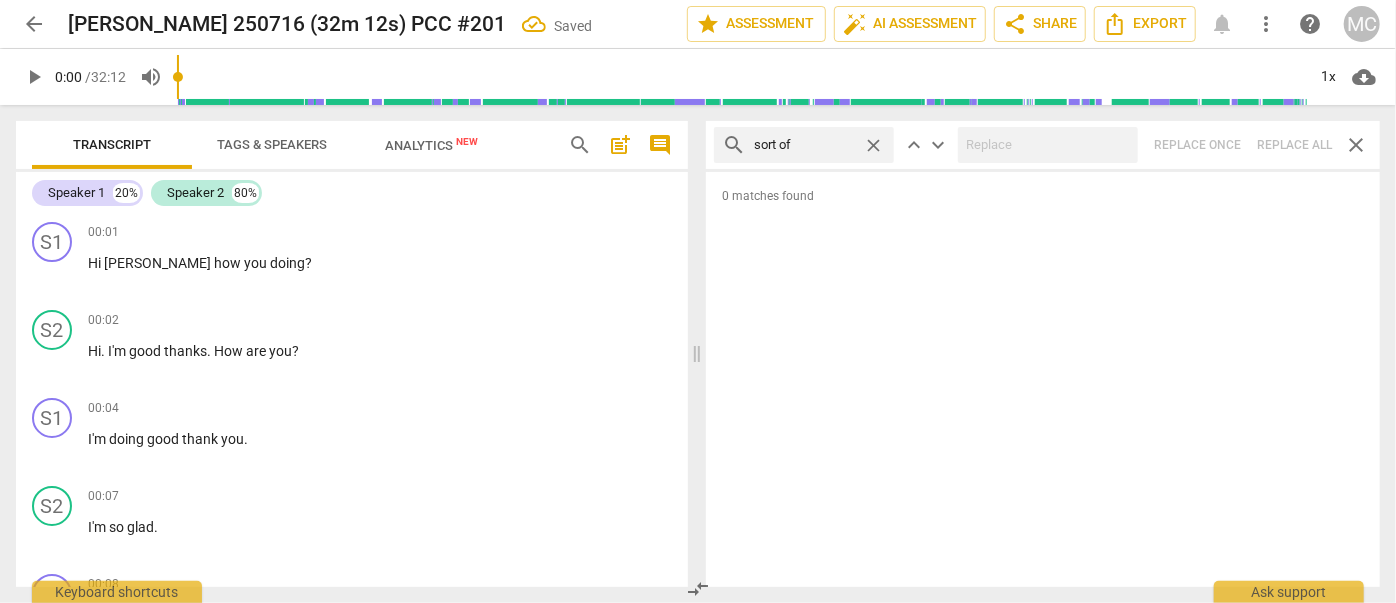 type on "sort of" 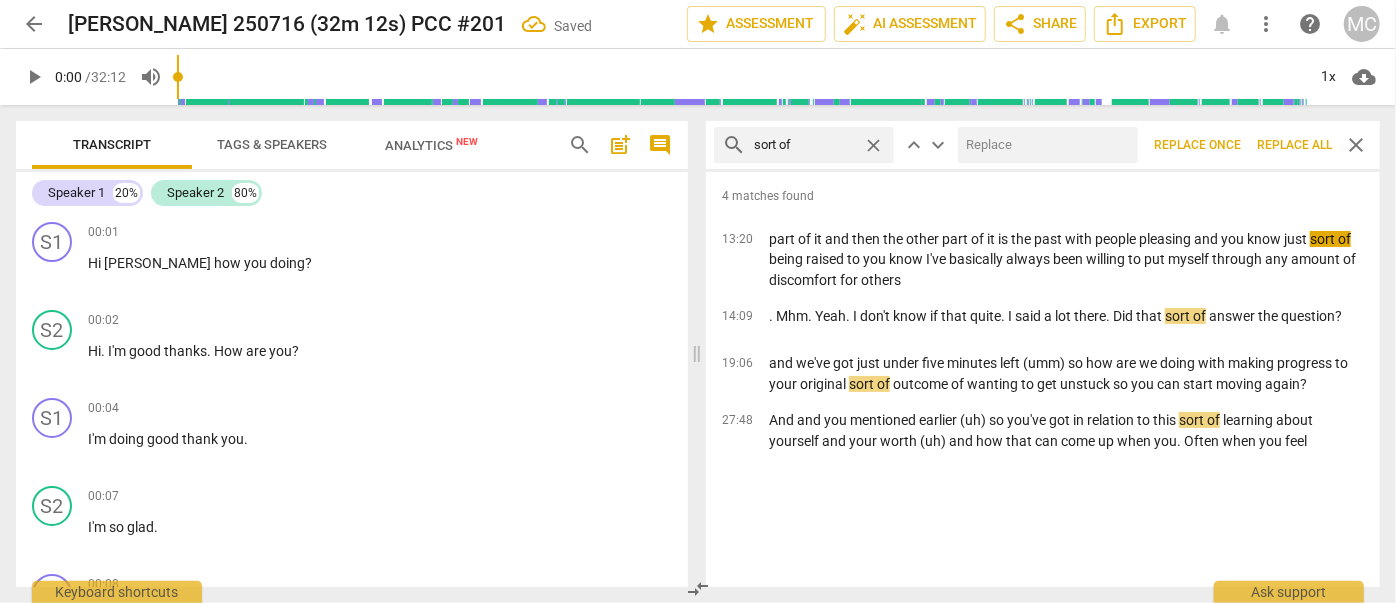 click at bounding box center [1044, 145] 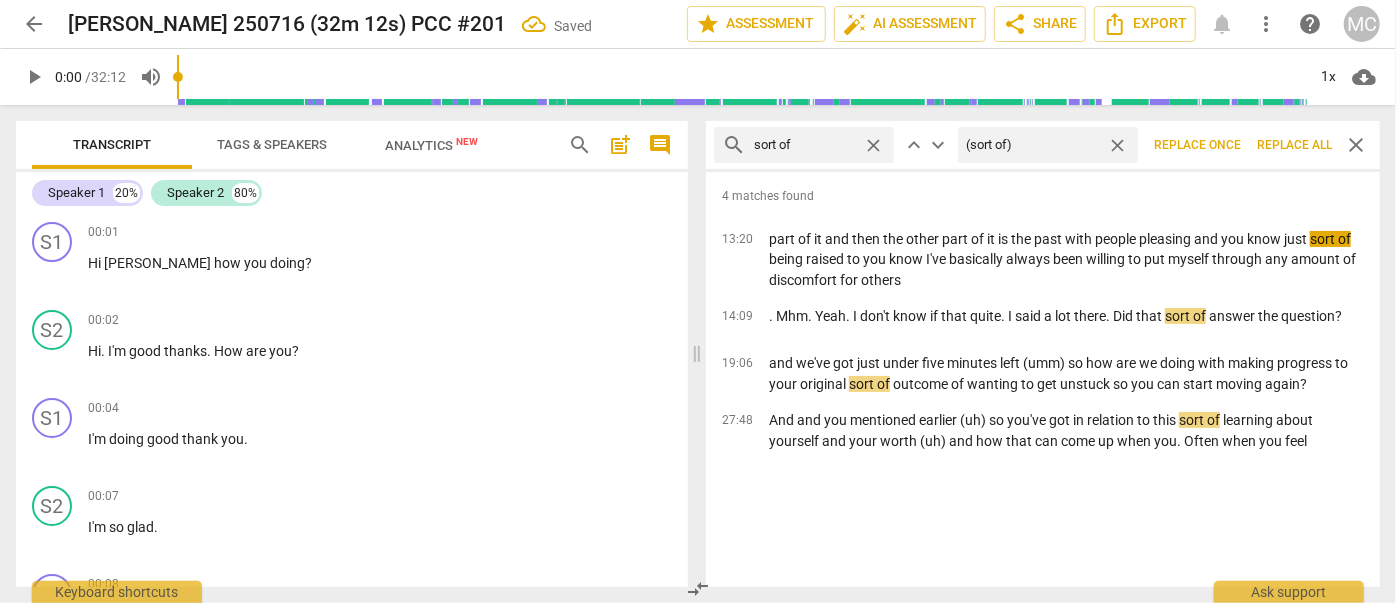 type on "(sort of)" 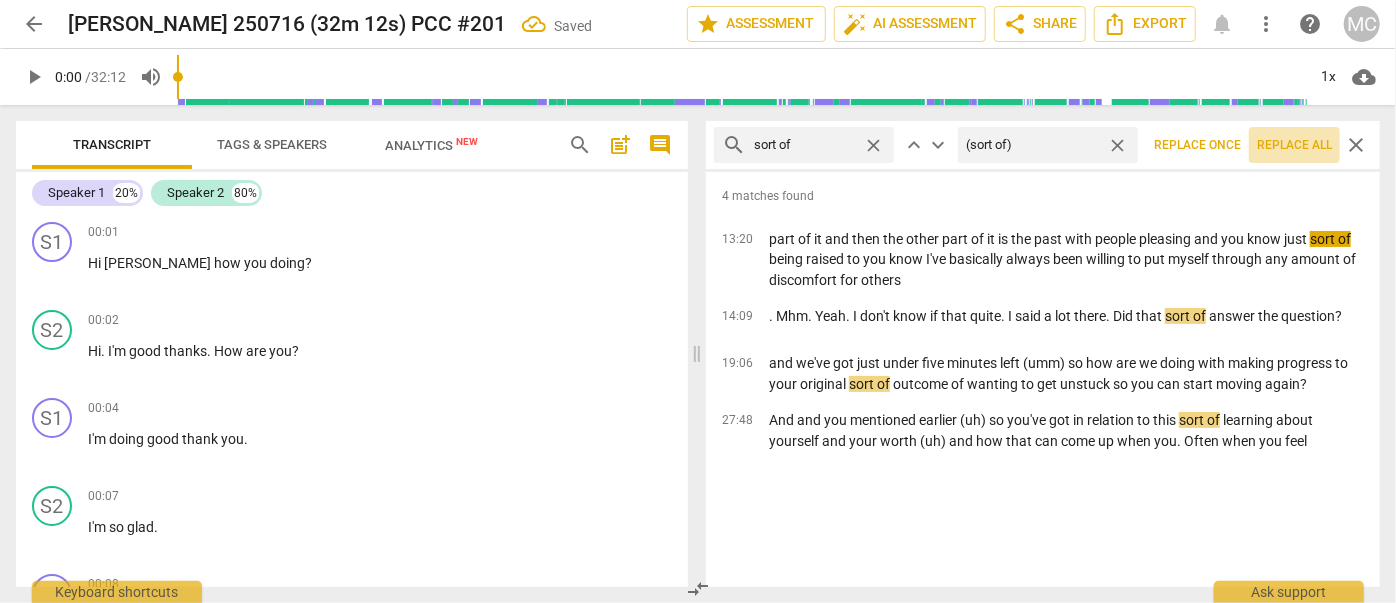 click on "Replace all" at bounding box center [1294, 145] 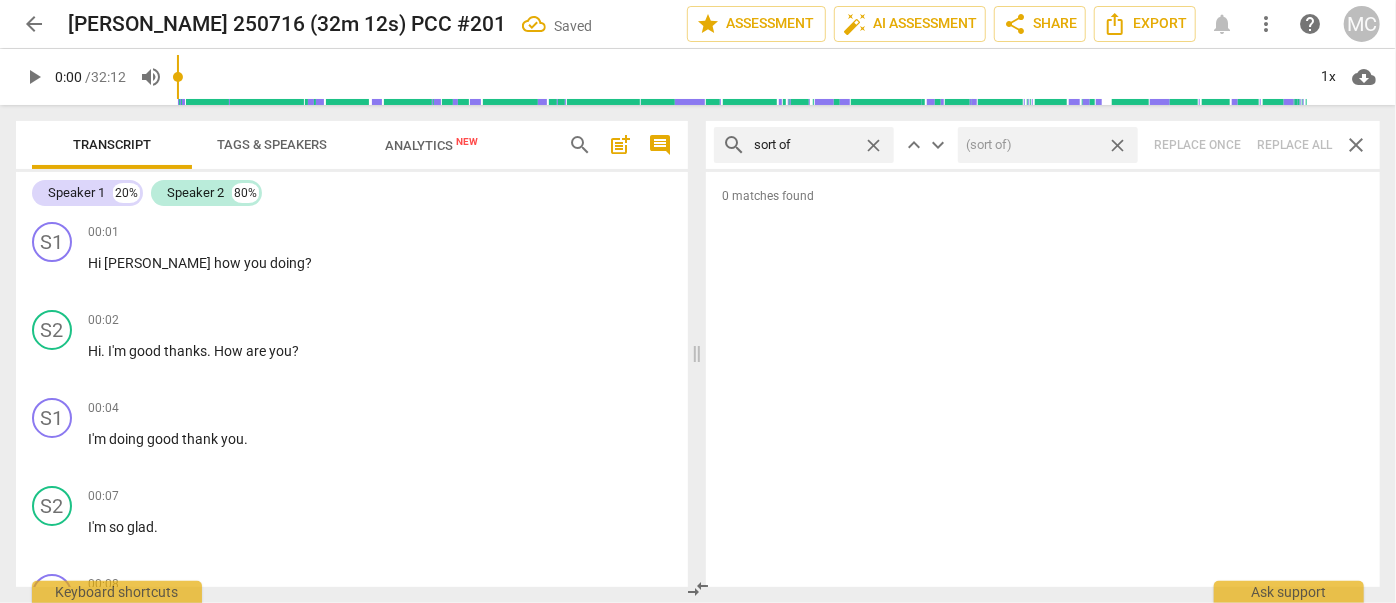 click on "close" at bounding box center [1117, 145] 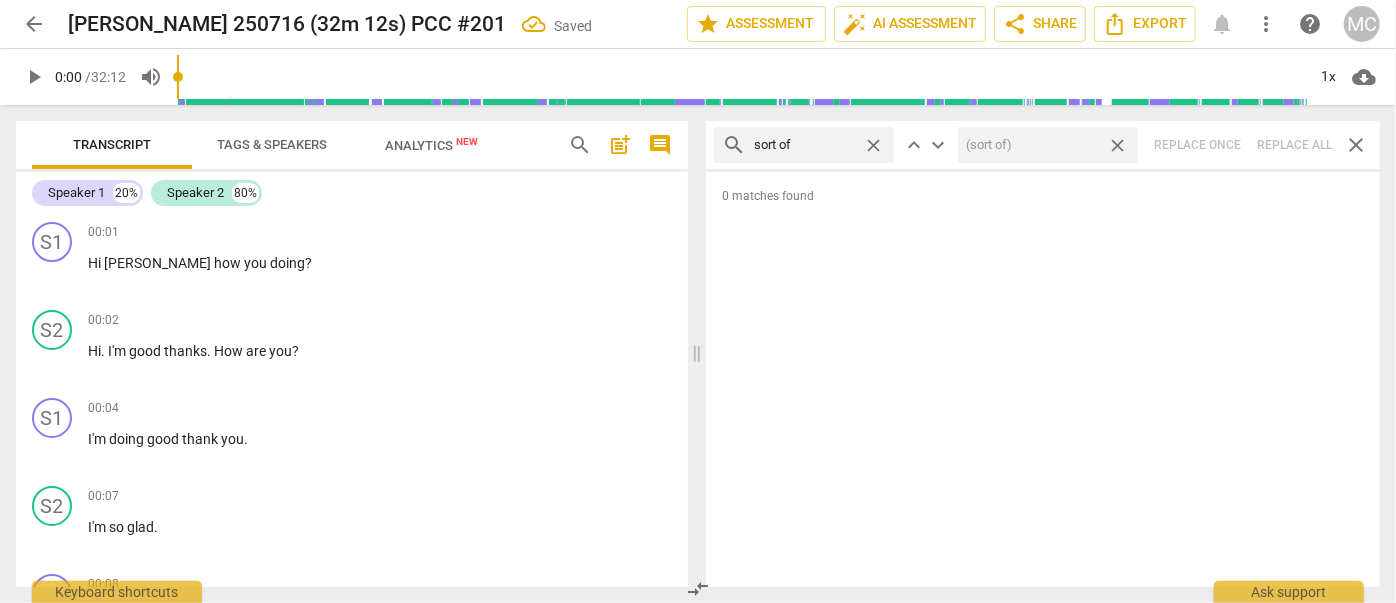 type 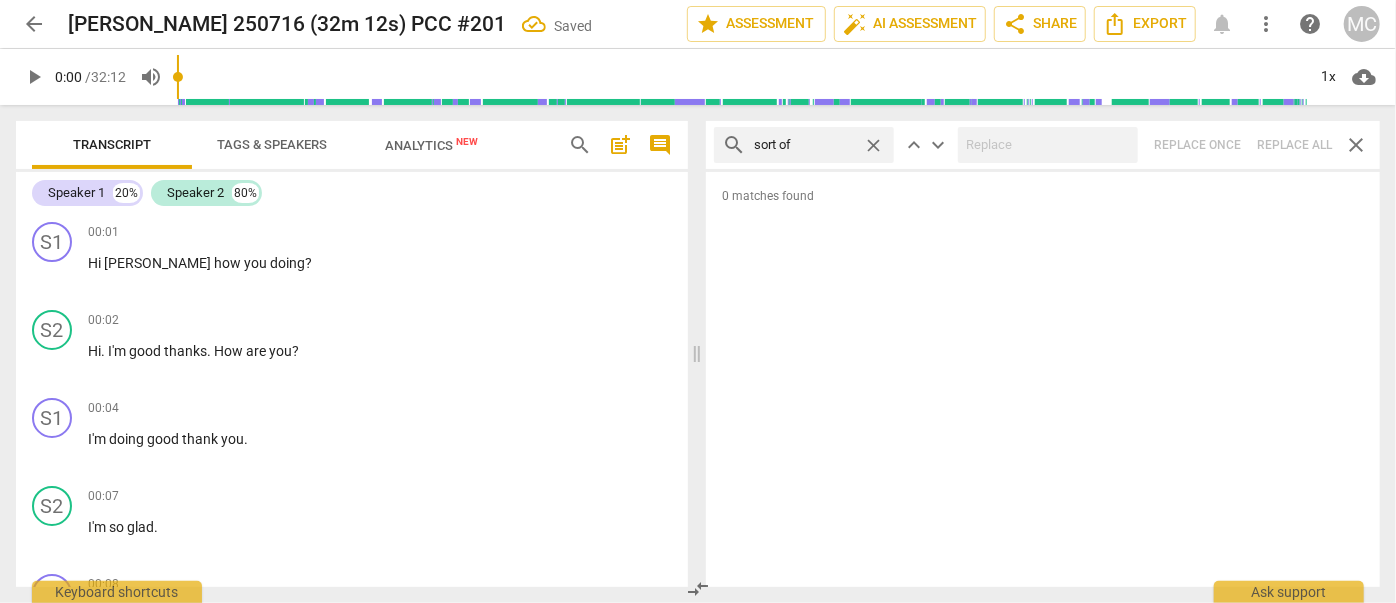 drag, startPoint x: 878, startPoint y: 145, endPoint x: 852, endPoint y: 146, distance: 26.019224 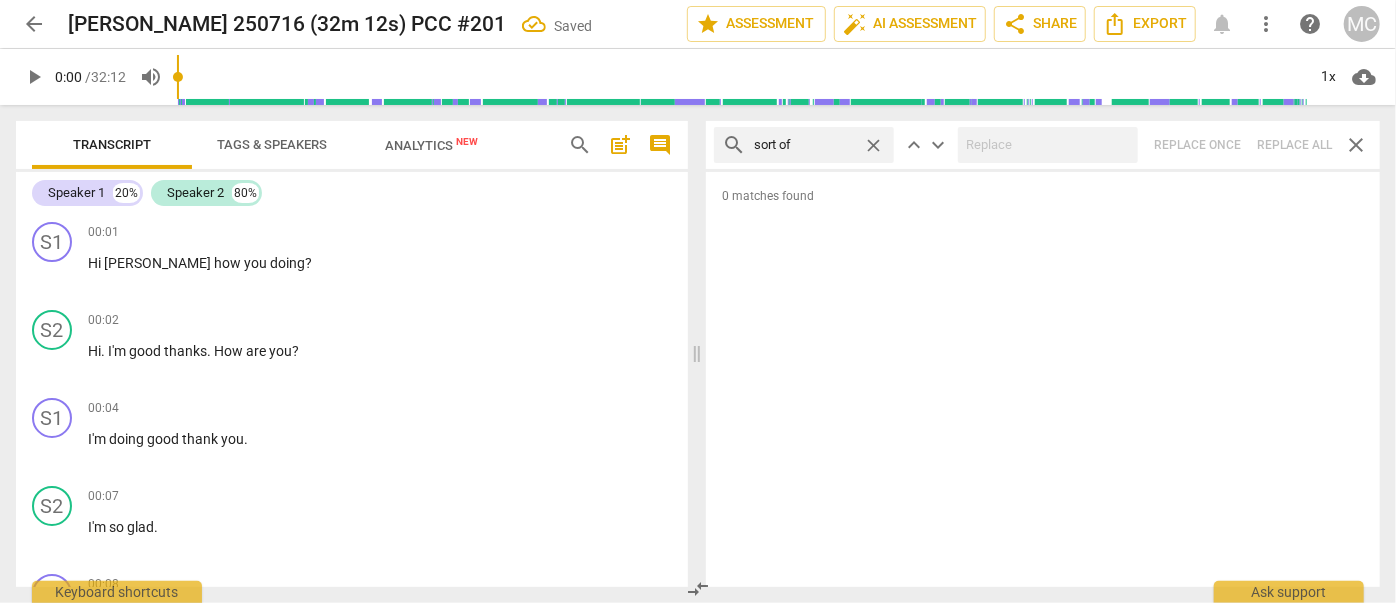 click on "close" at bounding box center (873, 145) 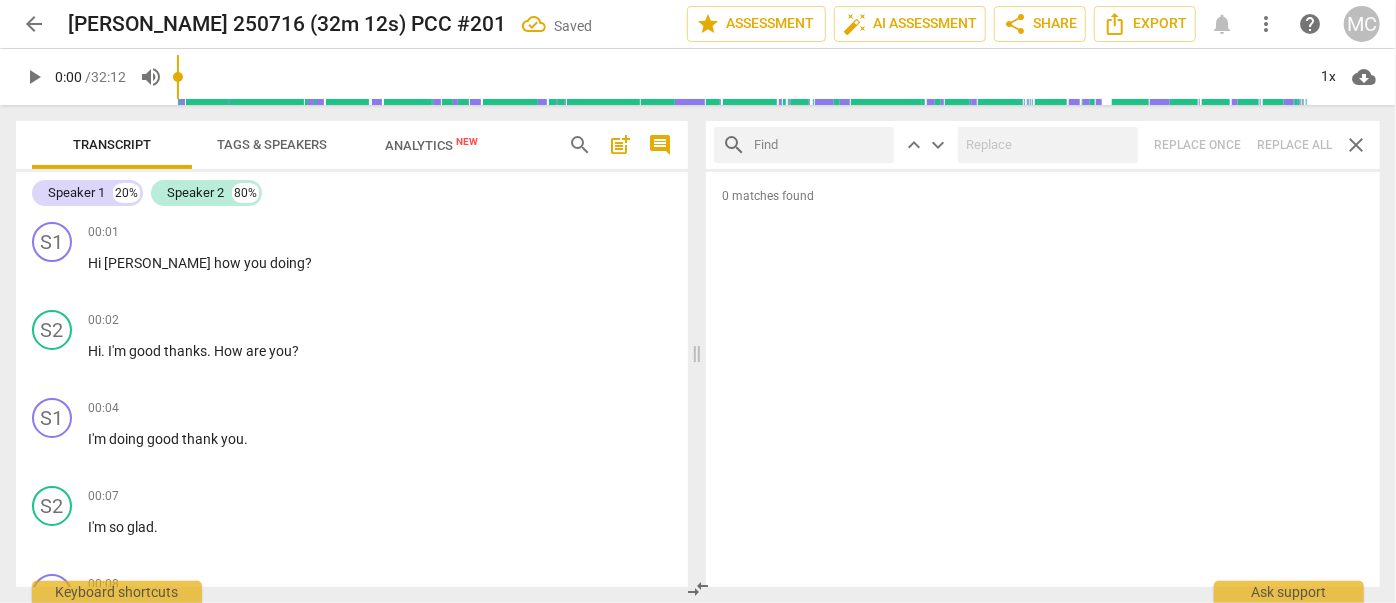 click at bounding box center [820, 145] 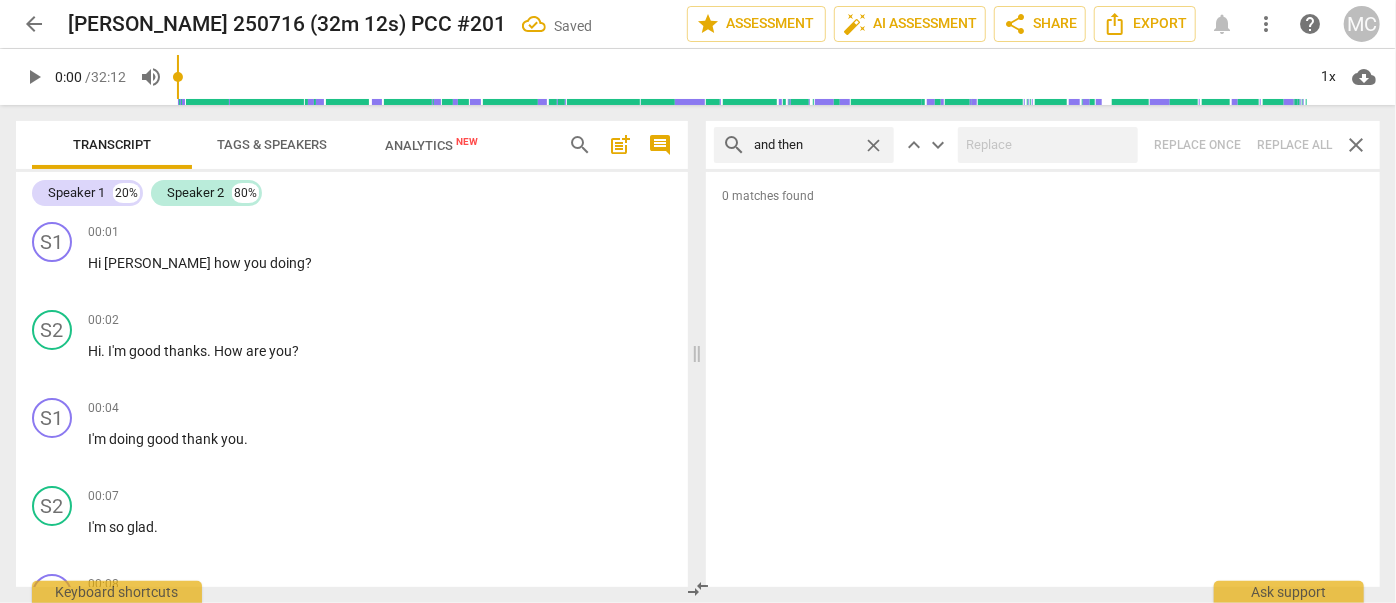 type on "and then" 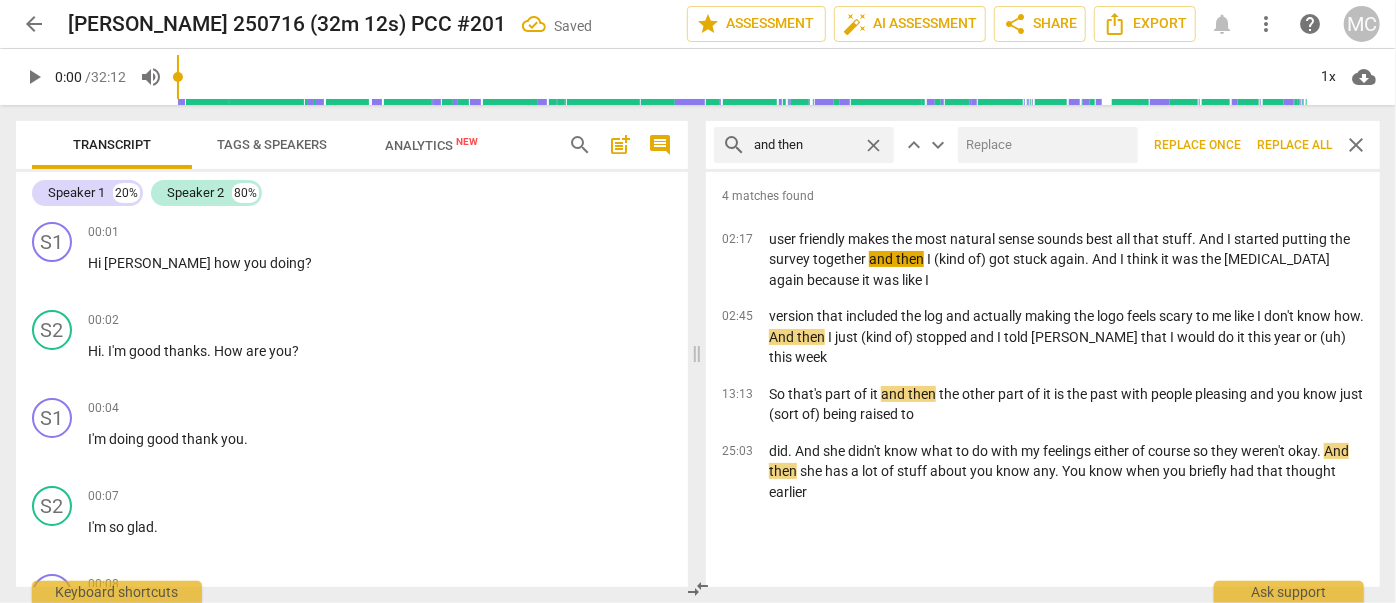 click at bounding box center [1044, 145] 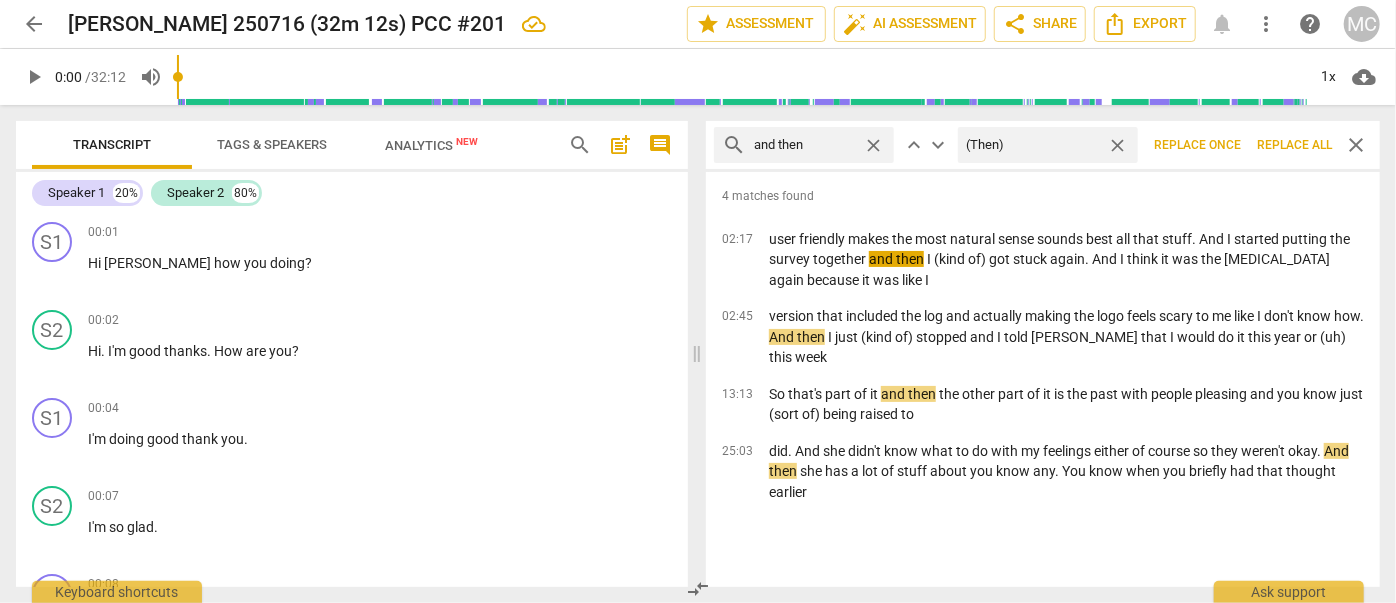 type on "(Then)" 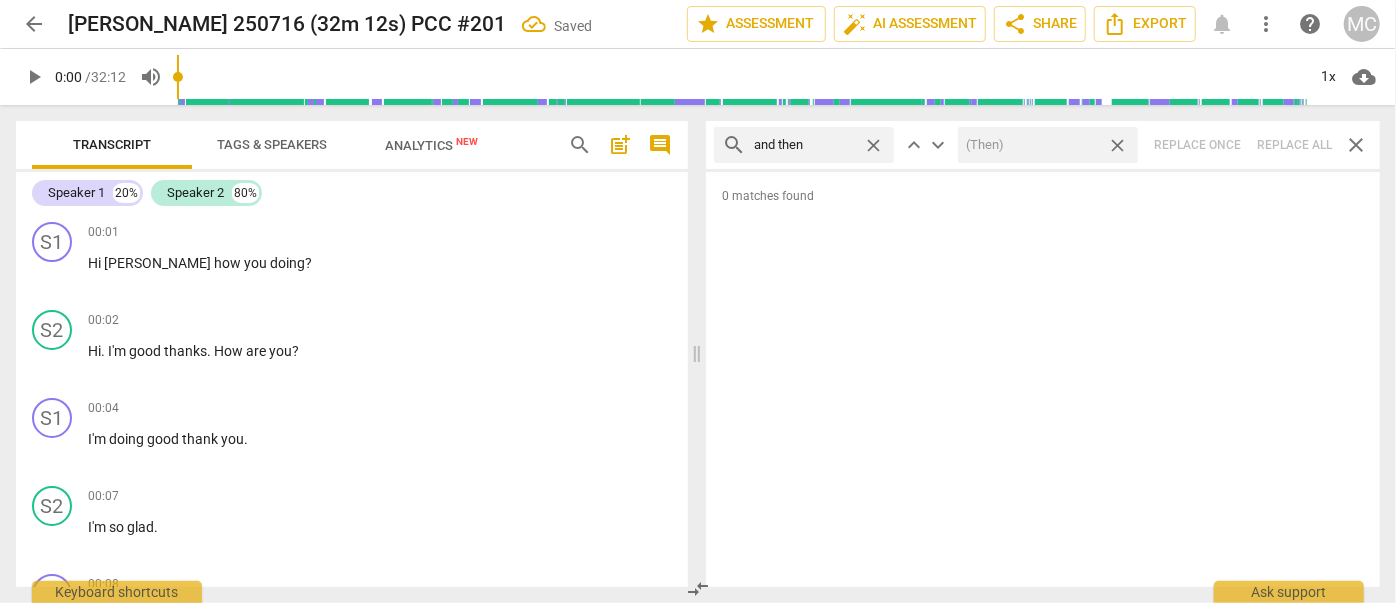 drag, startPoint x: 1117, startPoint y: 144, endPoint x: 997, endPoint y: 134, distance: 120.41595 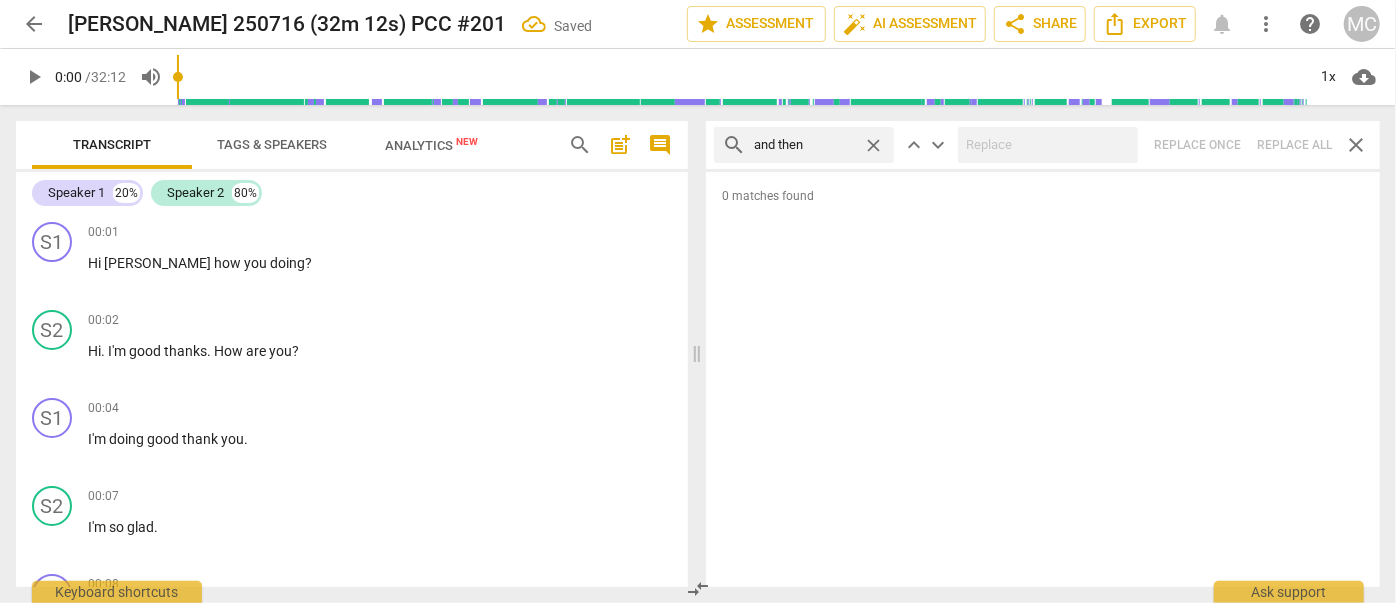 click on "close" at bounding box center [873, 145] 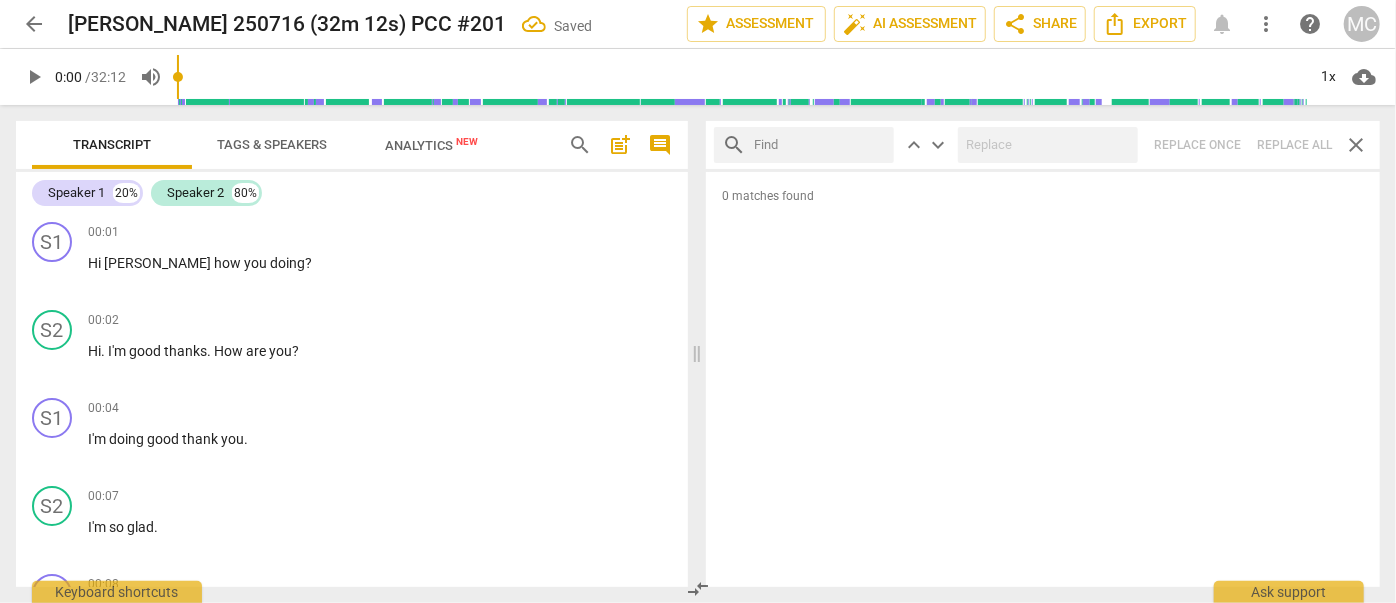 click at bounding box center (820, 145) 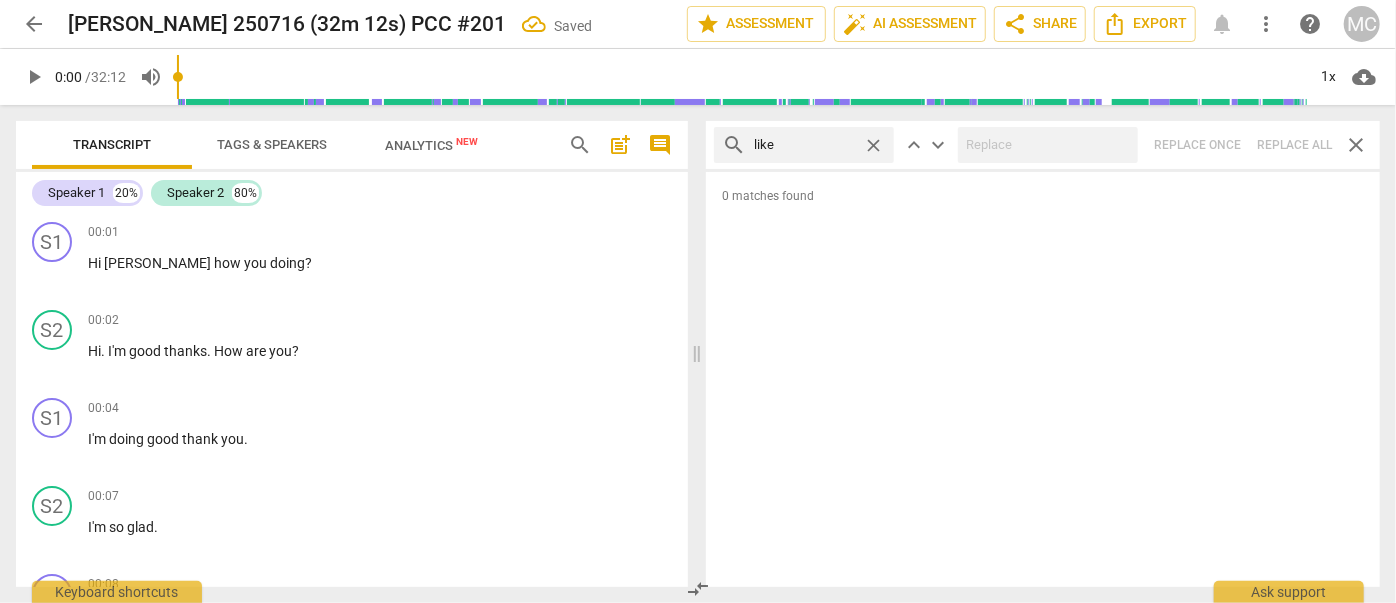 type on "like" 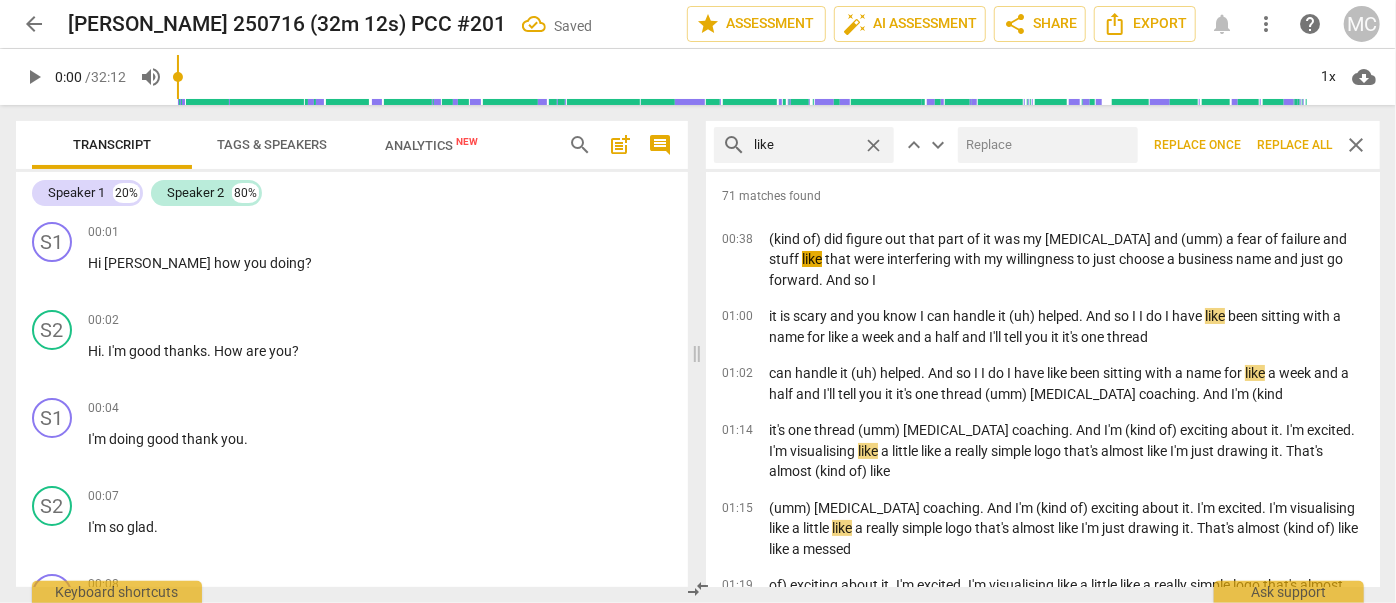 click at bounding box center (1044, 145) 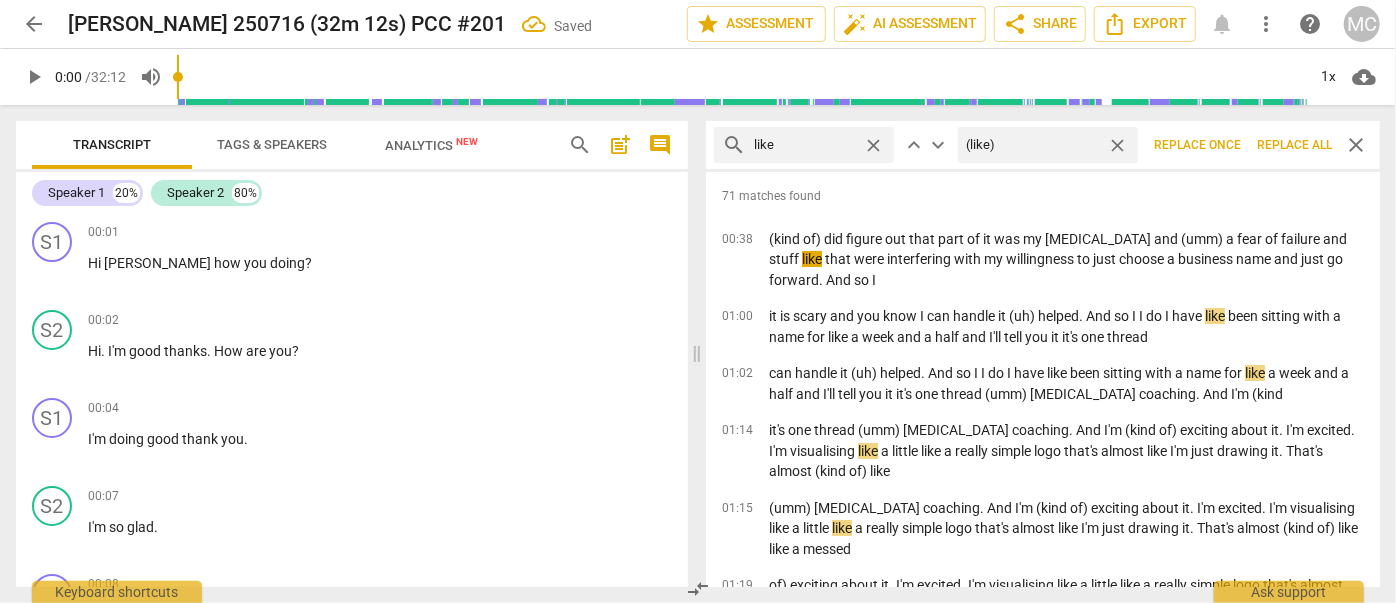 type on "(like)" 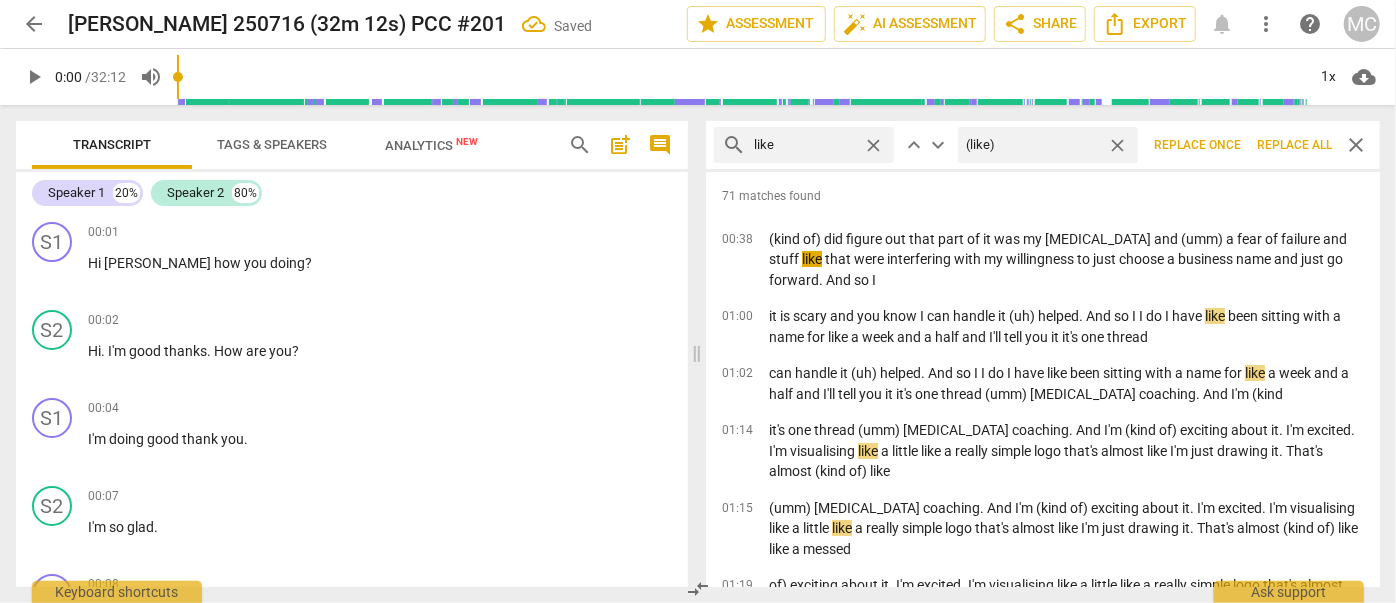 click on "Replace all" at bounding box center (1294, 145) 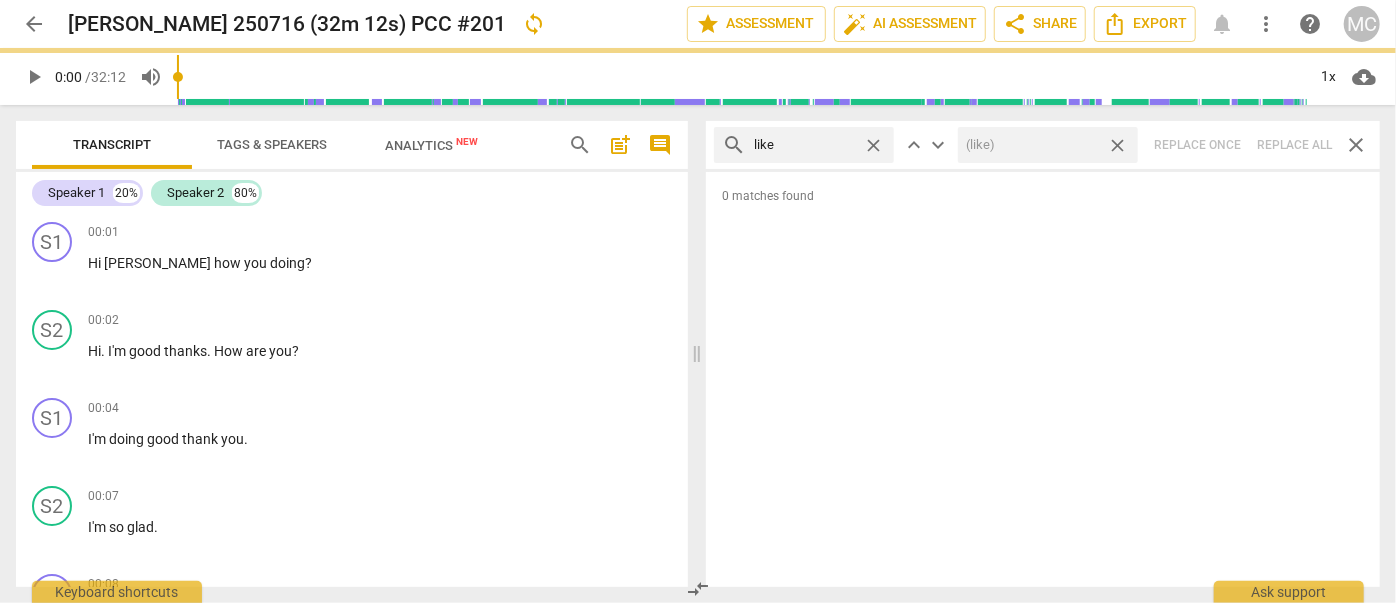 click on "close" at bounding box center [1117, 145] 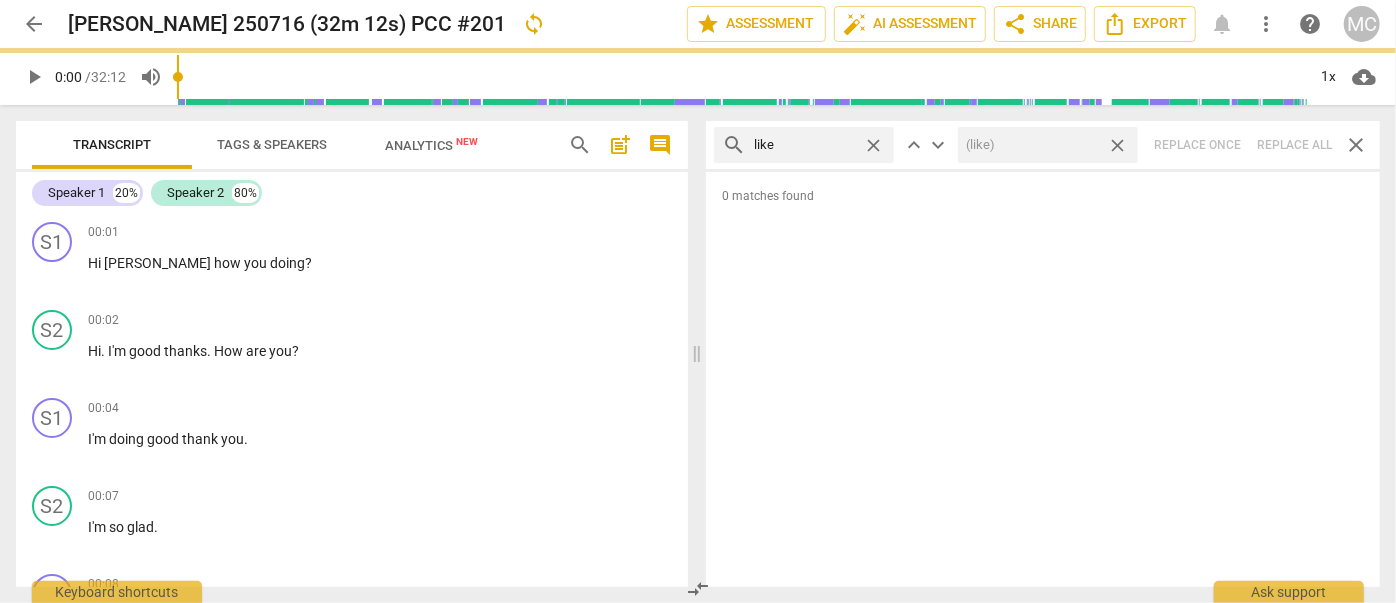 type 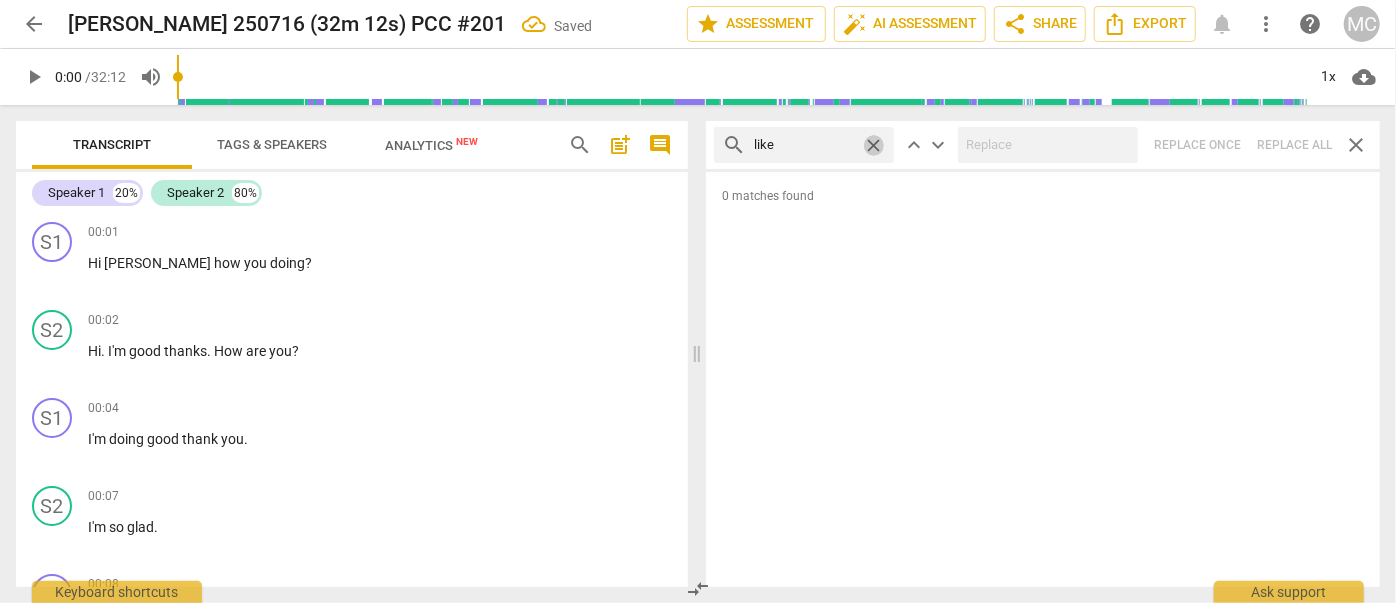 click on "close" at bounding box center [873, 145] 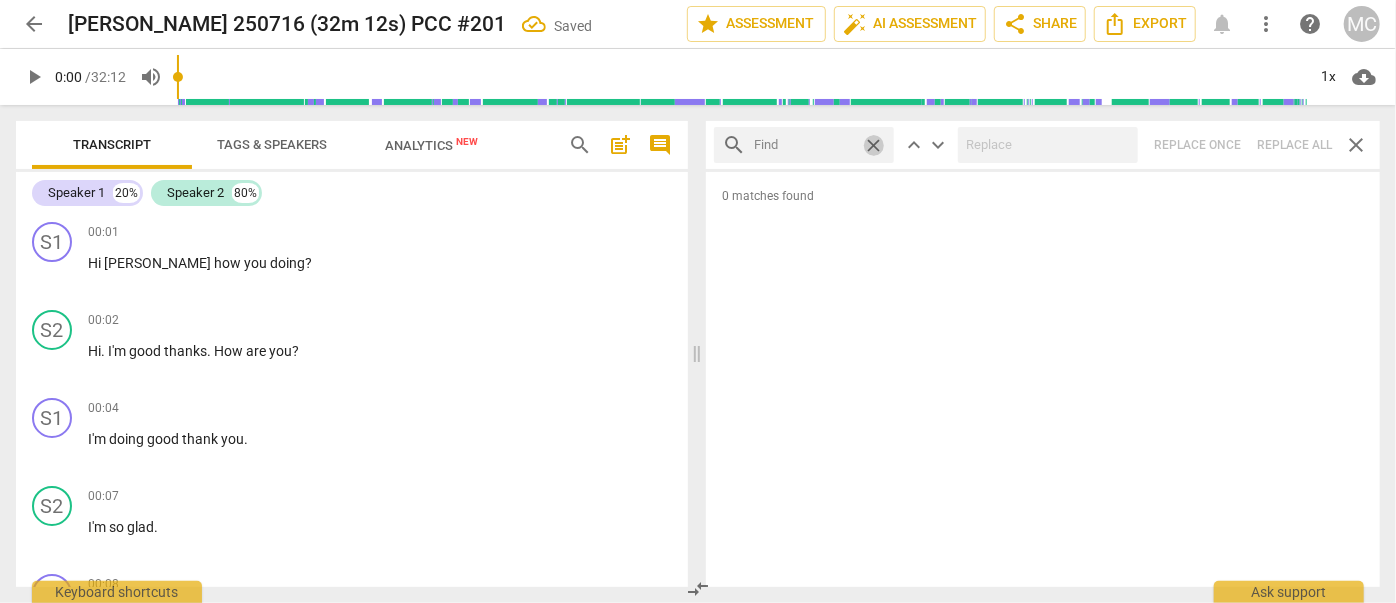 click at bounding box center [804, 145] 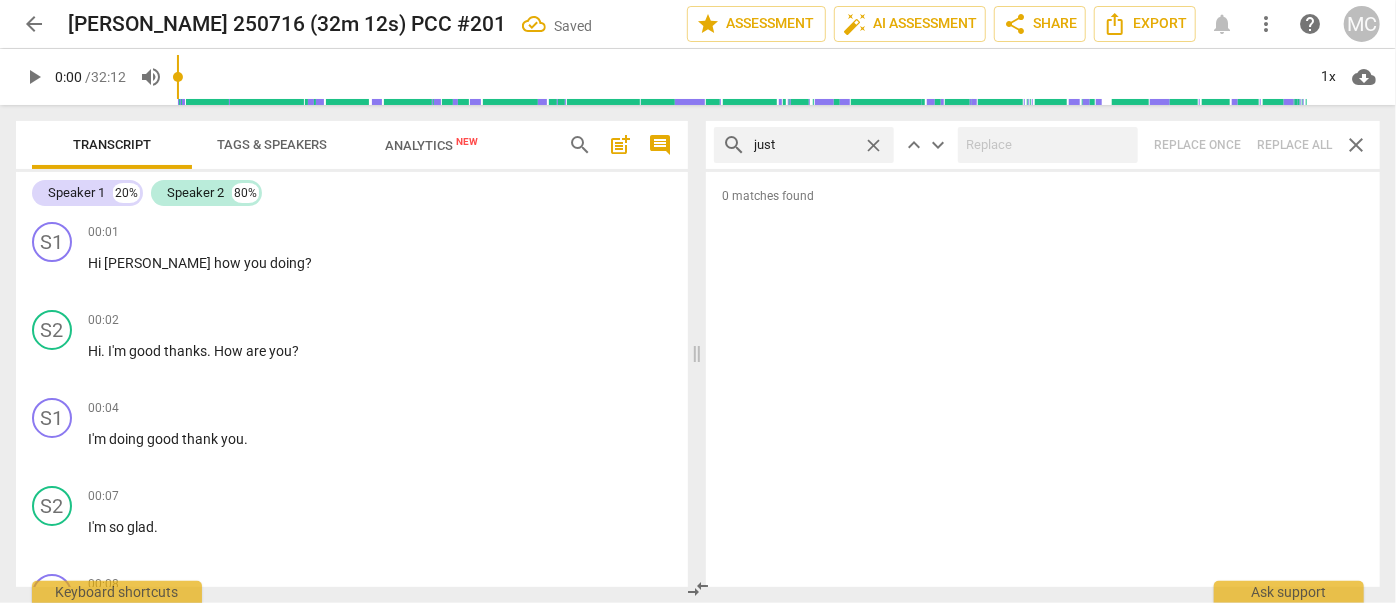 type on "just" 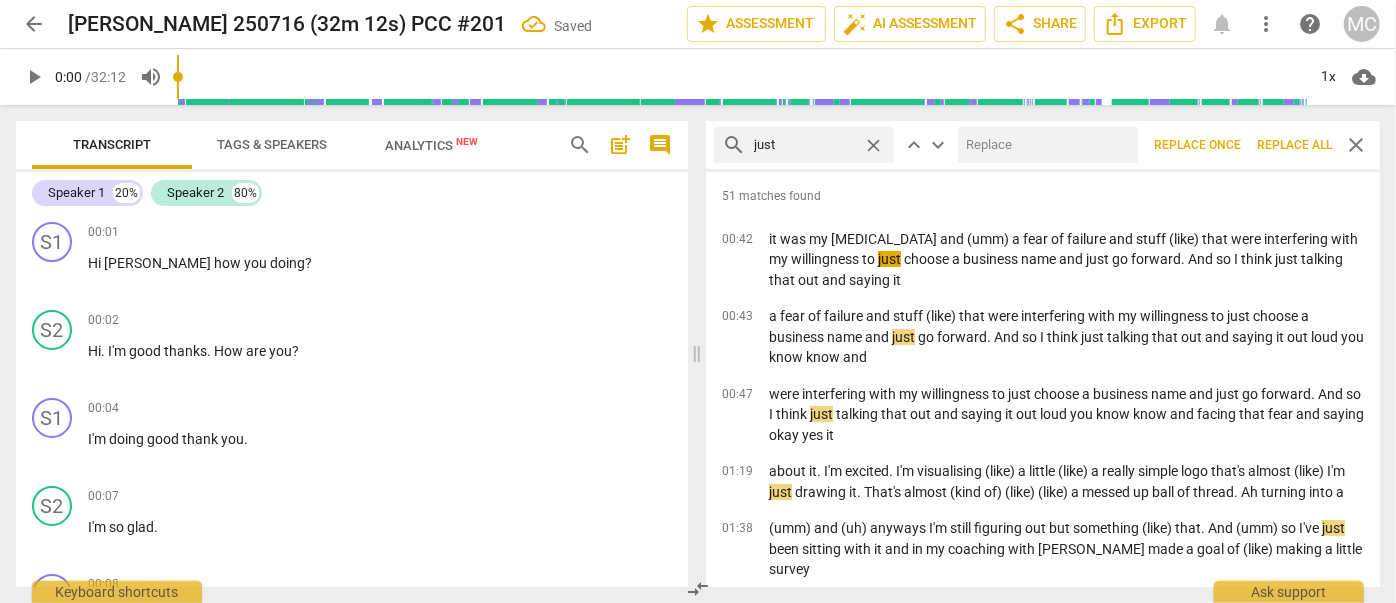 click at bounding box center [1044, 145] 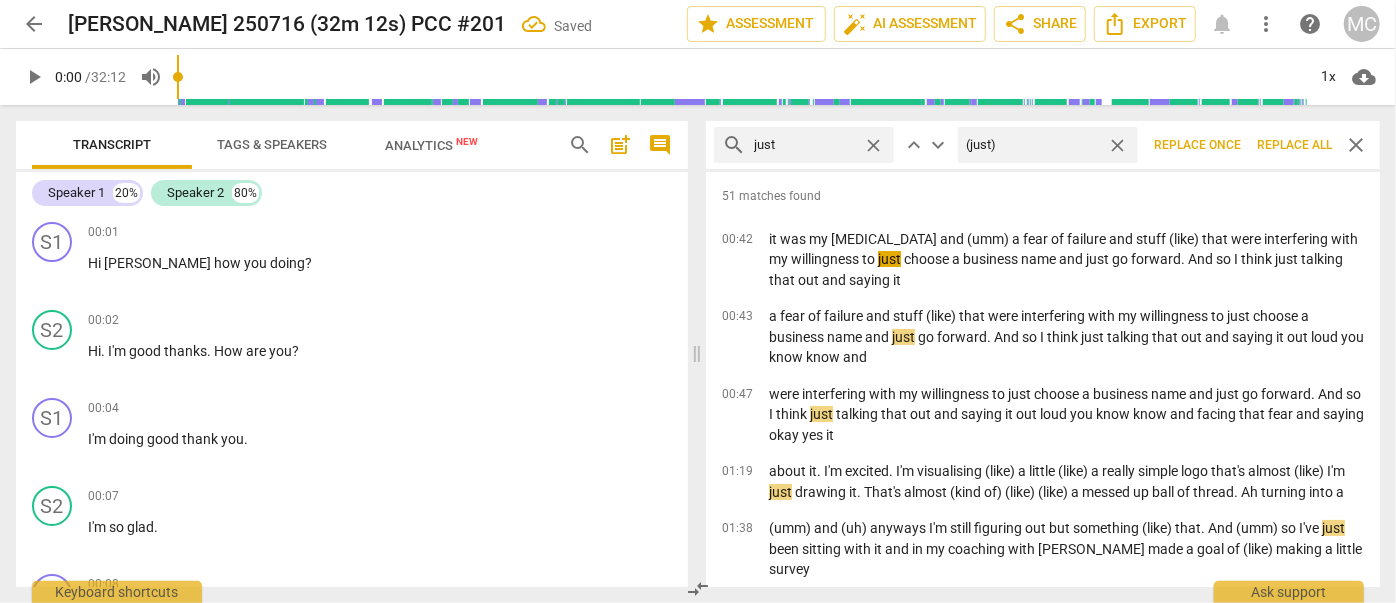 type on "(just)" 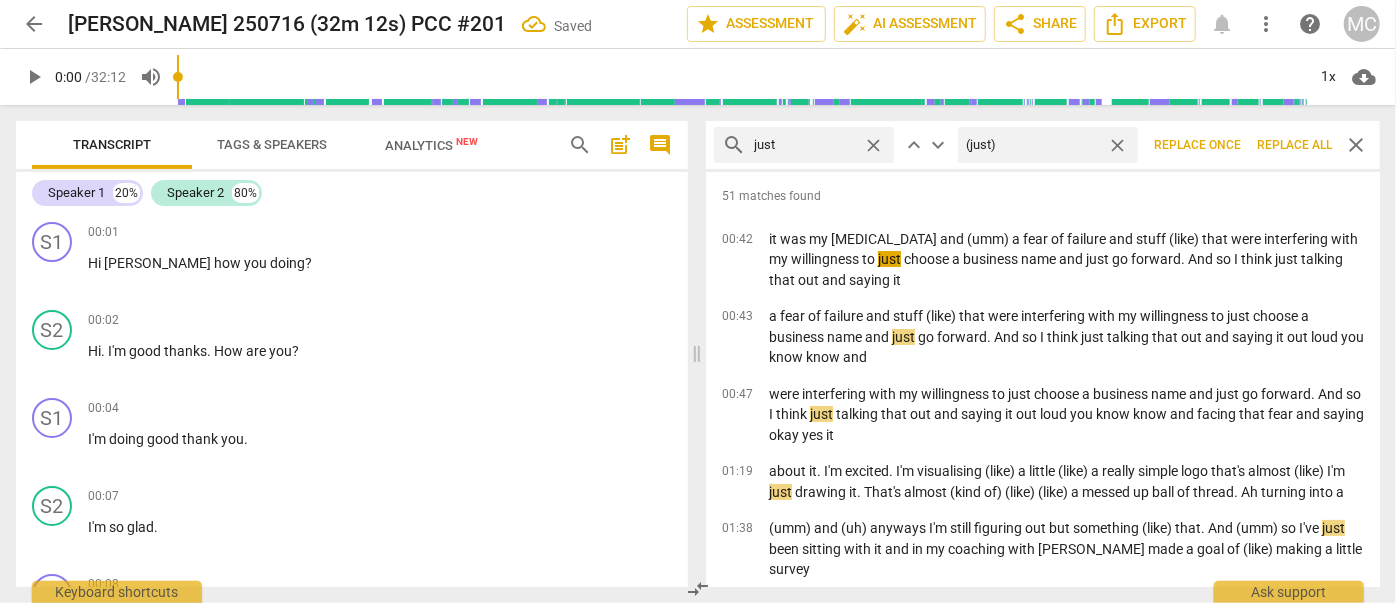 click on "Replace all" at bounding box center [1294, 145] 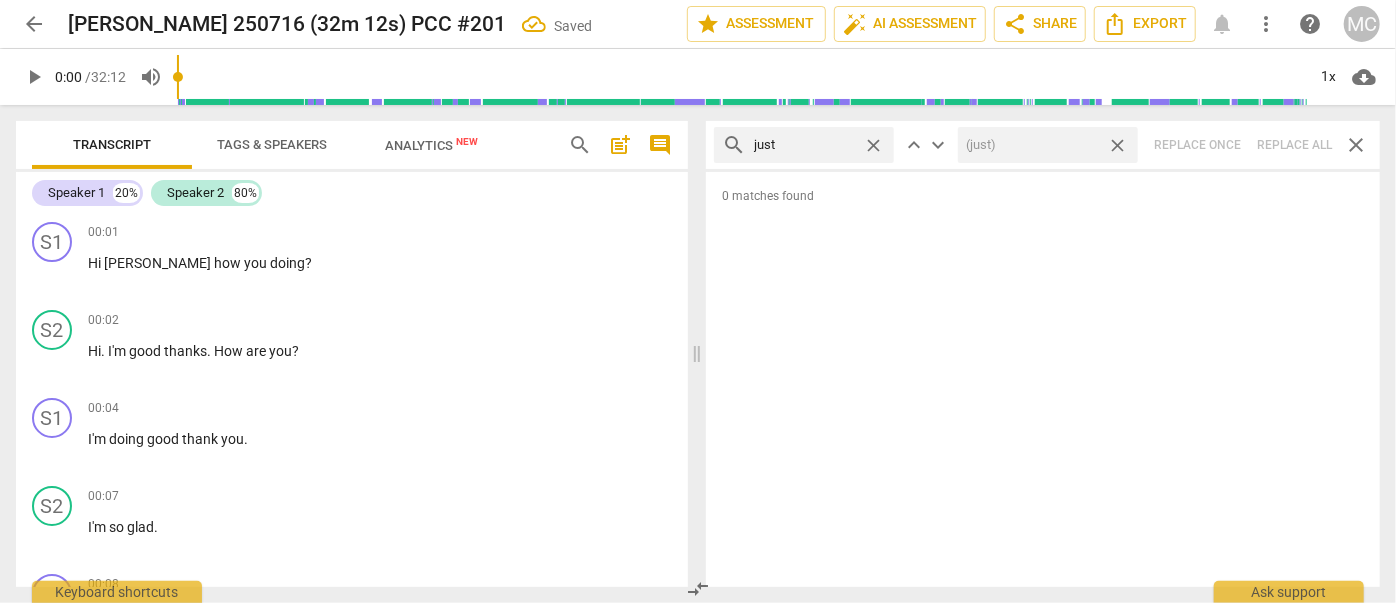 drag, startPoint x: 1120, startPoint y: 143, endPoint x: 1108, endPoint y: 143, distance: 12 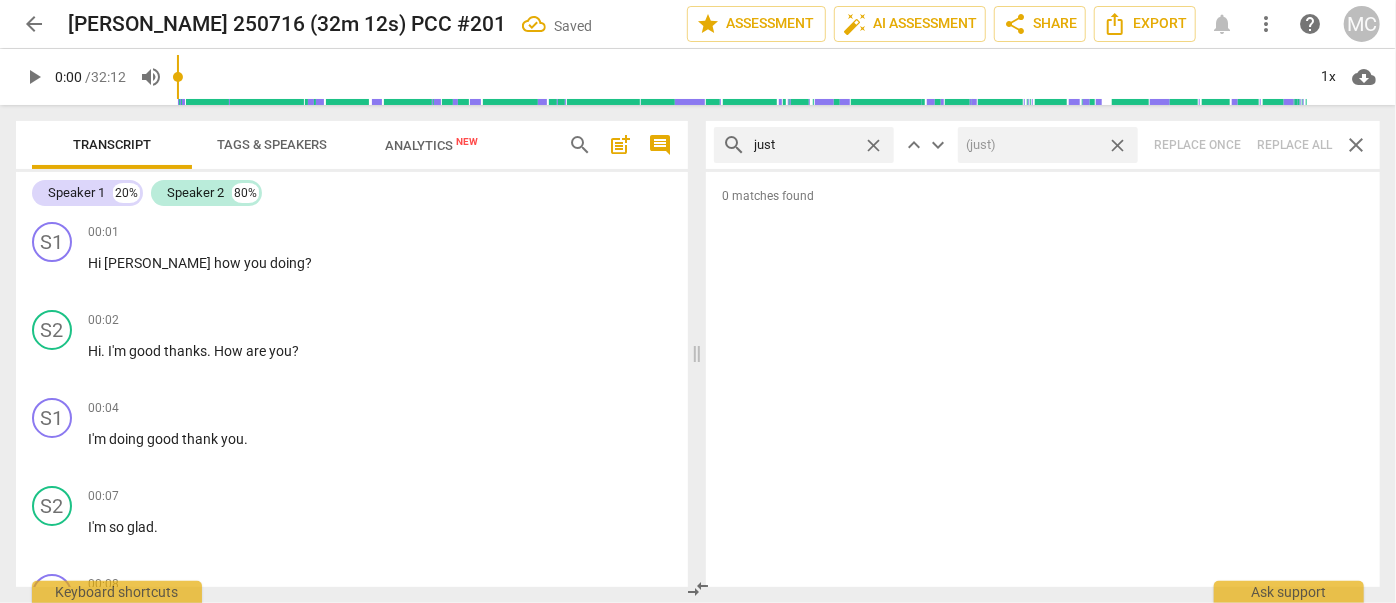 click on "close" at bounding box center (1117, 145) 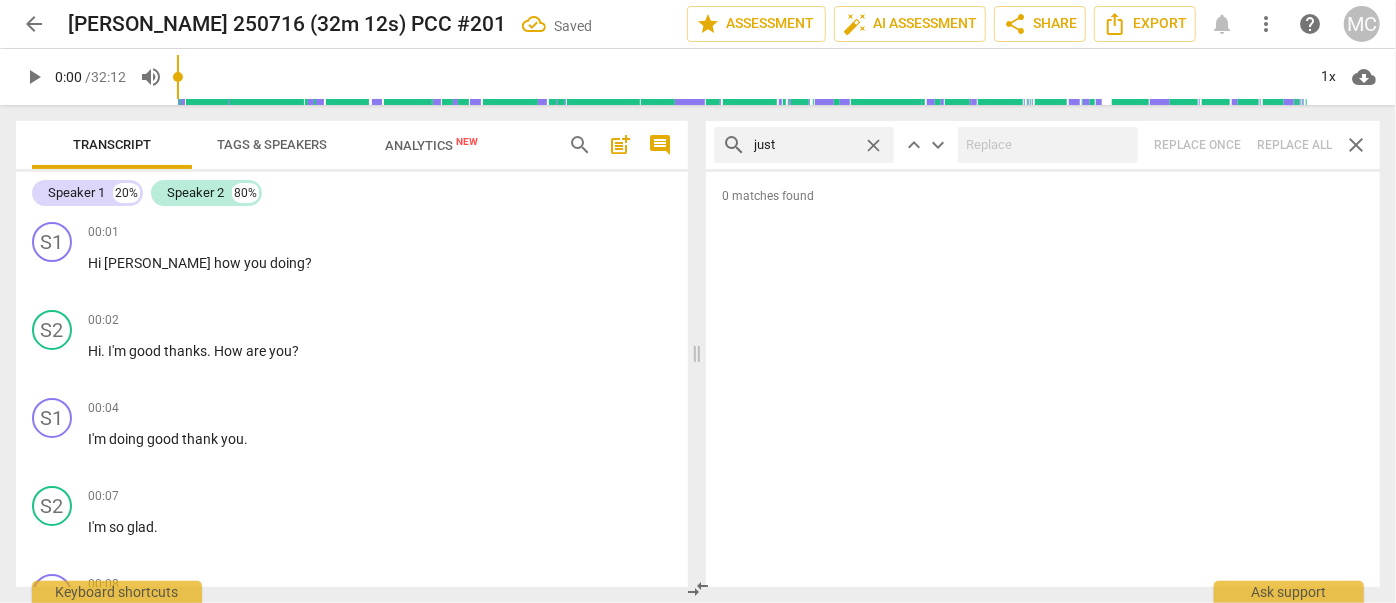 click on "close" at bounding box center [873, 145] 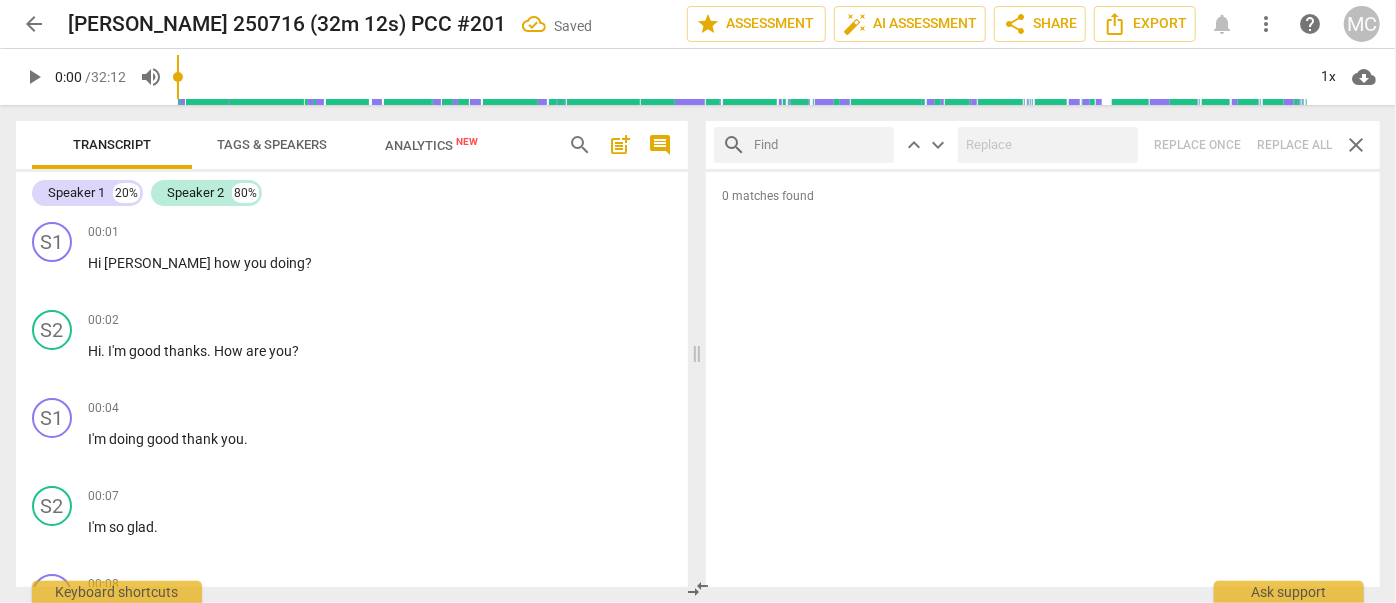 click at bounding box center [820, 145] 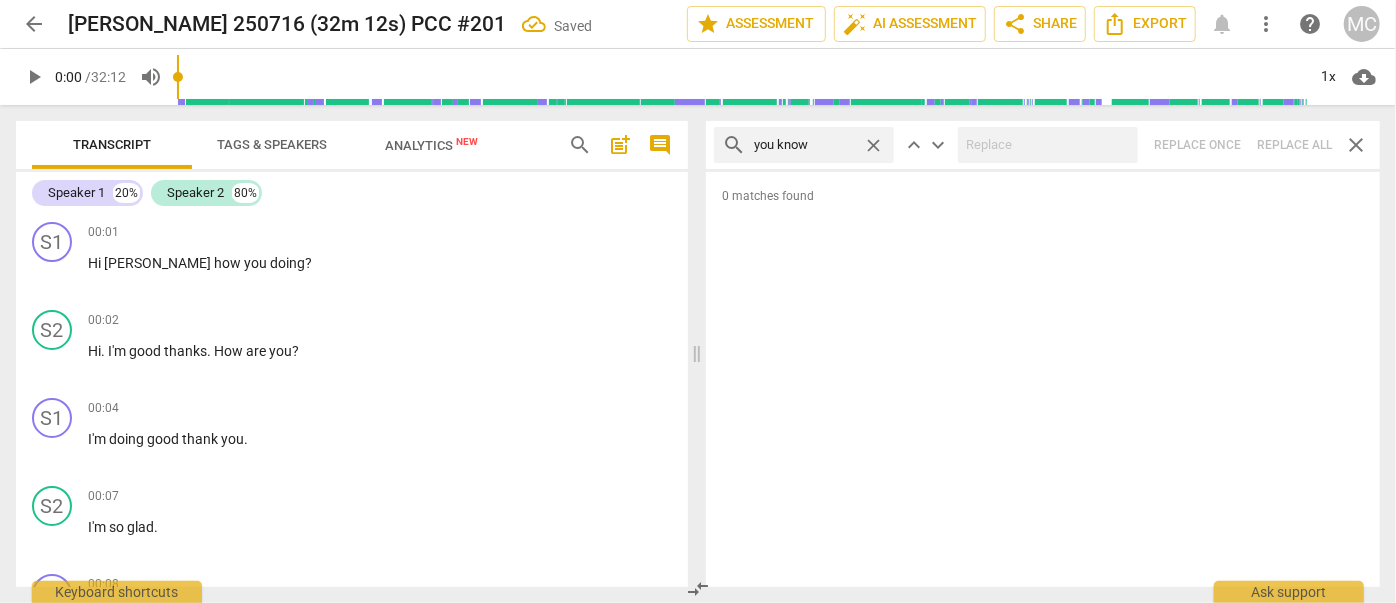 type on "you know" 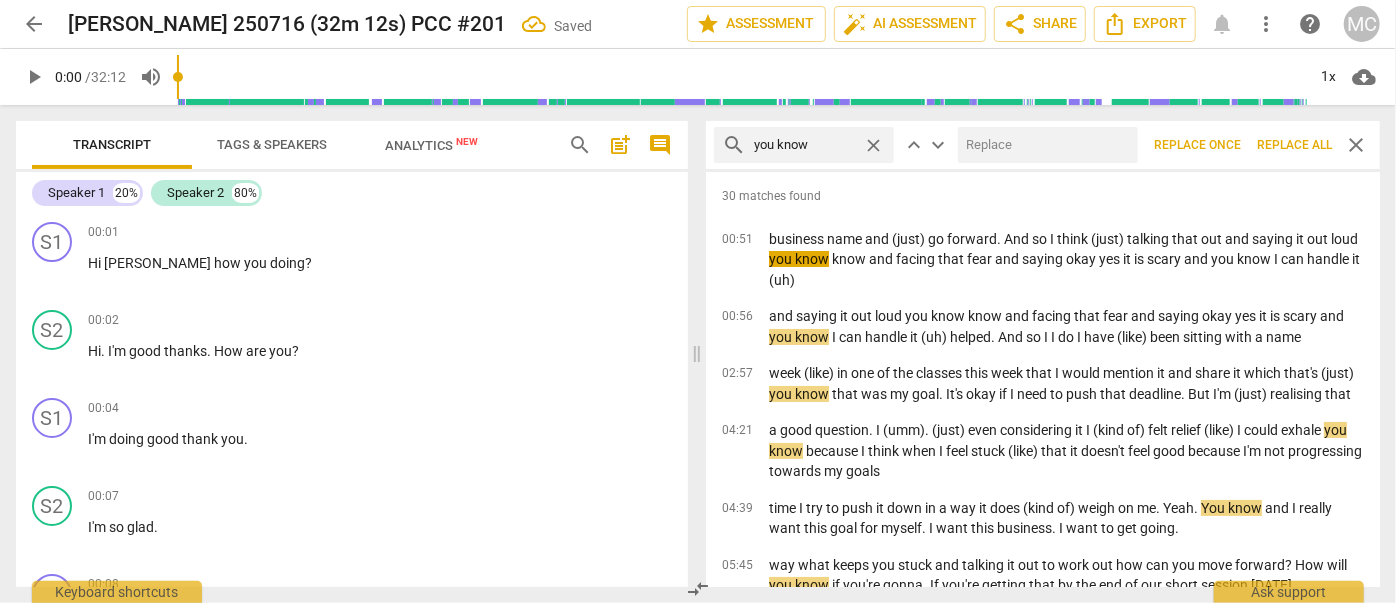 click at bounding box center [1044, 145] 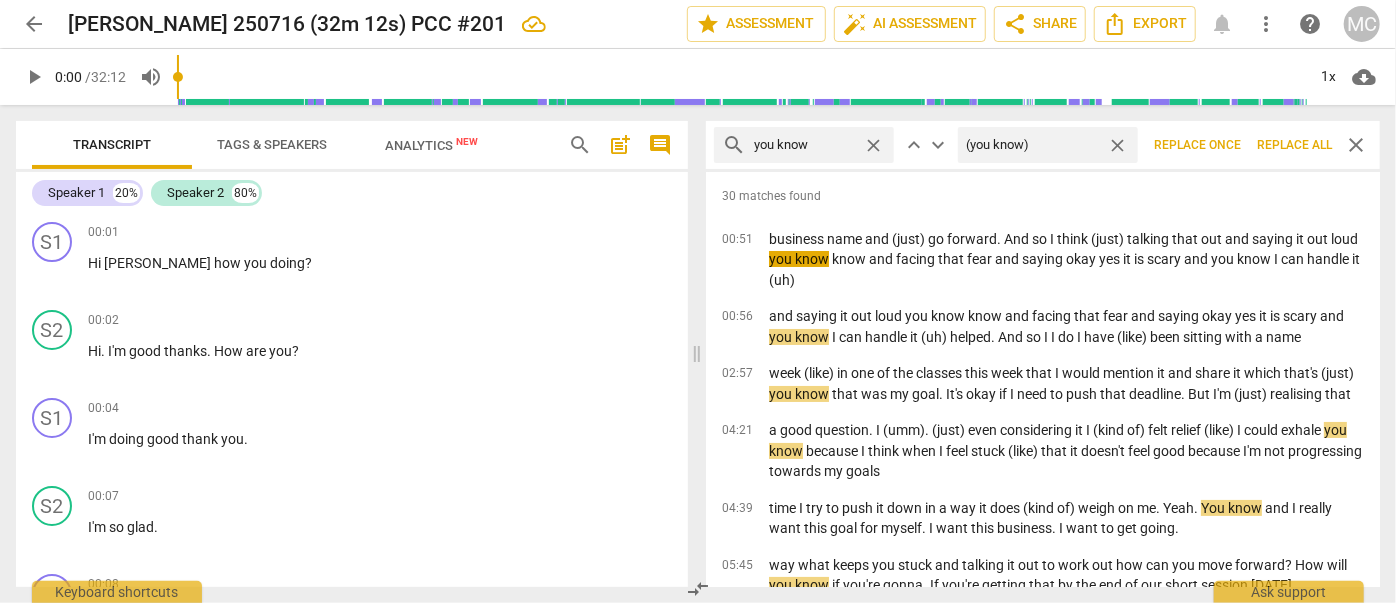 type on "(you know)" 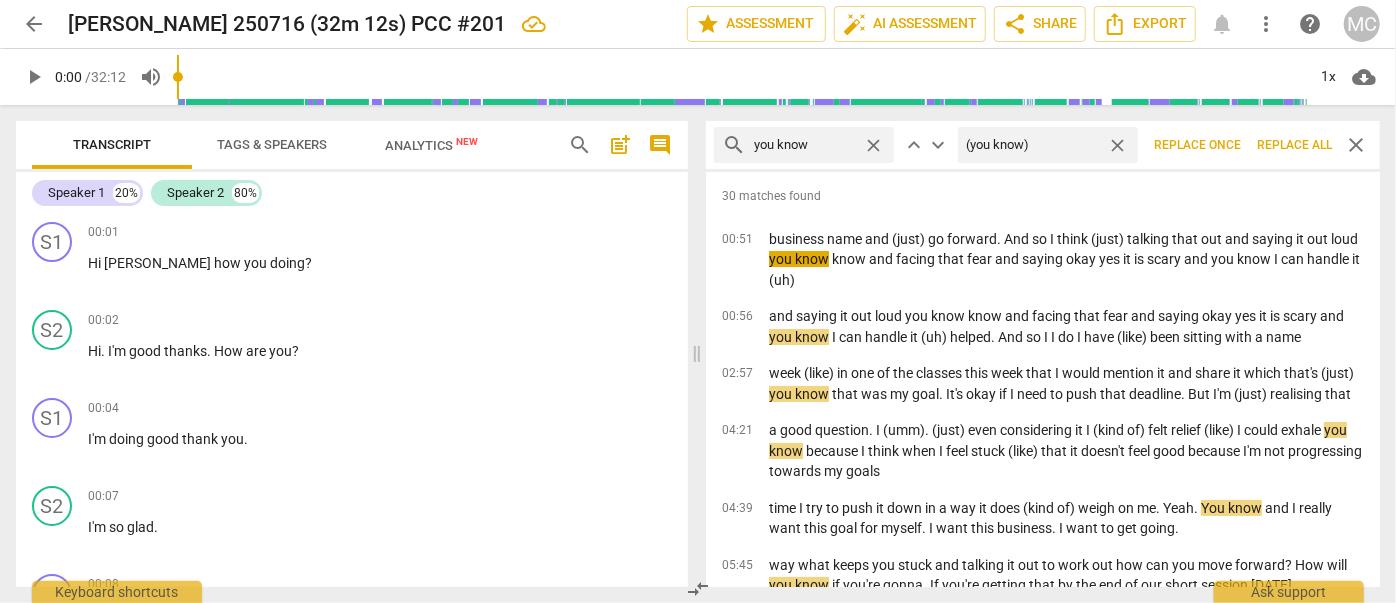 click on "Replace all" at bounding box center (1294, 145) 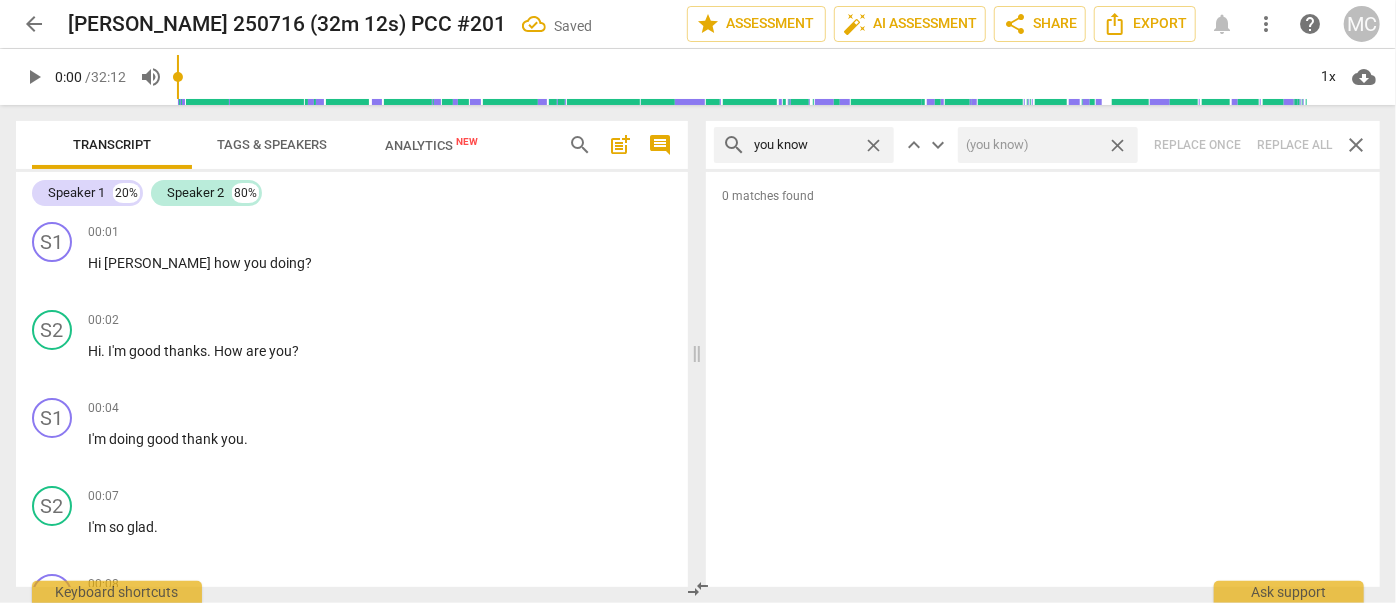 click on "close" at bounding box center [1117, 145] 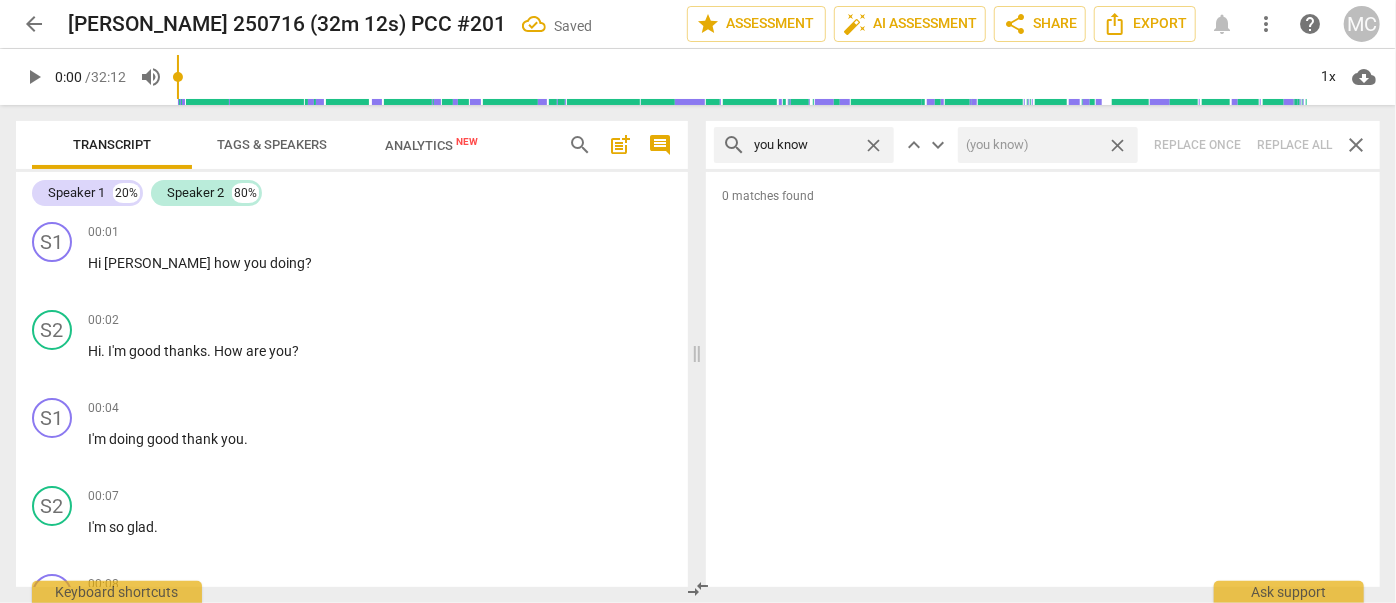 type 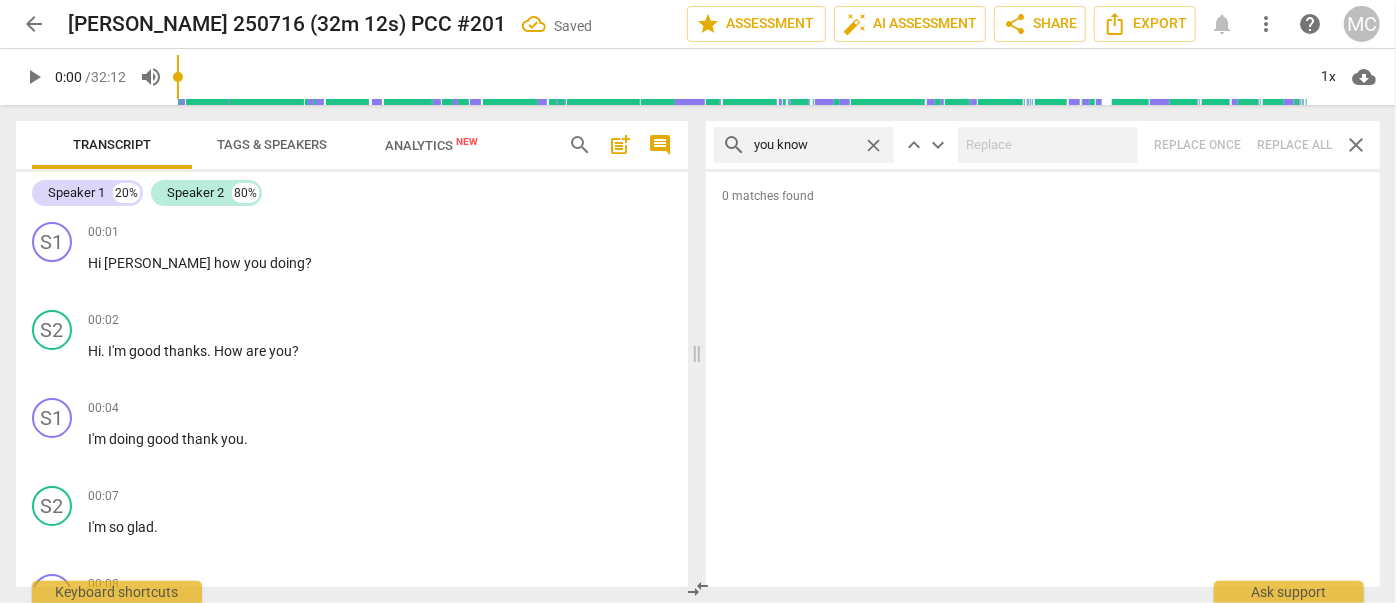 click on "close" at bounding box center (873, 145) 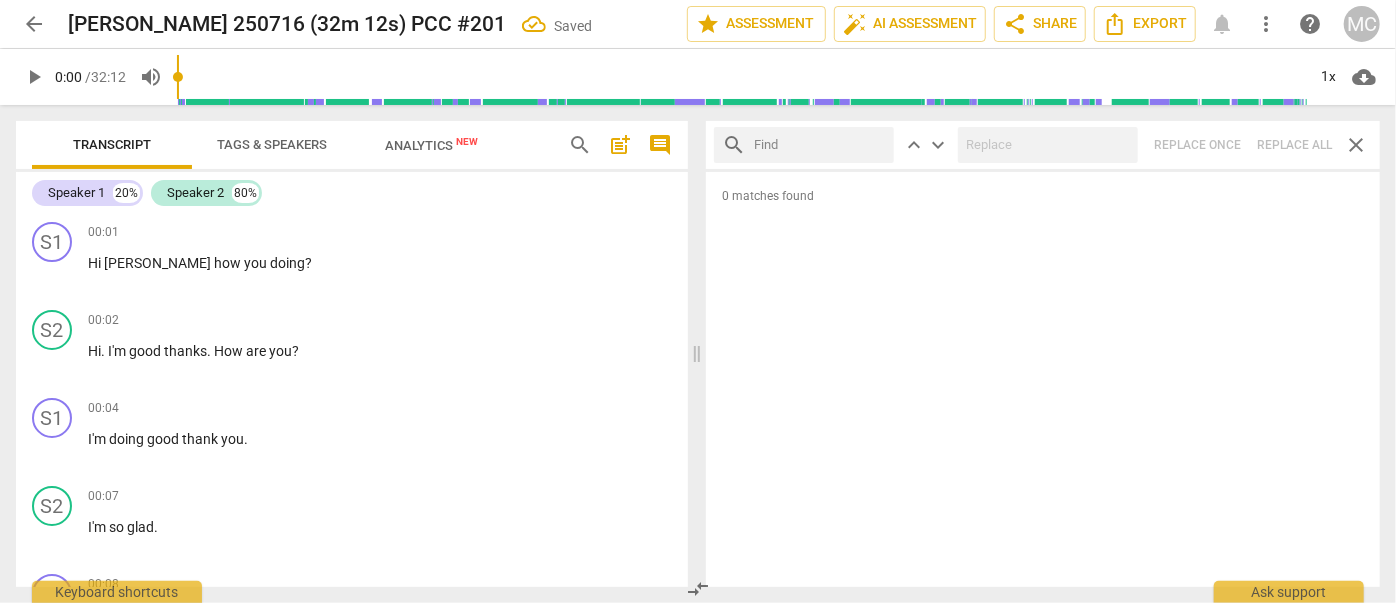 drag, startPoint x: 808, startPoint y: 143, endPoint x: 822, endPoint y: 121, distance: 26.076809 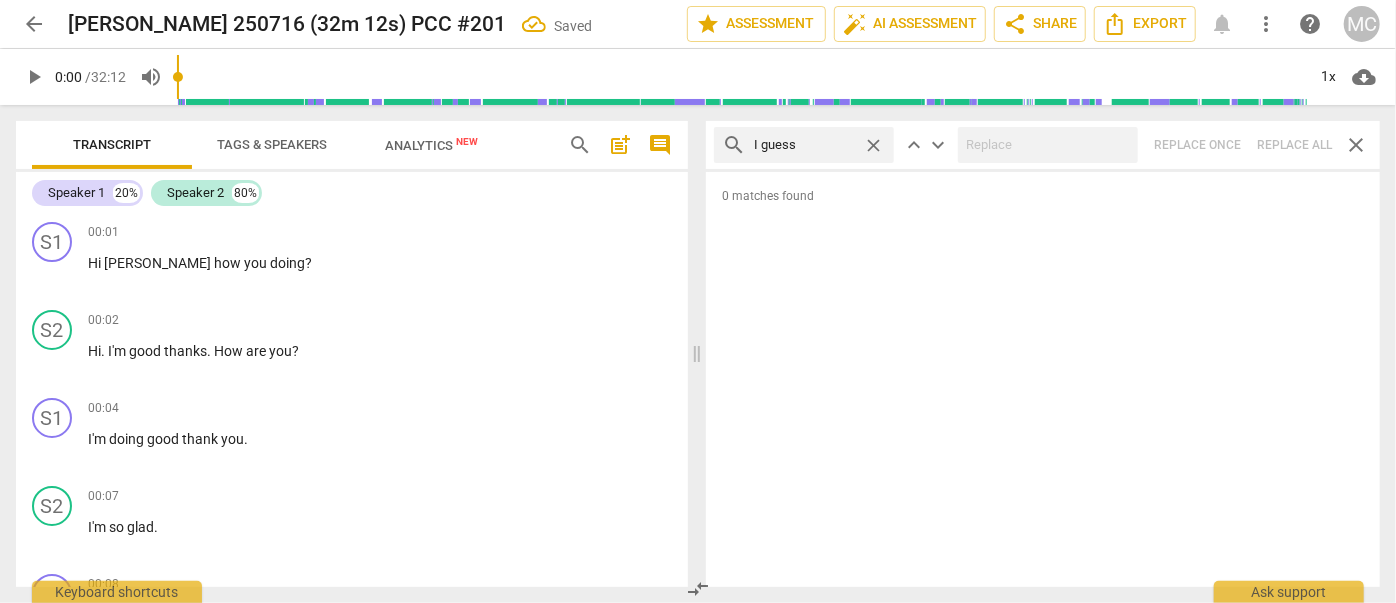 type on "I guess" 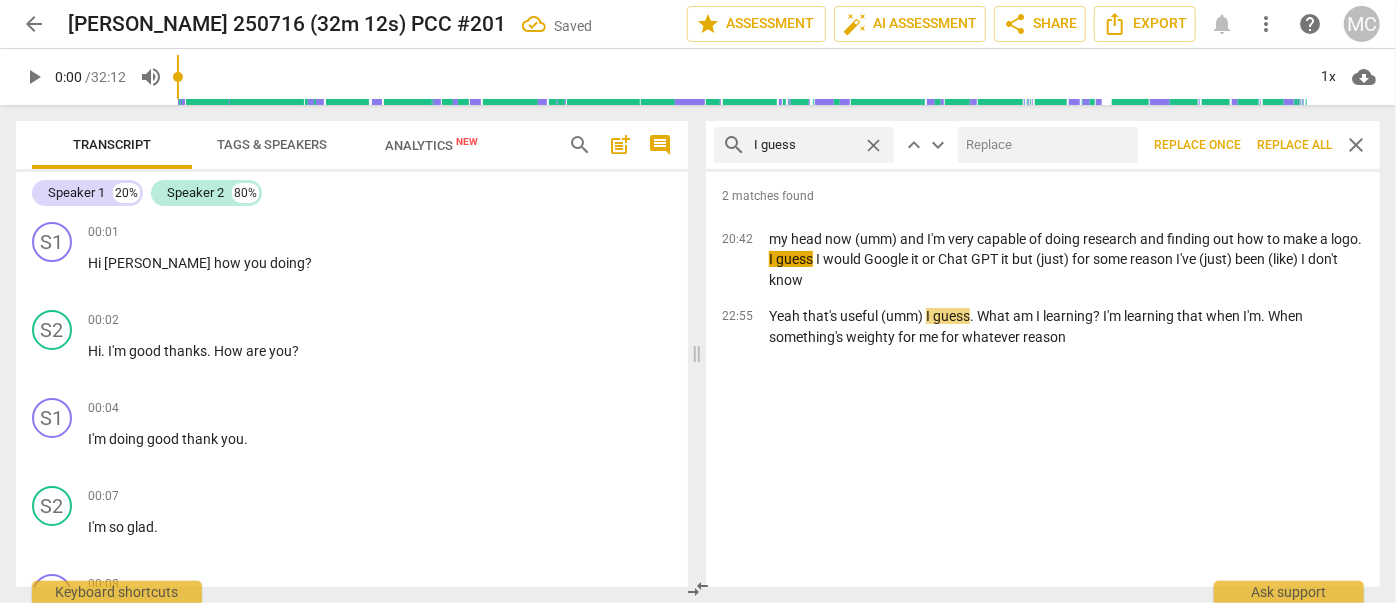 click at bounding box center [1044, 145] 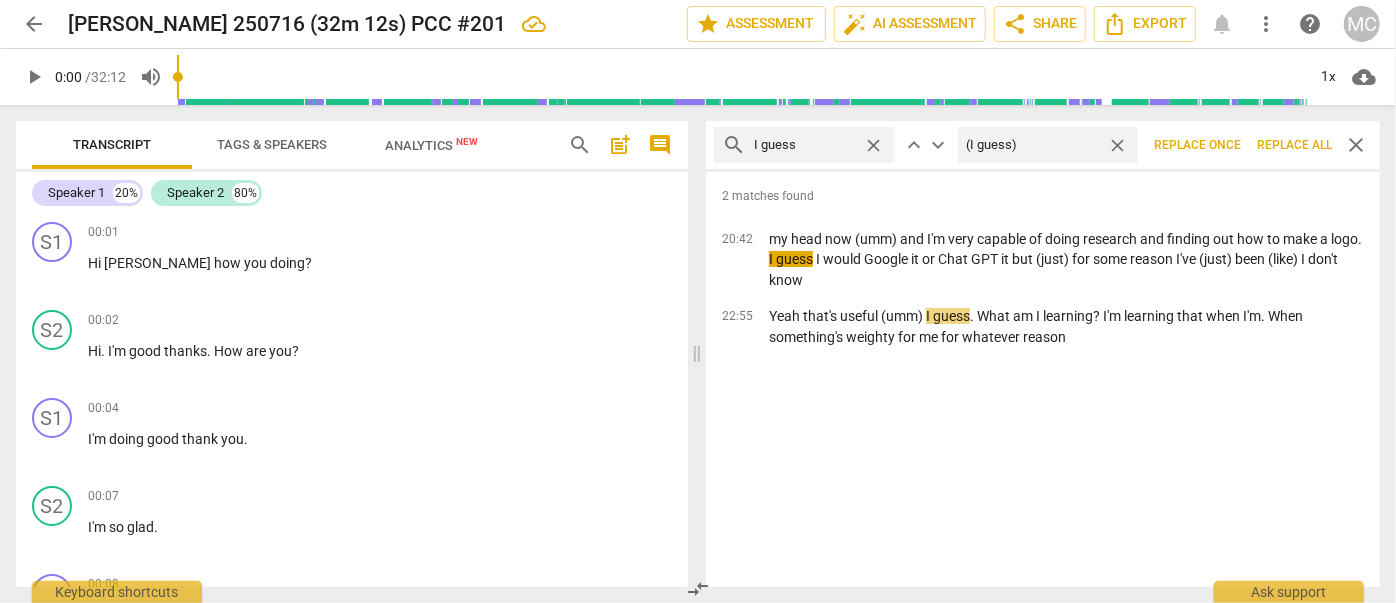 type on "(I guess)" 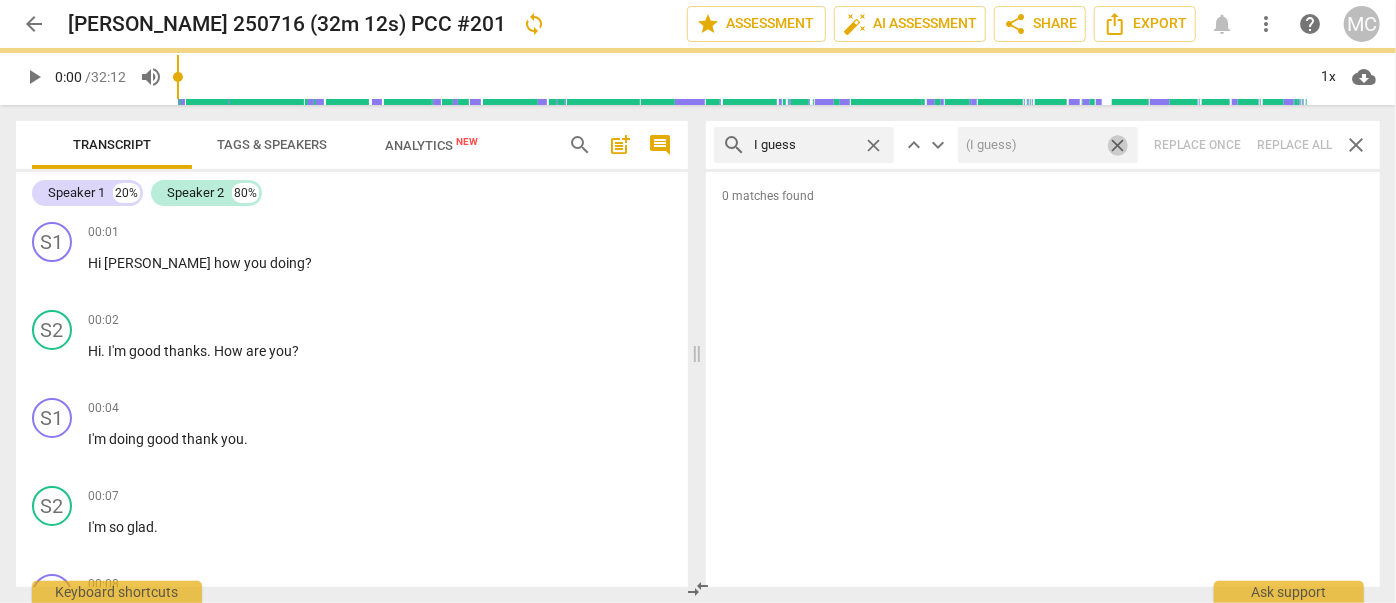 click on "close" at bounding box center (1117, 145) 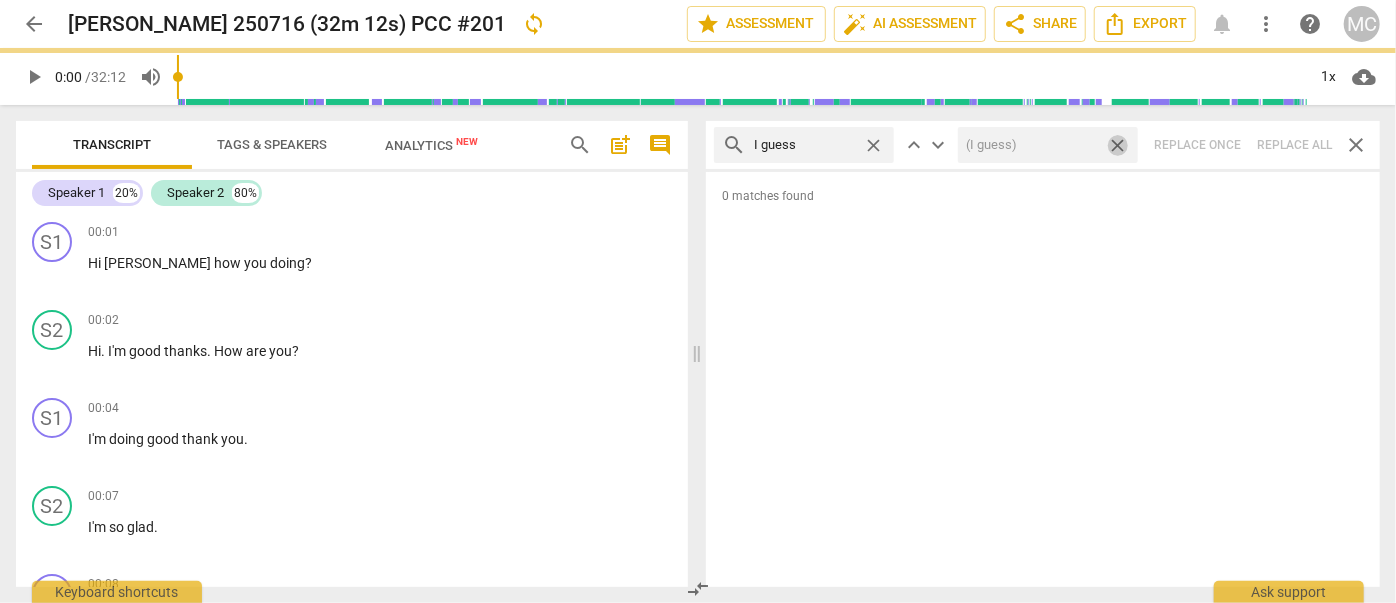 type 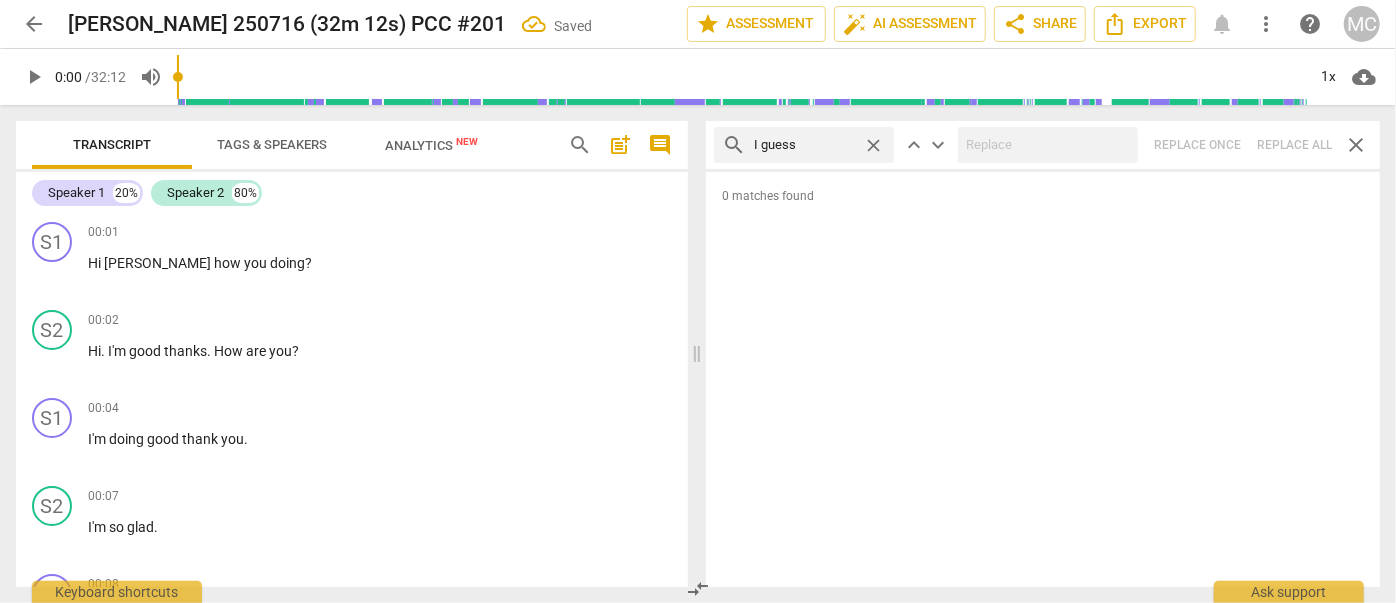 click on "close" at bounding box center [873, 145] 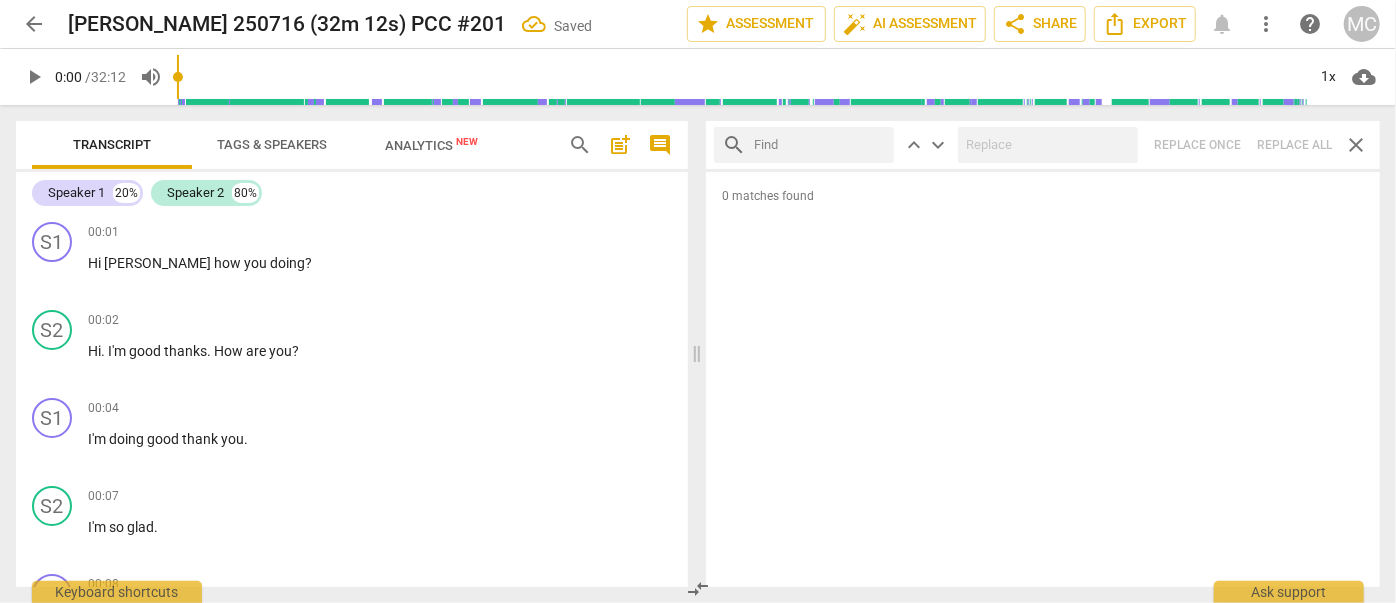 click at bounding box center [820, 145] 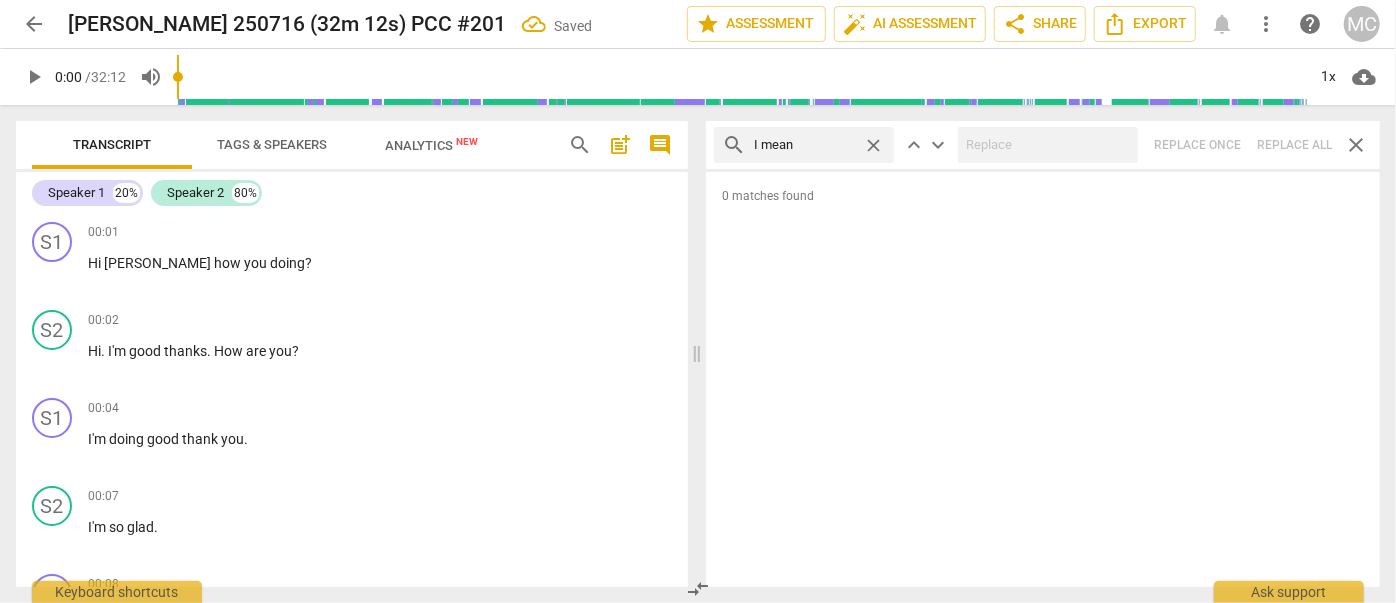 type on "I mean" 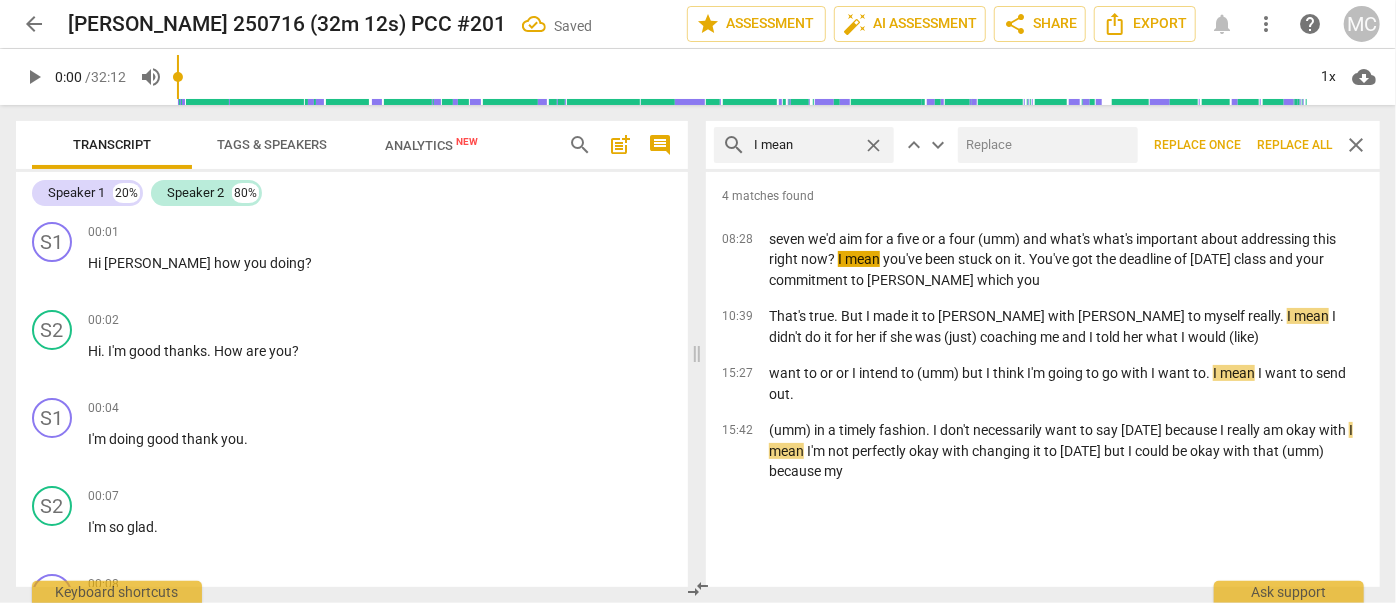 click at bounding box center (1044, 145) 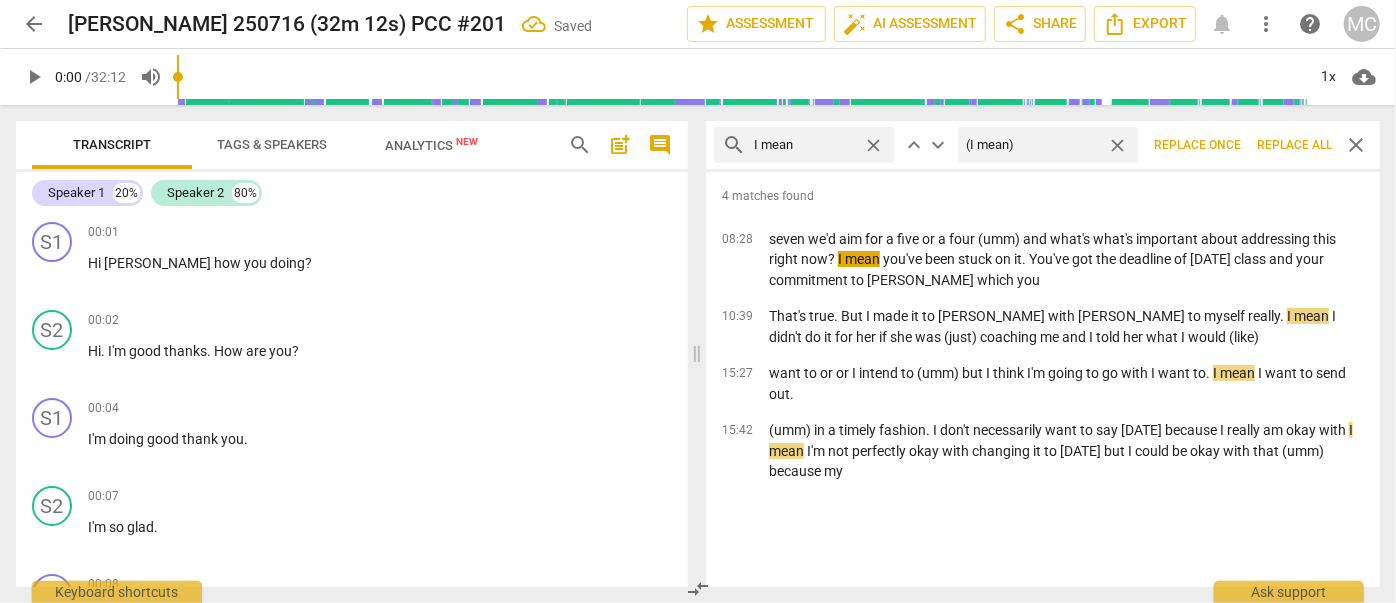 type on "(I mean)" 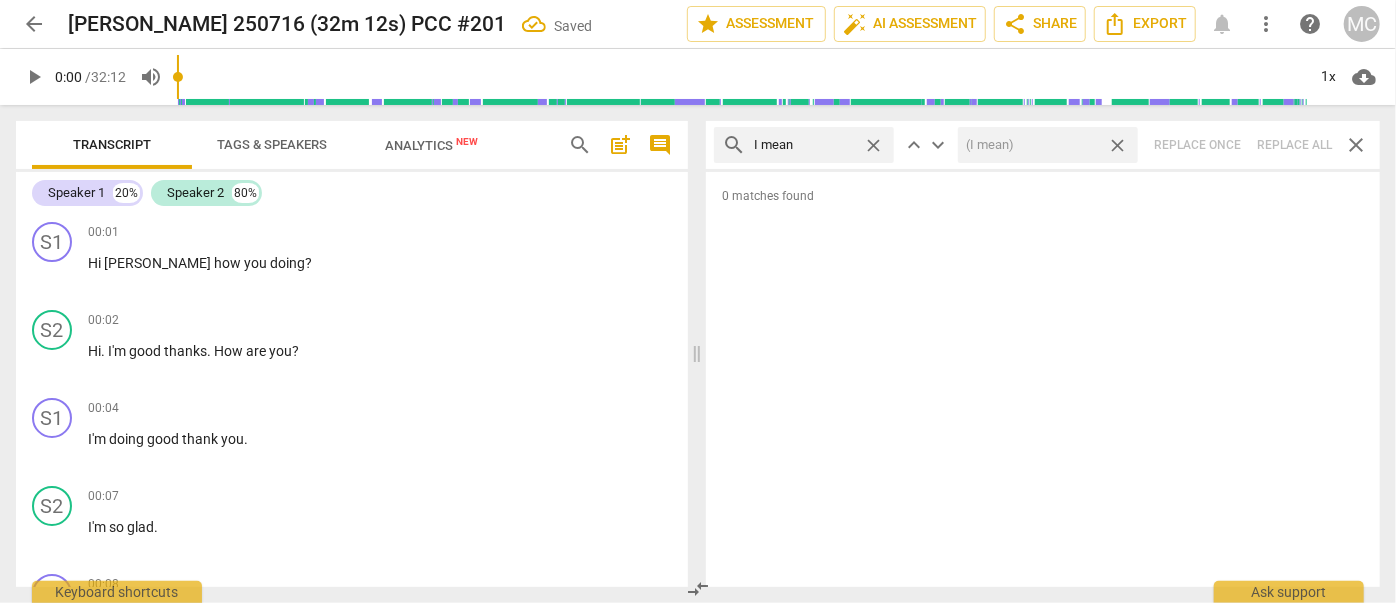 click on "close" at bounding box center [1117, 145] 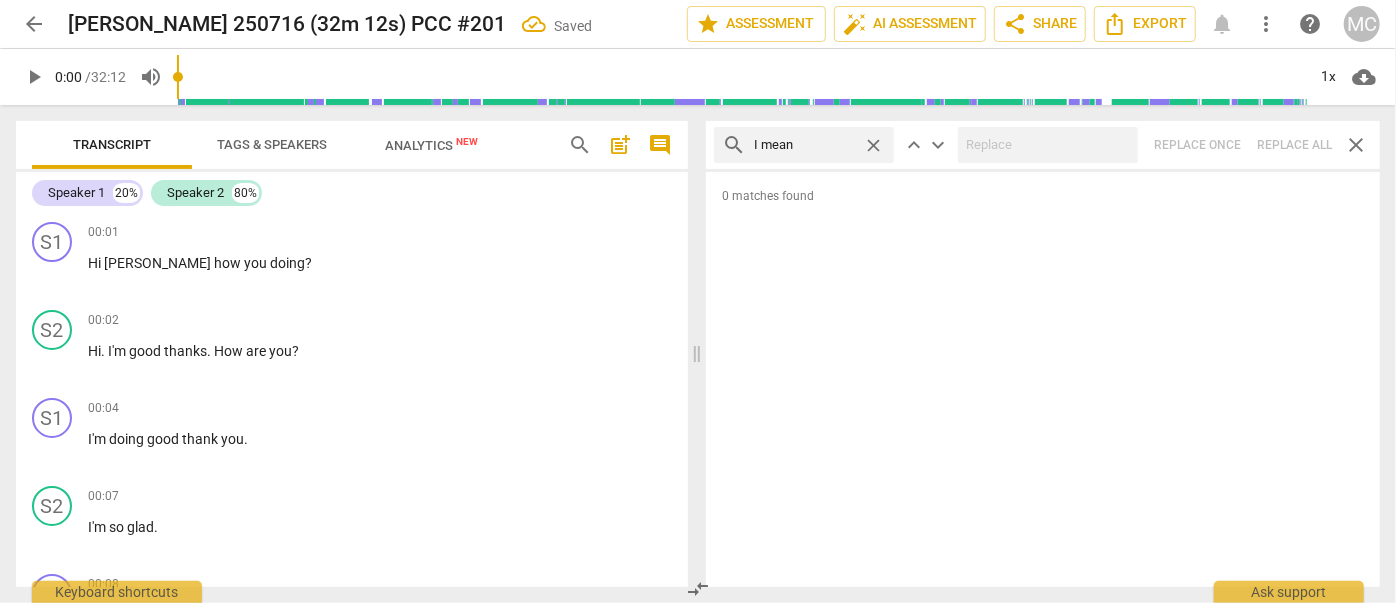 click on "close" at bounding box center (873, 145) 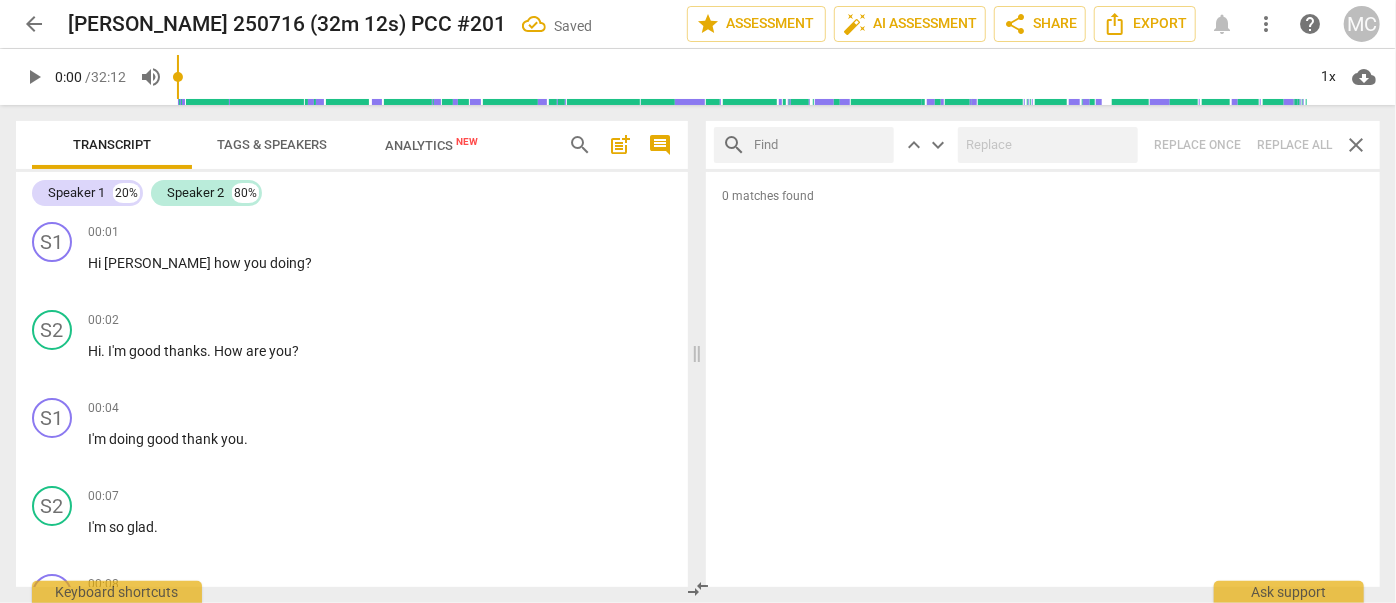click at bounding box center [820, 145] 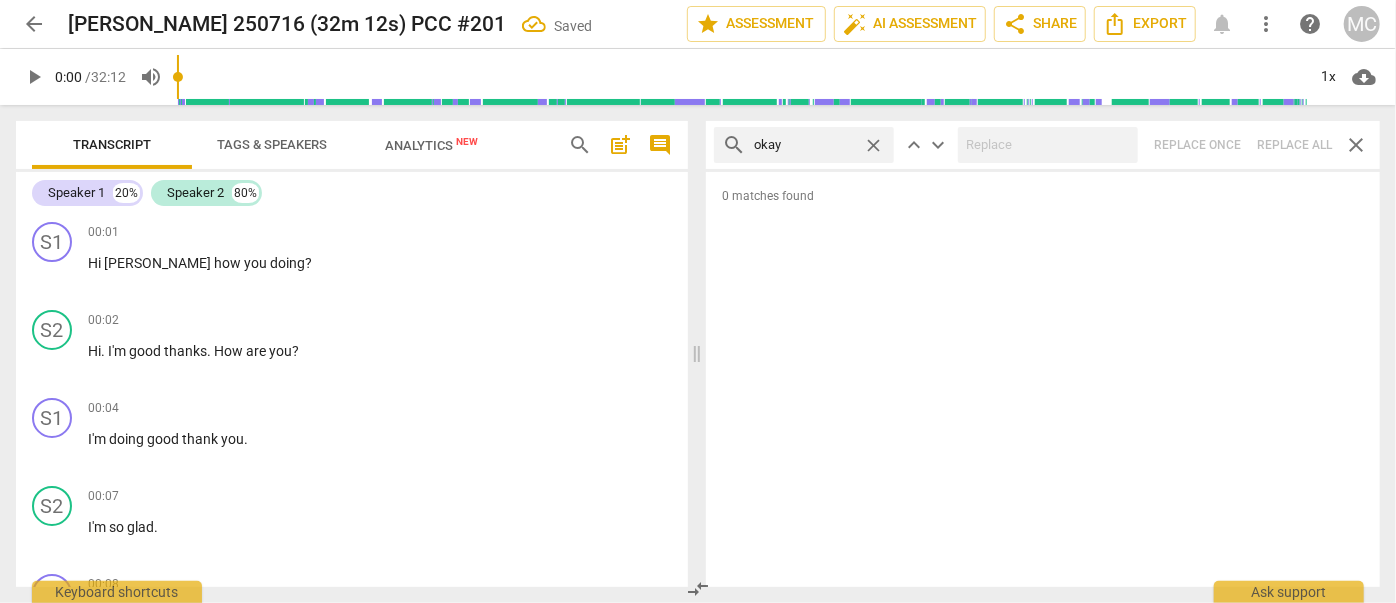 type on "okay" 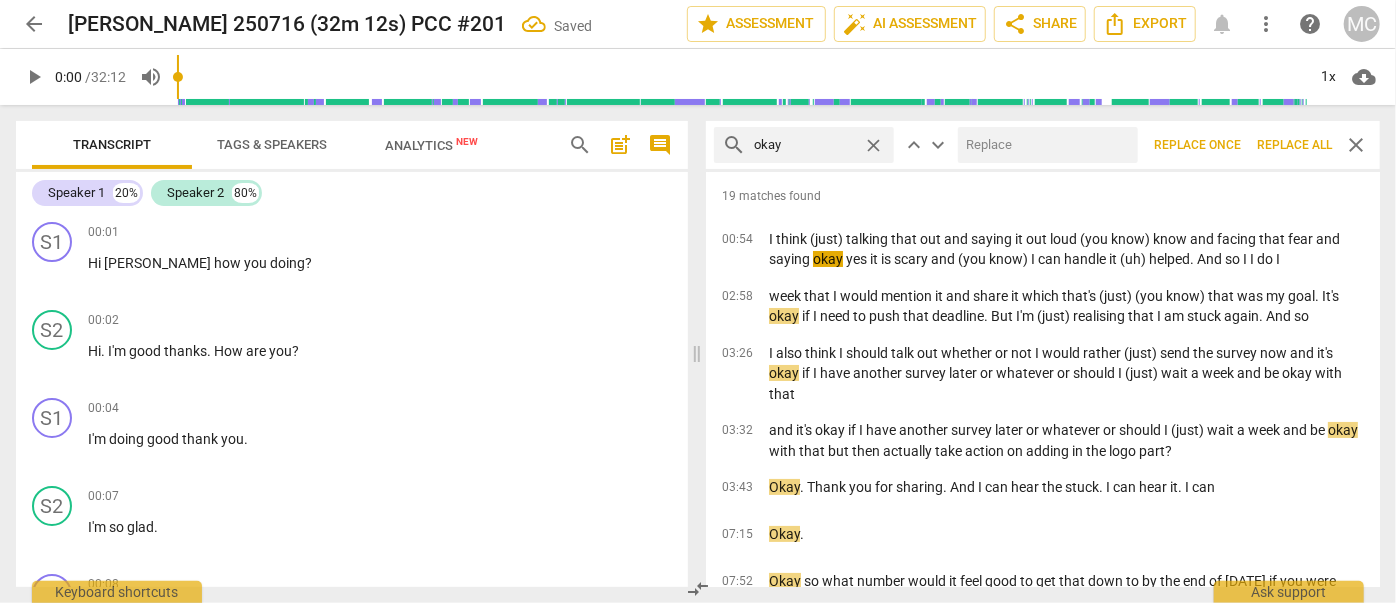 click at bounding box center [1044, 145] 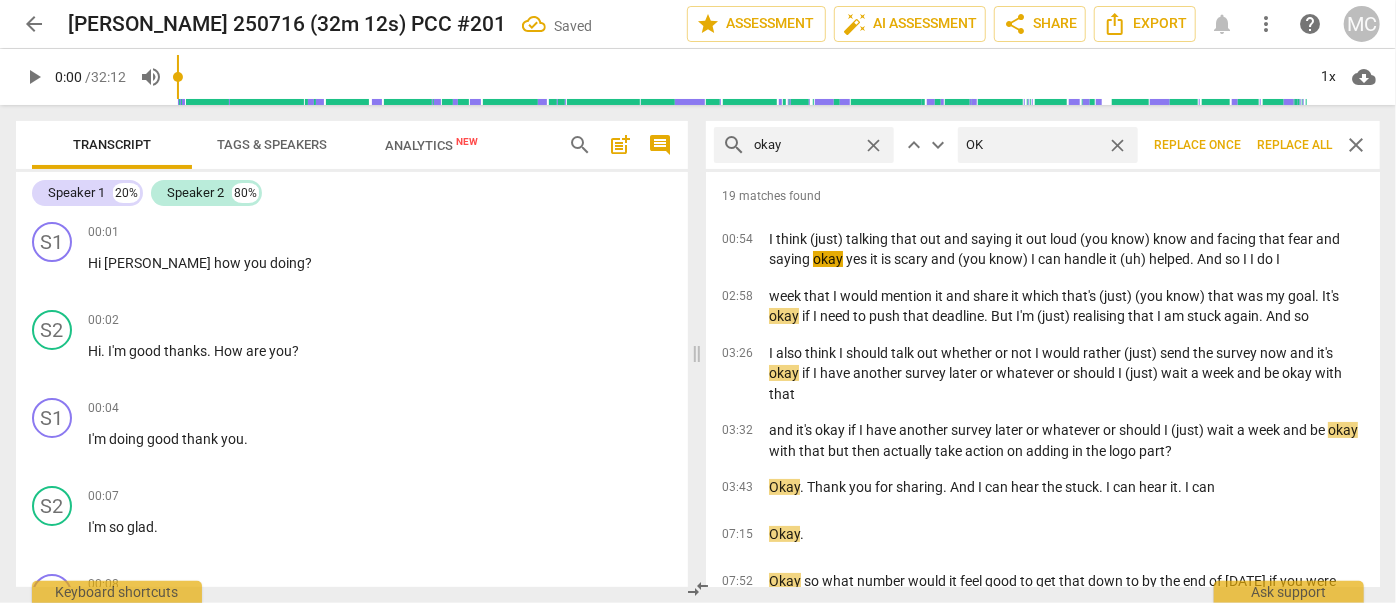 type on "OK" 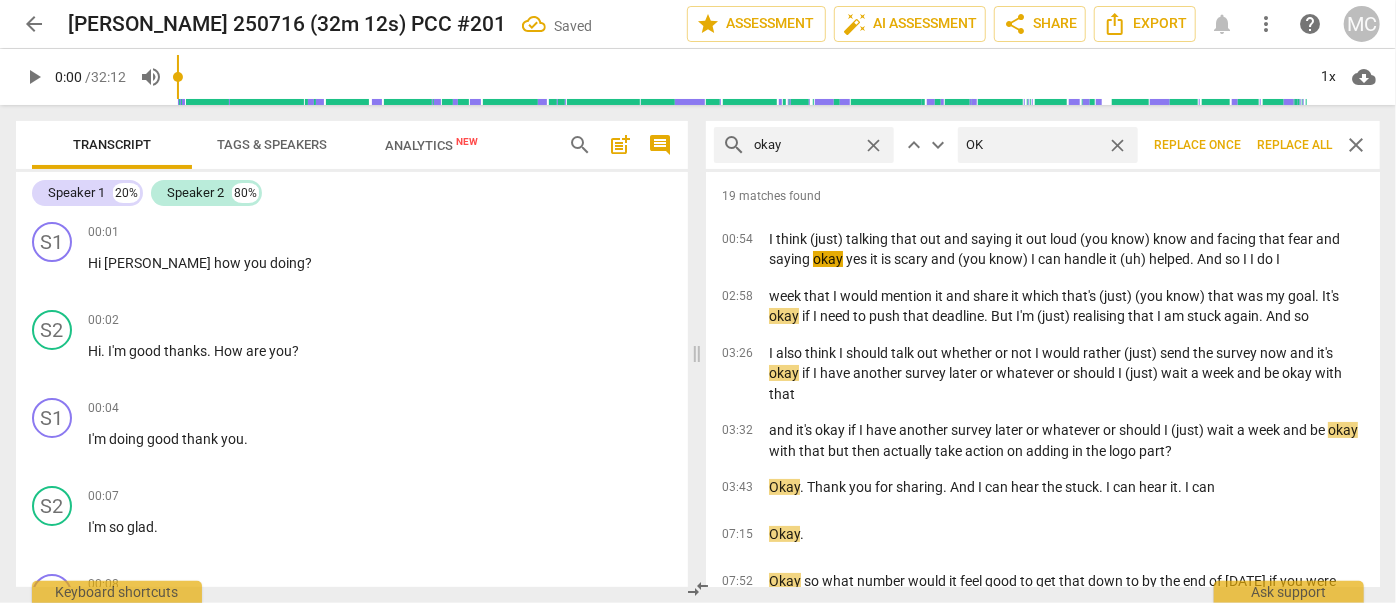 click on "Replace all" at bounding box center [1294, 145] 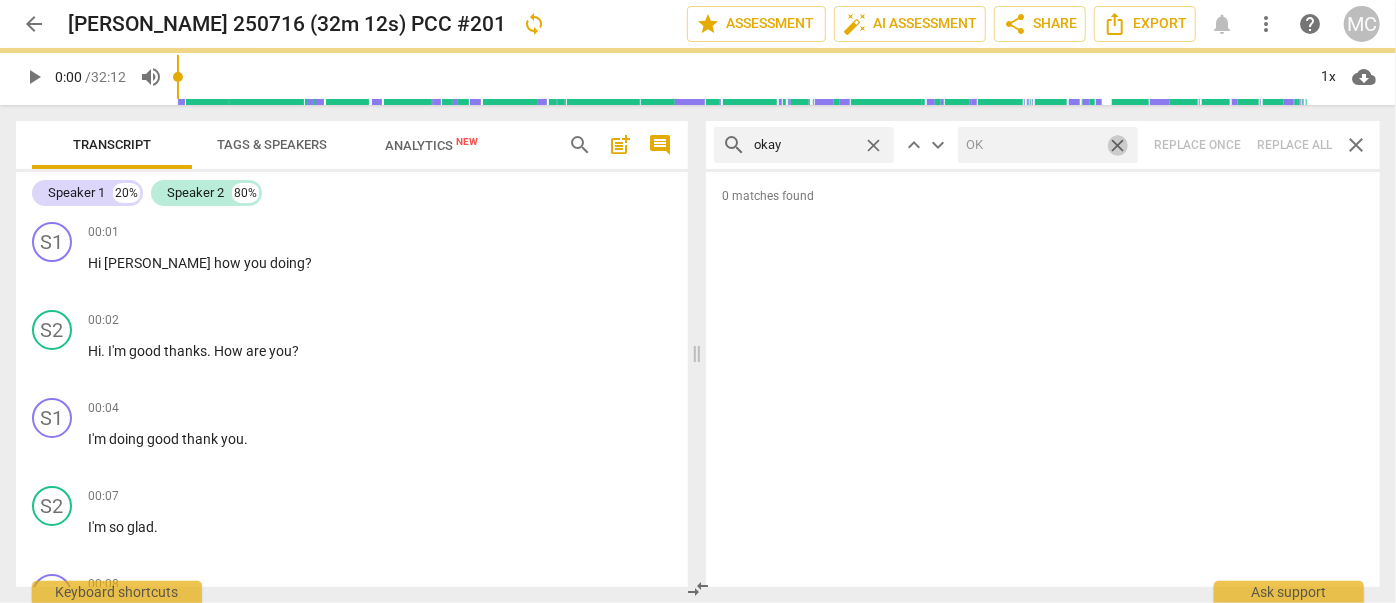 click on "close" at bounding box center (1117, 145) 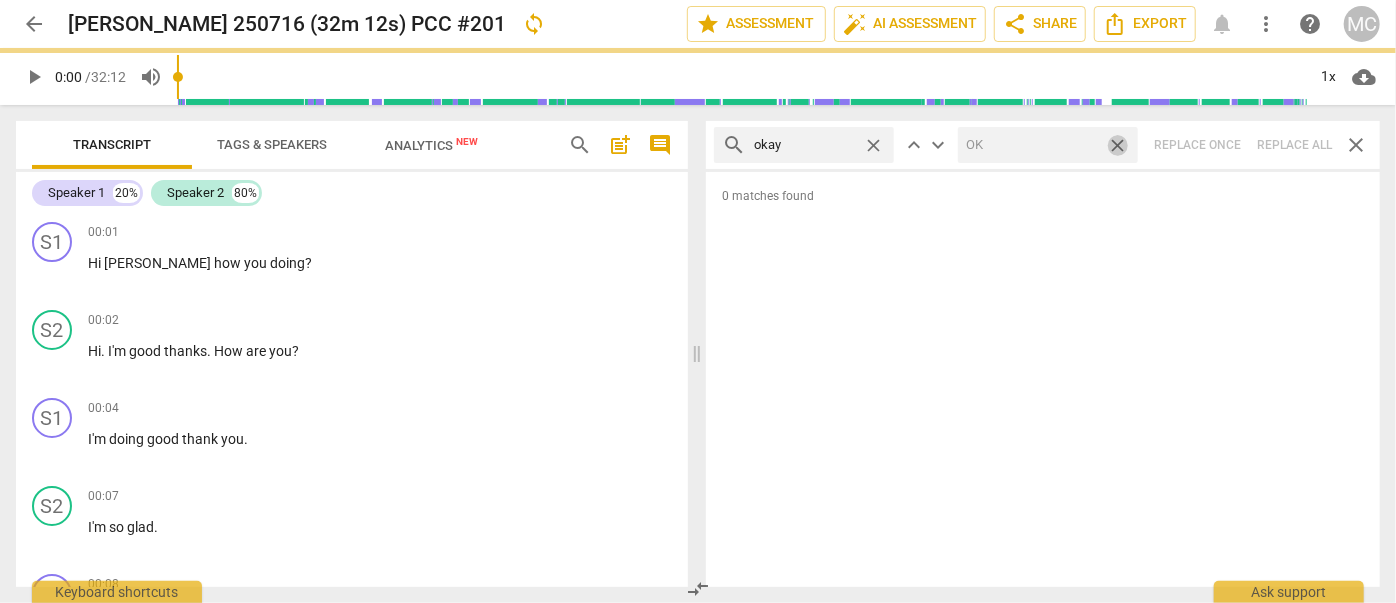 type 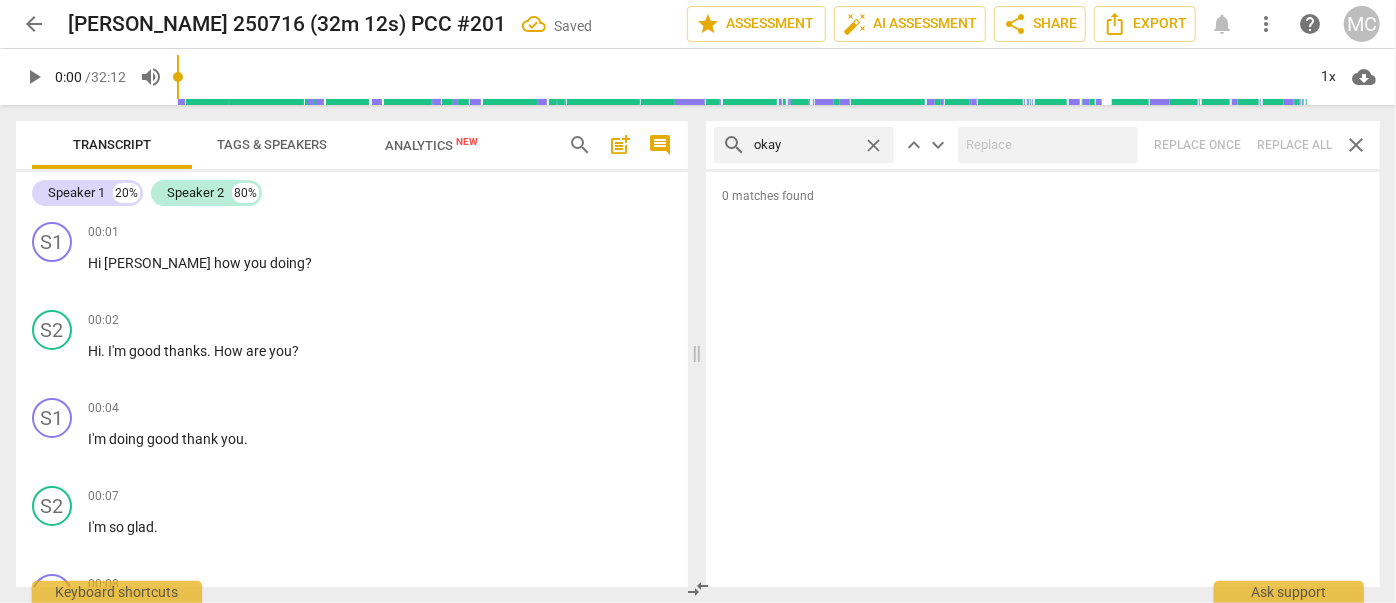 click on "close" at bounding box center (873, 145) 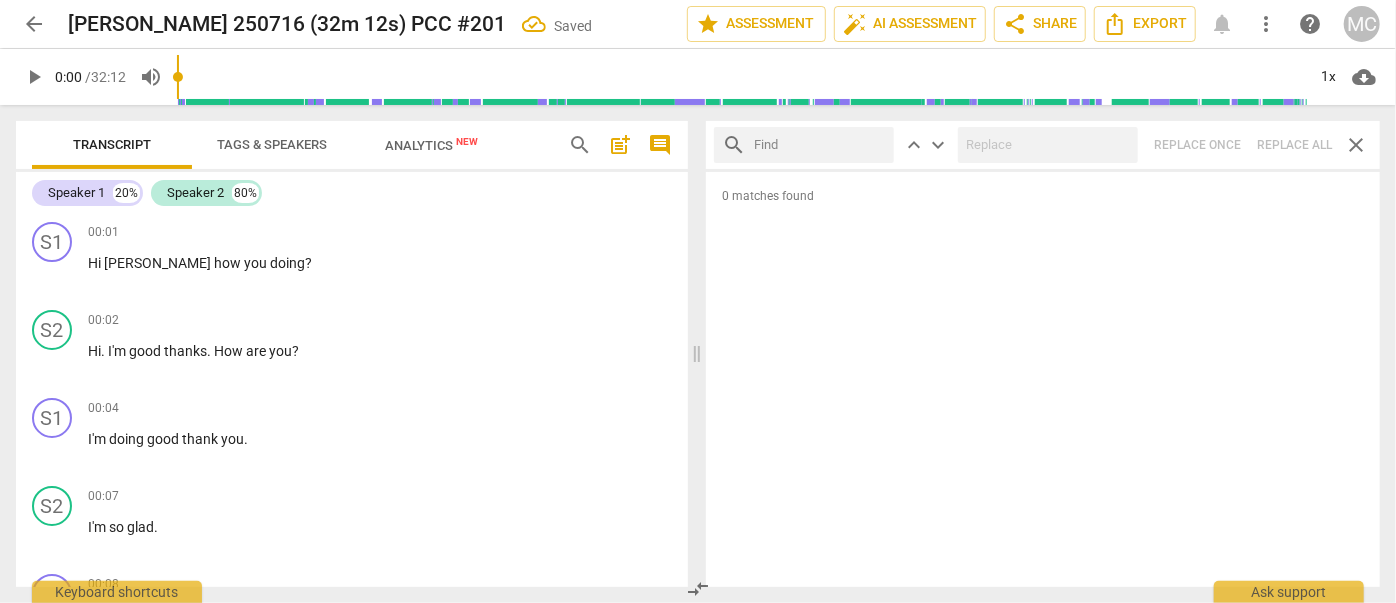 drag, startPoint x: 848, startPoint y: 142, endPoint x: 868, endPoint y: 134, distance: 21.540659 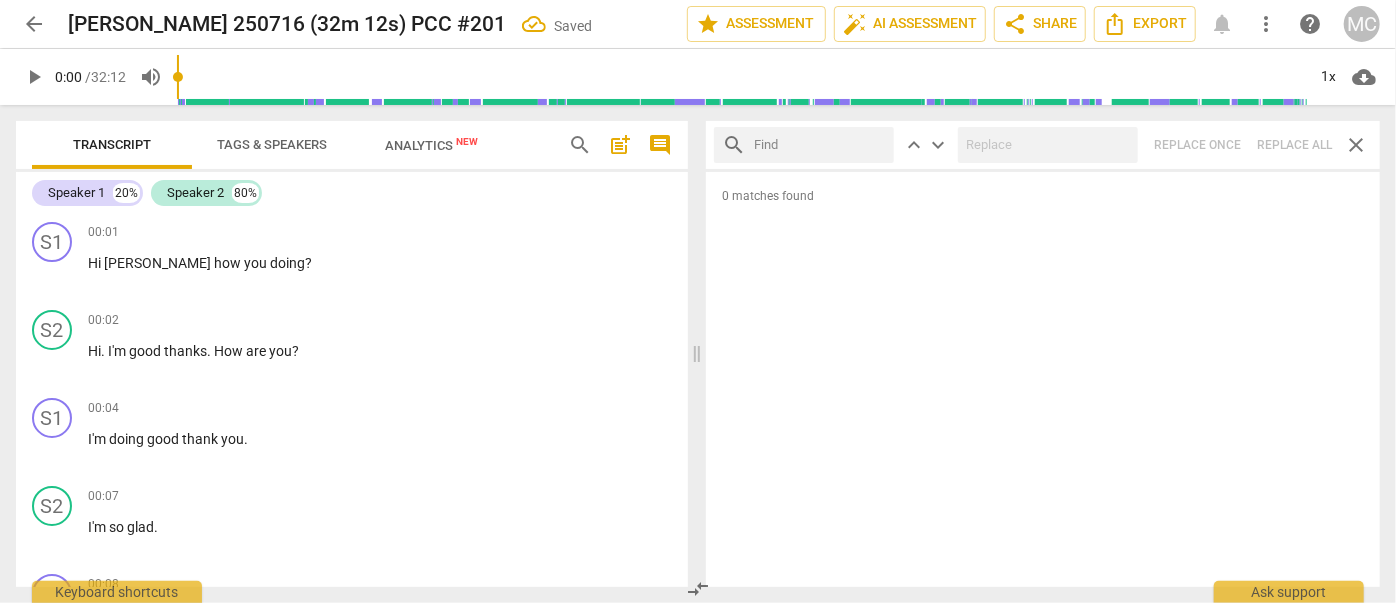 click at bounding box center (820, 145) 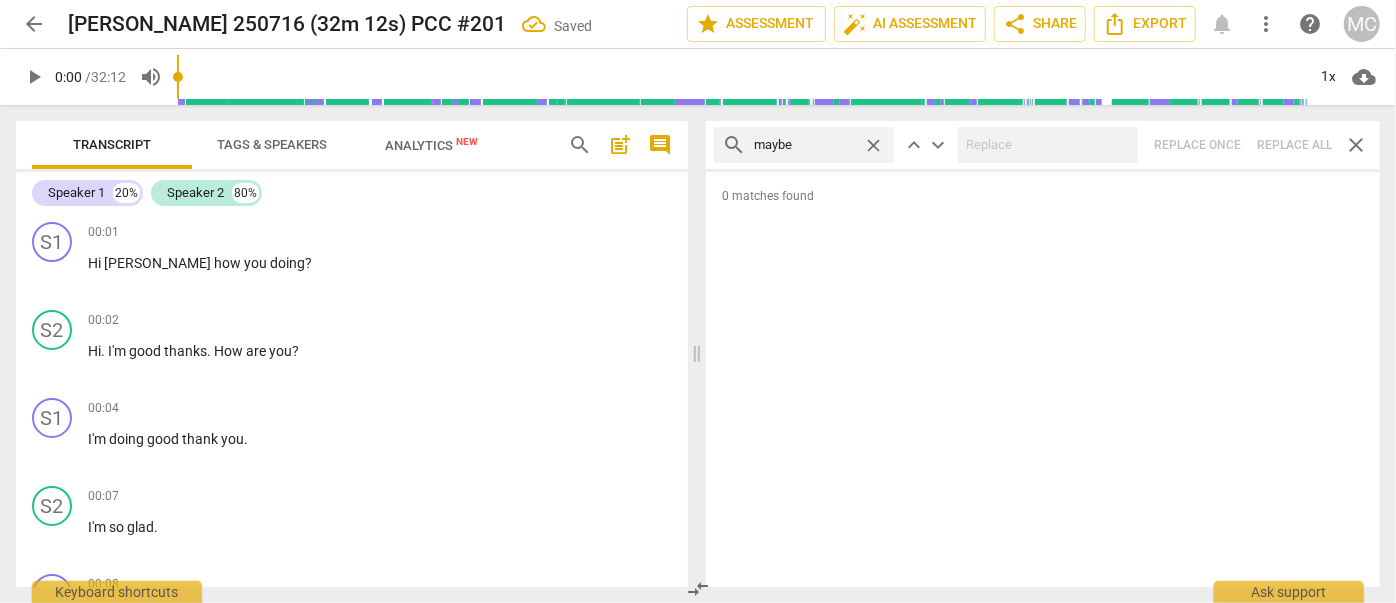 type on "maybe" 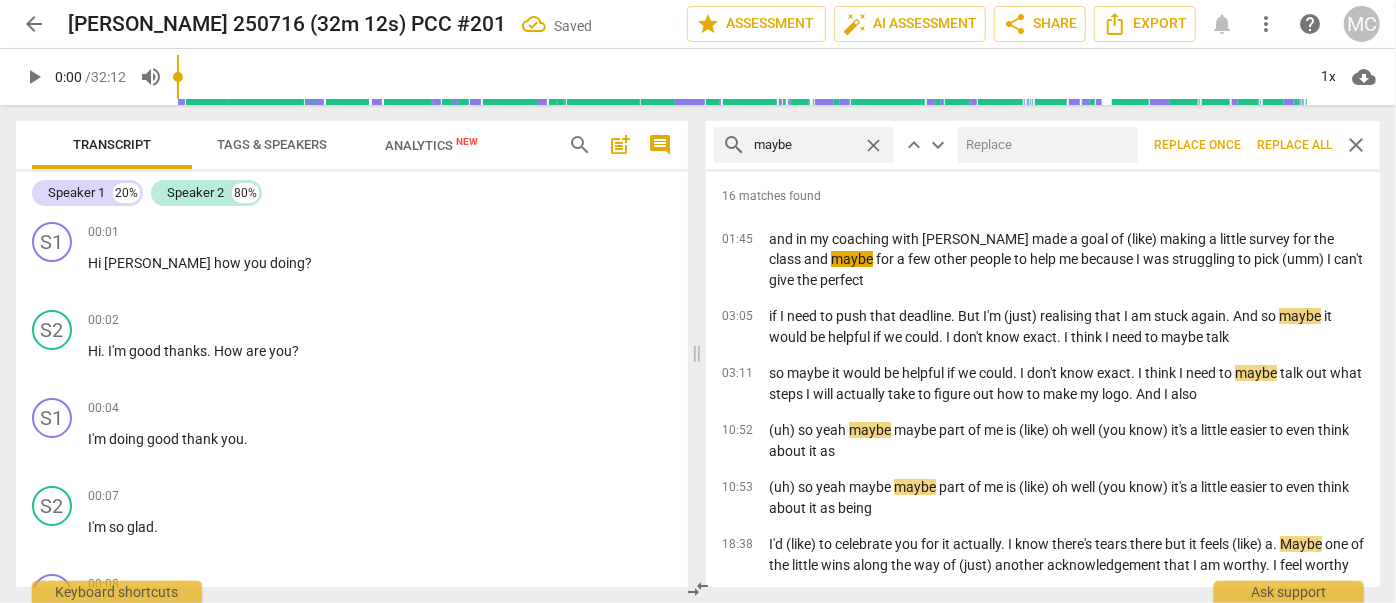 click at bounding box center [1044, 145] 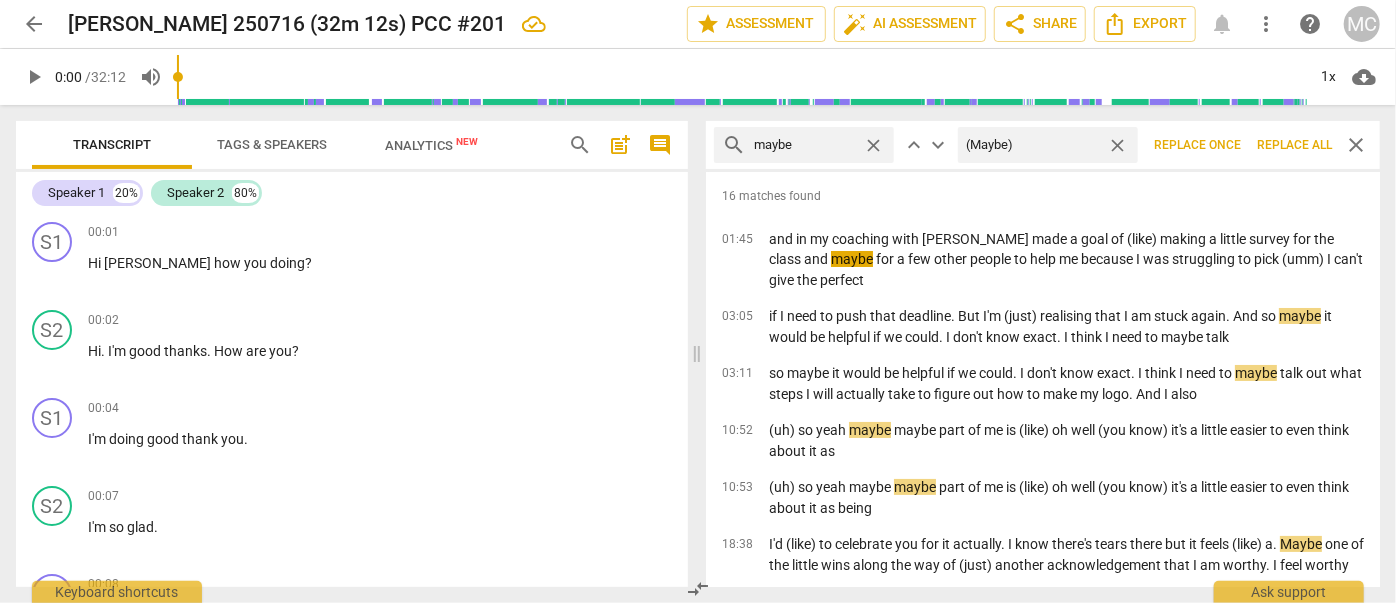 type on "(Maybe)" 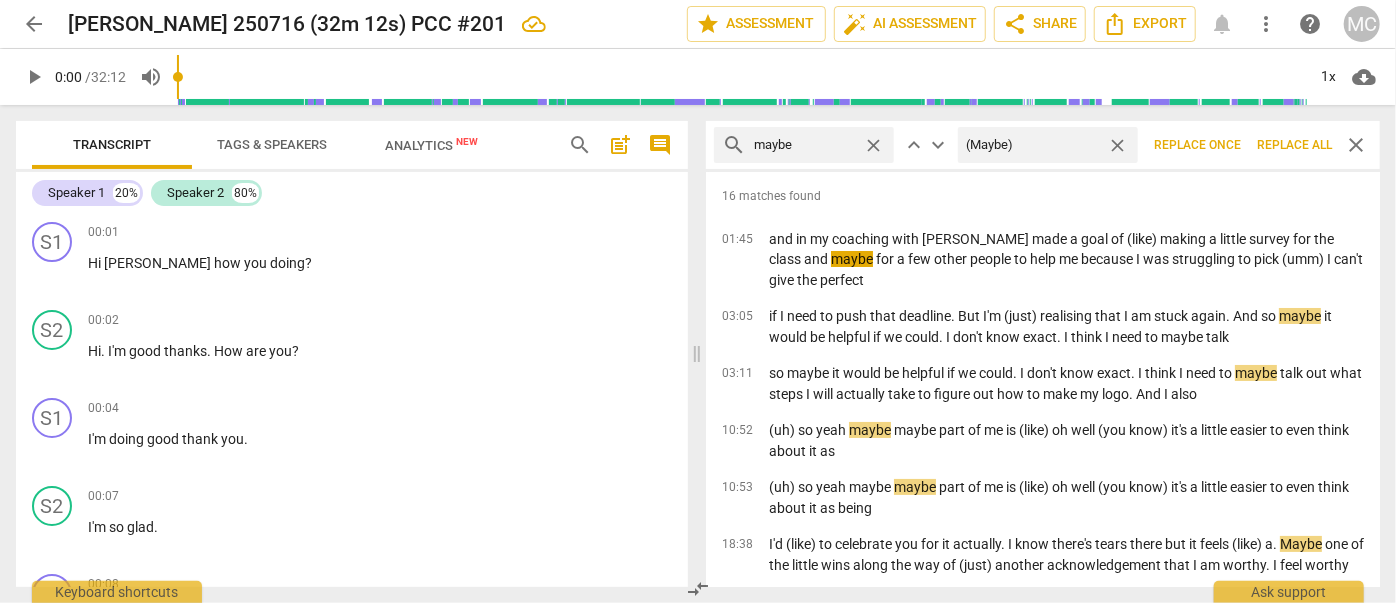 click on "Replace all" at bounding box center (1294, 145) 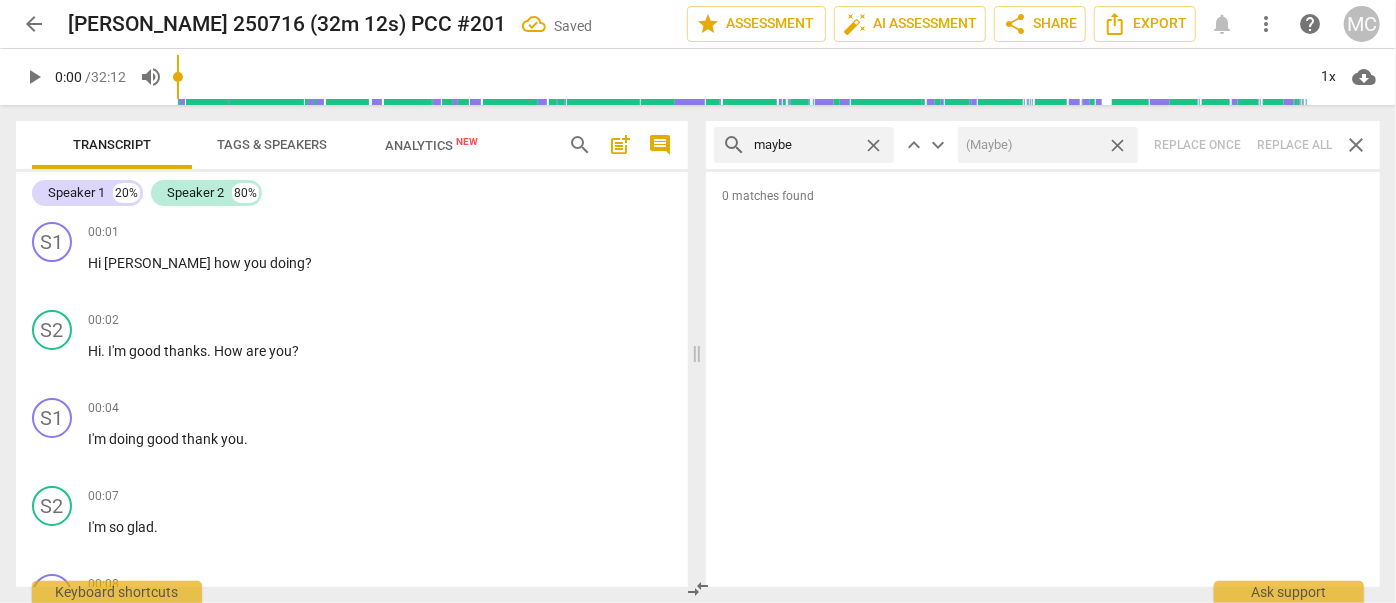 click on "close" at bounding box center (1117, 145) 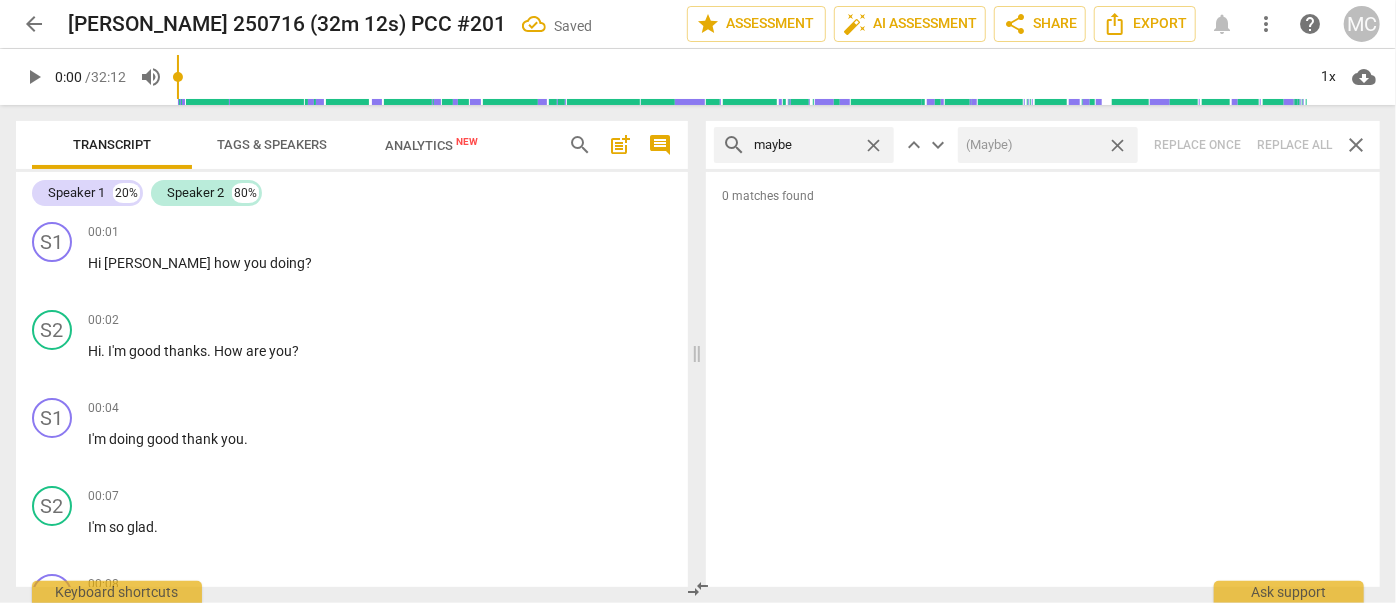 type 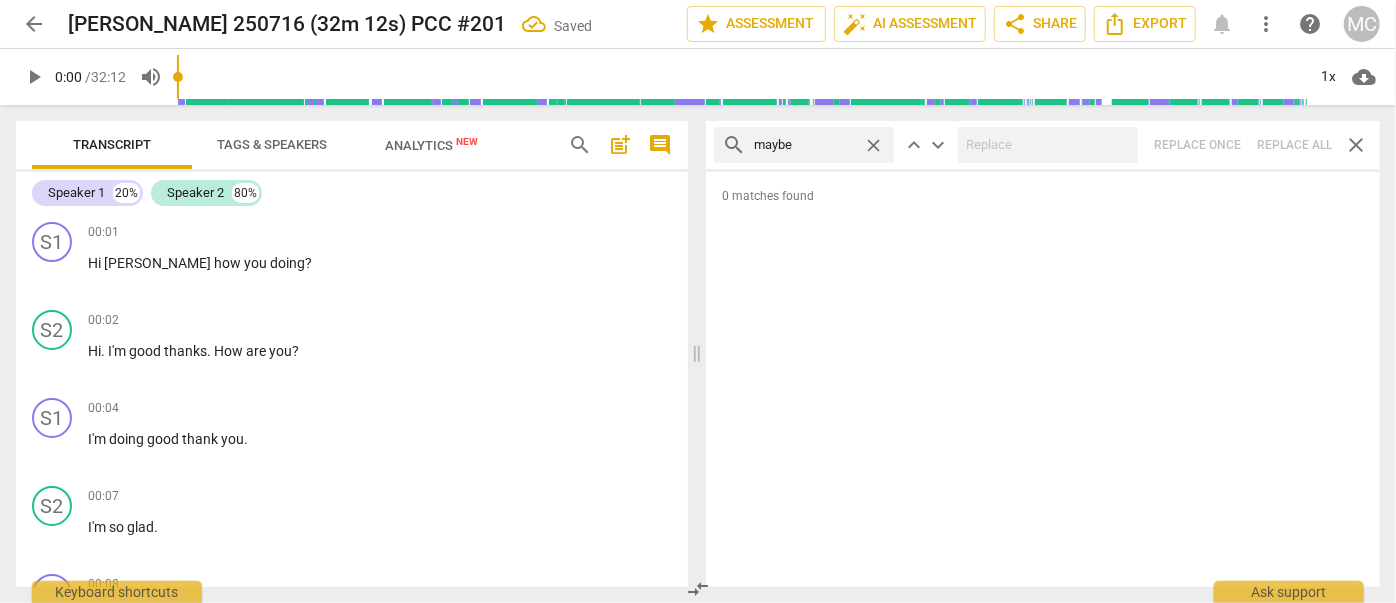 click on "close" at bounding box center [878, 145] 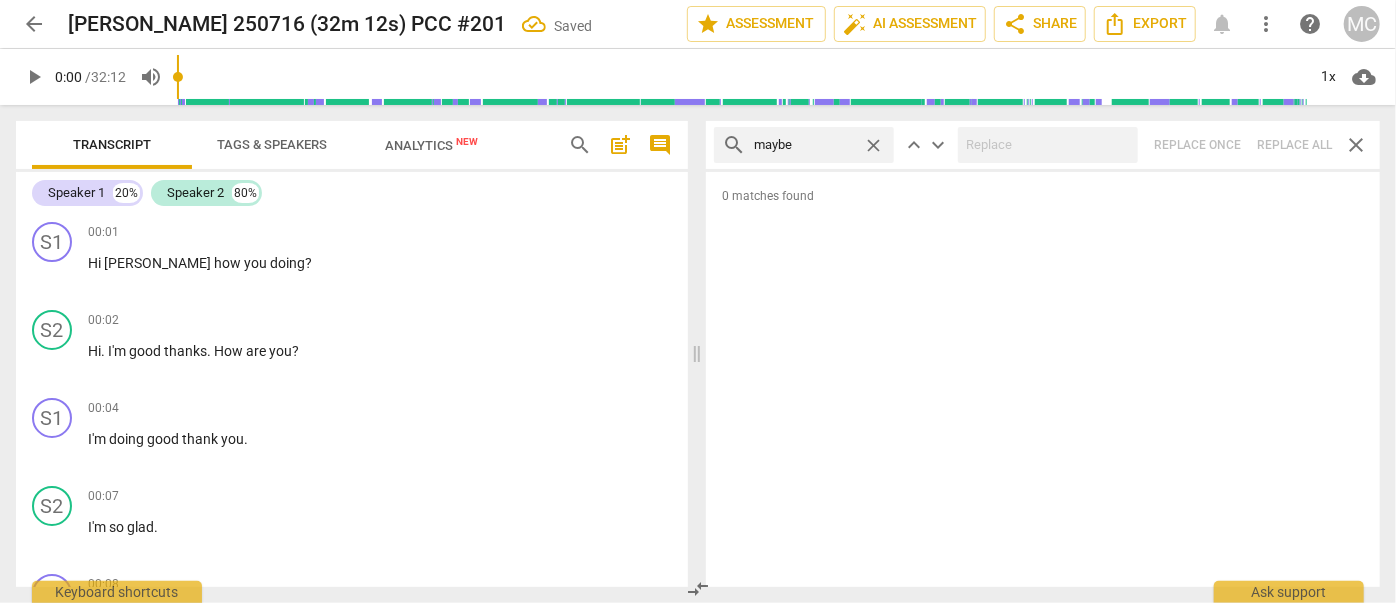 click on "close" at bounding box center [873, 145] 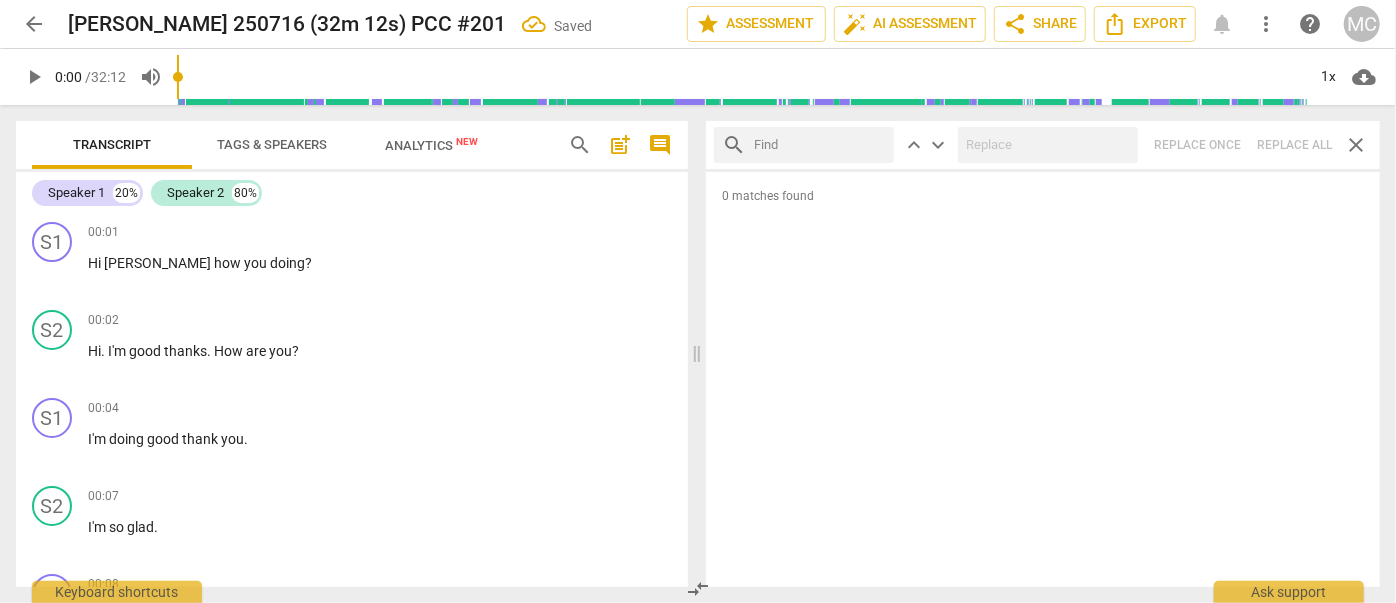 click at bounding box center [820, 145] 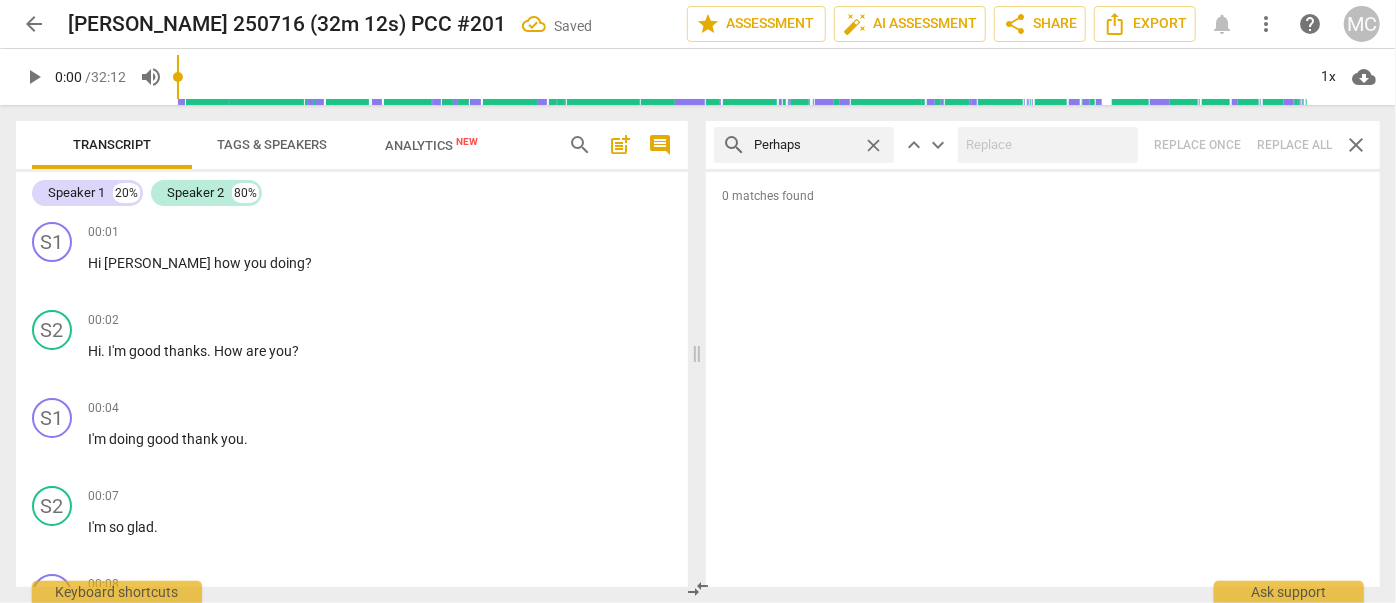 type on "Perhaps" 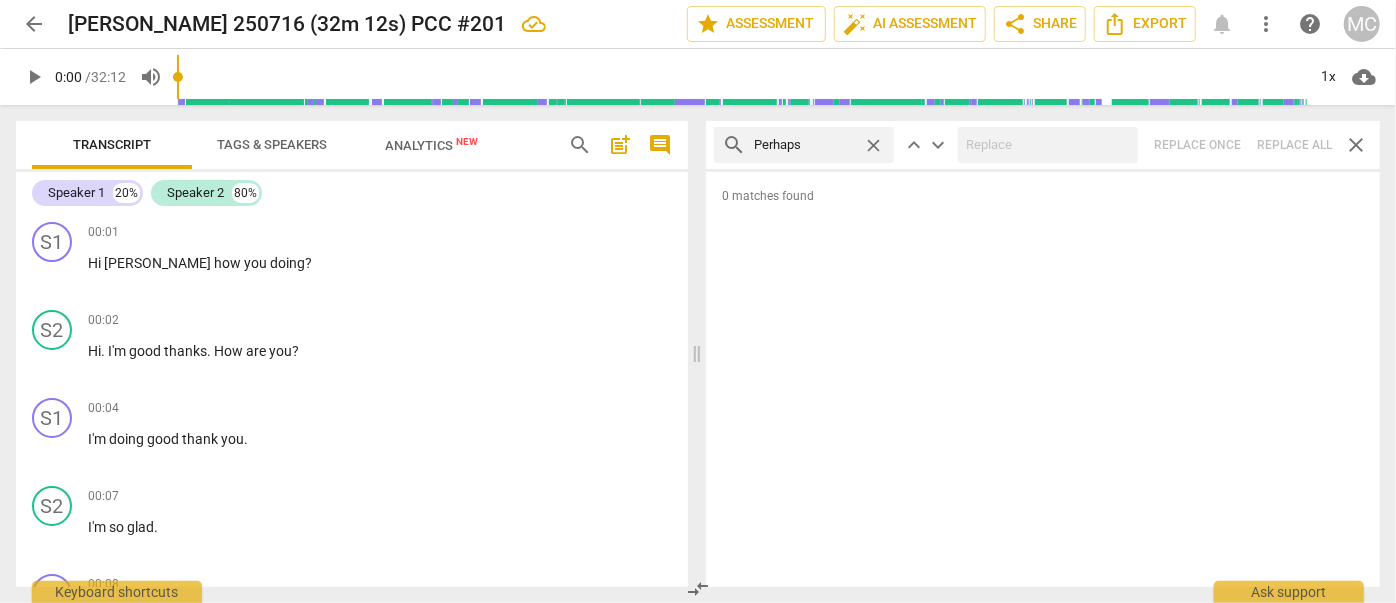 click on "search Perhaps close keyboard_arrow_up keyboard_arrow_down Replace once Replace all close" at bounding box center (1043, 145) 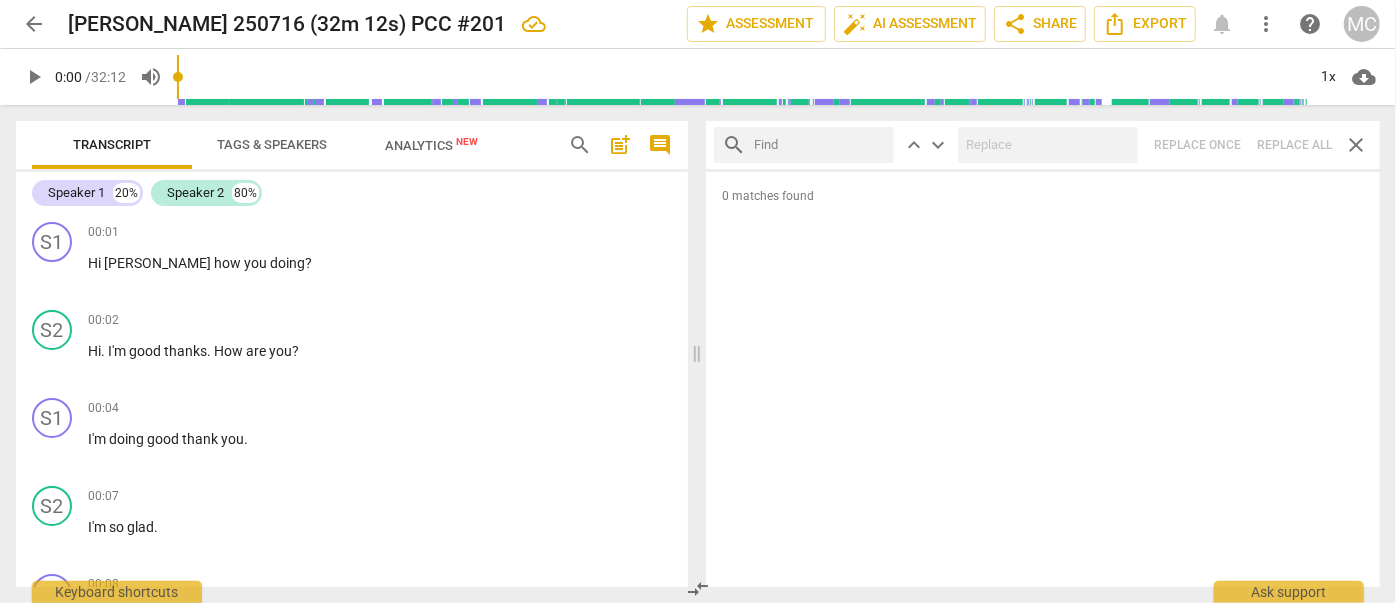 click at bounding box center [820, 145] 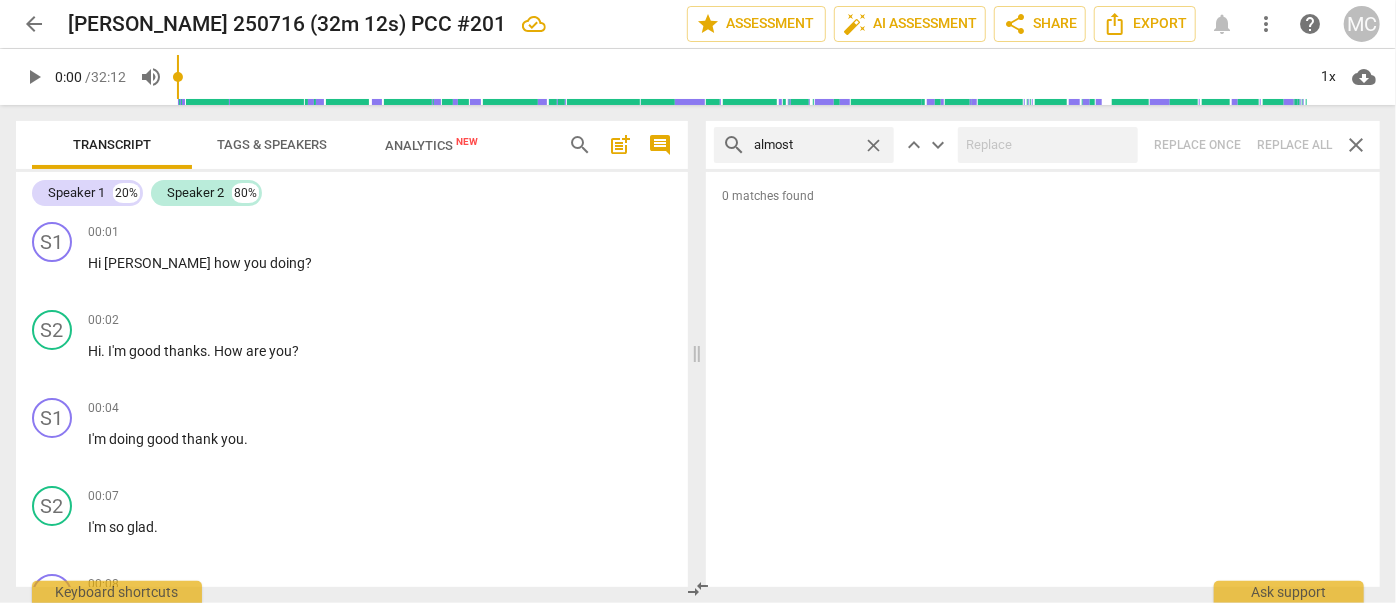 type on "almost" 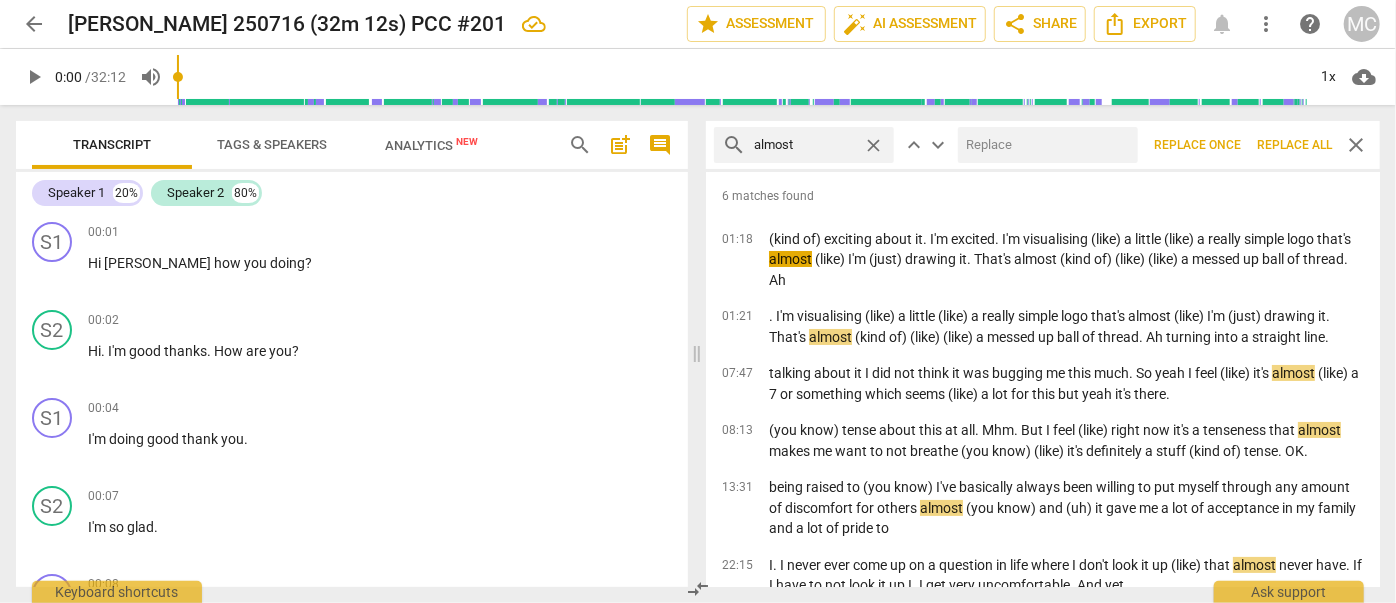 click at bounding box center [1044, 145] 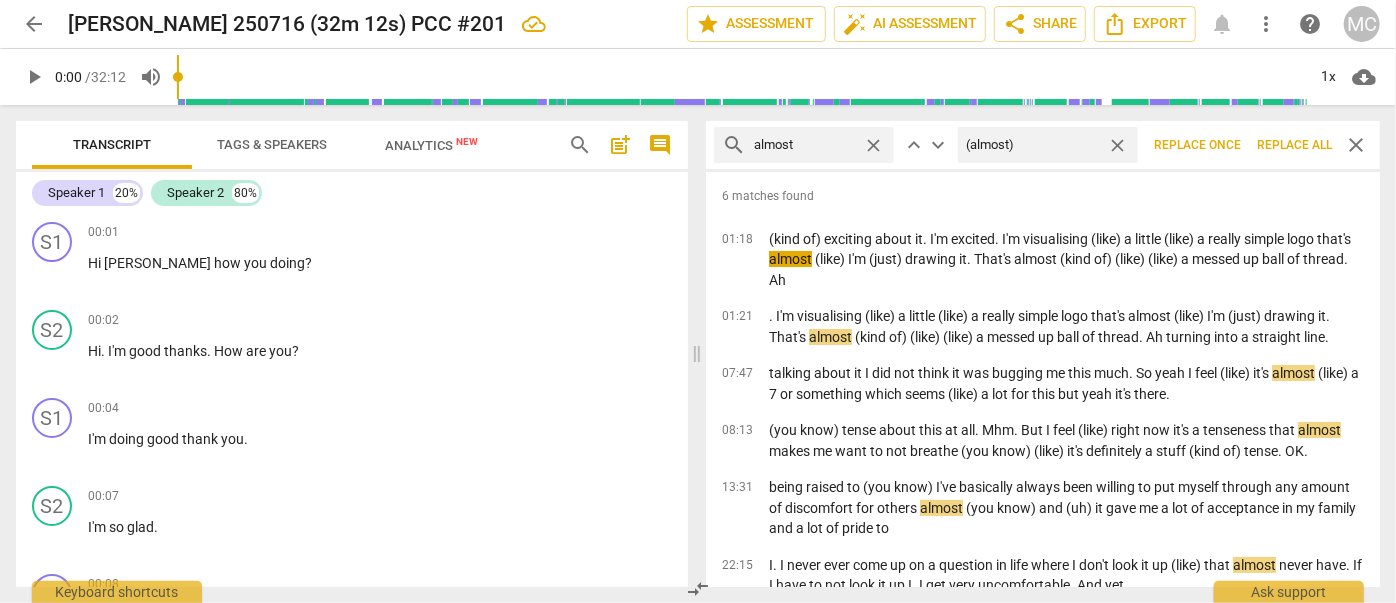 type on "(almost)" 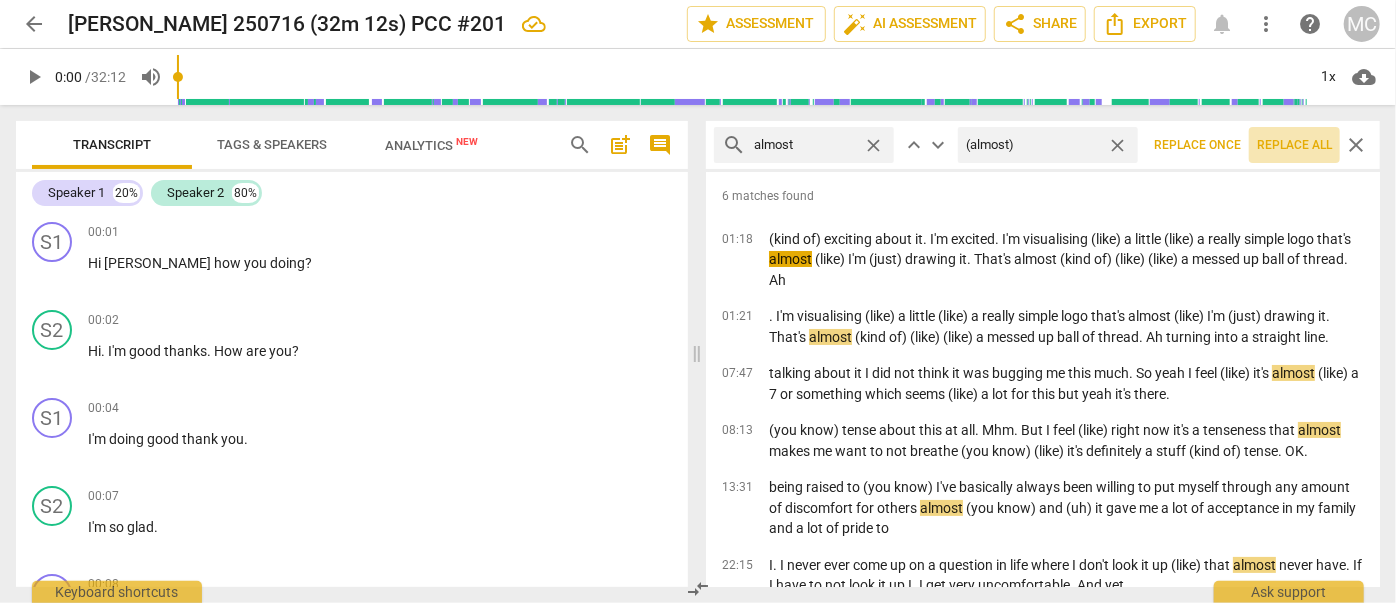 click on "Replace all" at bounding box center [1294, 145] 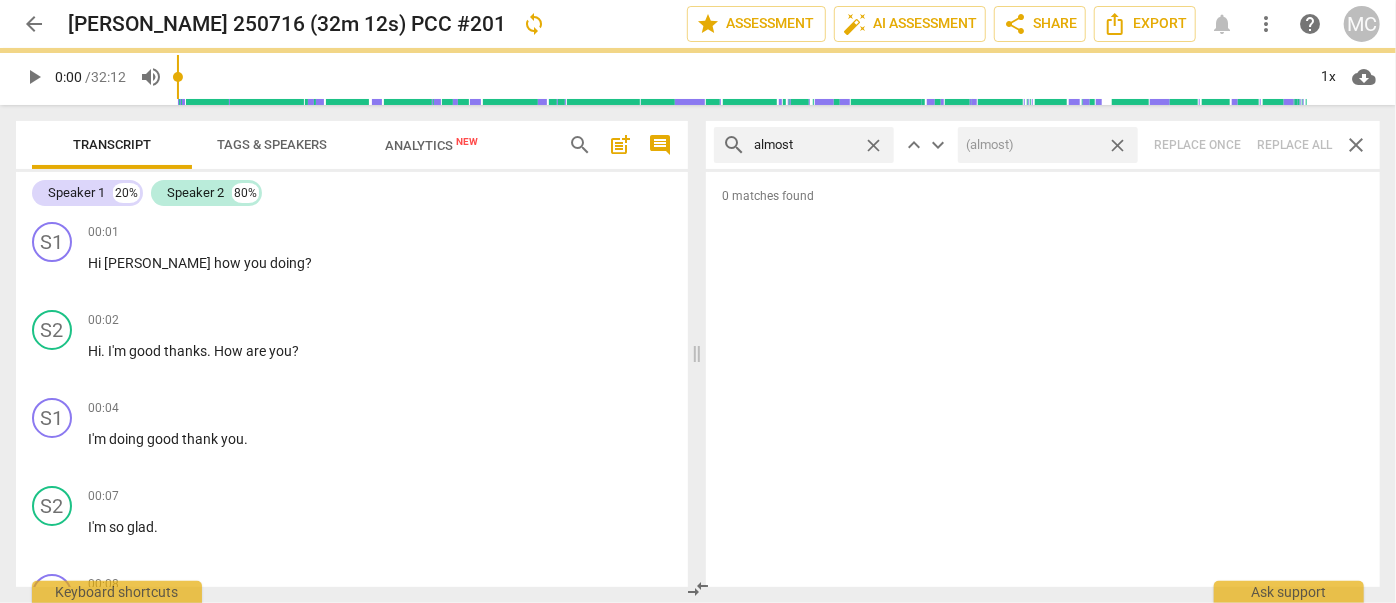 click on "close" at bounding box center [1117, 145] 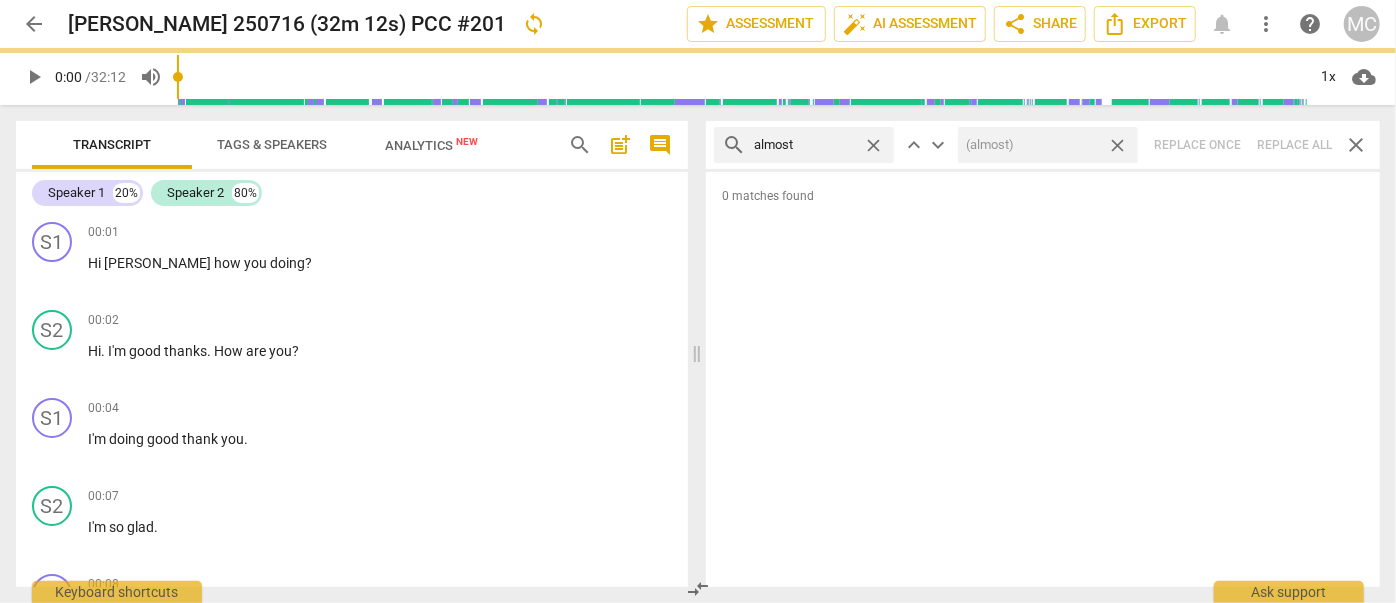 type 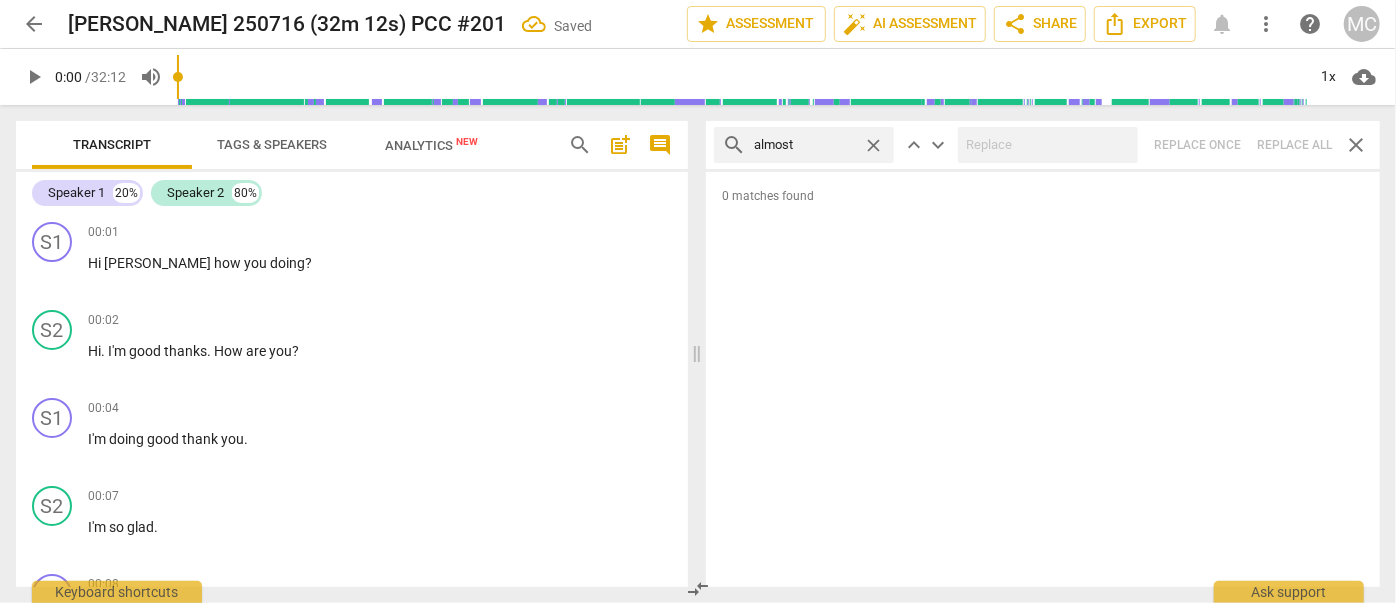 click on "close" at bounding box center [873, 145] 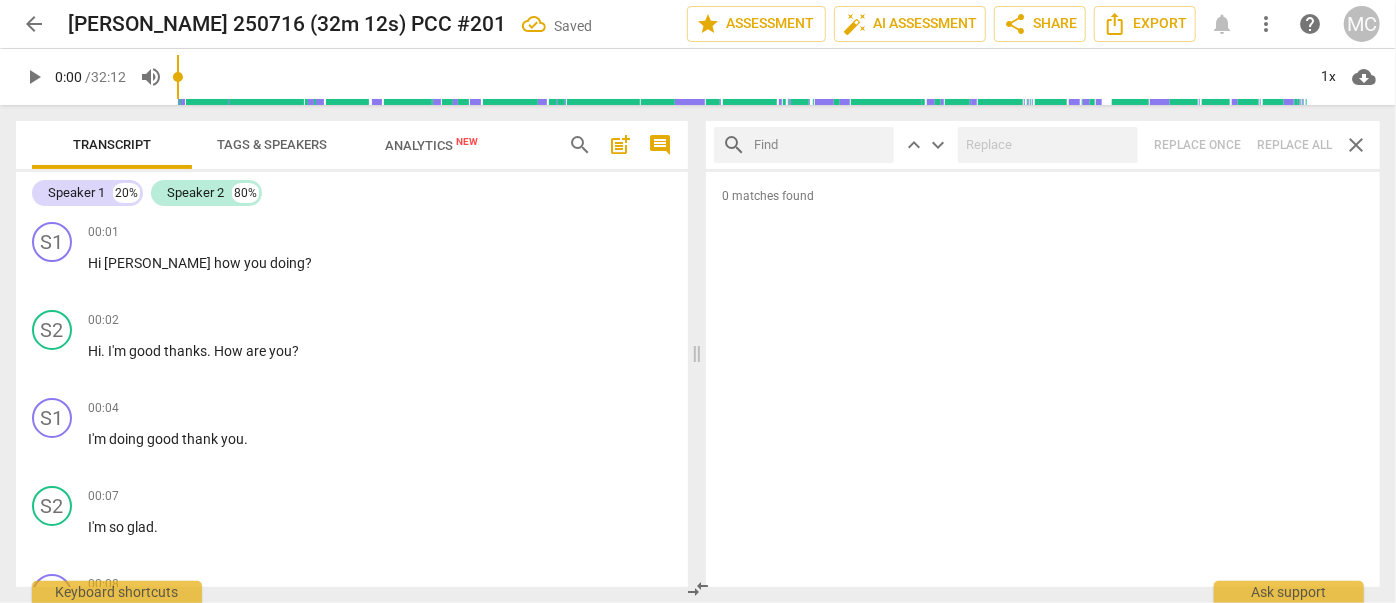 click at bounding box center [820, 145] 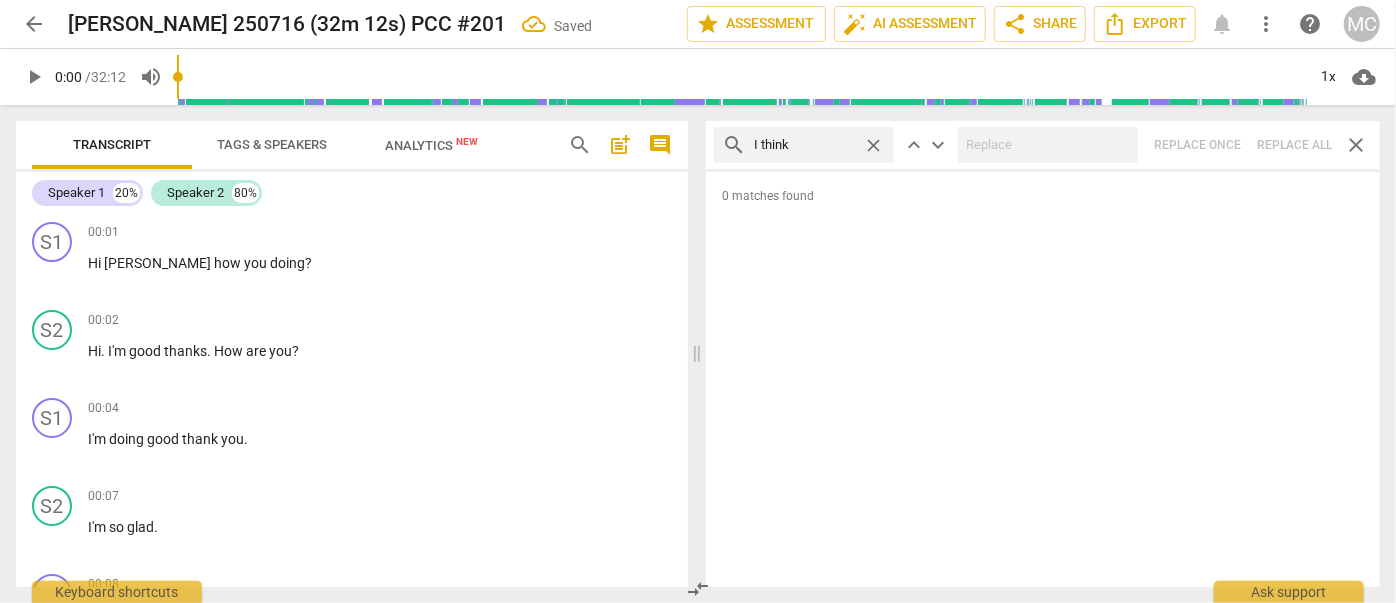 type on "I think" 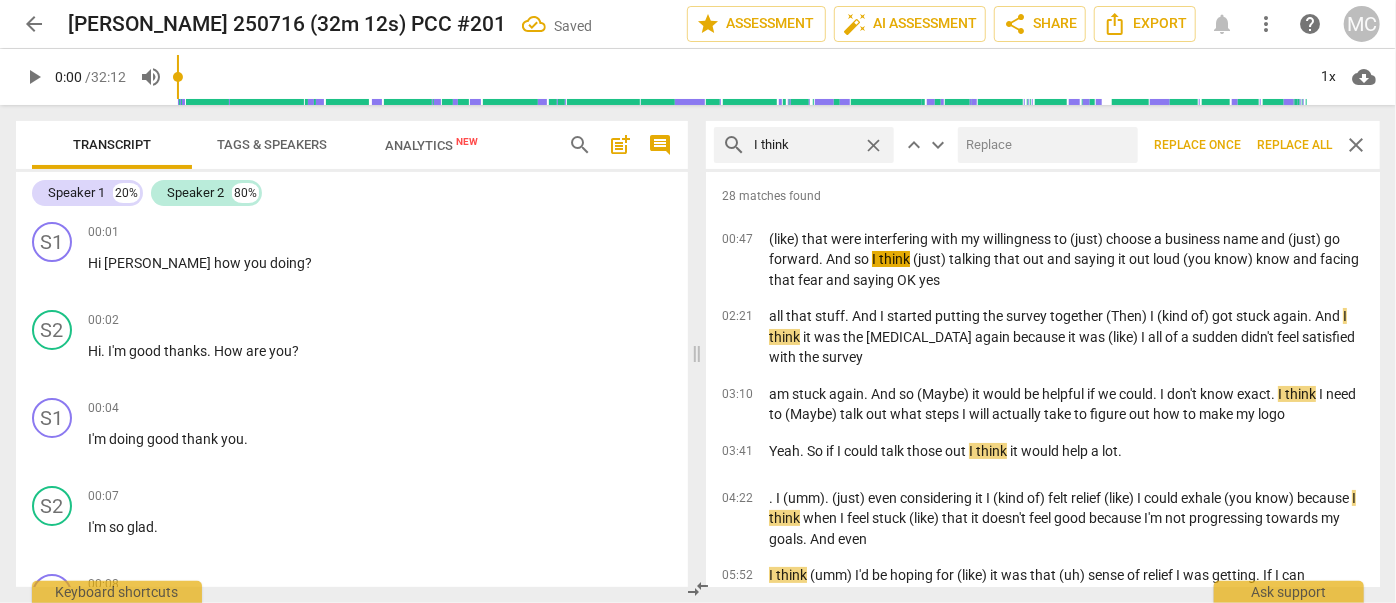 click at bounding box center (1044, 145) 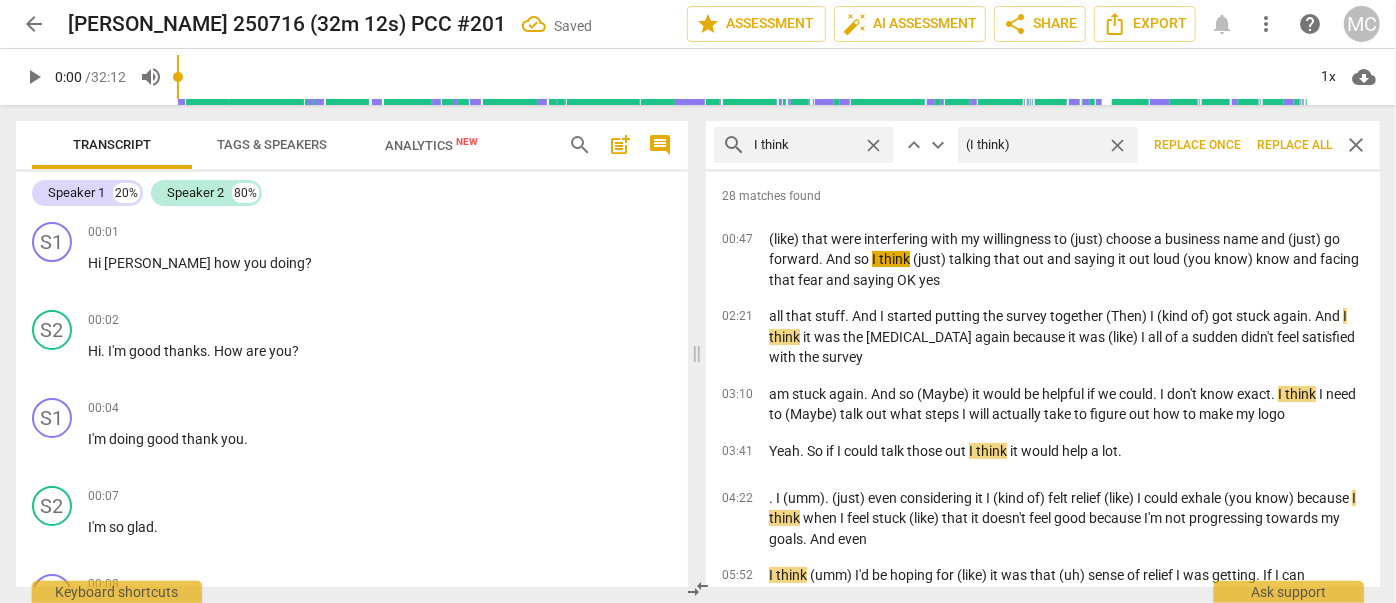 type on "(I think)" 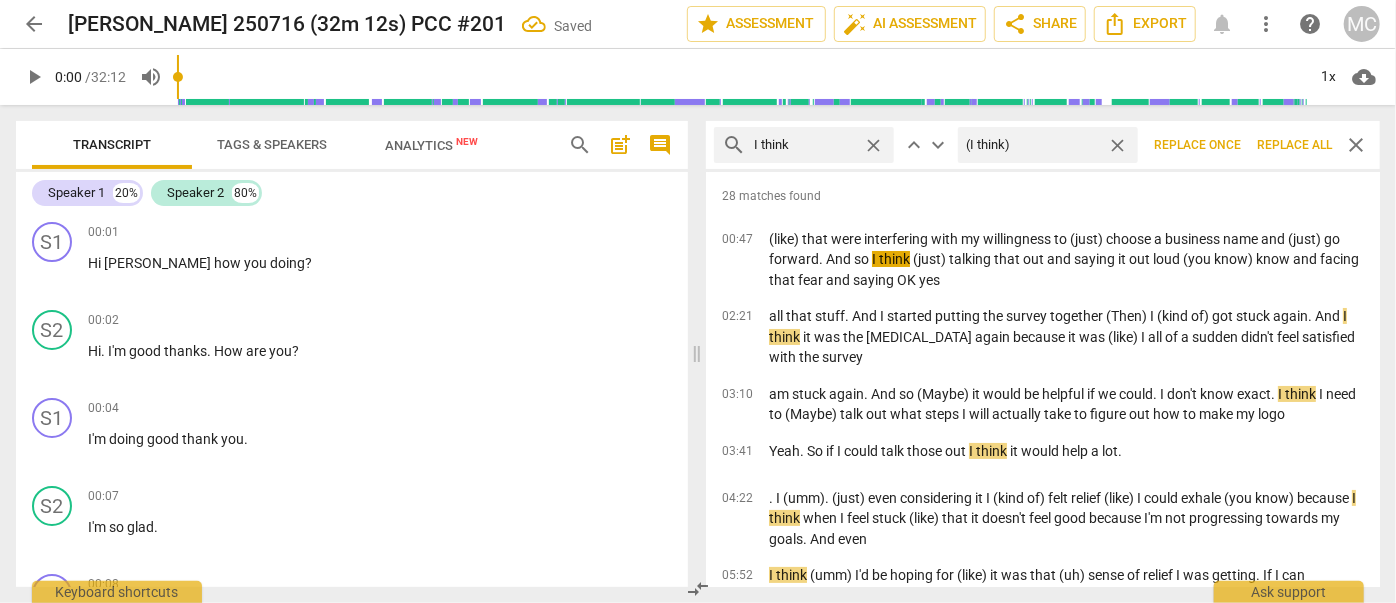 click on "Replace all" at bounding box center (1294, 145) 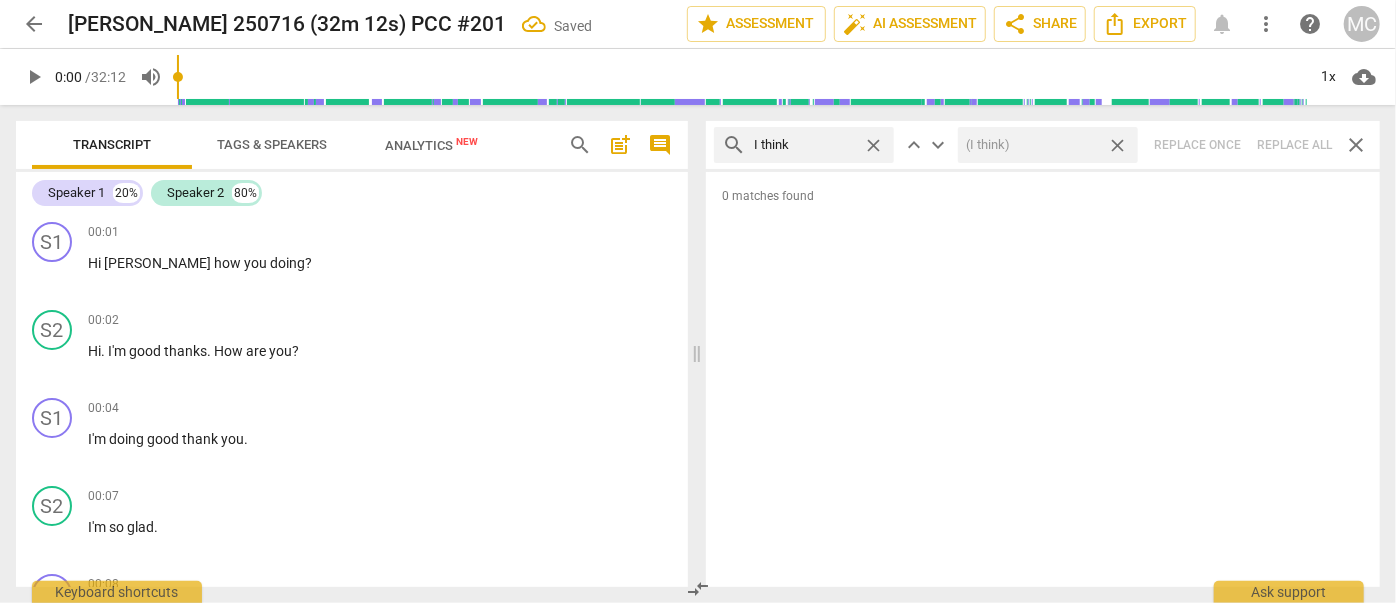 click on "close" at bounding box center [1117, 145] 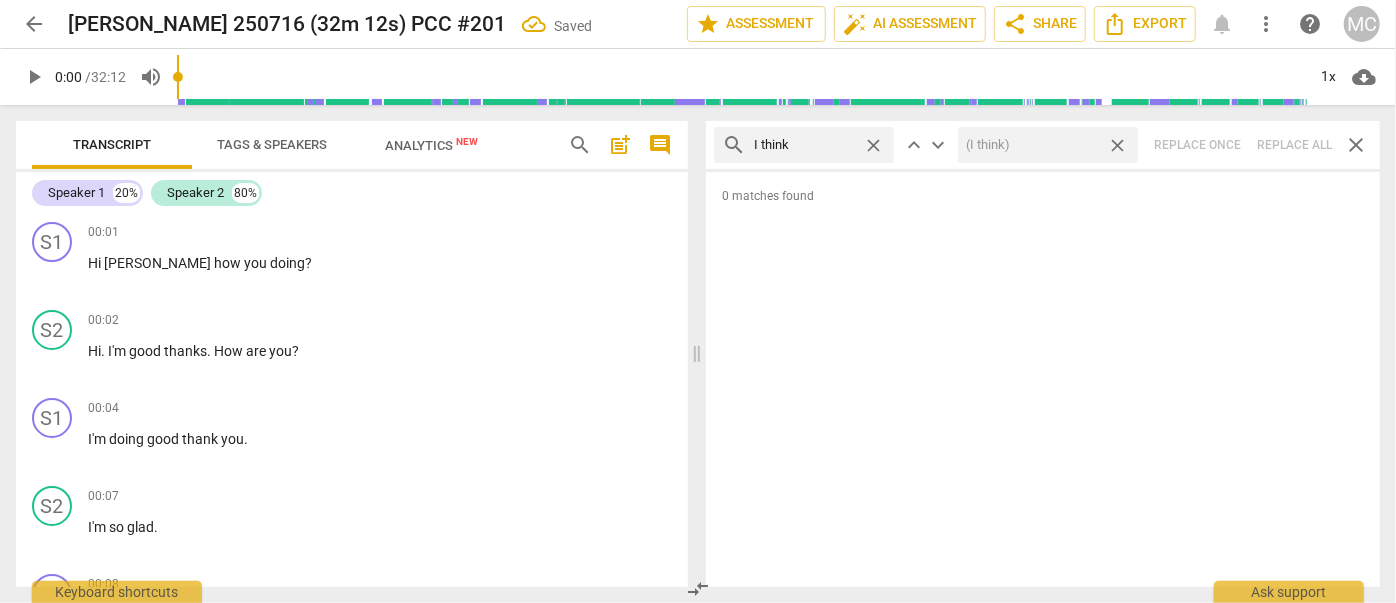 type 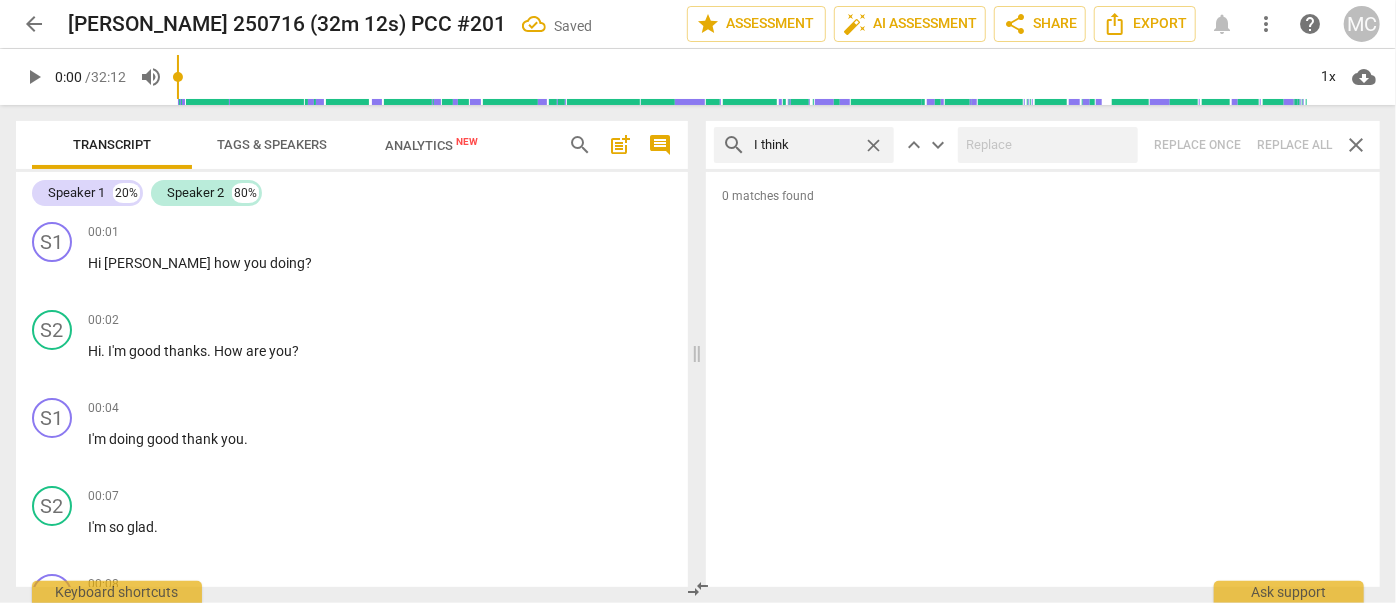 click on "close" at bounding box center (873, 145) 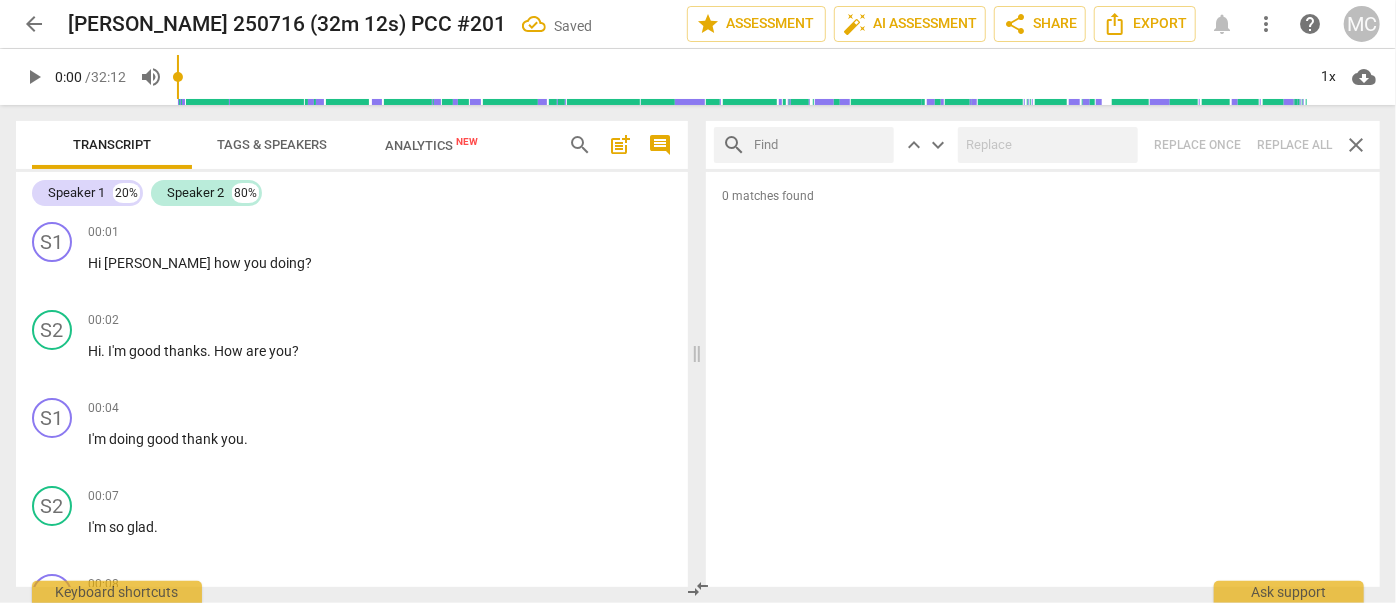 click at bounding box center (820, 145) 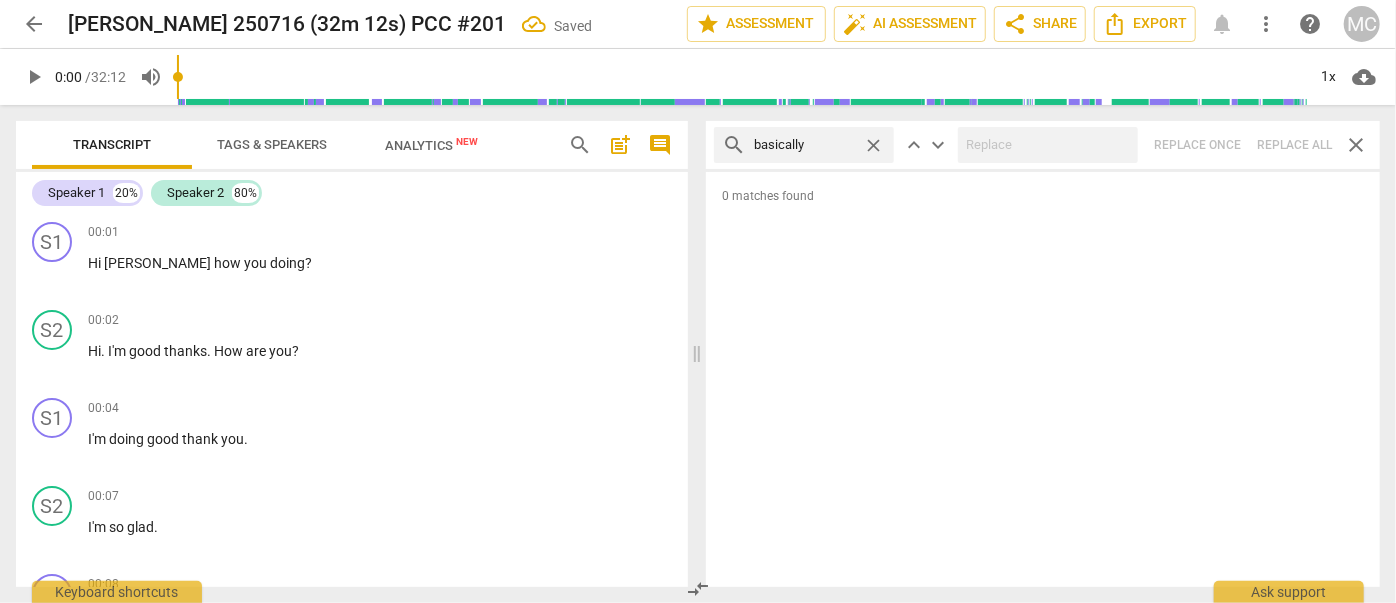 type on "basically" 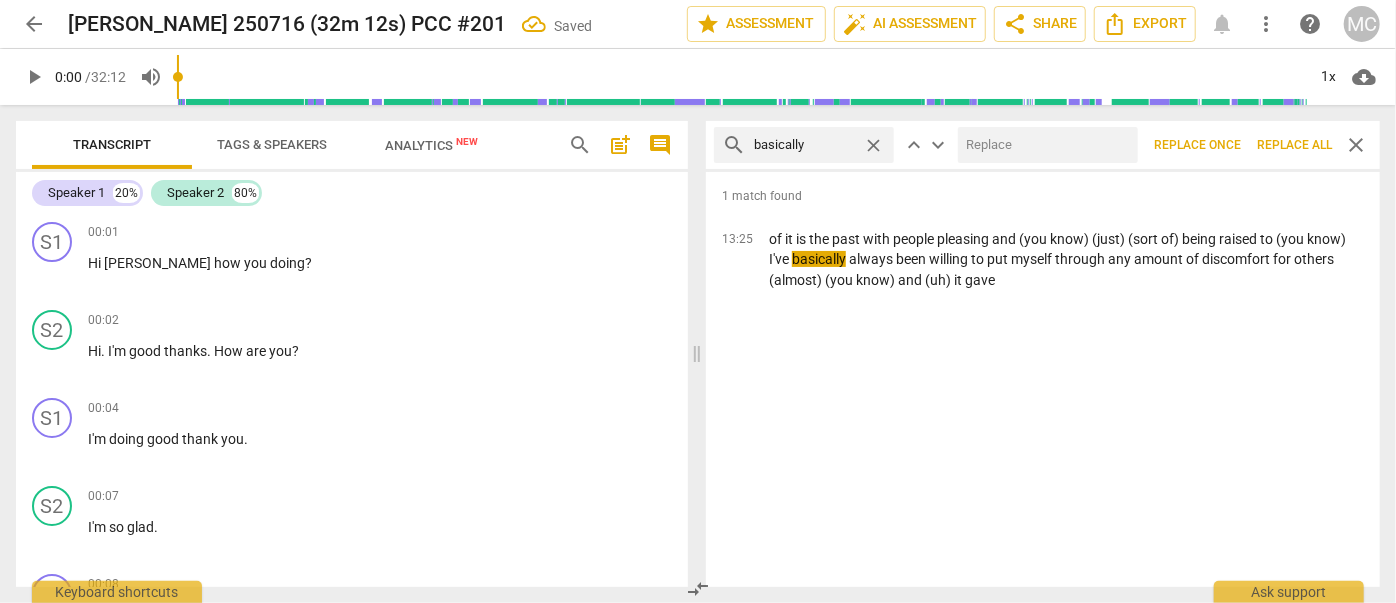 click at bounding box center [1044, 145] 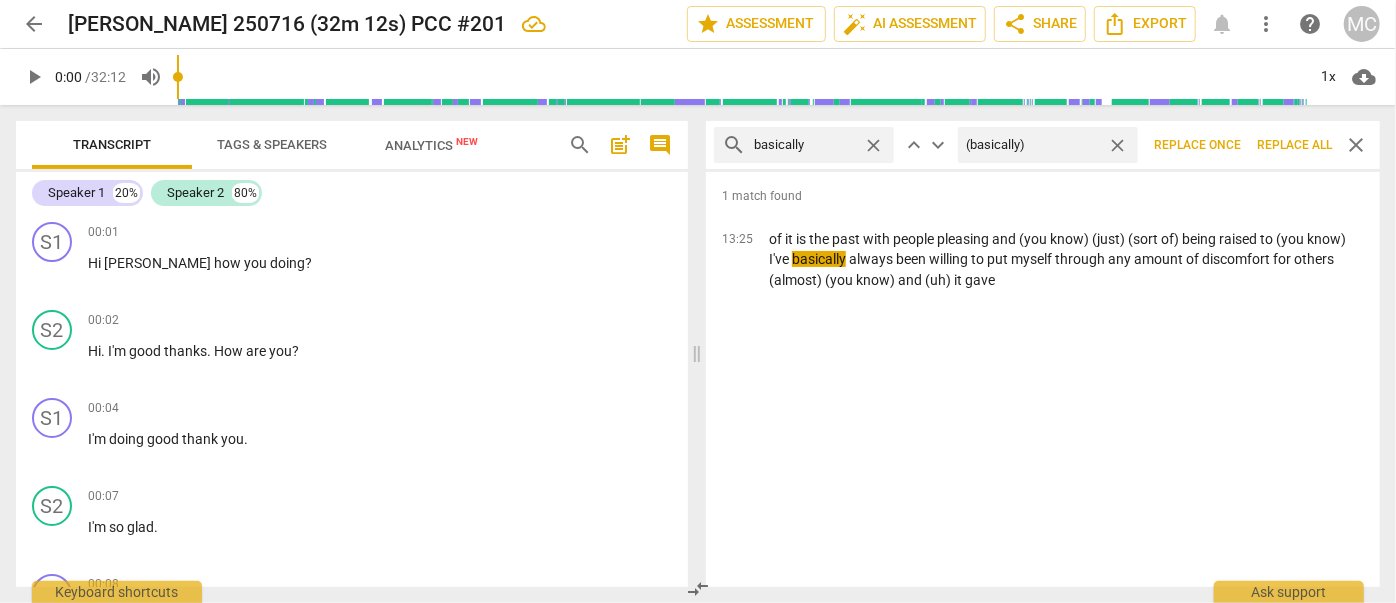 type on "(basically)" 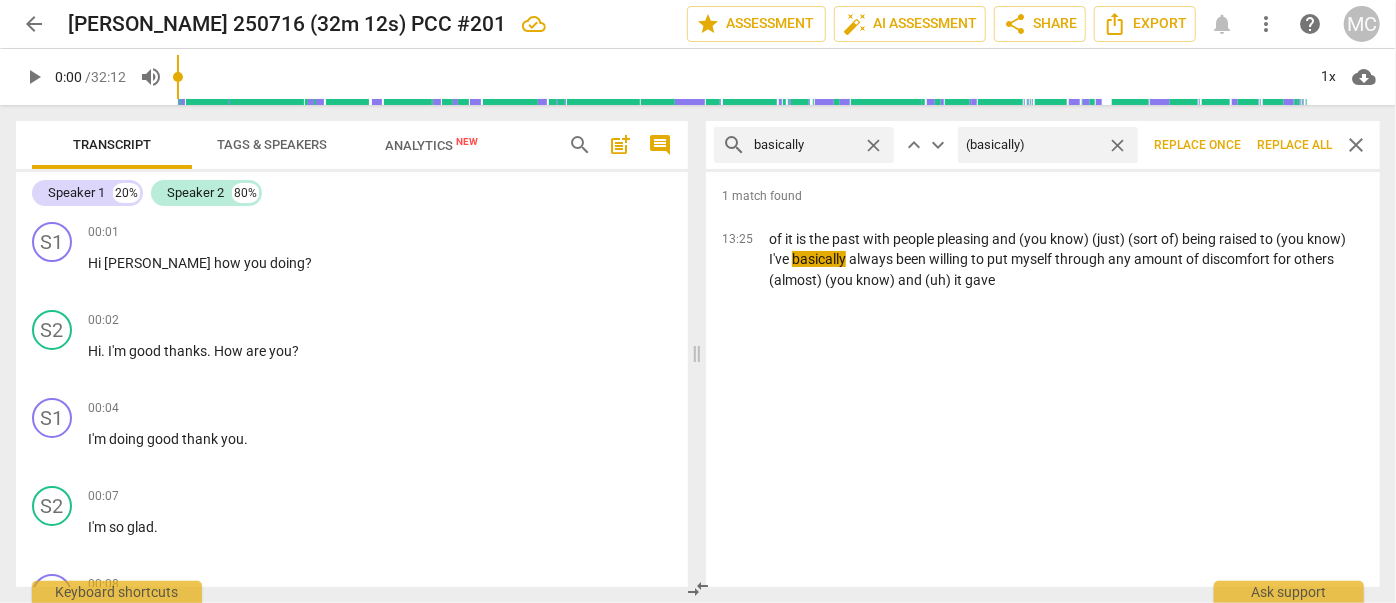click on "Replace all" at bounding box center [1294, 145] 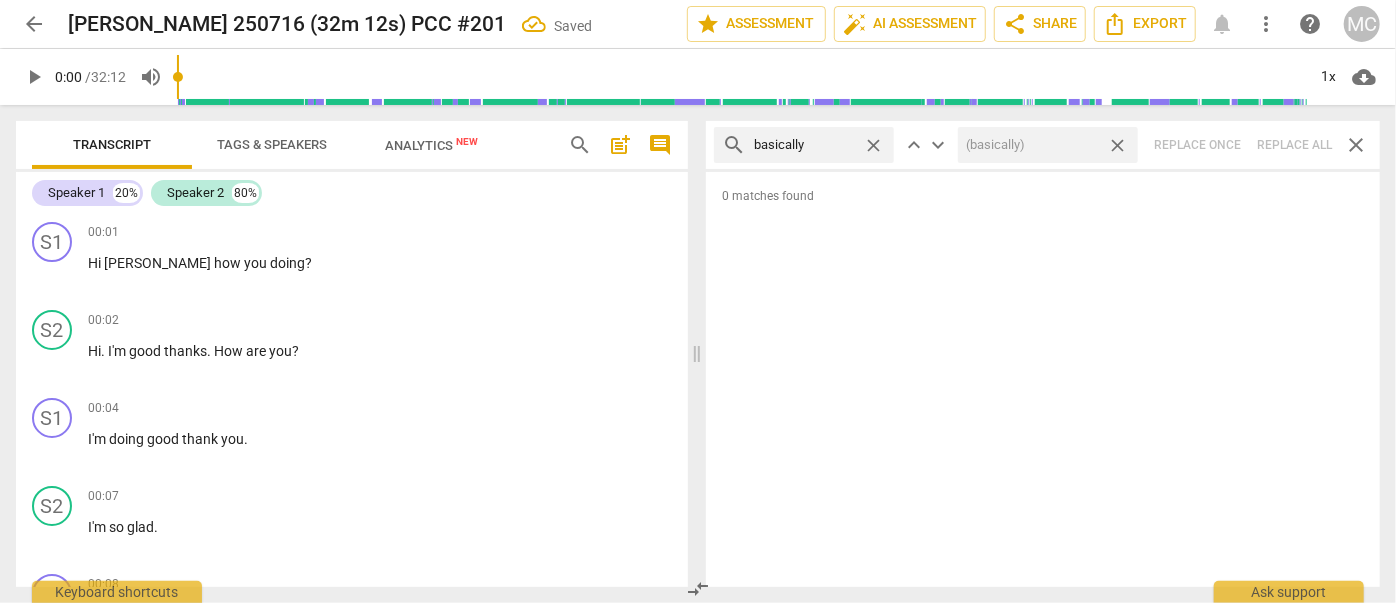 click on "close" at bounding box center [1117, 145] 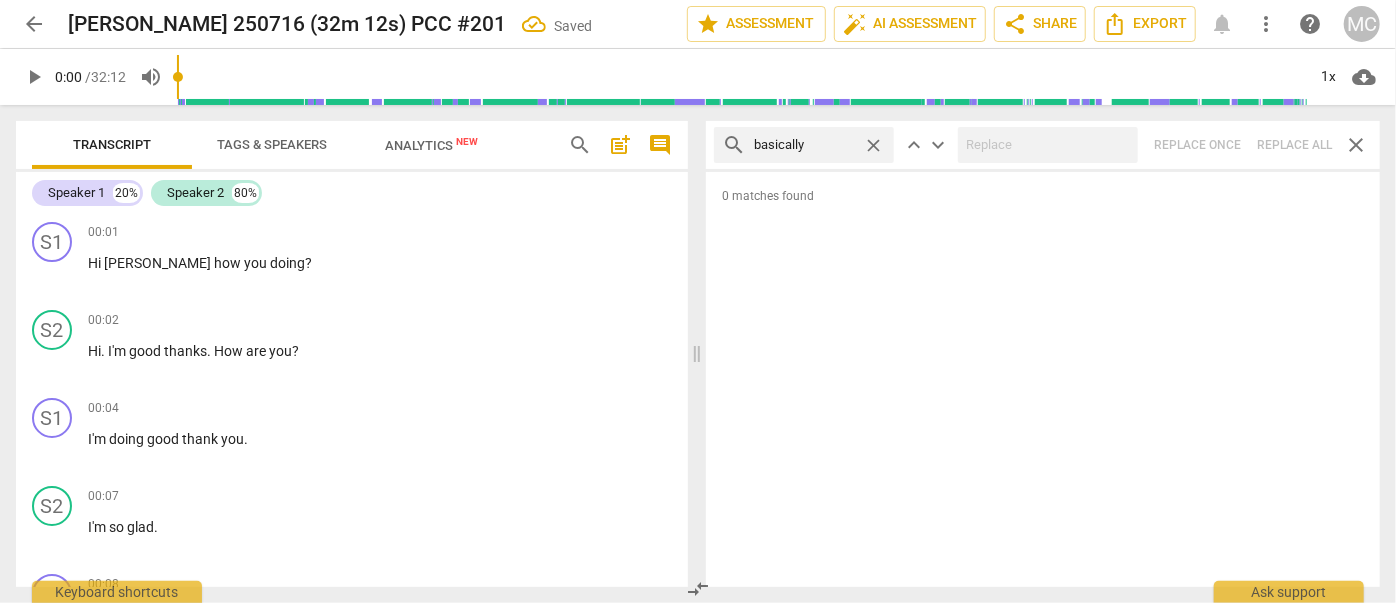 click on "close" at bounding box center [873, 145] 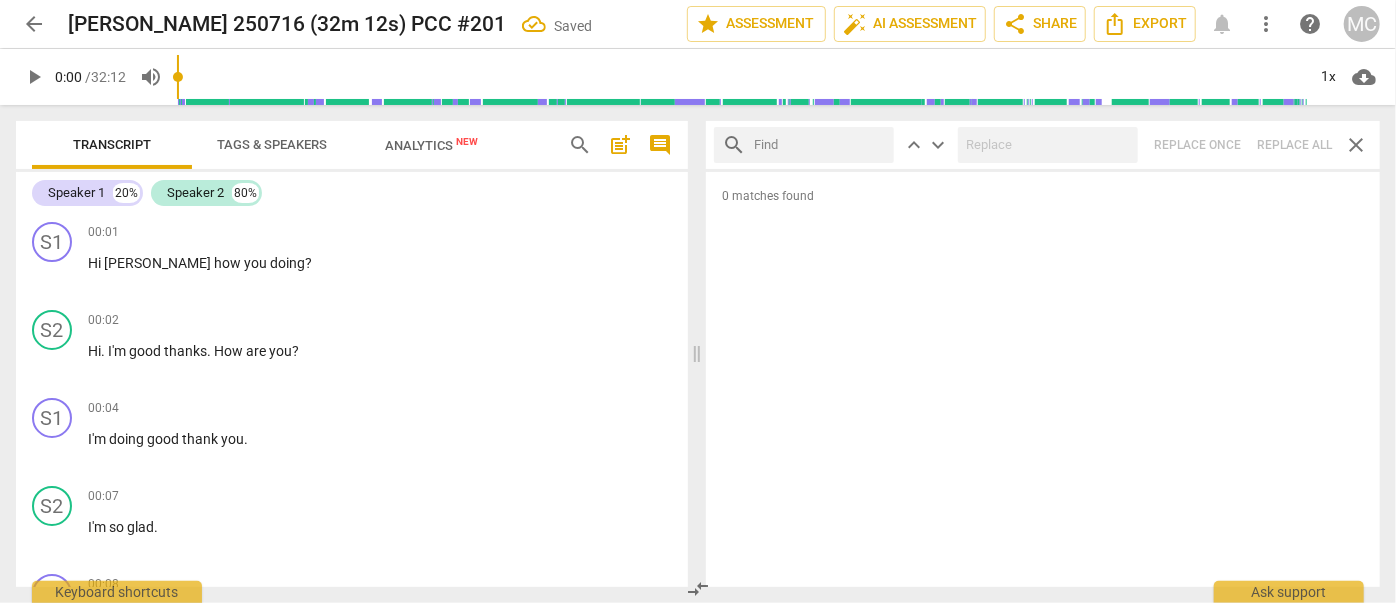 click at bounding box center [820, 145] 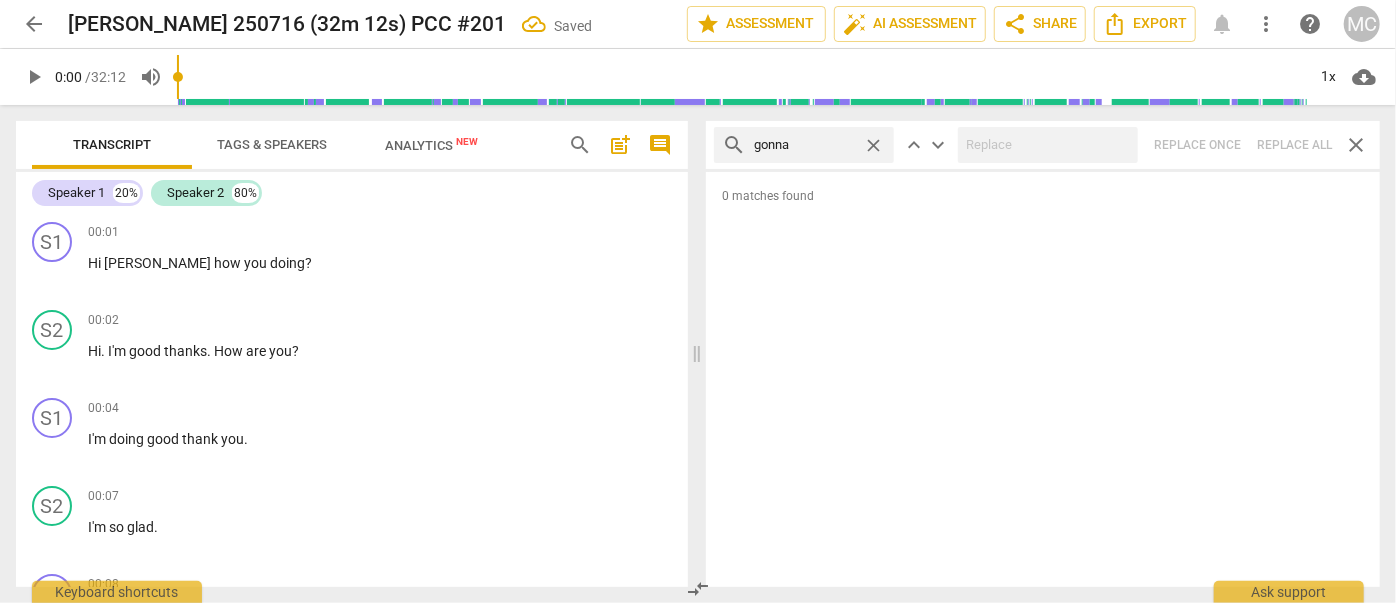 type on "gonna" 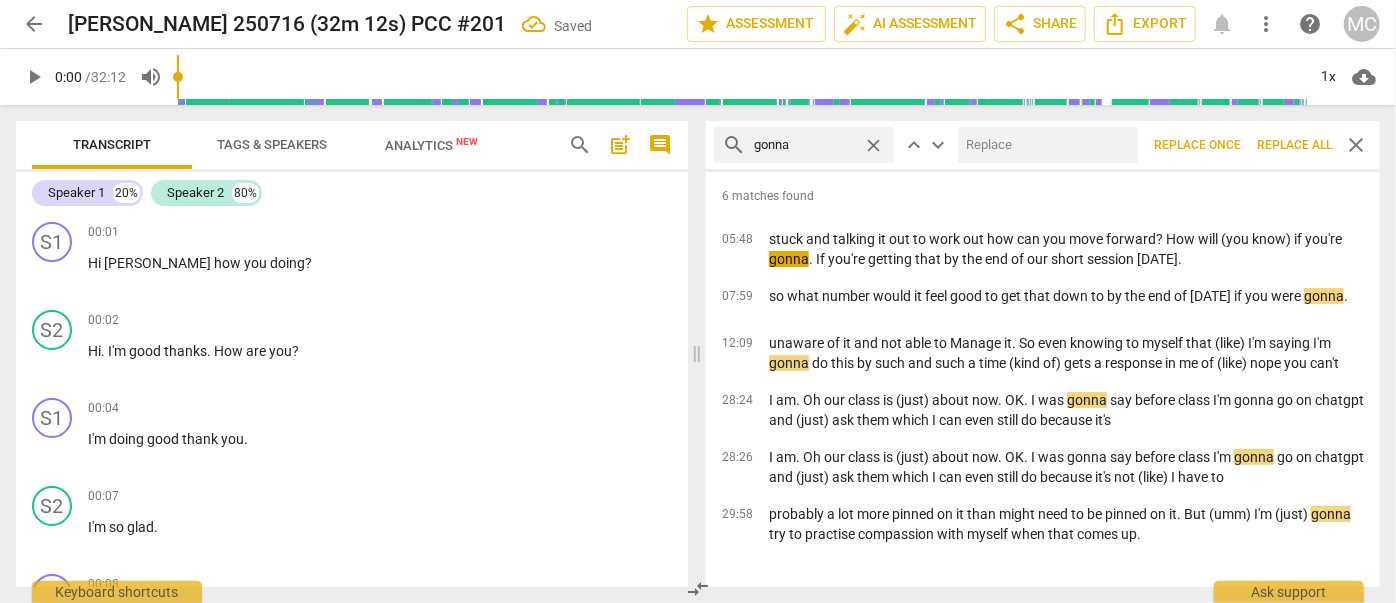 click at bounding box center [1044, 145] 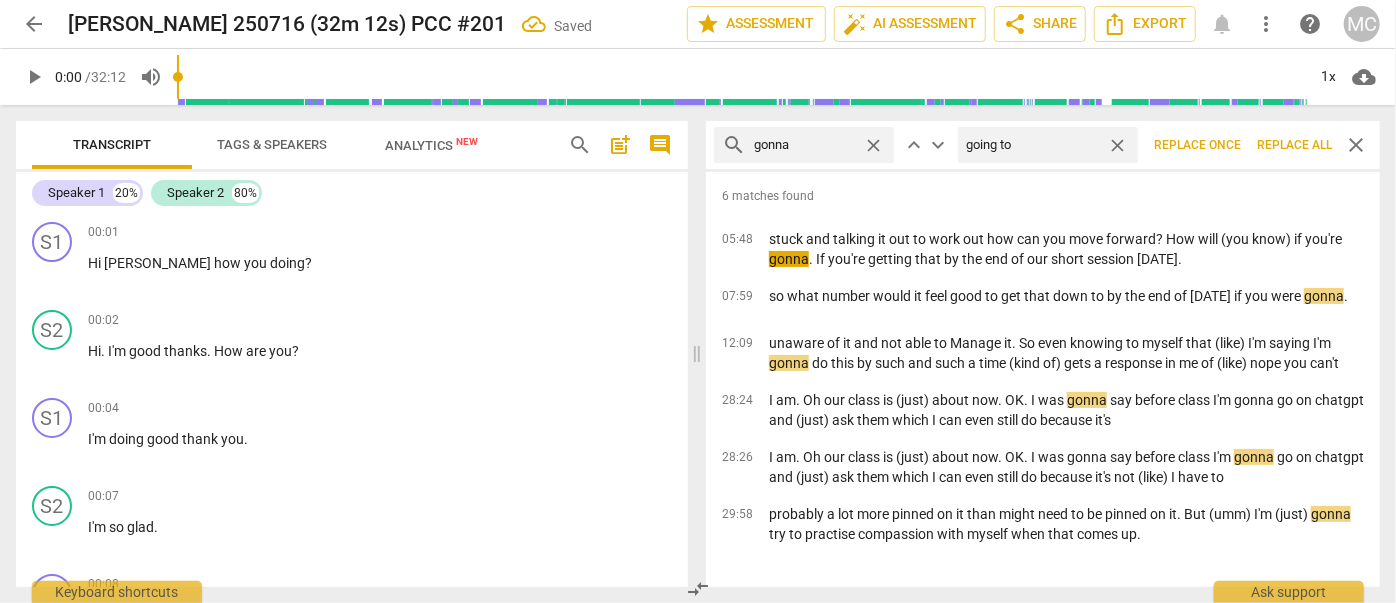 type on "going to" 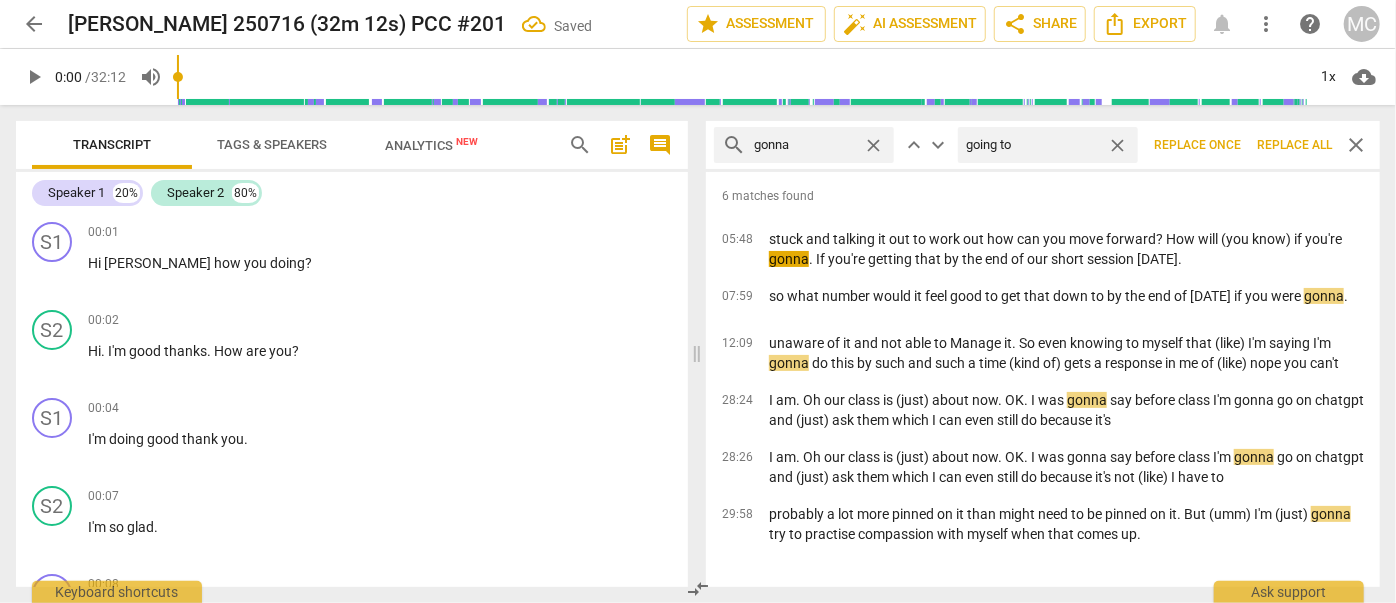 click on "Replace all" at bounding box center [1294, 145] 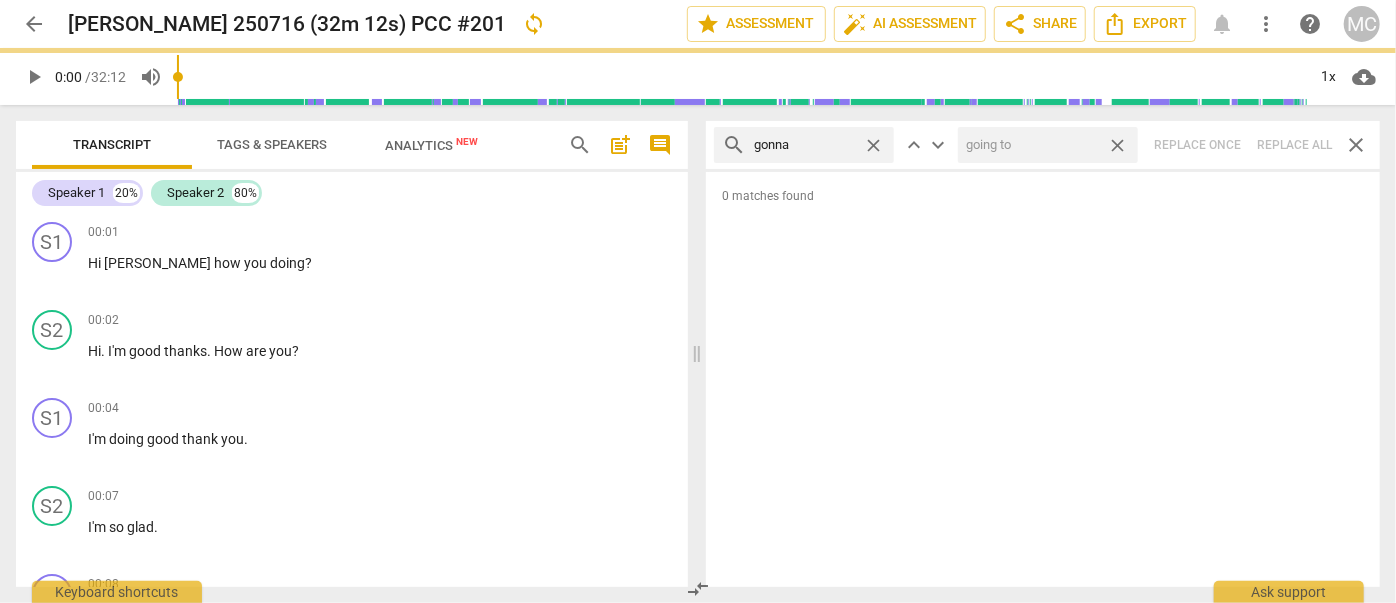 click on "close" at bounding box center (1117, 145) 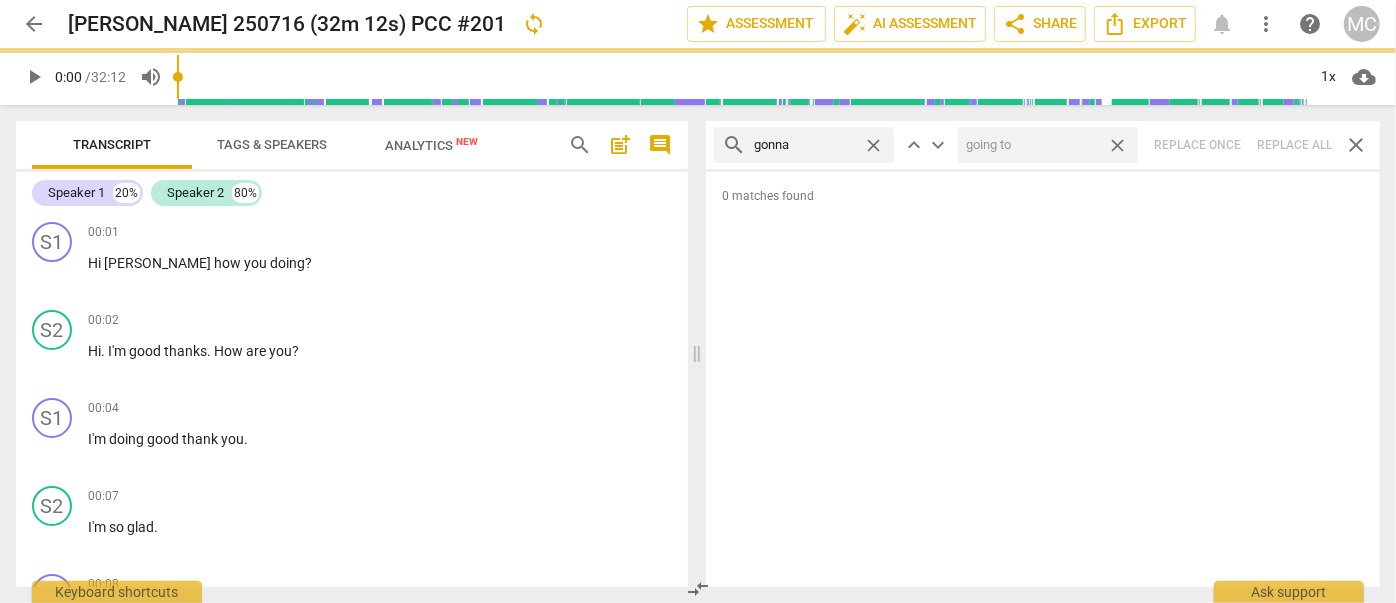 type 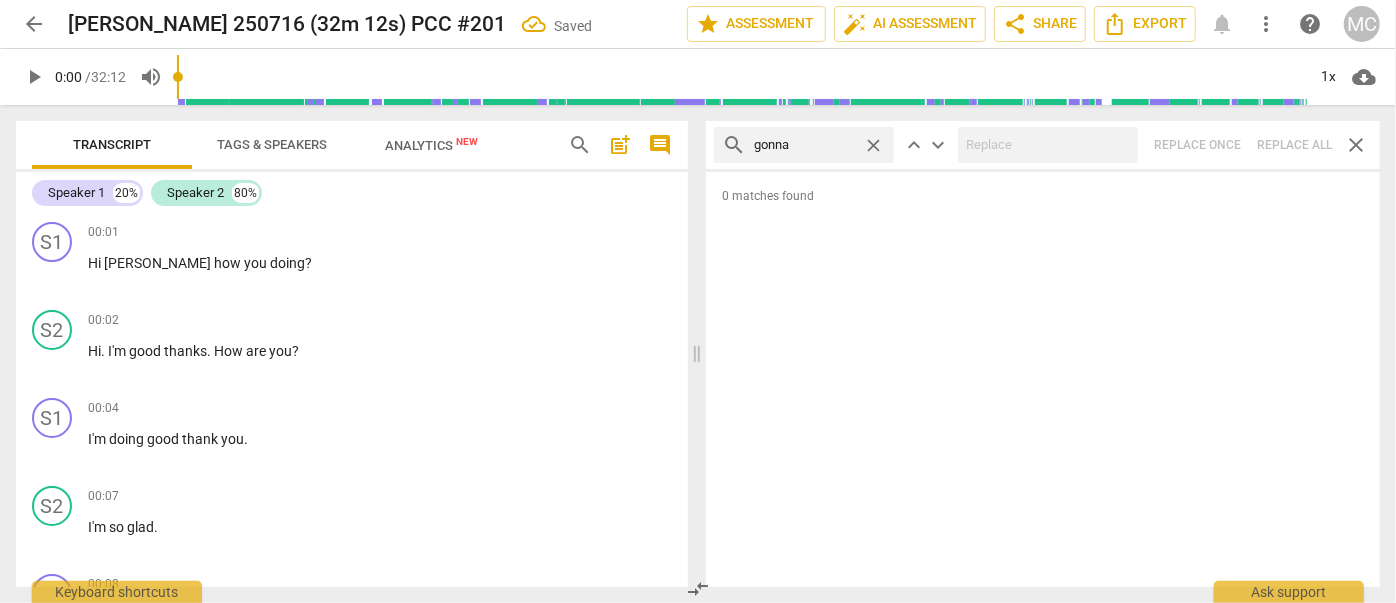 click on "close" at bounding box center (873, 145) 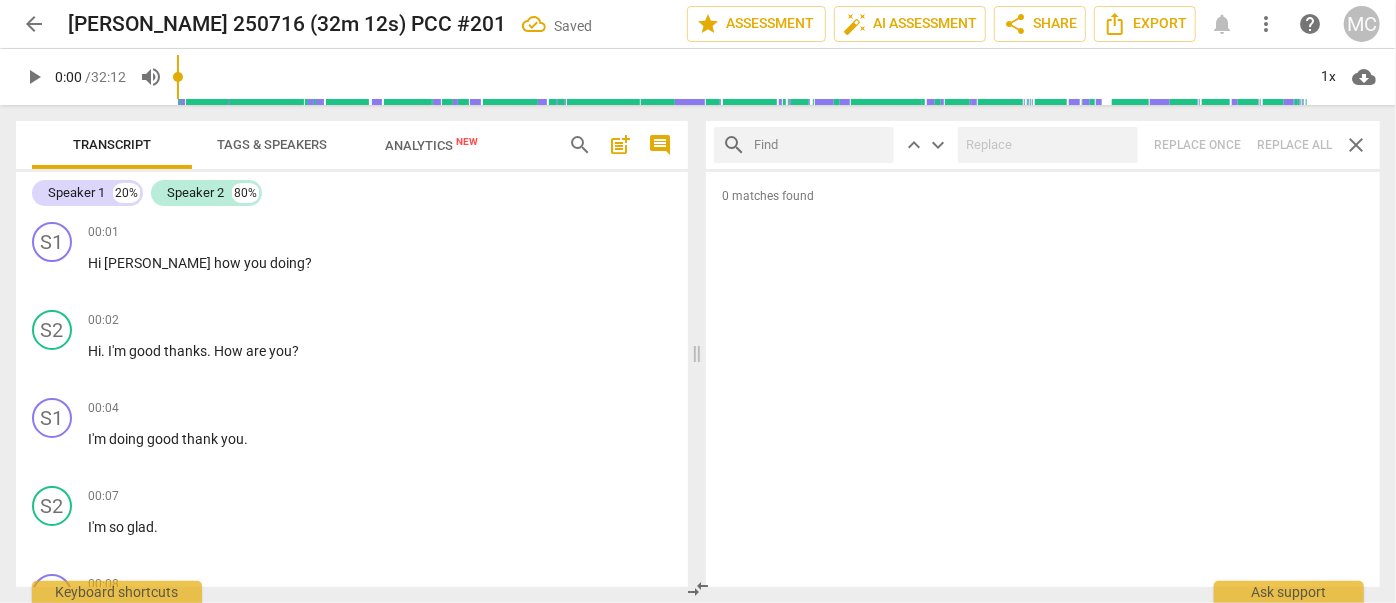 click at bounding box center (820, 145) 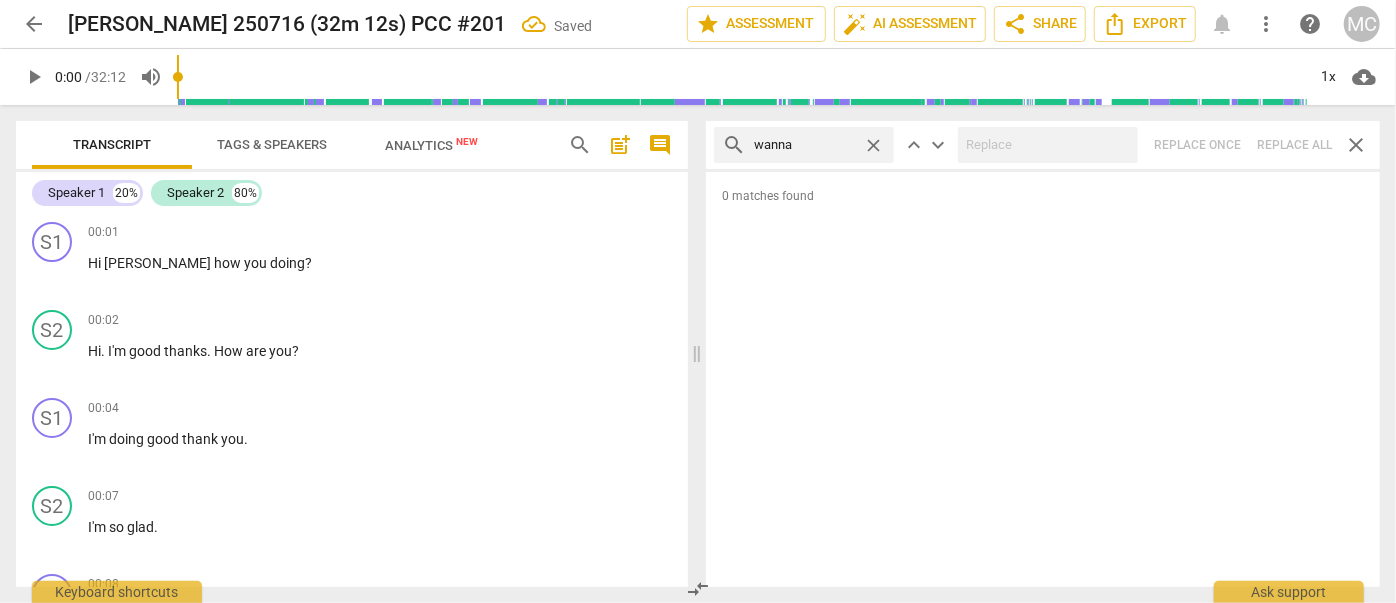 type on "wanna" 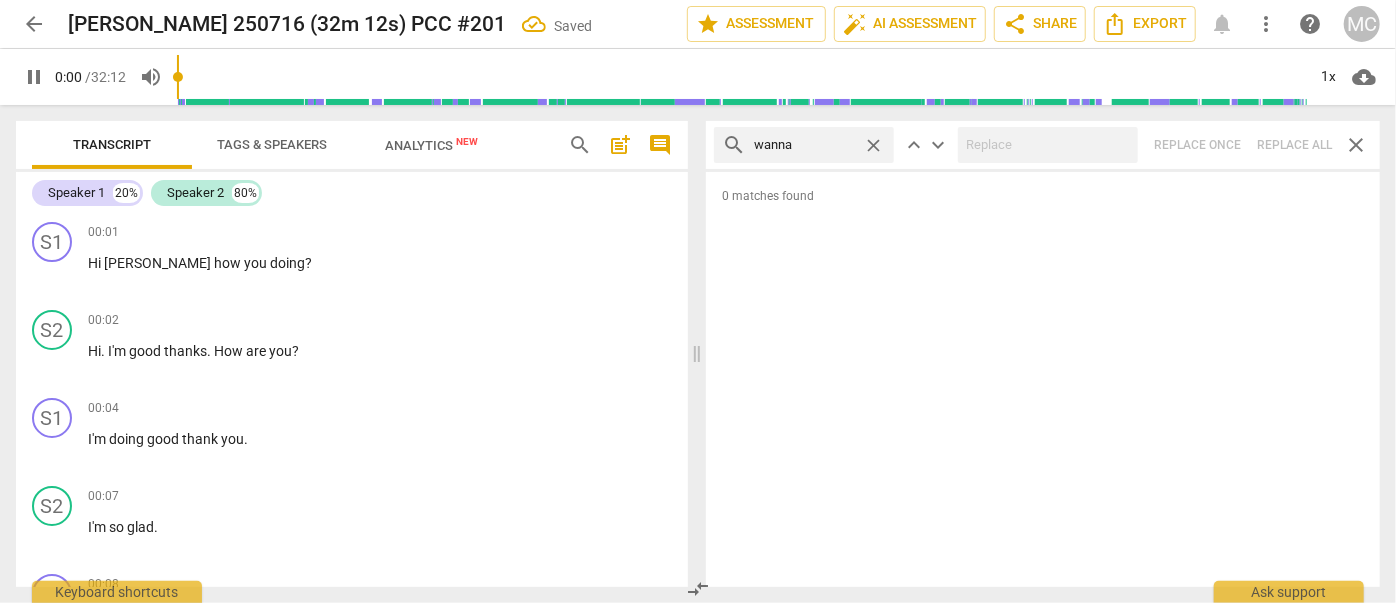 click on "search wanna close keyboard_arrow_up keyboard_arrow_down Replace once Replace all close" at bounding box center (1043, 145) 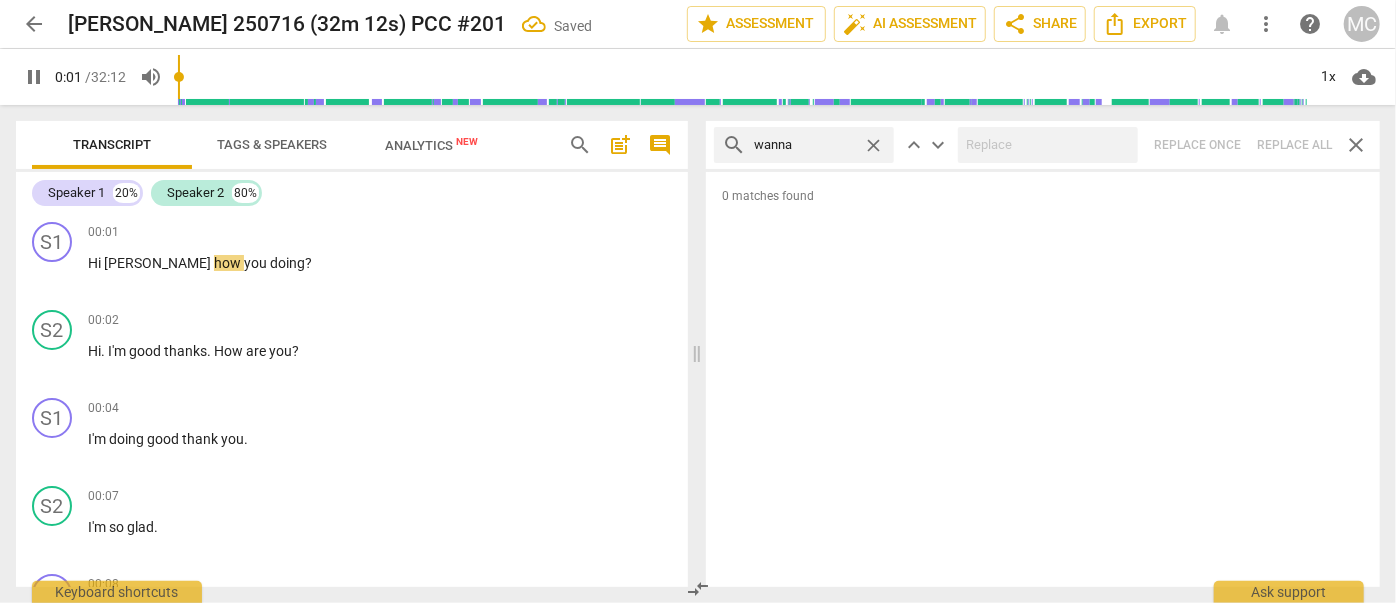 type on "2" 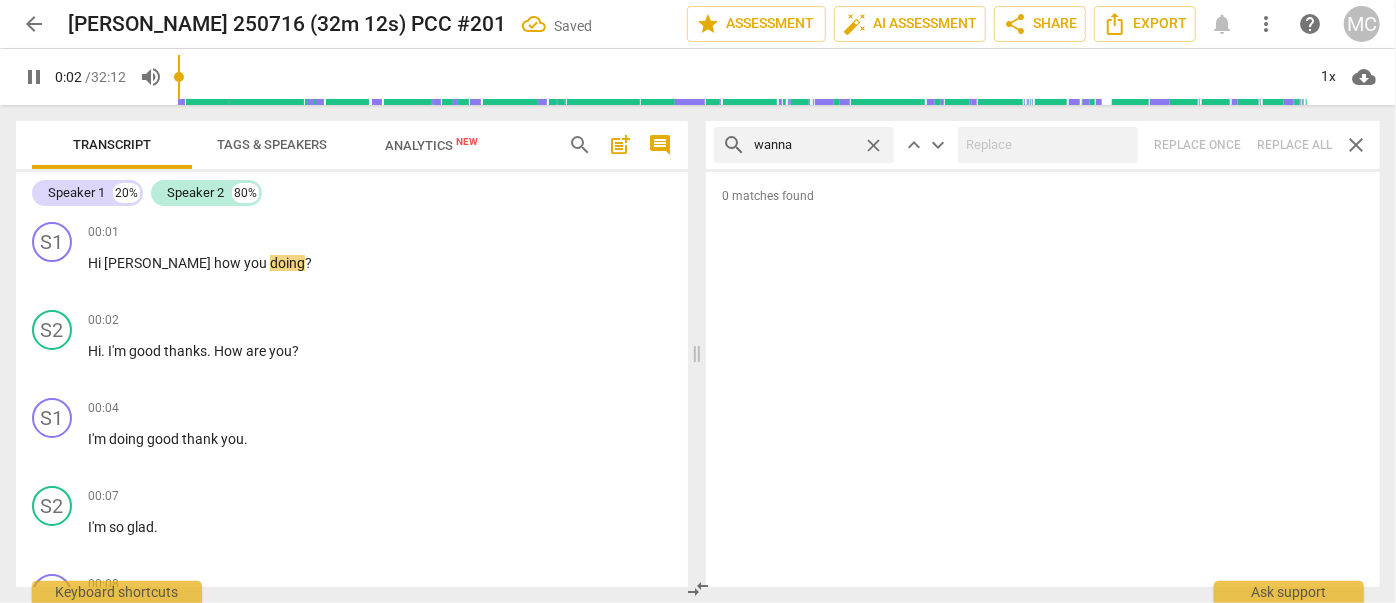 click on "close" at bounding box center (873, 145) 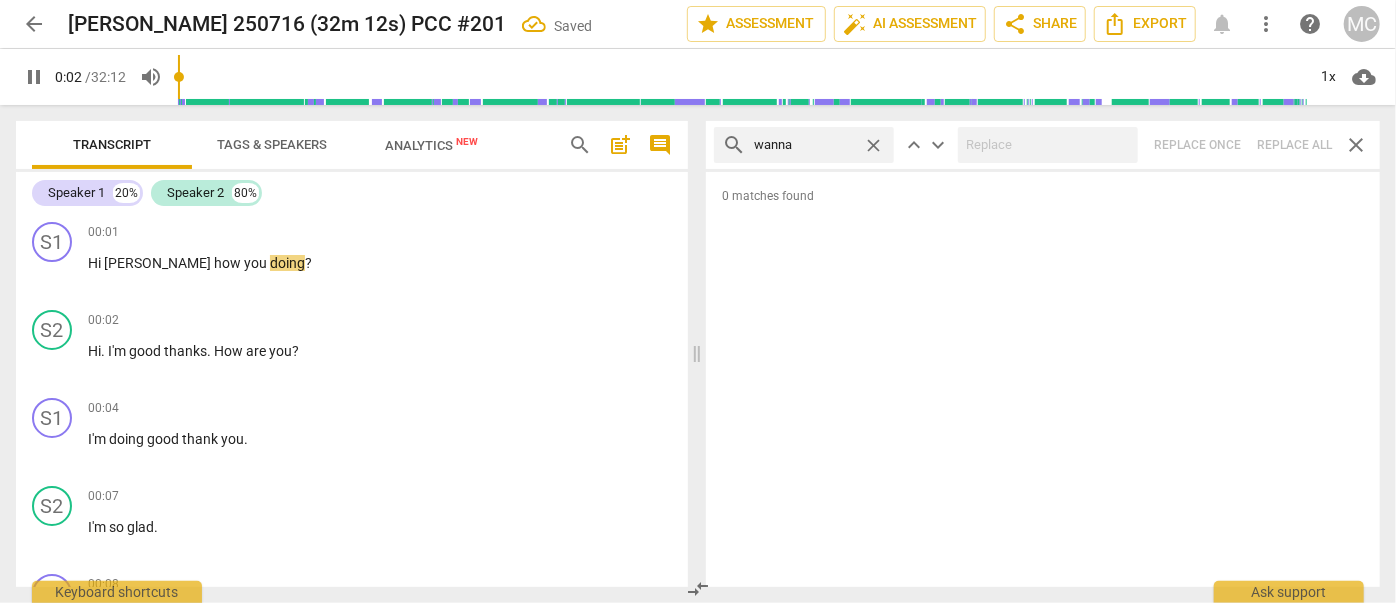 type 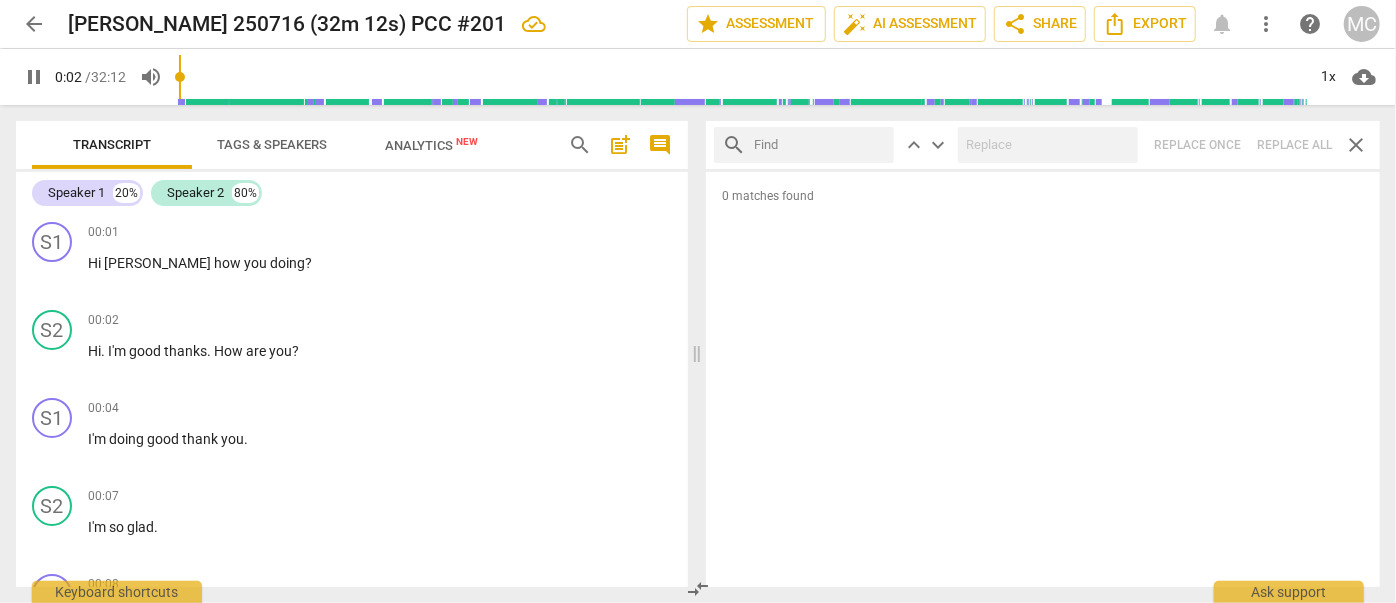 click at bounding box center (820, 145) 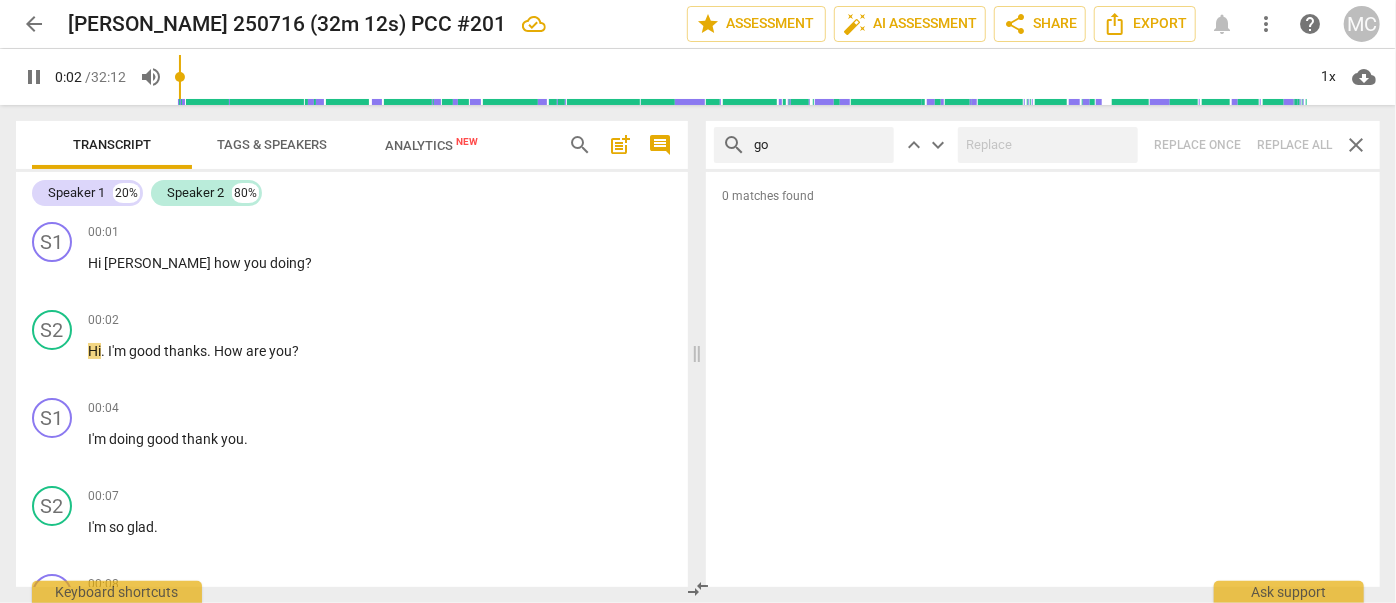 type on "got" 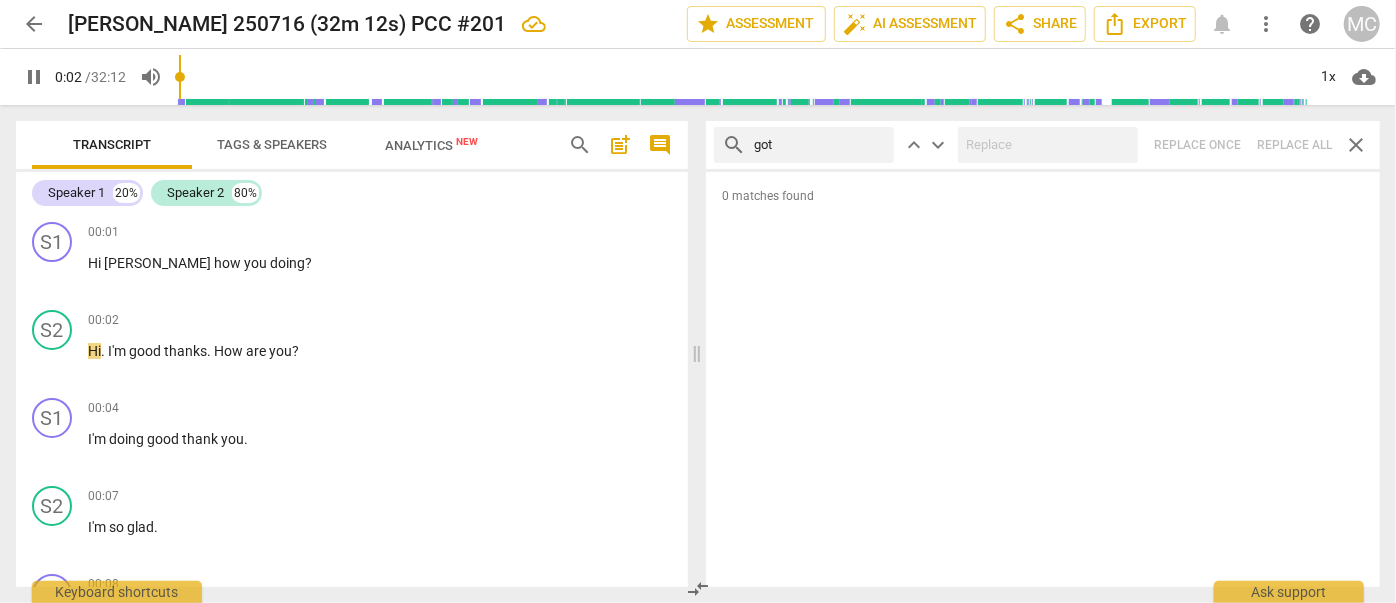 type on "3" 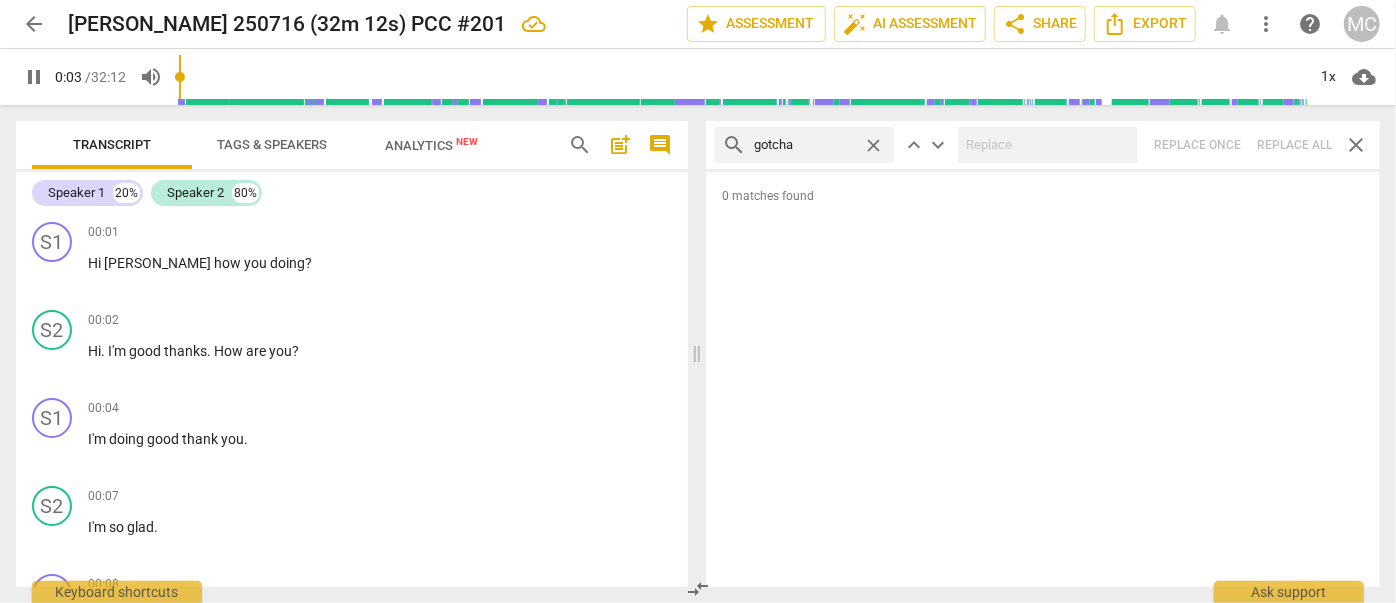 type on "gotcha" 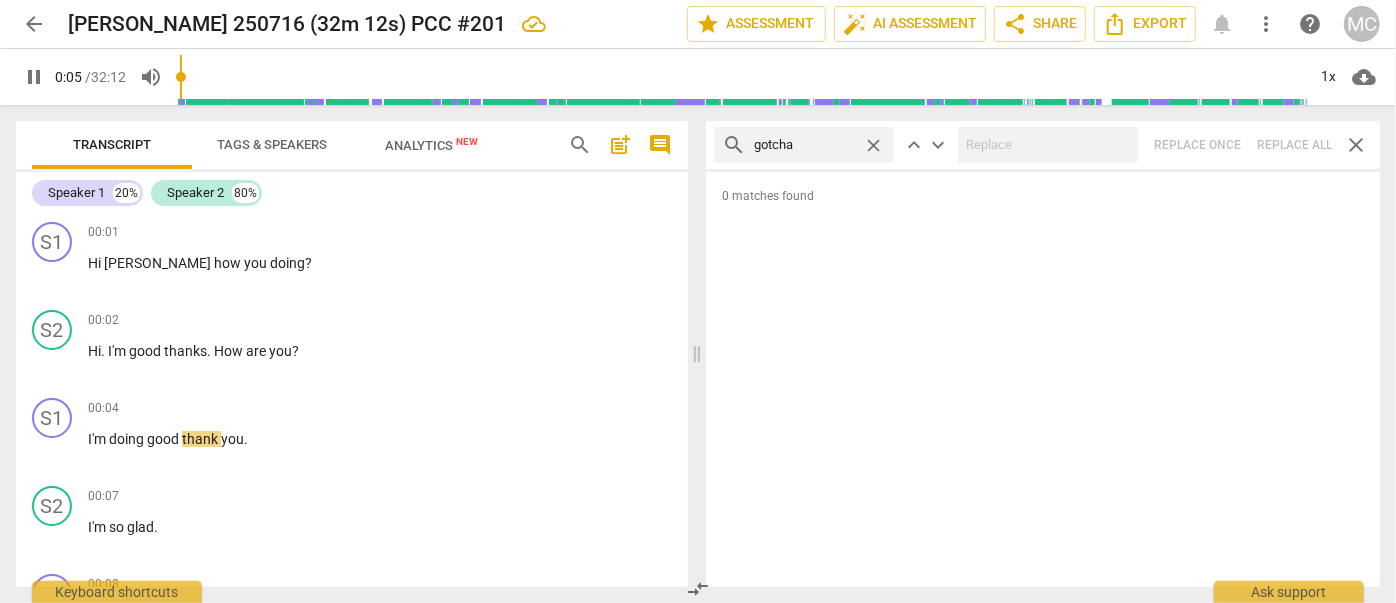 click on "search gotcha close keyboard_arrow_up keyboard_arrow_down Replace once Replace all close" at bounding box center (1043, 145) 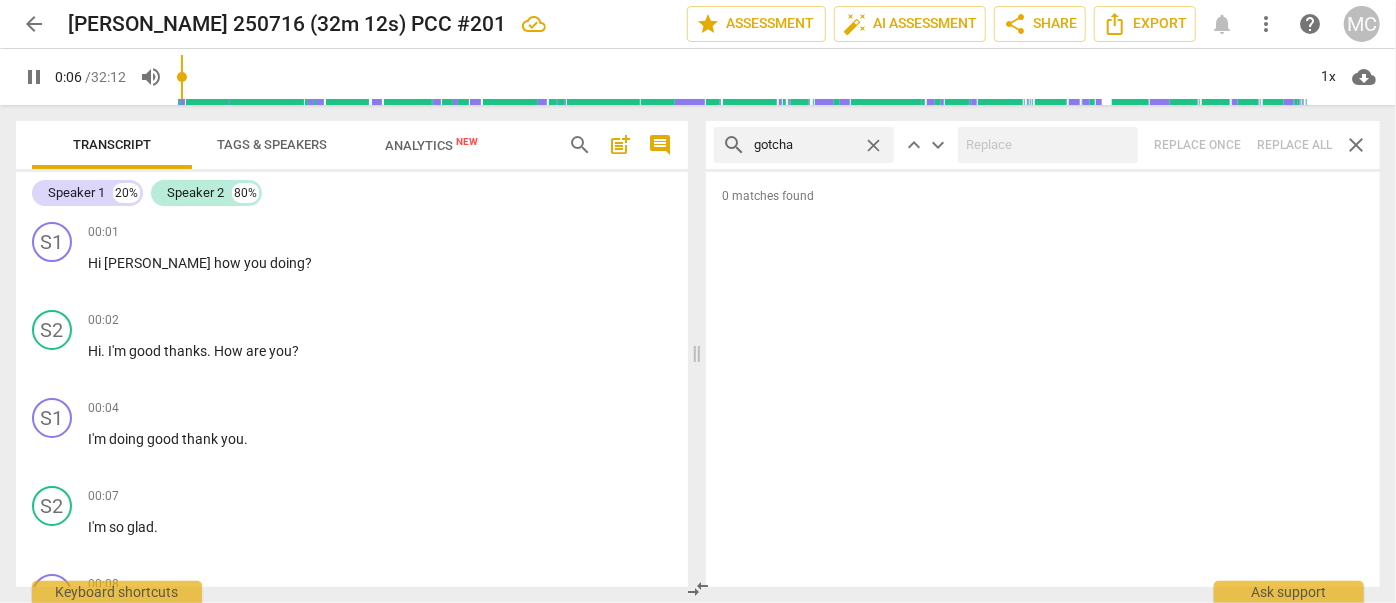 type on "7" 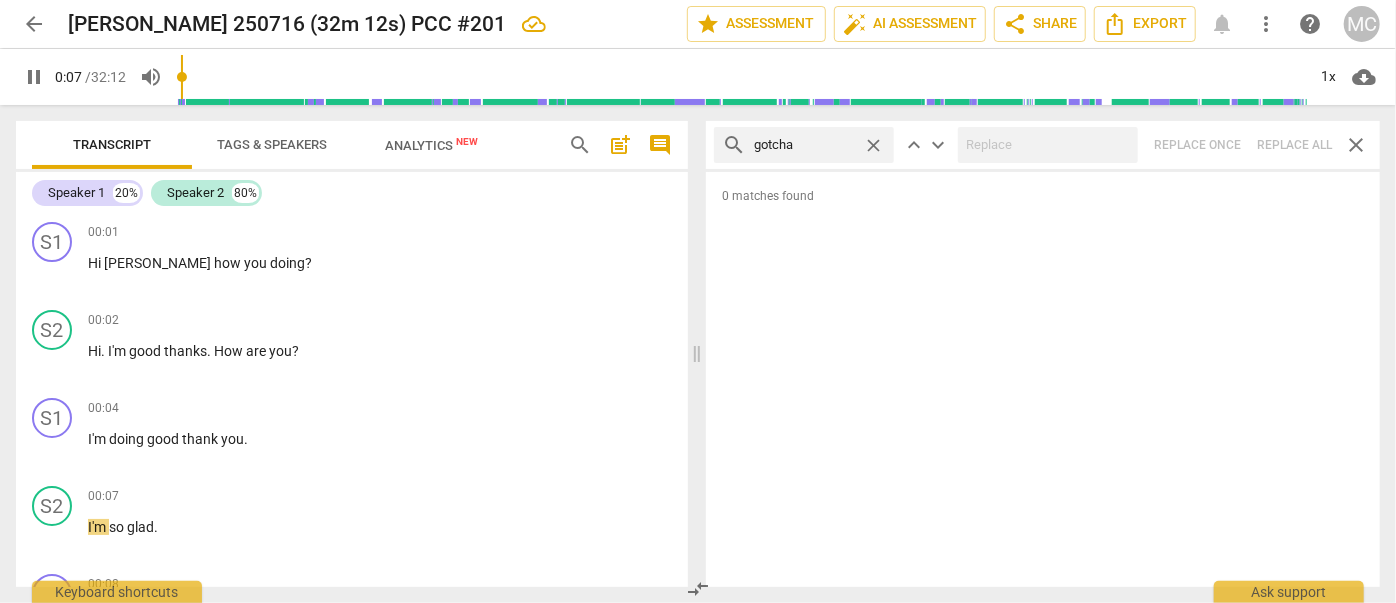 click on "close" at bounding box center [873, 145] 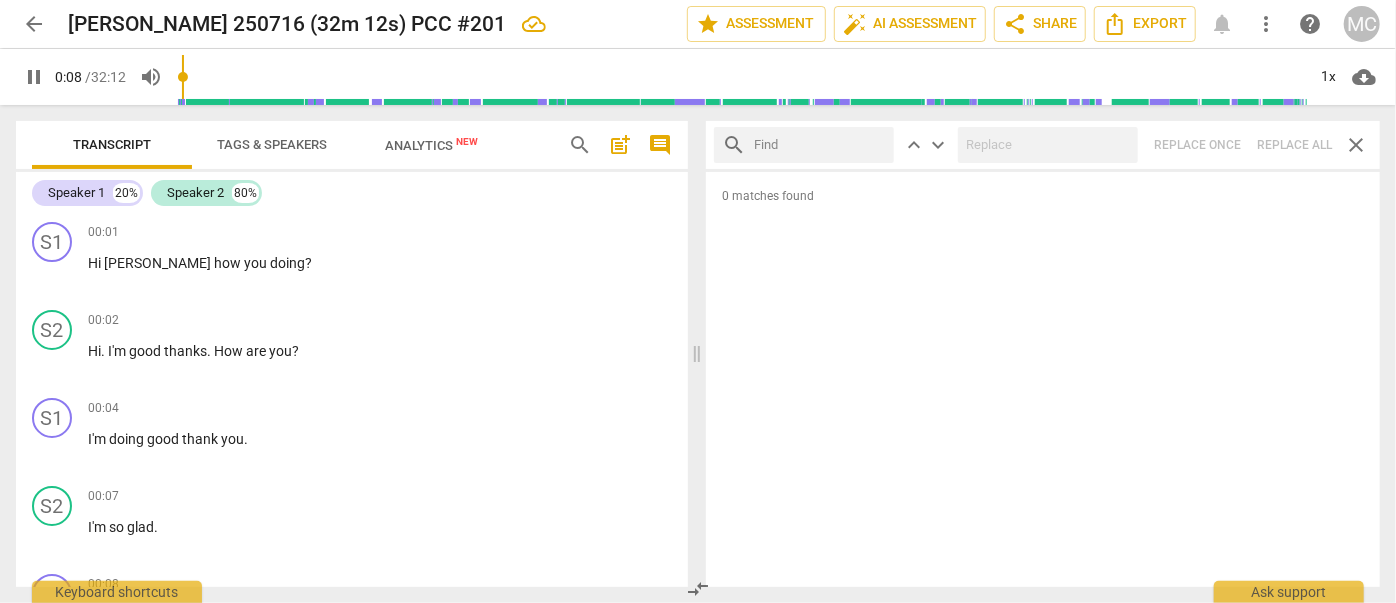 scroll, scrollTop: 388, scrollLeft: 0, axis: vertical 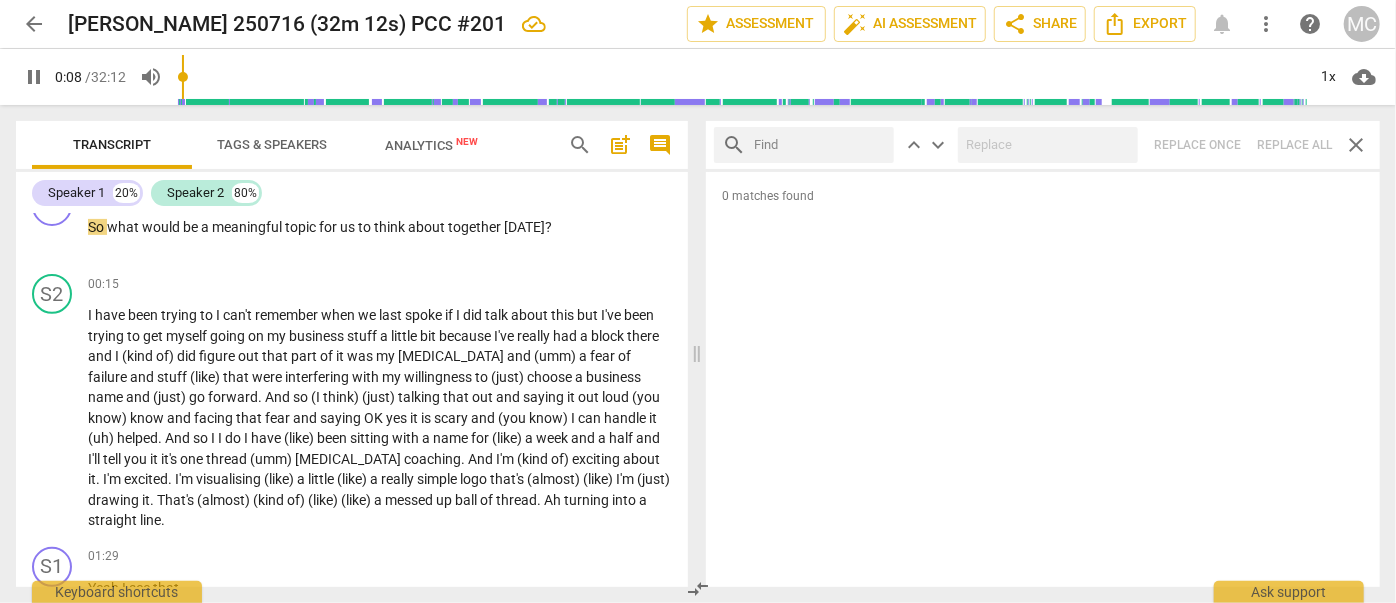 click at bounding box center (820, 145) 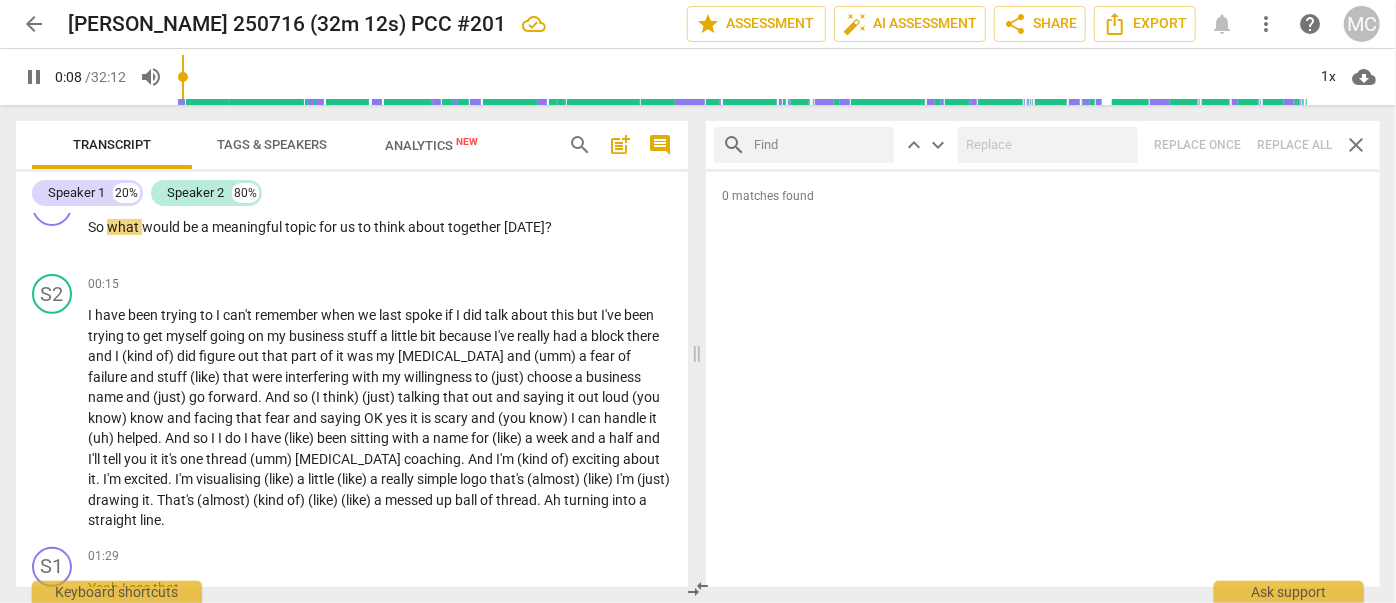 type on "9" 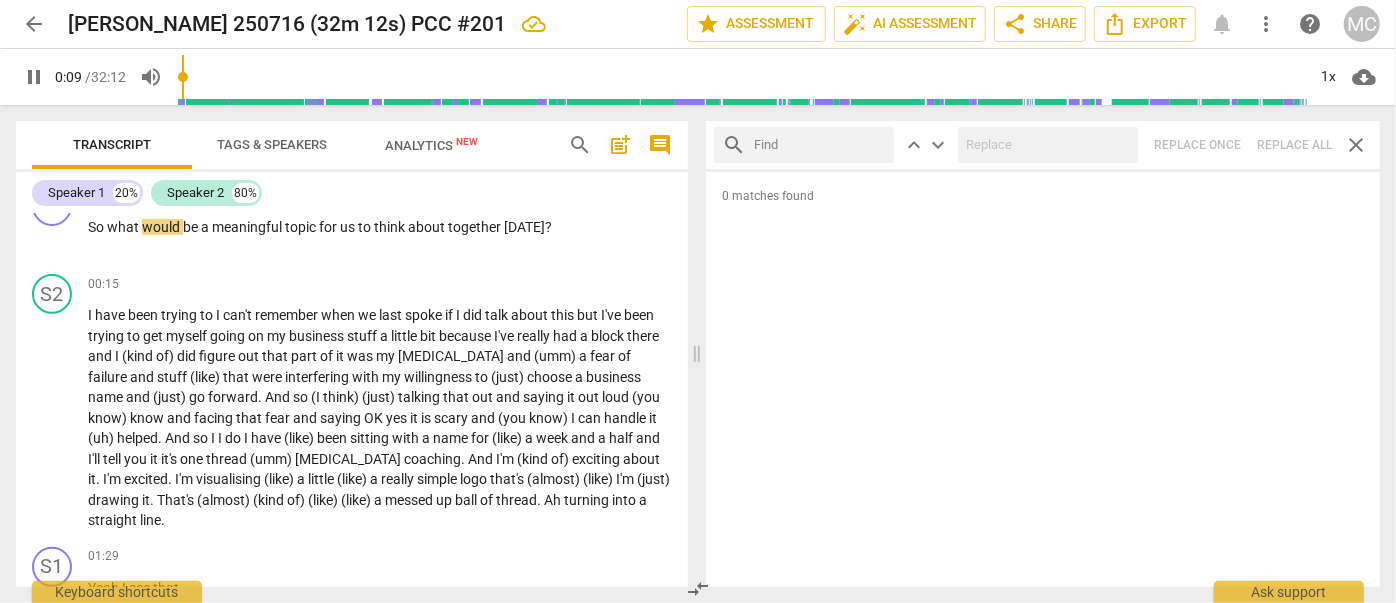 type on "g" 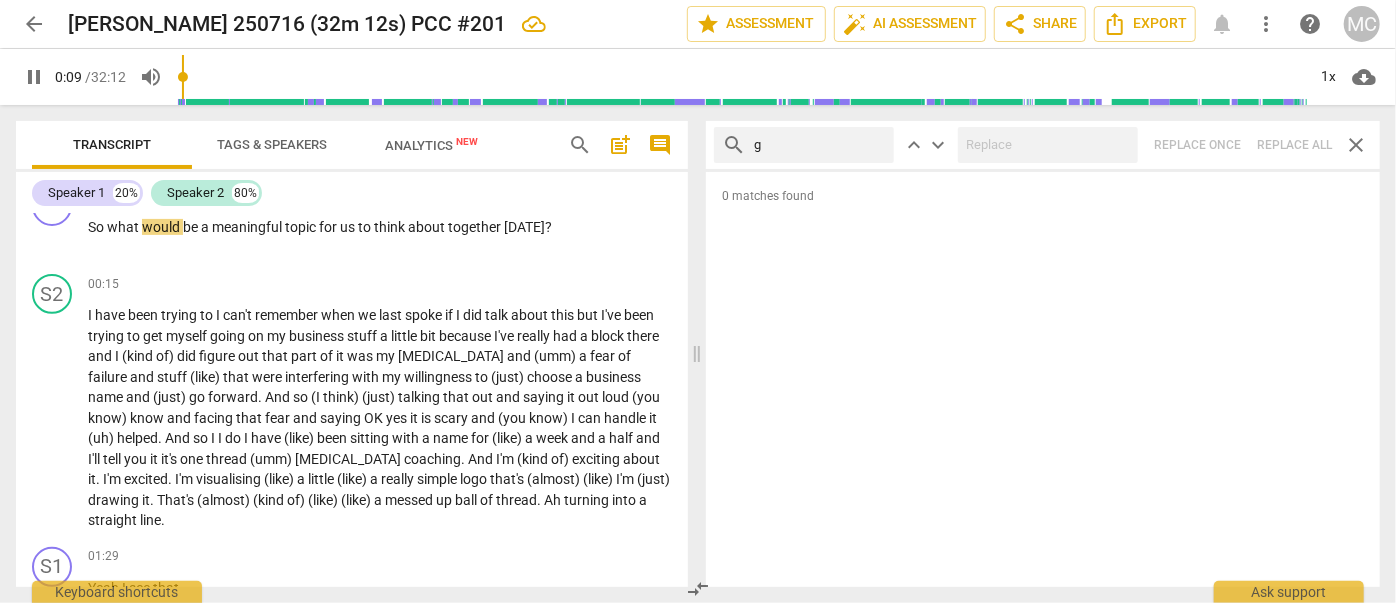 type on "10" 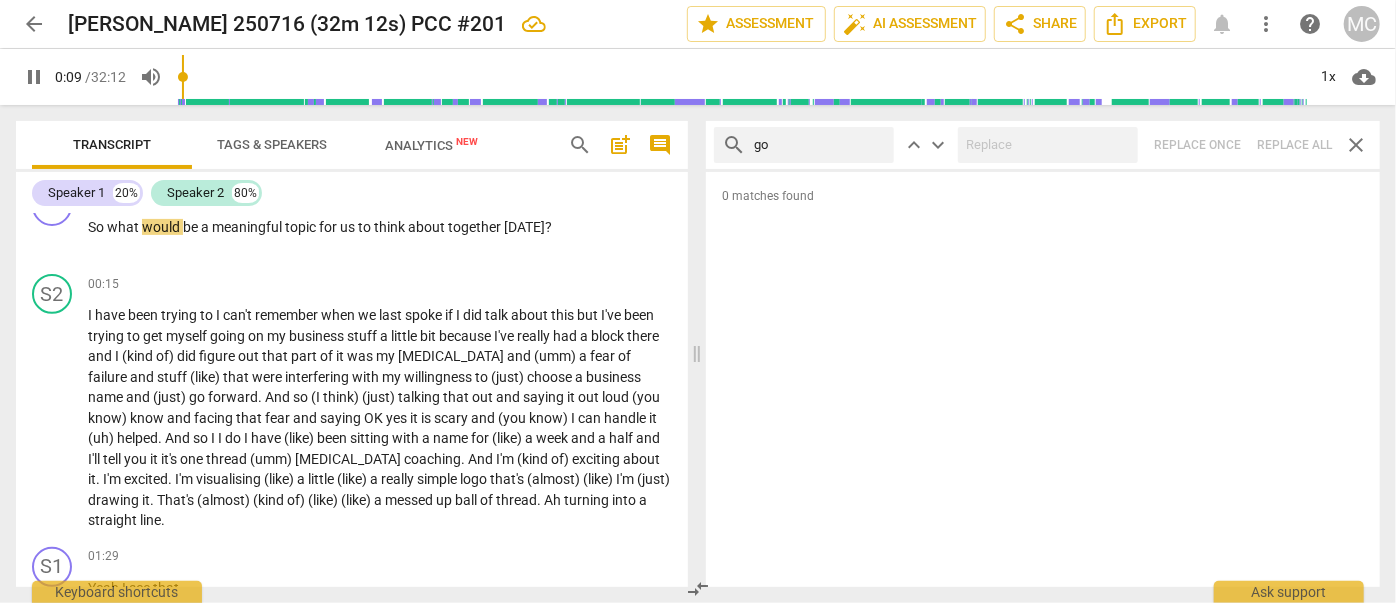 type on "got" 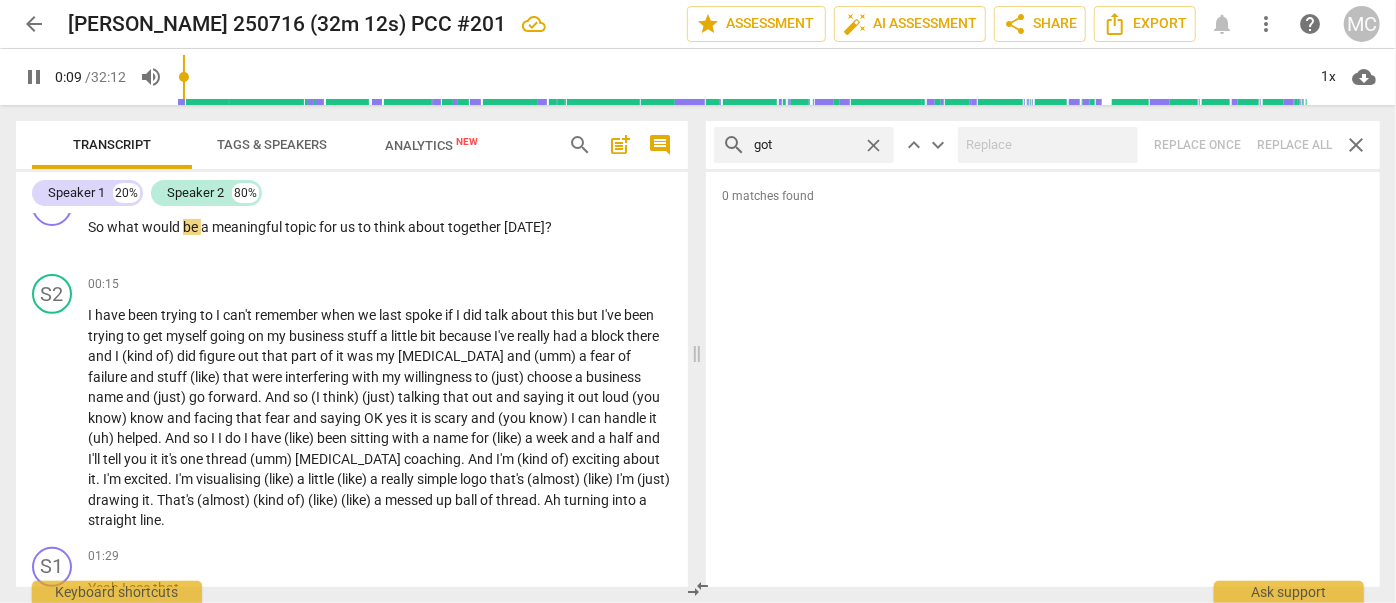 type on "10" 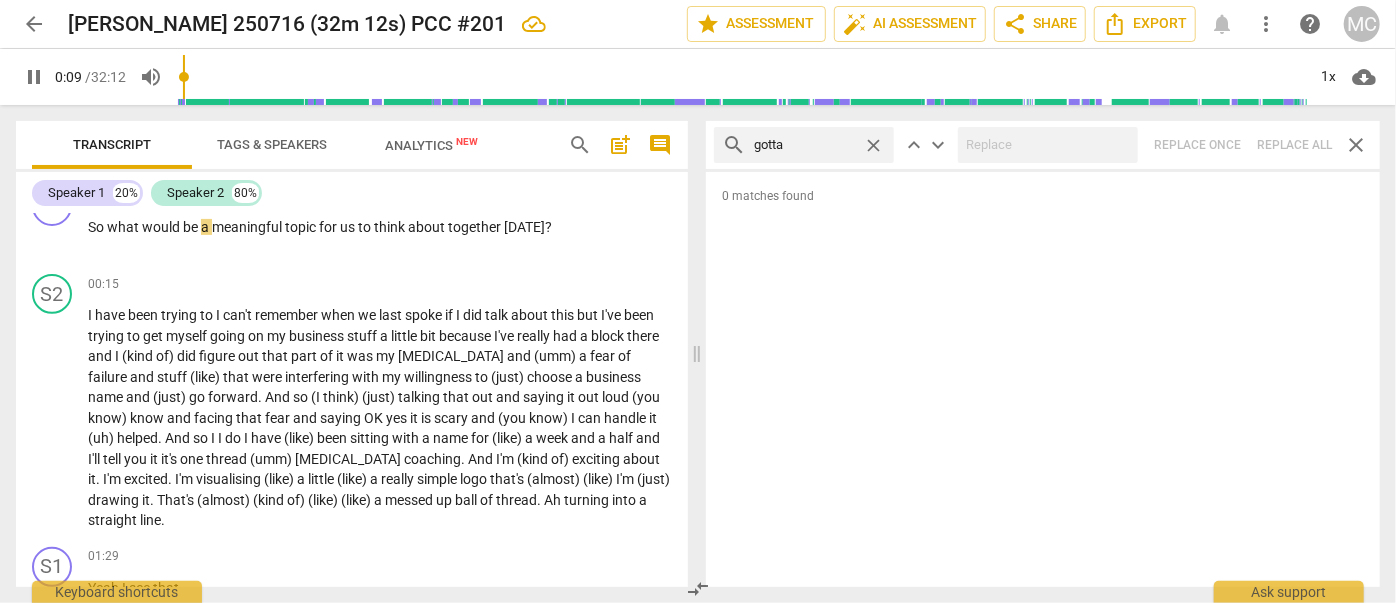 type on "gotta" 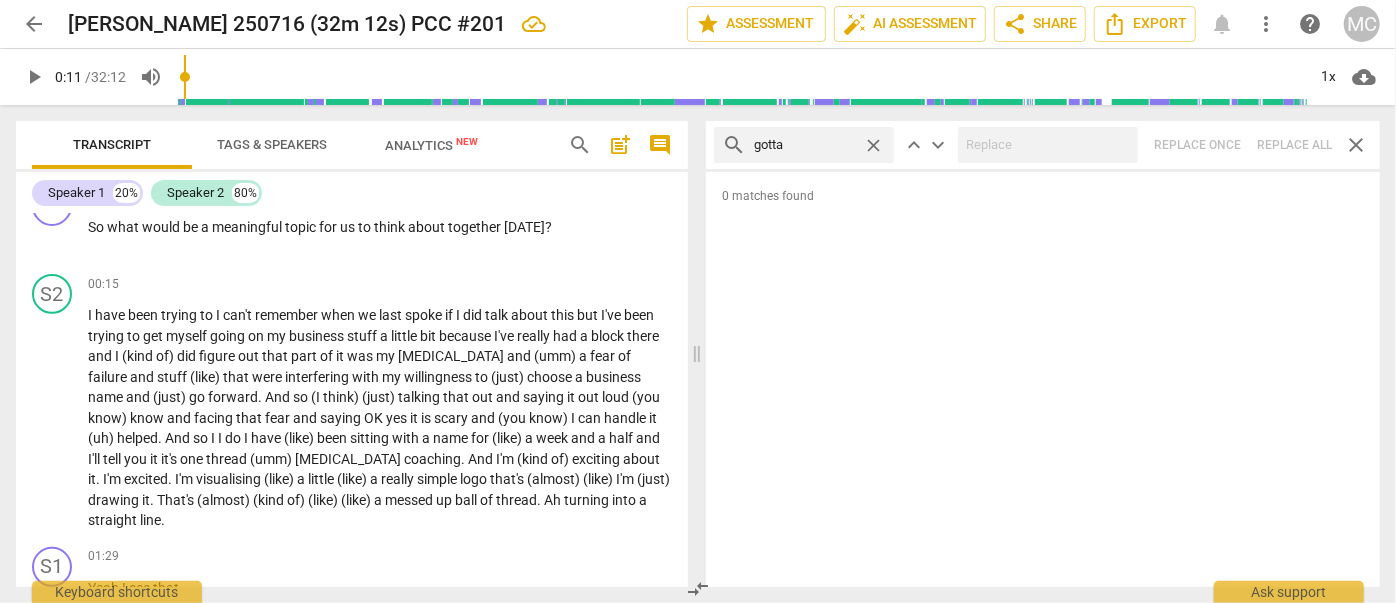 type on "11" 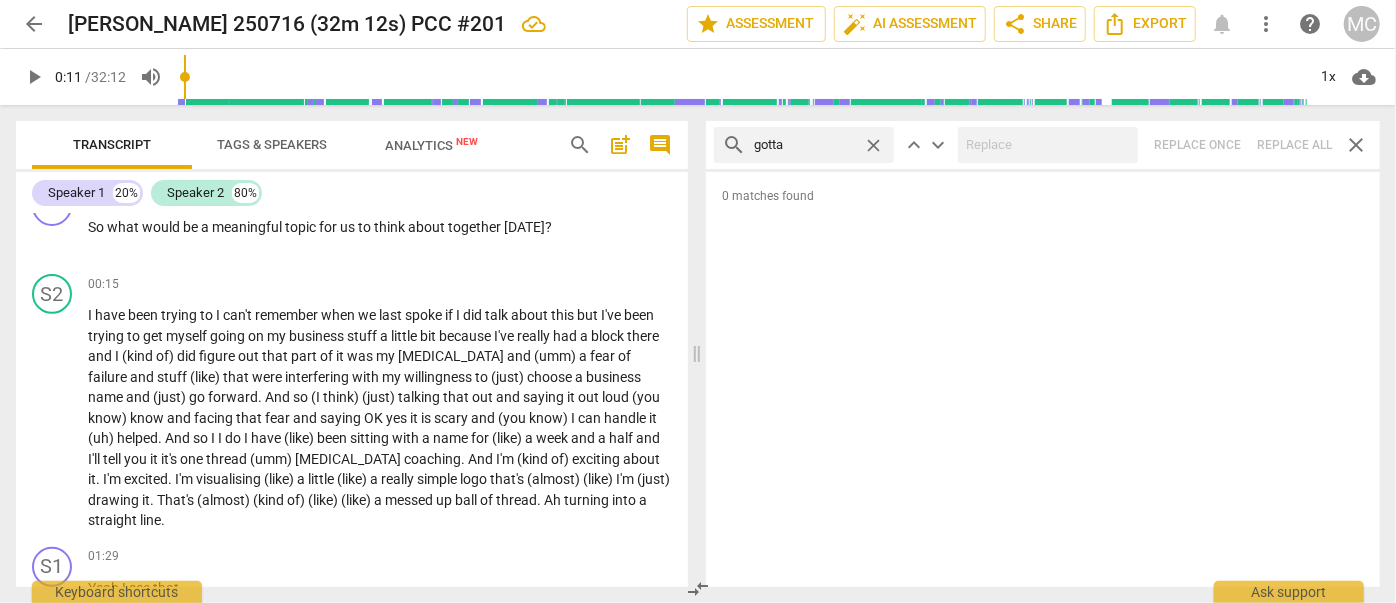 click on "search gotta close keyboard_arrow_up keyboard_arrow_down Replace once Replace all close" at bounding box center [1043, 145] 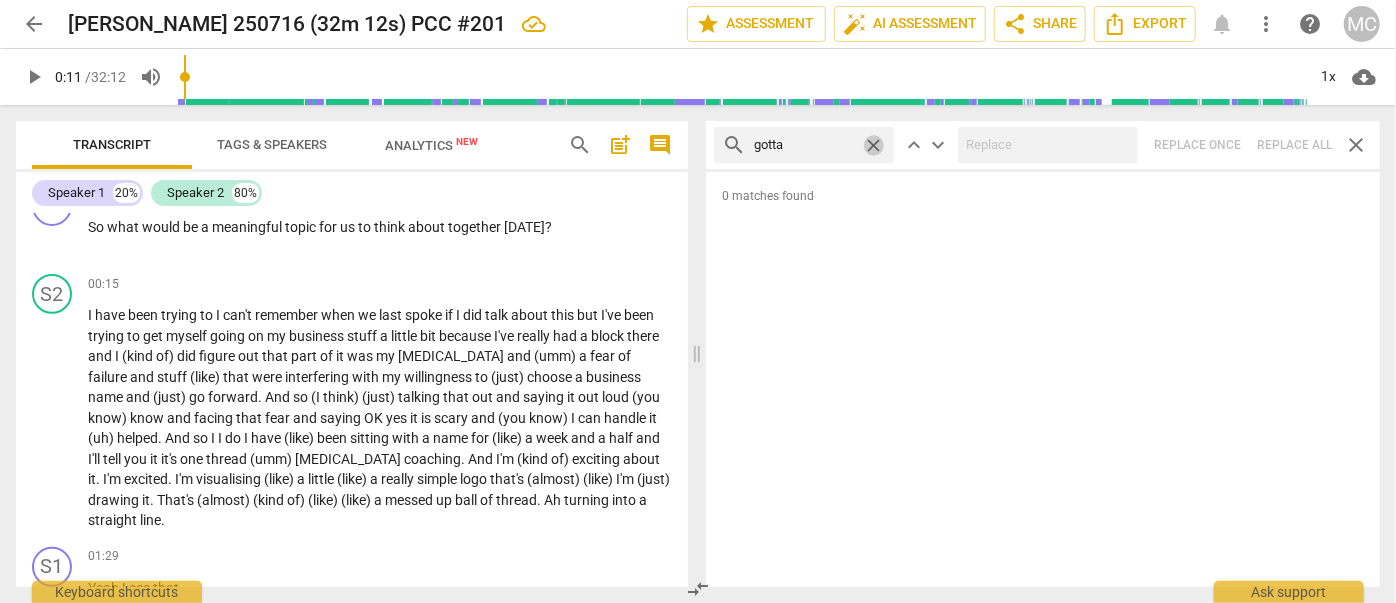 click on "close" at bounding box center (873, 145) 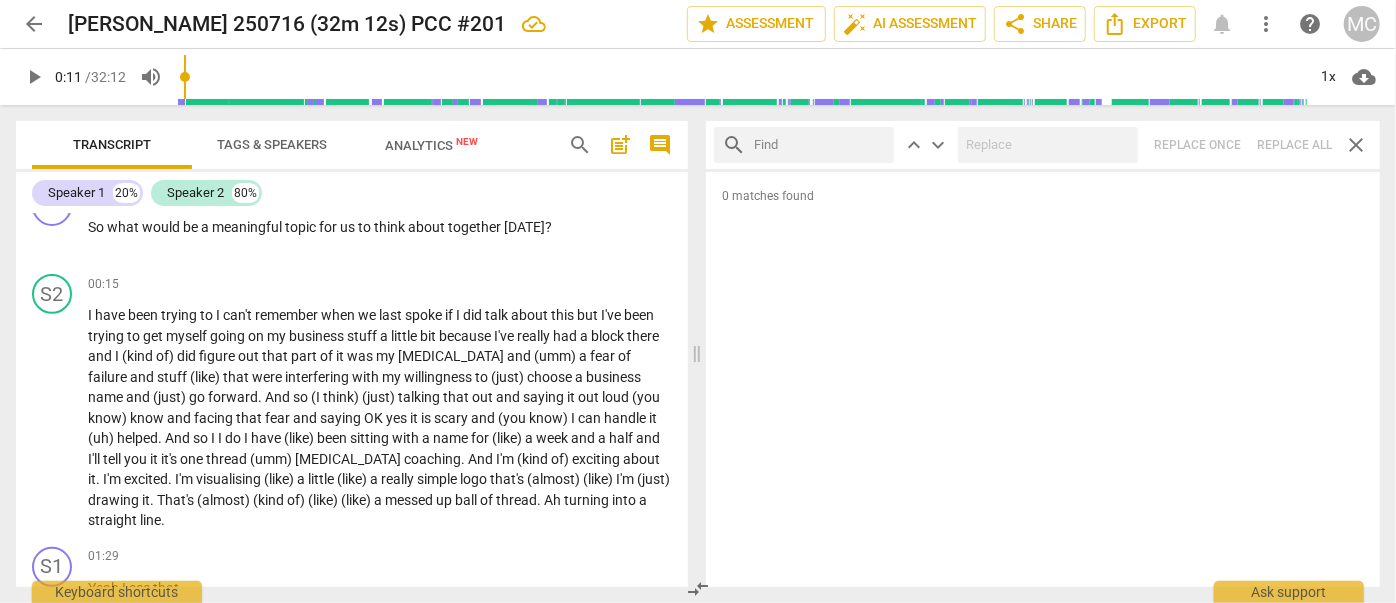 click at bounding box center [820, 145] 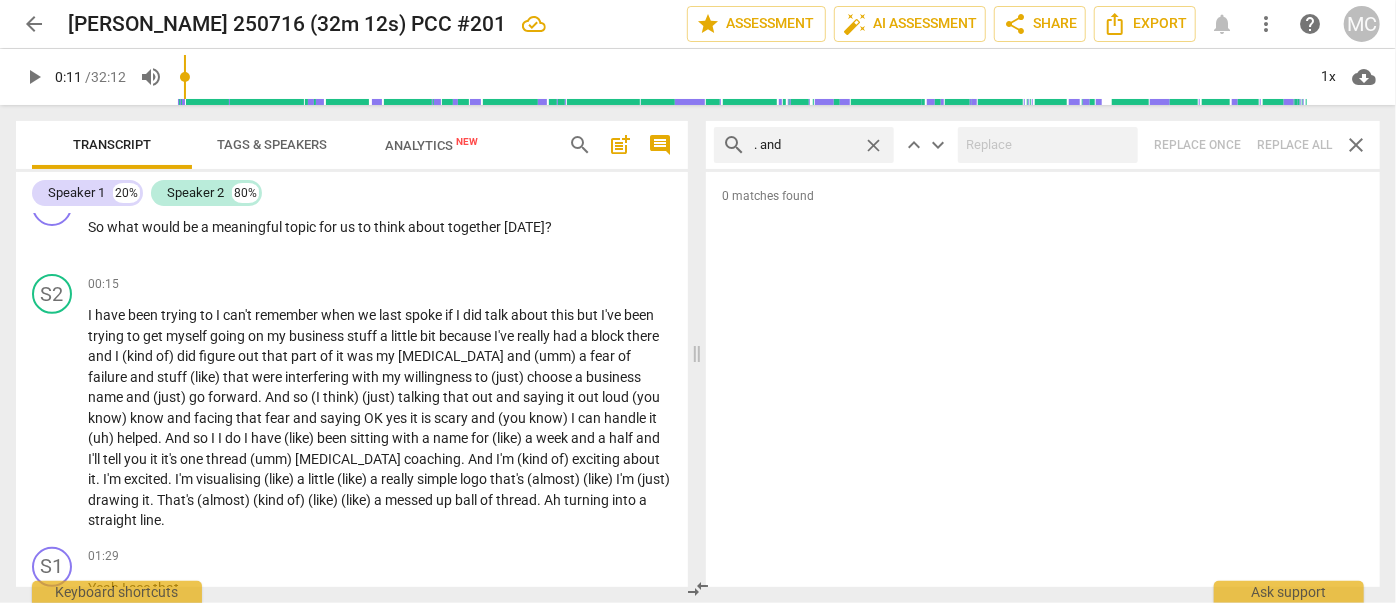 type on ". and" 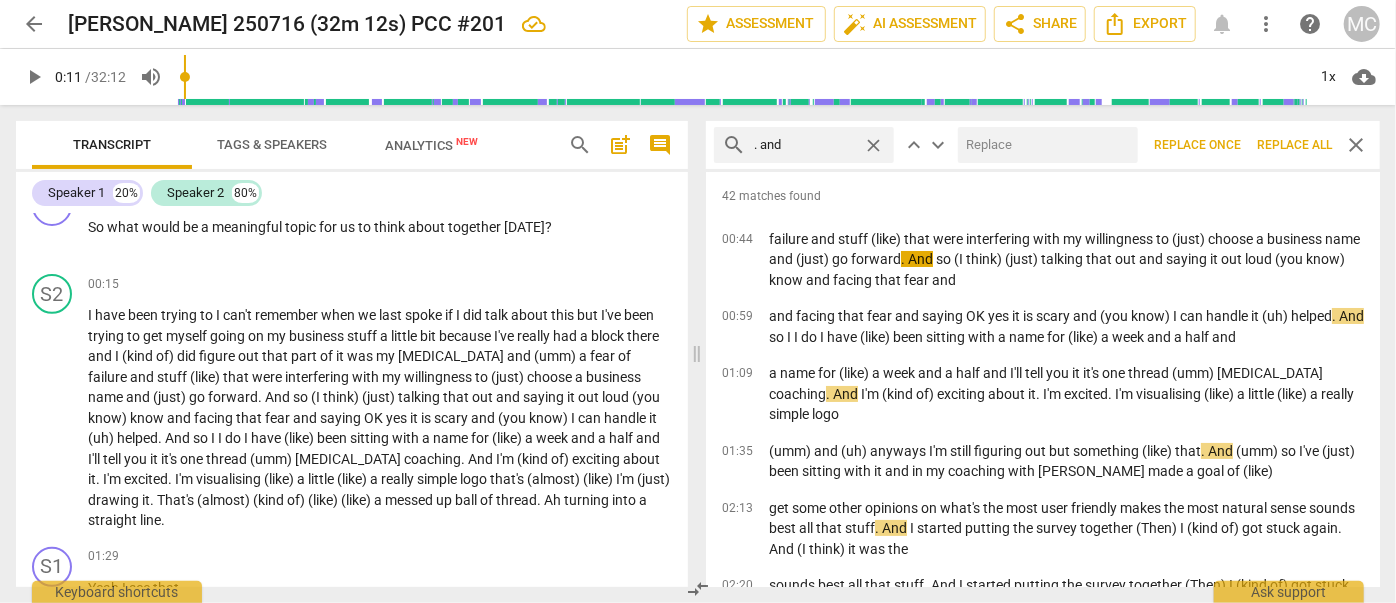 click at bounding box center (1044, 145) 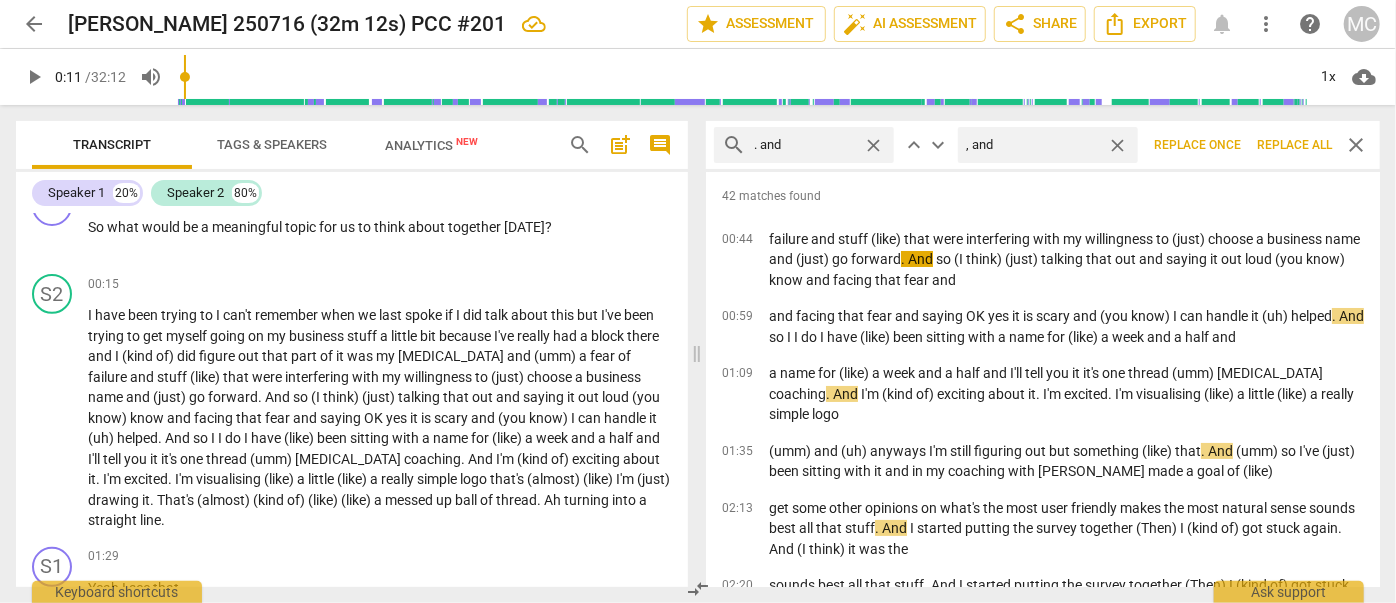 type on ", and" 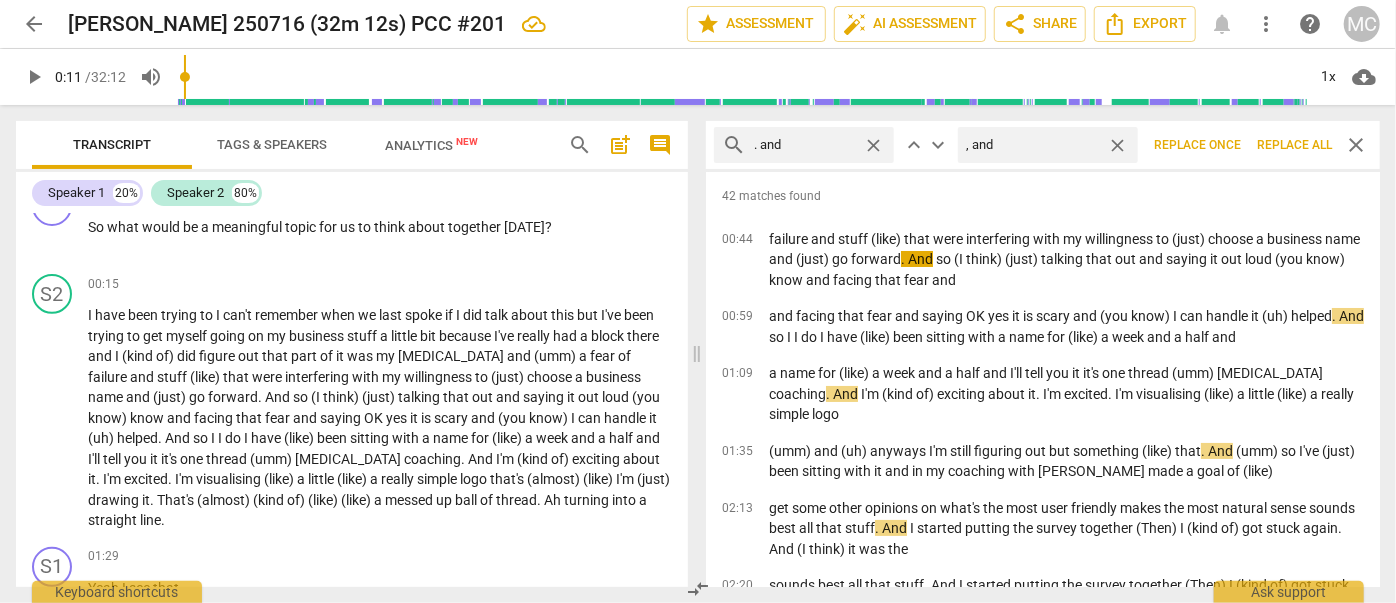 click on "Replace all" at bounding box center (1294, 145) 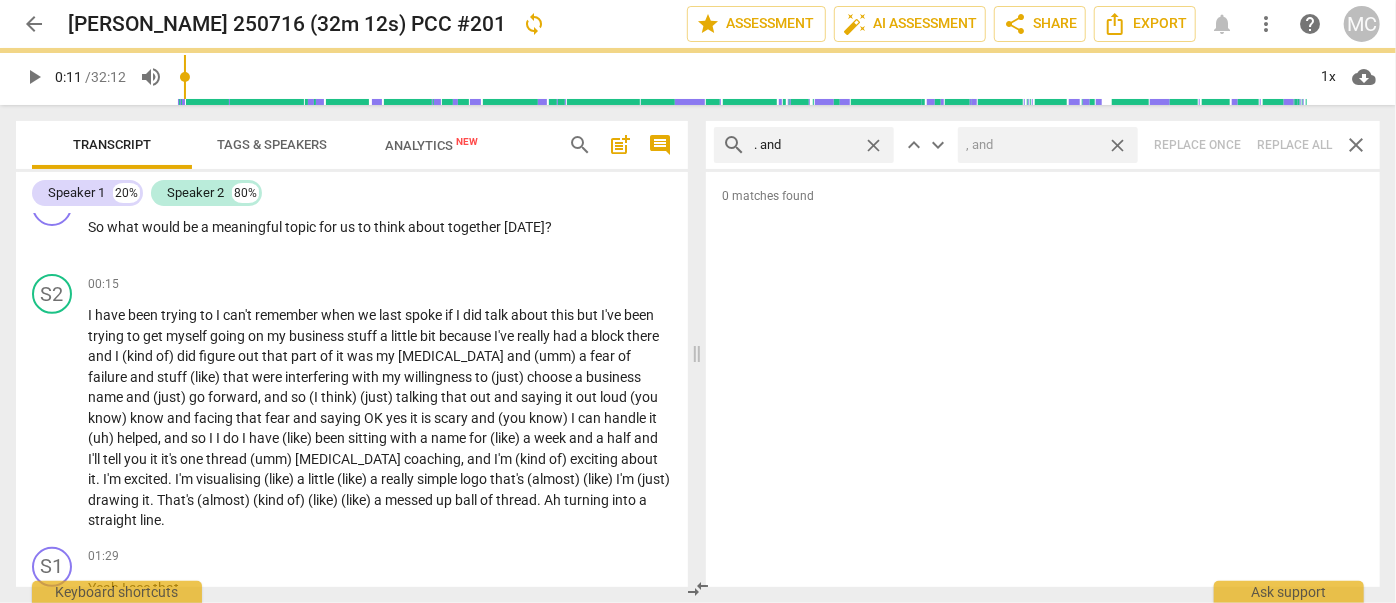 click on "close" at bounding box center [1117, 145] 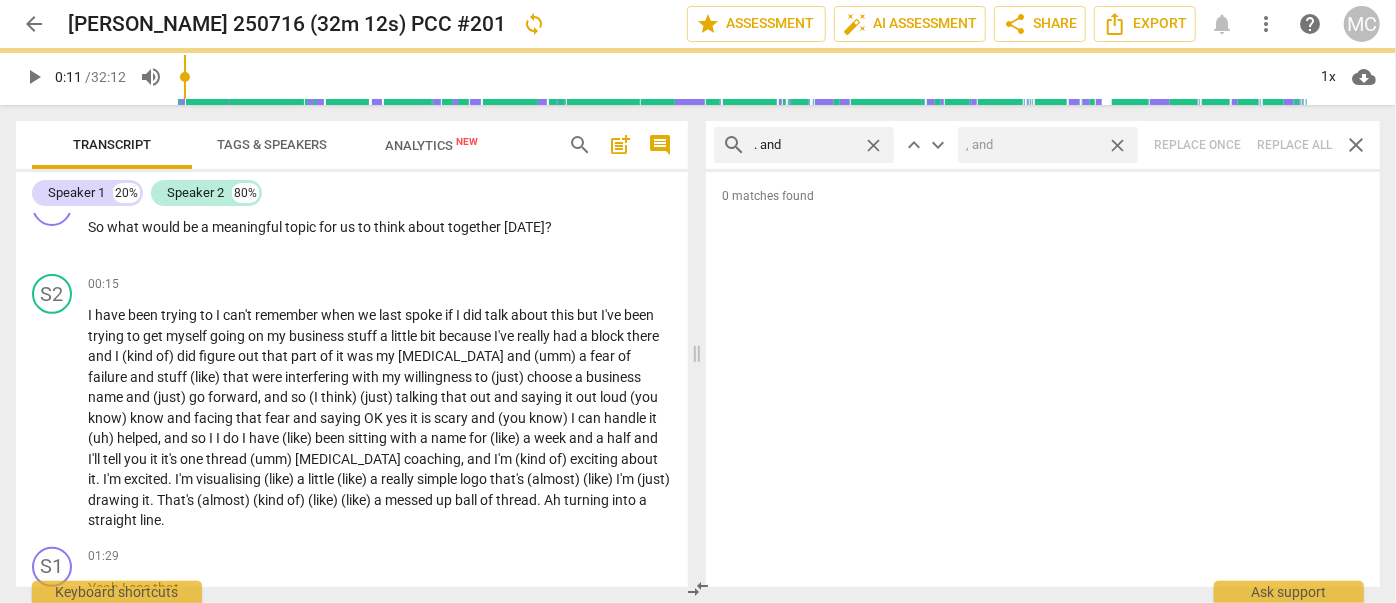 type 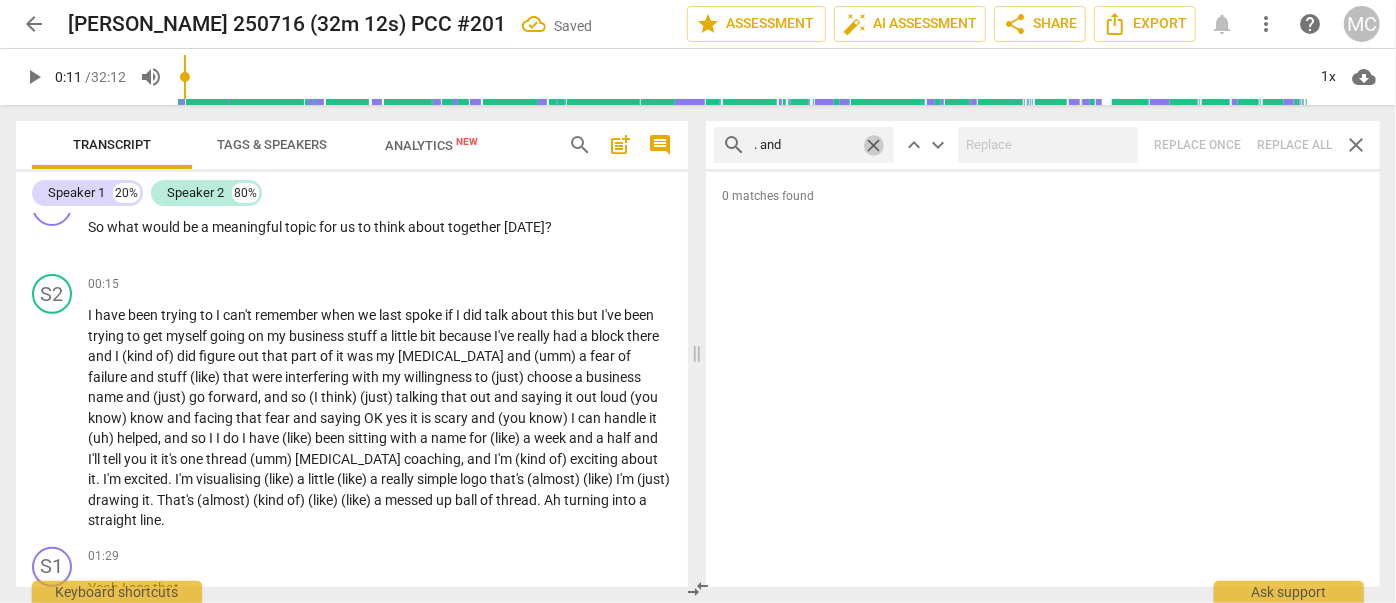 drag, startPoint x: 877, startPoint y: 142, endPoint x: 854, endPoint y: 140, distance: 23.086792 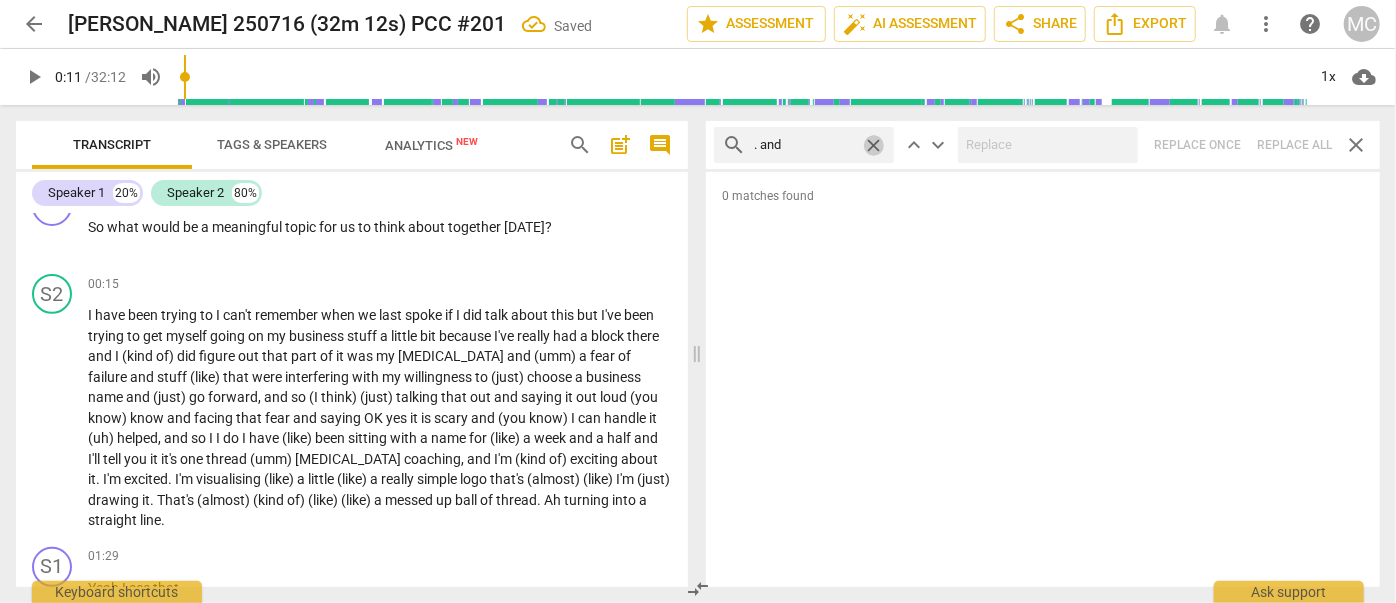 click on "close" at bounding box center [873, 145] 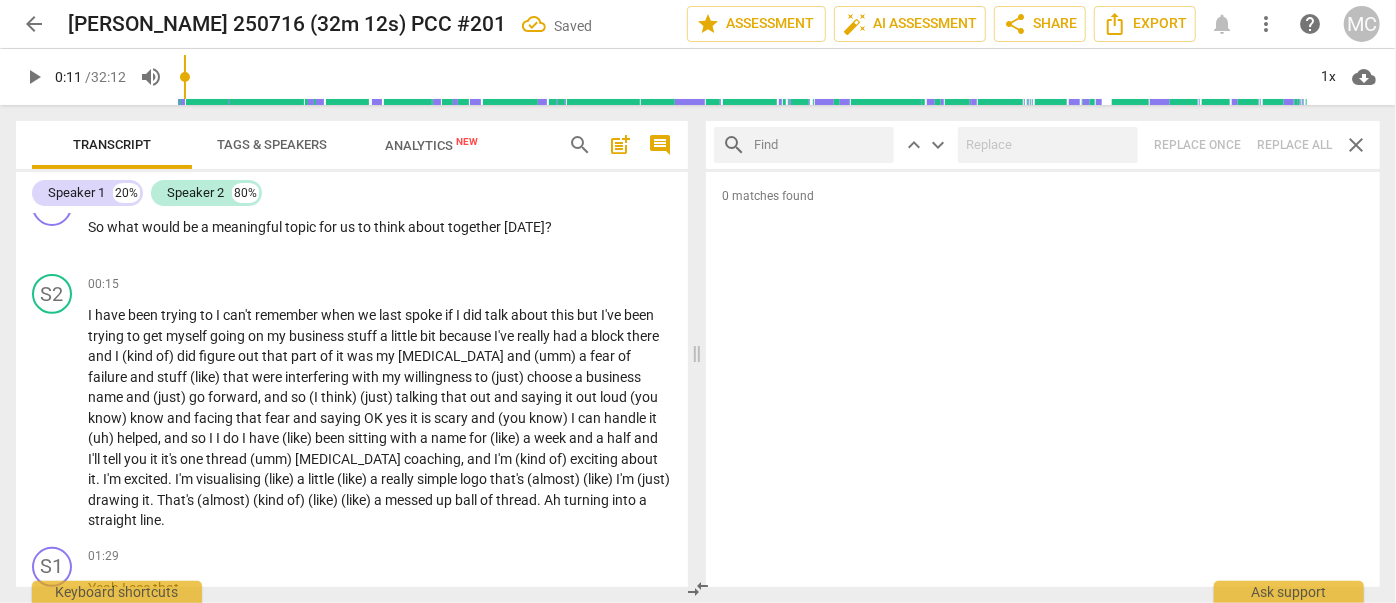 click at bounding box center (820, 145) 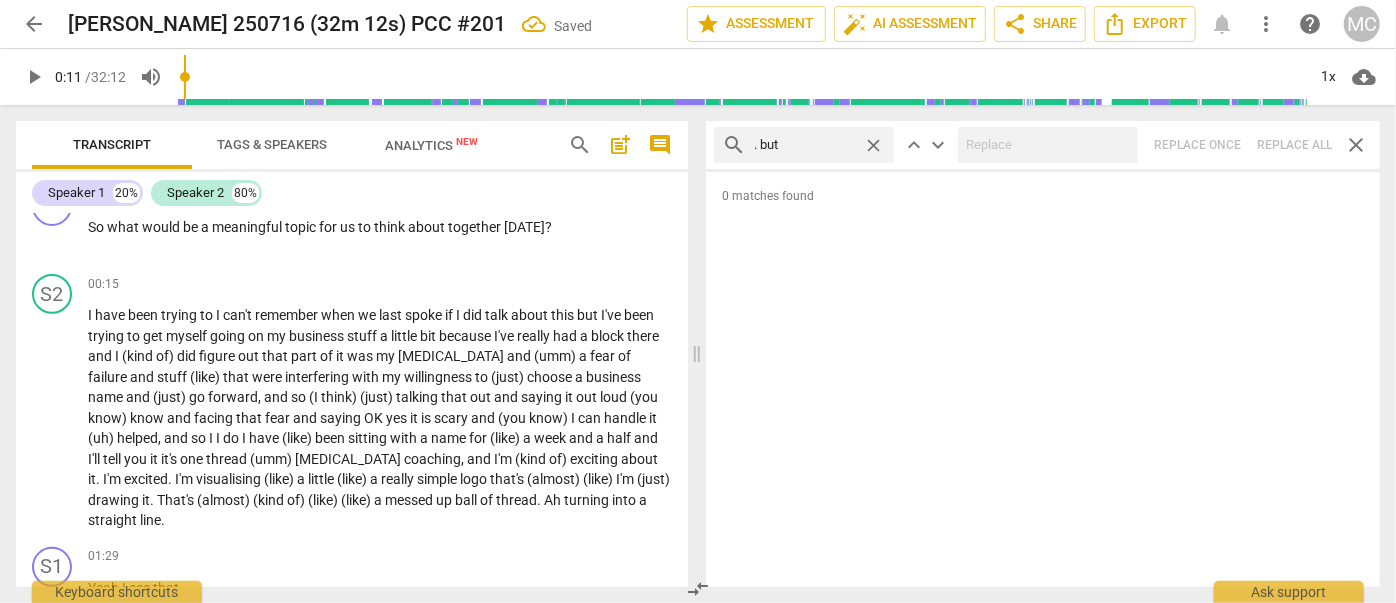 type on ". but" 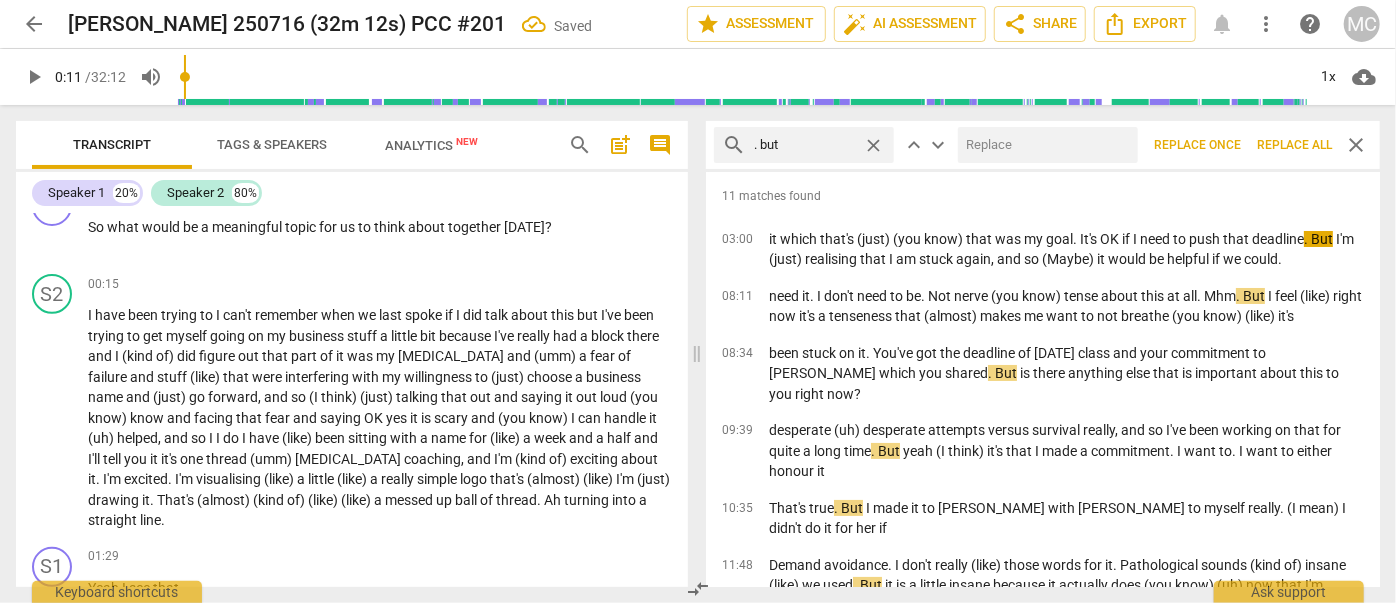 click at bounding box center [1044, 145] 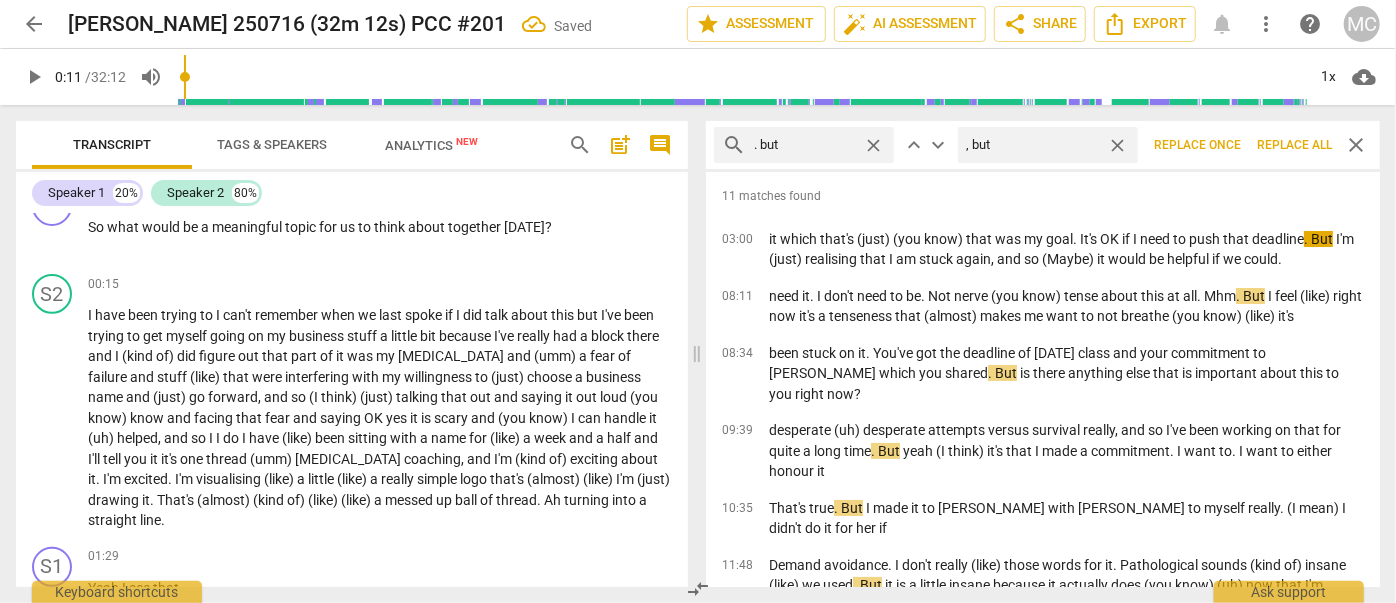 type on ", but" 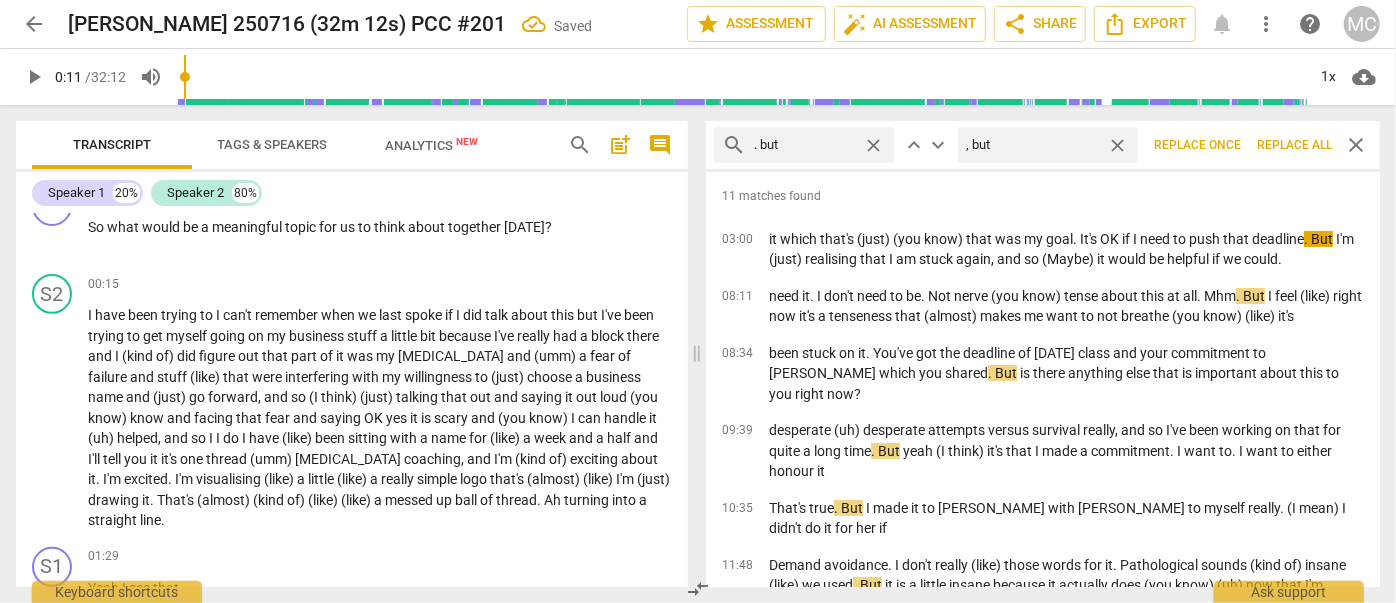 click on "Replace all" at bounding box center [1294, 145] 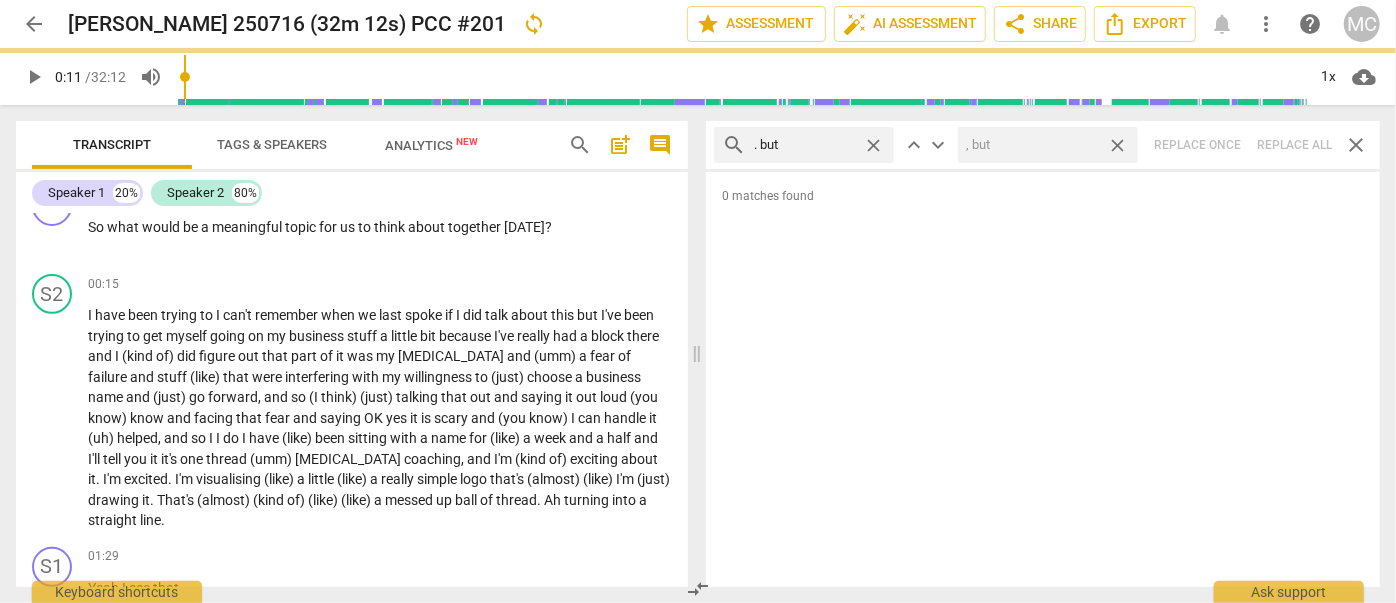 drag, startPoint x: 1116, startPoint y: 143, endPoint x: 1099, endPoint y: 144, distance: 17.029387 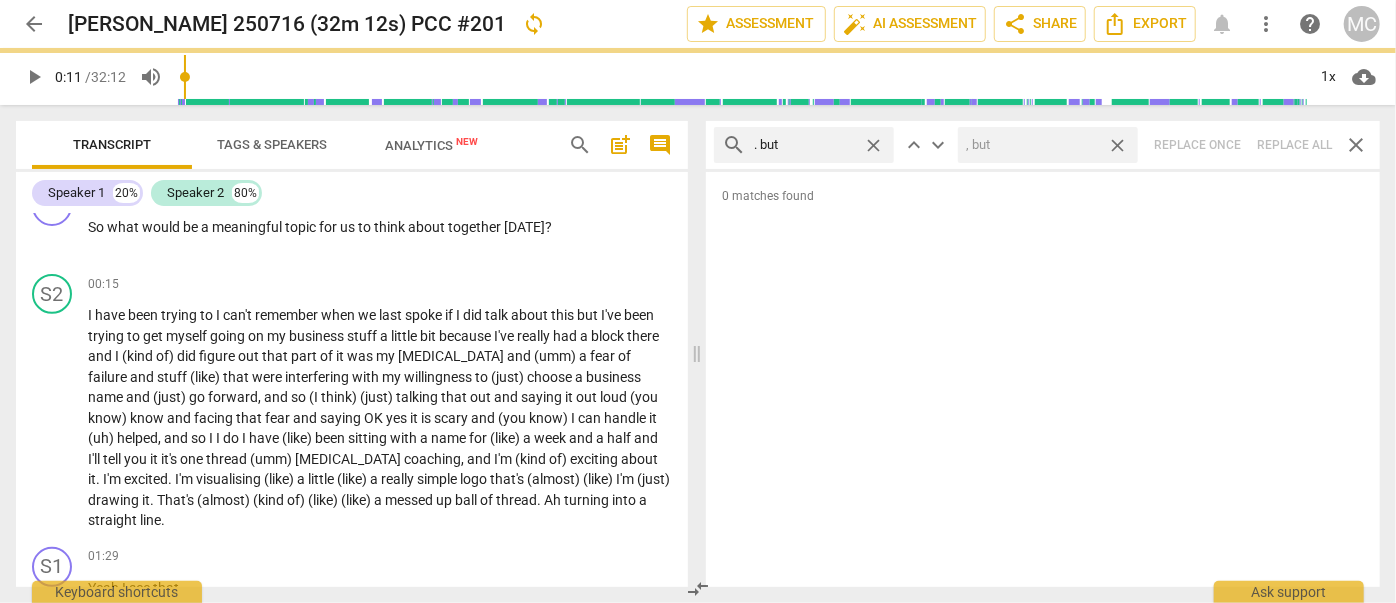 click on "close" at bounding box center [1117, 145] 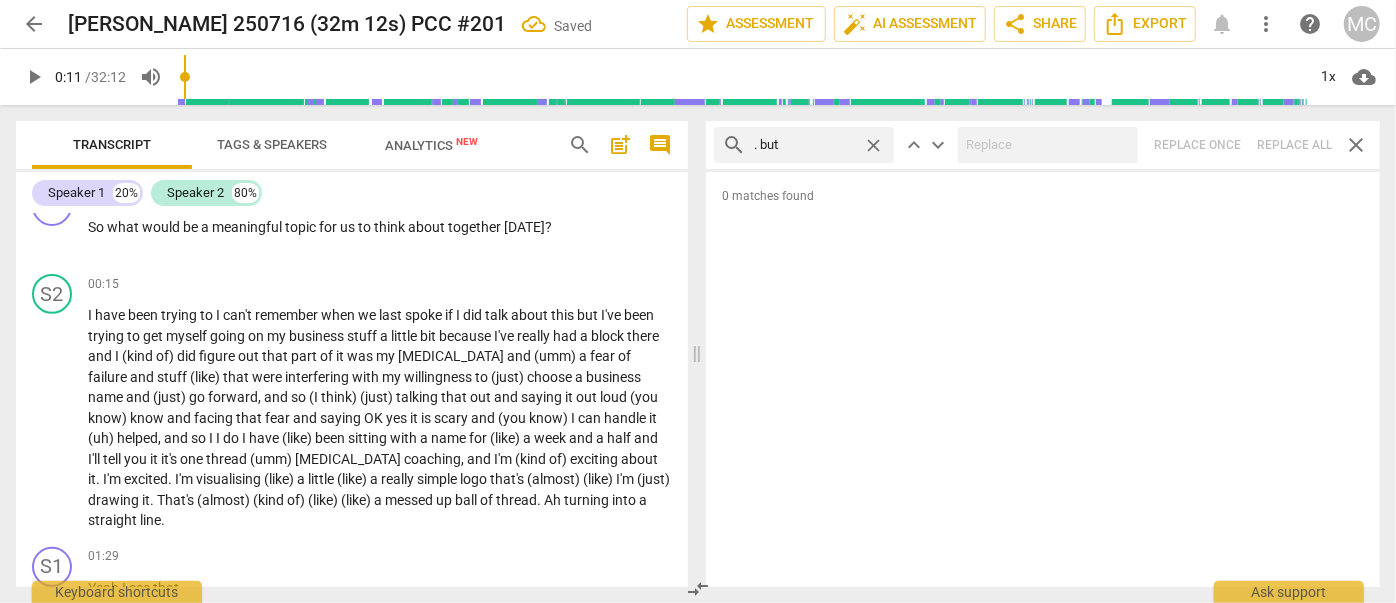 click on "close" at bounding box center (873, 145) 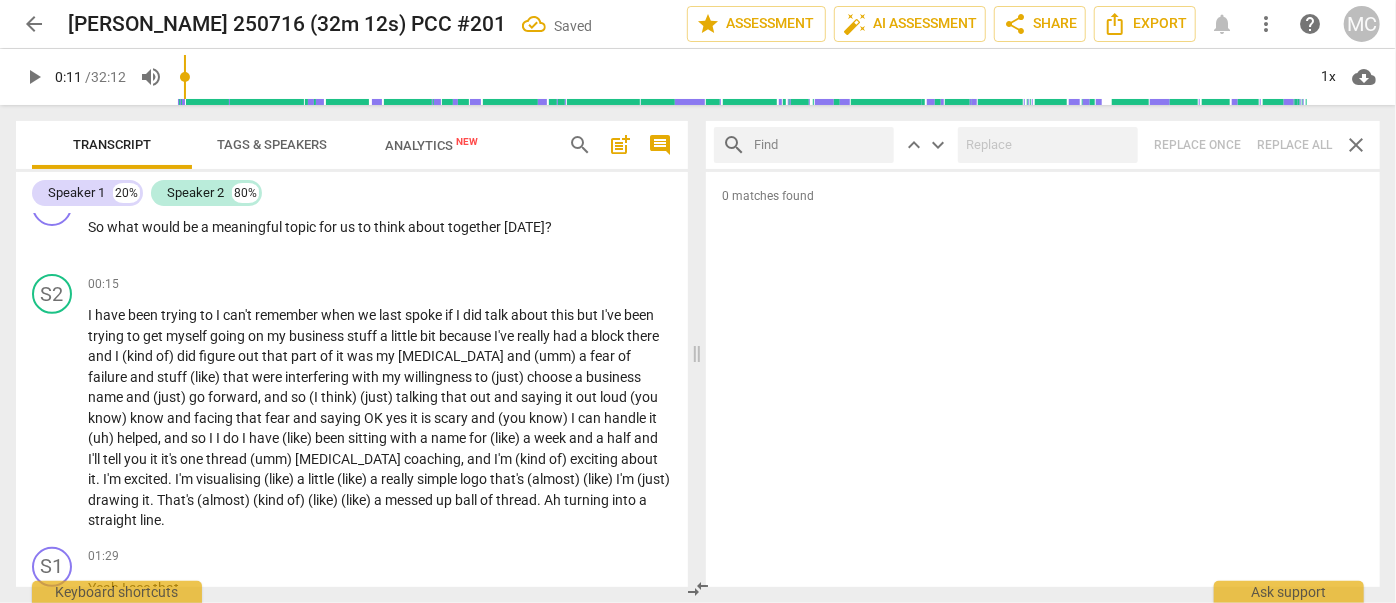 click at bounding box center (820, 145) 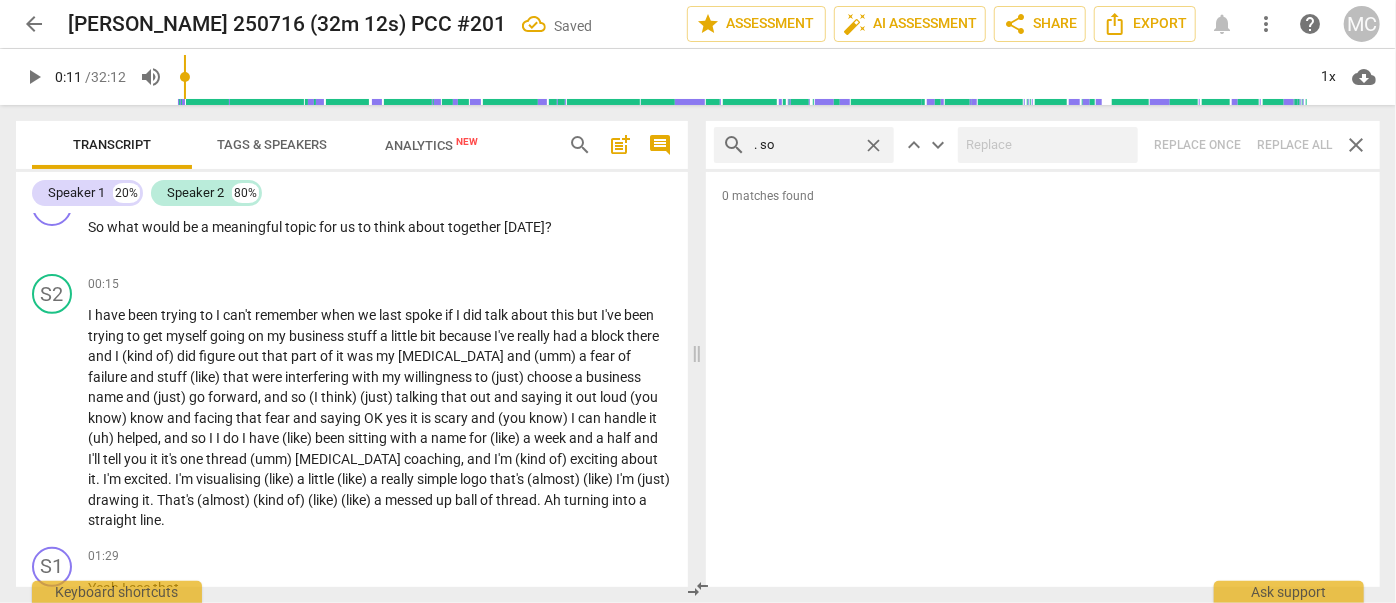 type on ". so" 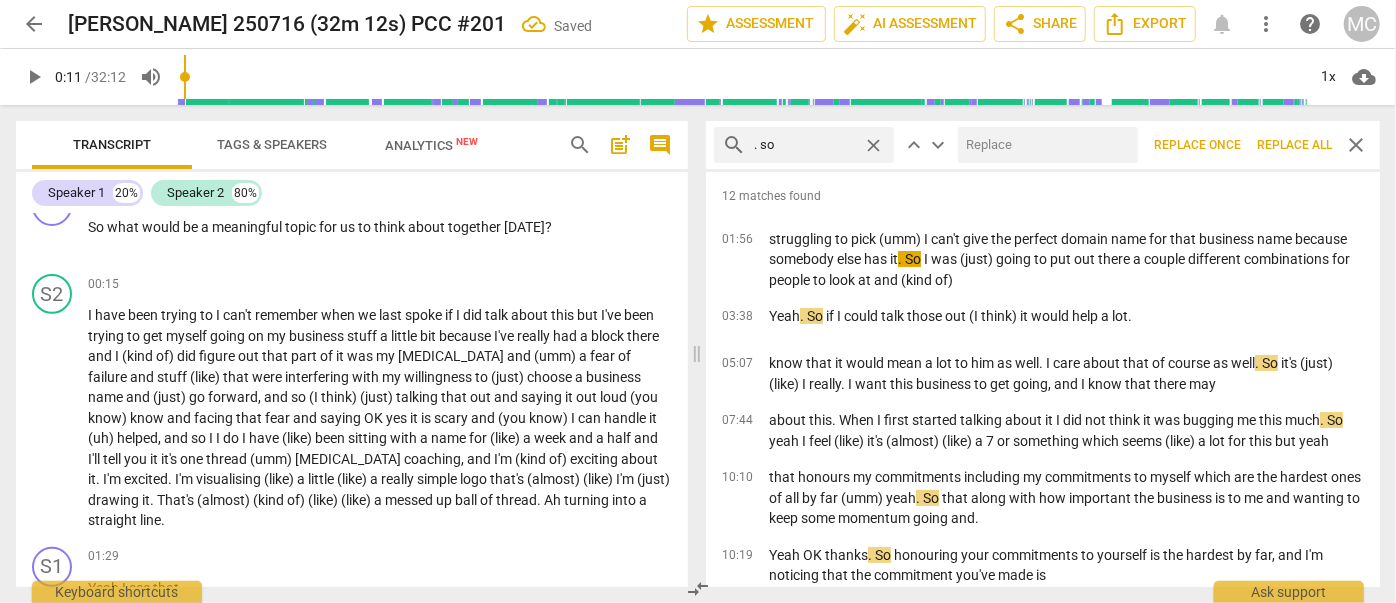click at bounding box center [1044, 145] 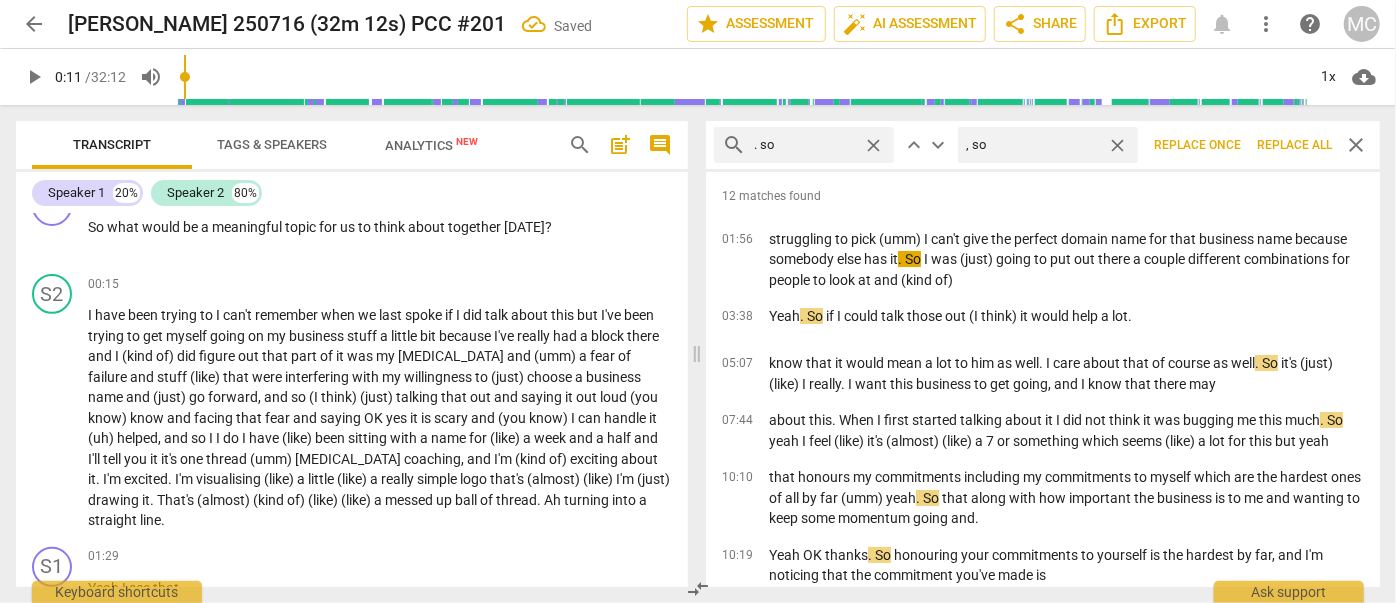 type on ", so" 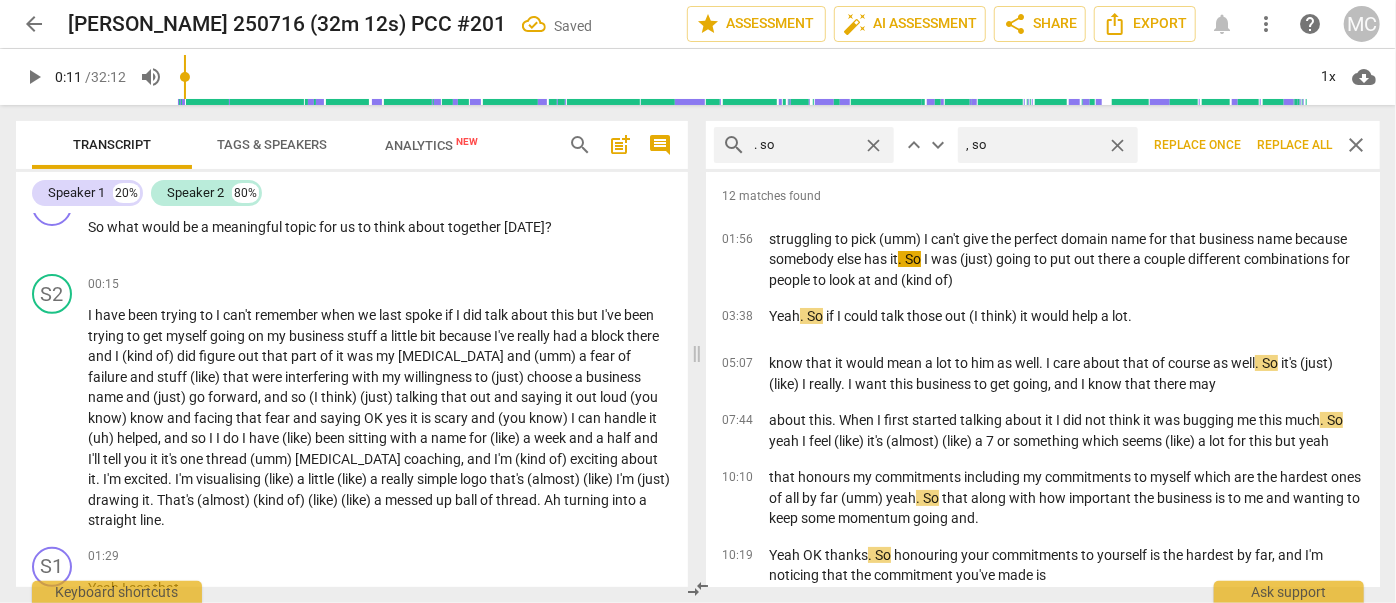 click on "Replace all" at bounding box center [1294, 145] 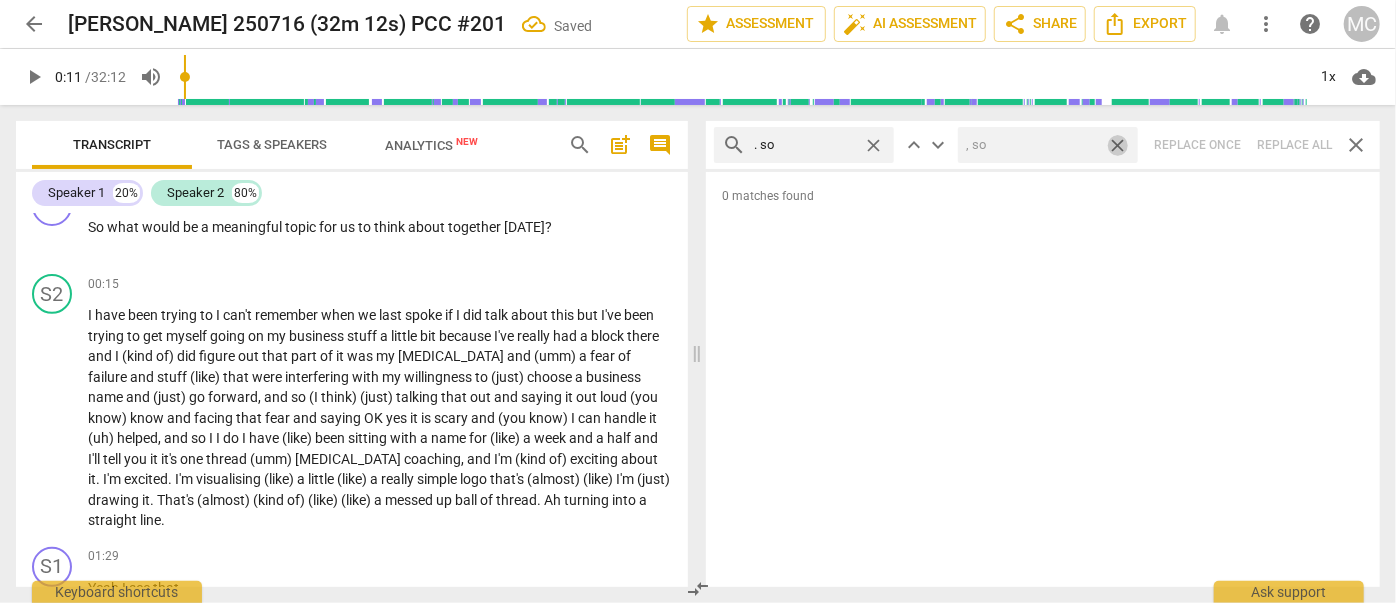 click on "close" at bounding box center [1117, 145] 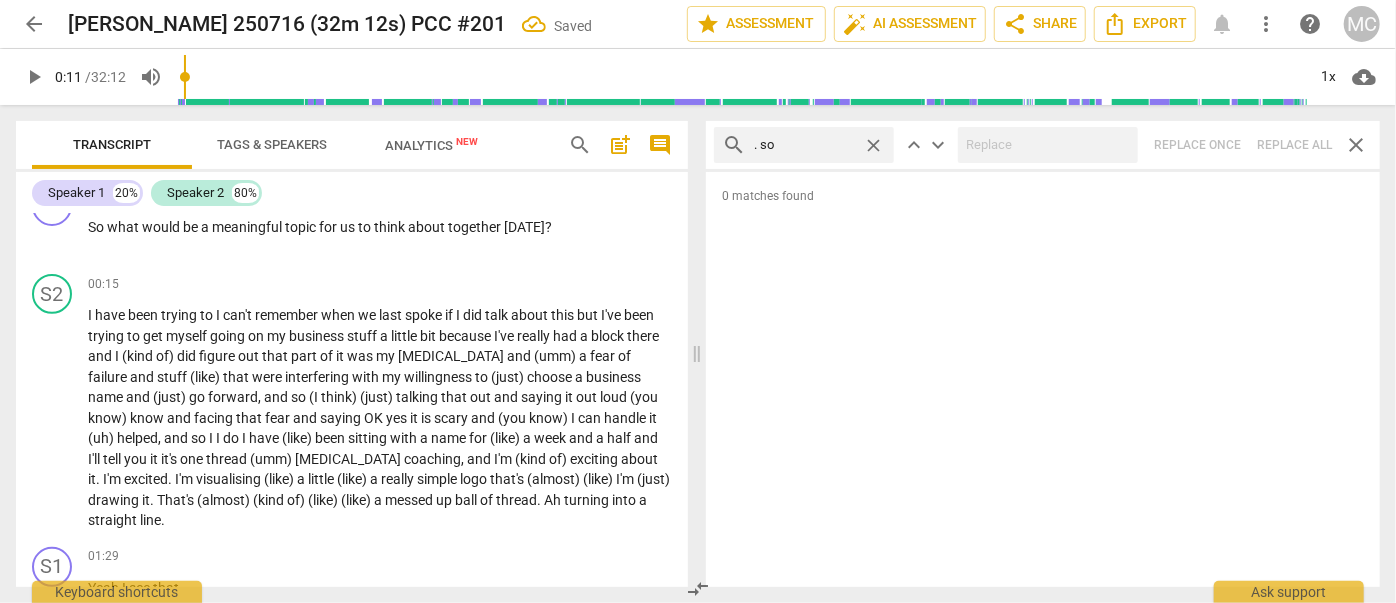 click on "close" at bounding box center (873, 145) 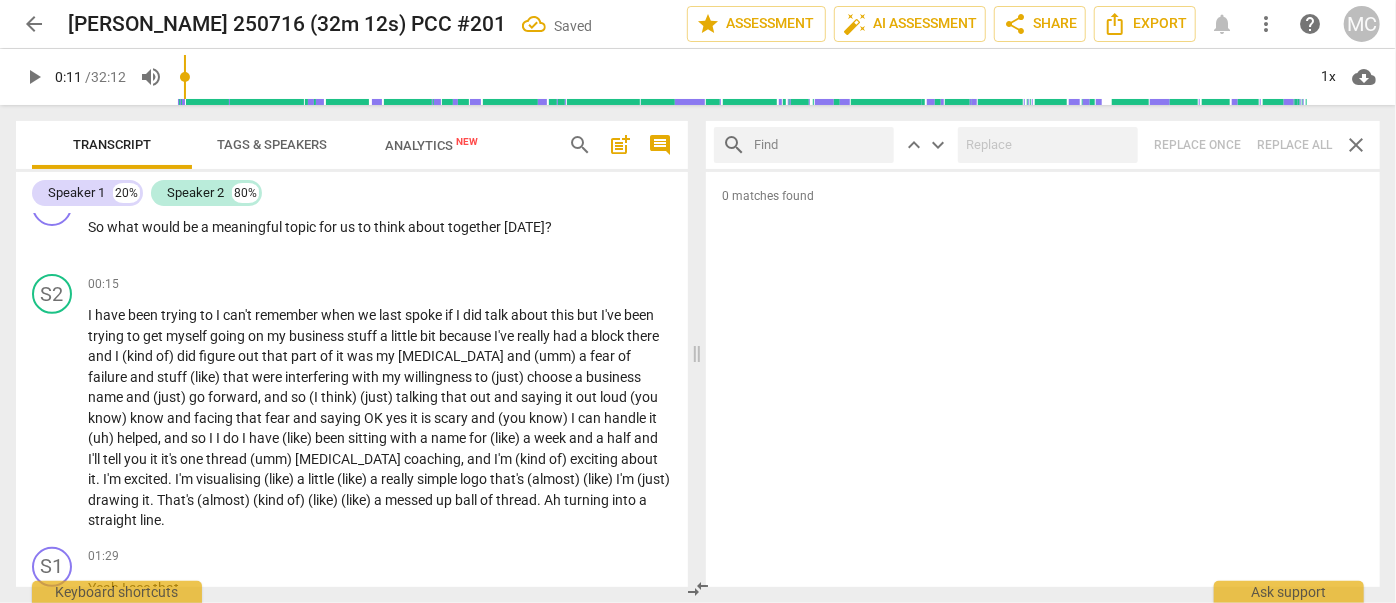 click at bounding box center (820, 145) 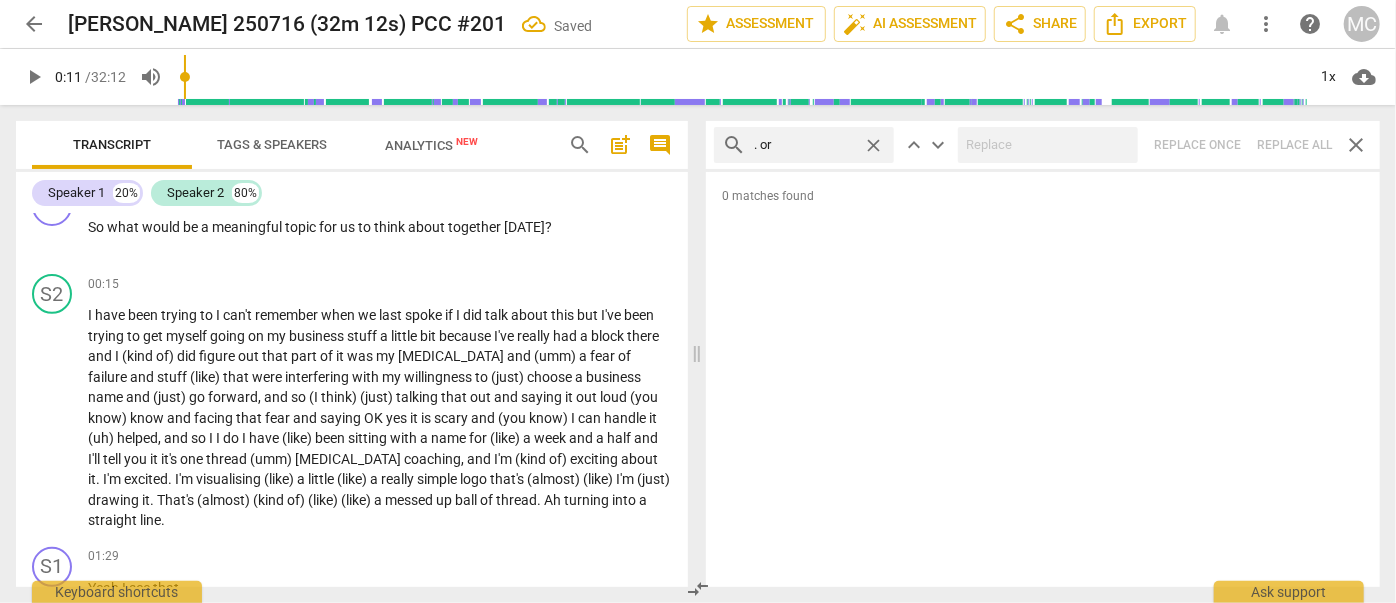 type on ". or" 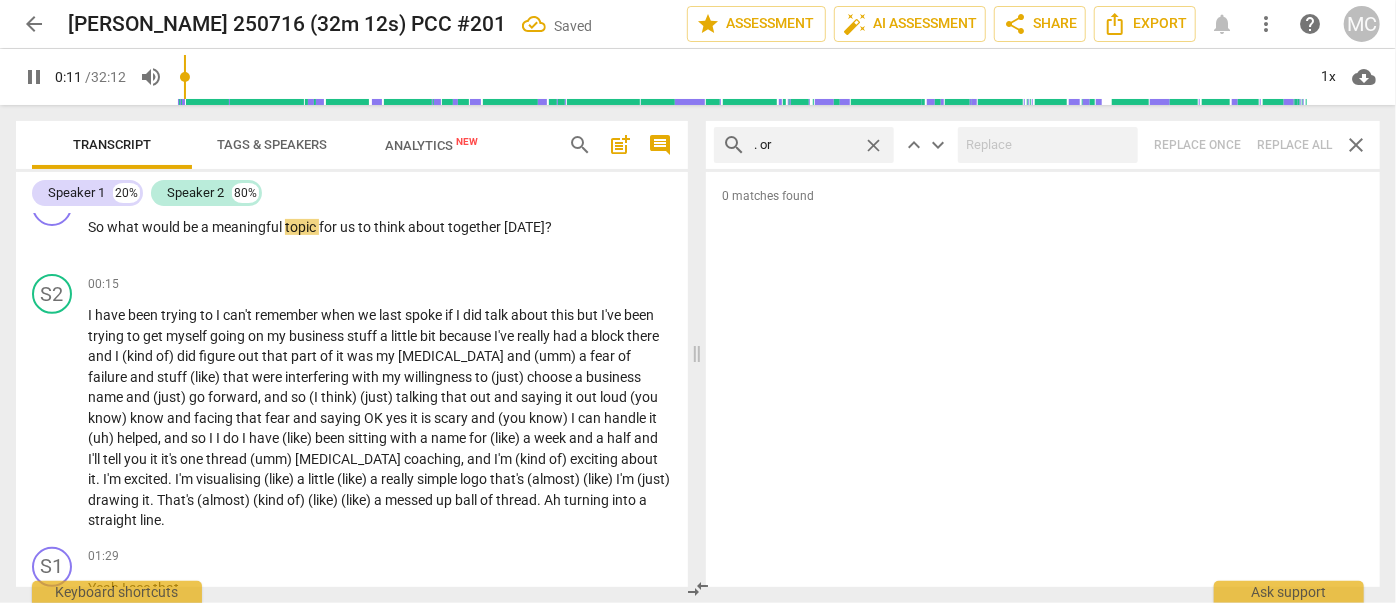 click on "search . or close keyboard_arrow_up keyboard_arrow_down Replace once Replace all close" at bounding box center [1043, 145] 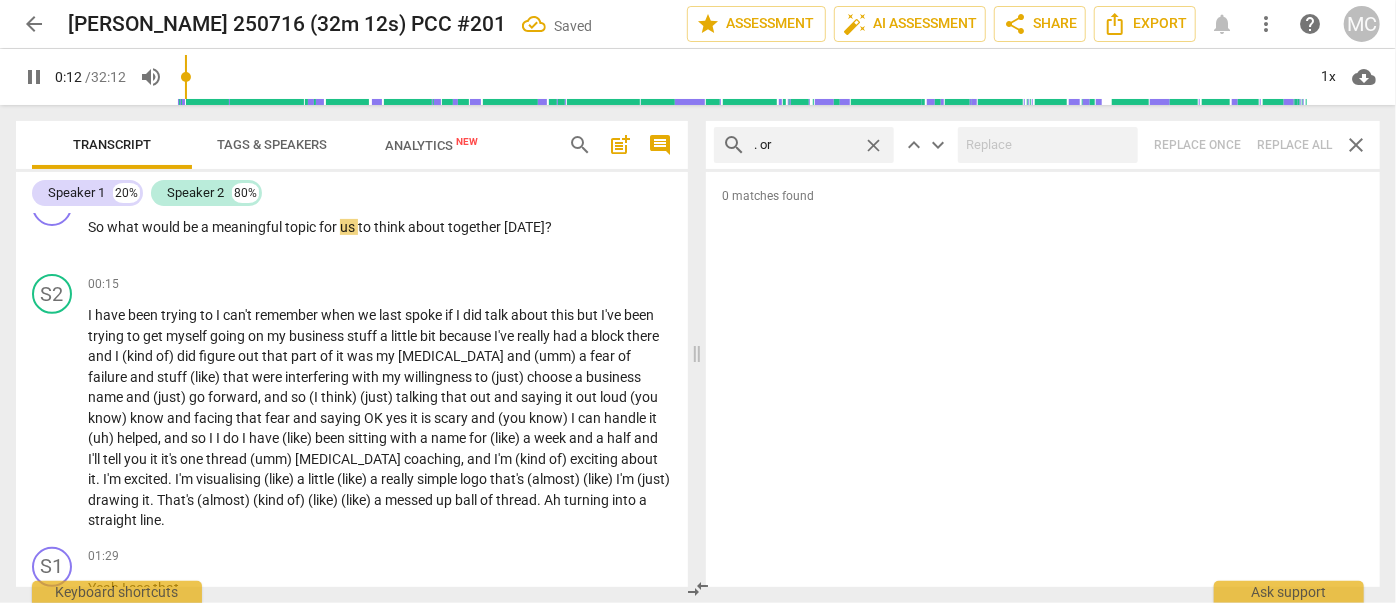 type on "13" 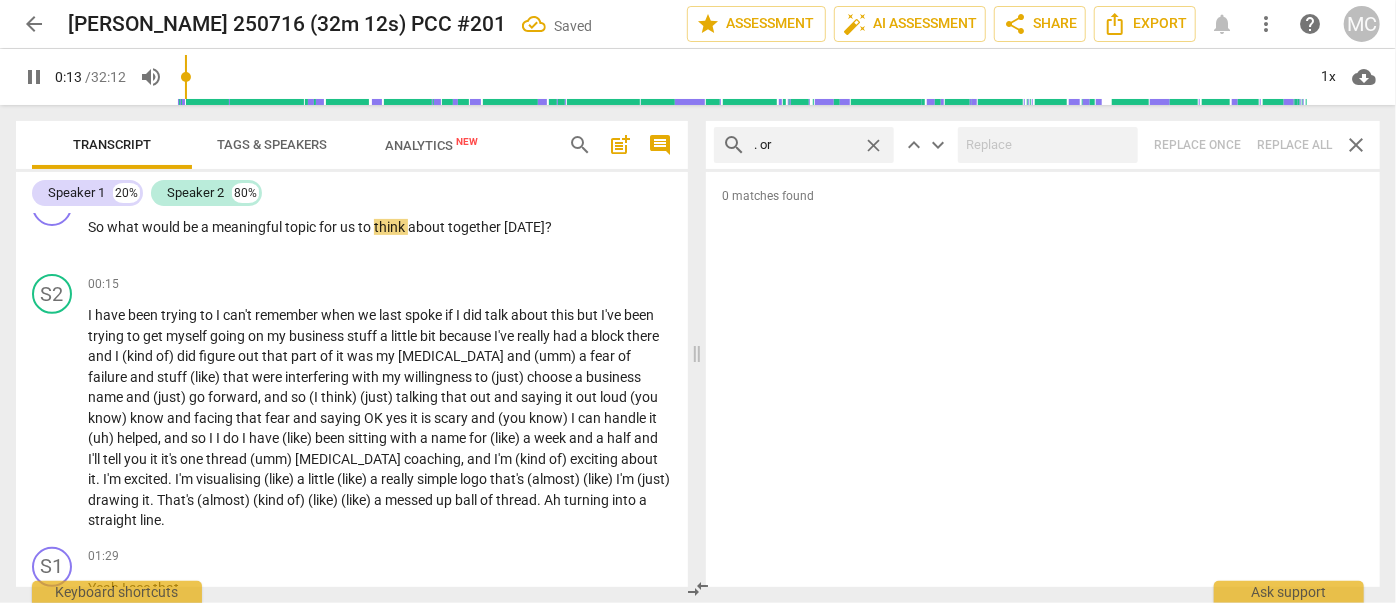 click on "close" at bounding box center [873, 145] 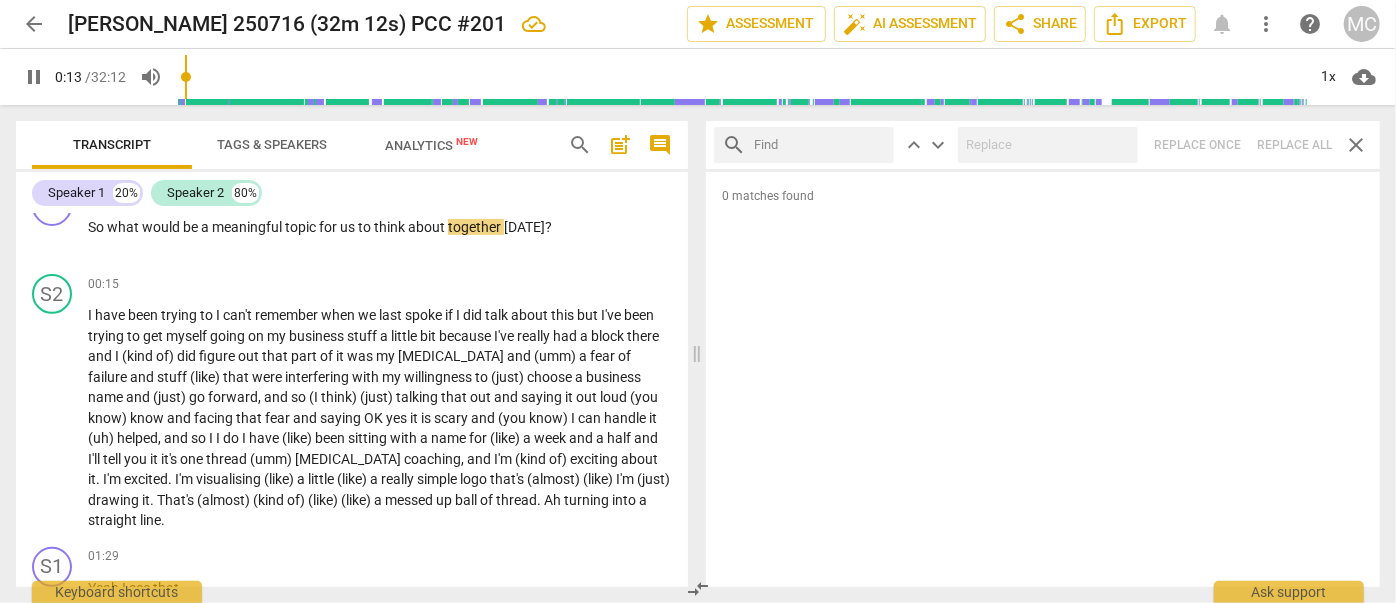 click at bounding box center (820, 145) 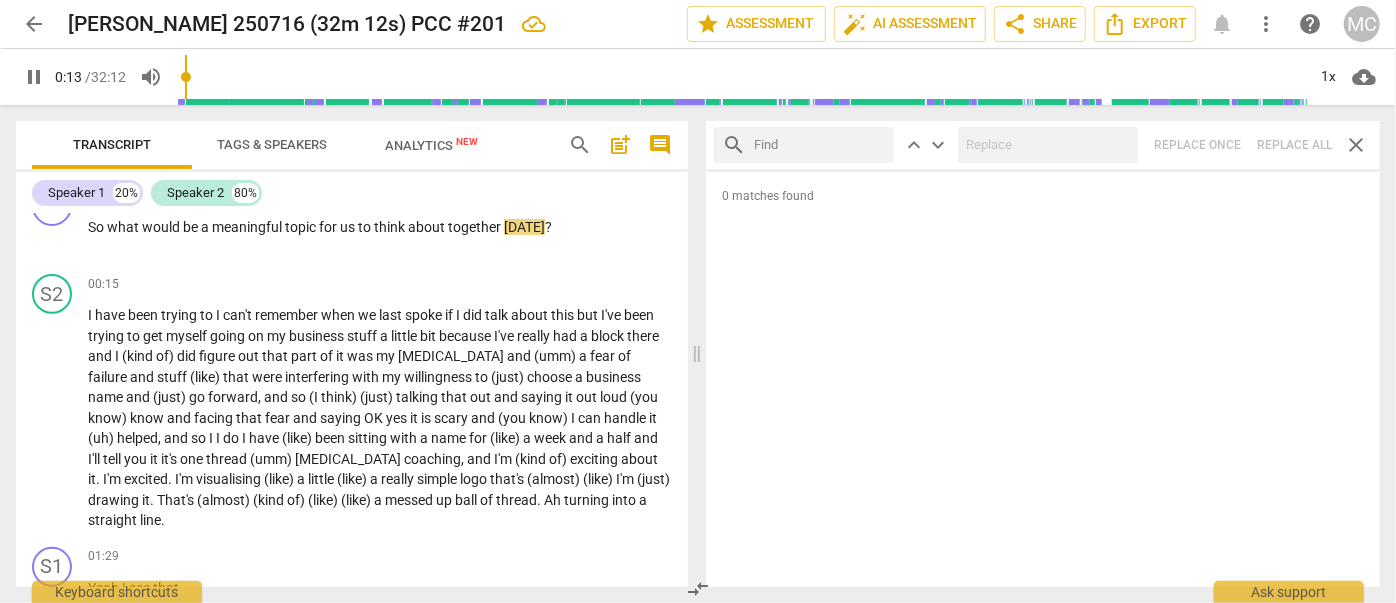 type on "." 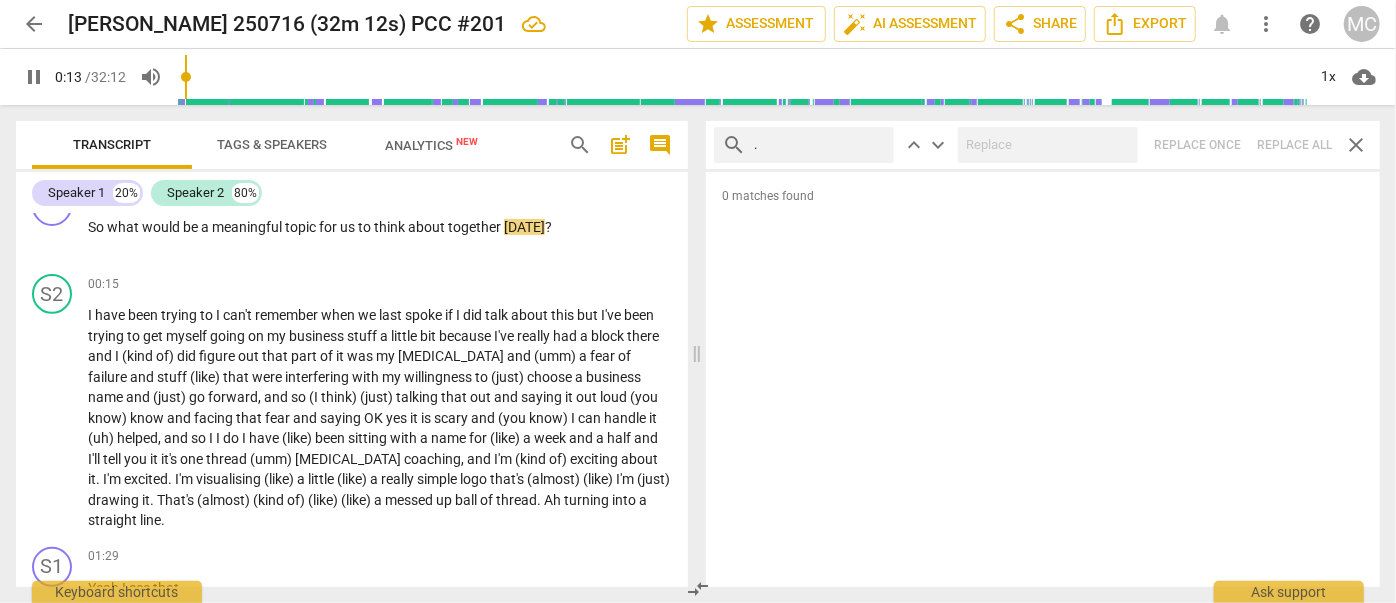 type on "14" 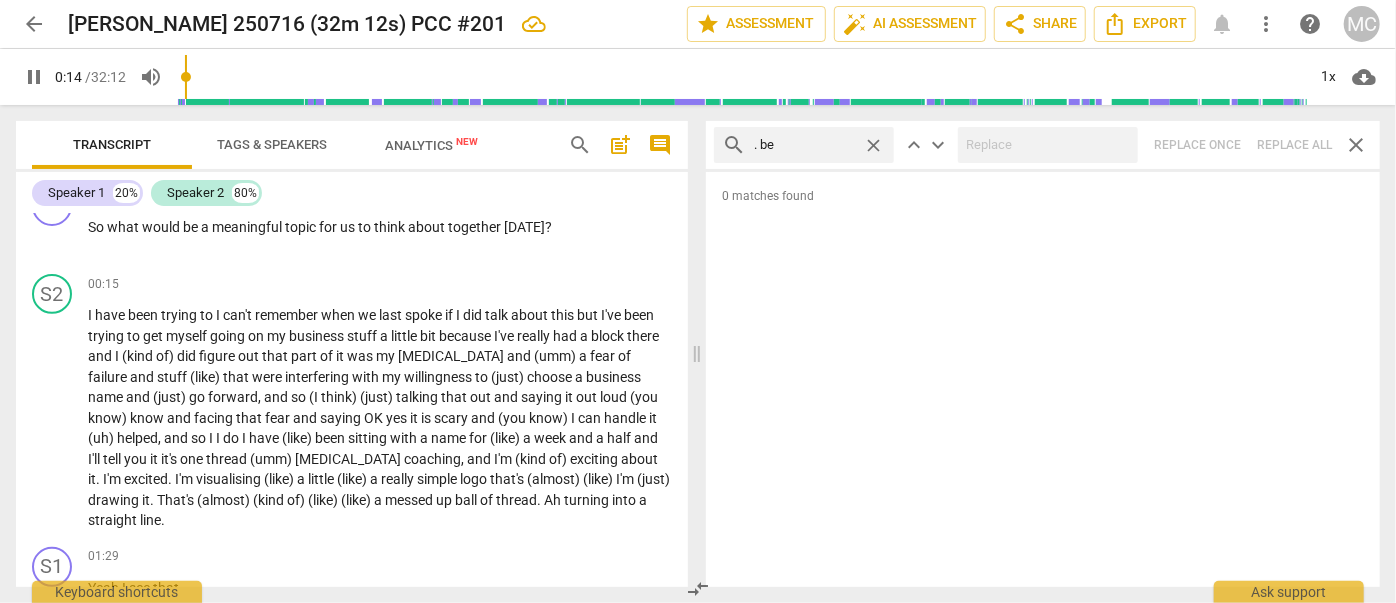 type on ". bec" 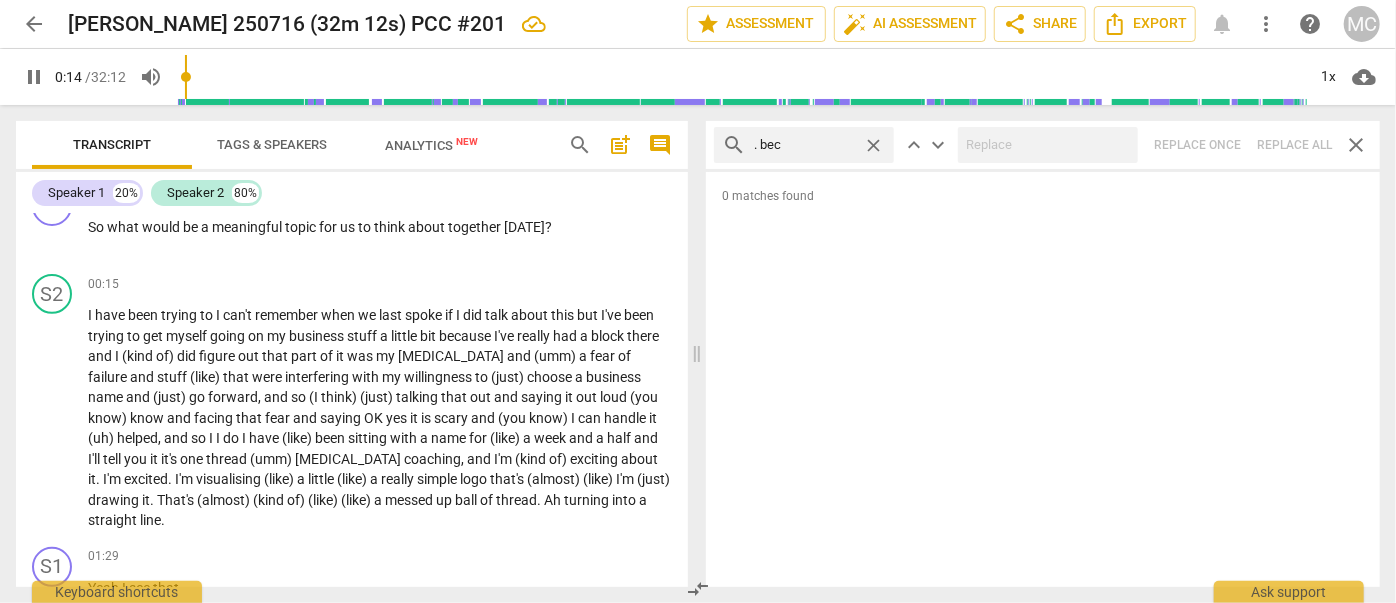 type on "14" 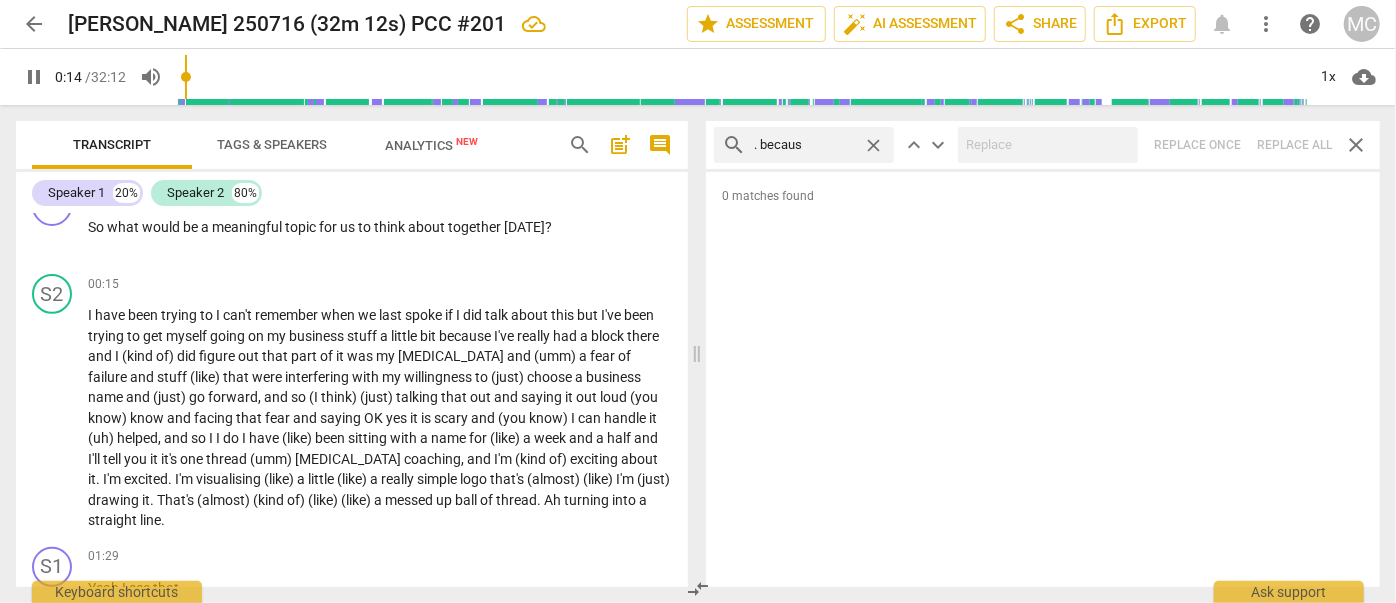 type on ". because" 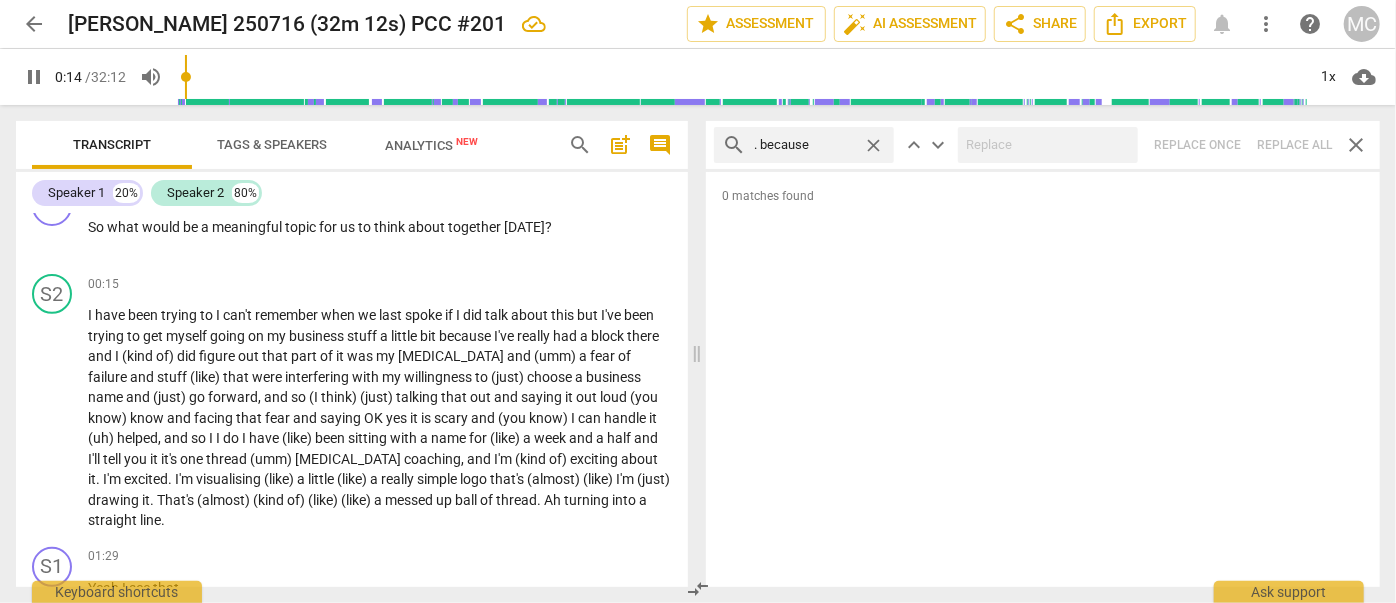 type on "15" 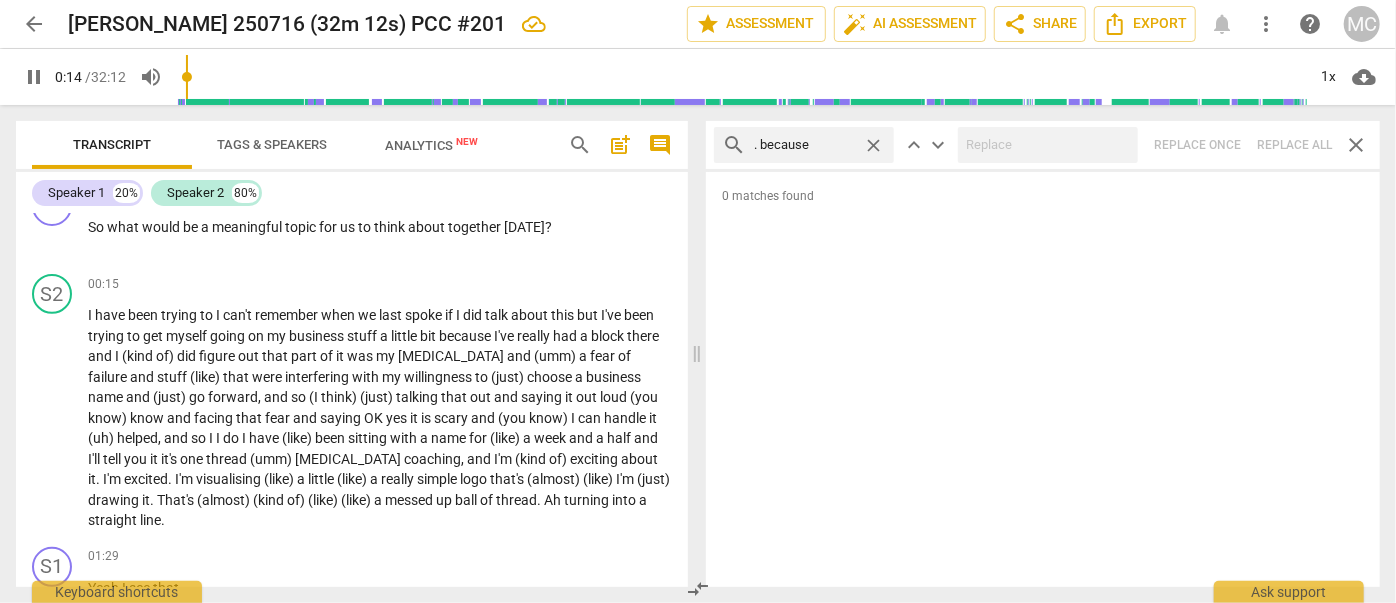 type on ". because" 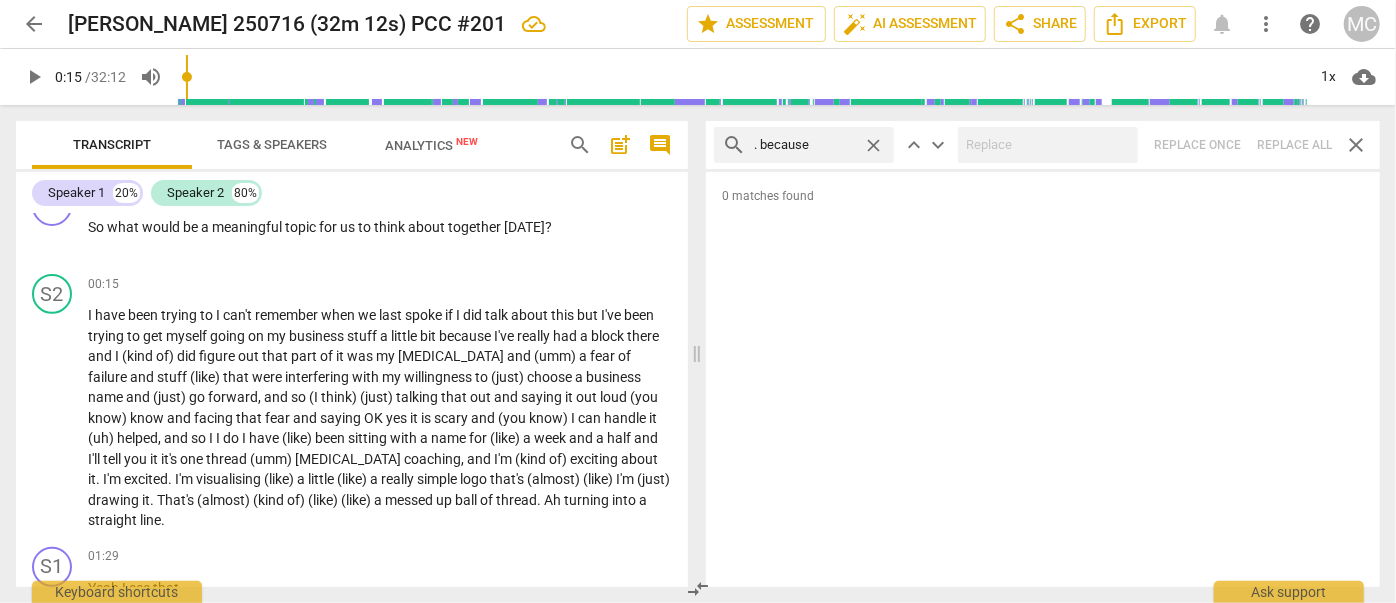 type on "16" 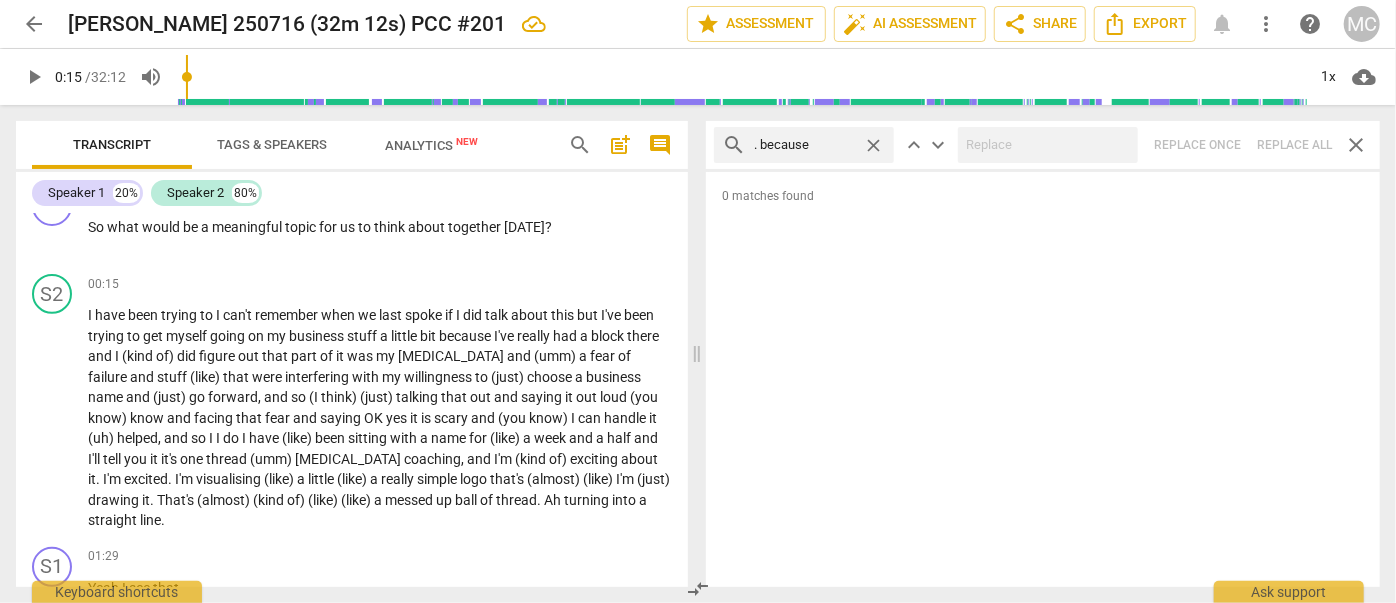 click on "search . because close keyboard_arrow_up keyboard_arrow_down Replace once Replace all close" at bounding box center [1043, 145] 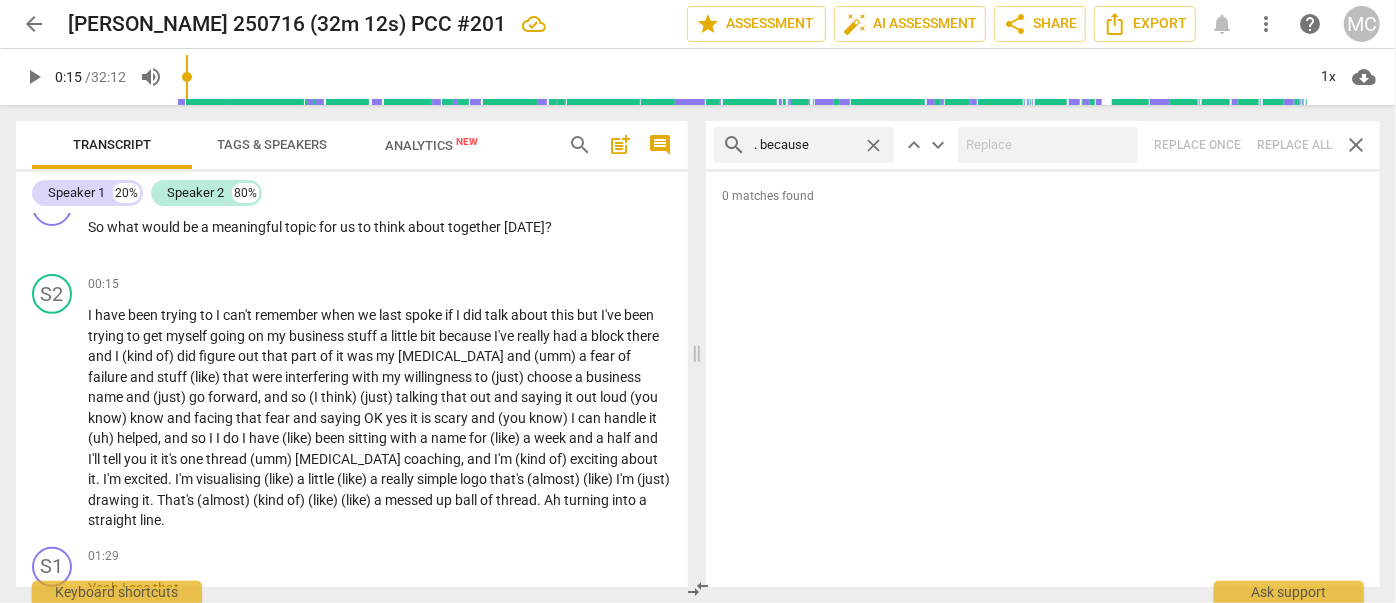 click on "close" at bounding box center [873, 145] 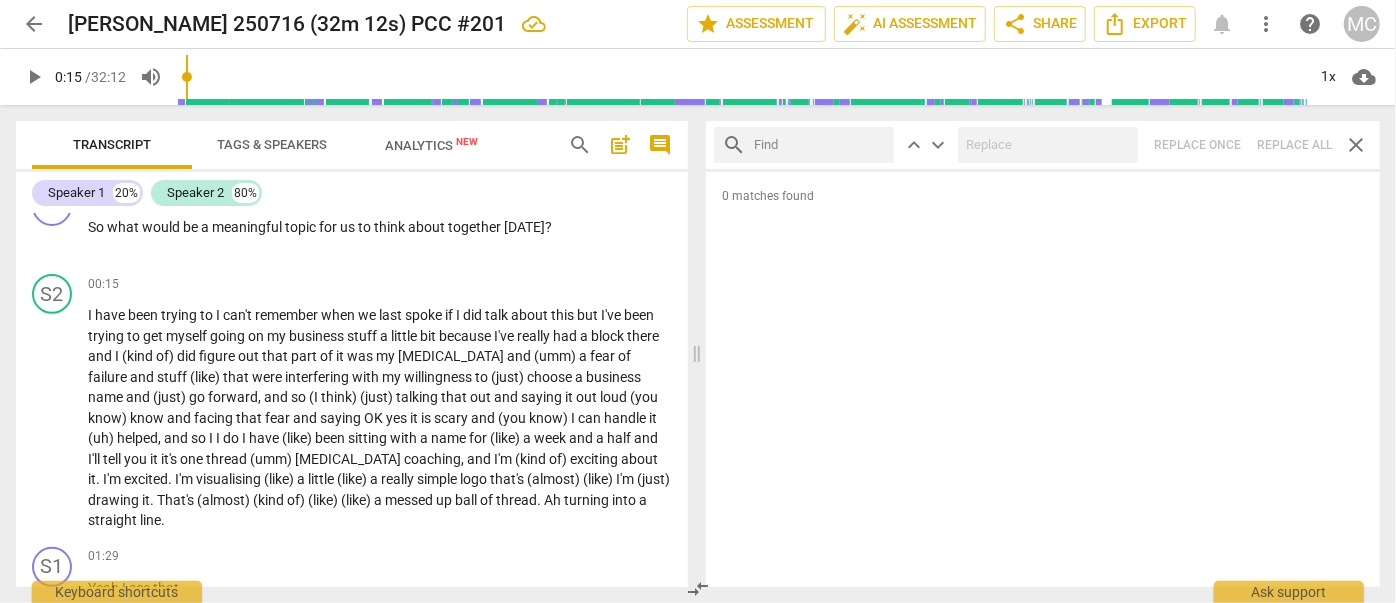 click at bounding box center (820, 145) 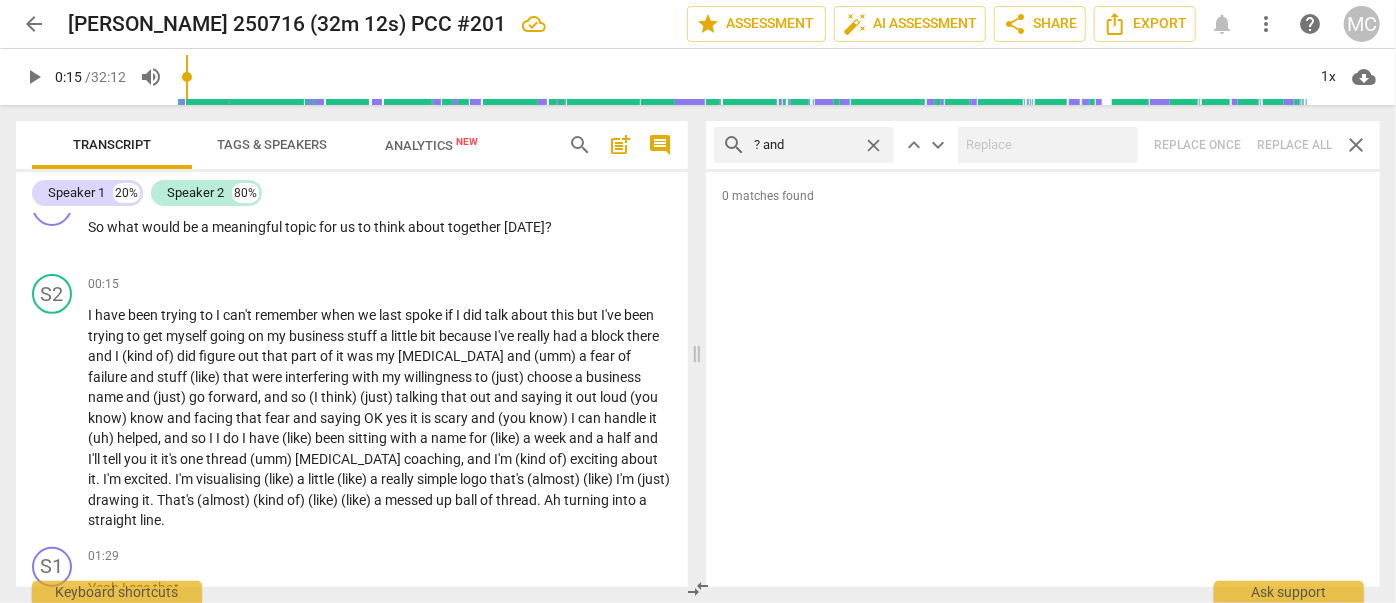 type on "? and" 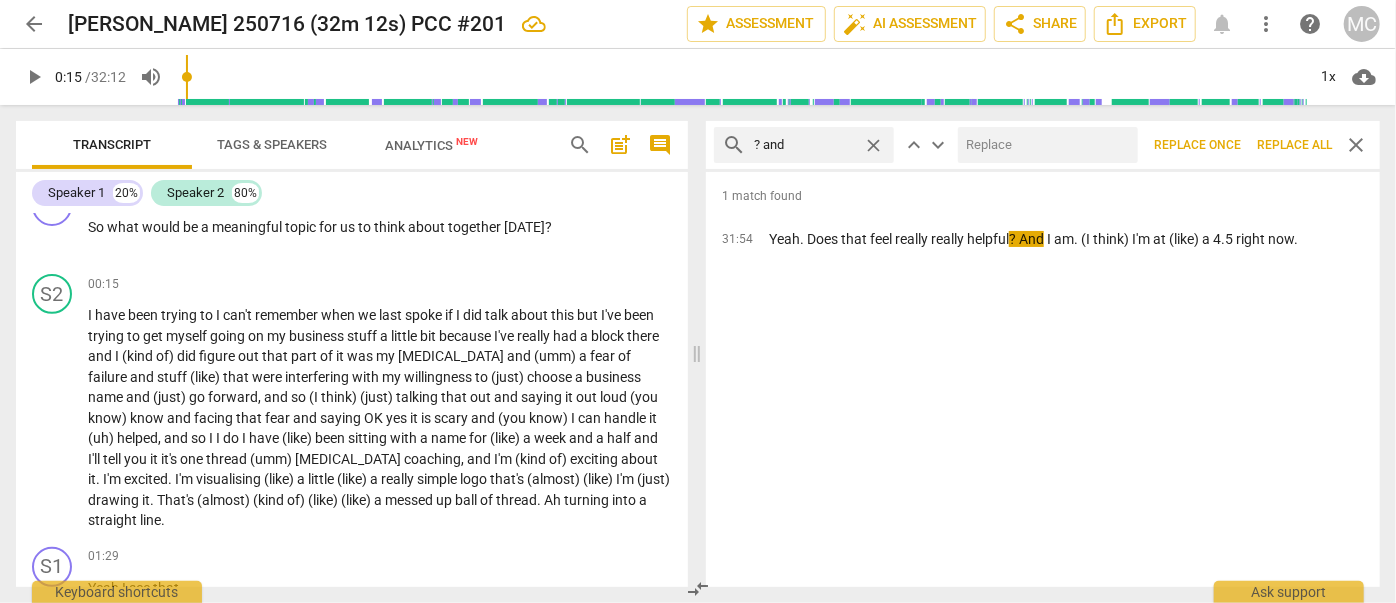 click at bounding box center [1044, 145] 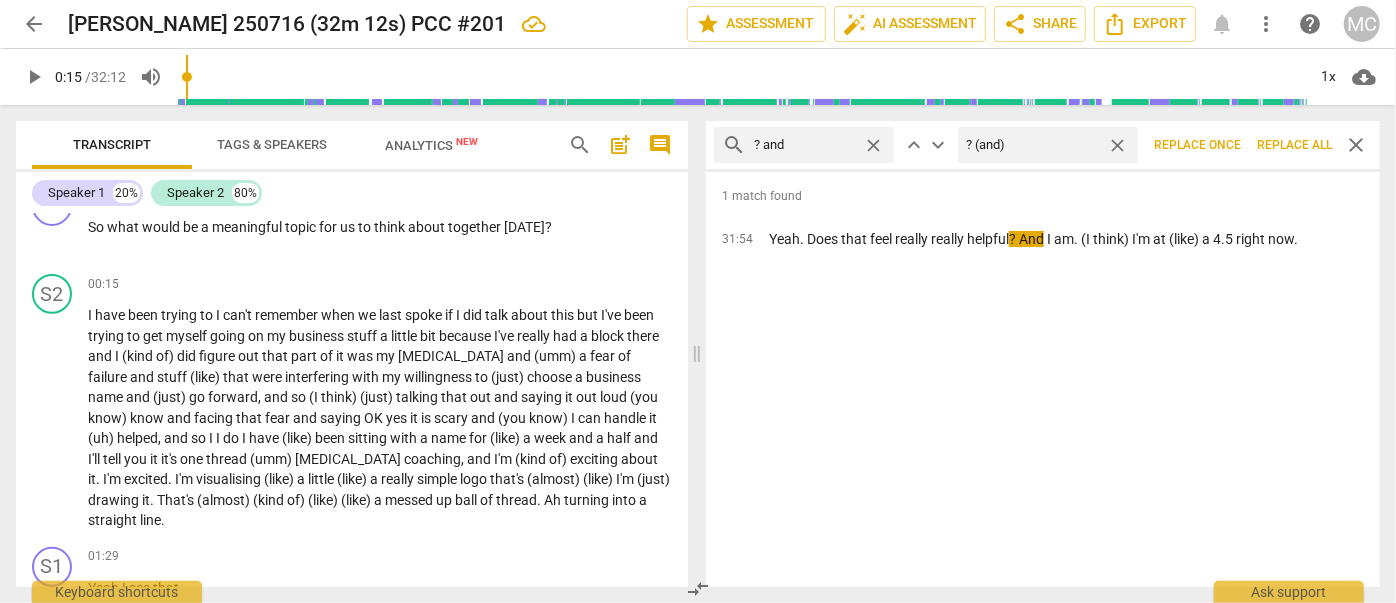 type on "? (and)" 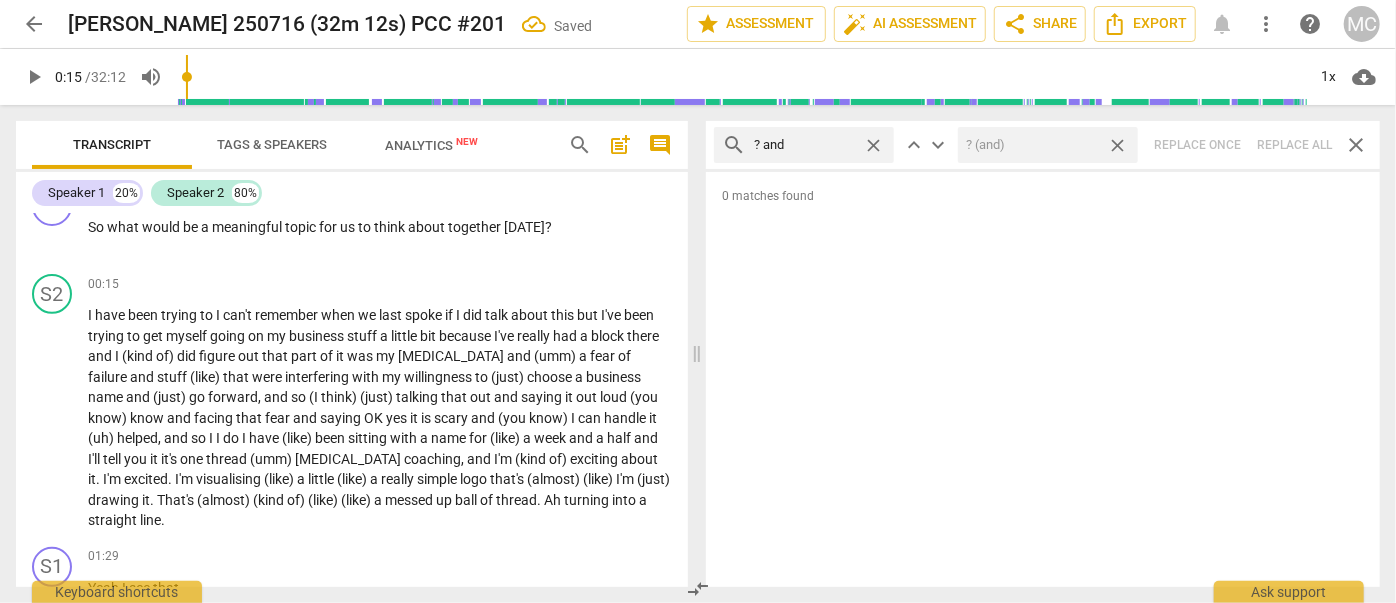 drag, startPoint x: 1124, startPoint y: 148, endPoint x: 1003, endPoint y: 150, distance: 121.016525 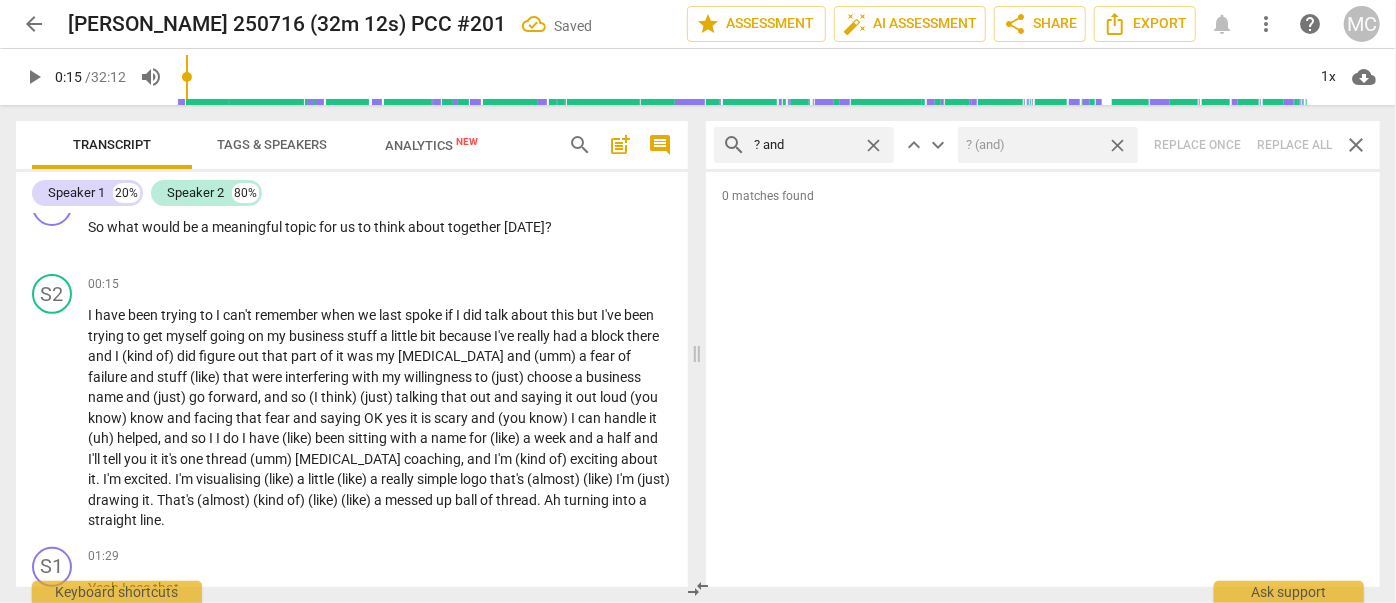 click on "close" at bounding box center [1117, 145] 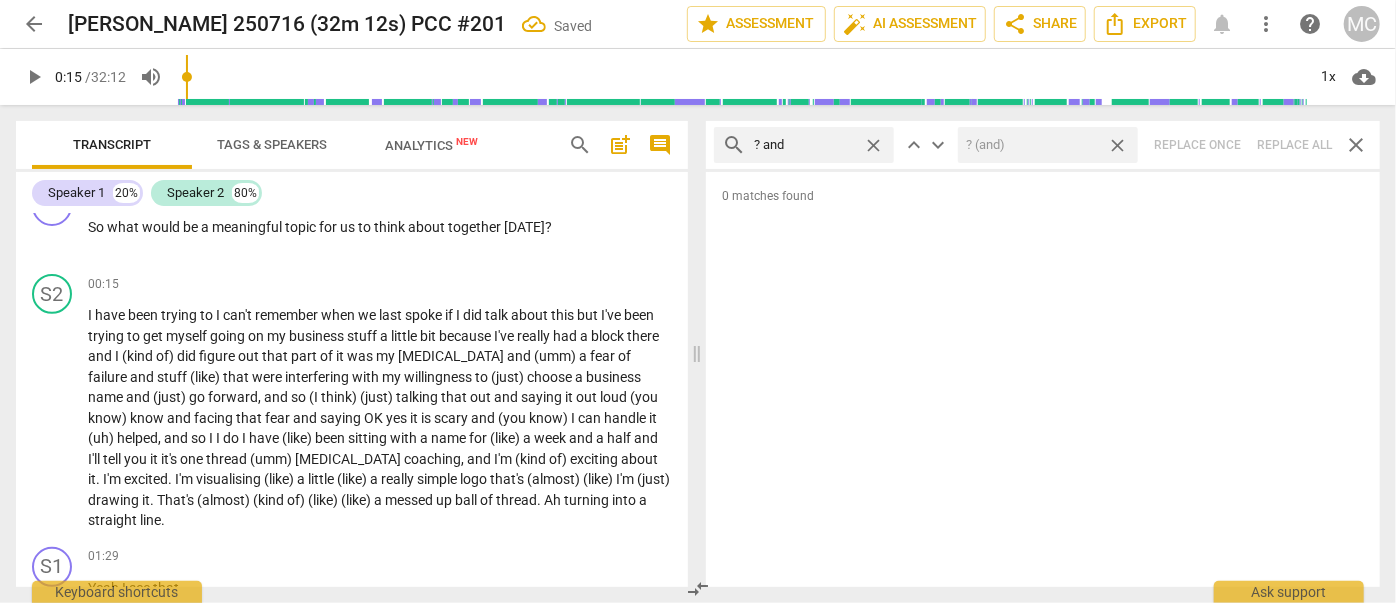 type 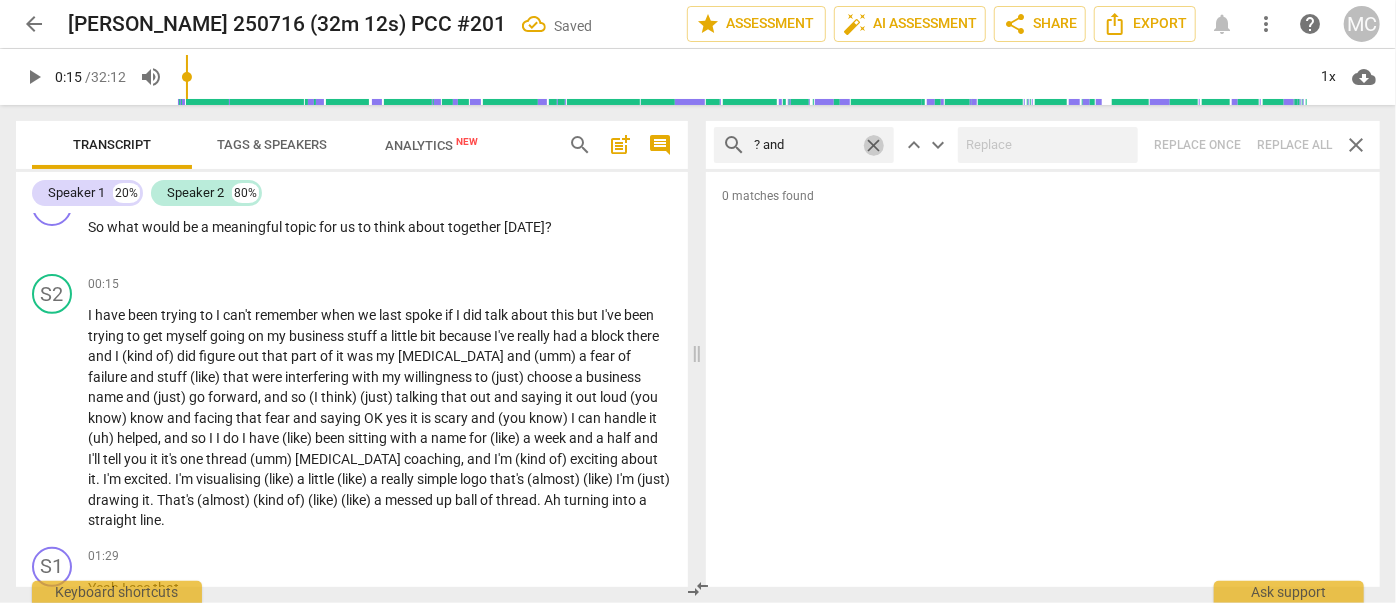 click on "close" at bounding box center (873, 145) 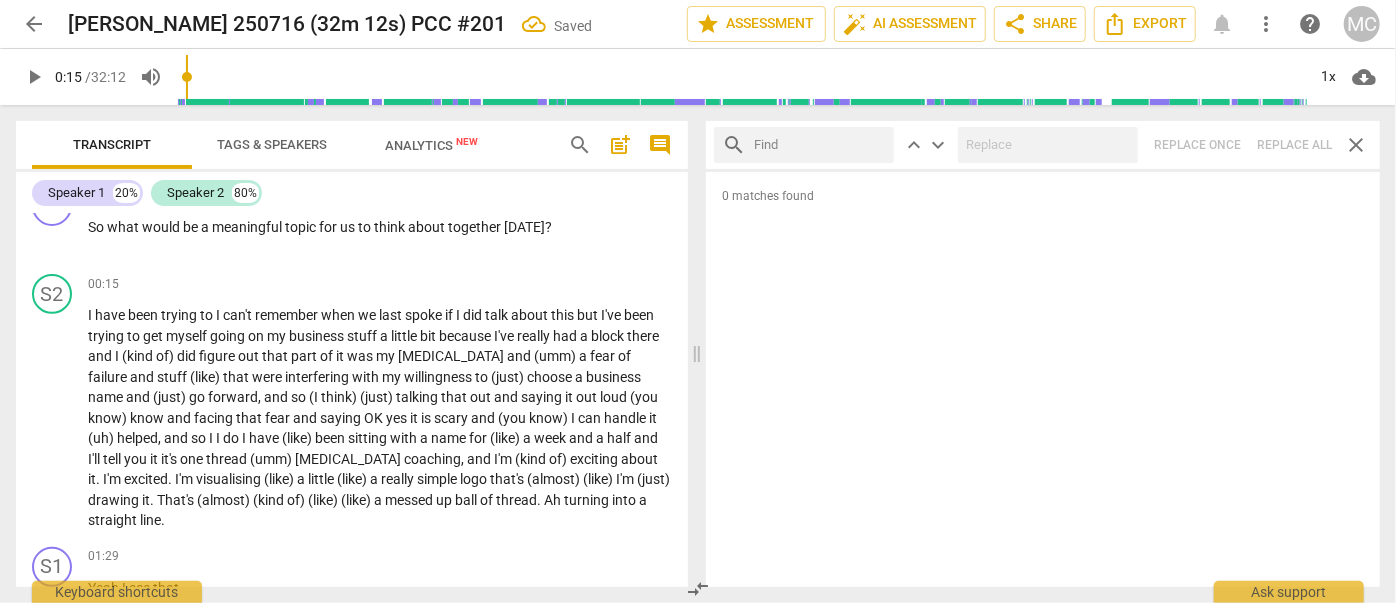 click at bounding box center (820, 145) 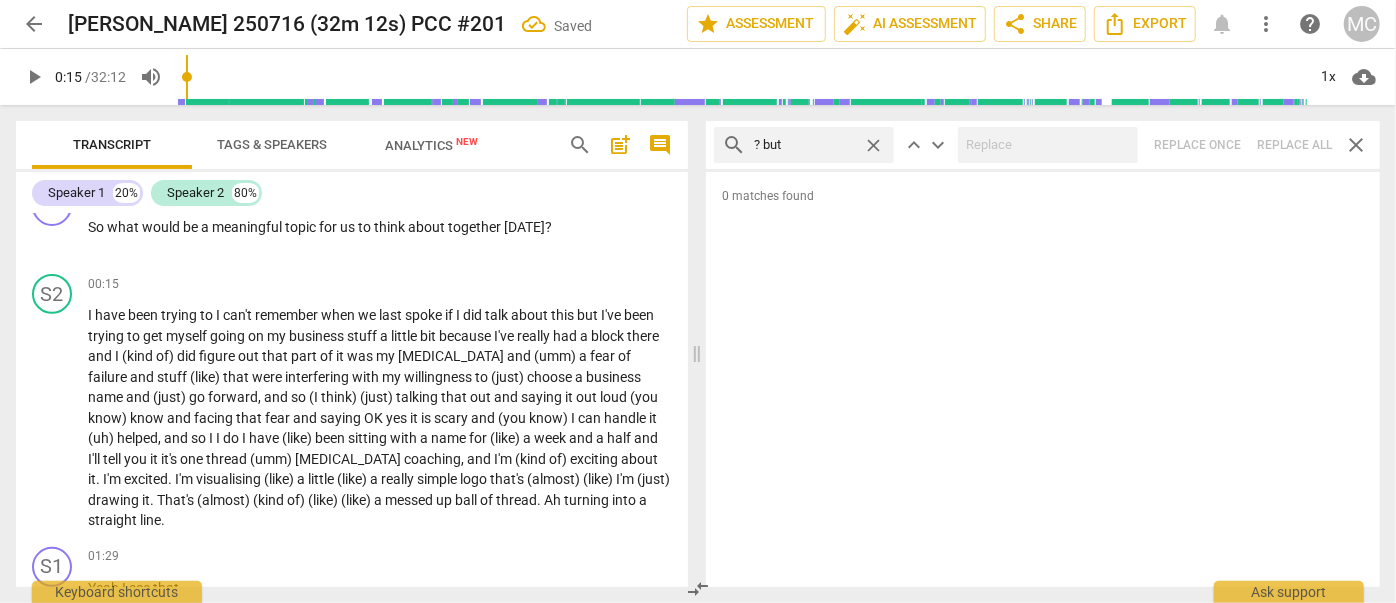 type on "? but" 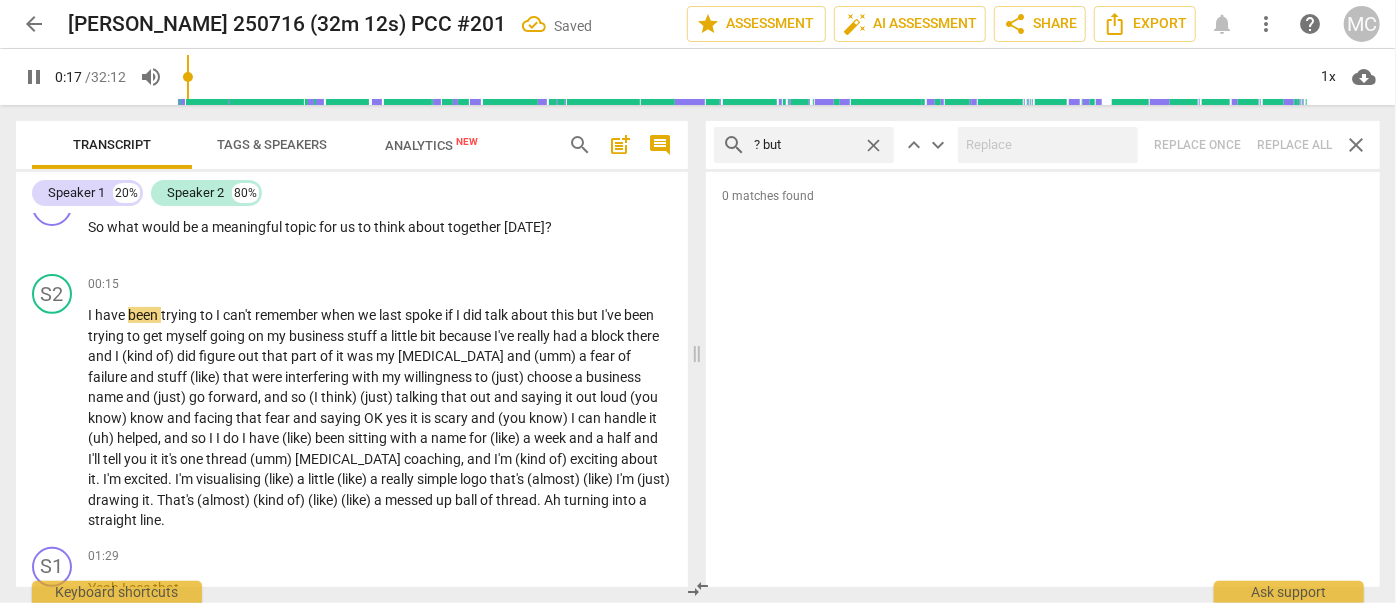 click on "search ? but close keyboard_arrow_up keyboard_arrow_down Replace once Replace all close" at bounding box center (1043, 145) 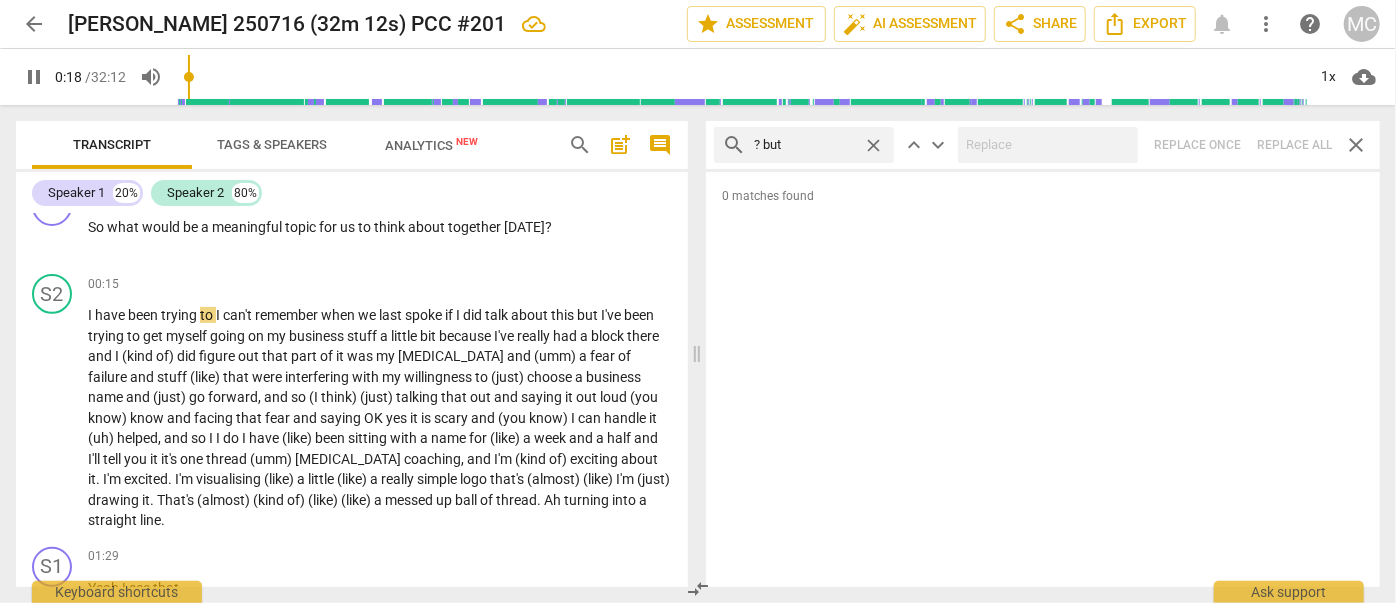 type on "18" 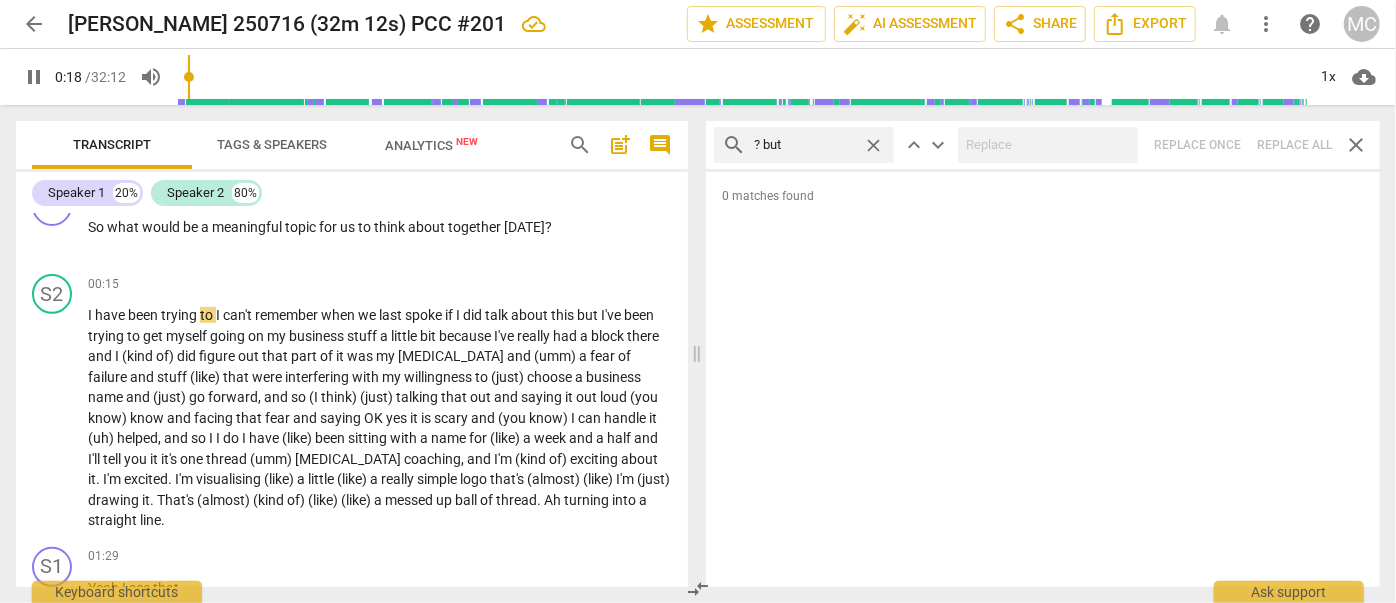 click on "close" at bounding box center [873, 145] 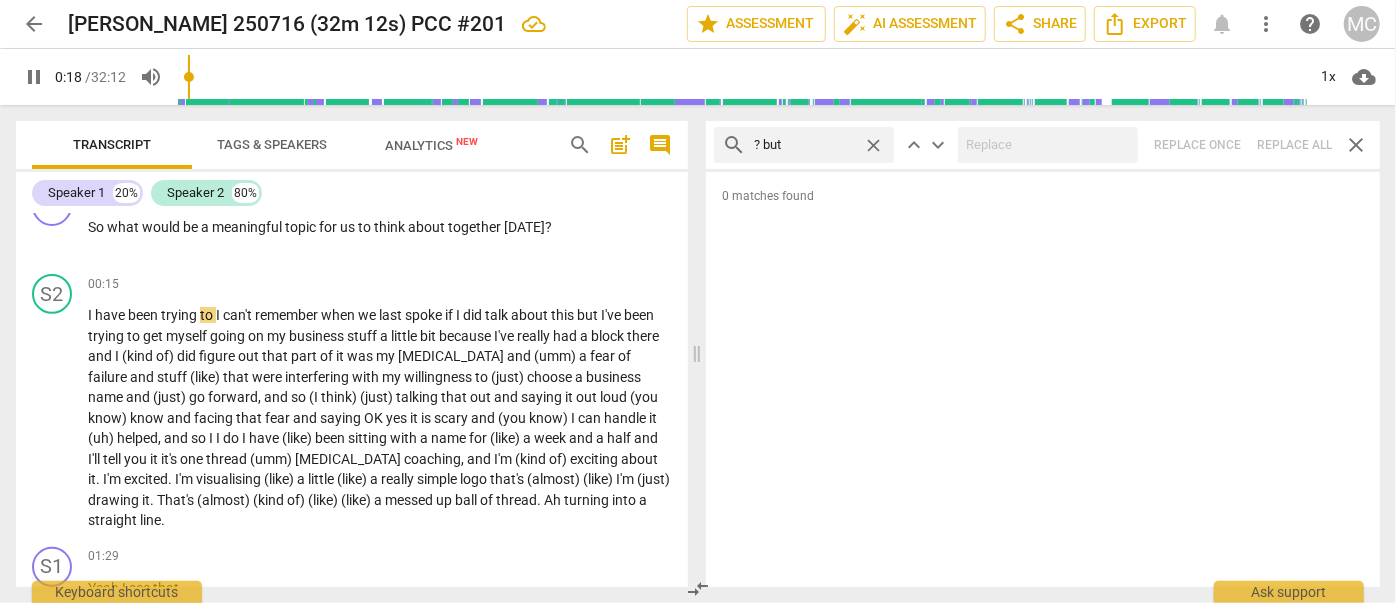 type 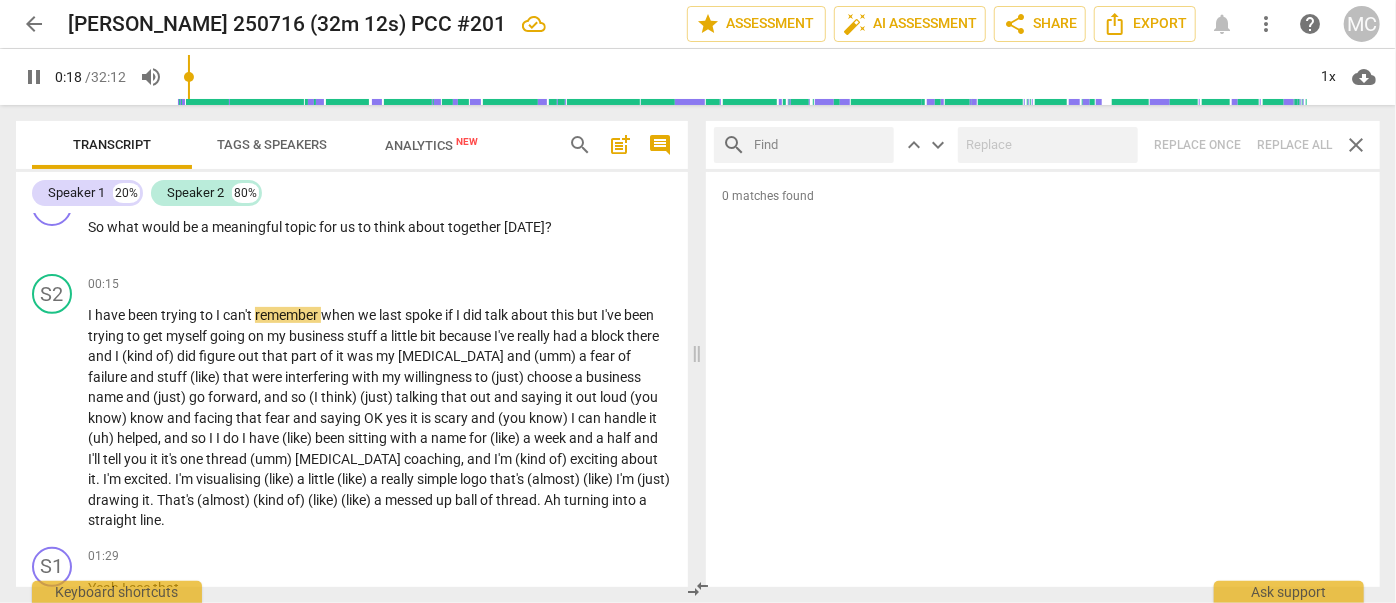 click at bounding box center (820, 145) 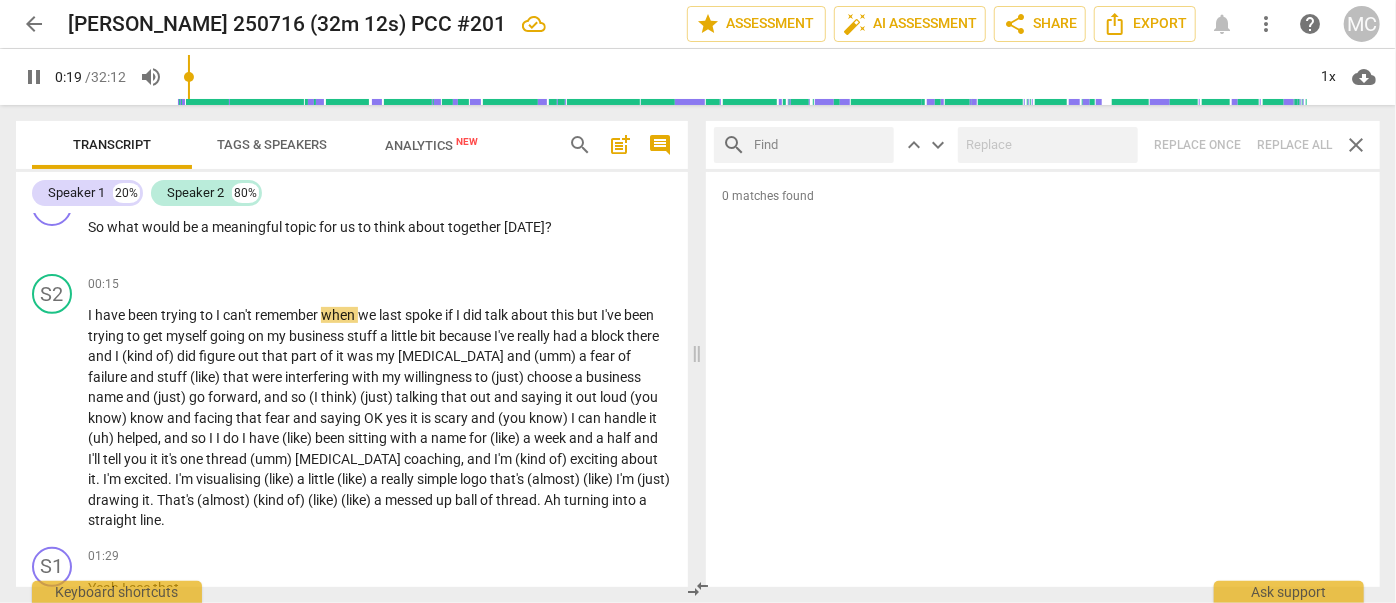 type on "?" 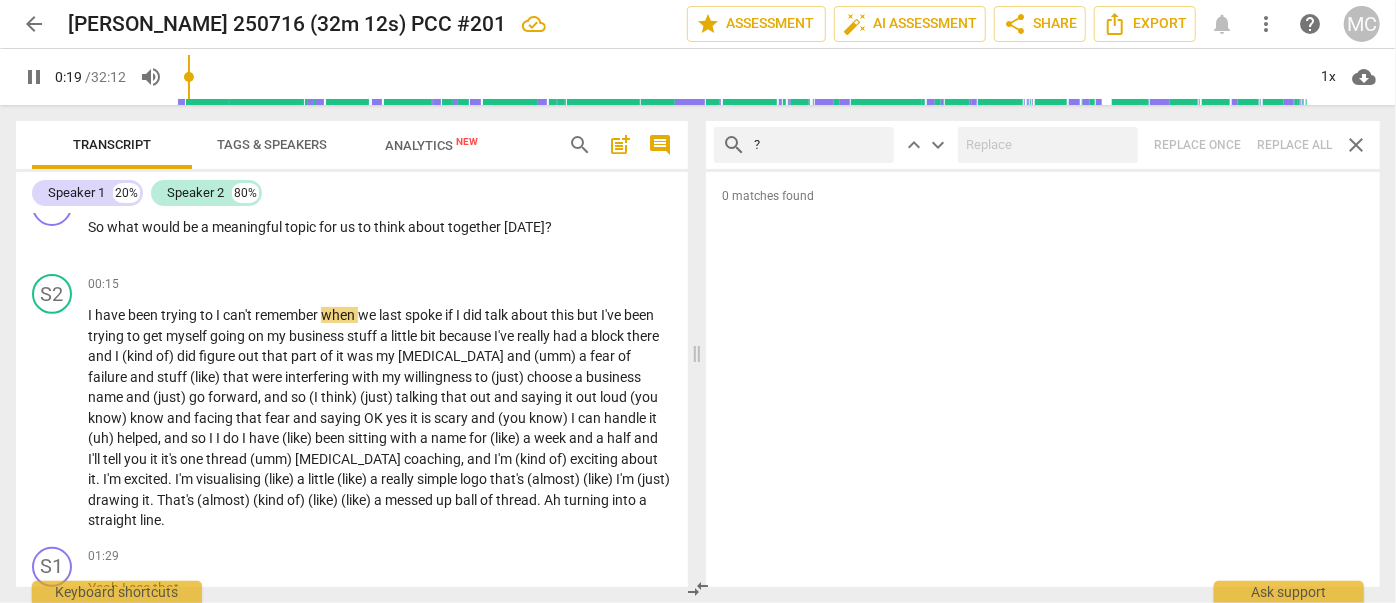 type on "19" 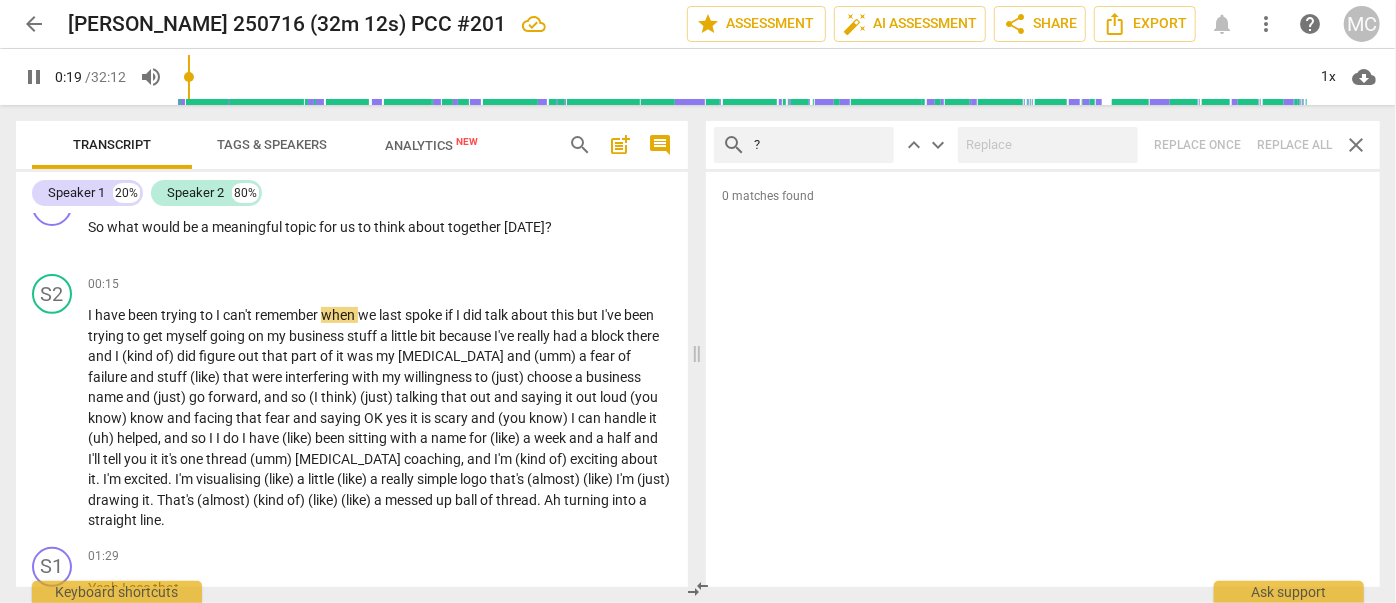 type on "?" 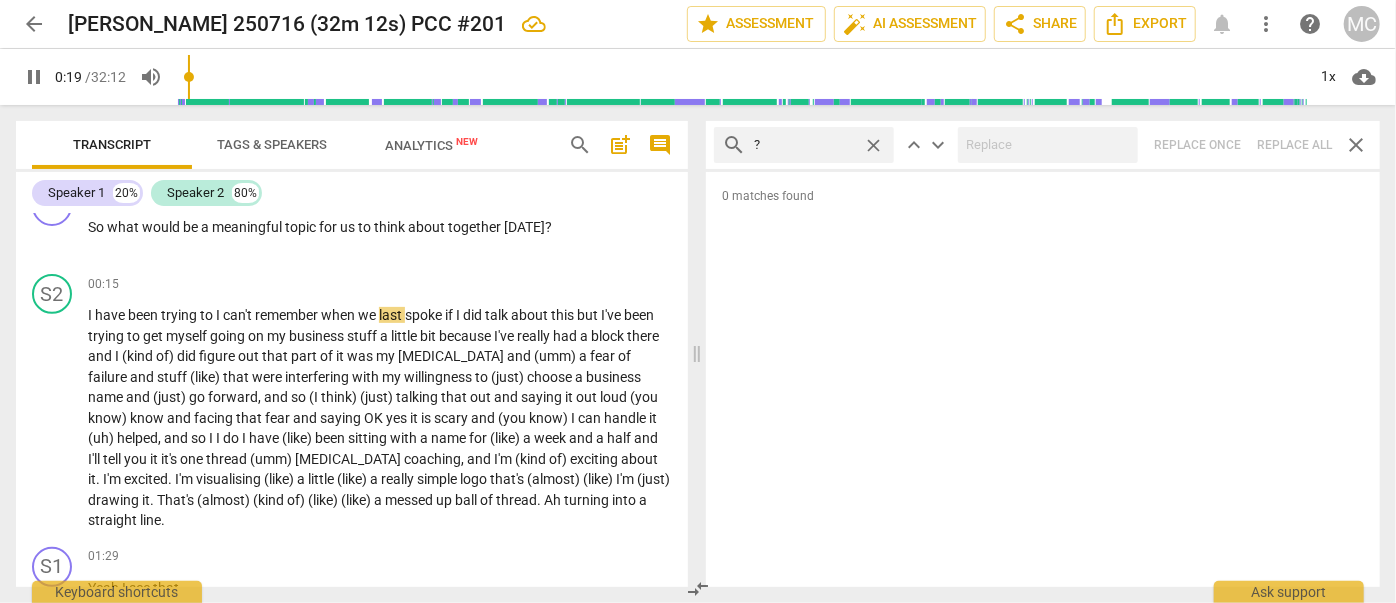 type on "20" 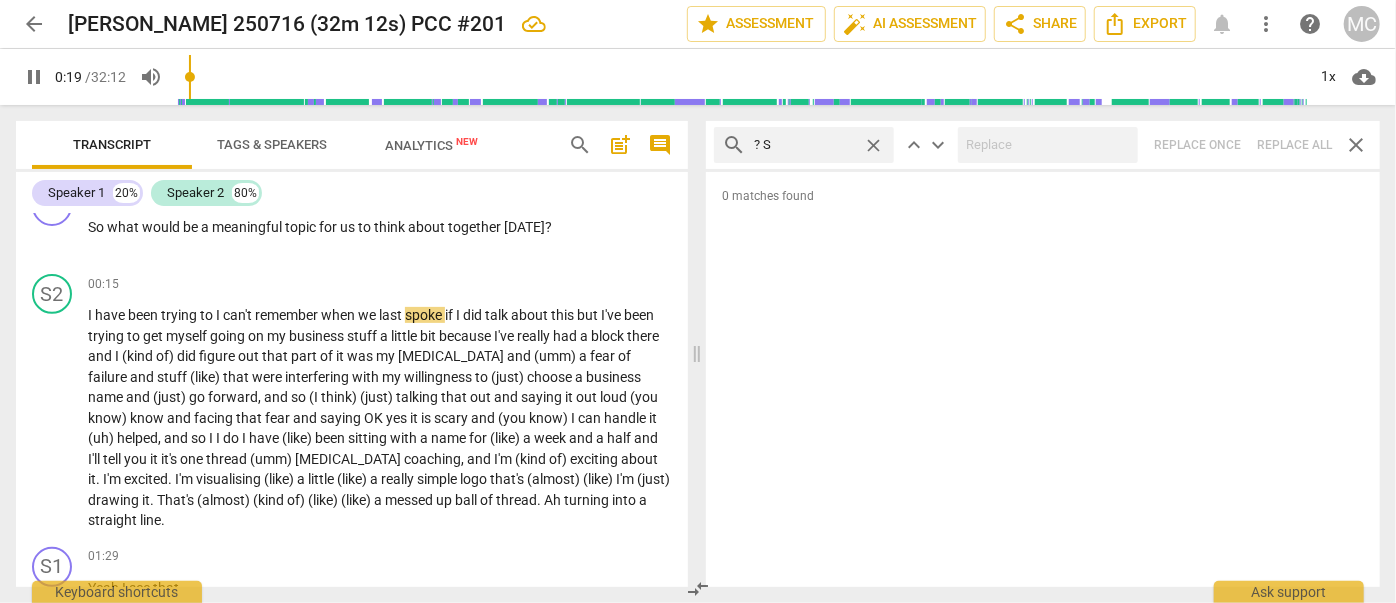 type on "? So" 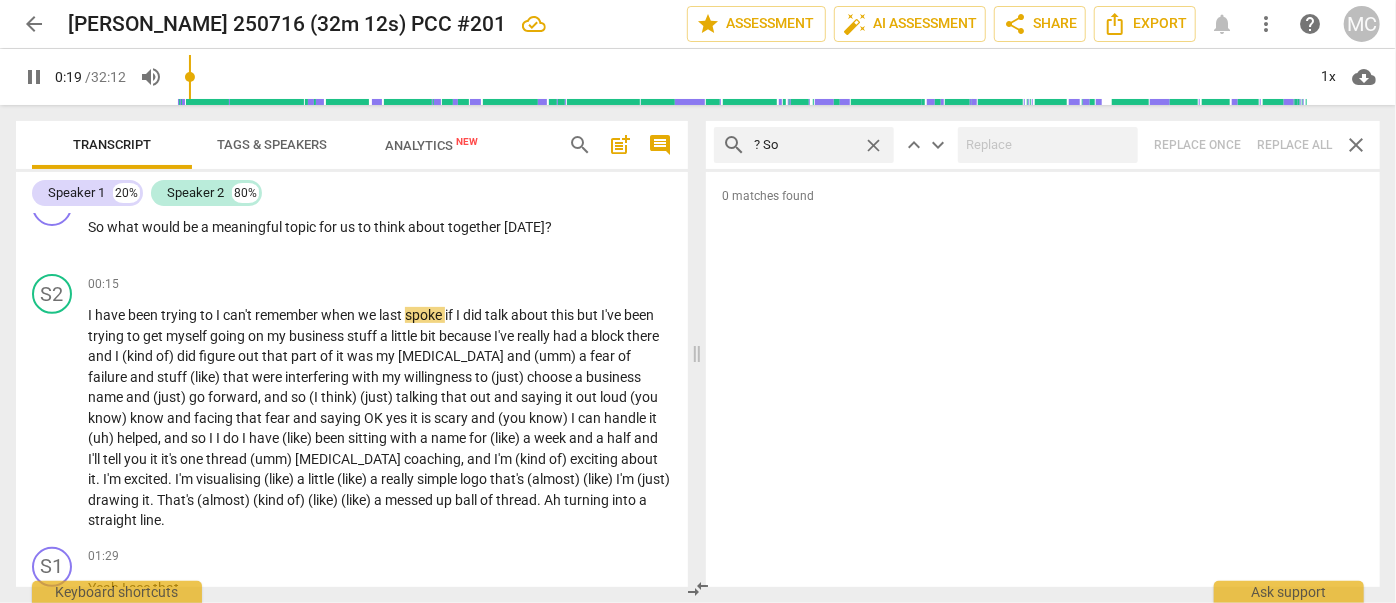 type on "20" 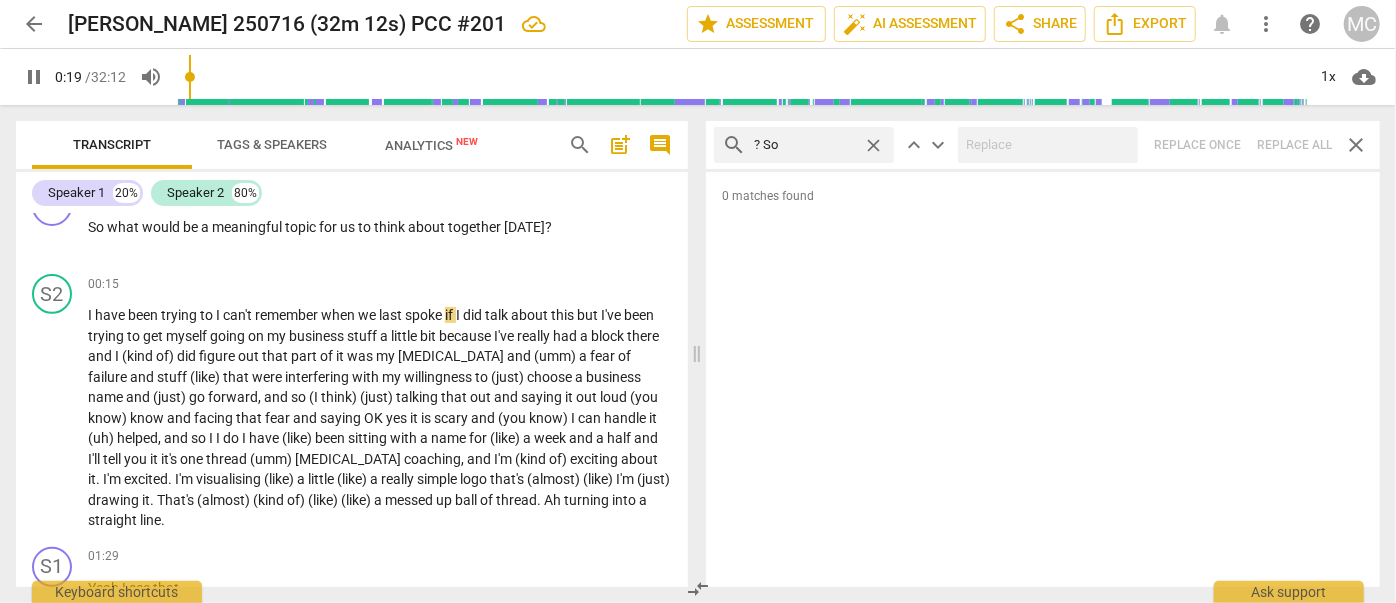 type on "? So" 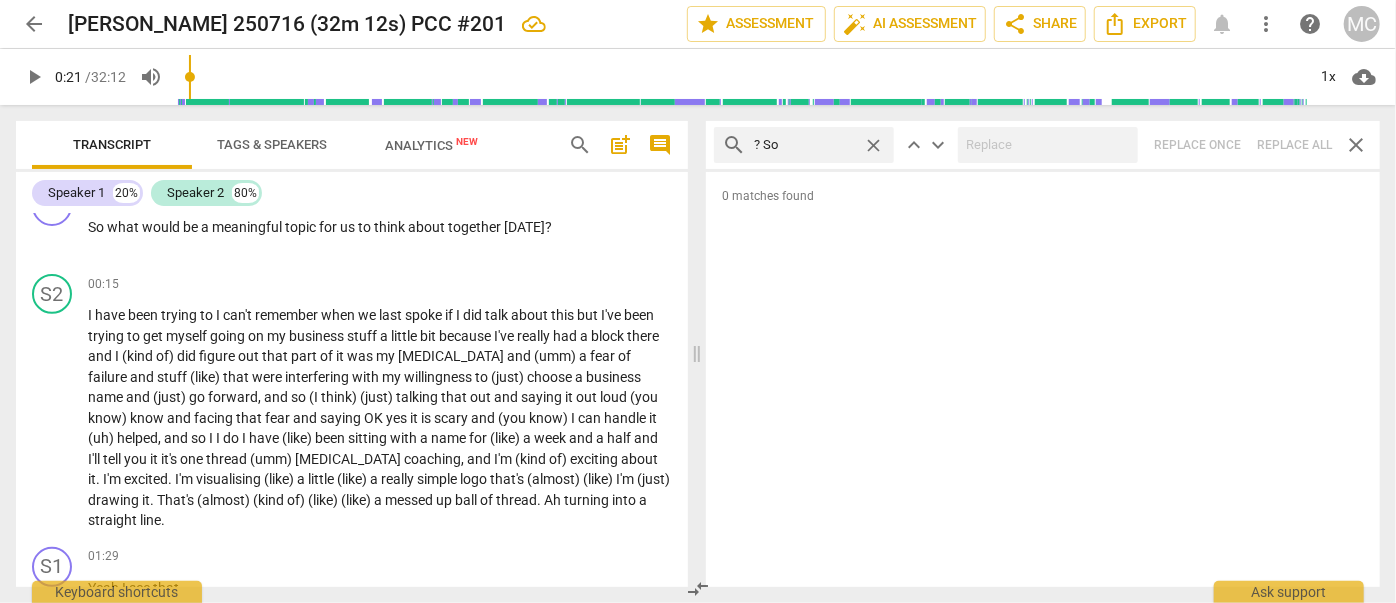 type on "21" 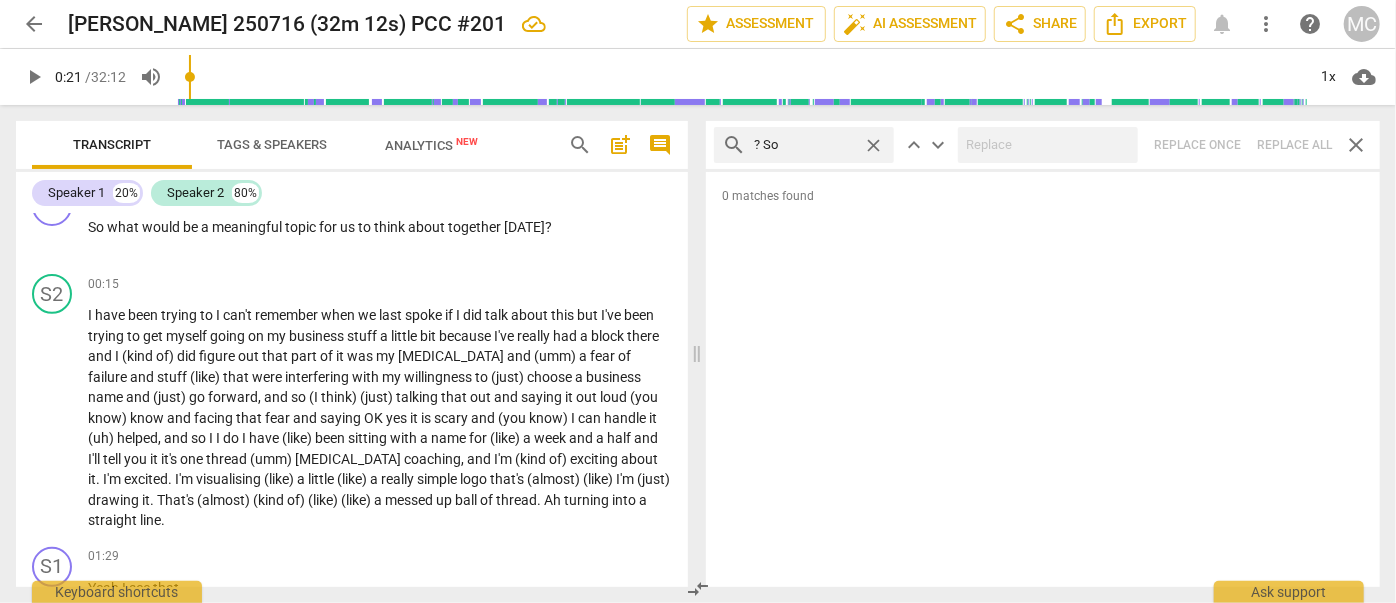 click on "search ? So close keyboard_arrow_up keyboard_arrow_down Replace once Replace all close" at bounding box center [1043, 145] 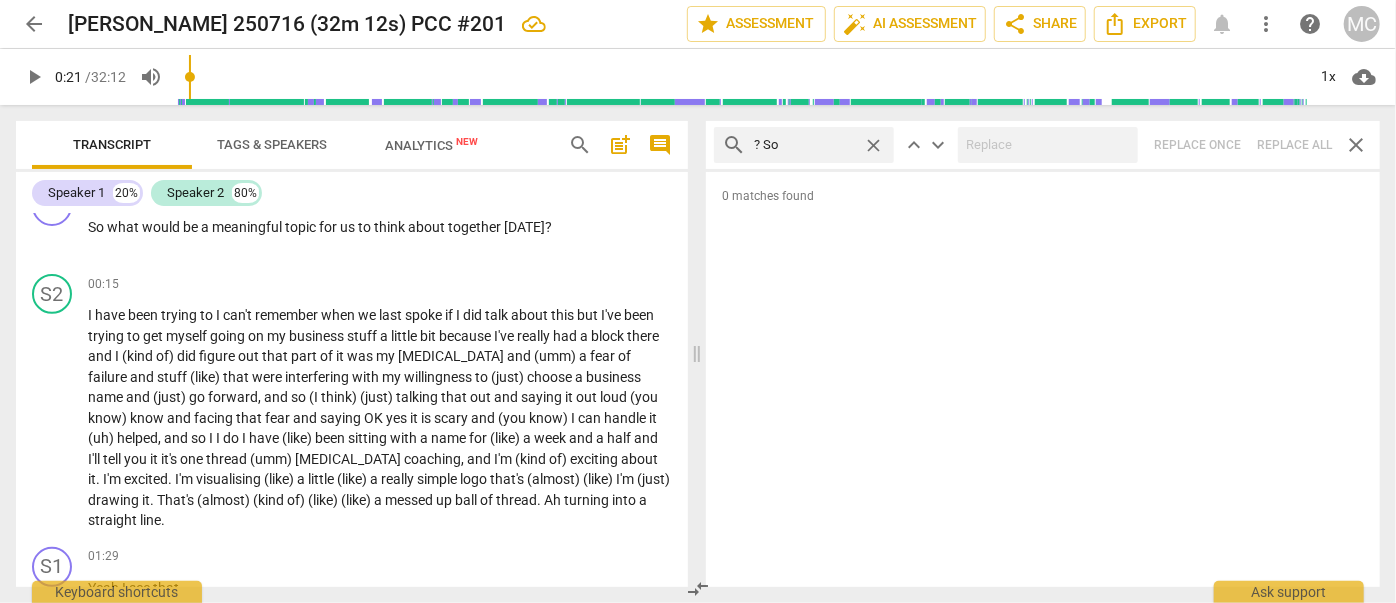 click on "close" at bounding box center [873, 145] 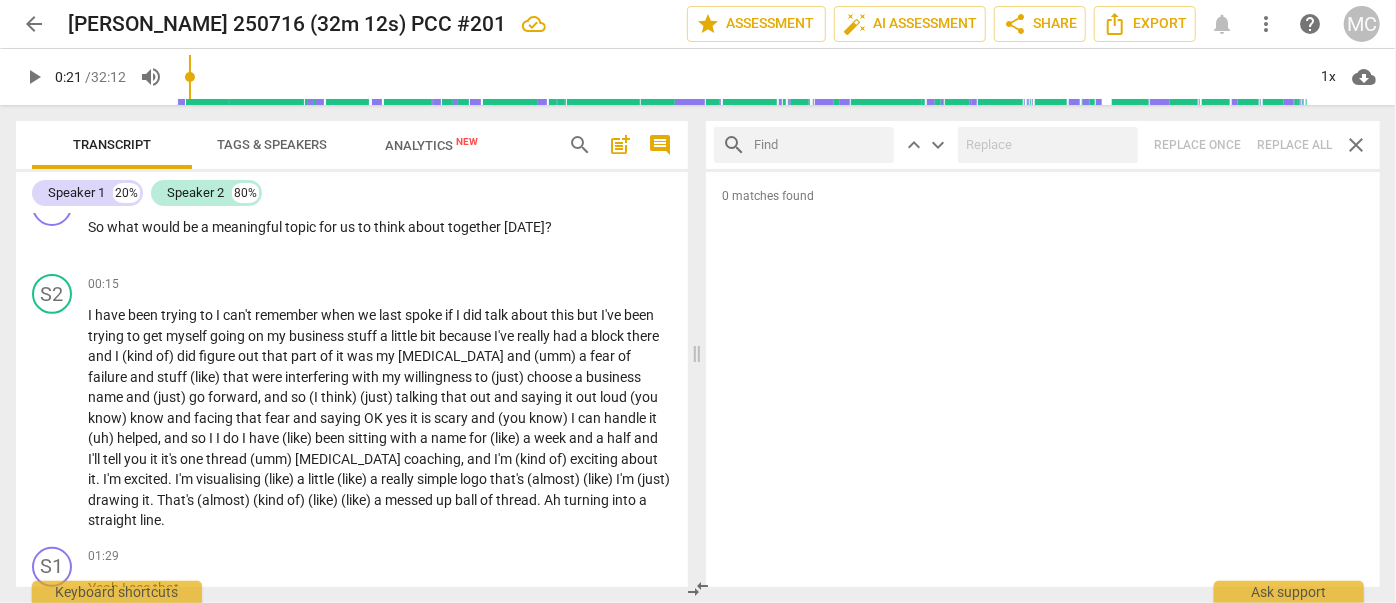 click at bounding box center [820, 145] 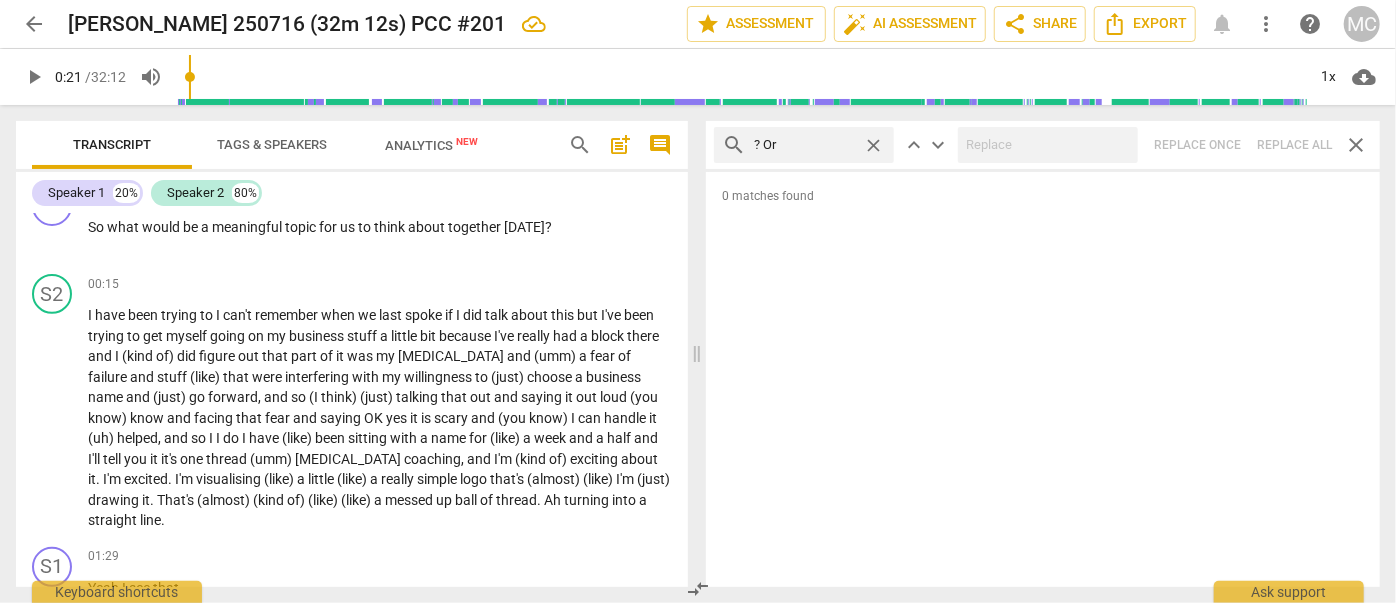 type on "? Or" 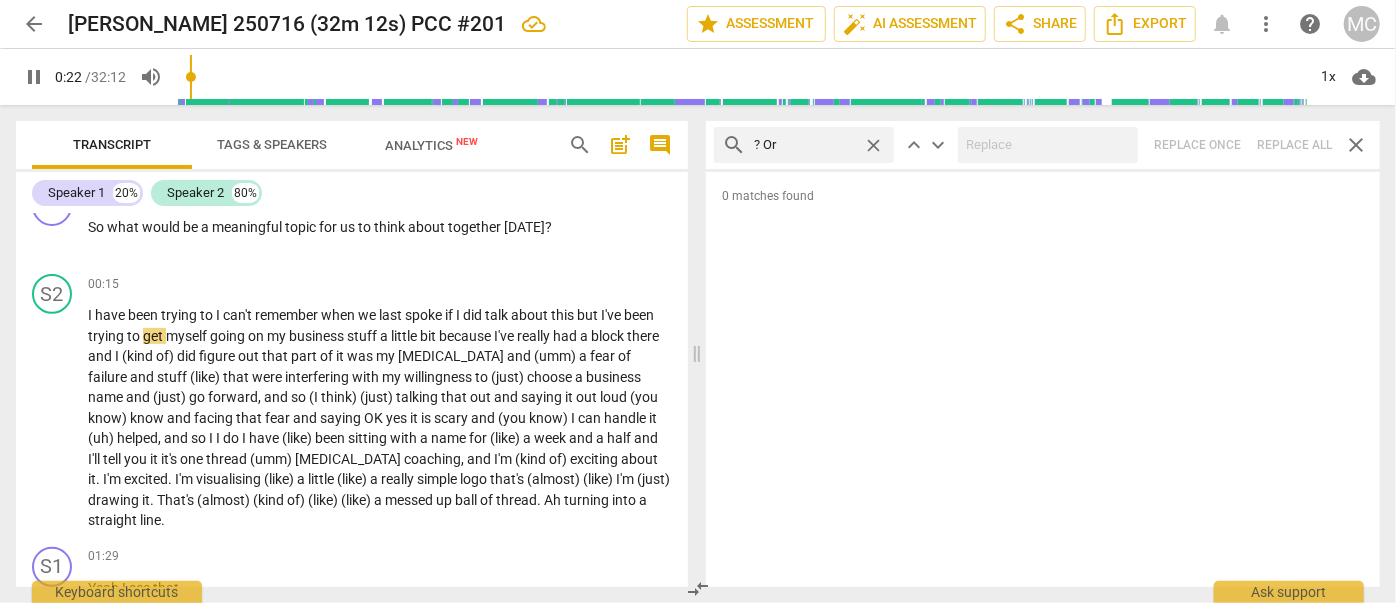 click on "search ? Or close keyboard_arrow_up keyboard_arrow_down Replace once Replace all close" at bounding box center (1043, 145) 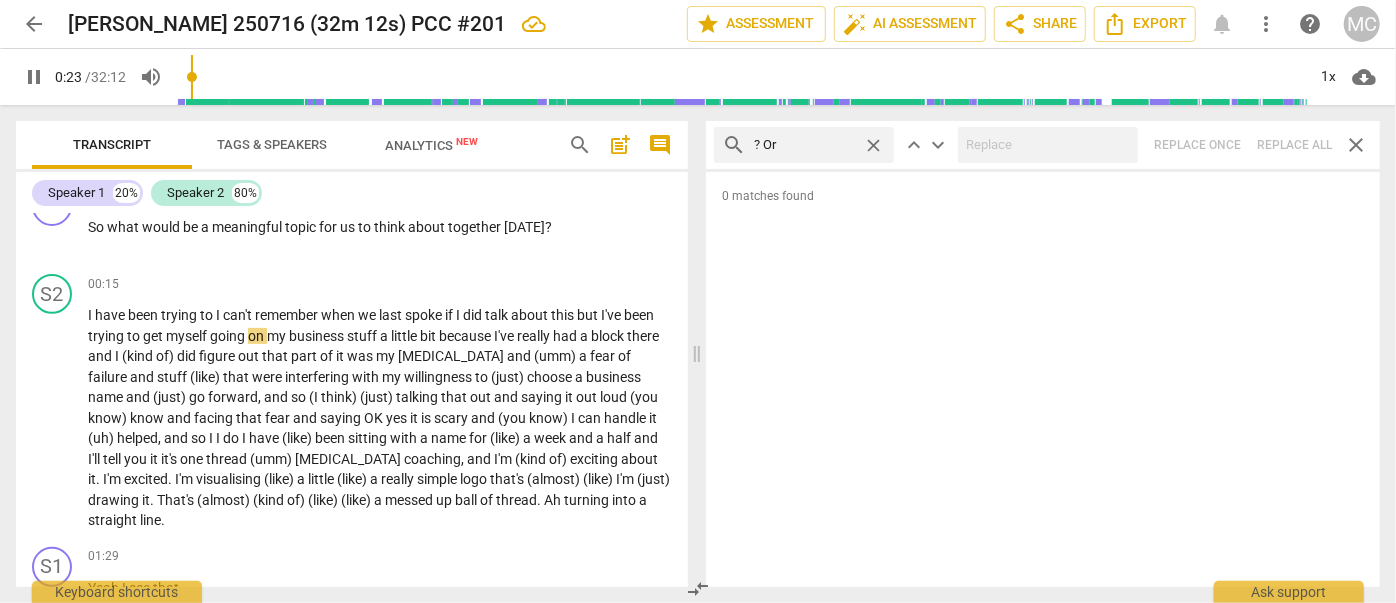 type on "24" 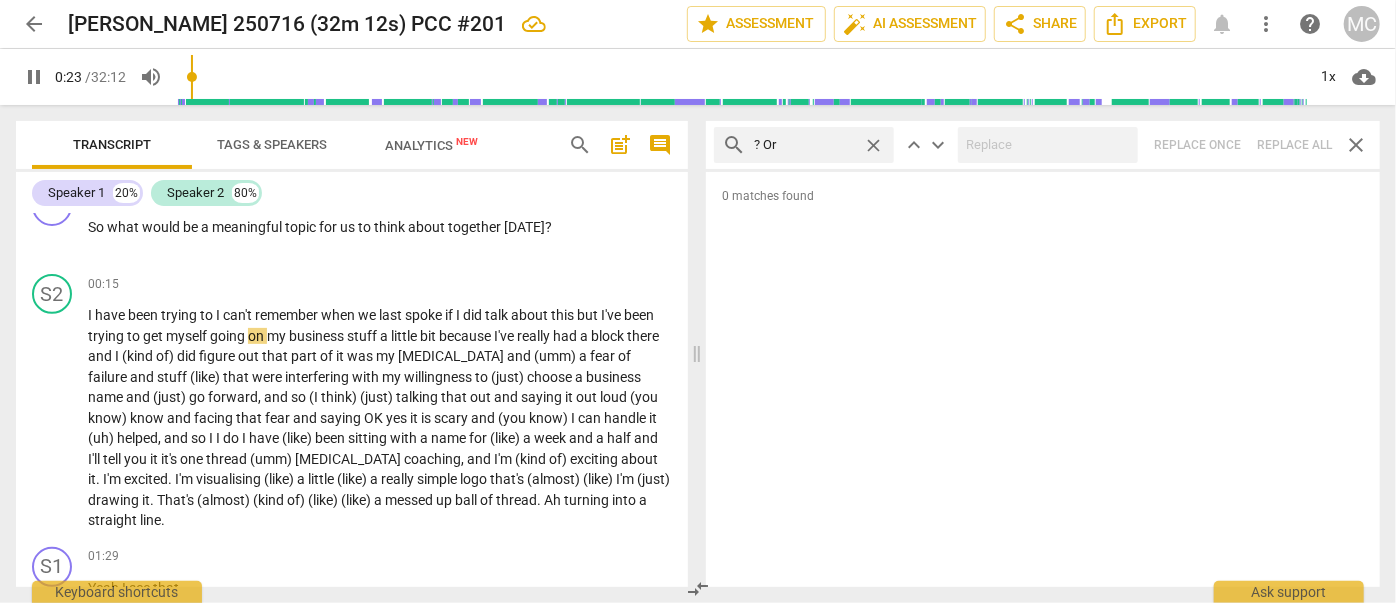 click on "close" at bounding box center (873, 145) 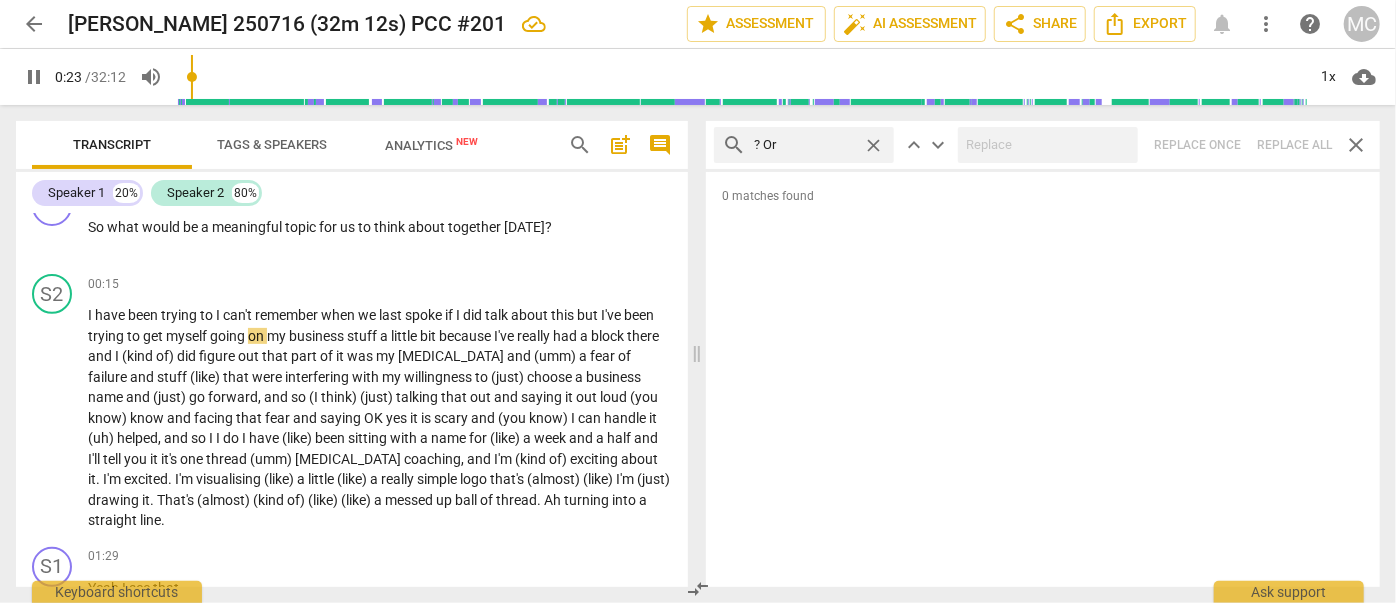 type 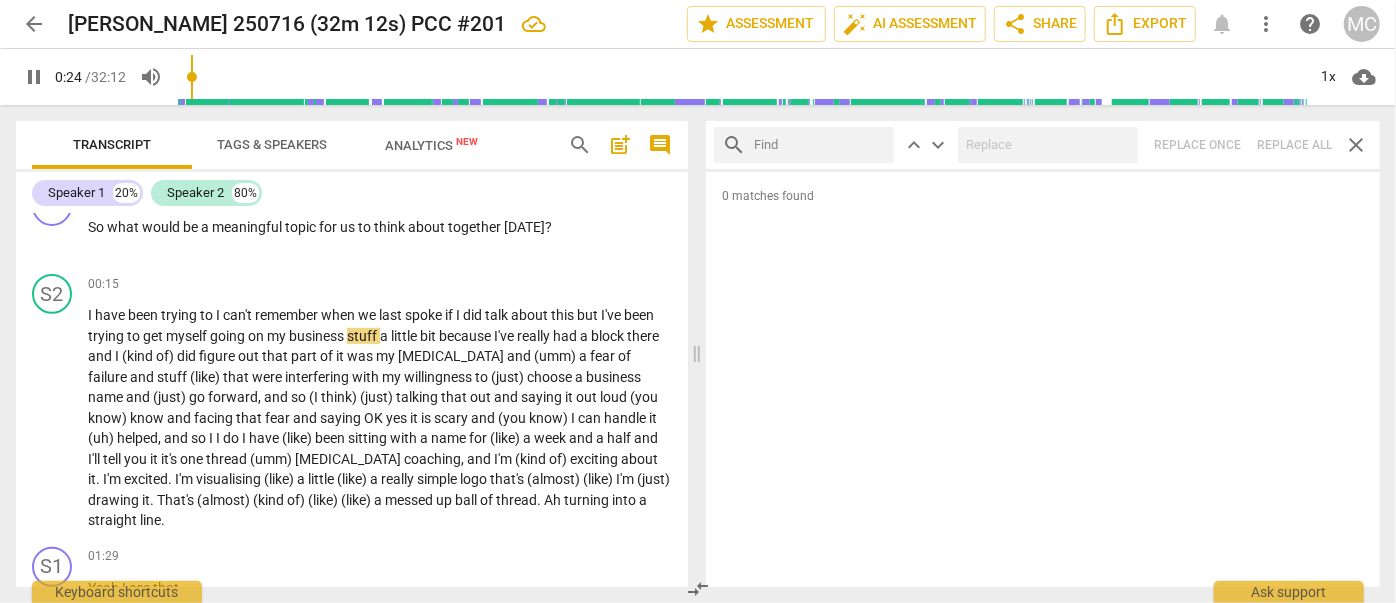 click at bounding box center [820, 145] 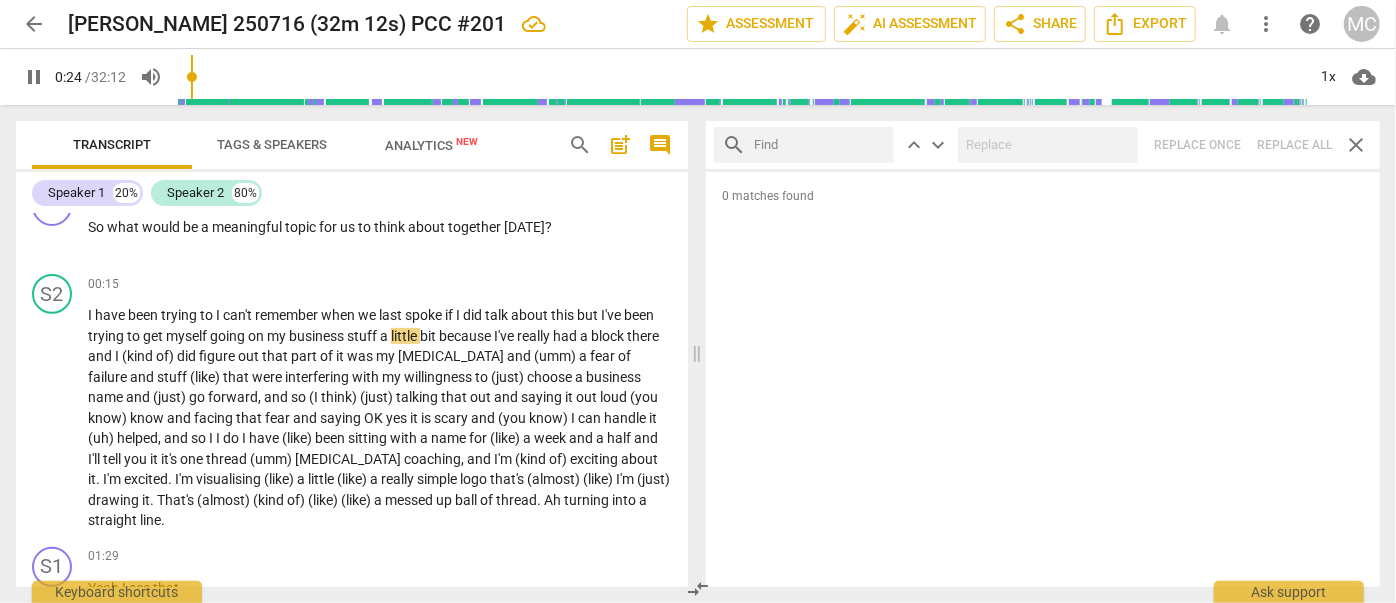 type on "25" 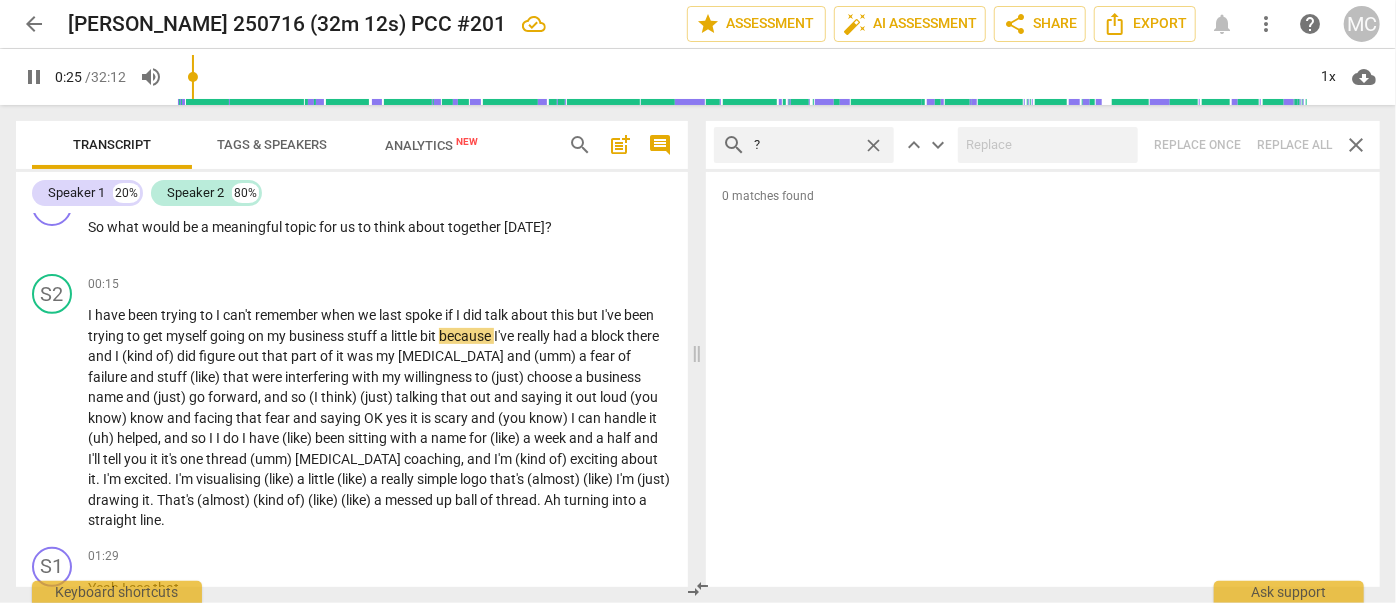 type on "? B" 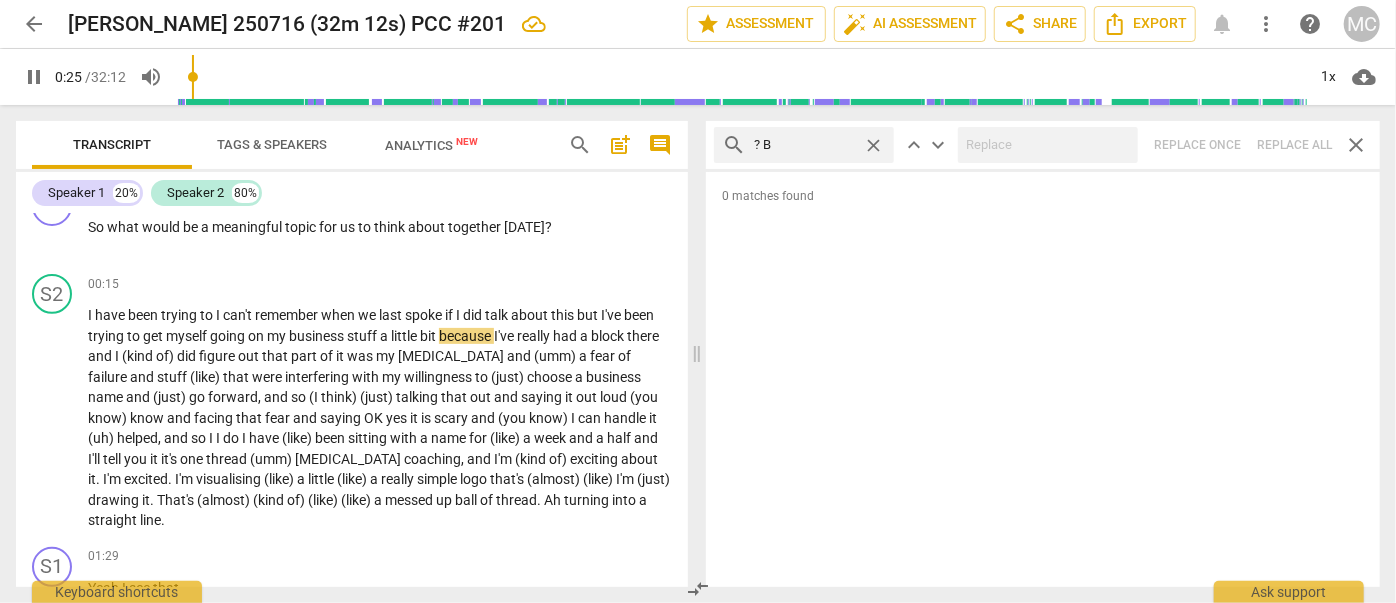 type on "25" 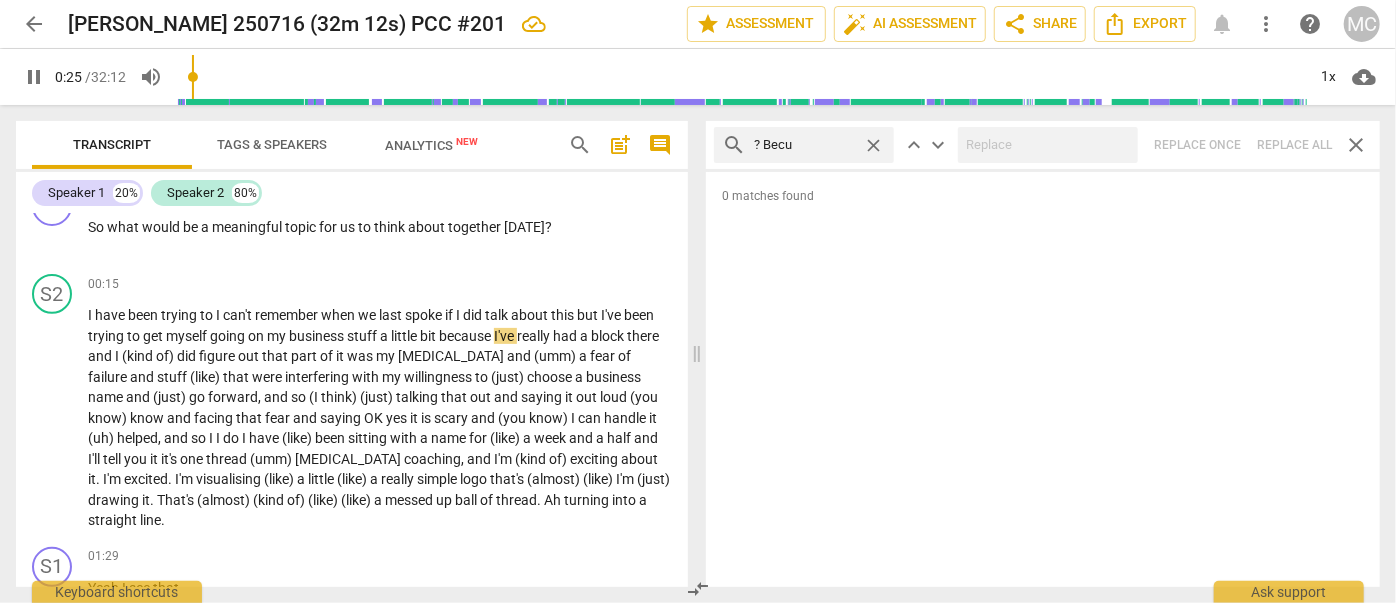 type on "? Becua" 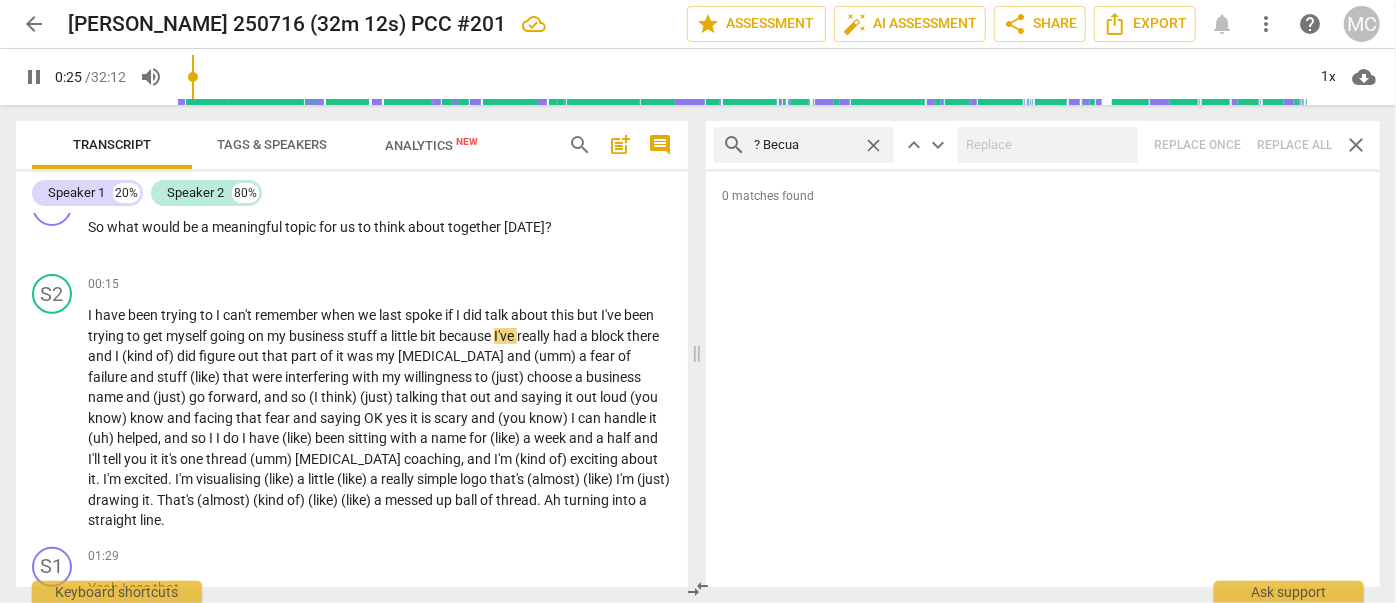 type on "26" 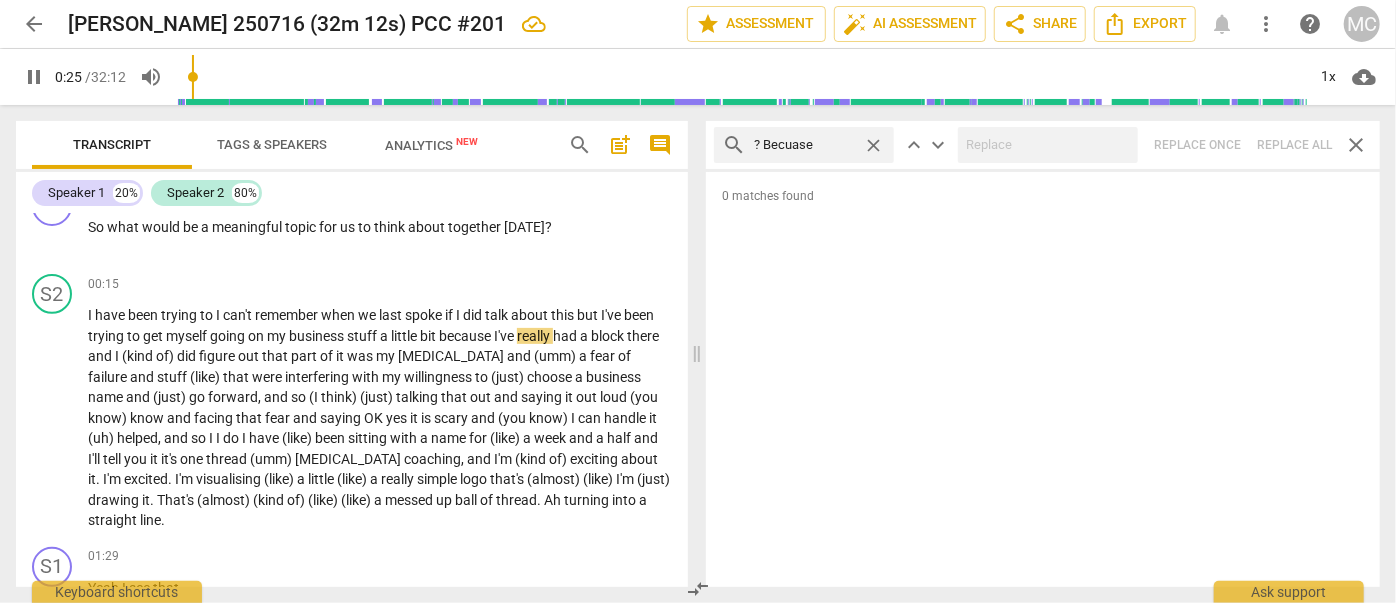 type on "? Becuase" 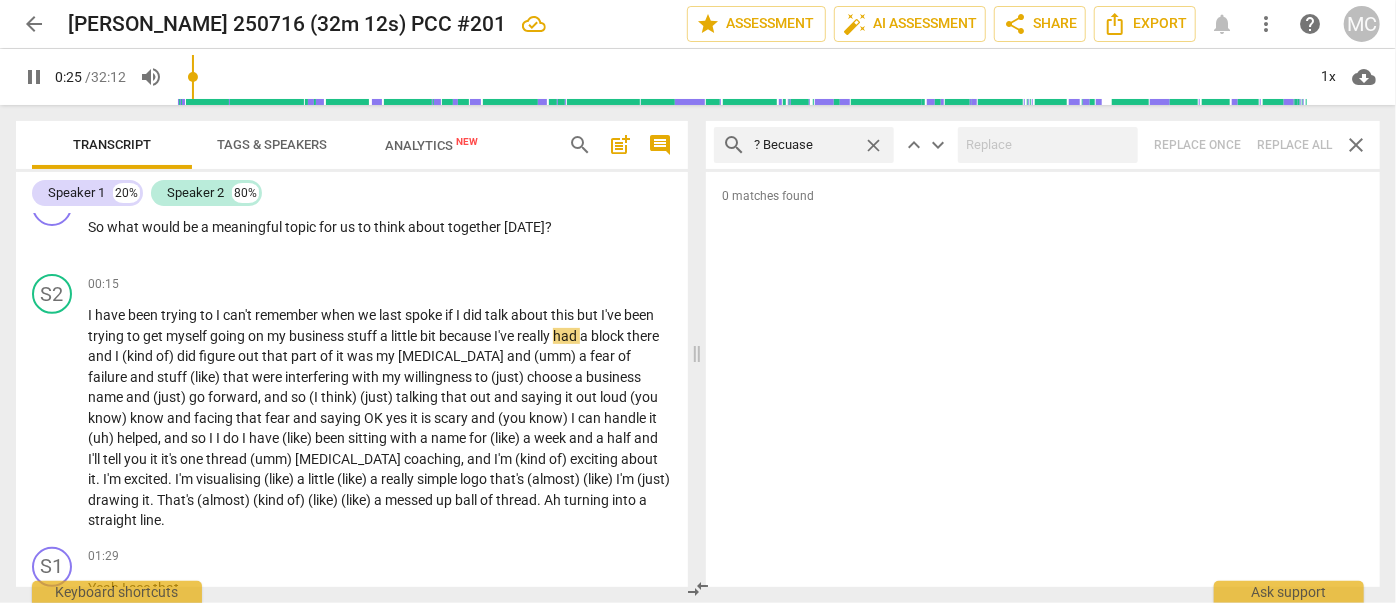 type on "26" 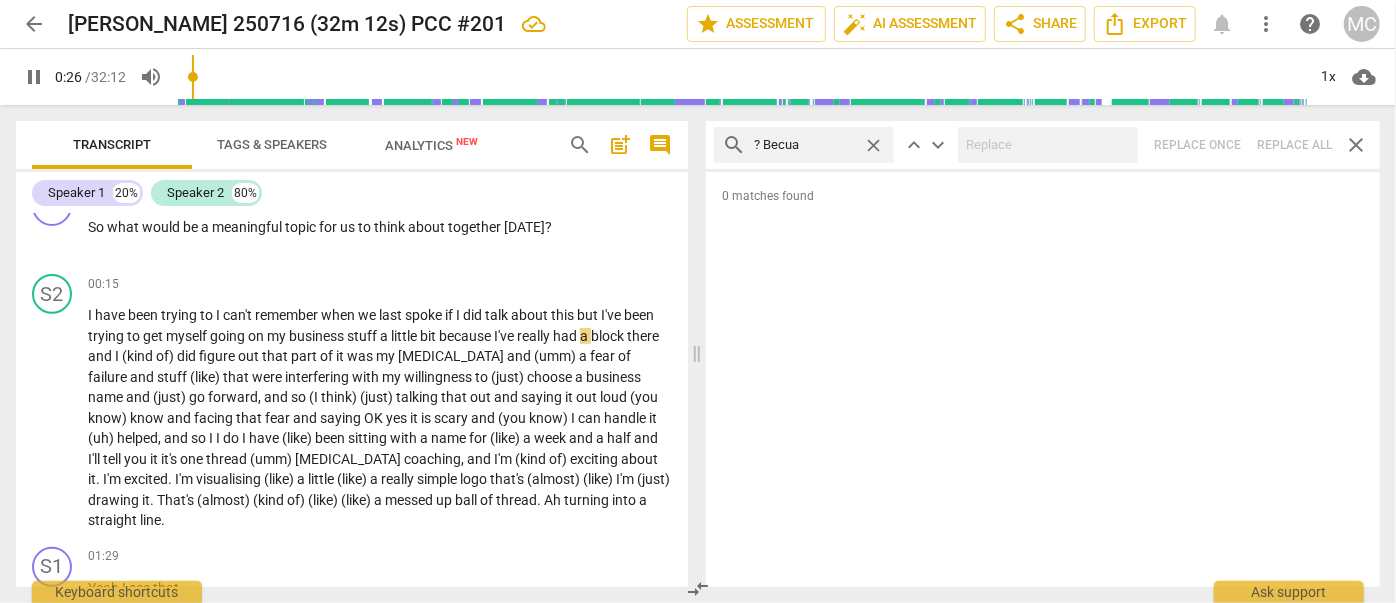 type on "? Becu" 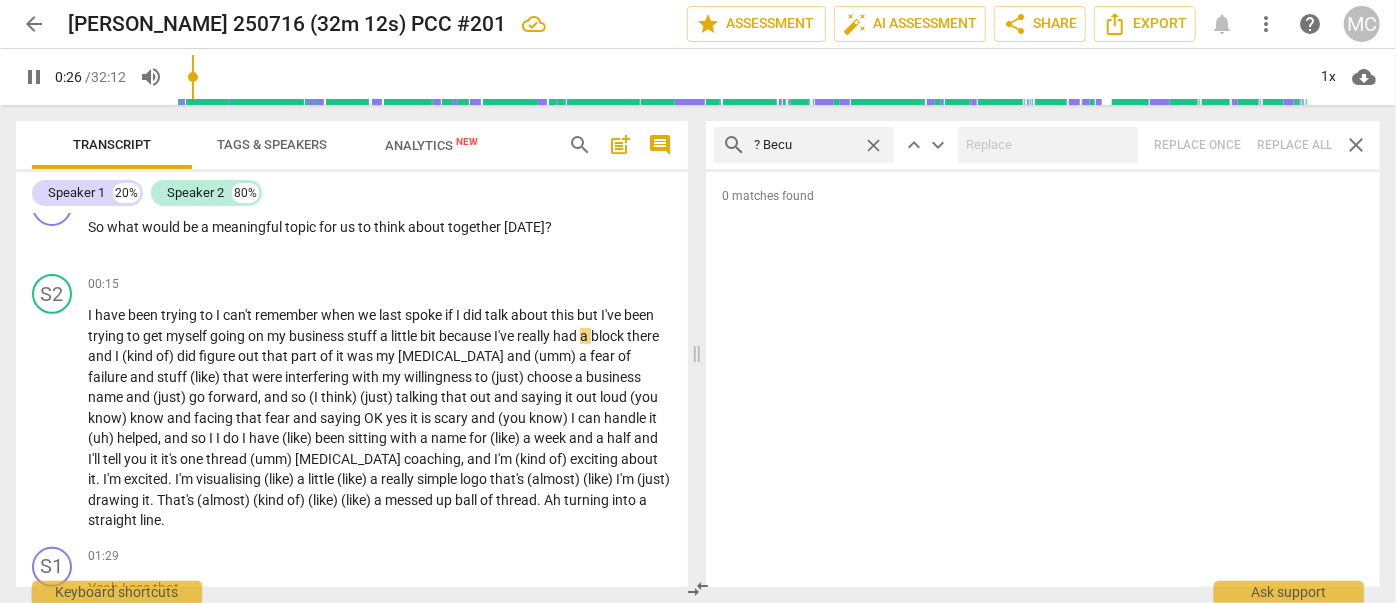 type on "26" 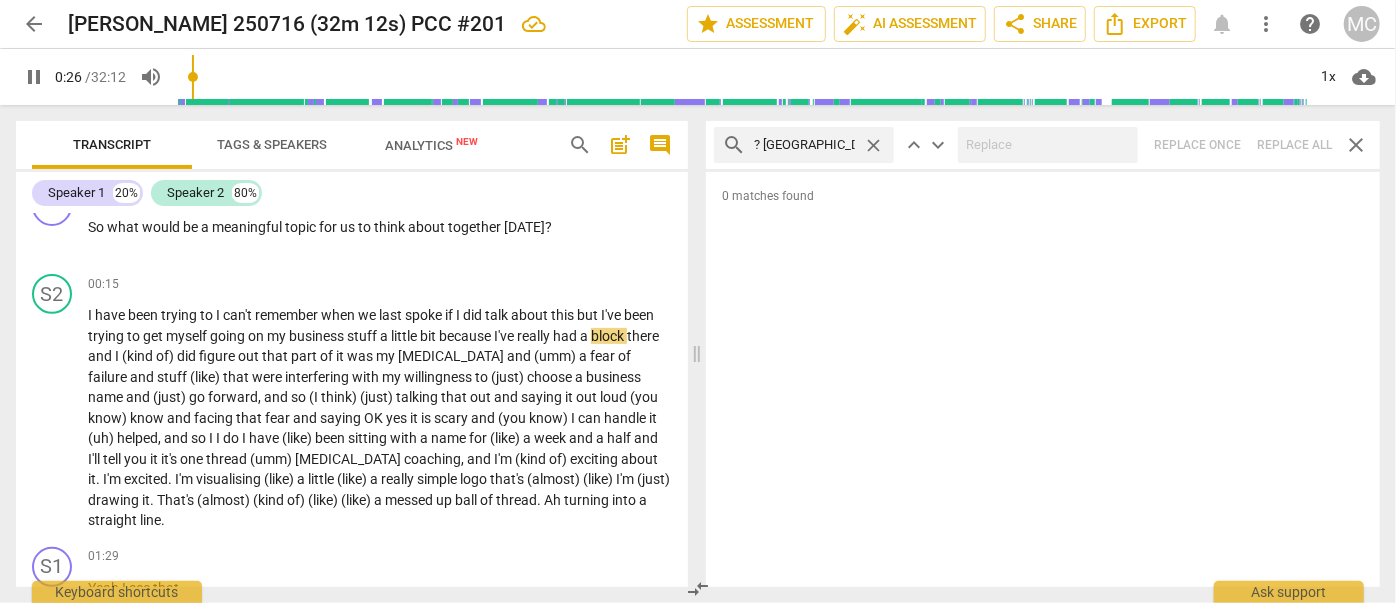 type on "? Becaus" 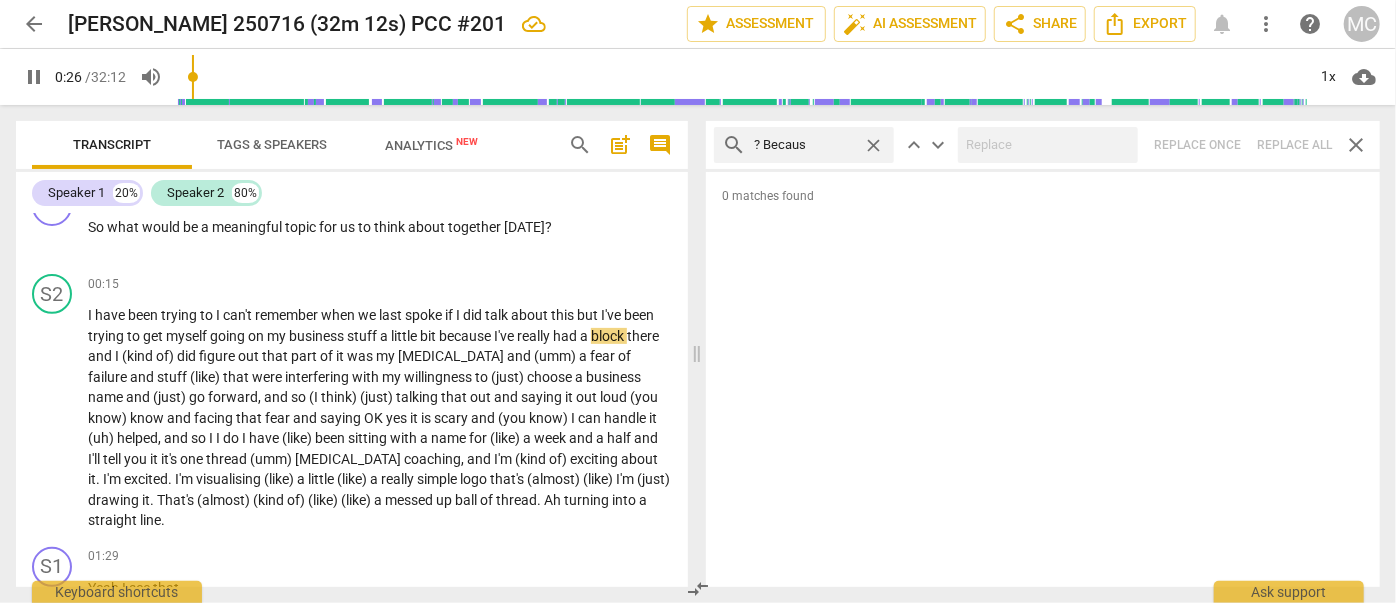 type on "27" 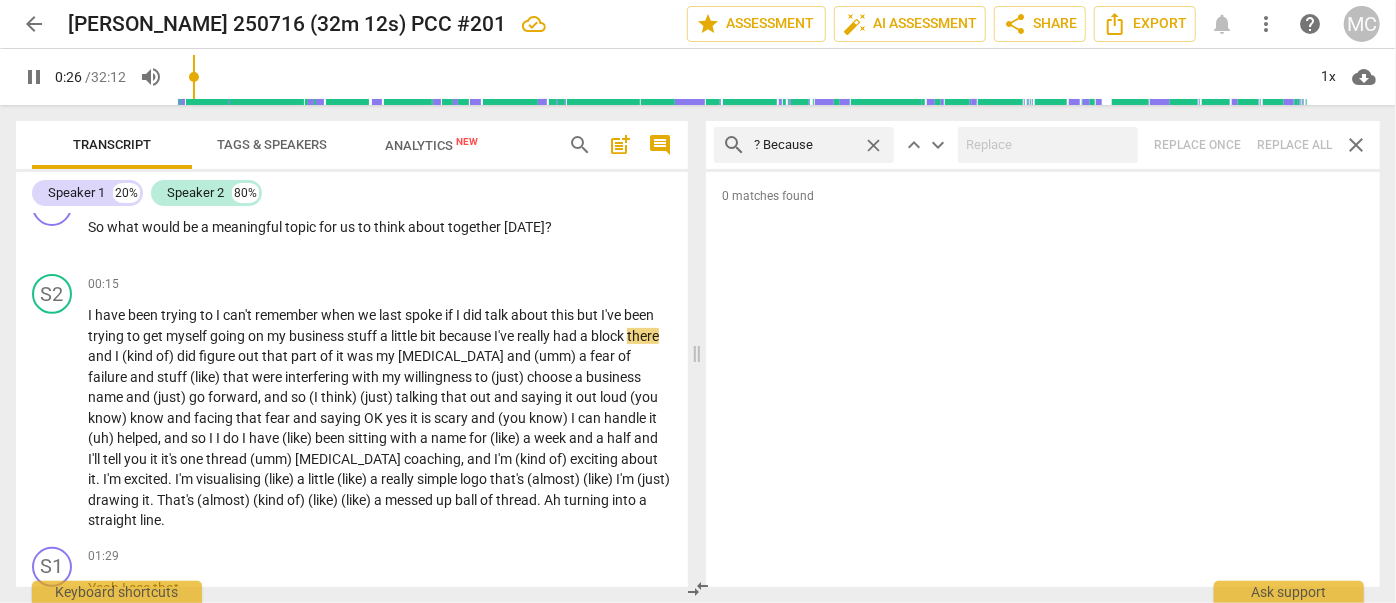 type on "? Because" 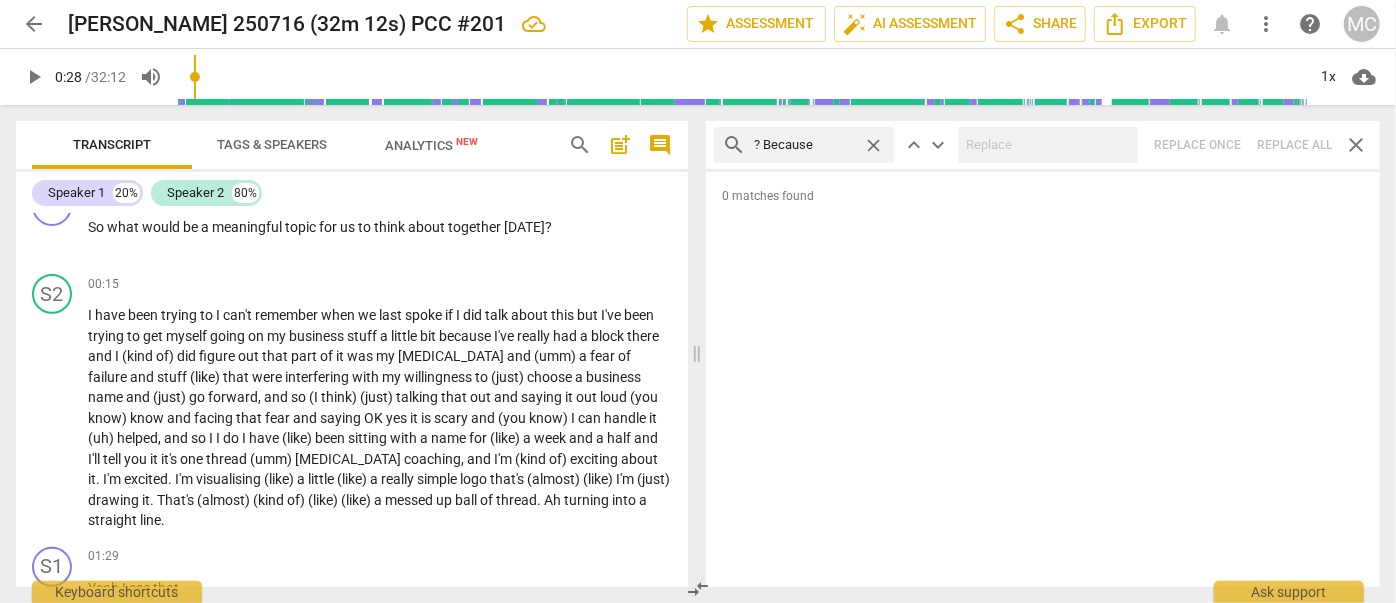 type on "28" 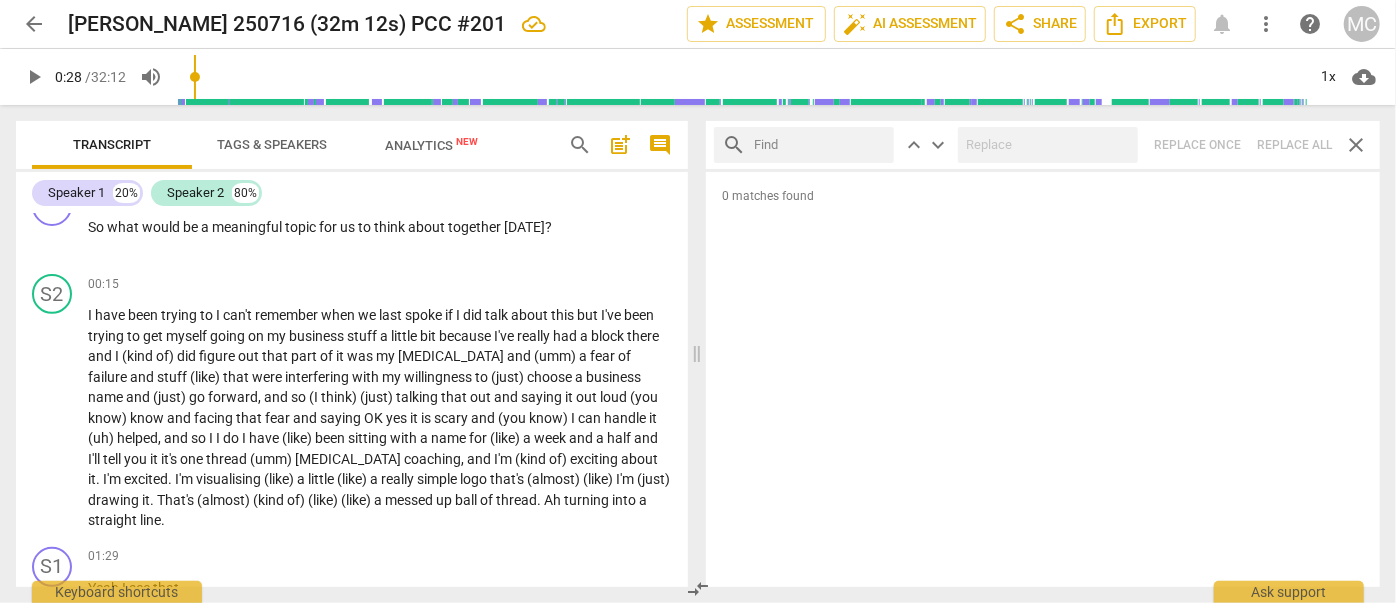 click at bounding box center (820, 145) 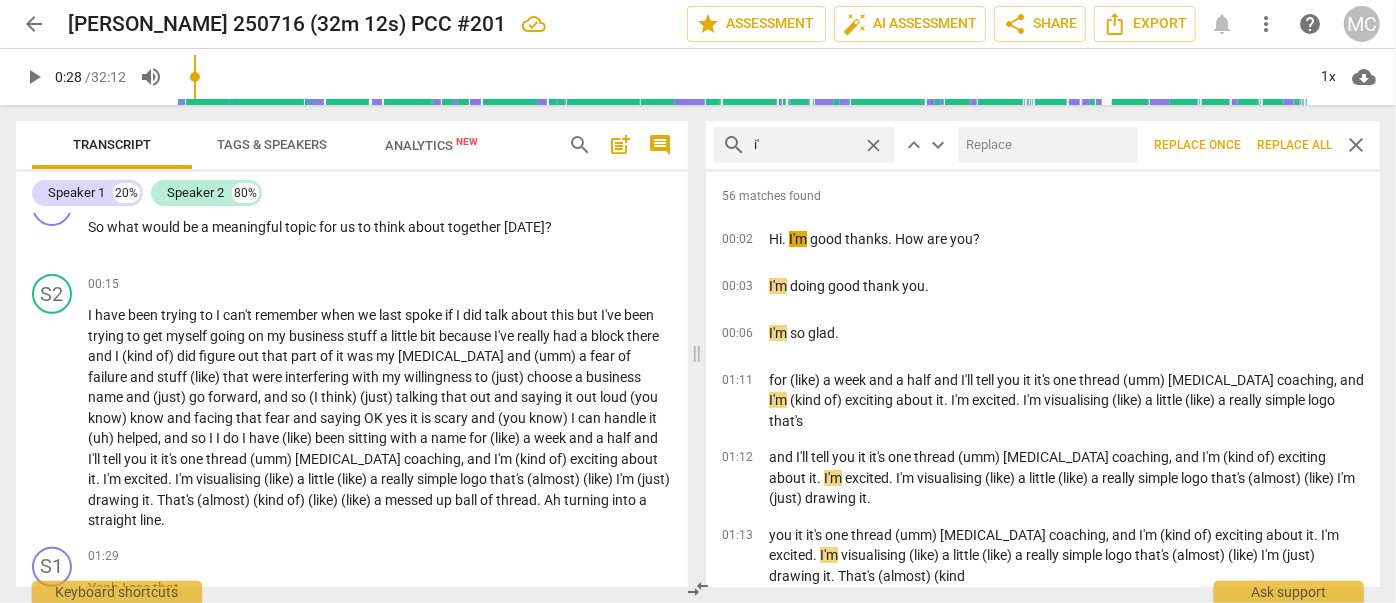 type on "i" 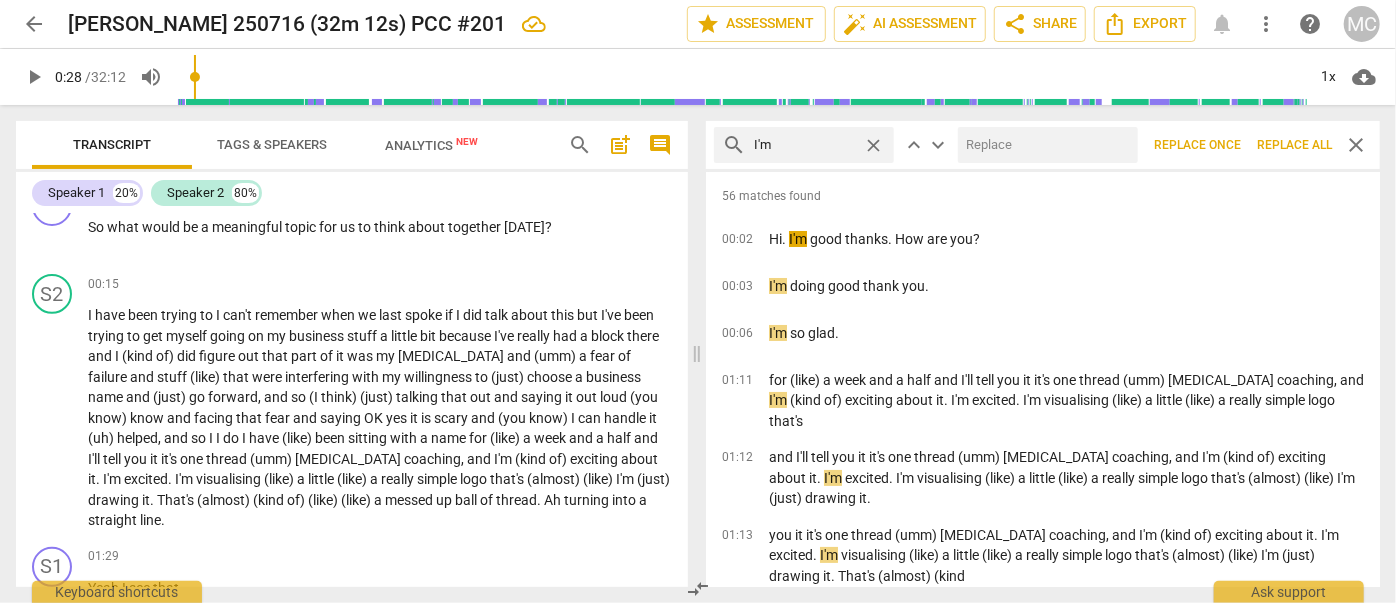 type on "I'm" 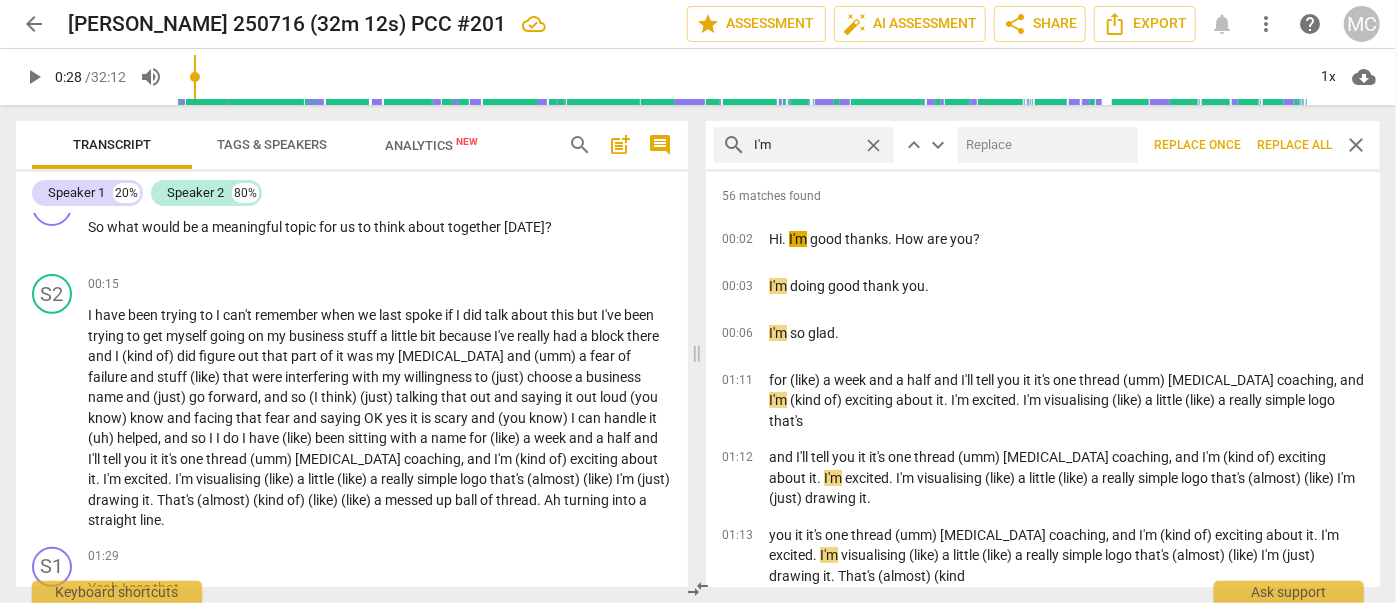 click at bounding box center (1044, 145) 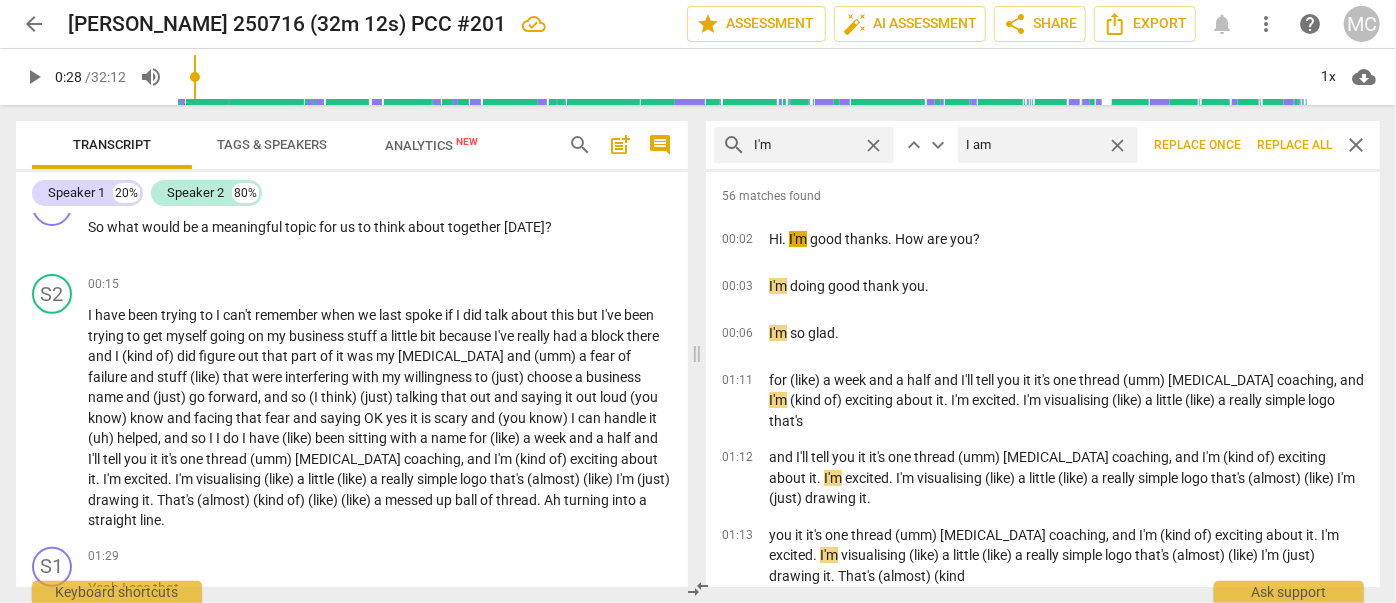 type on "I am" 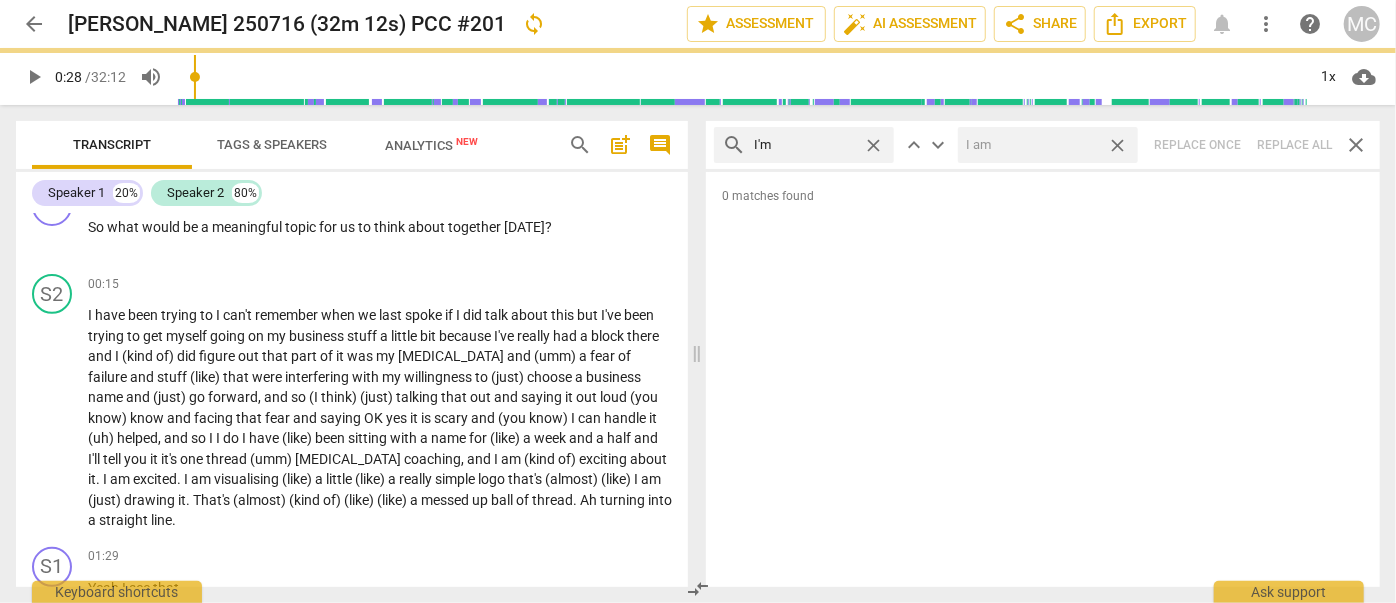 click on "close" at bounding box center (1117, 145) 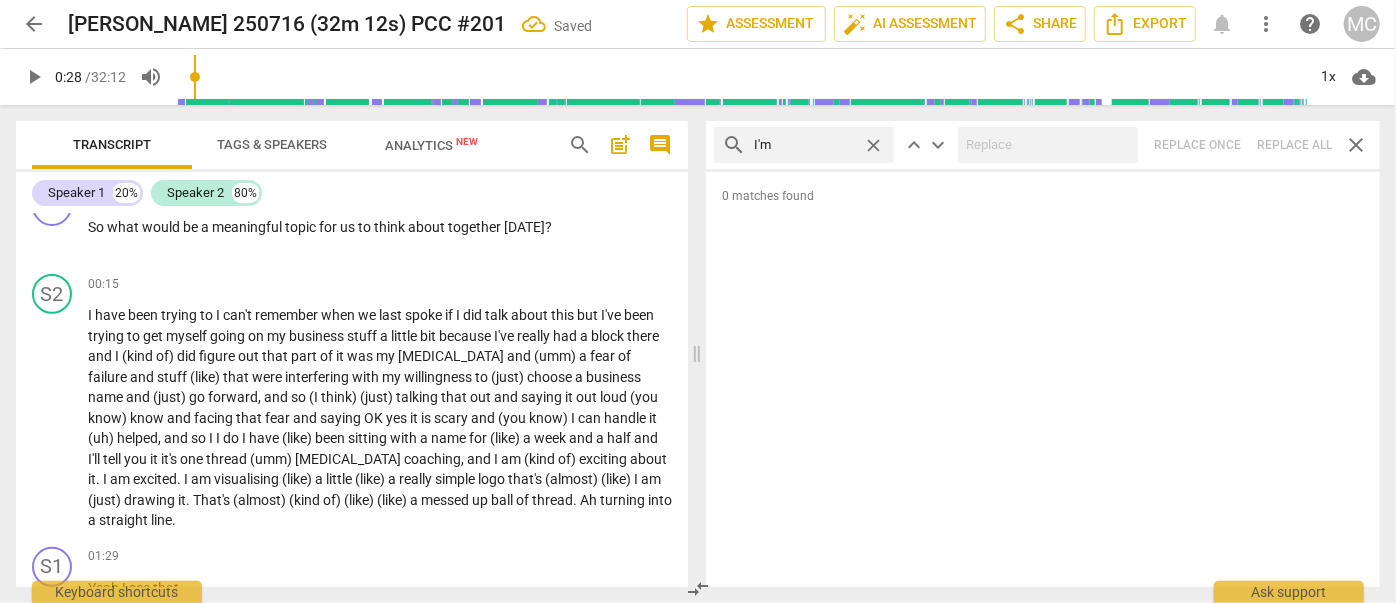 click on "close" at bounding box center [873, 145] 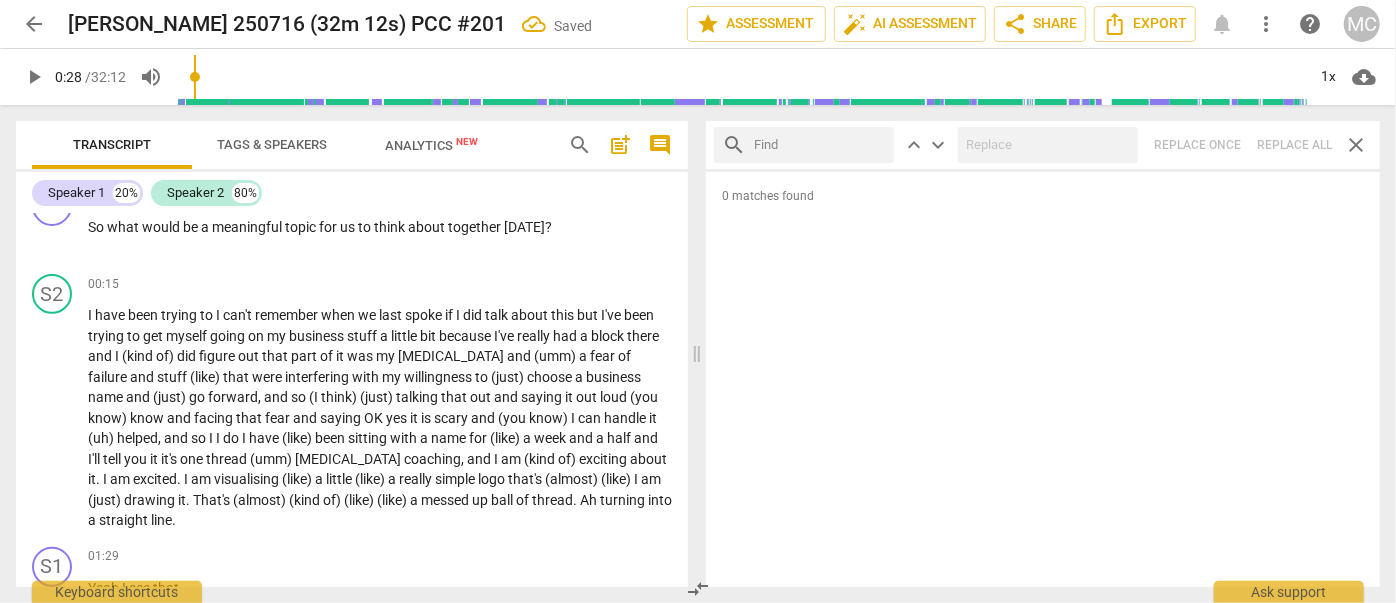 click at bounding box center (820, 145) 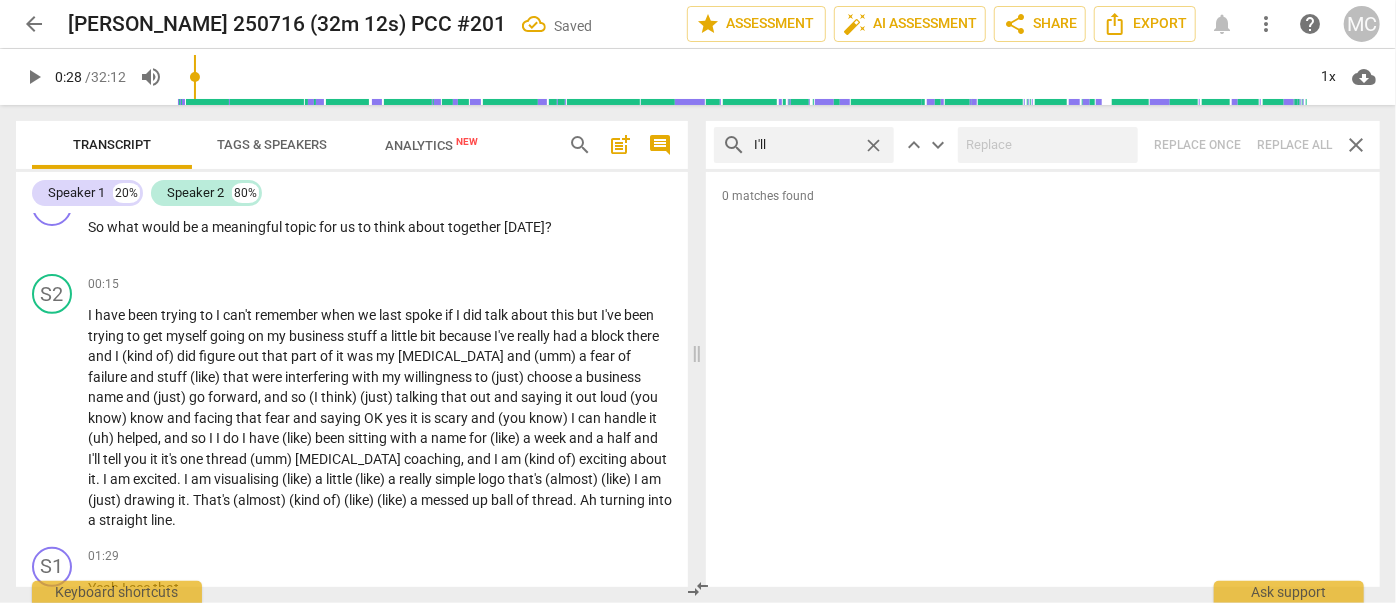 type on "I'll" 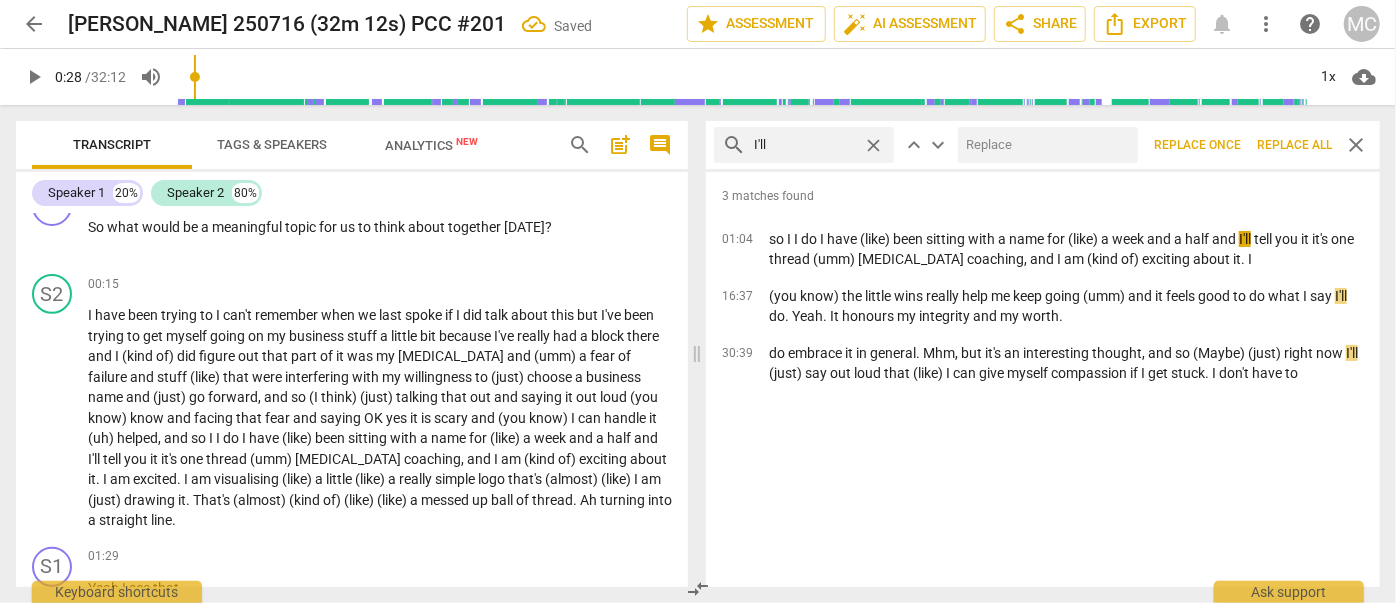 click at bounding box center (1044, 145) 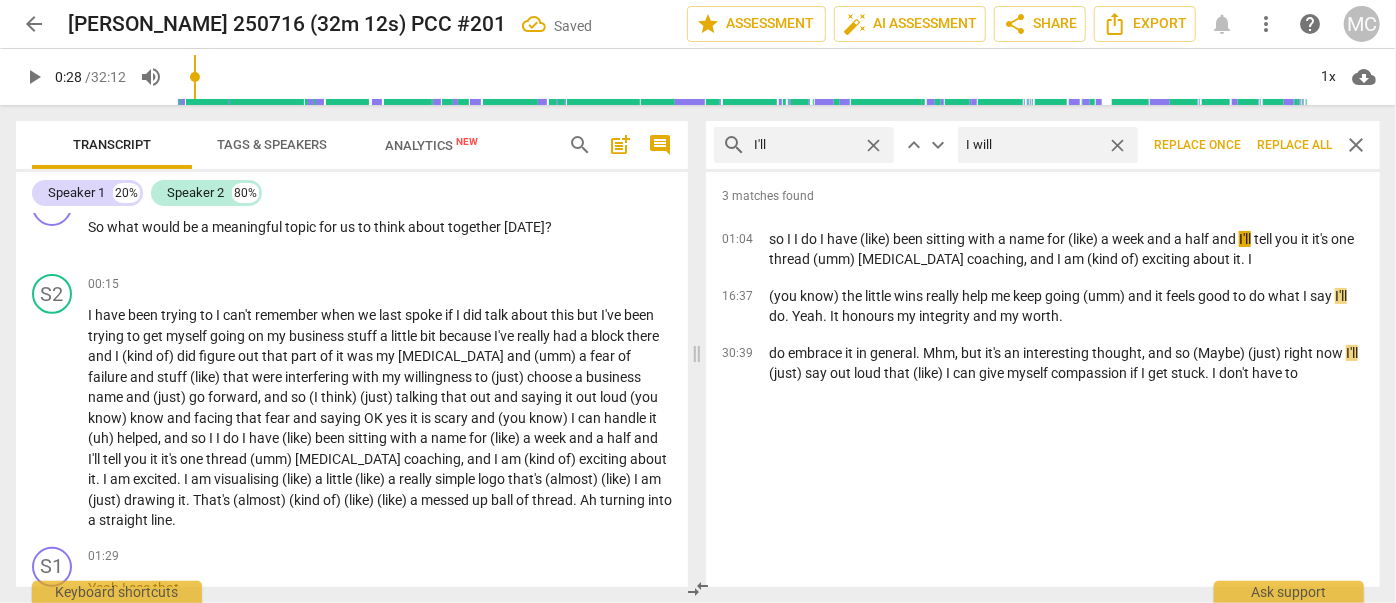 type on "I will" 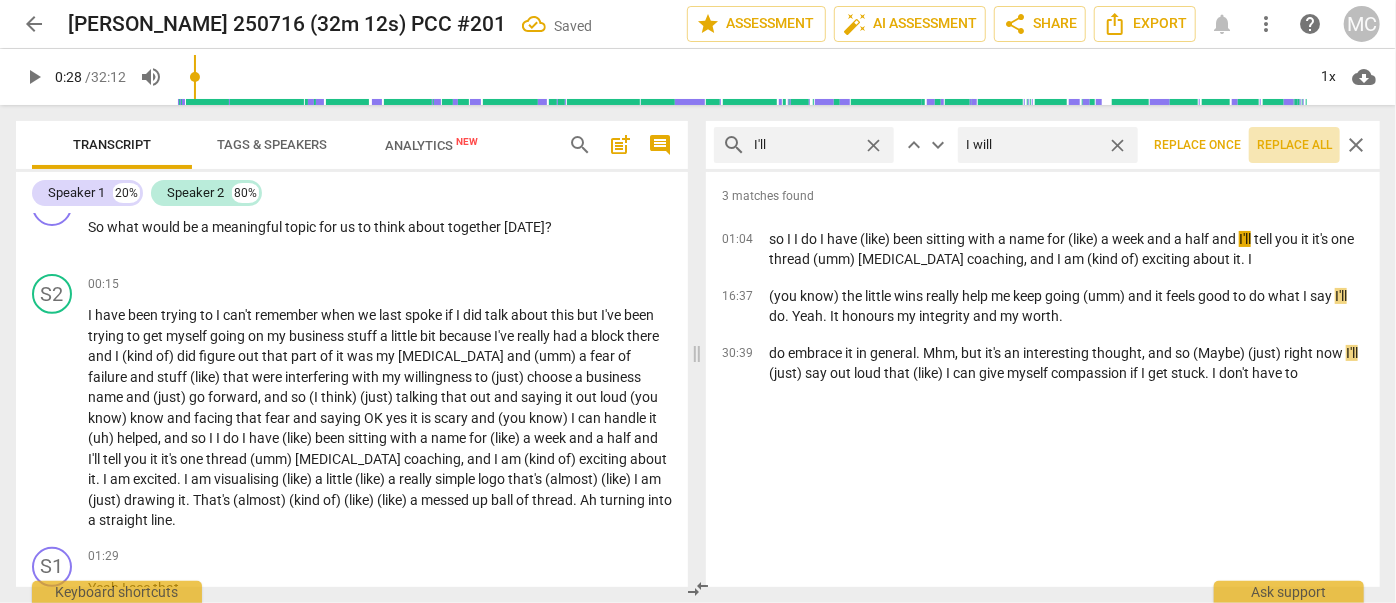 click on "Replace all" at bounding box center (1294, 145) 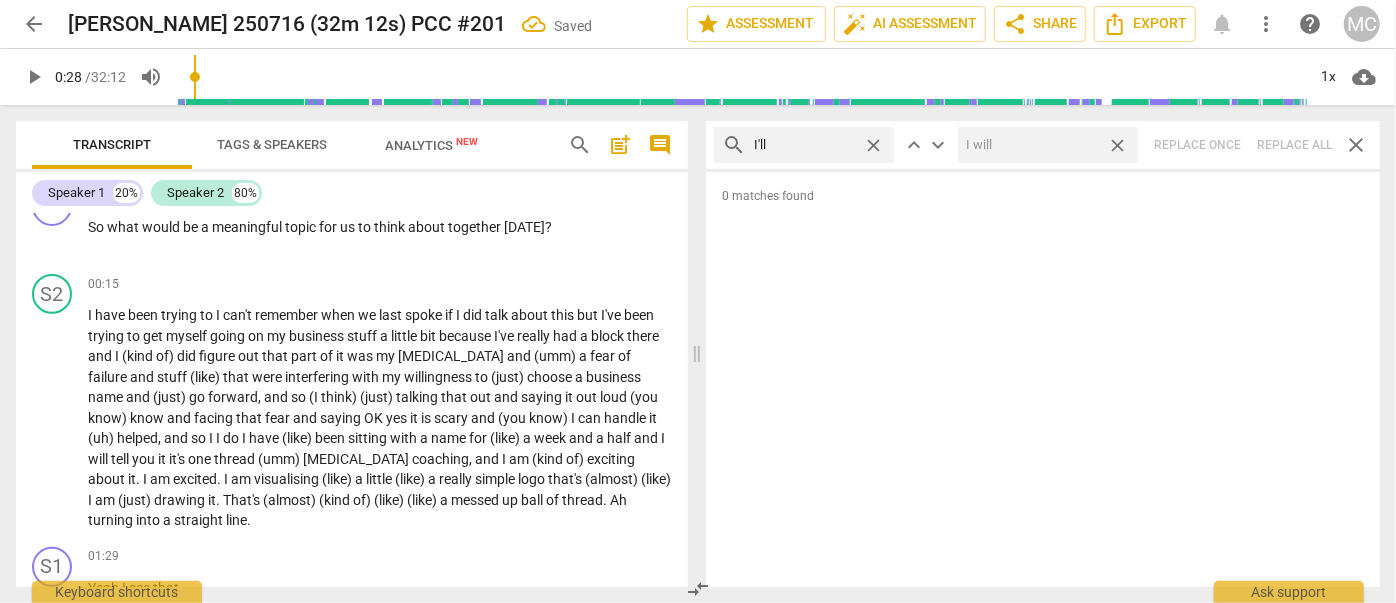 click on "close" at bounding box center (1117, 145) 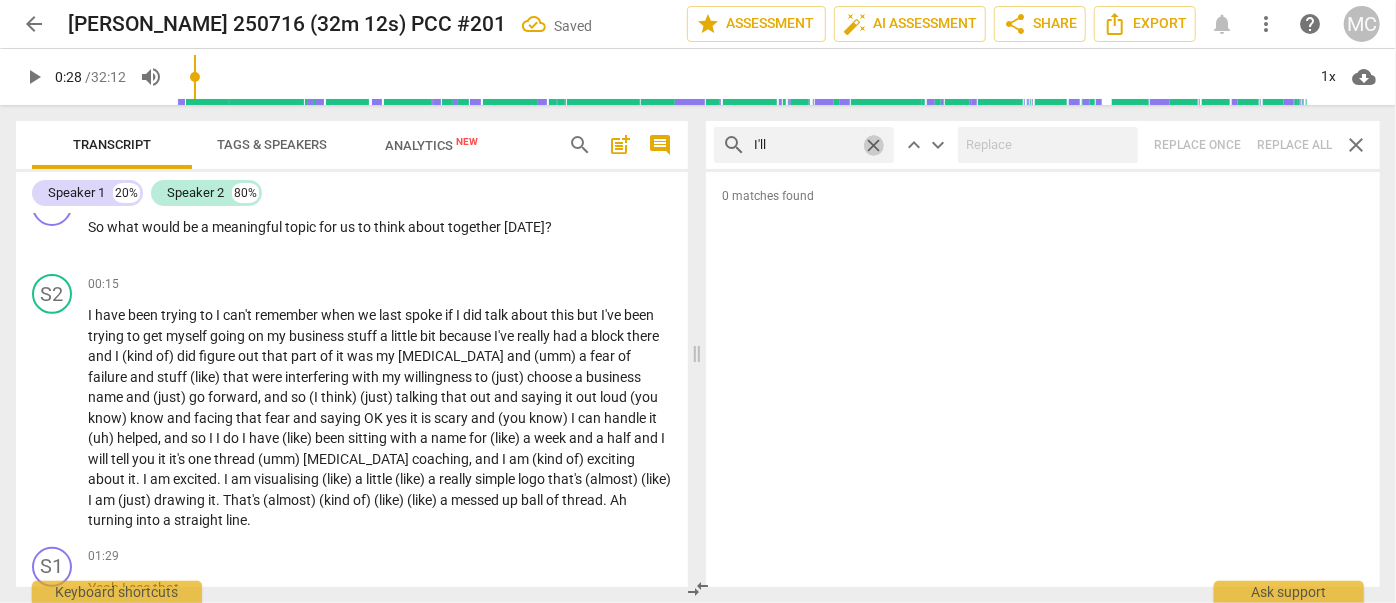 click on "close" at bounding box center (873, 145) 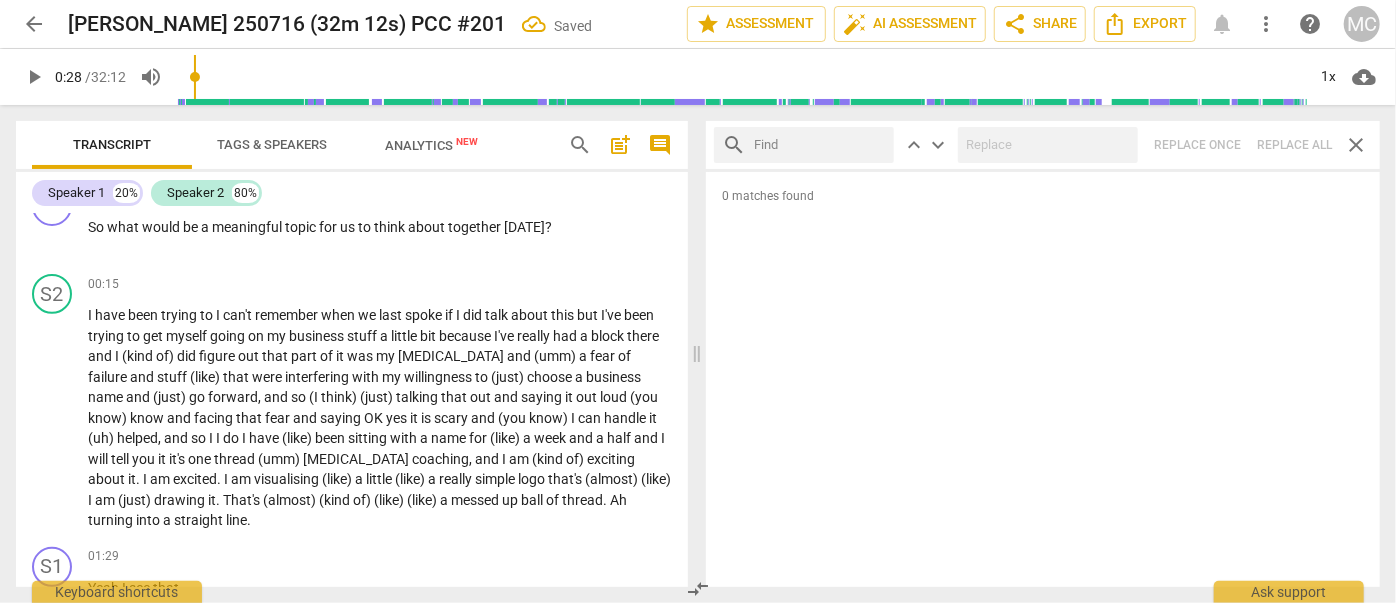 click at bounding box center (820, 145) 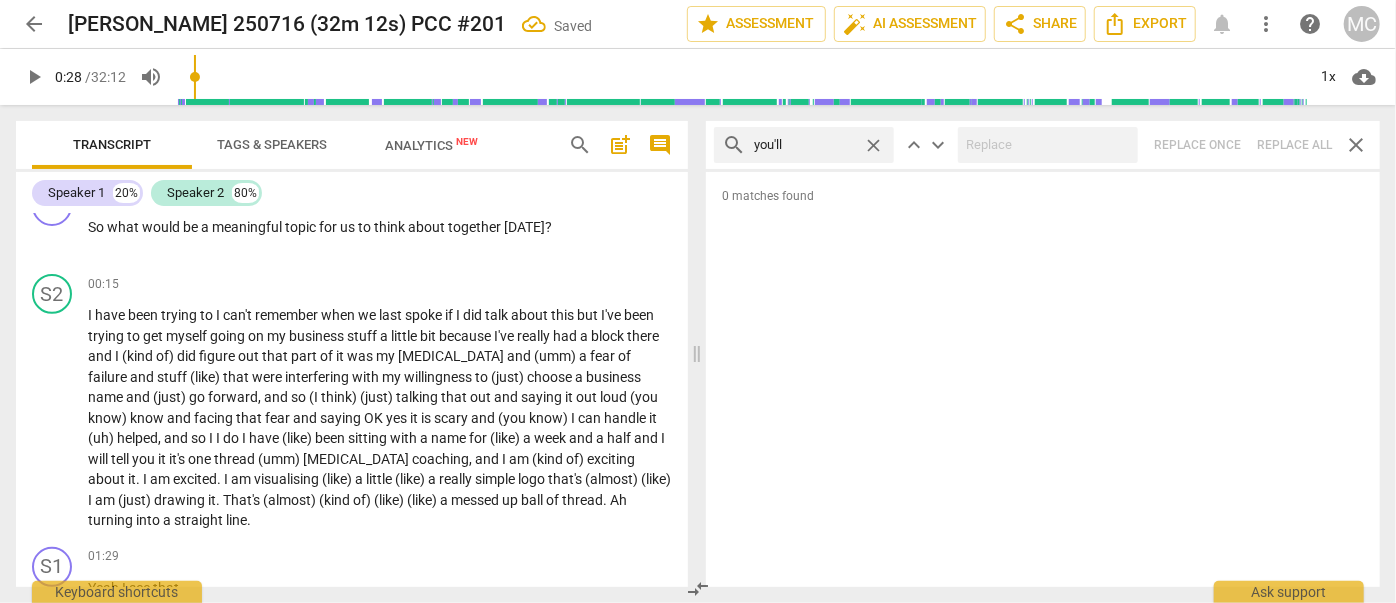 type on "you'll" 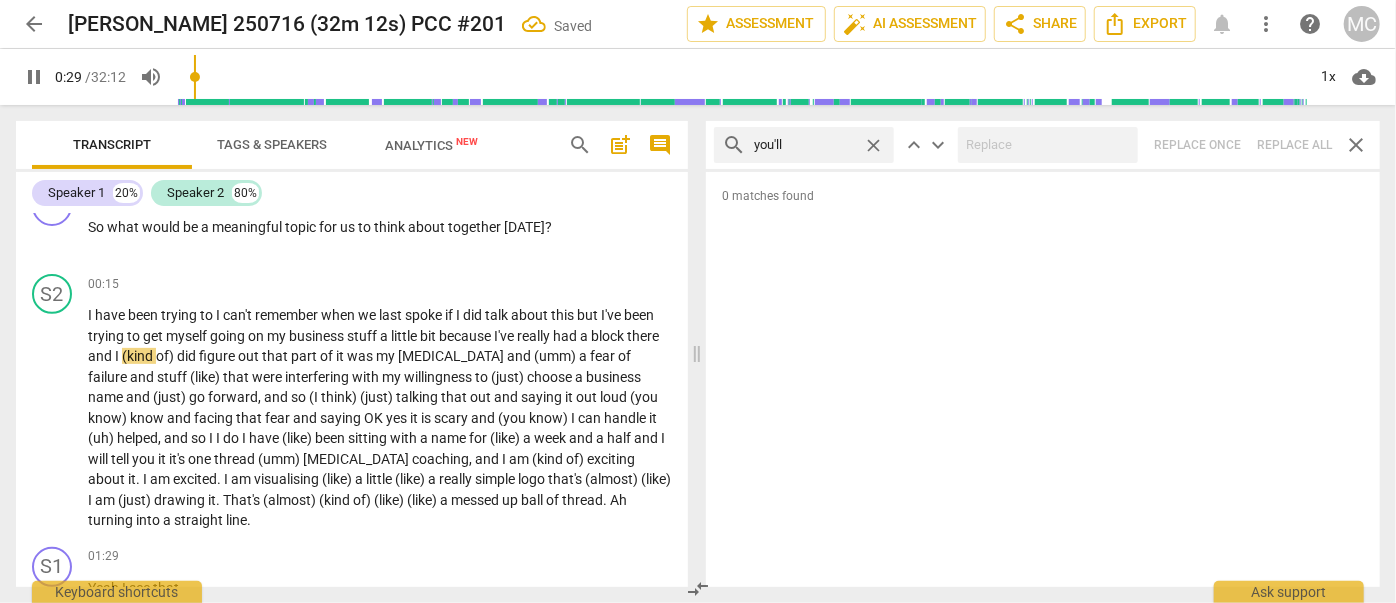 click on "search you'll close keyboard_arrow_up keyboard_arrow_down Replace once Replace all close" at bounding box center (1043, 145) 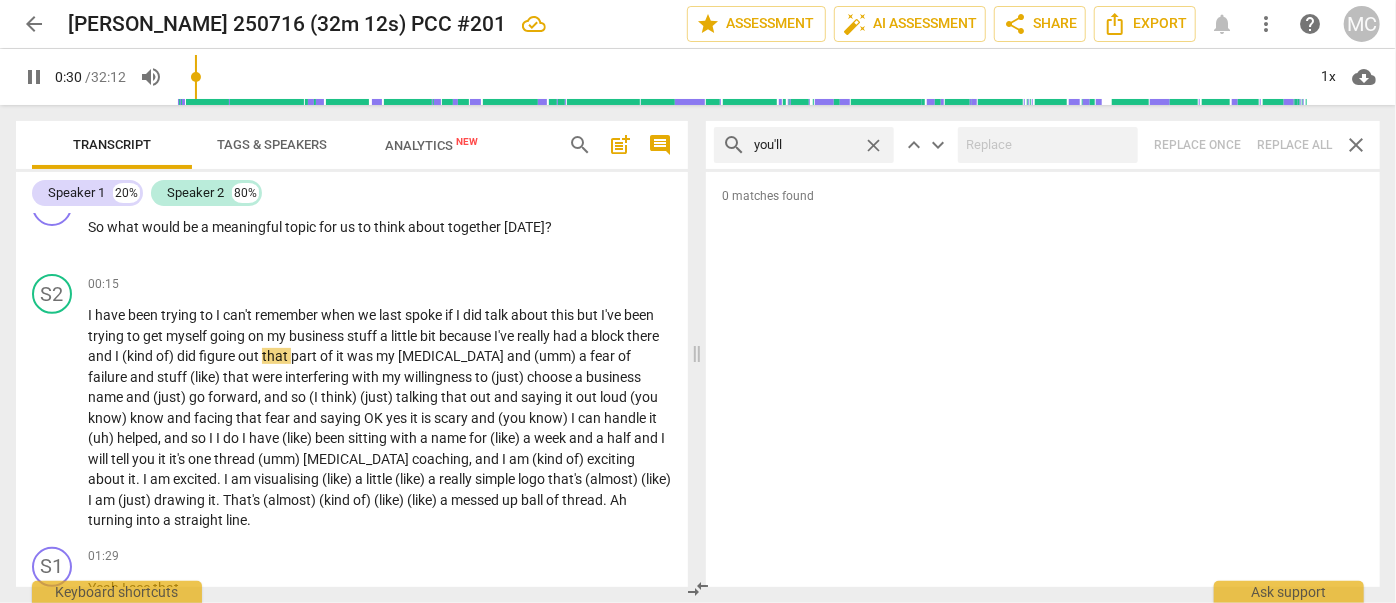 type on "31" 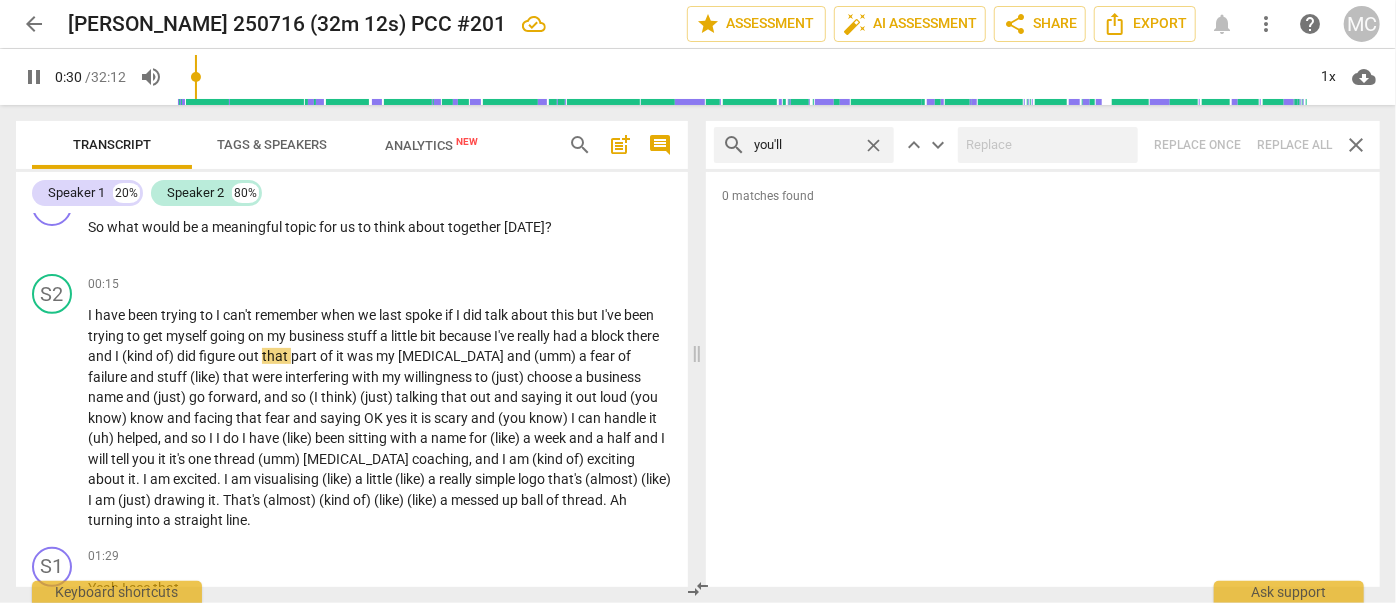 click on "close" at bounding box center [873, 145] 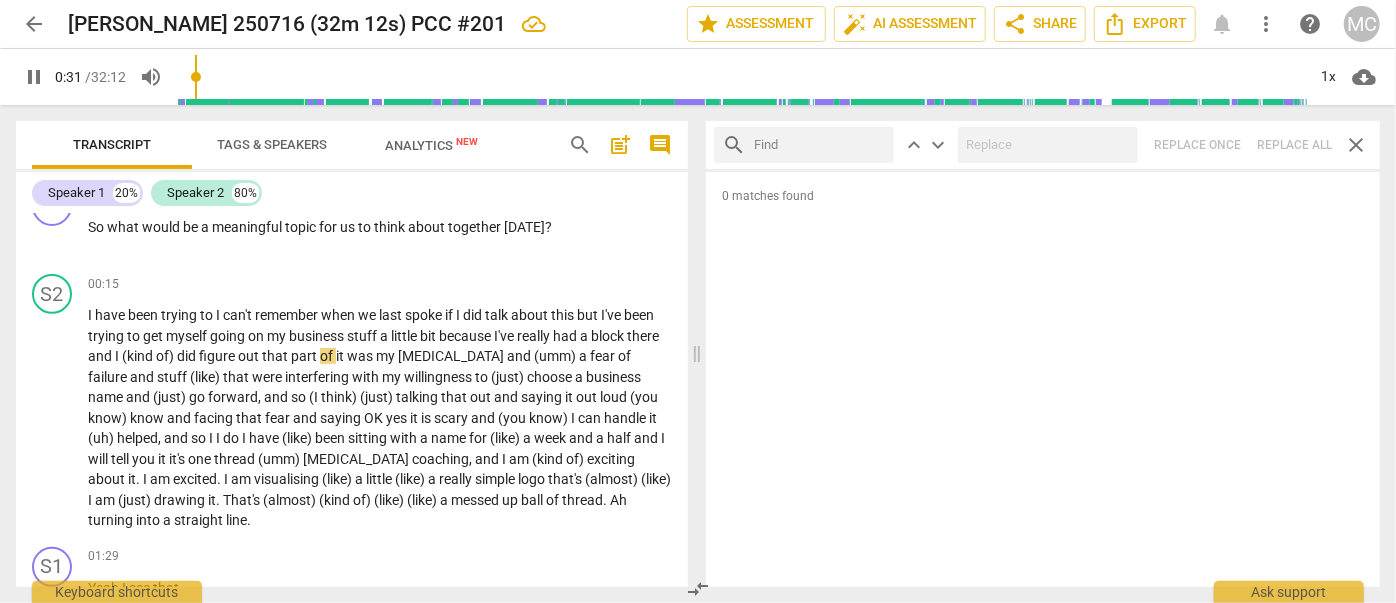 click at bounding box center (820, 145) 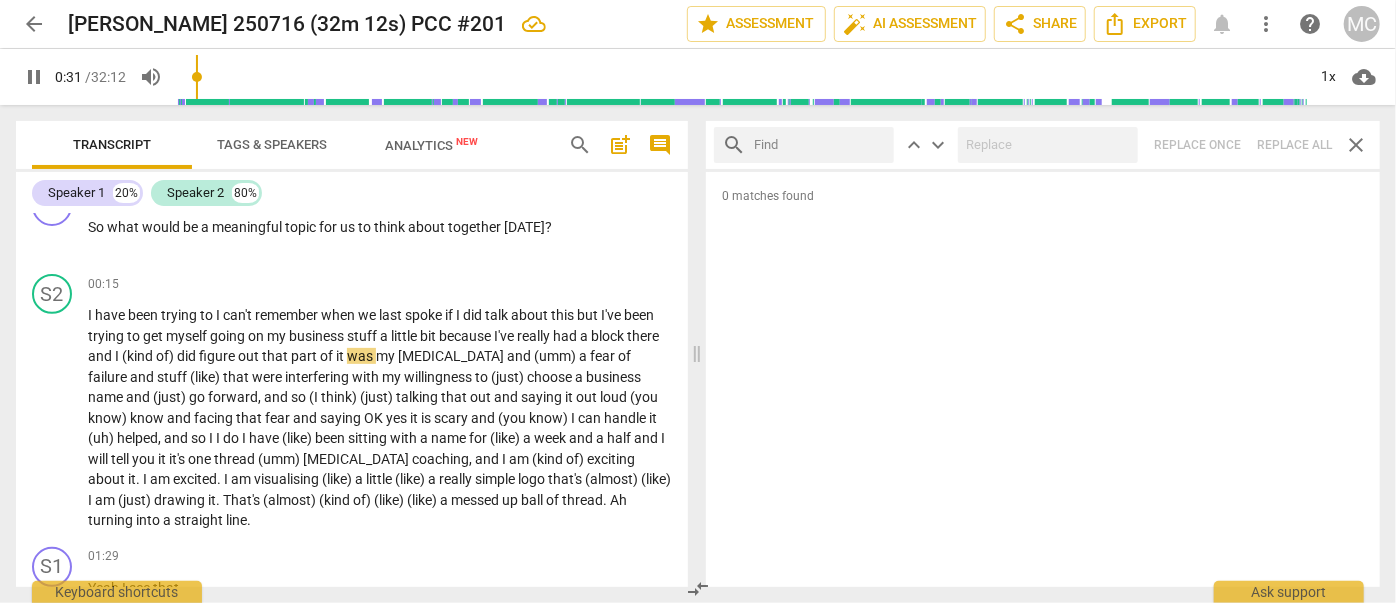 type on "32" 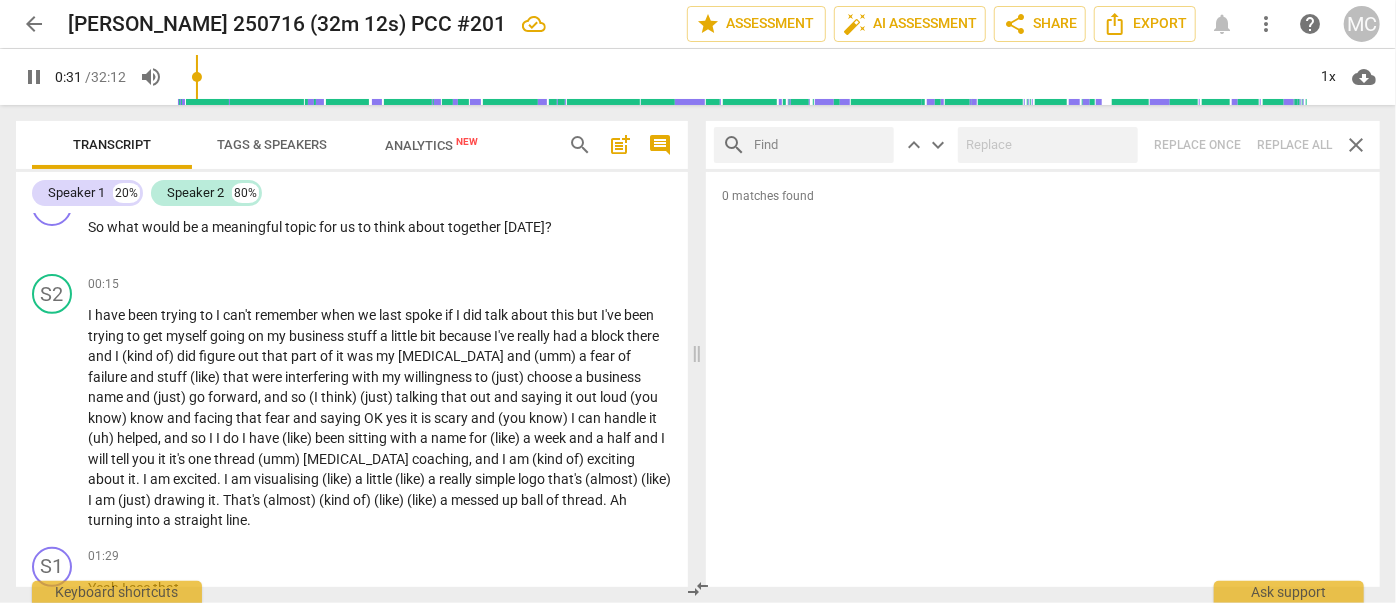 type on "h" 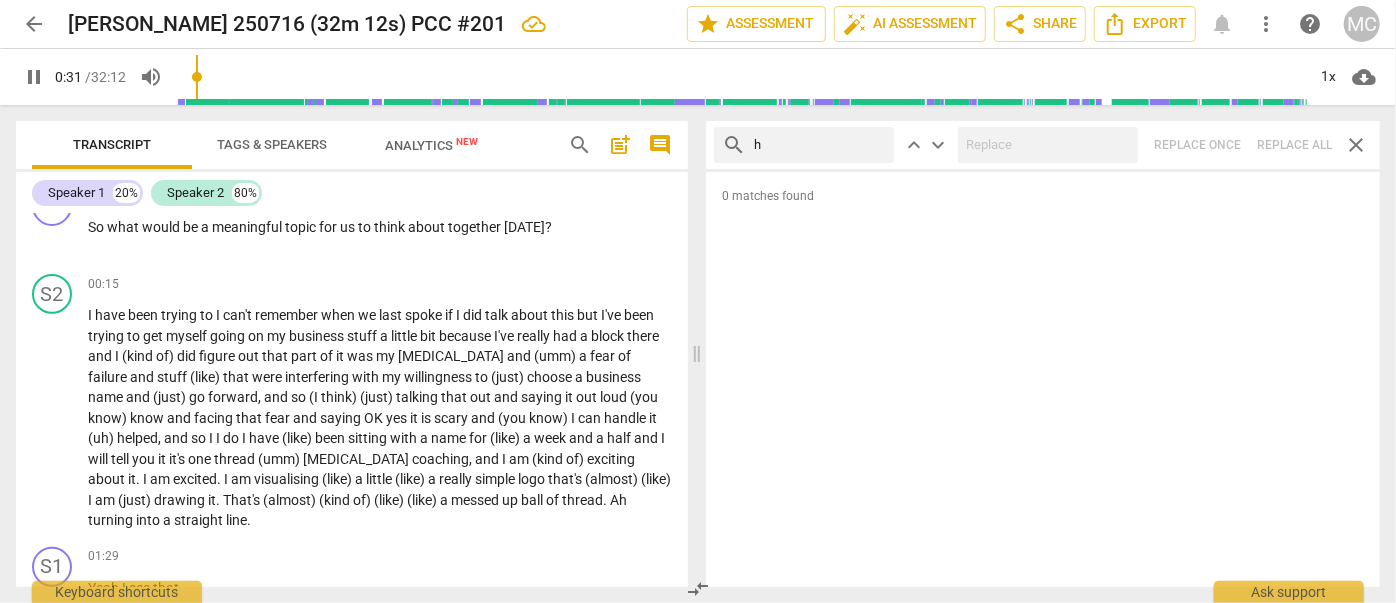 type on "32" 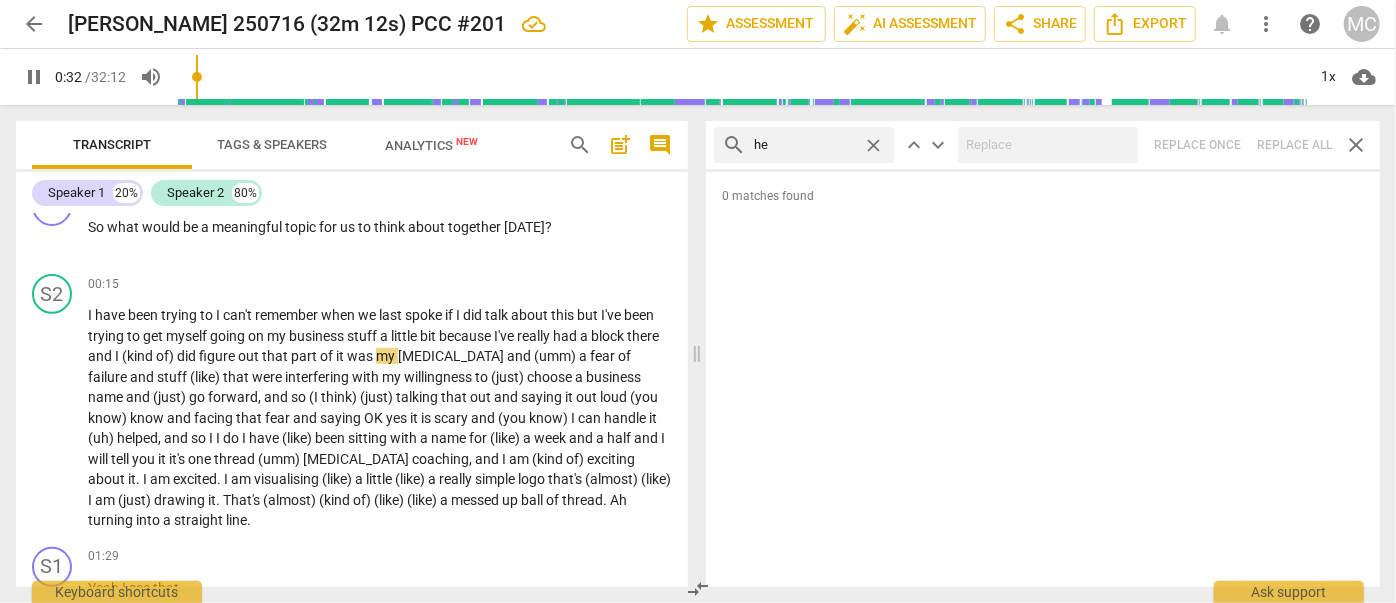 type on "he'" 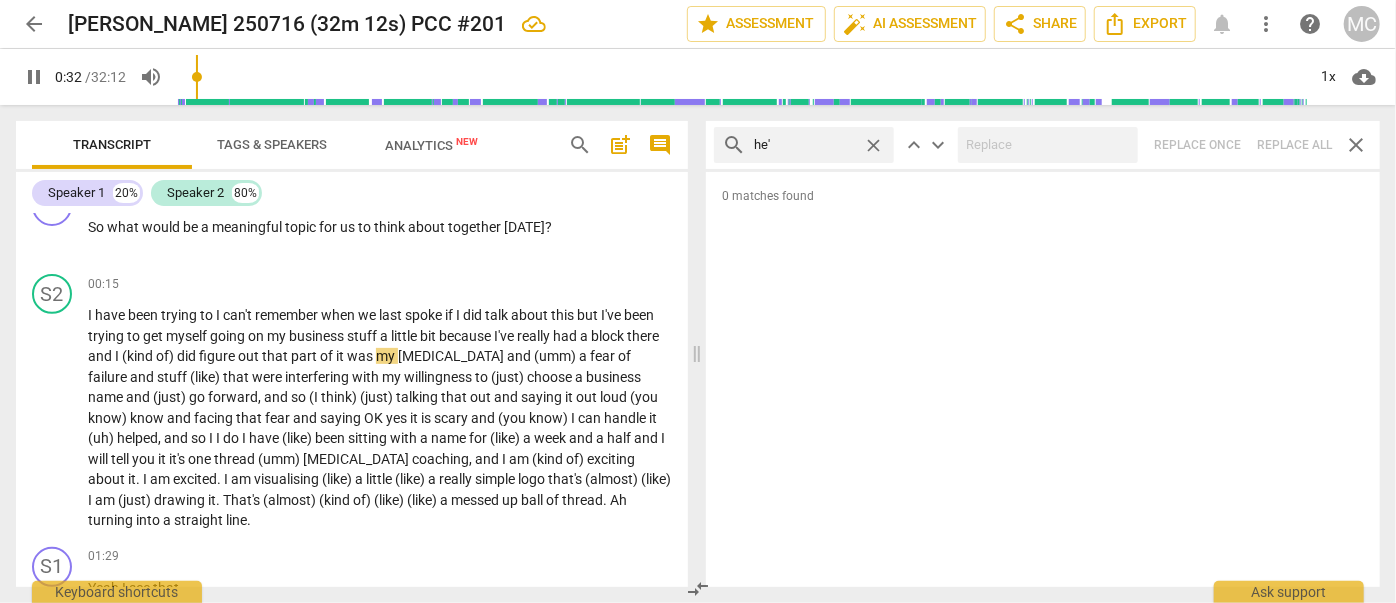 type on "32" 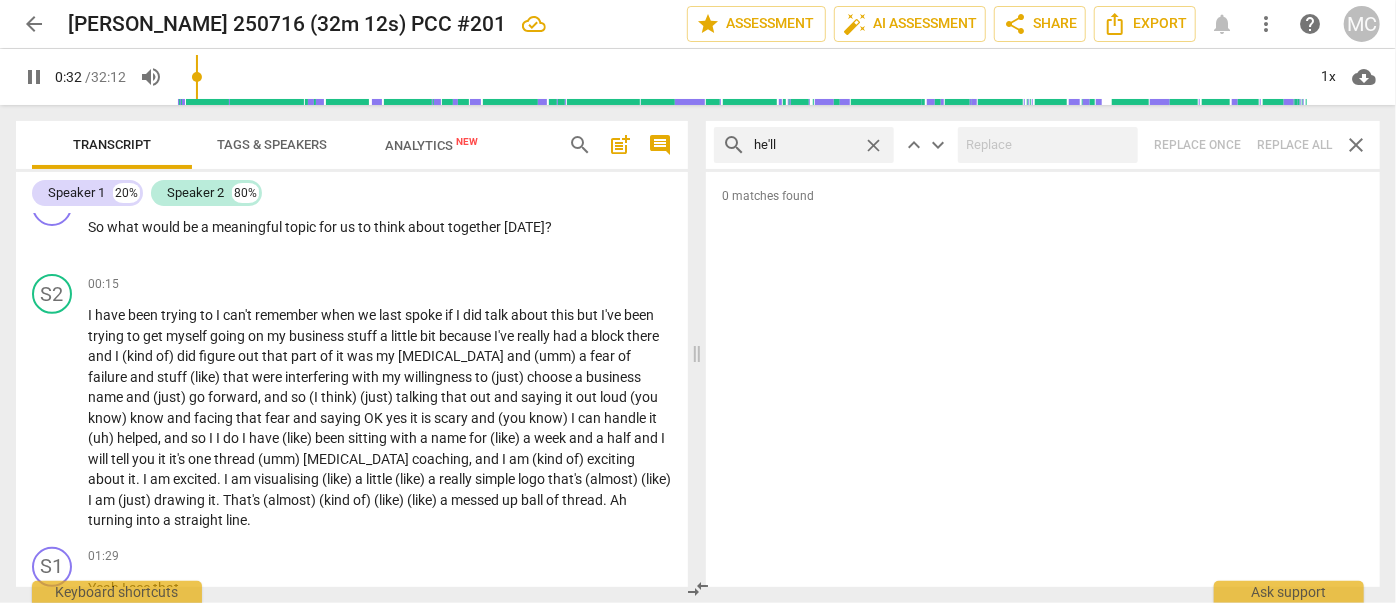 type on "he'll" 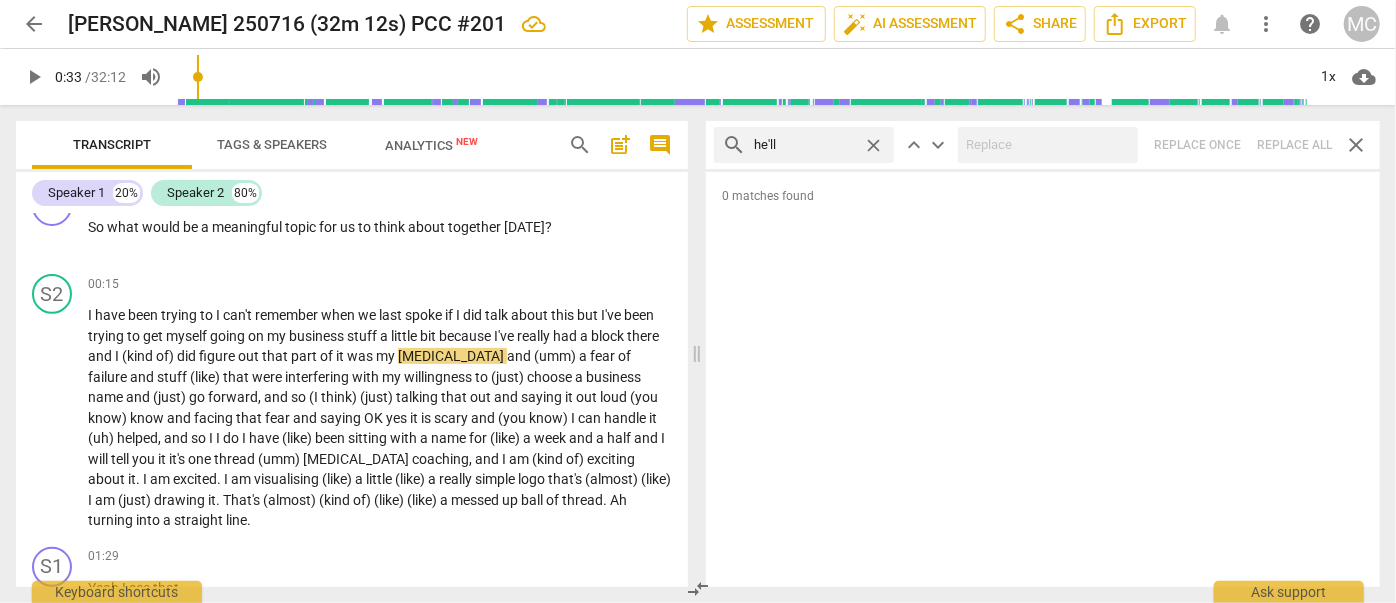 type on "34" 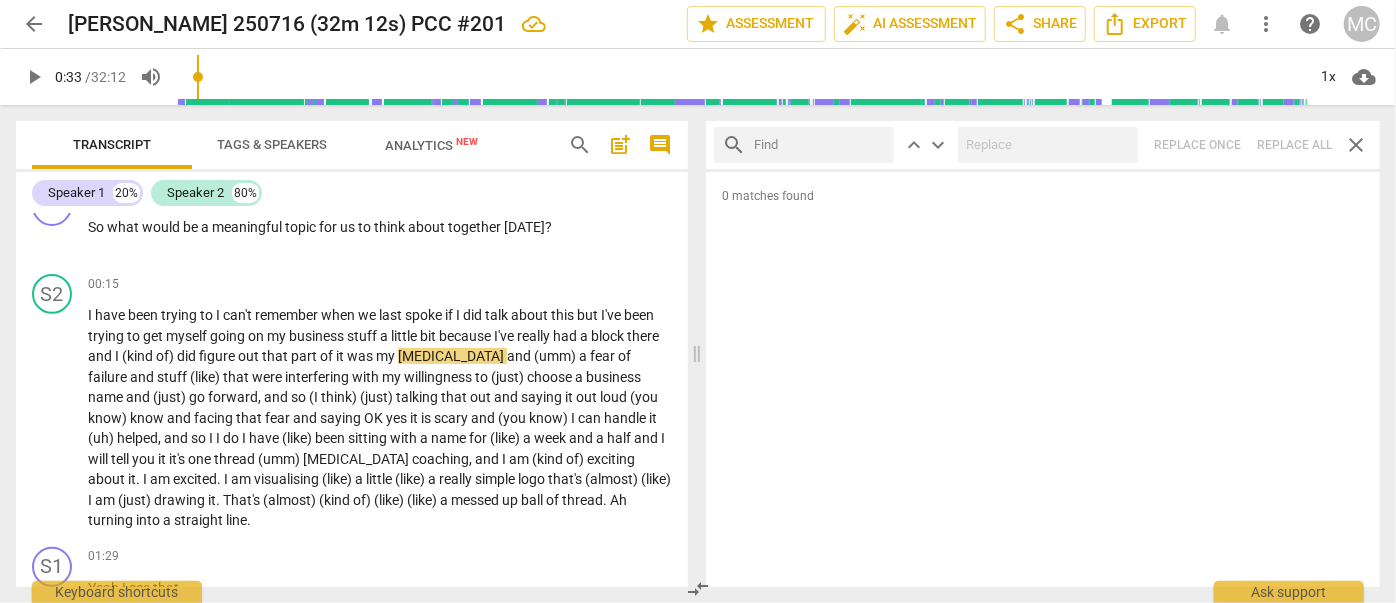 drag, startPoint x: 824, startPoint y: 146, endPoint x: 818, endPoint y: 164, distance: 18.973665 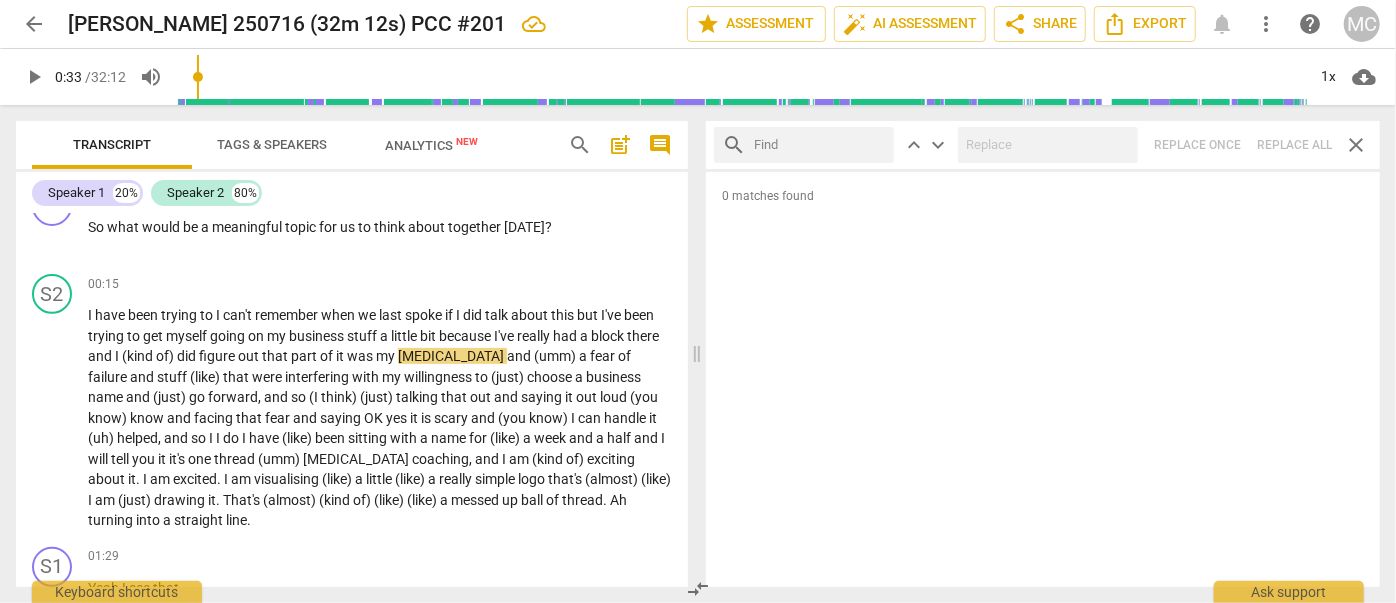 click at bounding box center [820, 145] 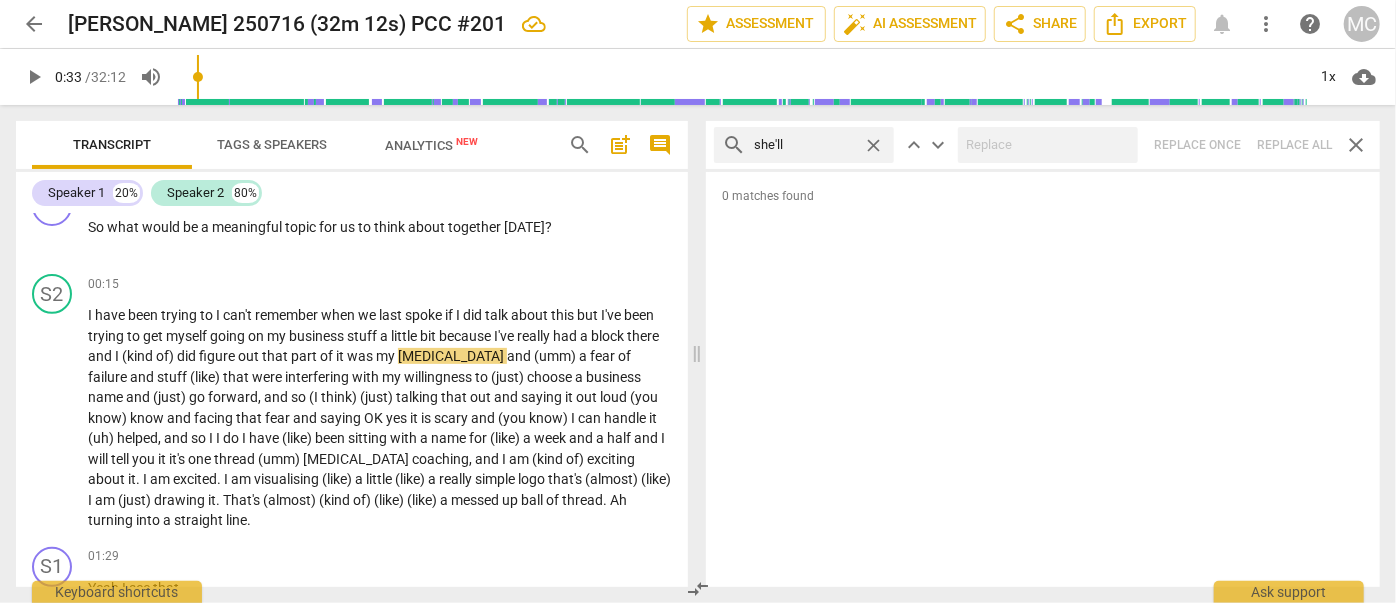 type on "she'll" 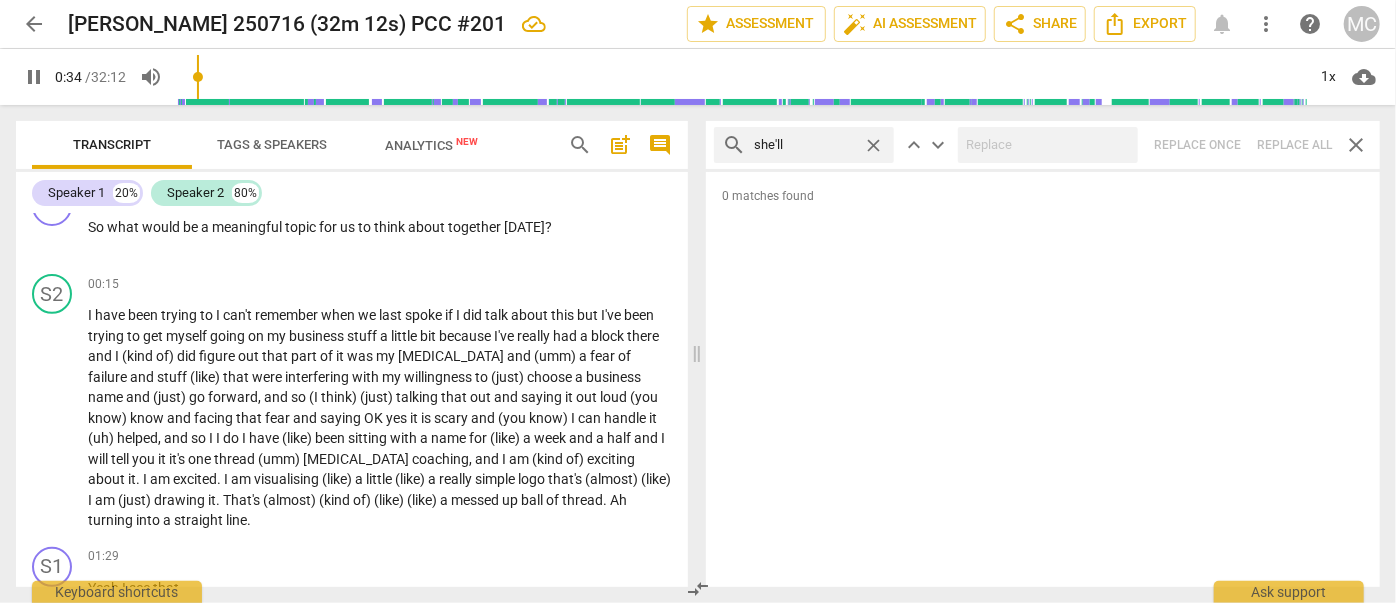 click on "search she'll close keyboard_arrow_up keyboard_arrow_down Replace once Replace all close" at bounding box center (1043, 145) 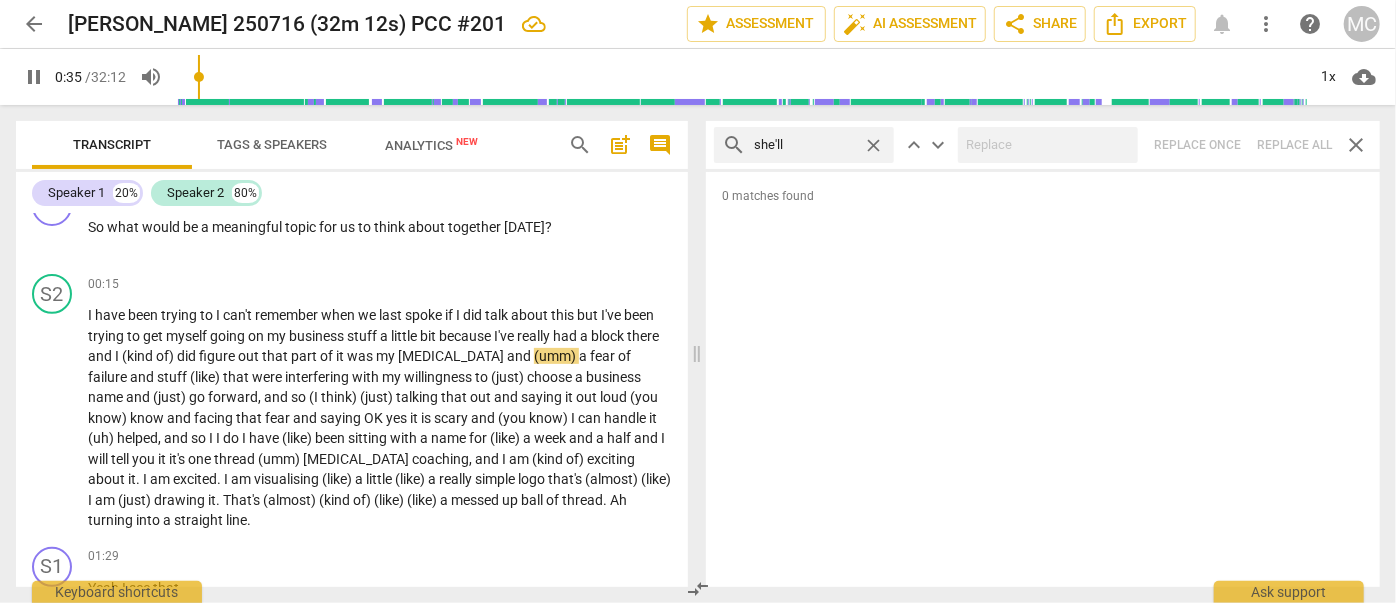 click on "close" at bounding box center [873, 145] 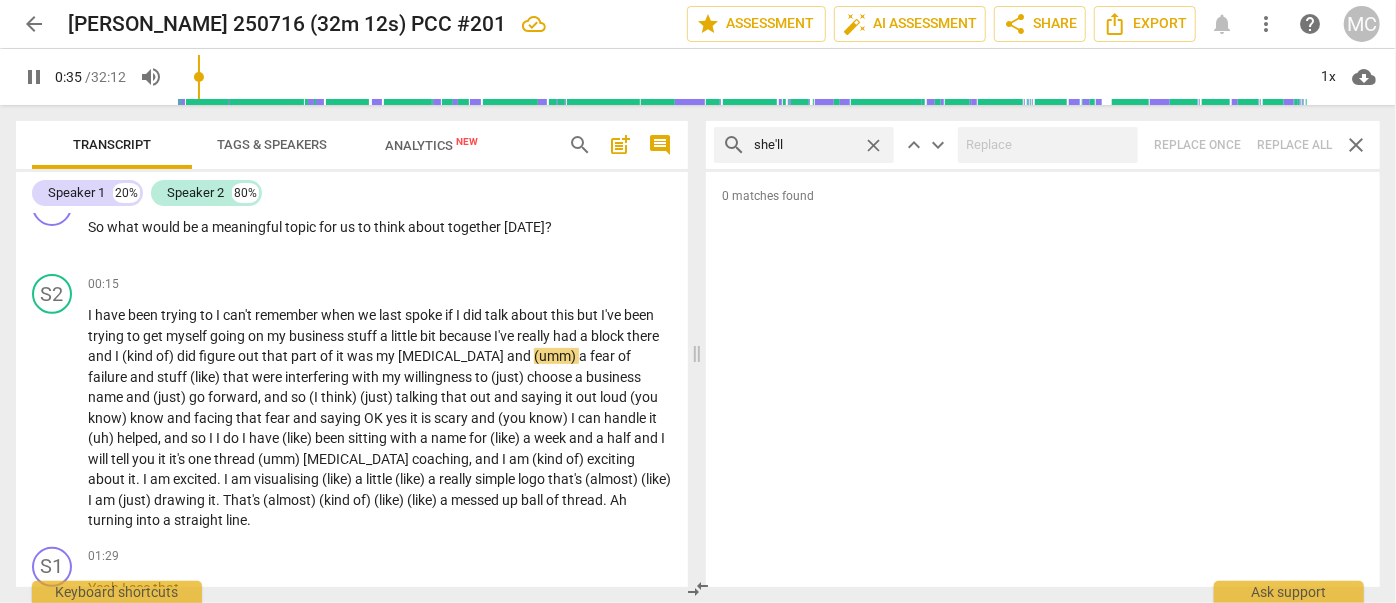 type 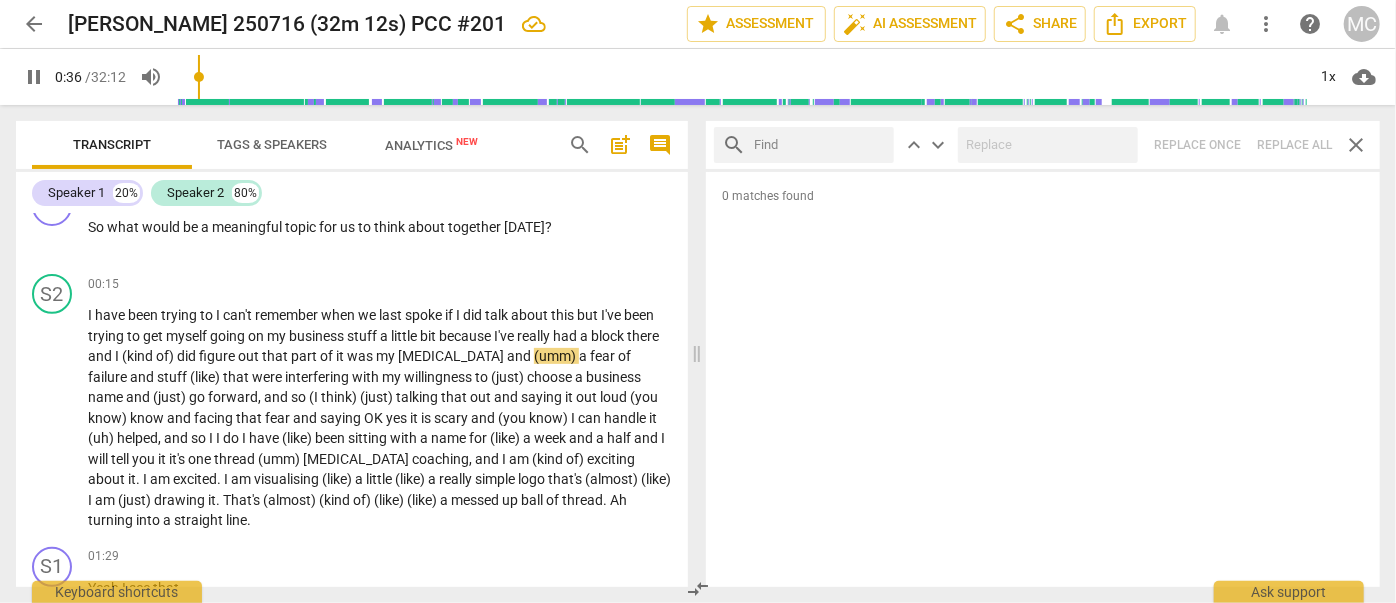 click at bounding box center (820, 145) 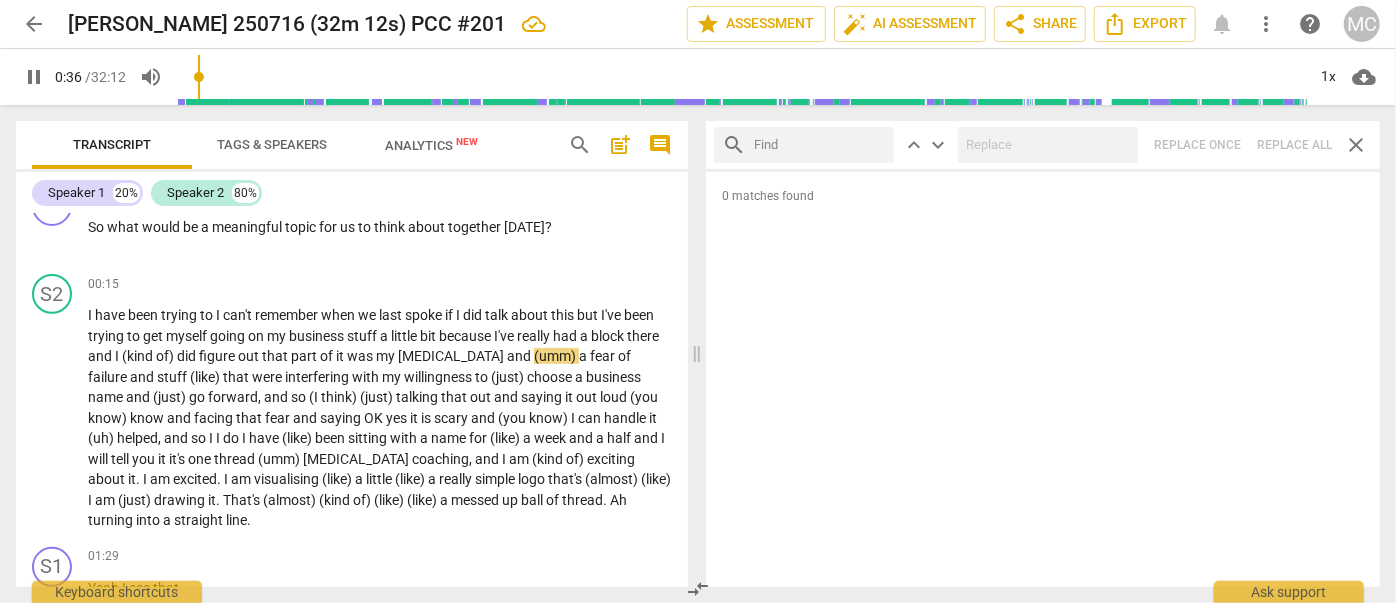 type on "37" 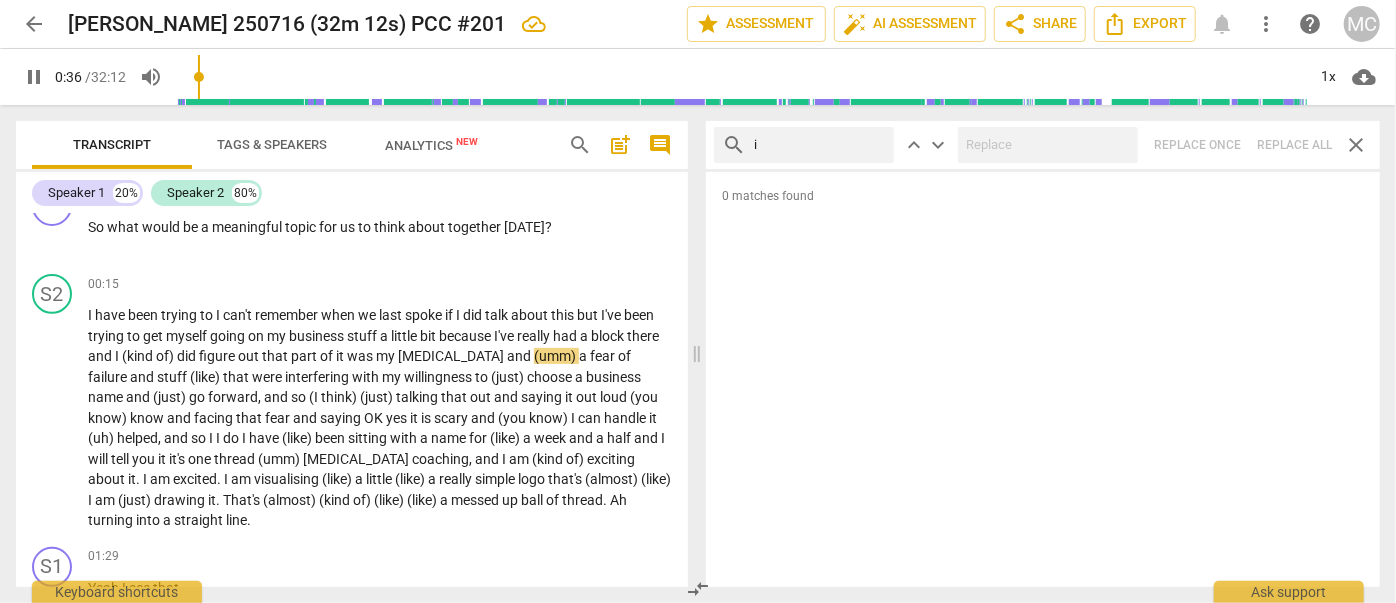type on "it" 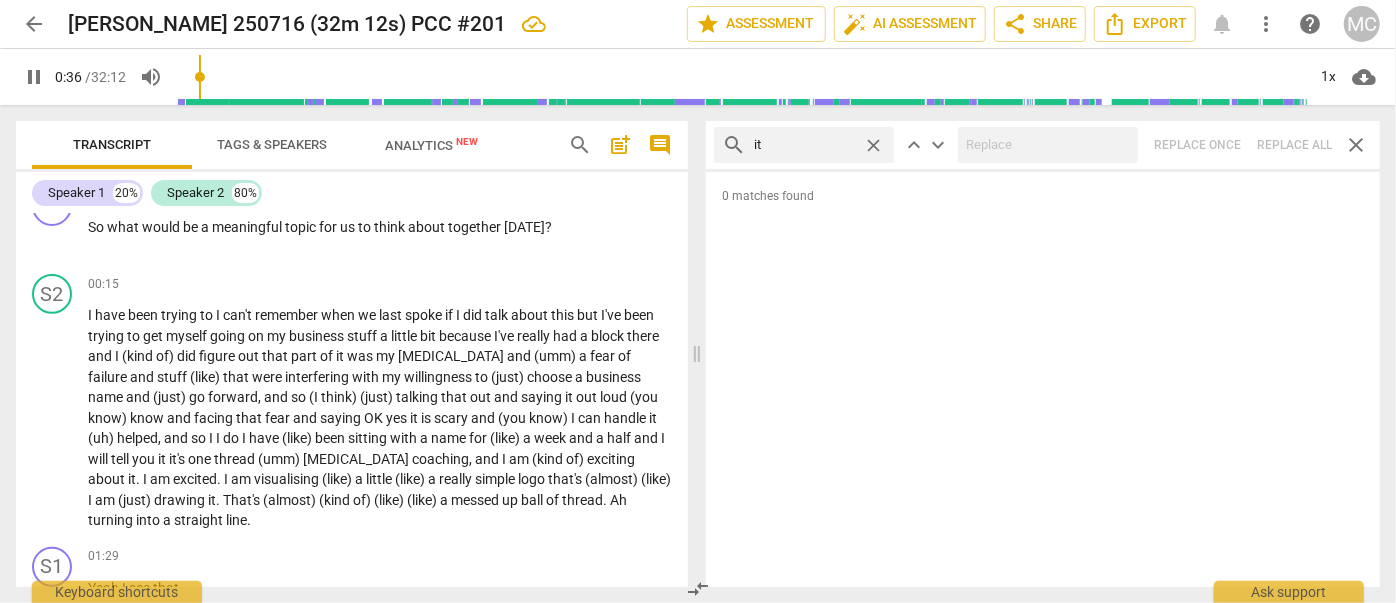 type on "37" 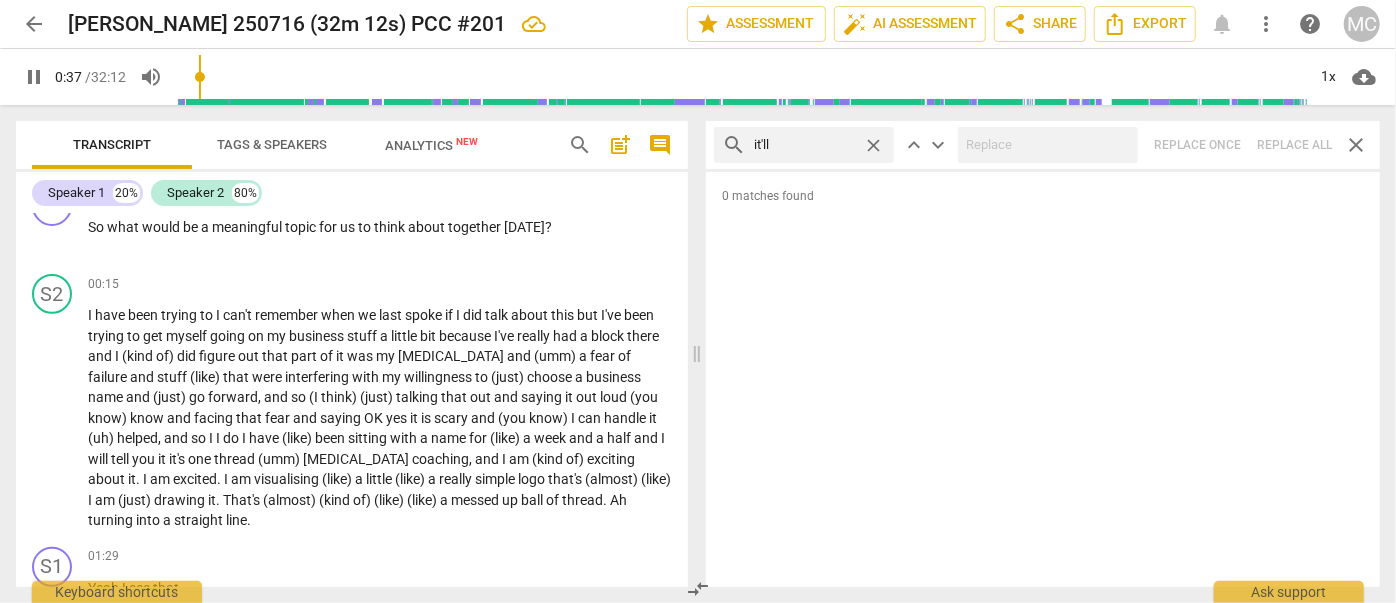 type on "it'll" 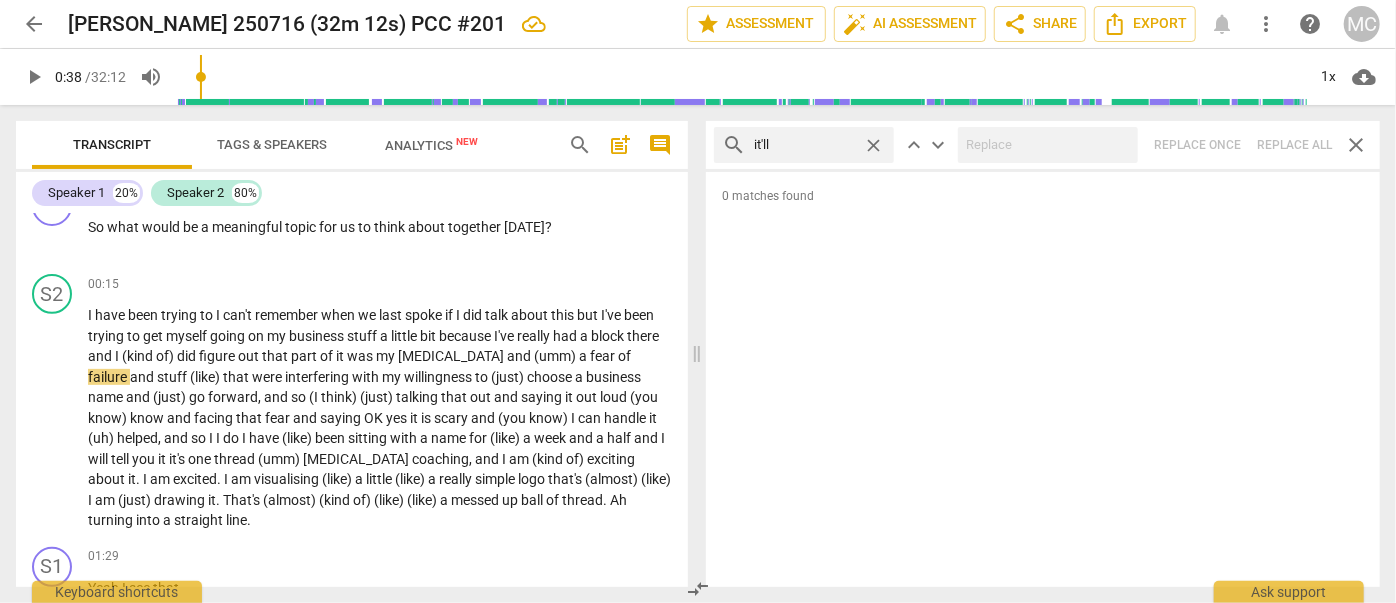 type on "39" 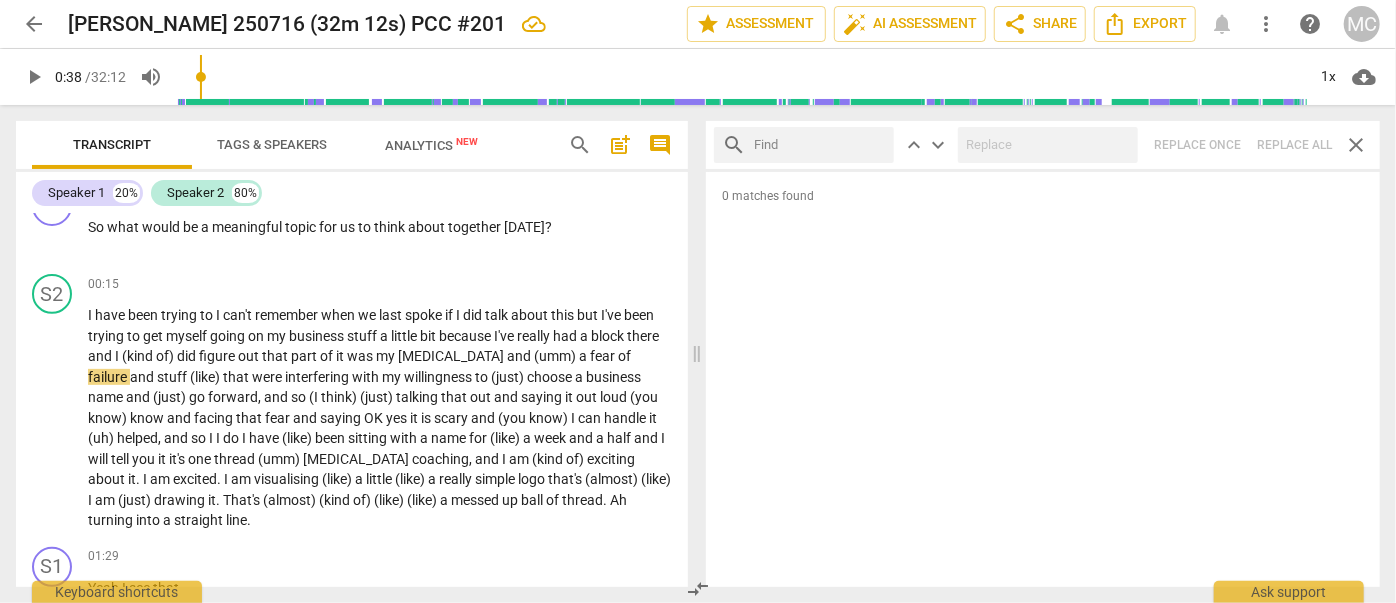 click at bounding box center [820, 145] 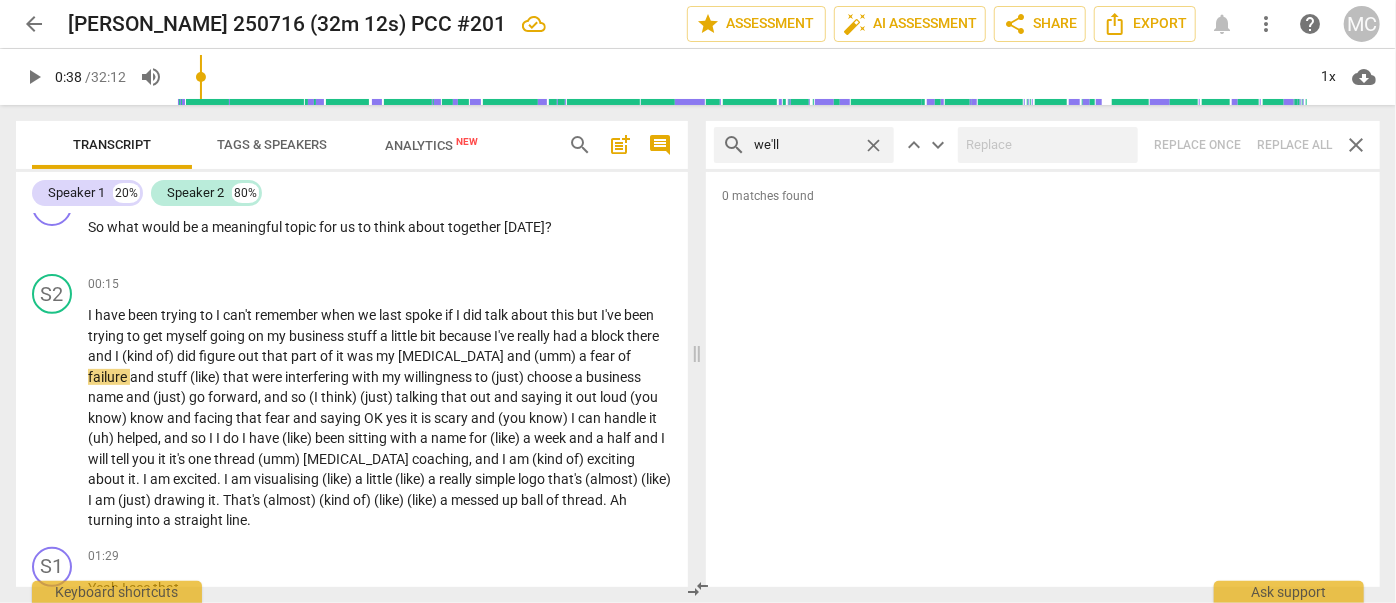 type on "we'll" 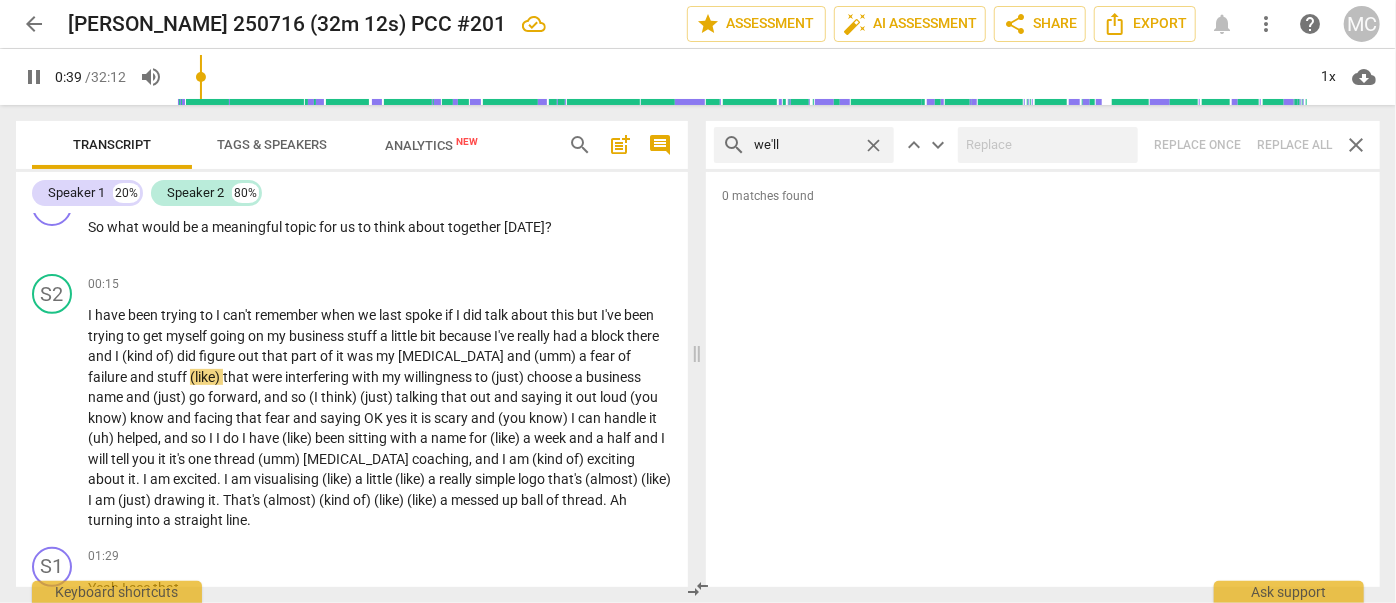 click on "search we'll close keyboard_arrow_up keyboard_arrow_down Replace once Replace all close" at bounding box center (1043, 145) 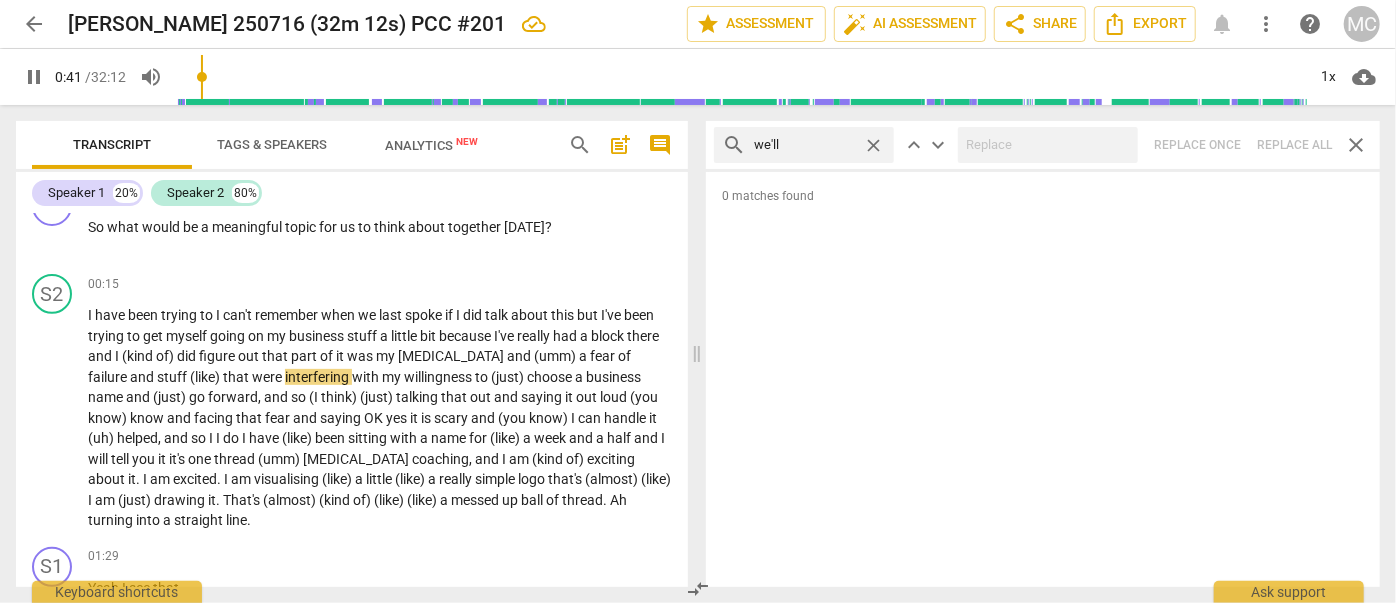 click on "close" at bounding box center (873, 145) 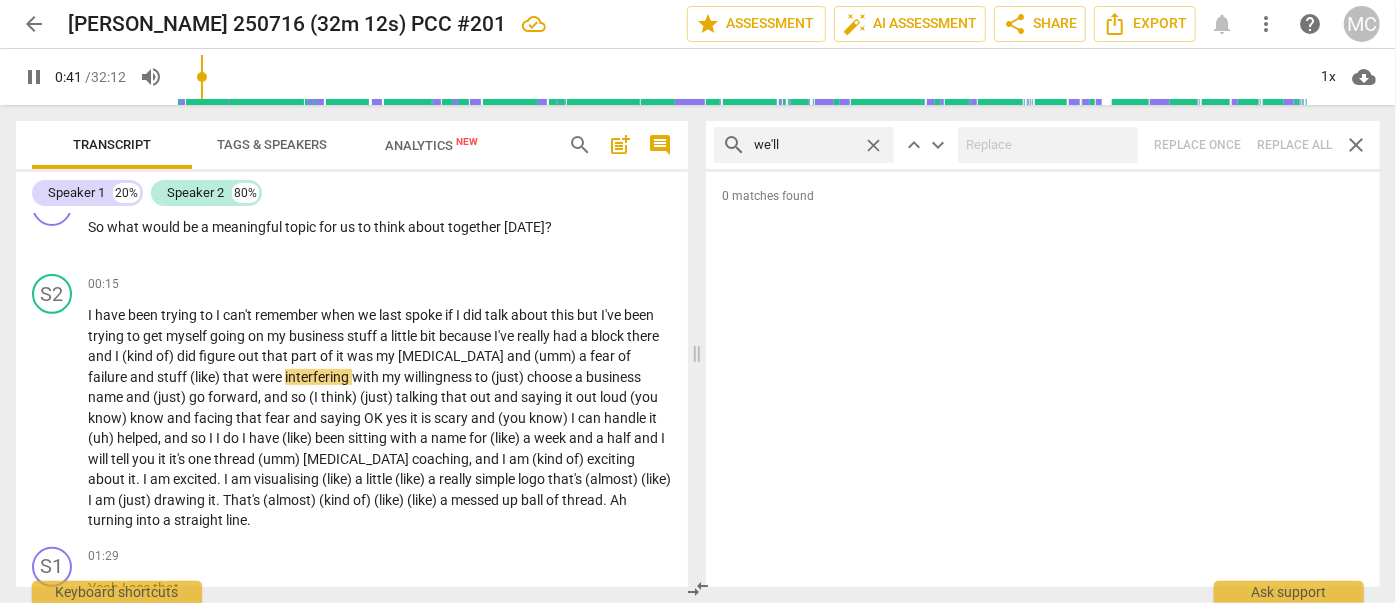 type 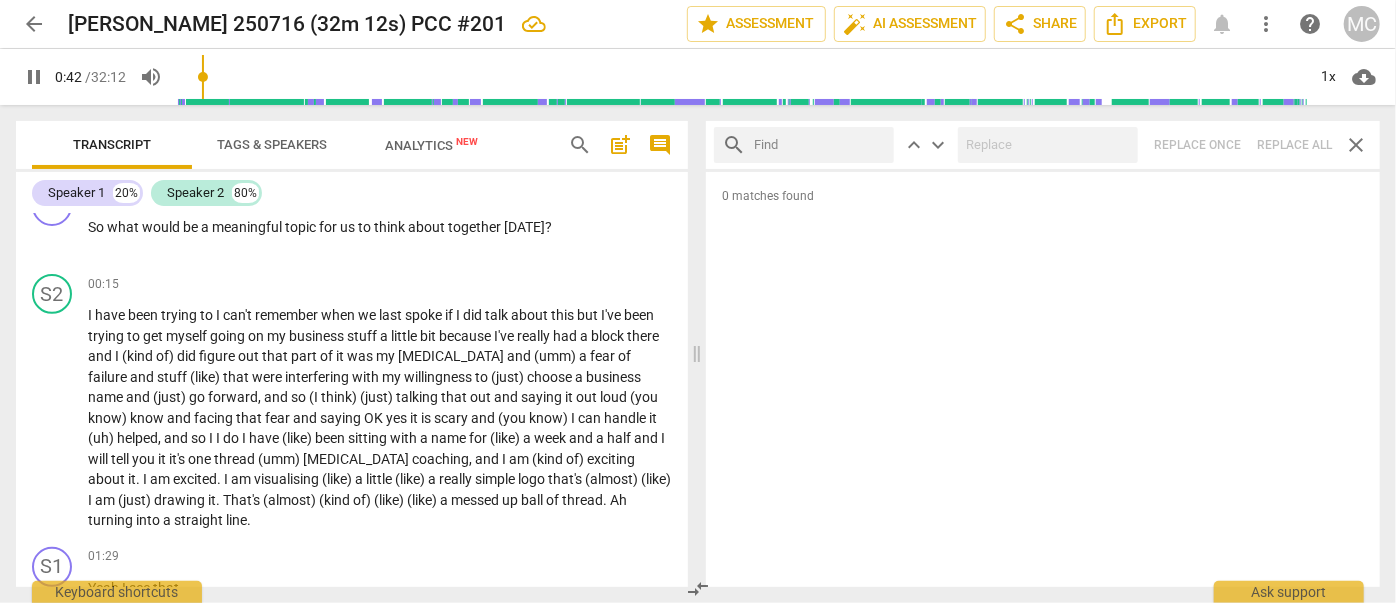 click at bounding box center [820, 145] 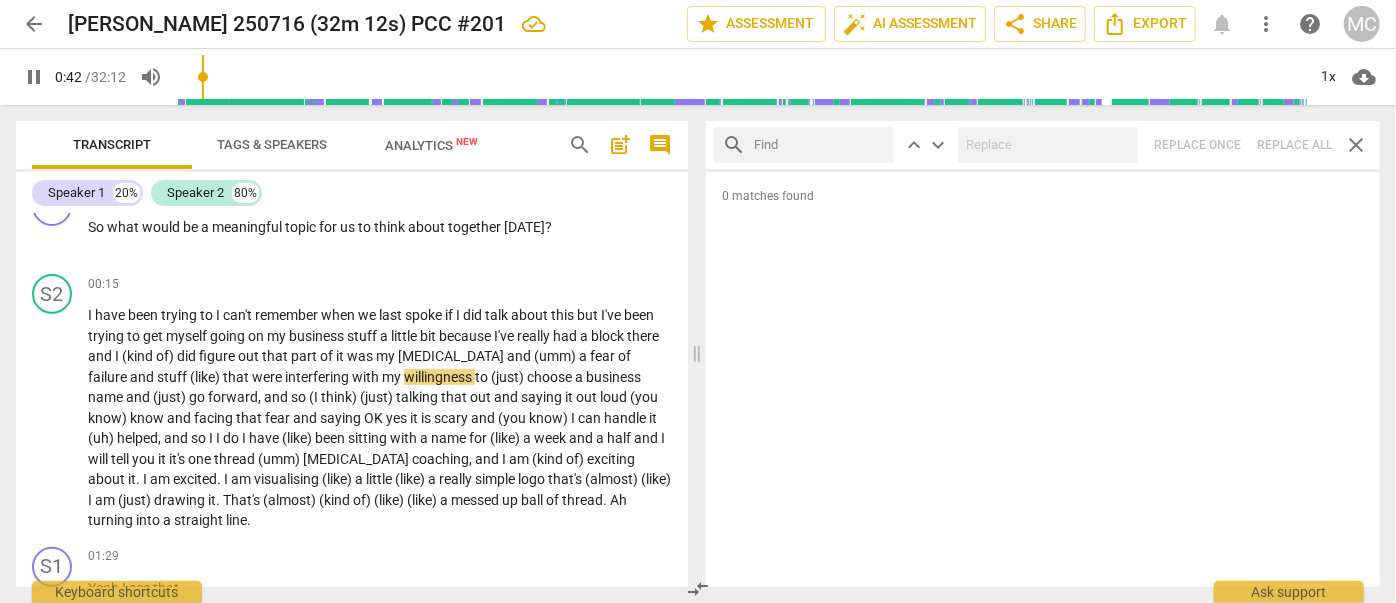 type on "43" 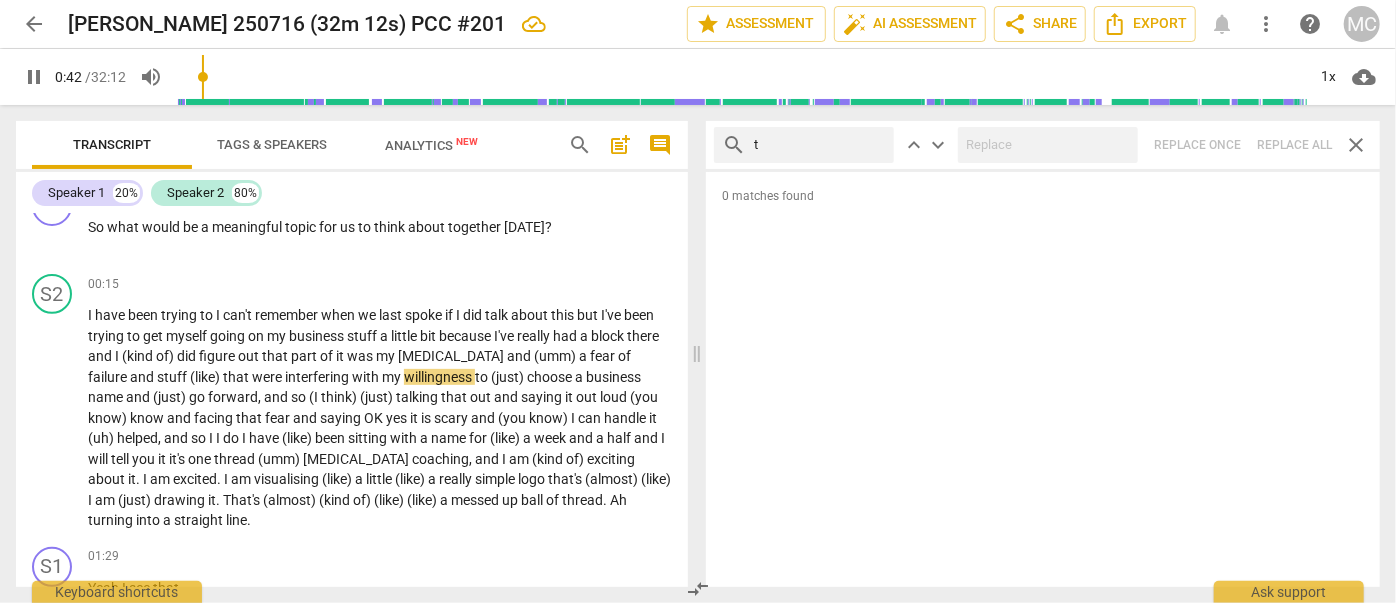 type on "th" 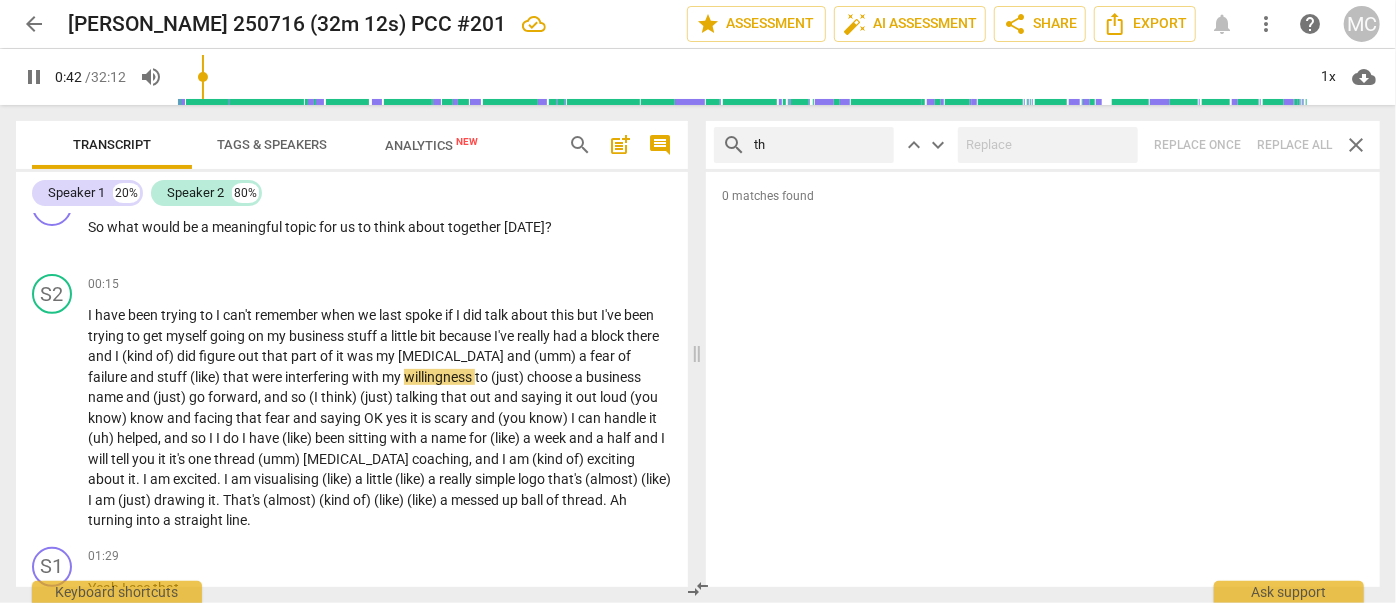type on "43" 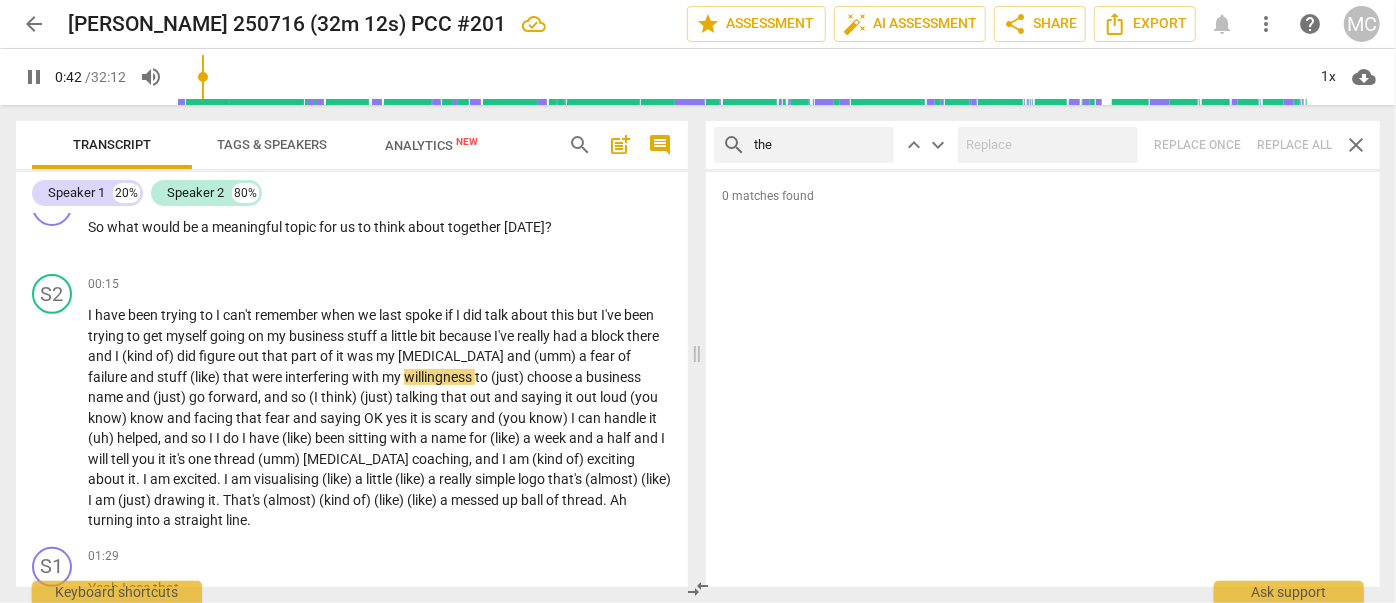 type on "they" 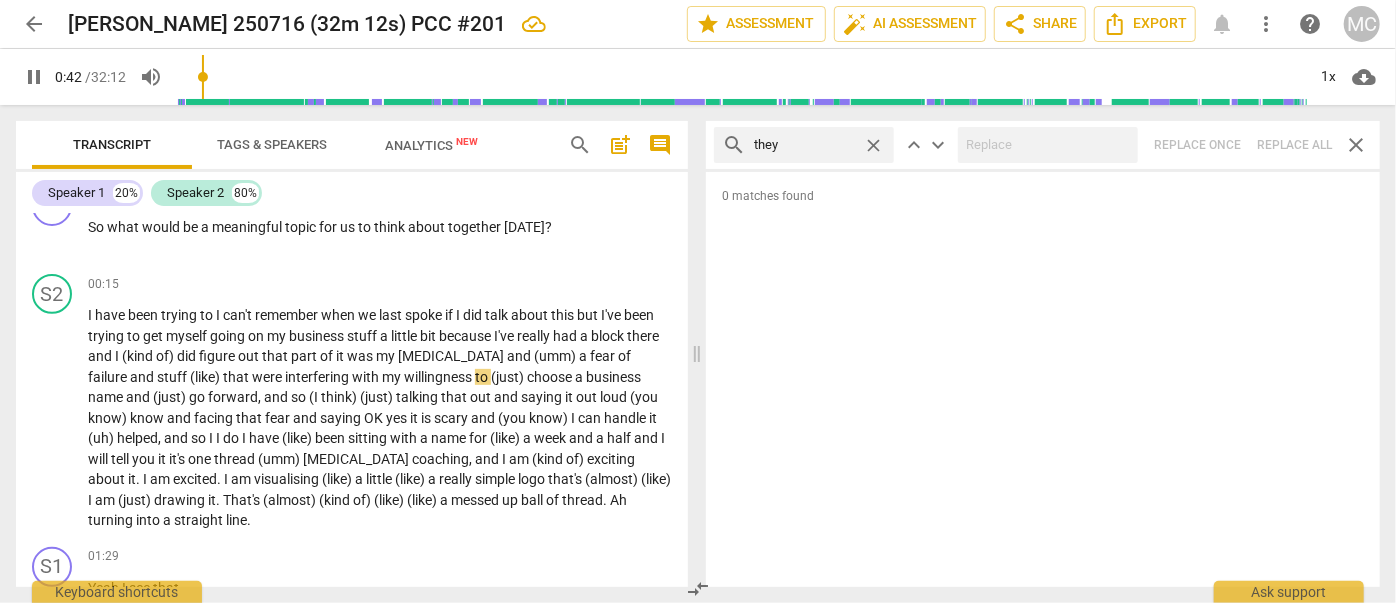 type on "43" 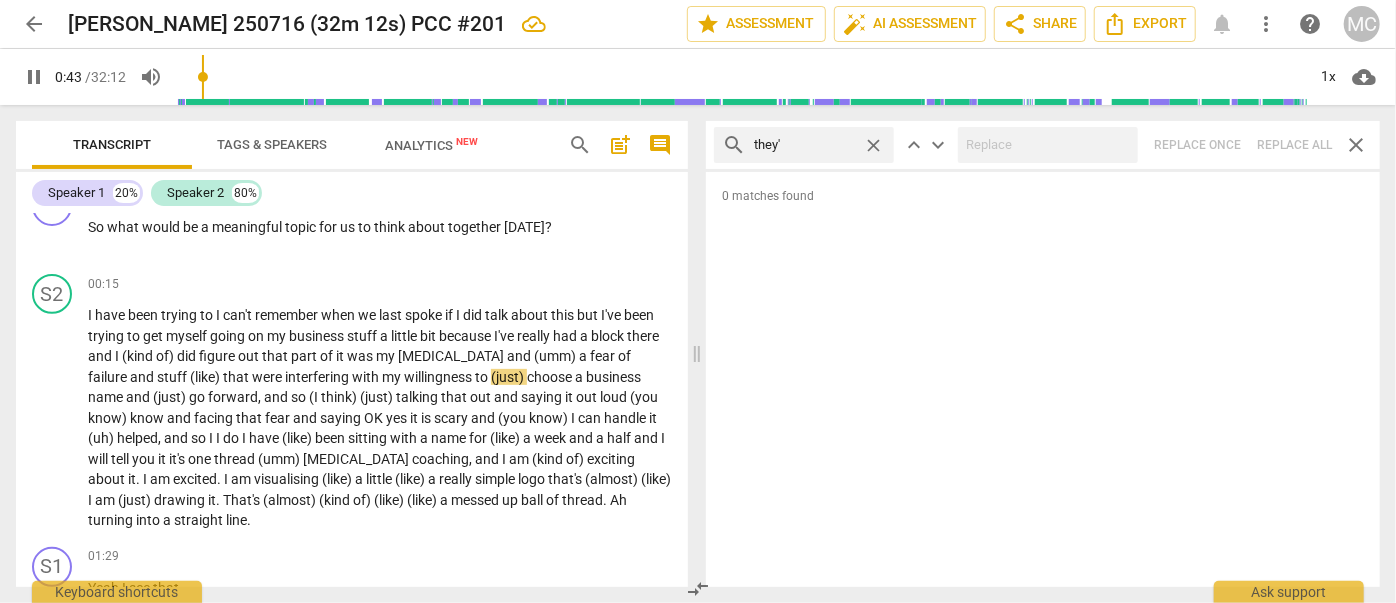 type on "they'l" 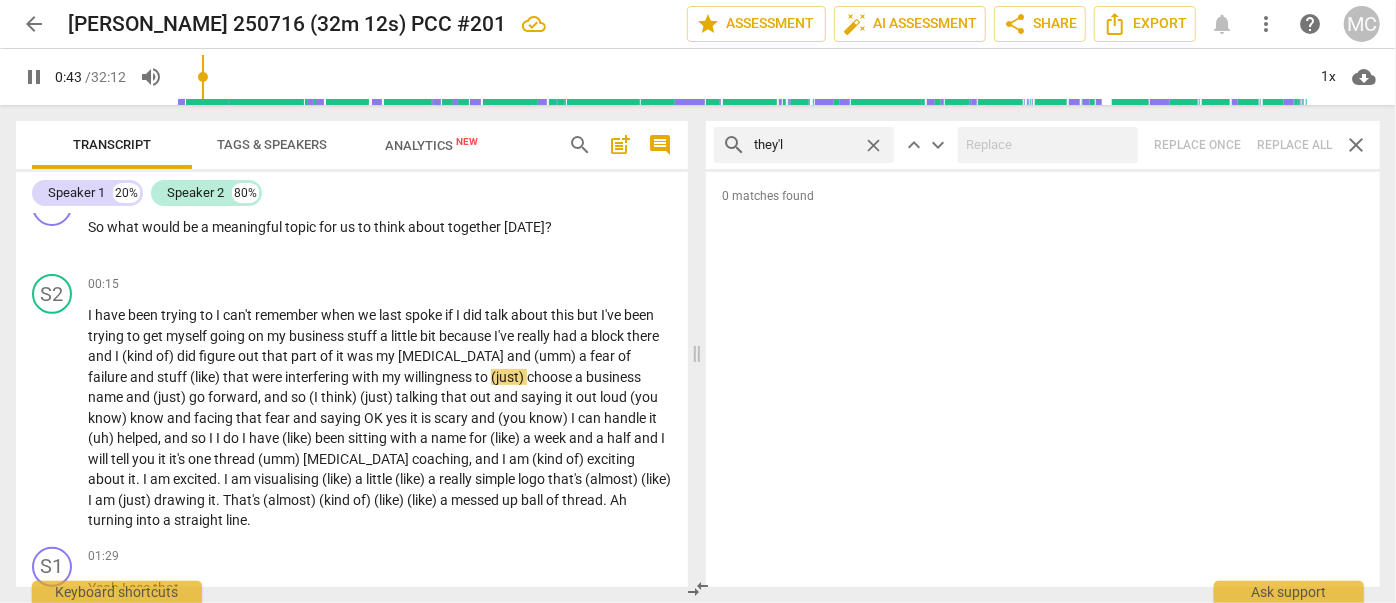 type on "43" 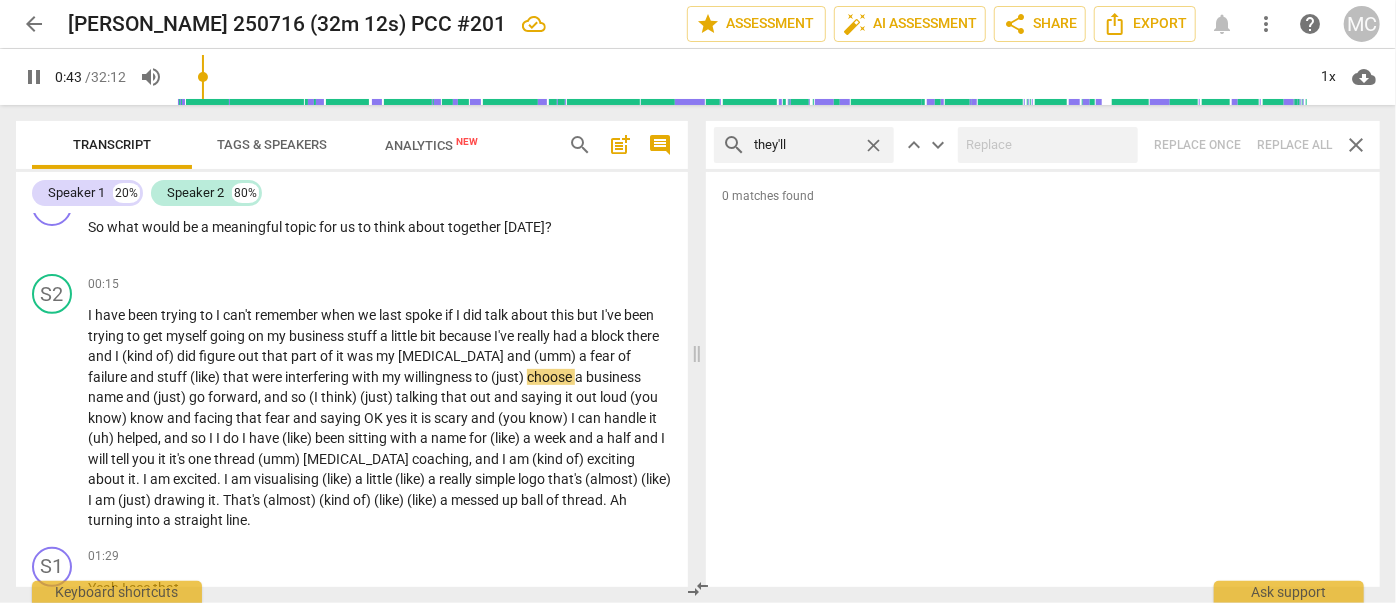 type on "they'll" 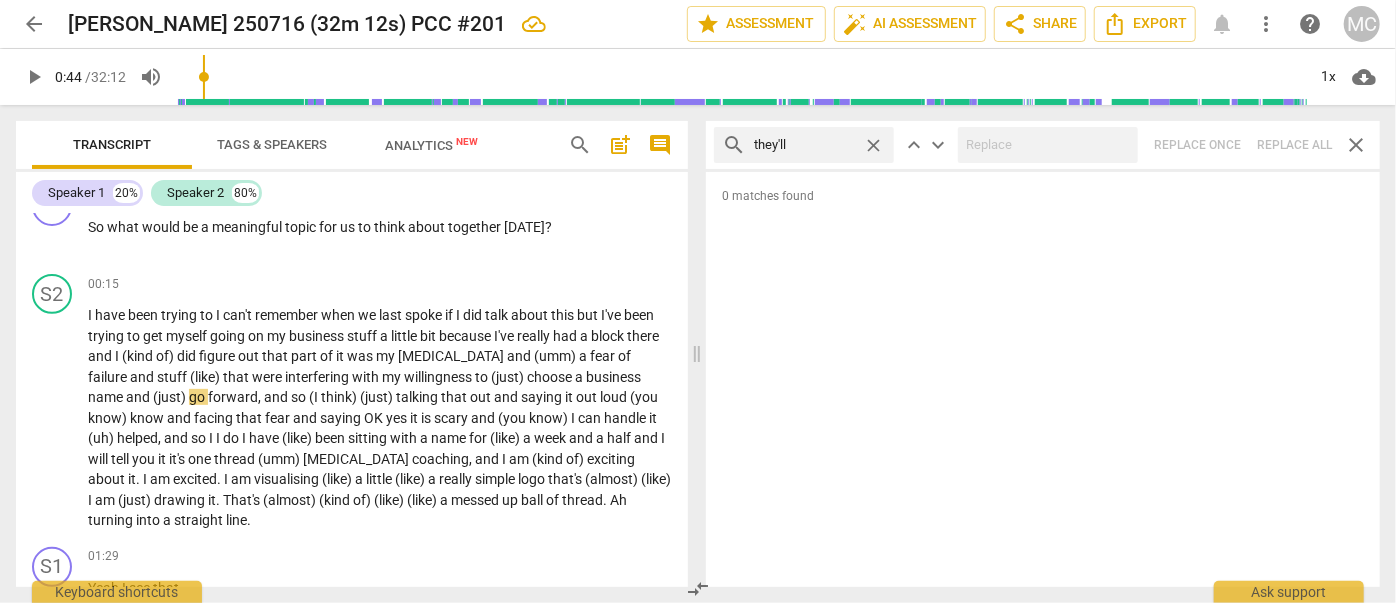 type on "45" 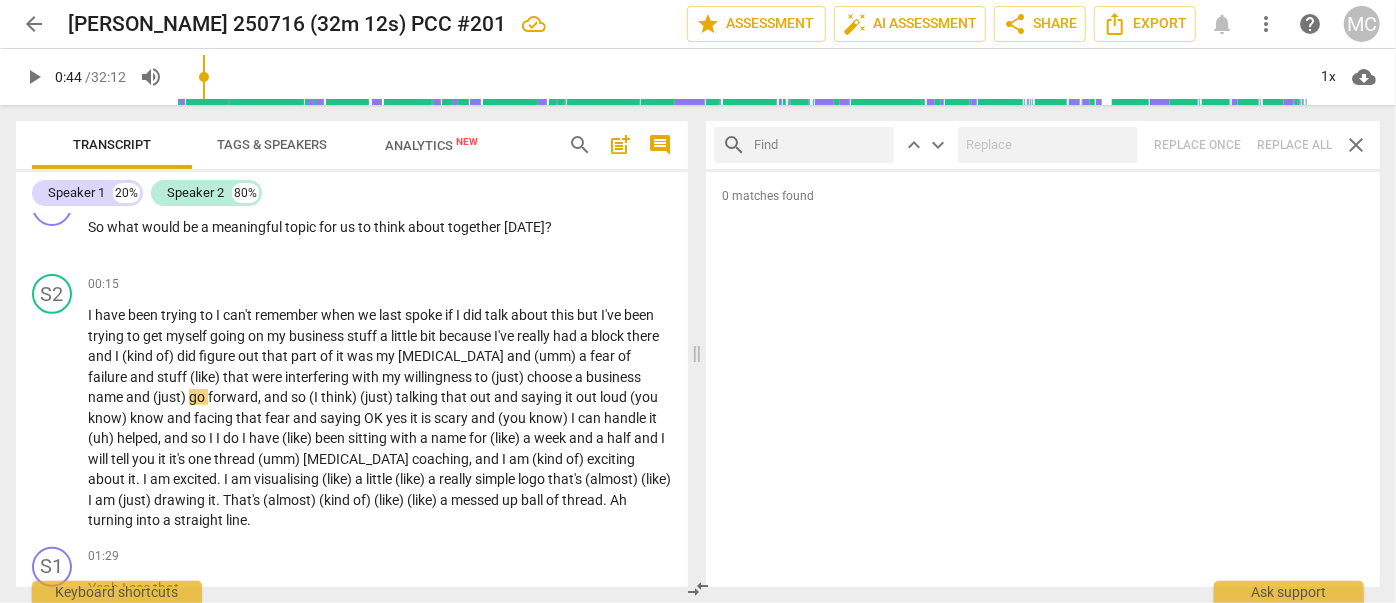 click at bounding box center [820, 145] 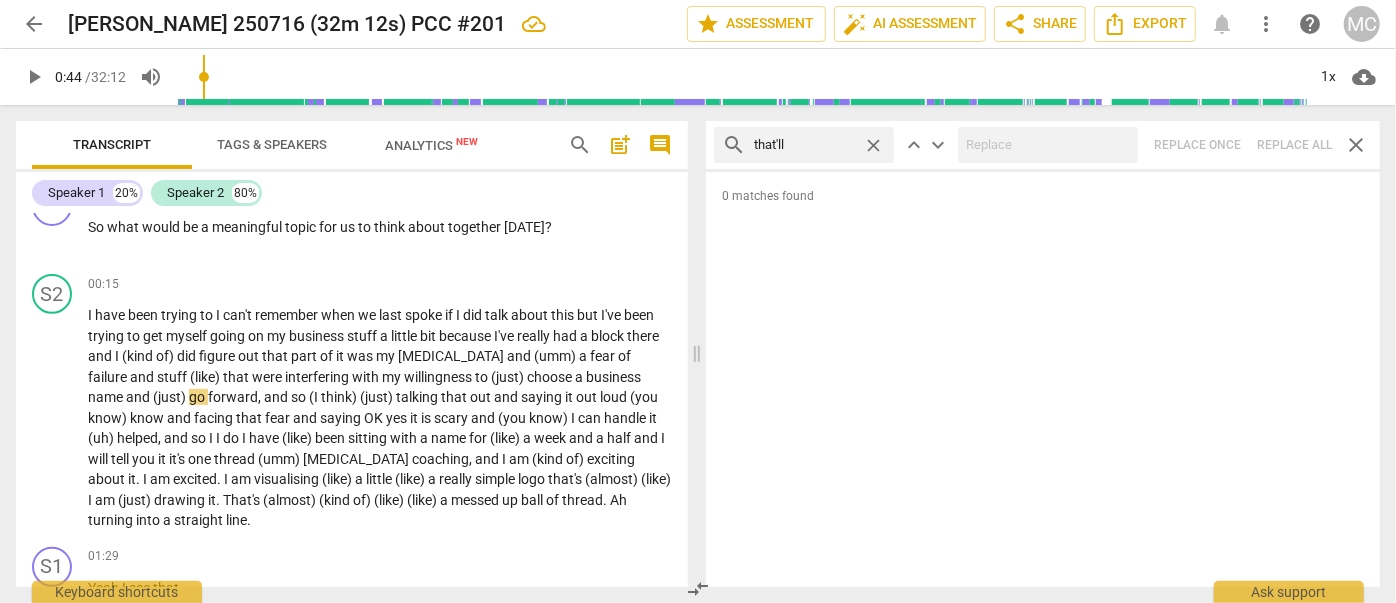 type on "that'll" 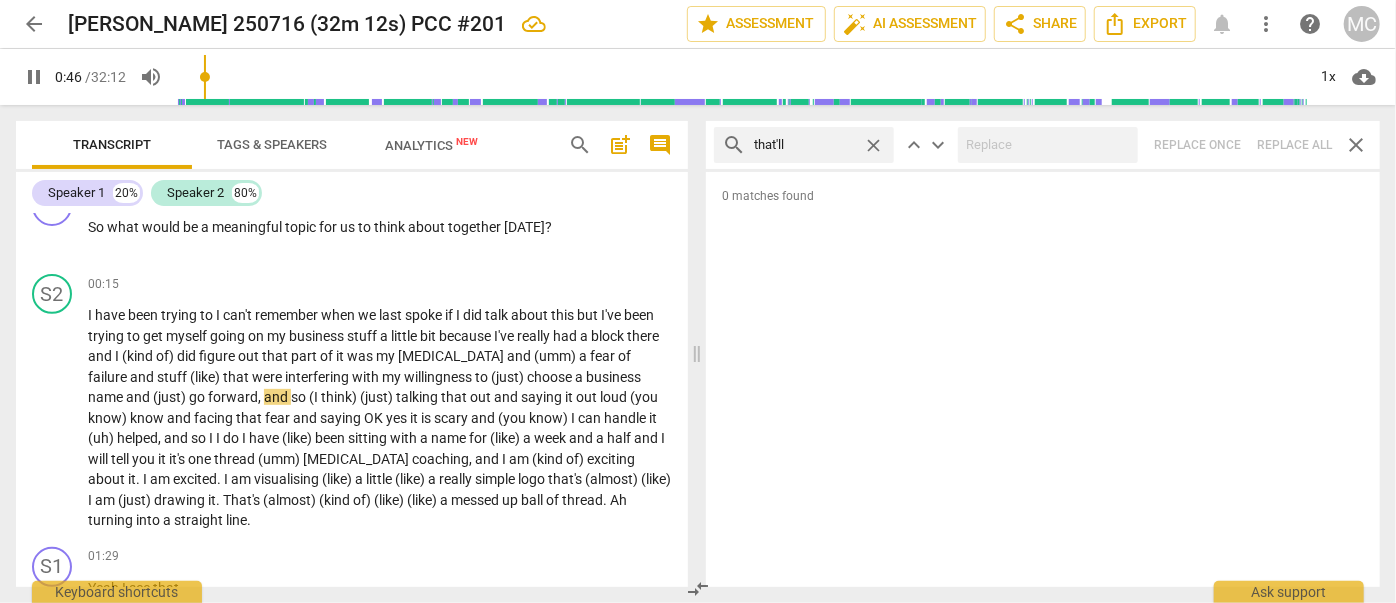 click on "search that'll close keyboard_arrow_up keyboard_arrow_down Replace once Replace all close" at bounding box center (1043, 145) 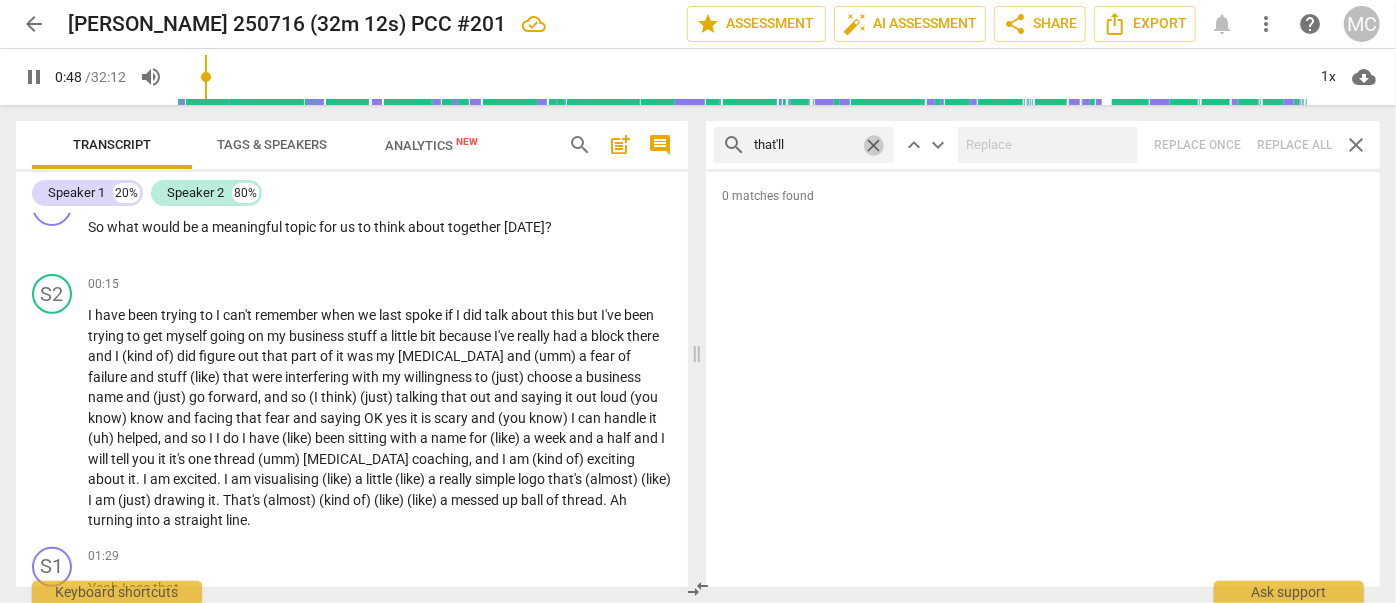 drag, startPoint x: 883, startPoint y: 144, endPoint x: 865, endPoint y: 146, distance: 18.110771 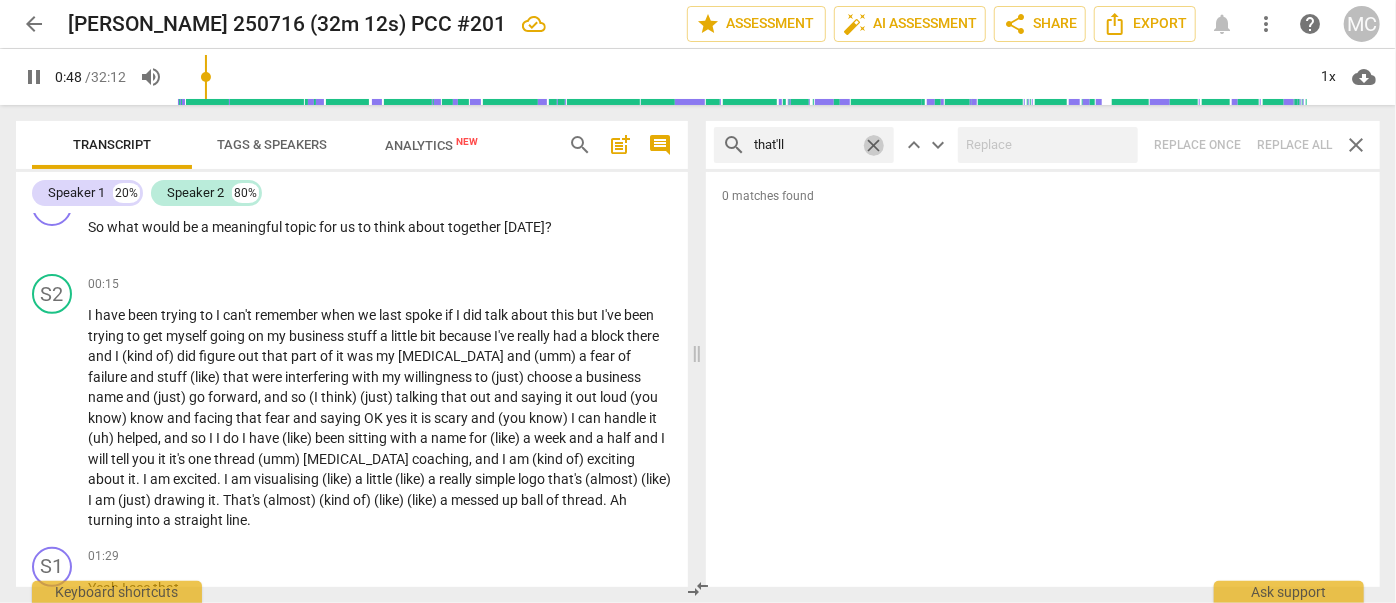 type 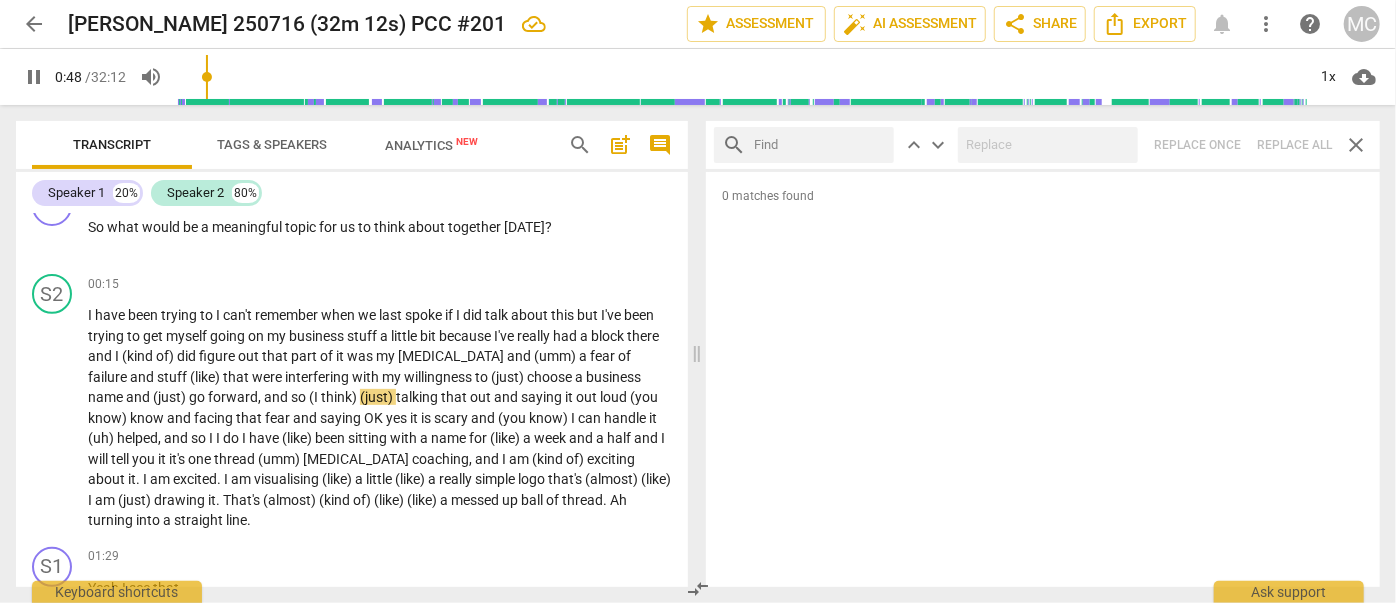 click at bounding box center [820, 145] 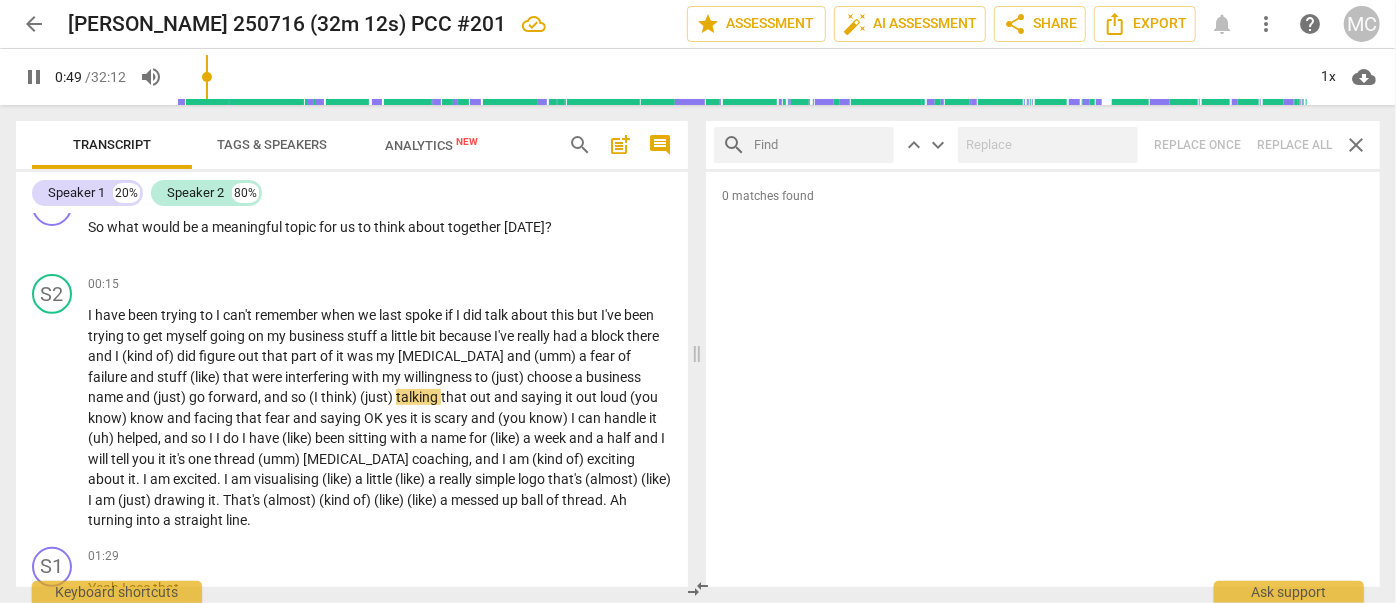 type on "49" 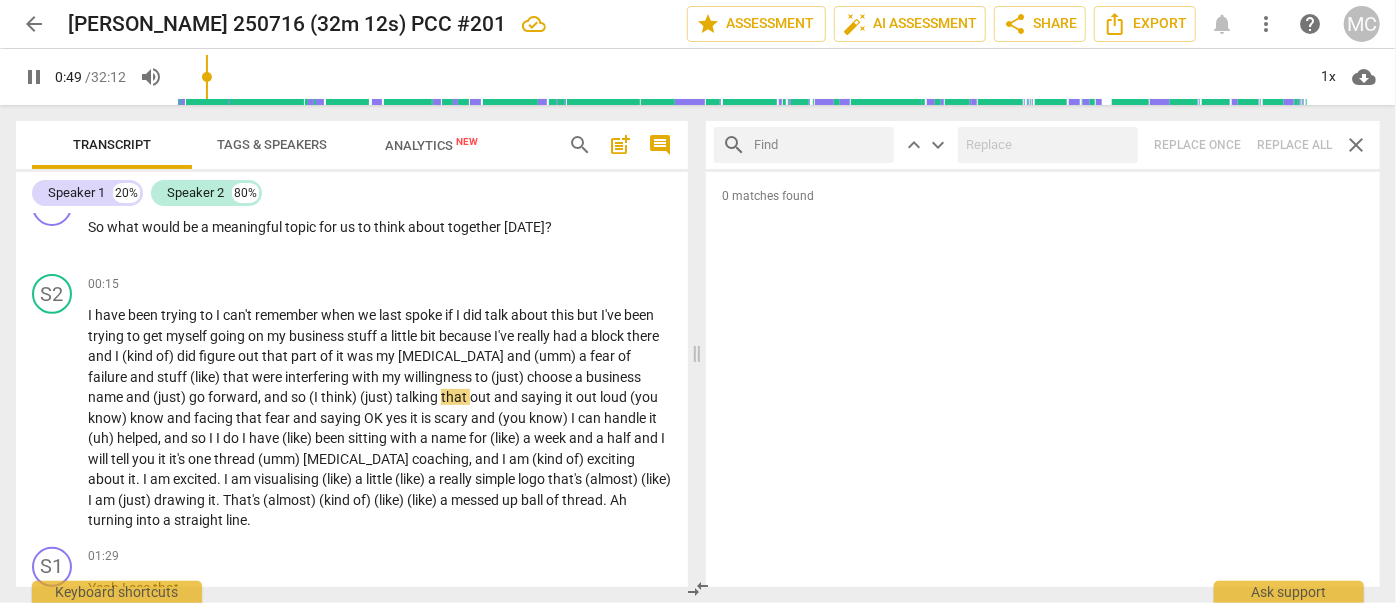 type on "y" 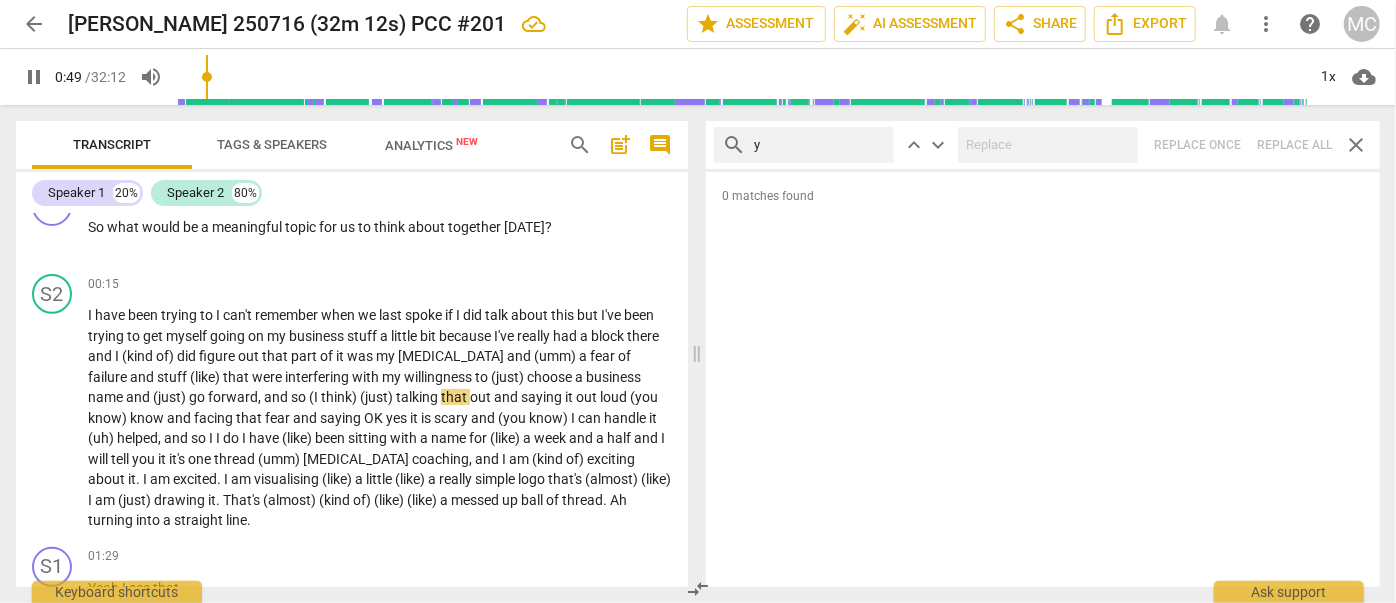 type on "50" 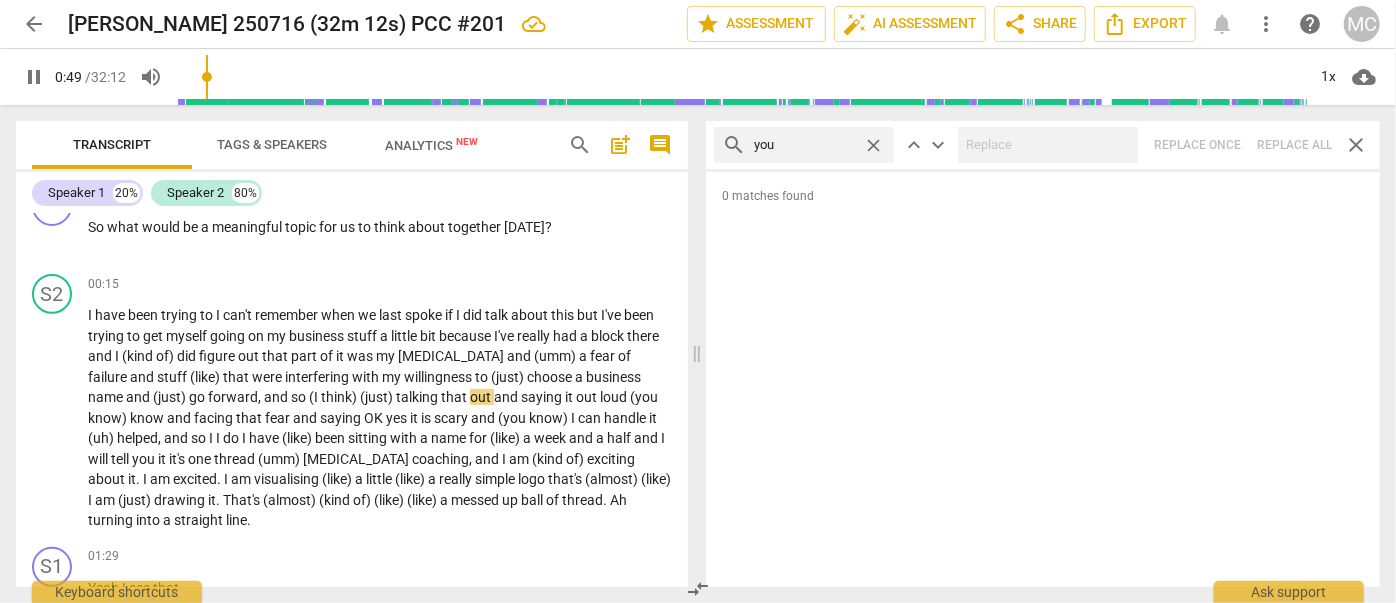 type on "you'" 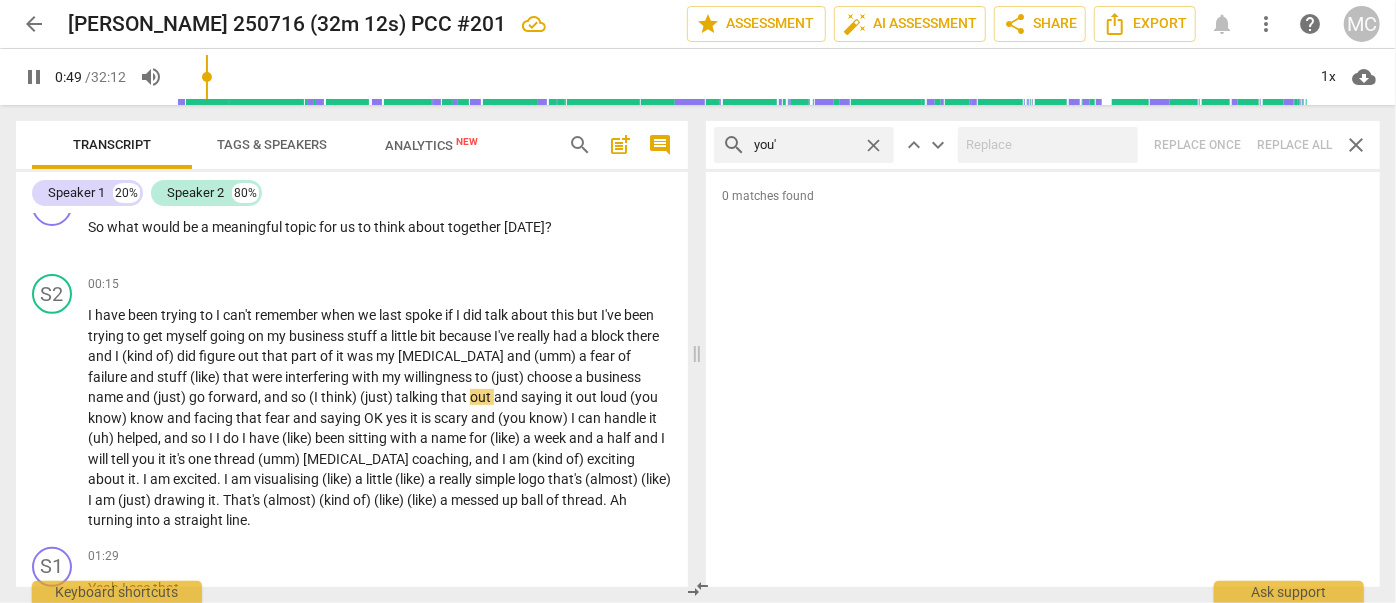type on "50" 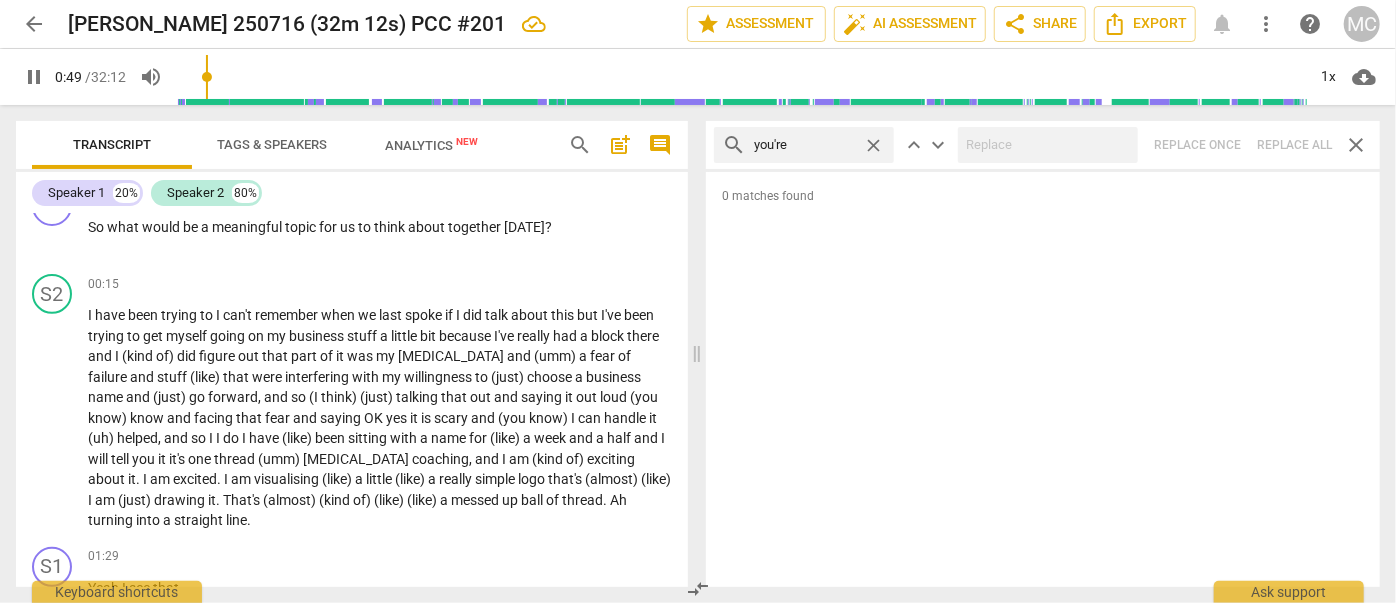 type on "you're" 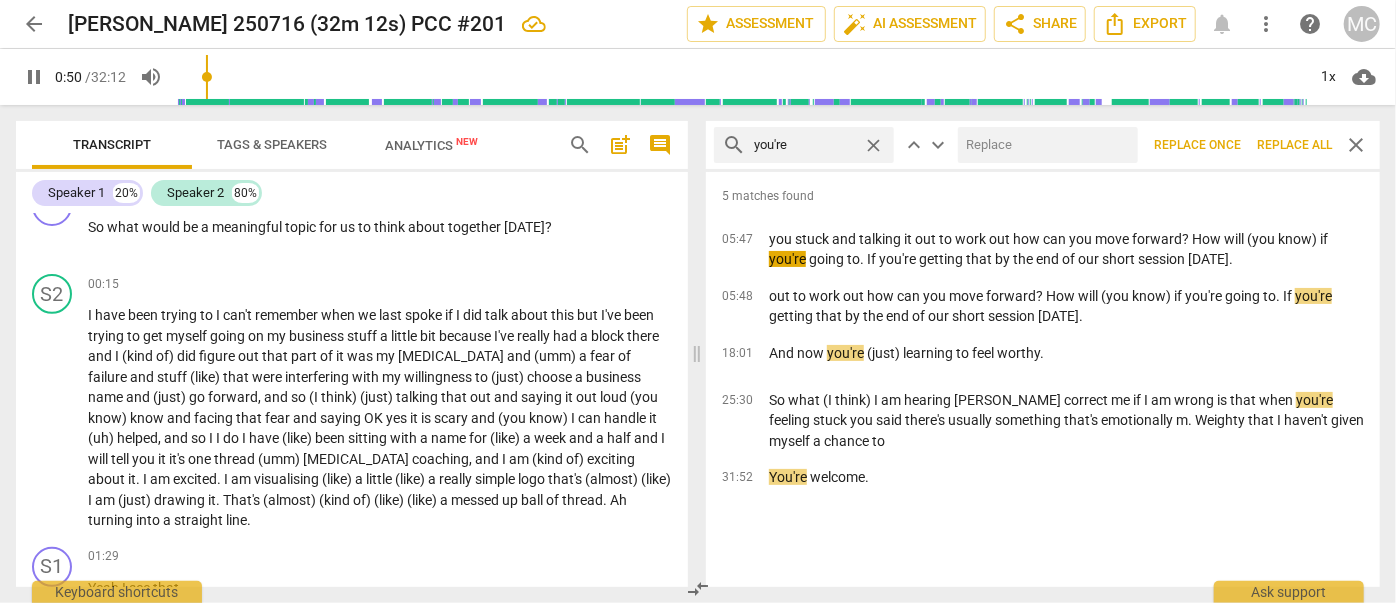 click at bounding box center [1044, 145] 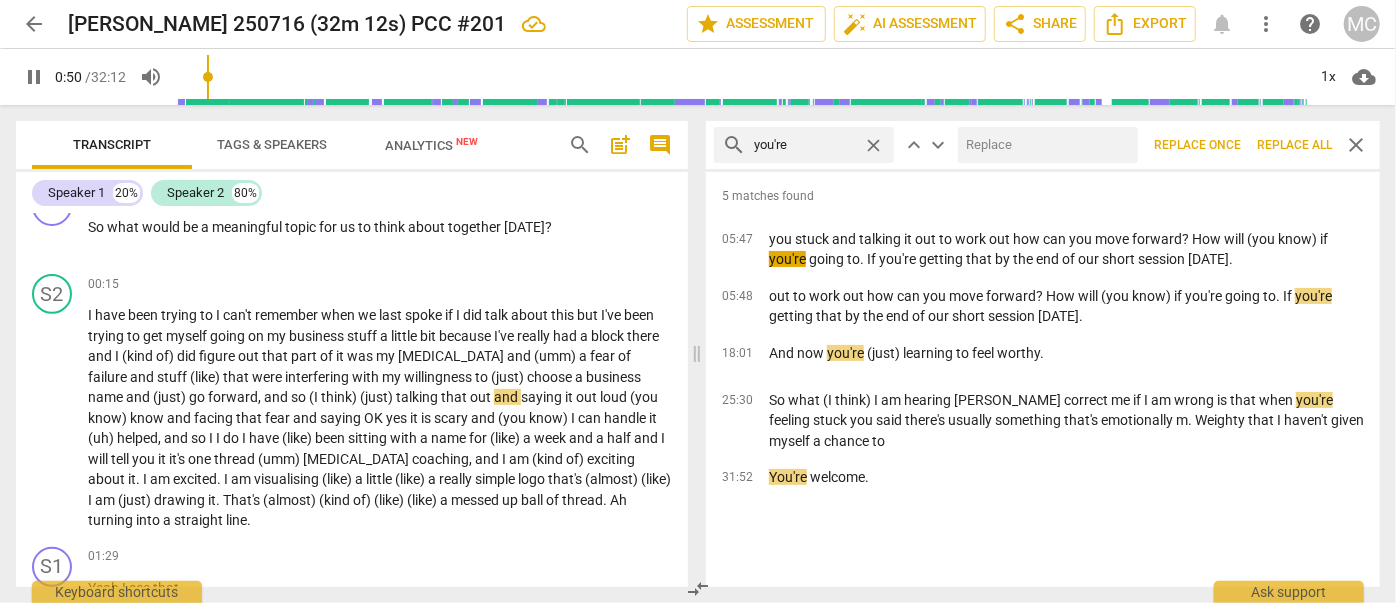 type on "51" 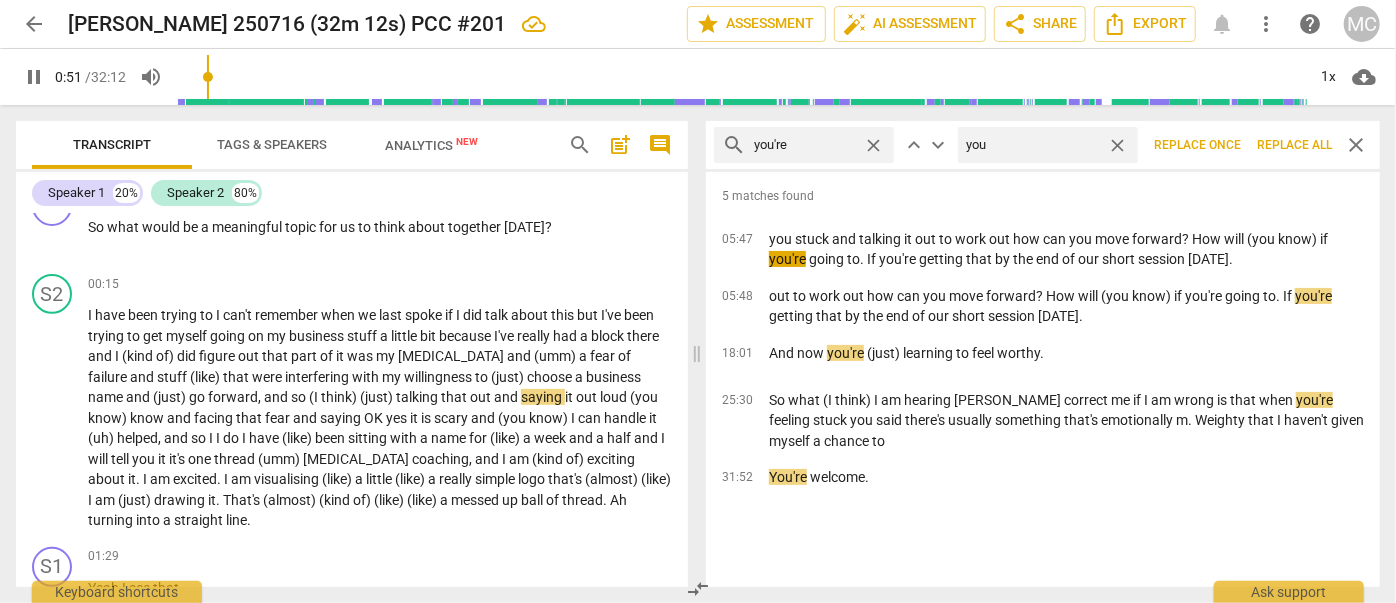 type on "you" 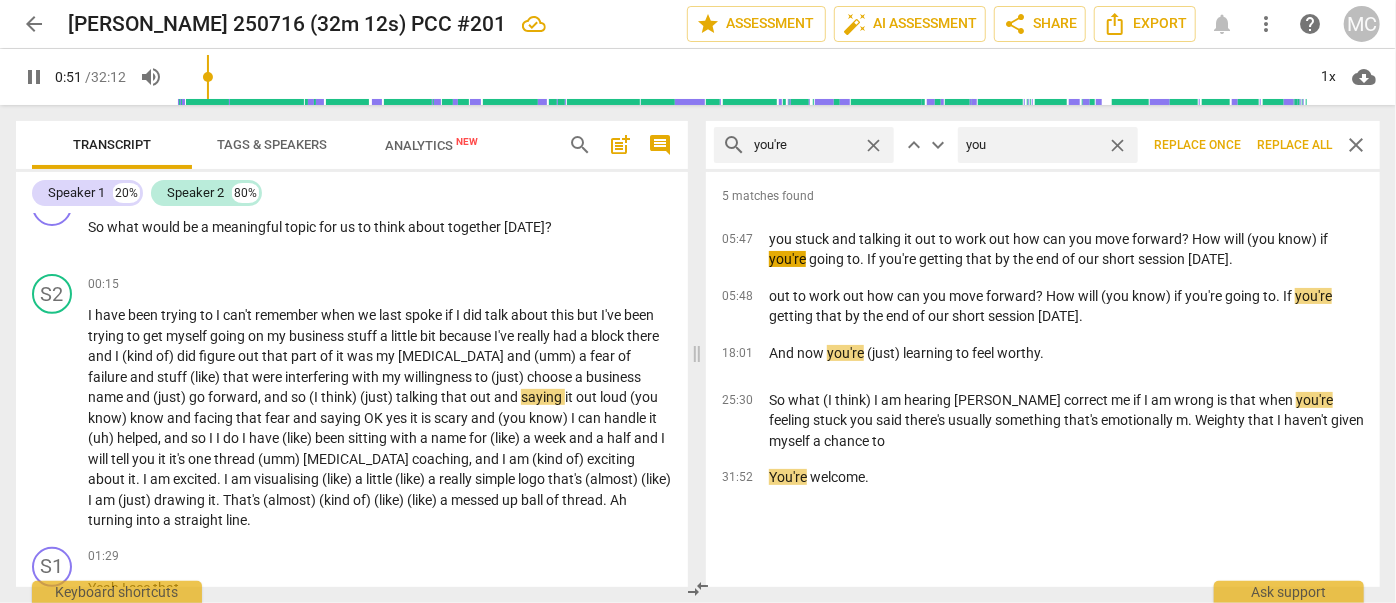 type on "51" 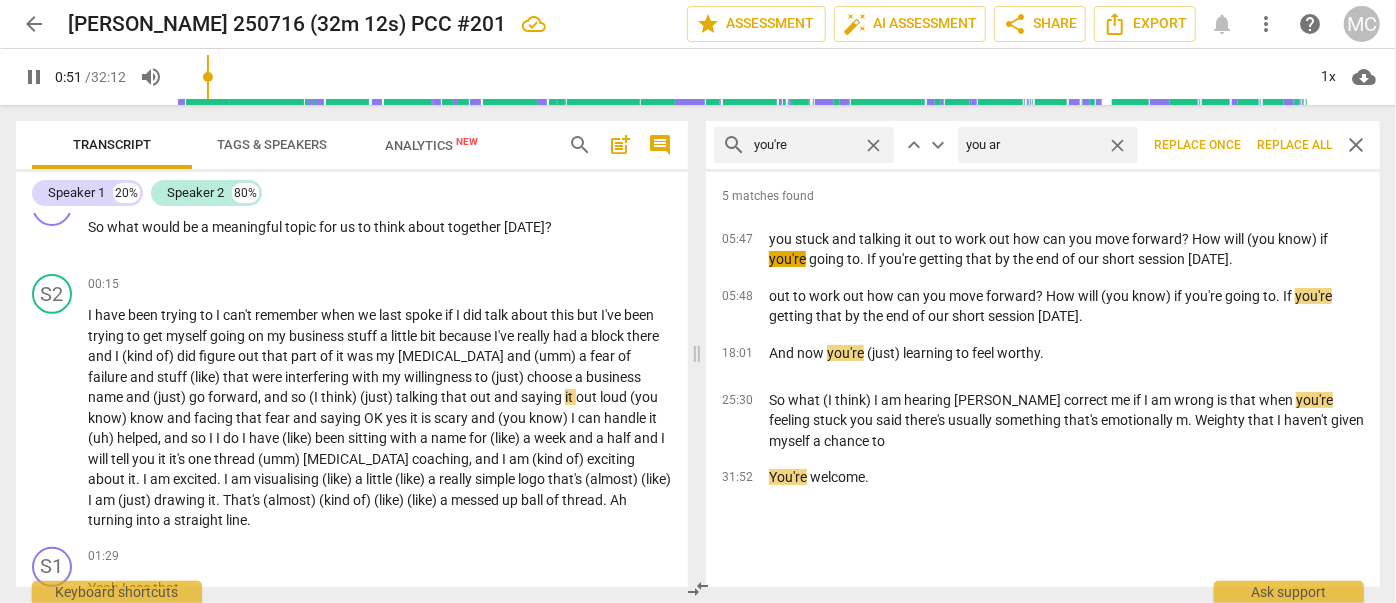 type on "you are" 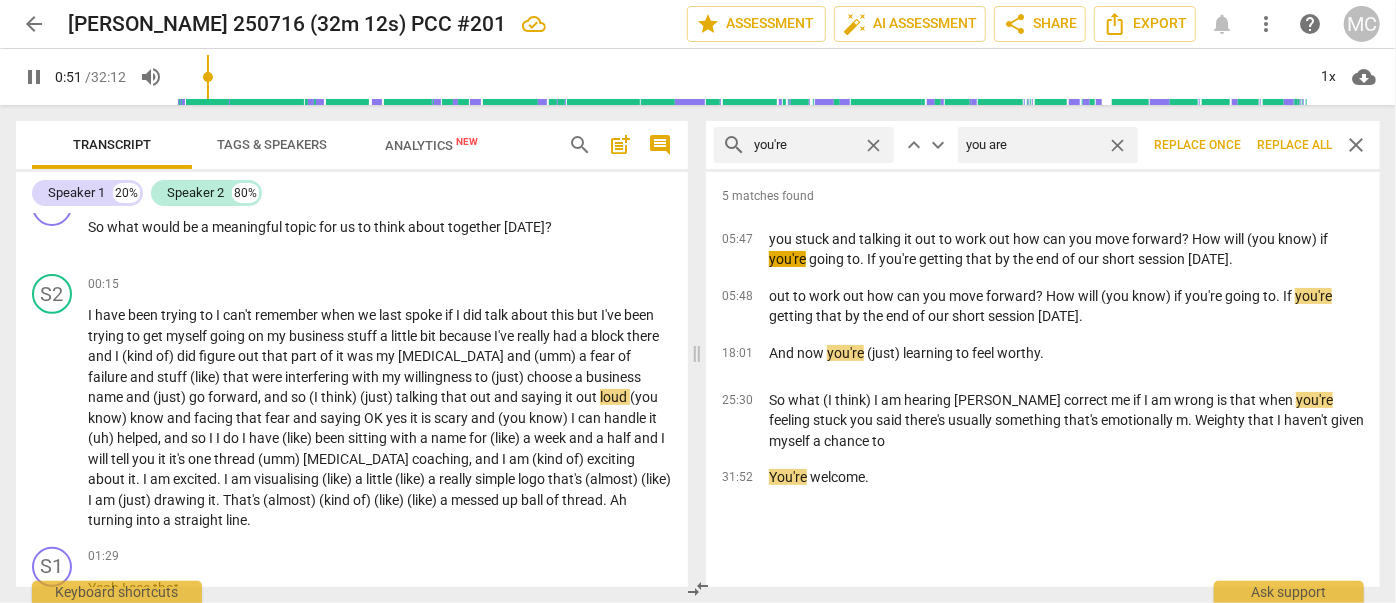 type on "52" 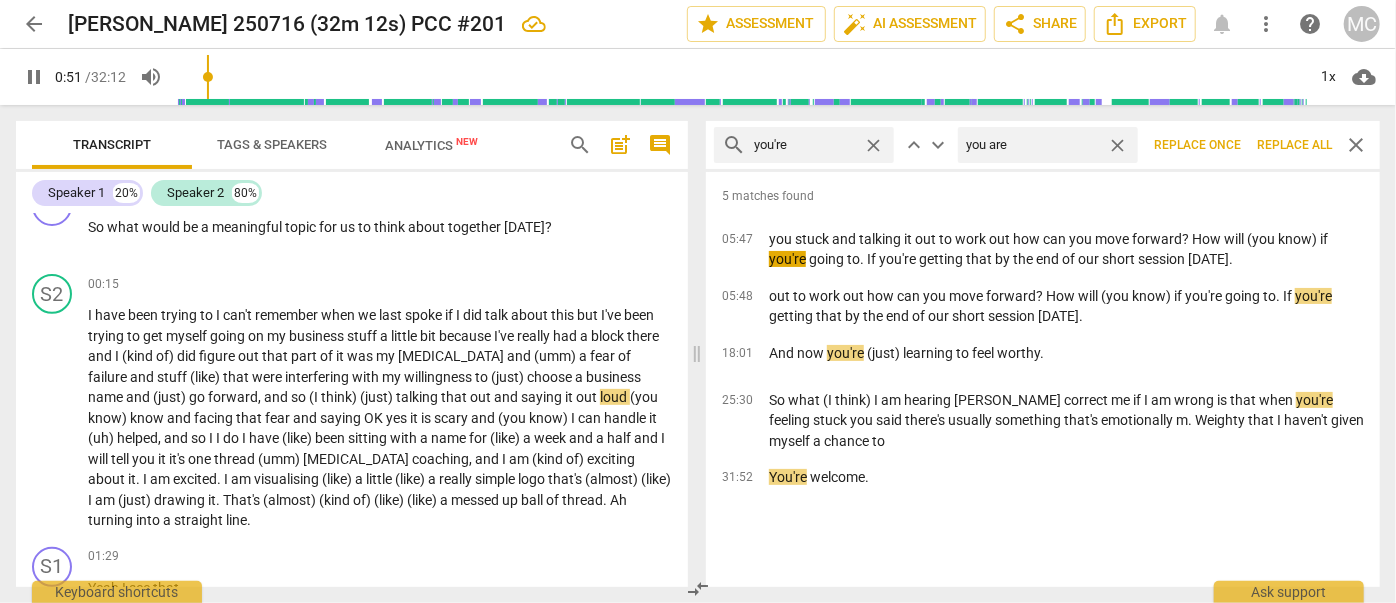 type on "you are" 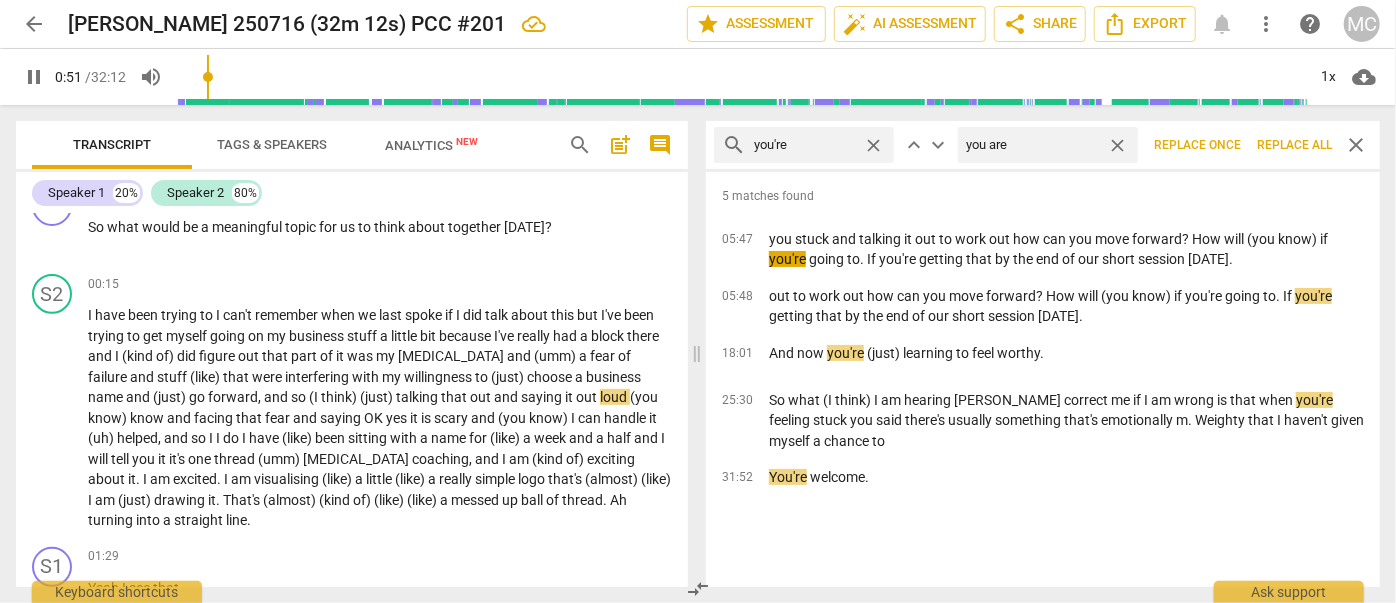 click on "Replace all" at bounding box center [1294, 145] 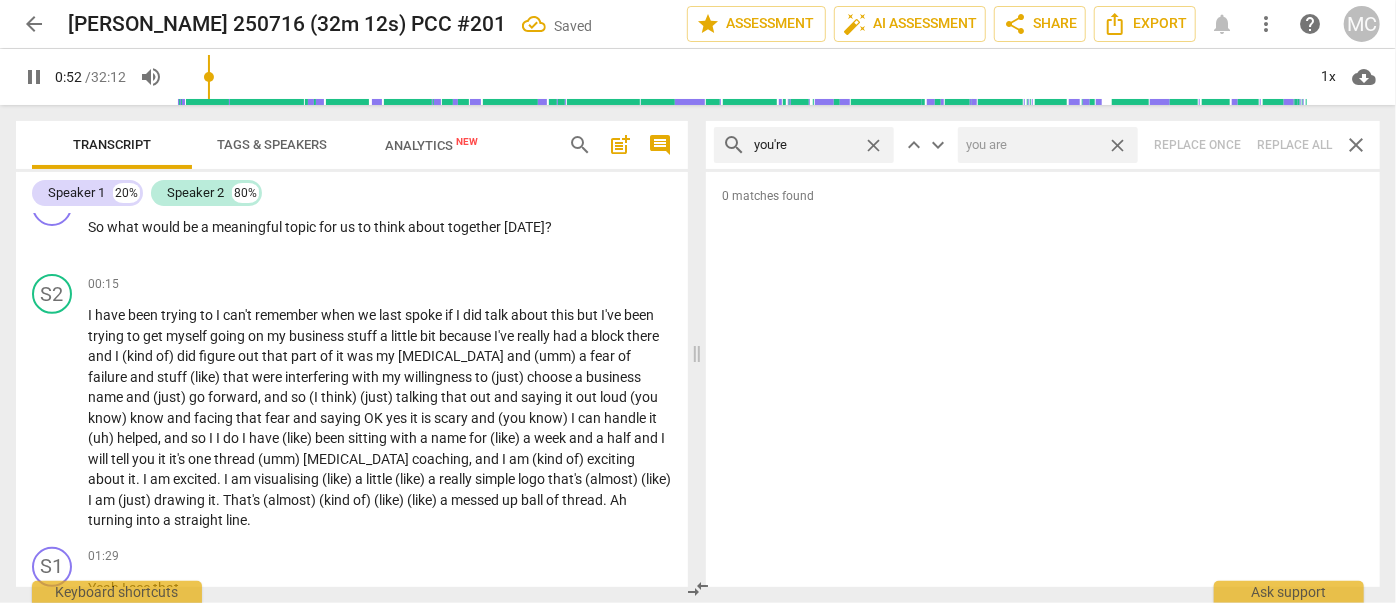 type on "53" 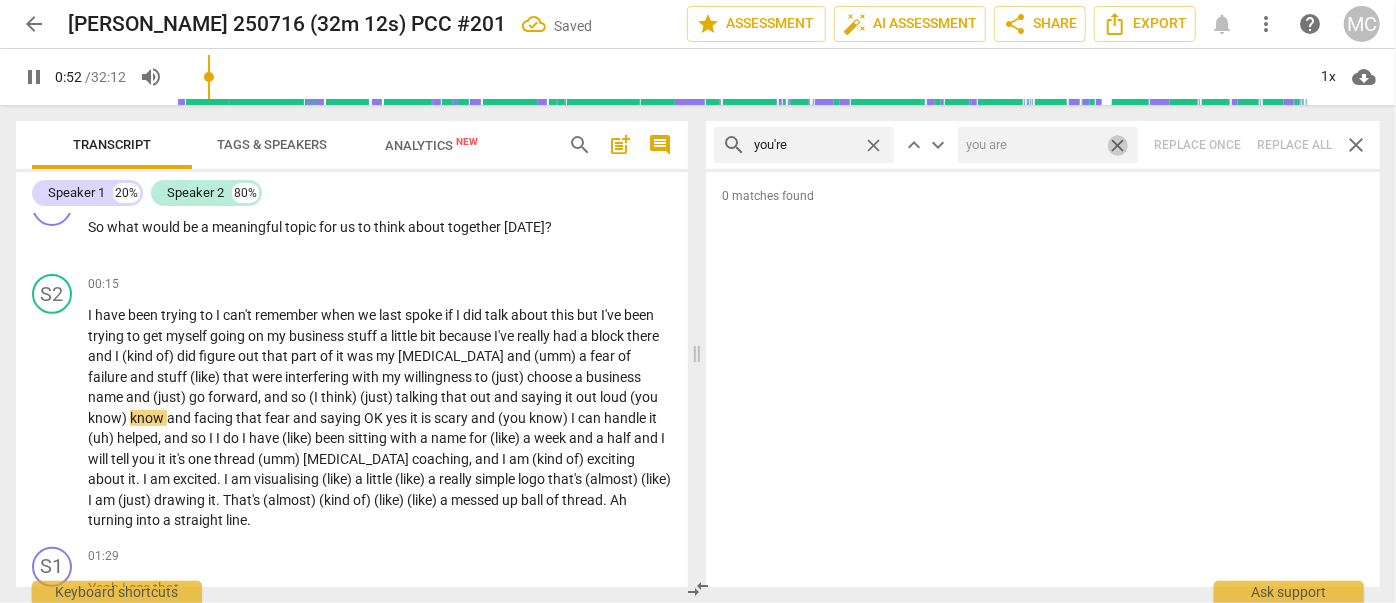 click on "close" at bounding box center (1117, 145) 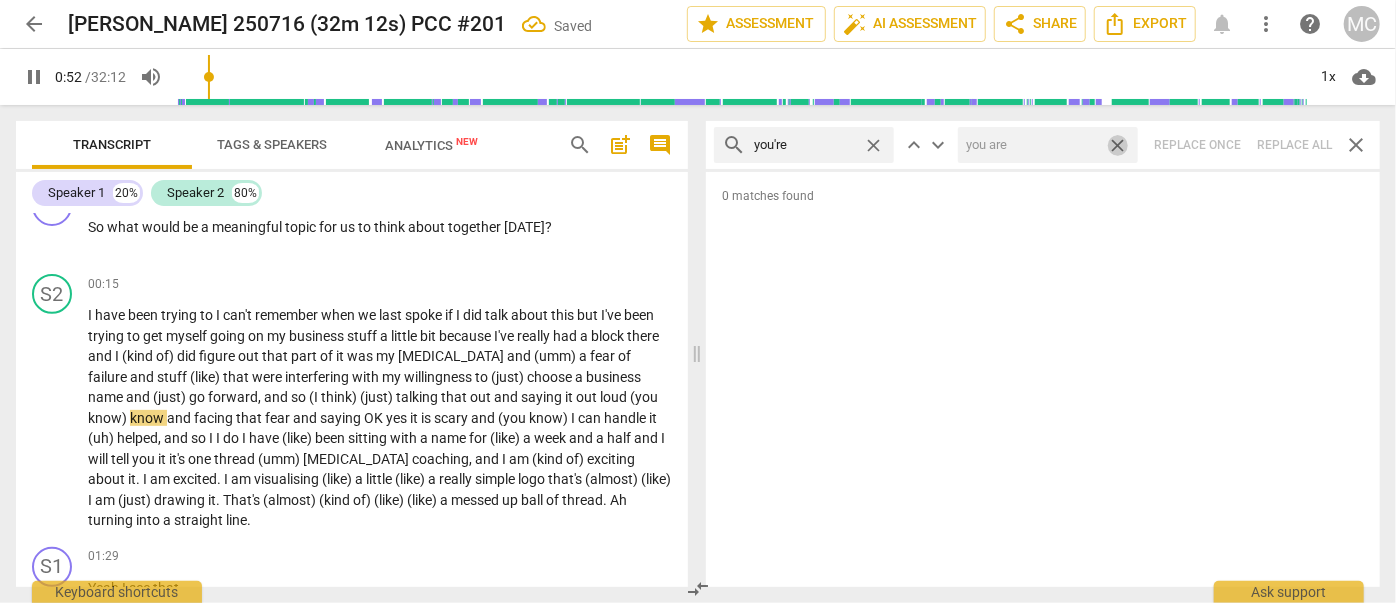 type 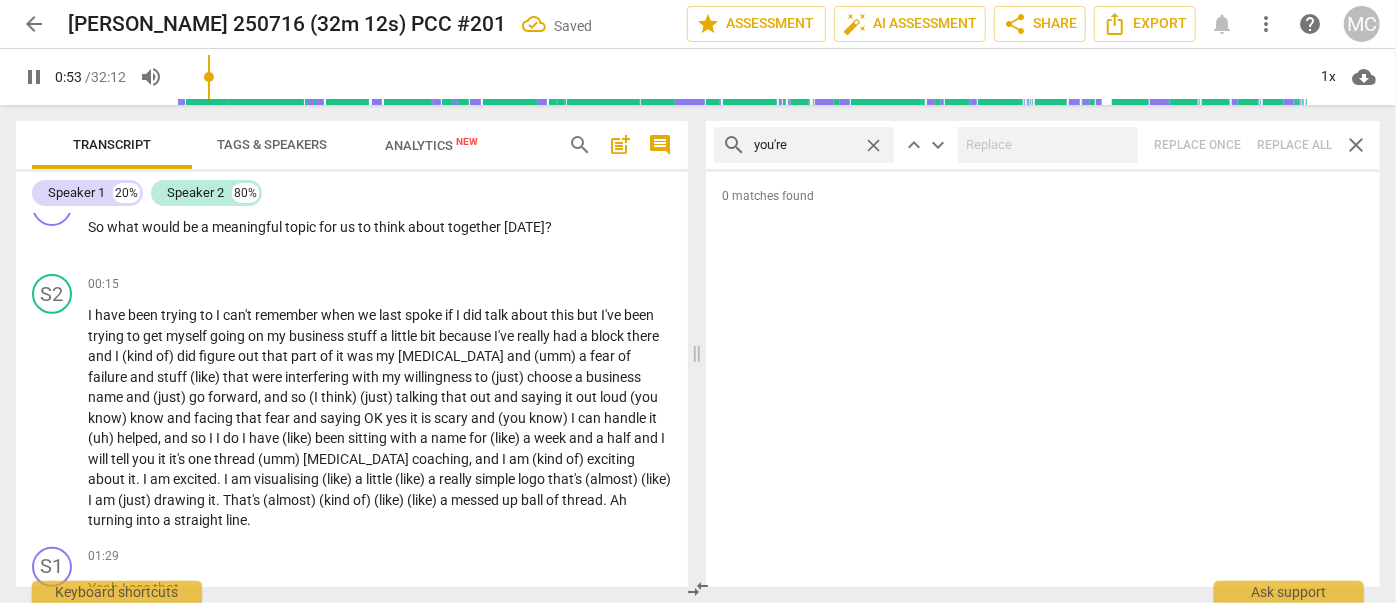 type on "53" 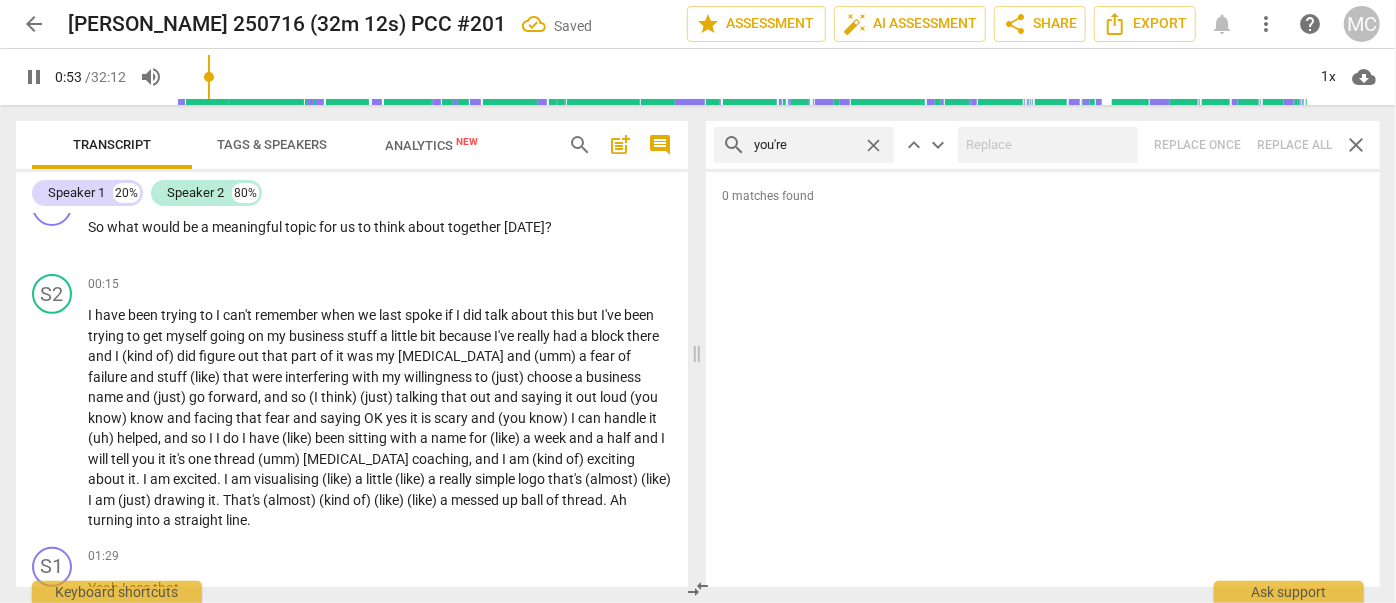 click on "close" at bounding box center (873, 145) 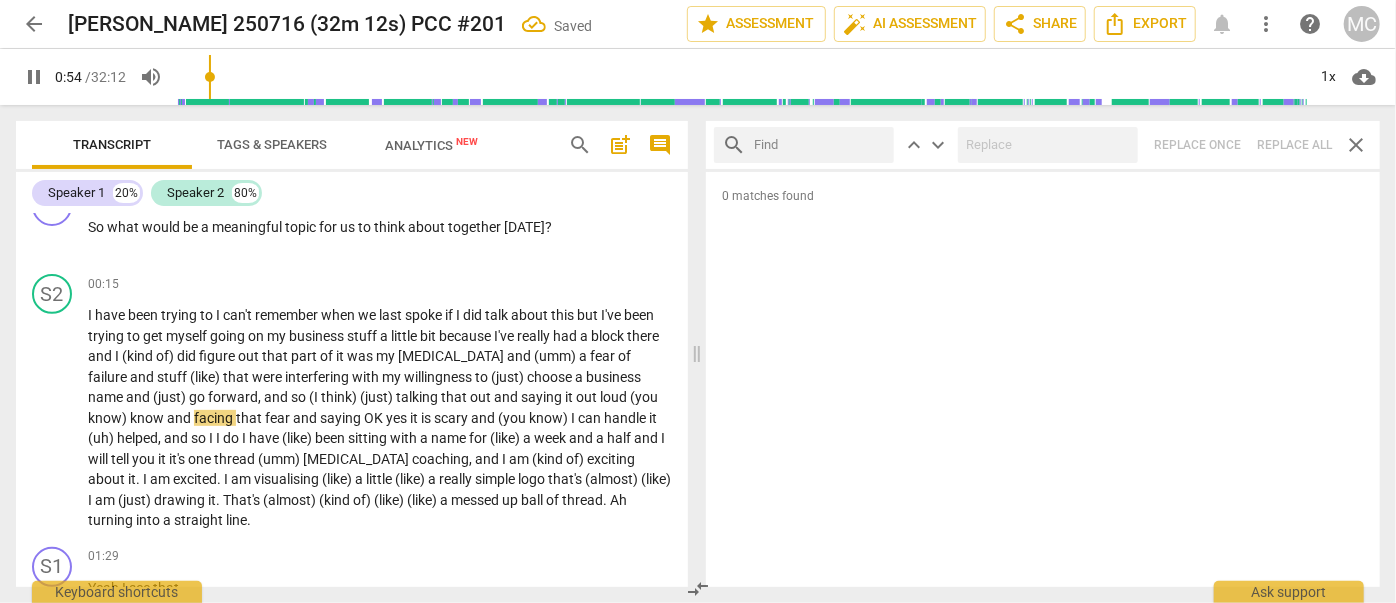 click at bounding box center (820, 145) 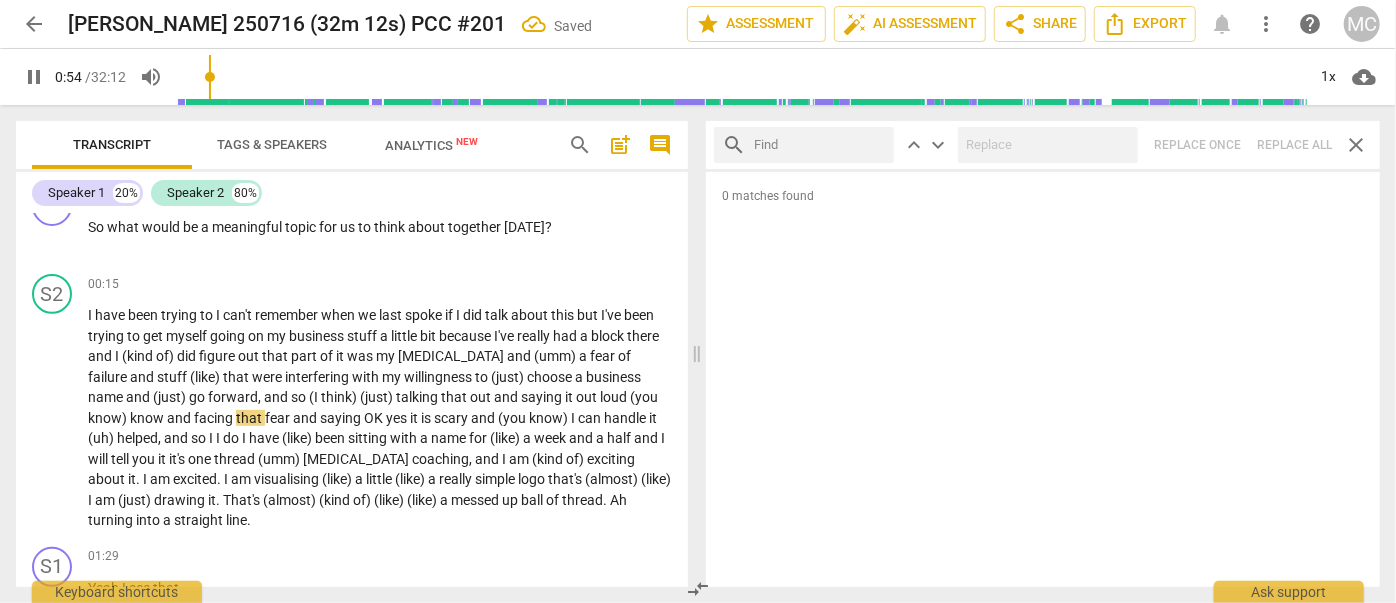 type on "55" 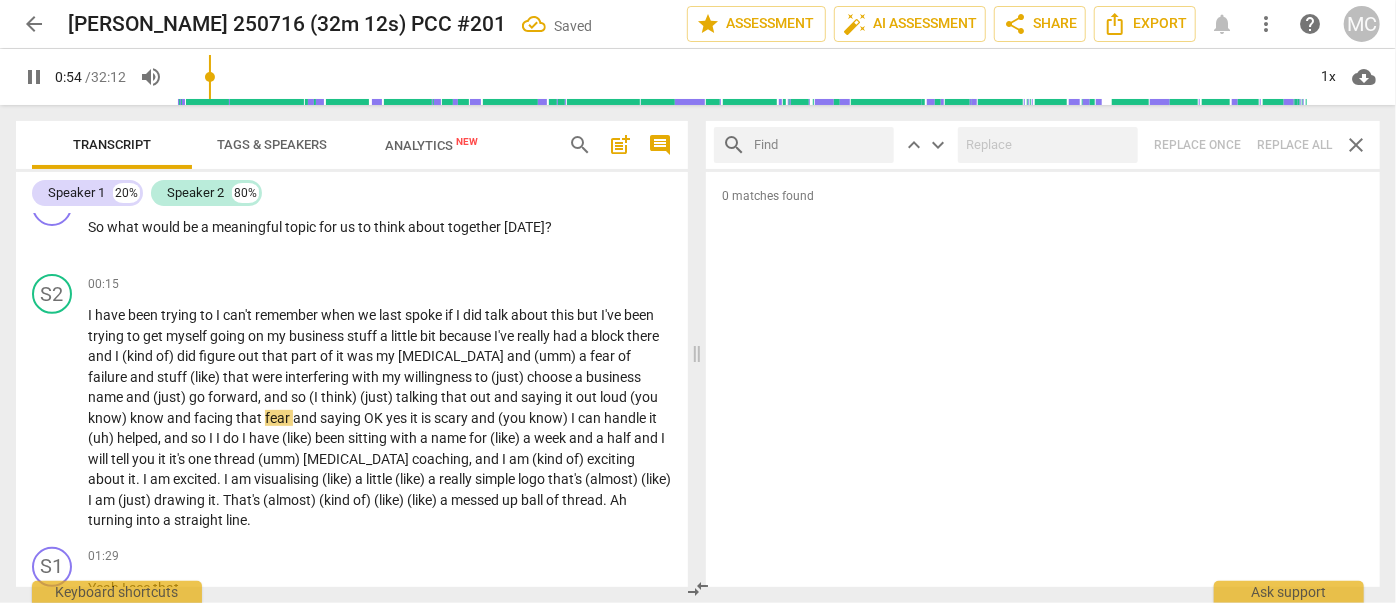 type on "w" 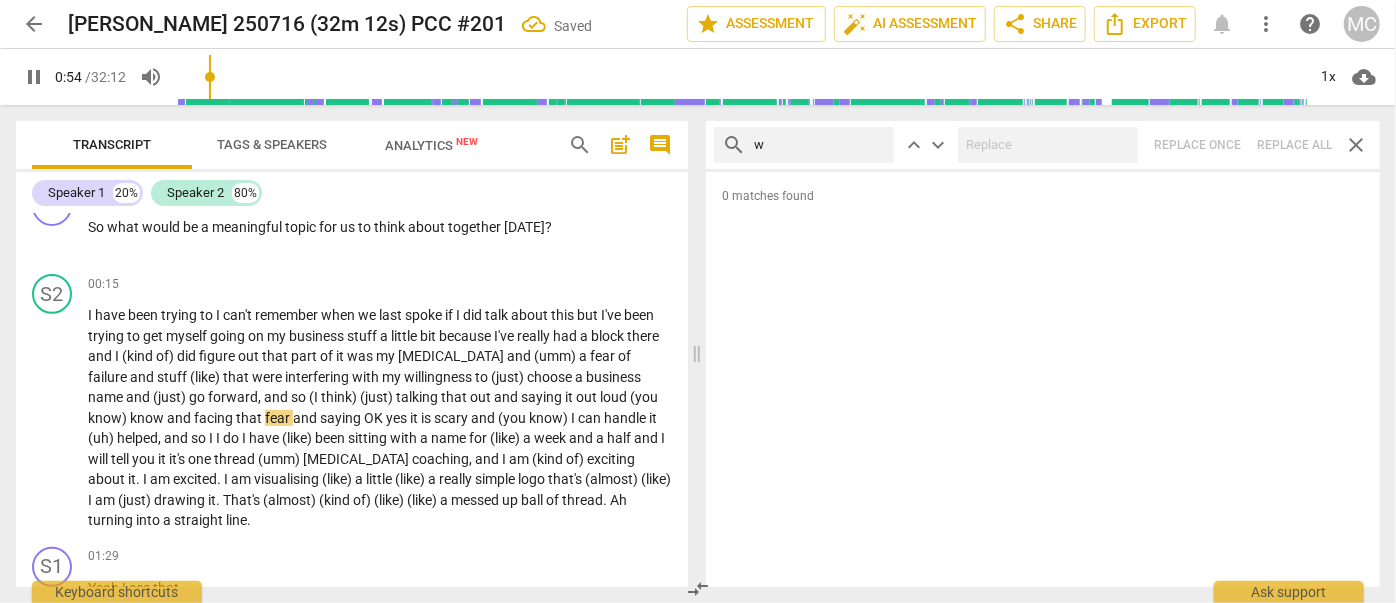 type on "55" 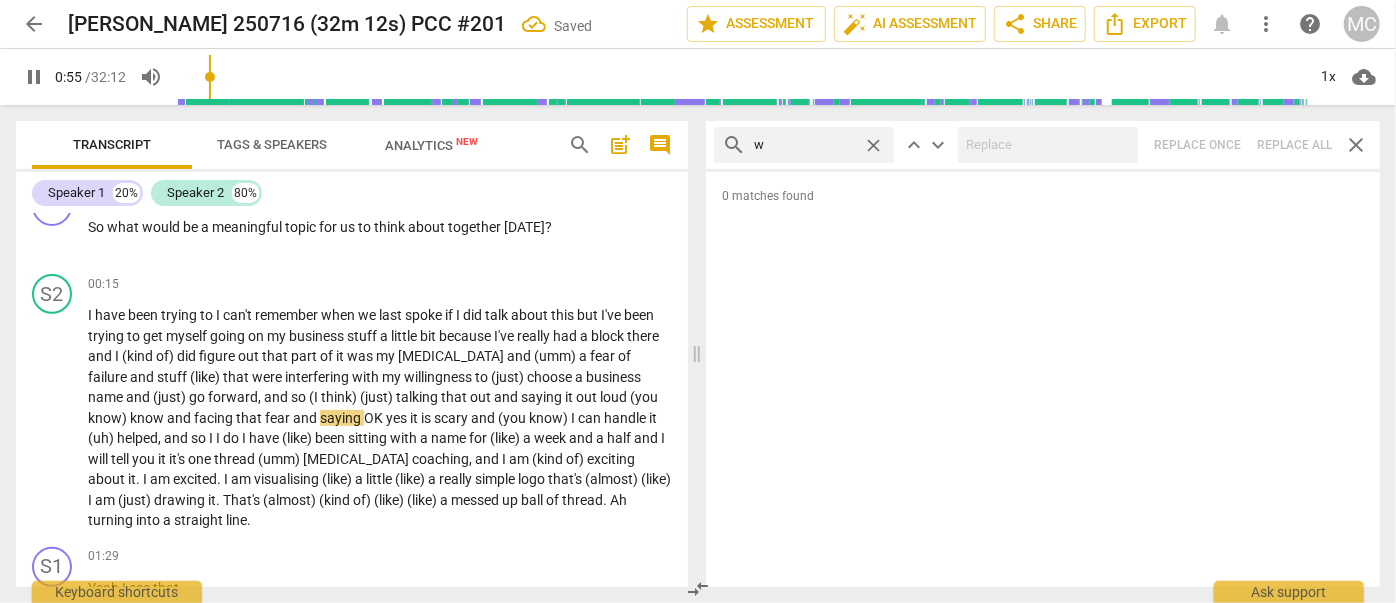 type on "we" 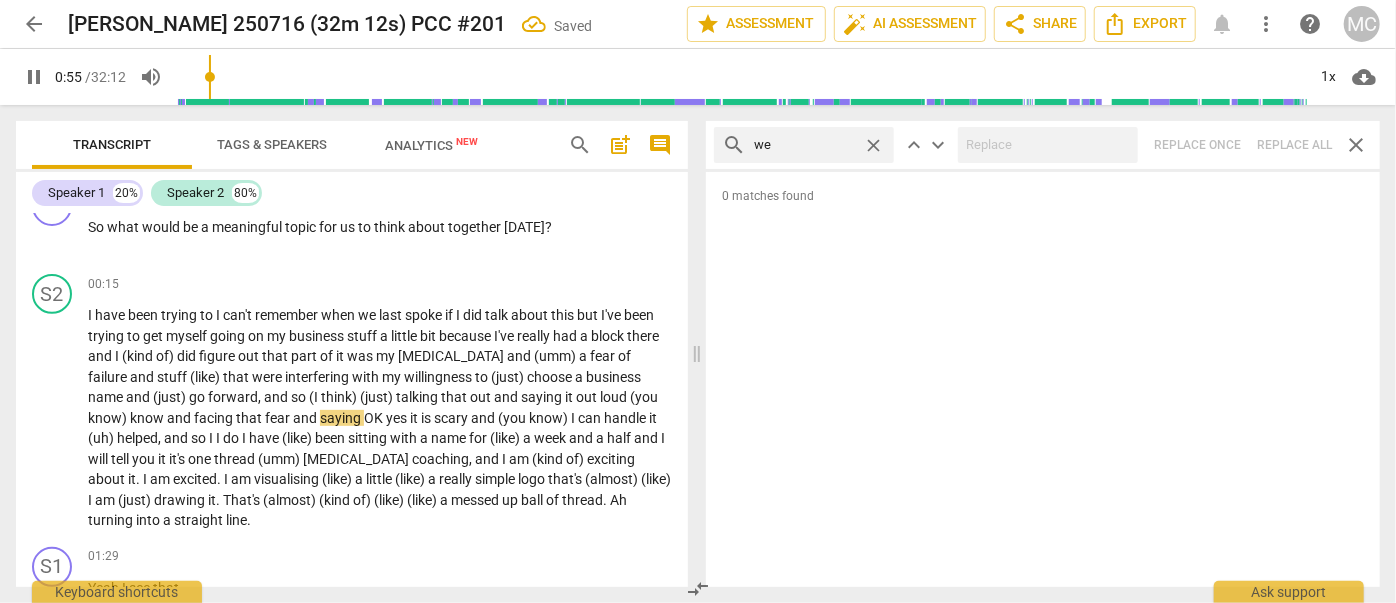 type on "55" 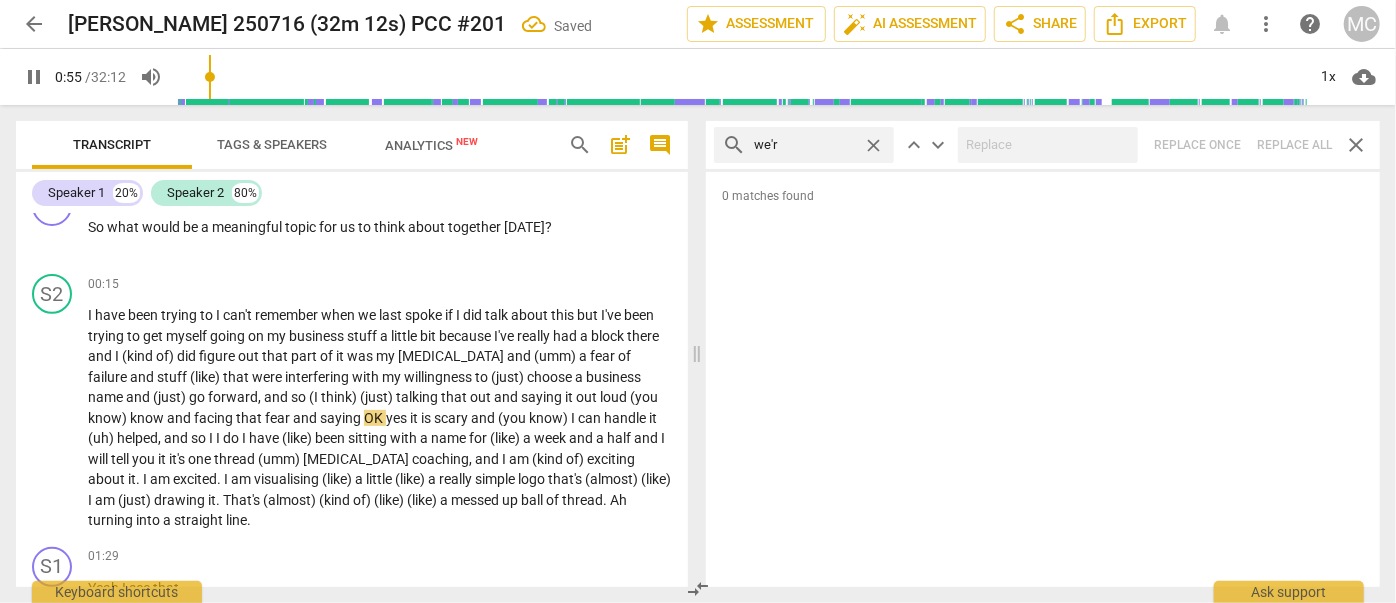 type on "we're" 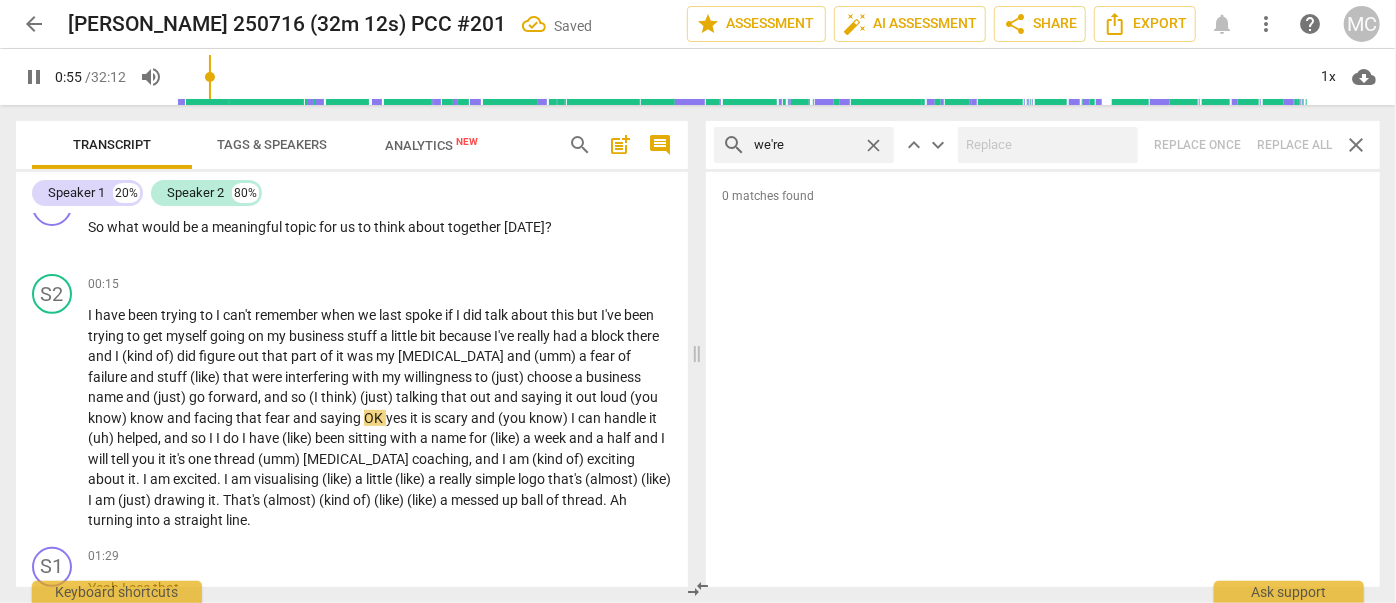 type on "56" 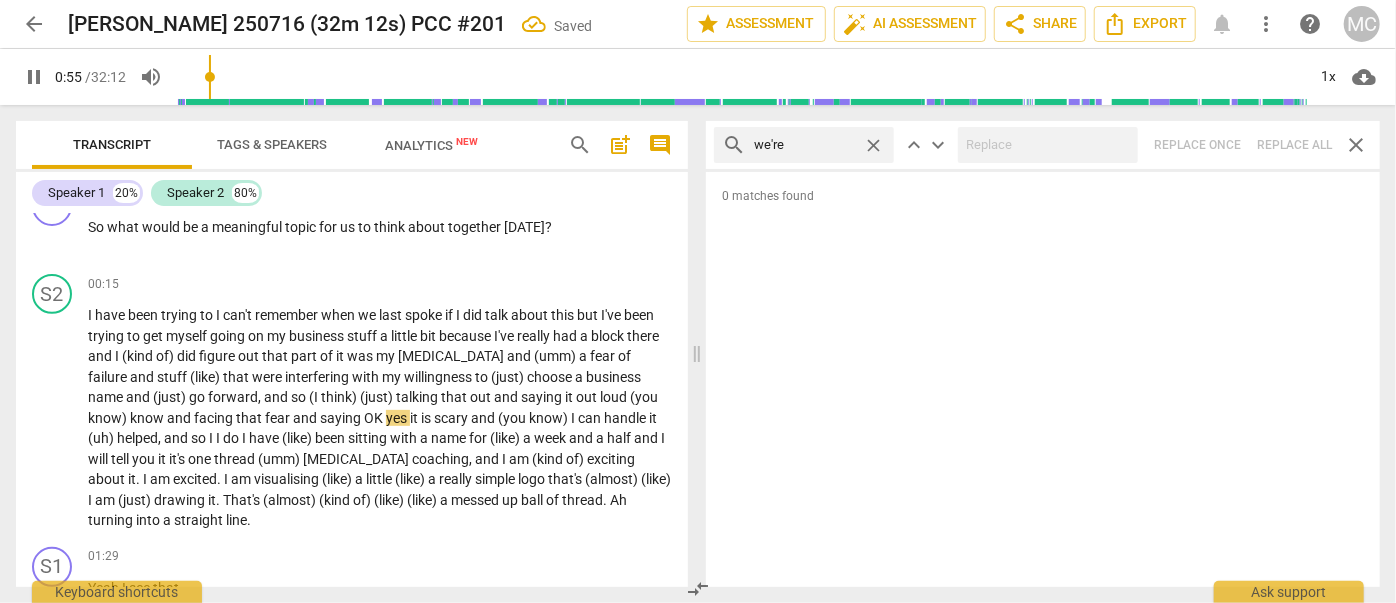 type on "we're" 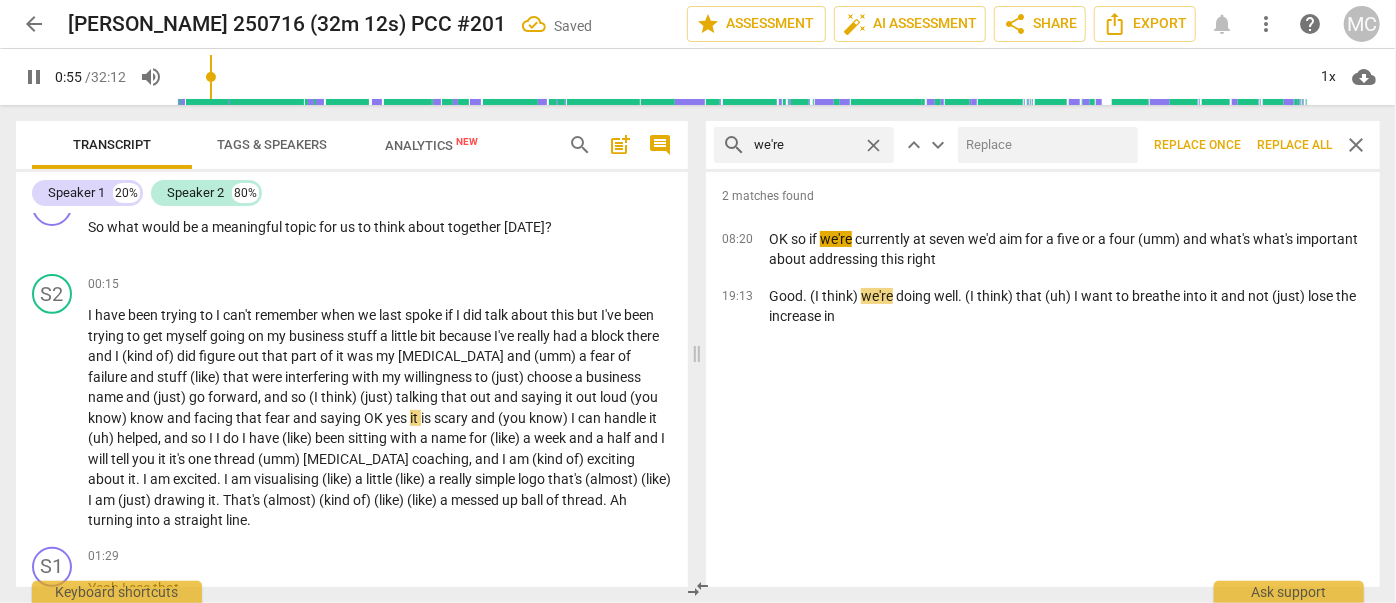 type on "56" 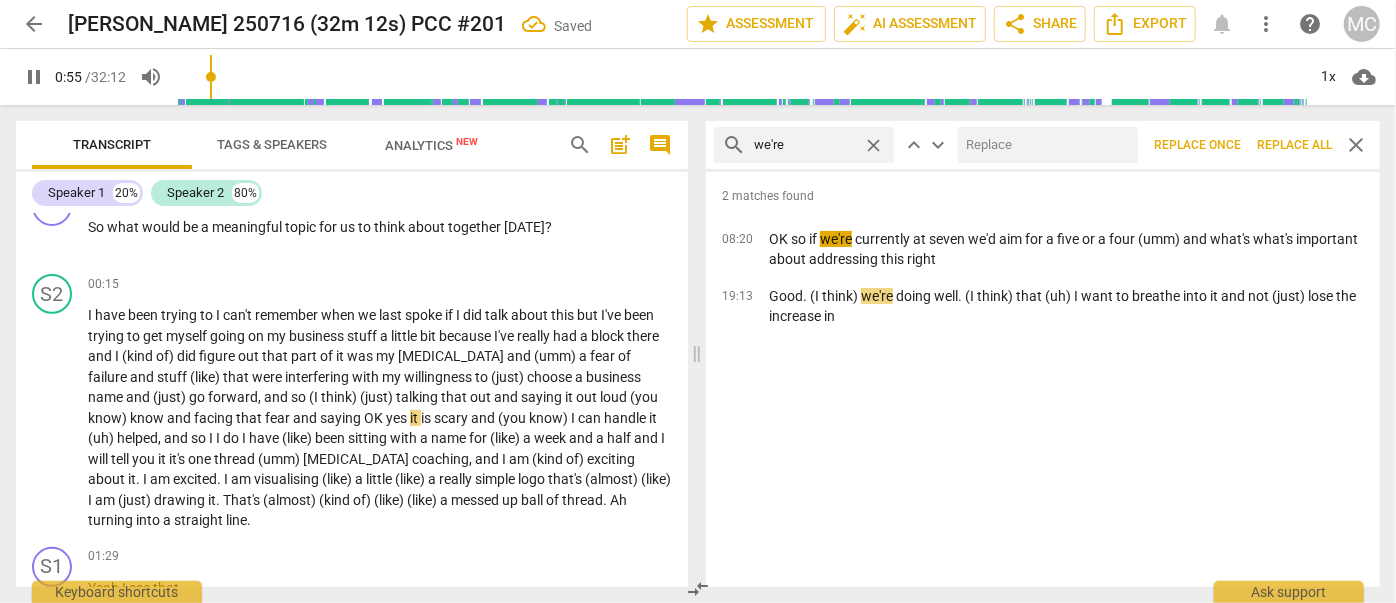 click at bounding box center (1044, 145) 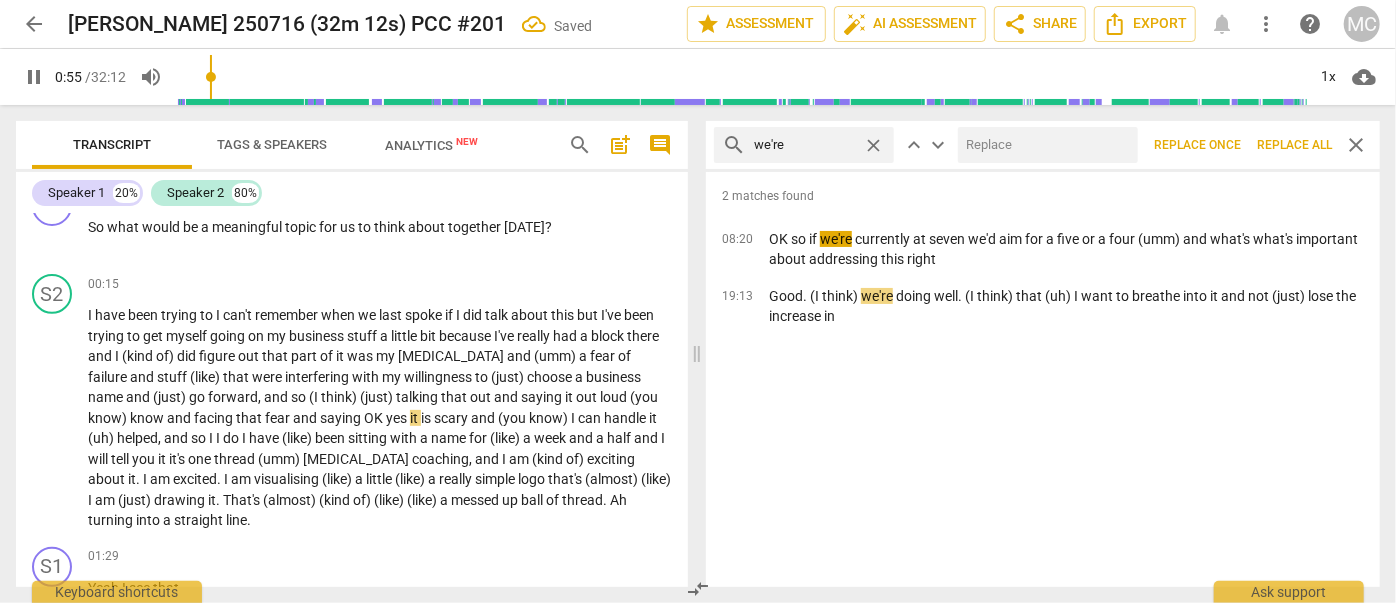 type on "w" 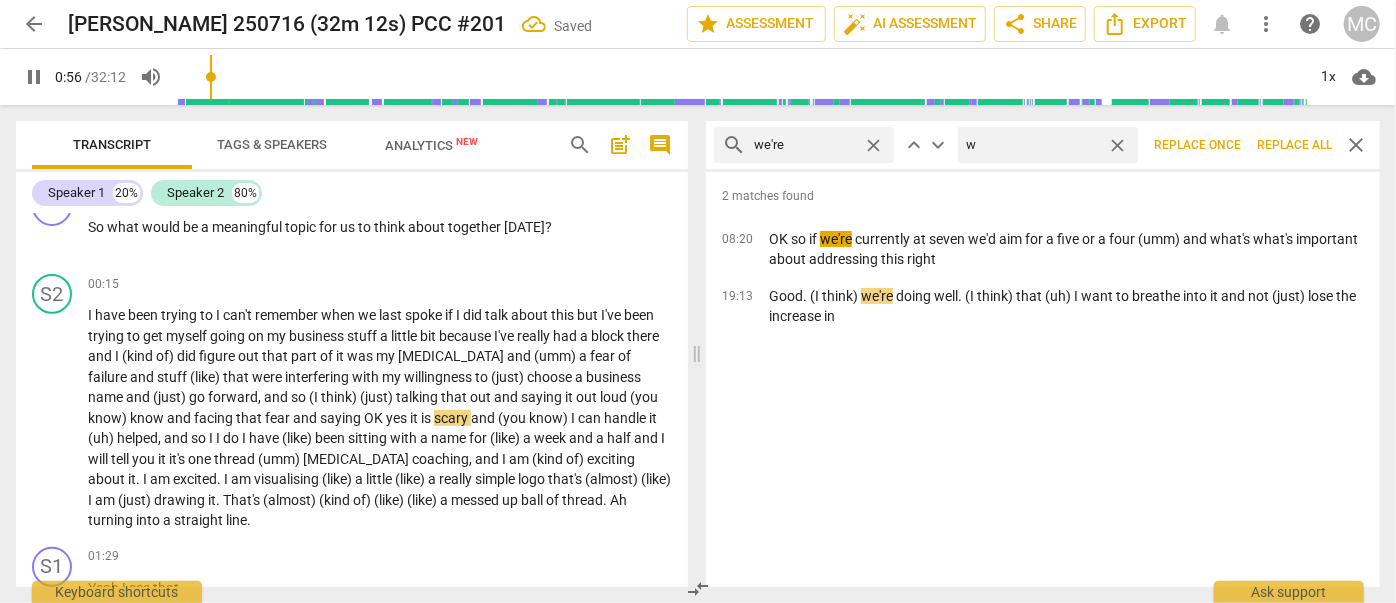 type on "56" 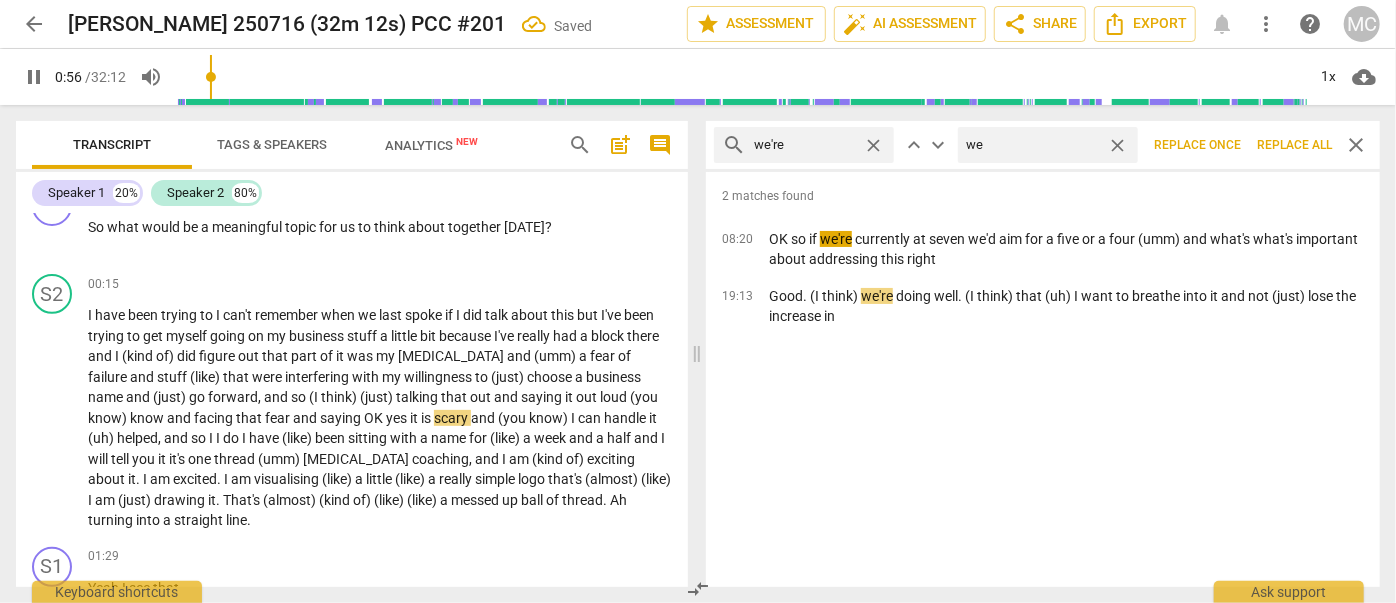 type on "we" 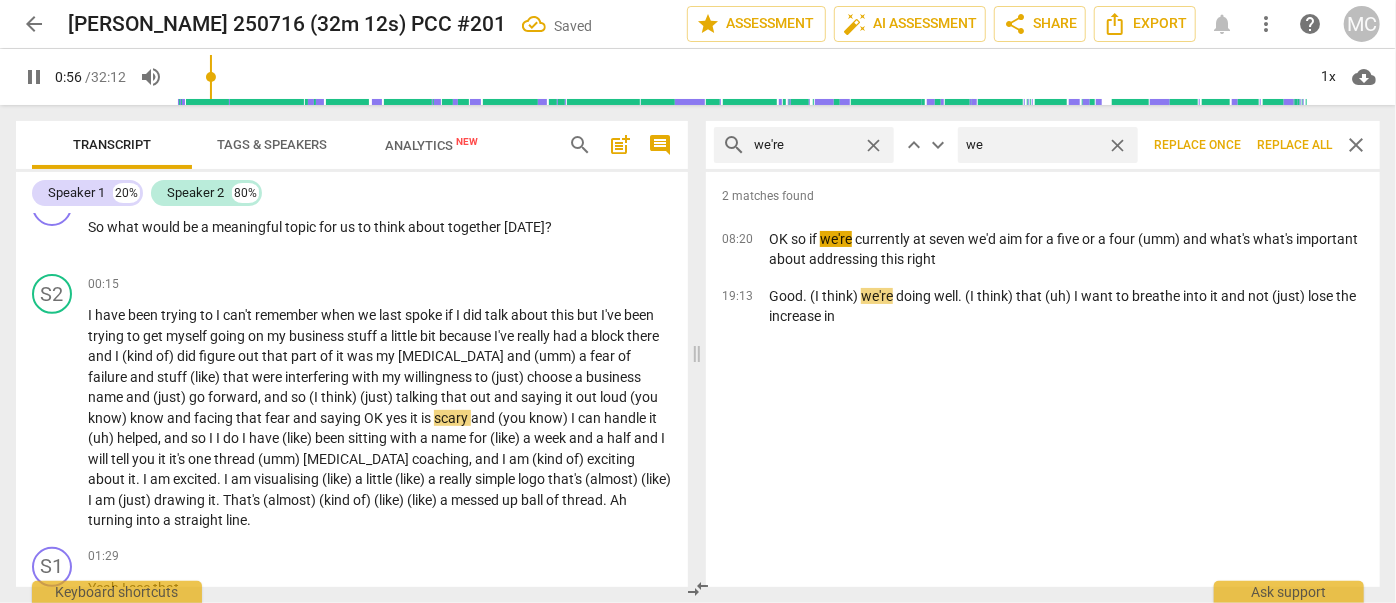 type on "57" 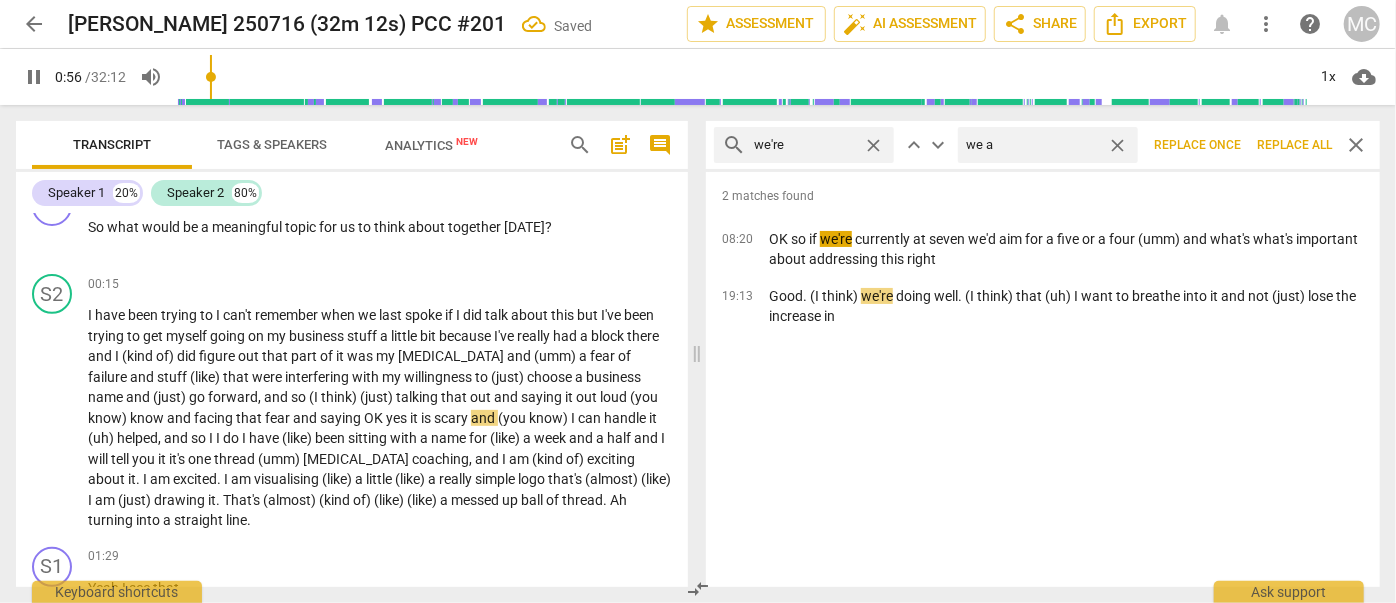 type on "we ar" 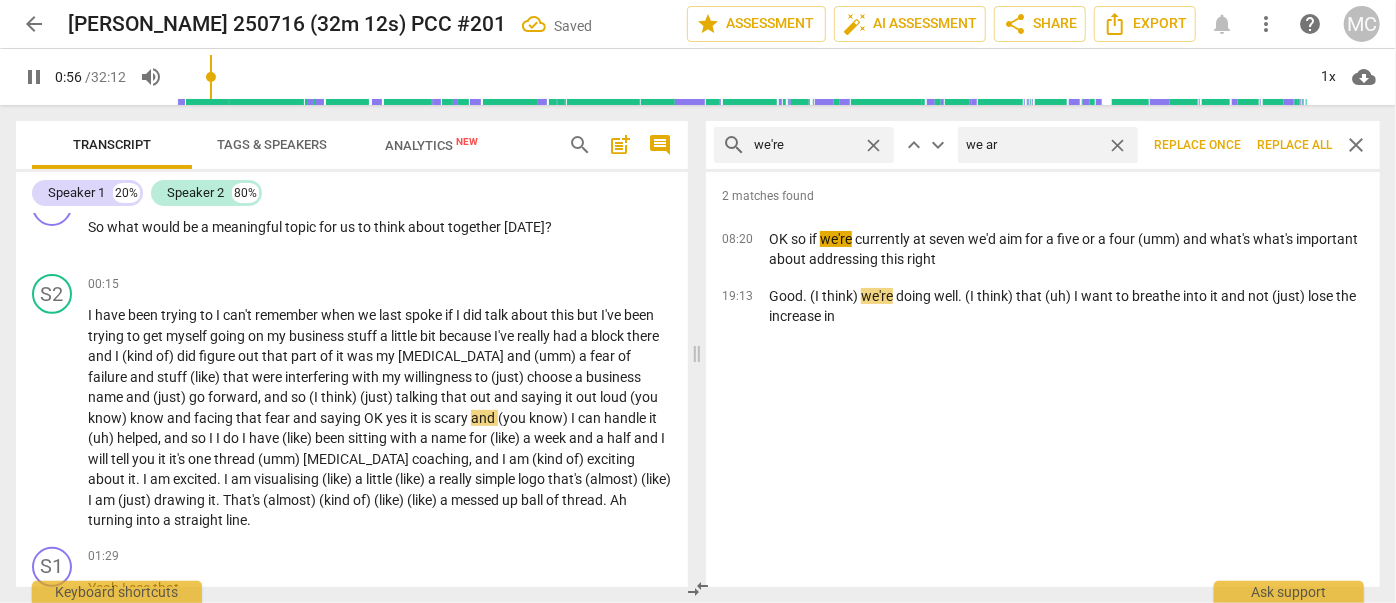 type on "57" 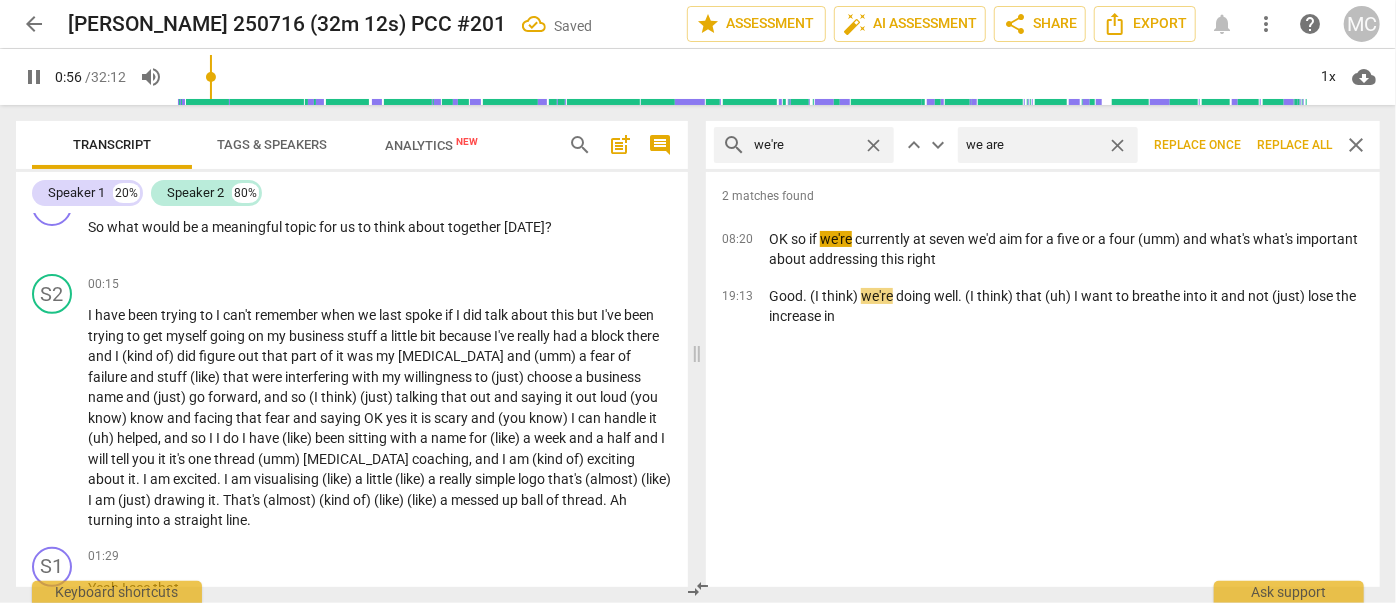 type on "57" 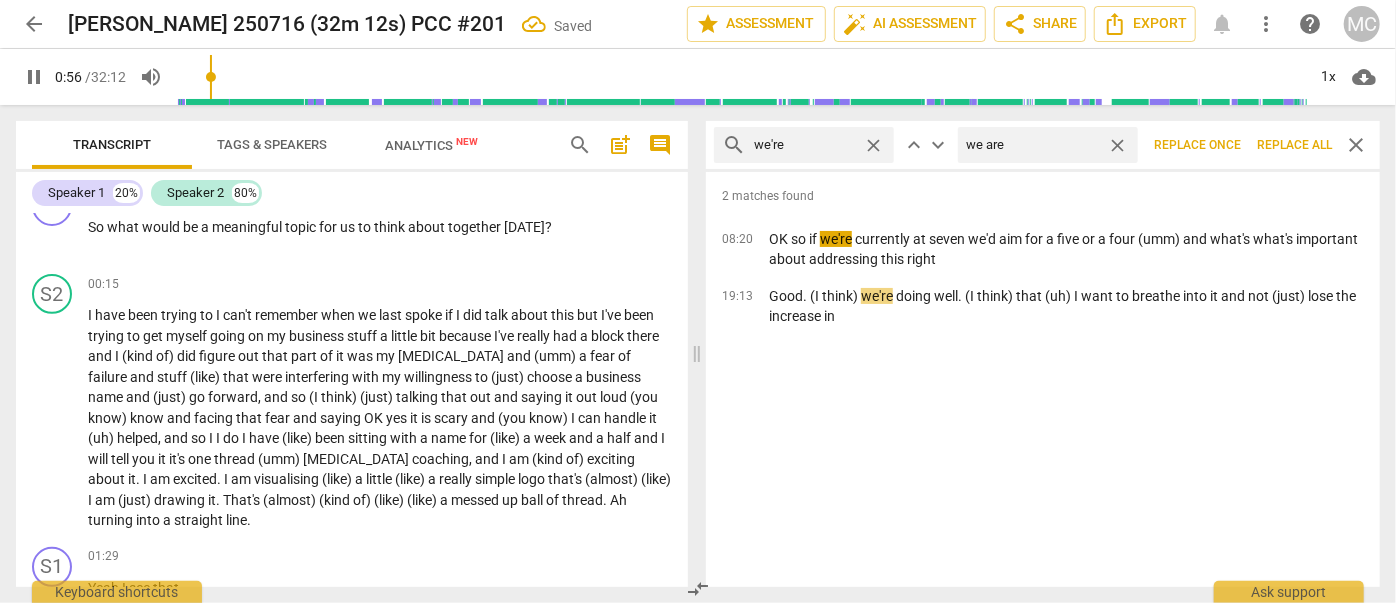 type 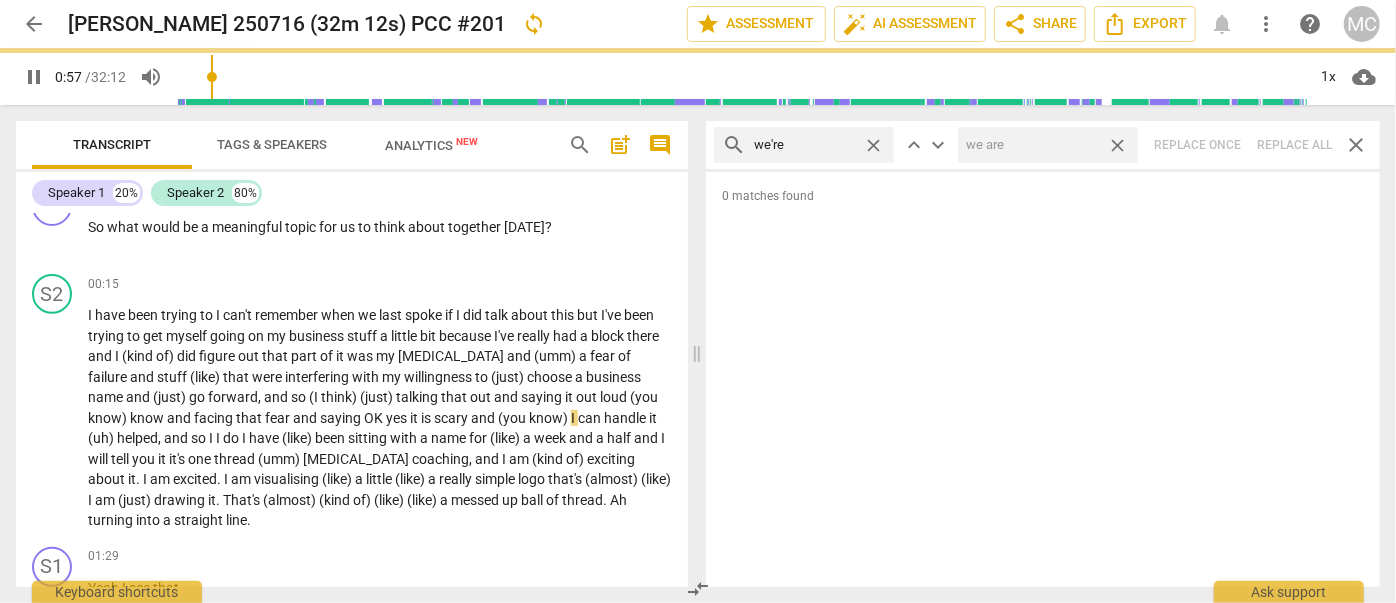 click on "close" at bounding box center [1117, 145] 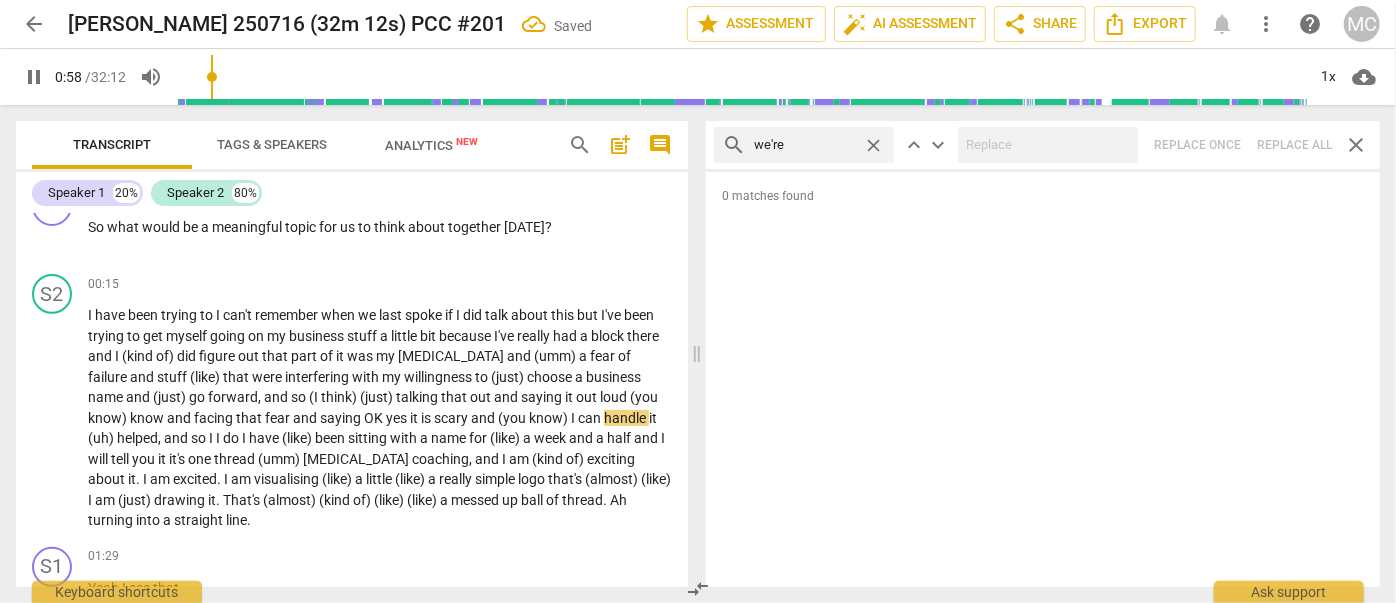 click on "close" at bounding box center (873, 145) 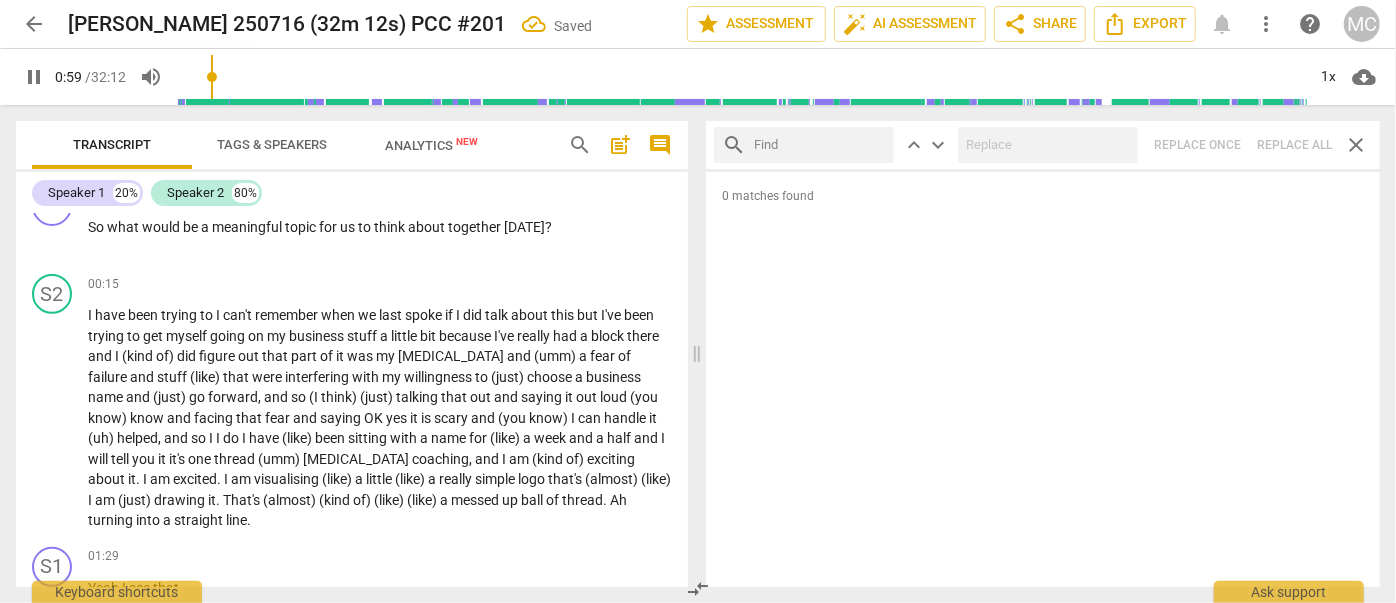 click at bounding box center (820, 145) 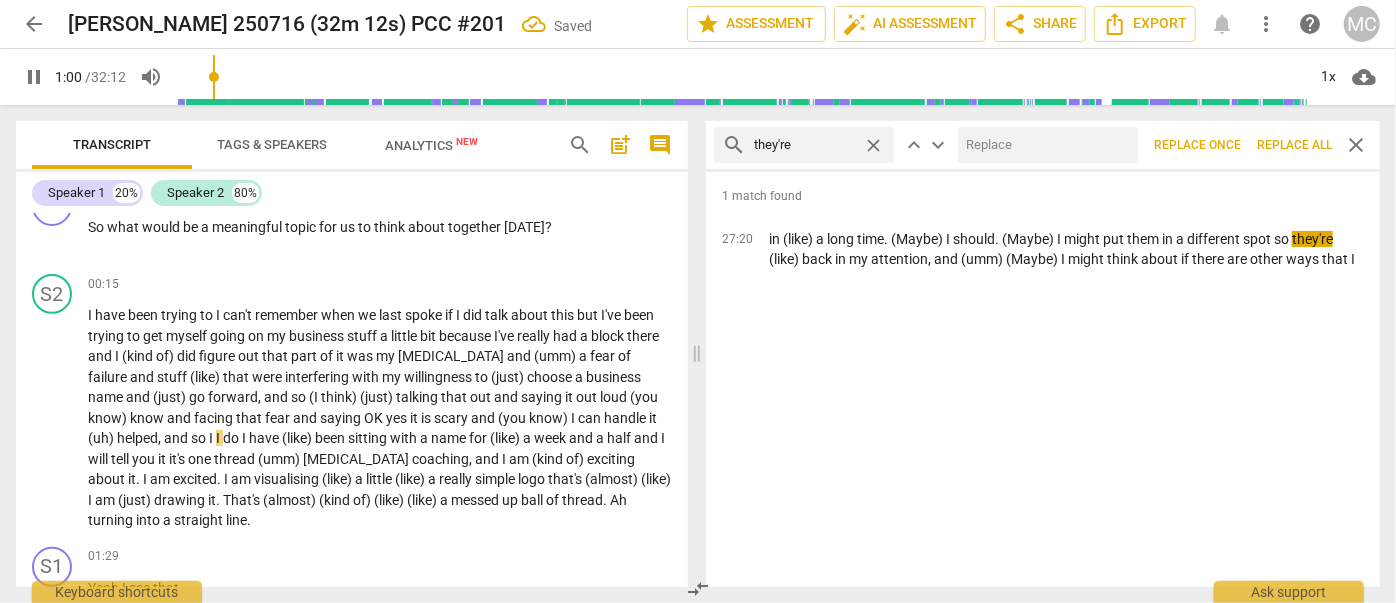 click at bounding box center (1044, 145) 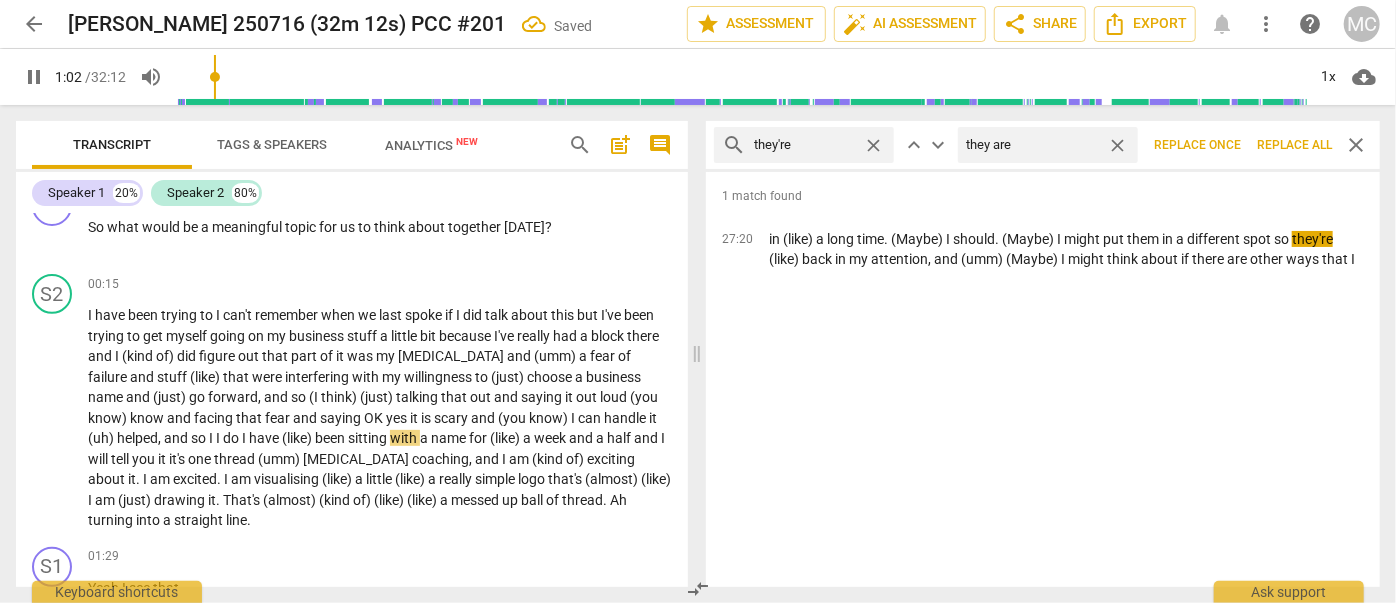 click on "Replace all" at bounding box center (1294, 145) 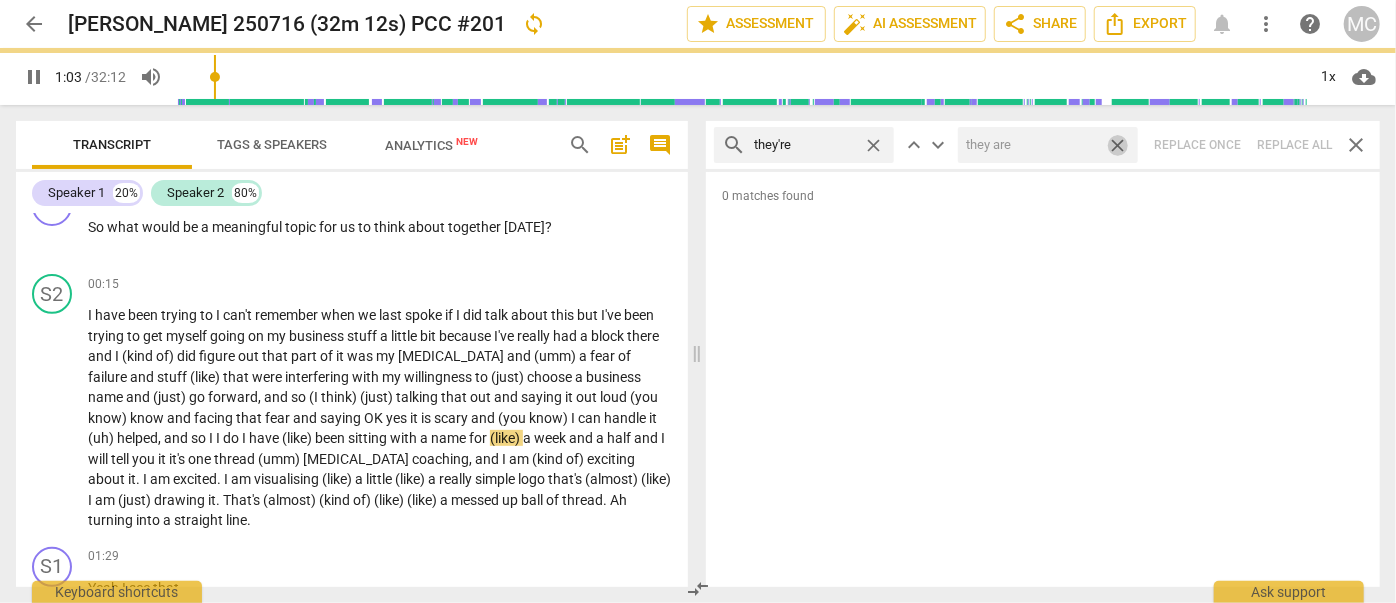 click on "close" at bounding box center [1117, 145] 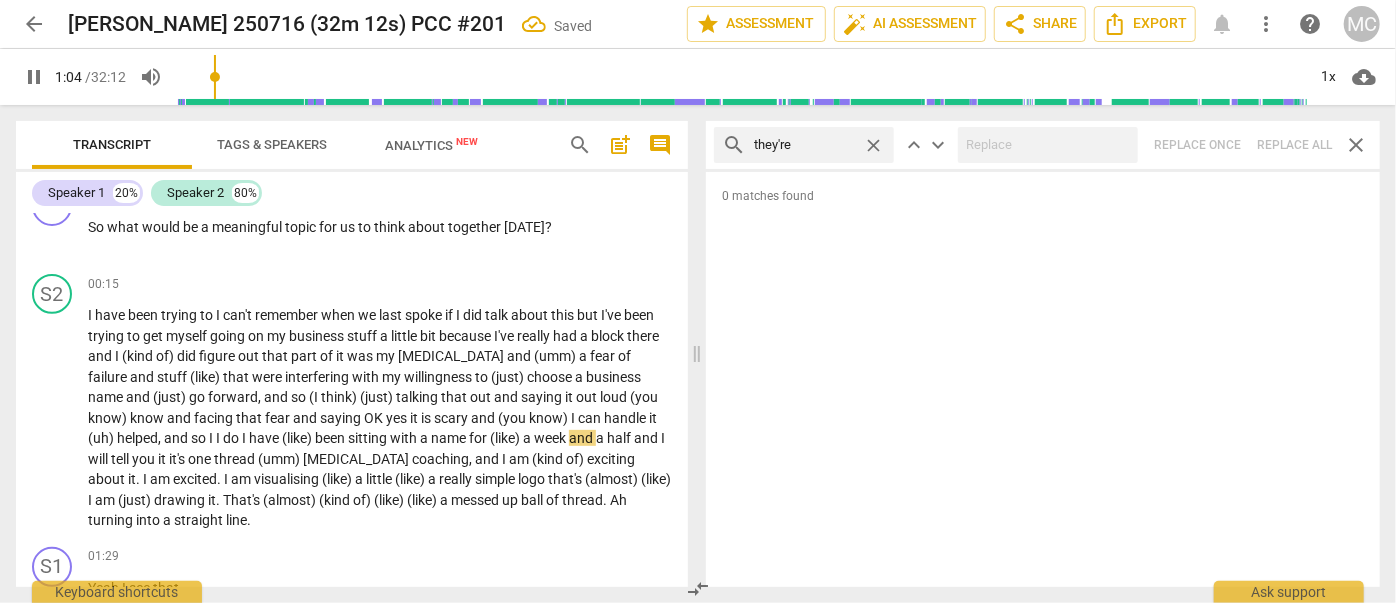 click on "close" at bounding box center [873, 145] 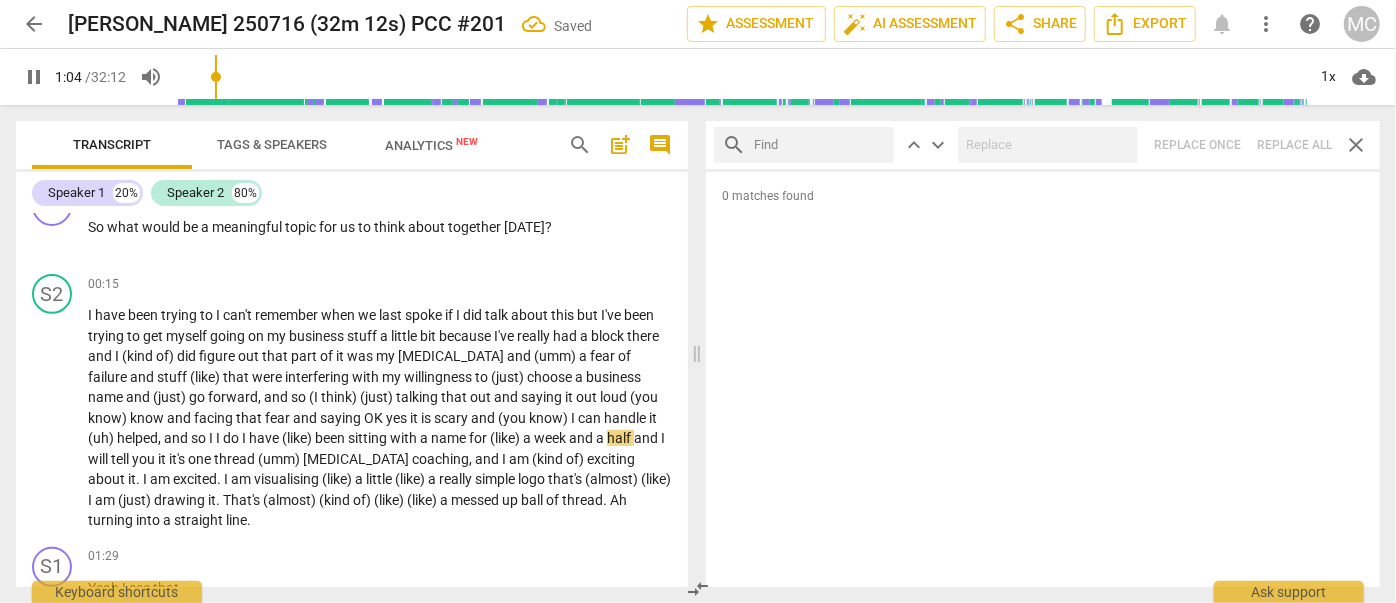 click at bounding box center (820, 145) 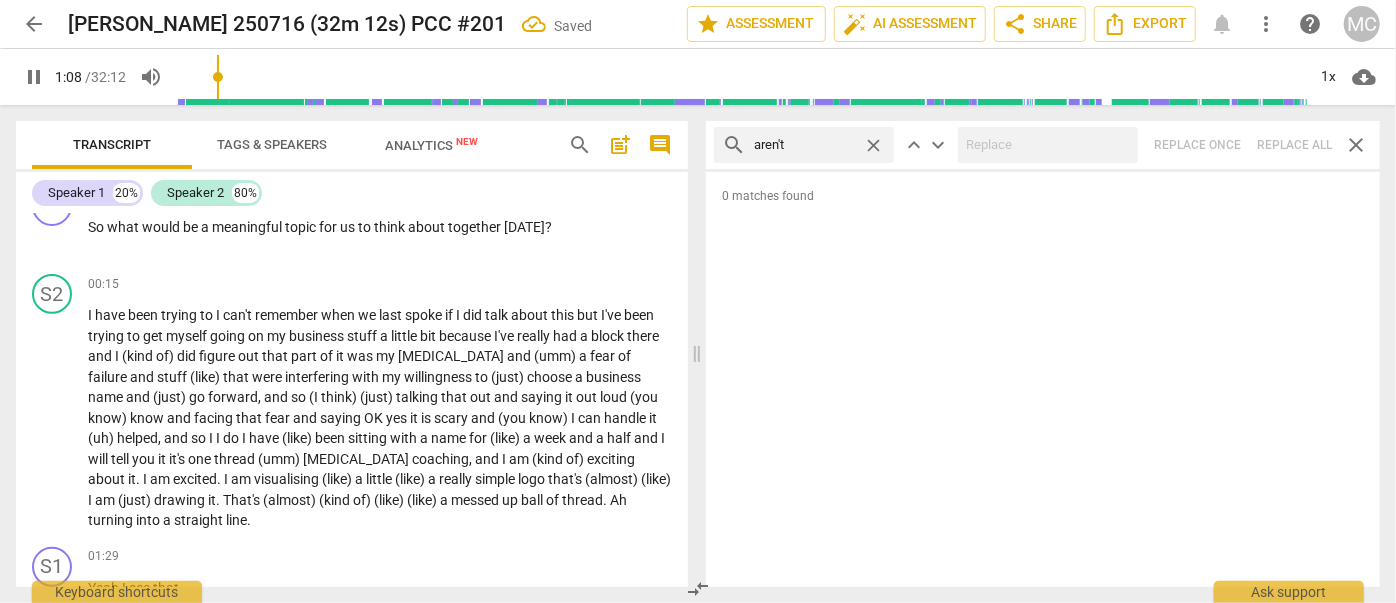 click on "search aren't close keyboard_arrow_up keyboard_arrow_down Replace once Replace all close" at bounding box center (1043, 145) 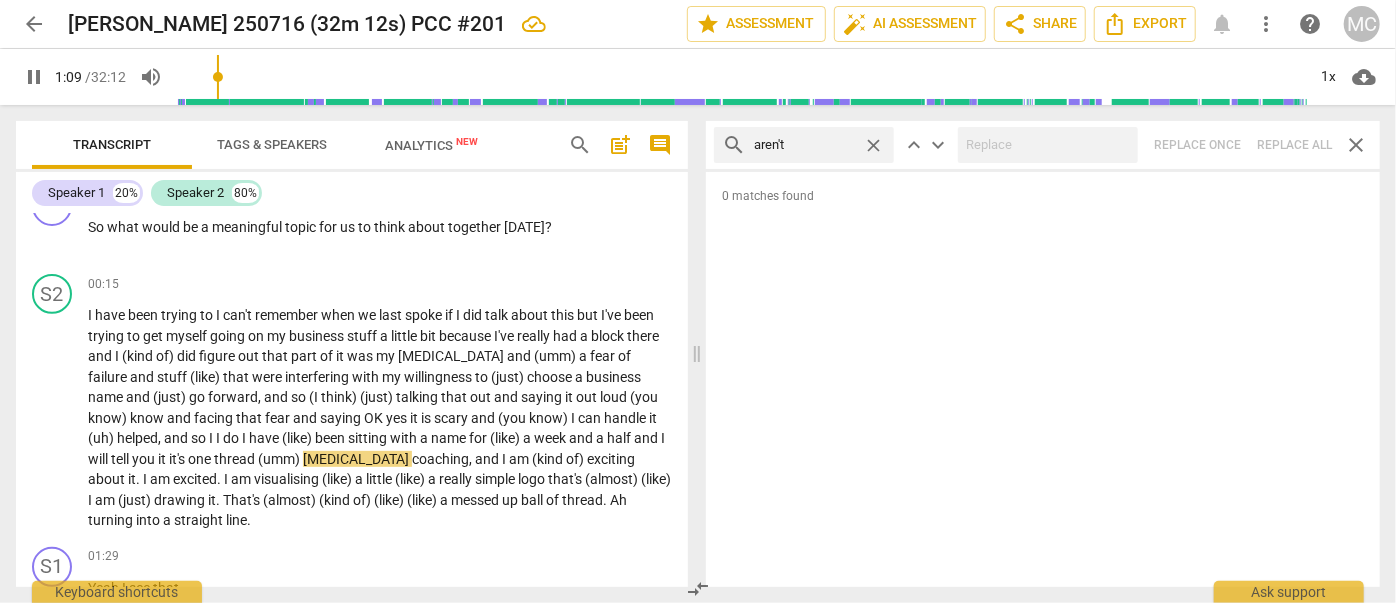 click on "close" at bounding box center (873, 145) 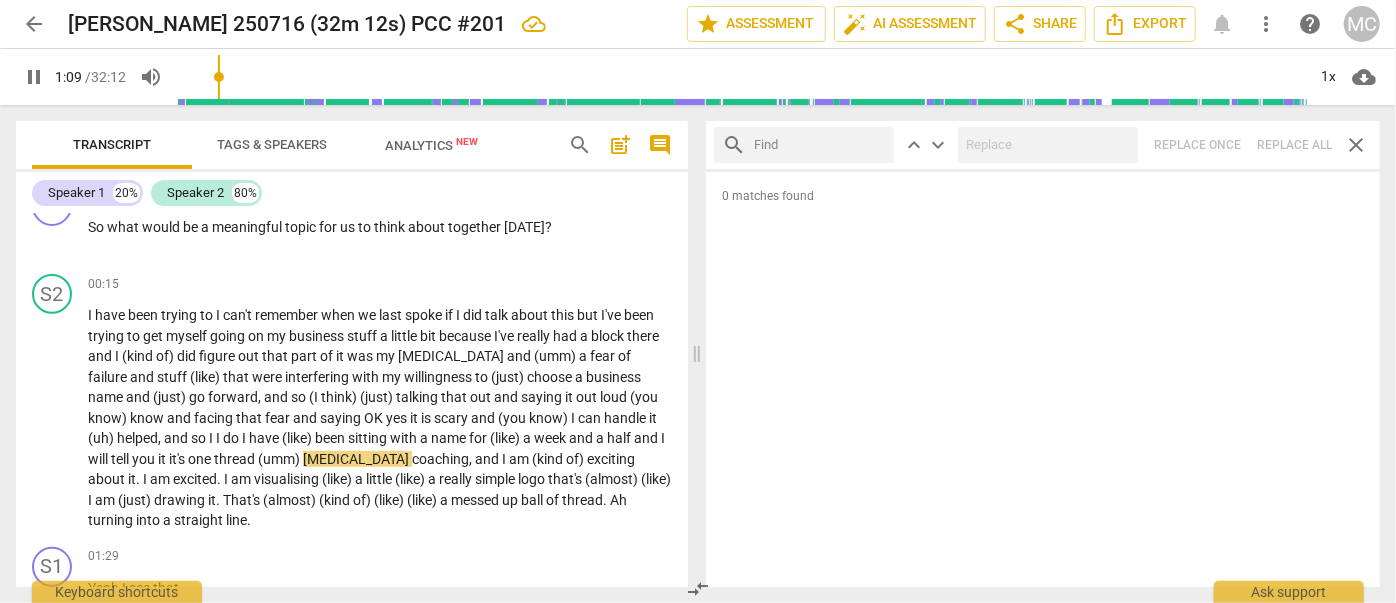 click at bounding box center [820, 145] 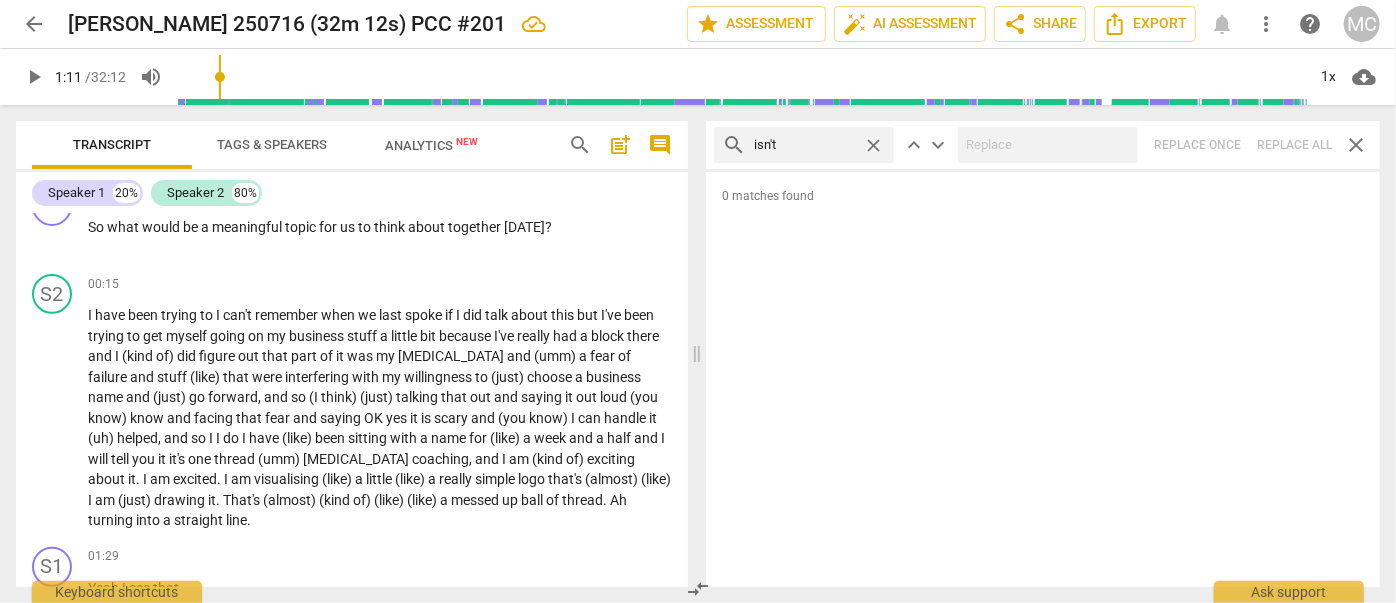 click on "search isn't close keyboard_arrow_up keyboard_arrow_down Replace once Replace all close" at bounding box center [1043, 145] 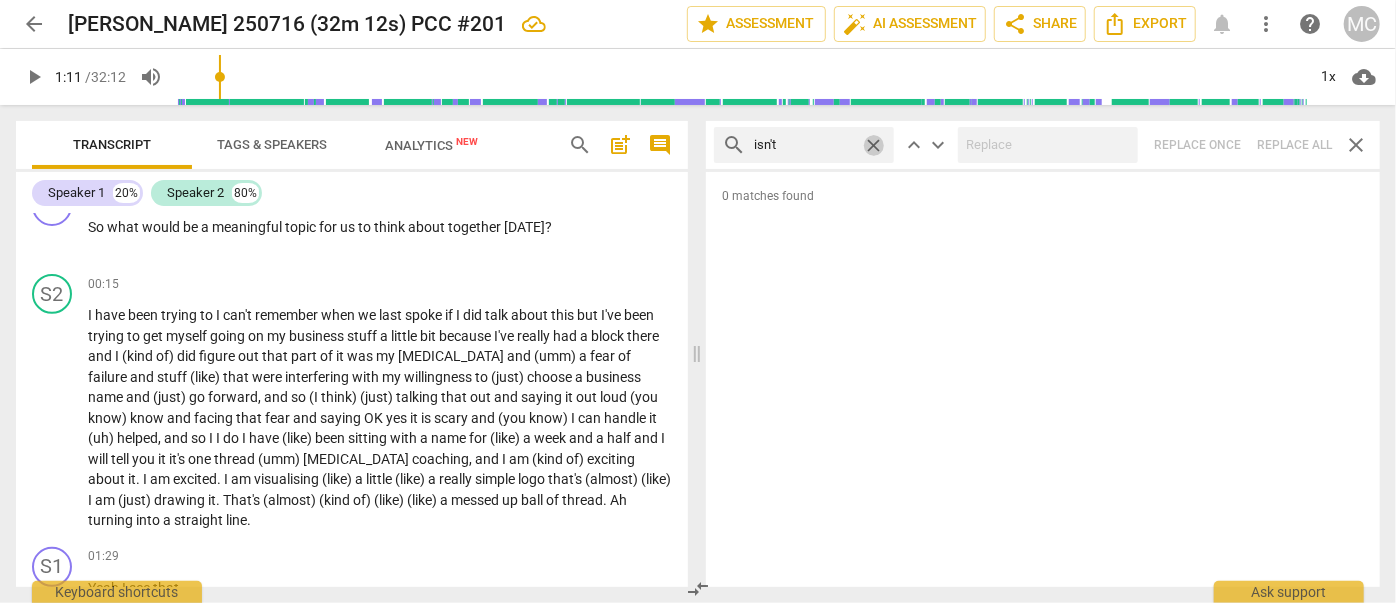 click on "close" at bounding box center [873, 145] 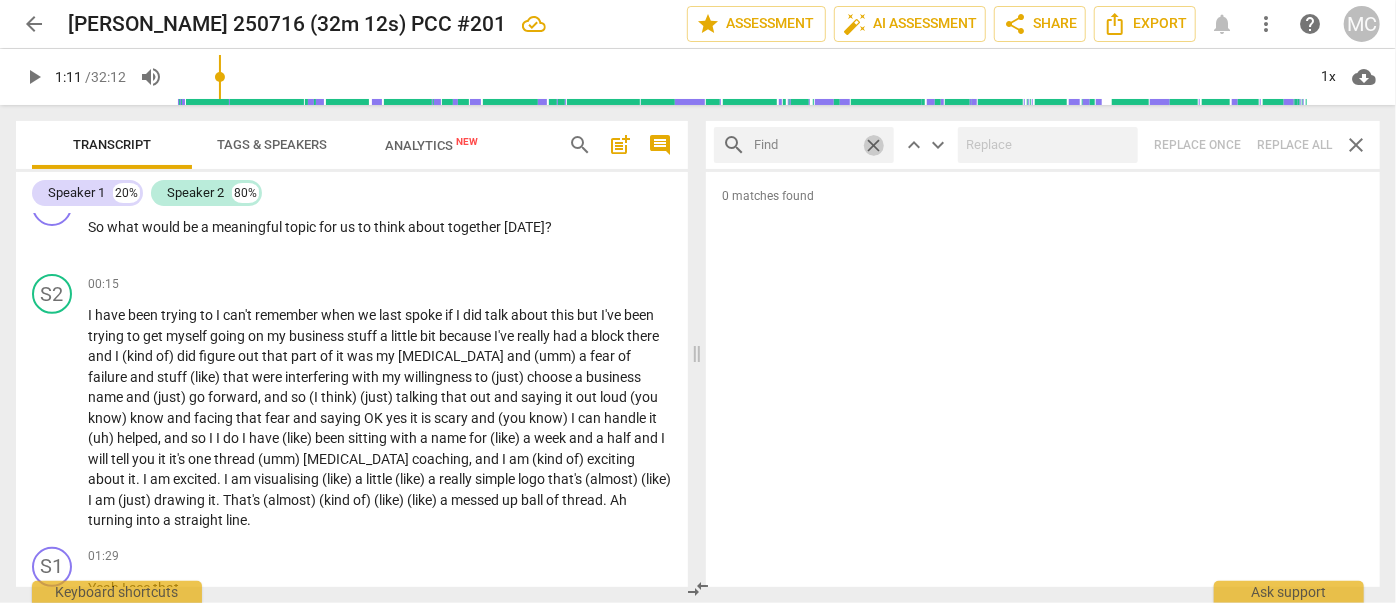 click at bounding box center [804, 145] 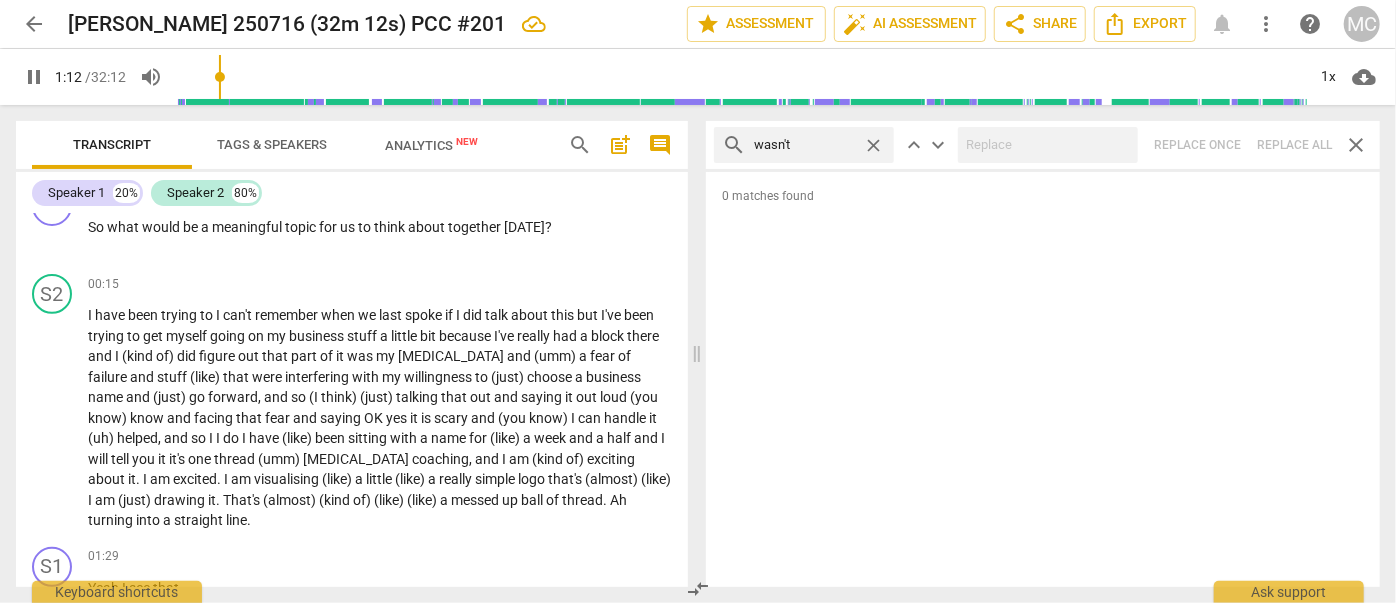 click on "search wasn't close keyboard_arrow_up keyboard_arrow_down Replace once Replace all close" at bounding box center [1043, 145] 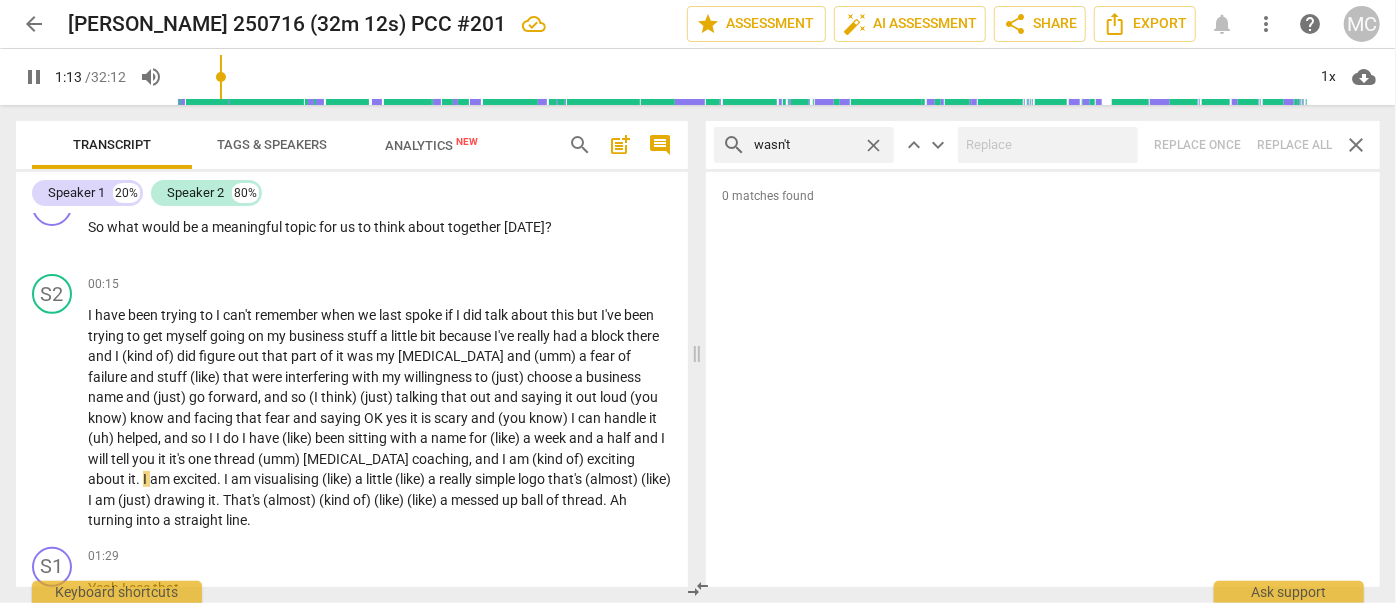 click on "close" at bounding box center [873, 145] 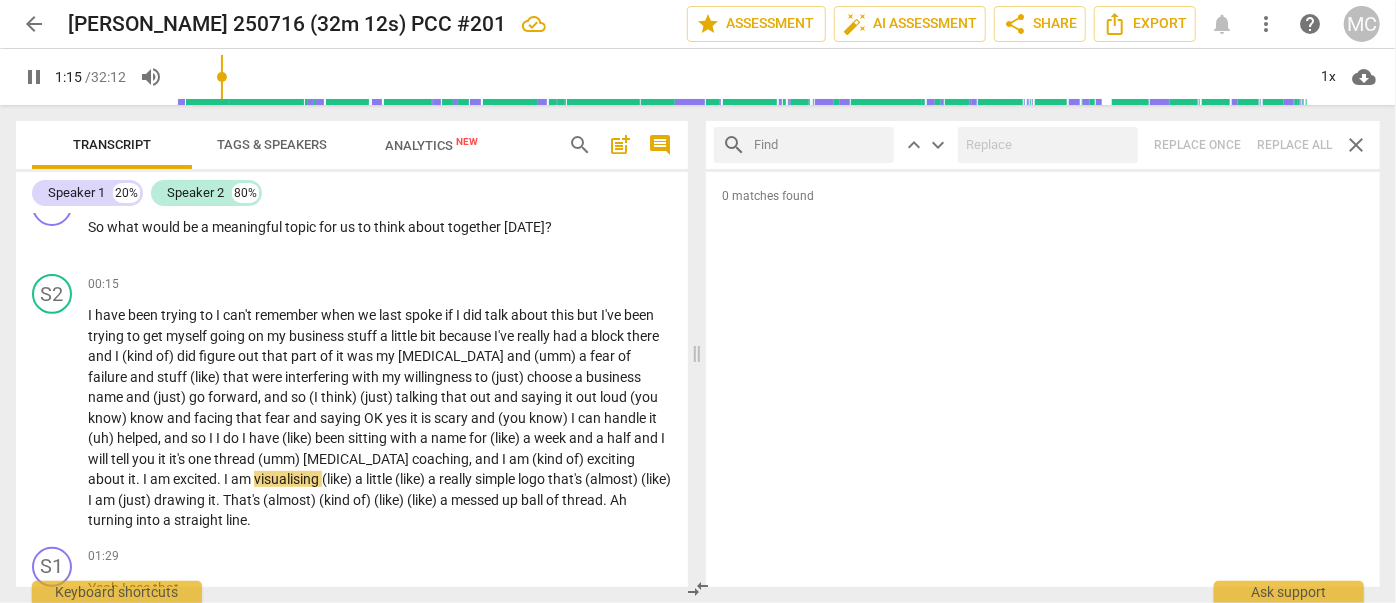 click at bounding box center [820, 145] 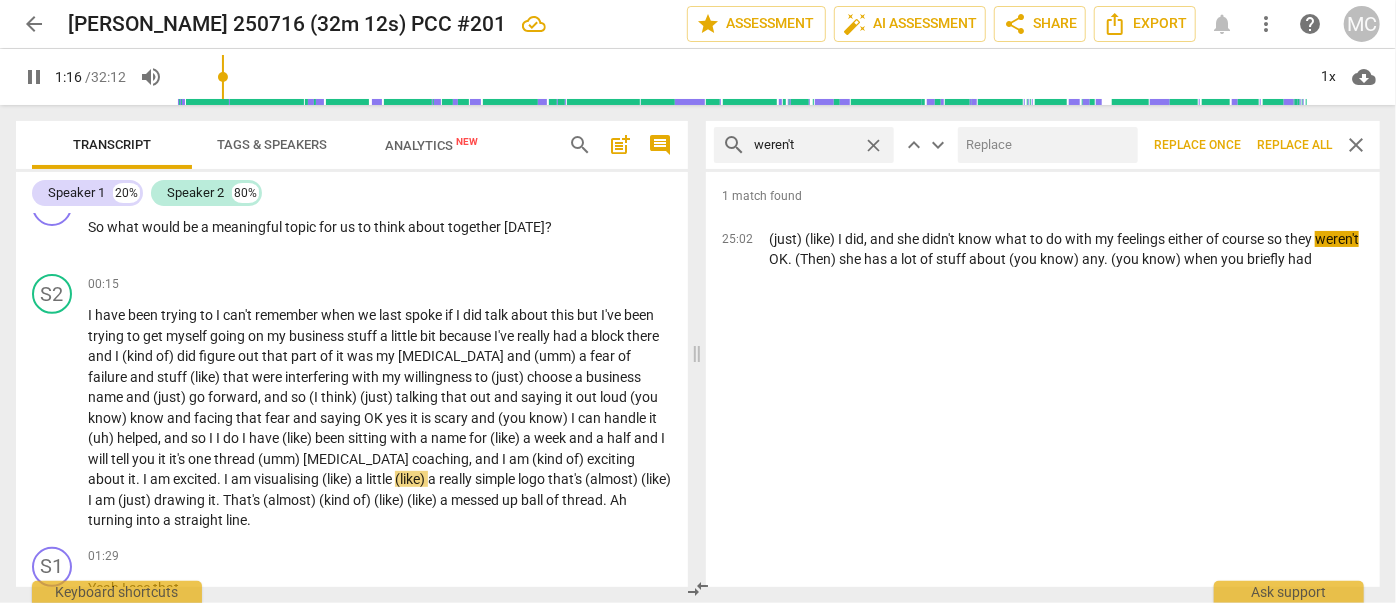 click at bounding box center (1044, 145) 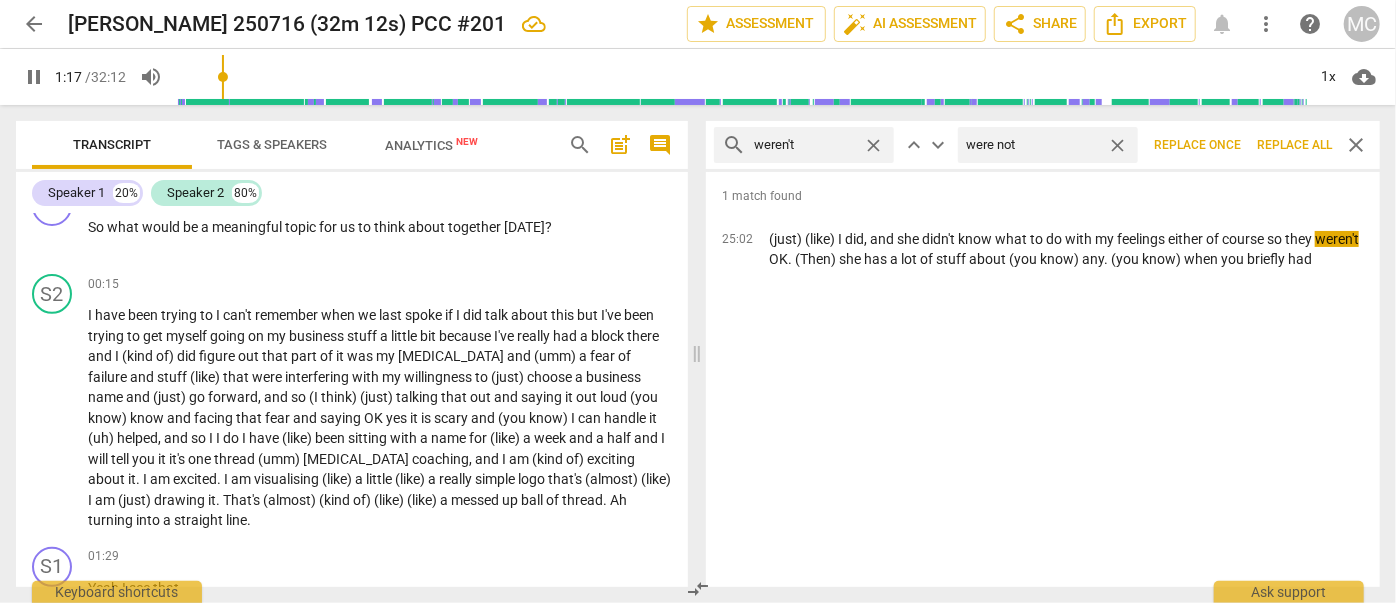 click on "Replace all" at bounding box center (1294, 145) 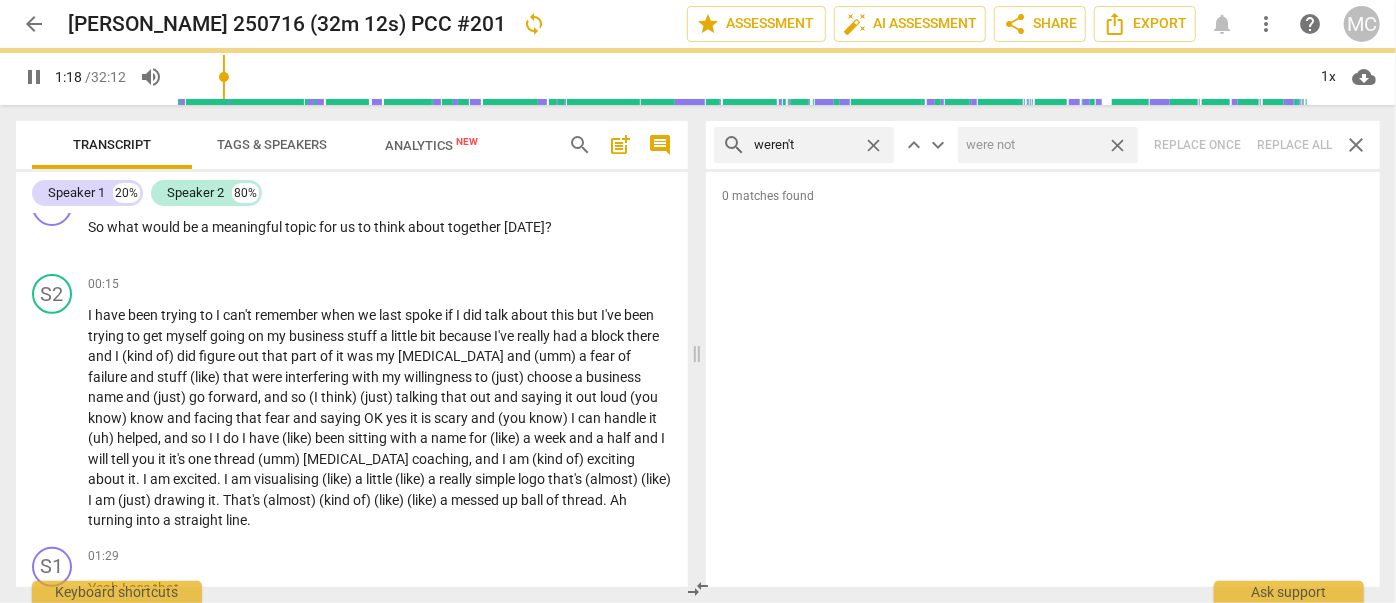 click on "close" at bounding box center (1117, 145) 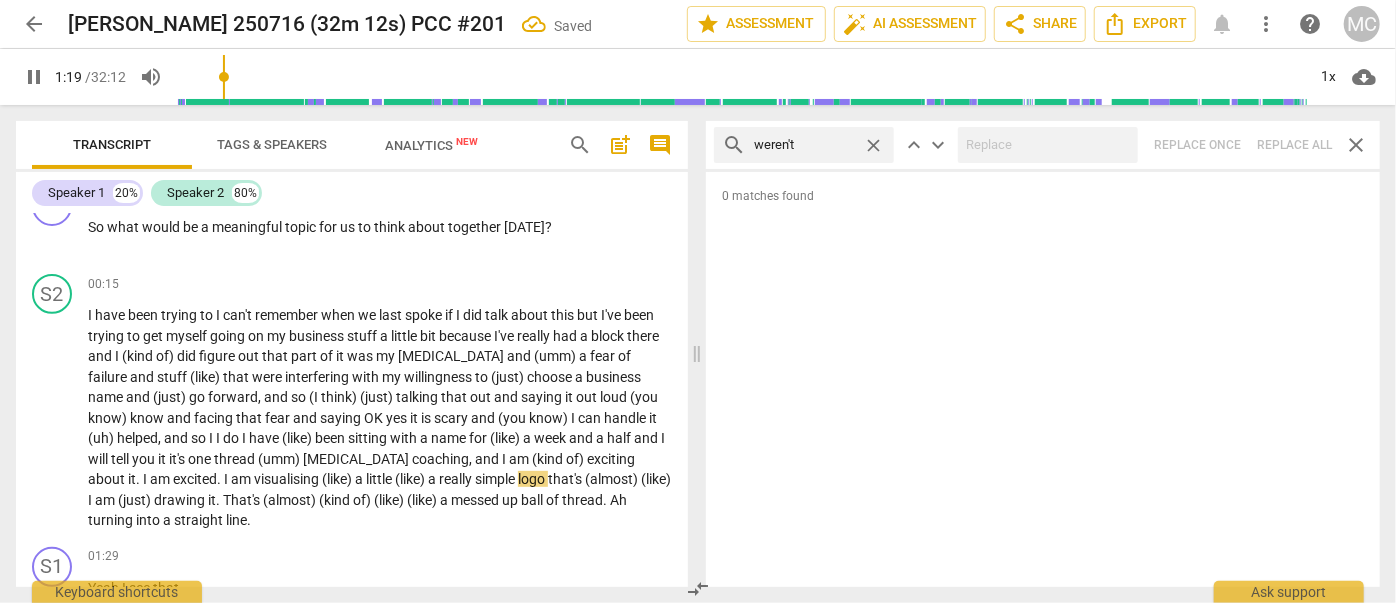 click on "close" at bounding box center (873, 145) 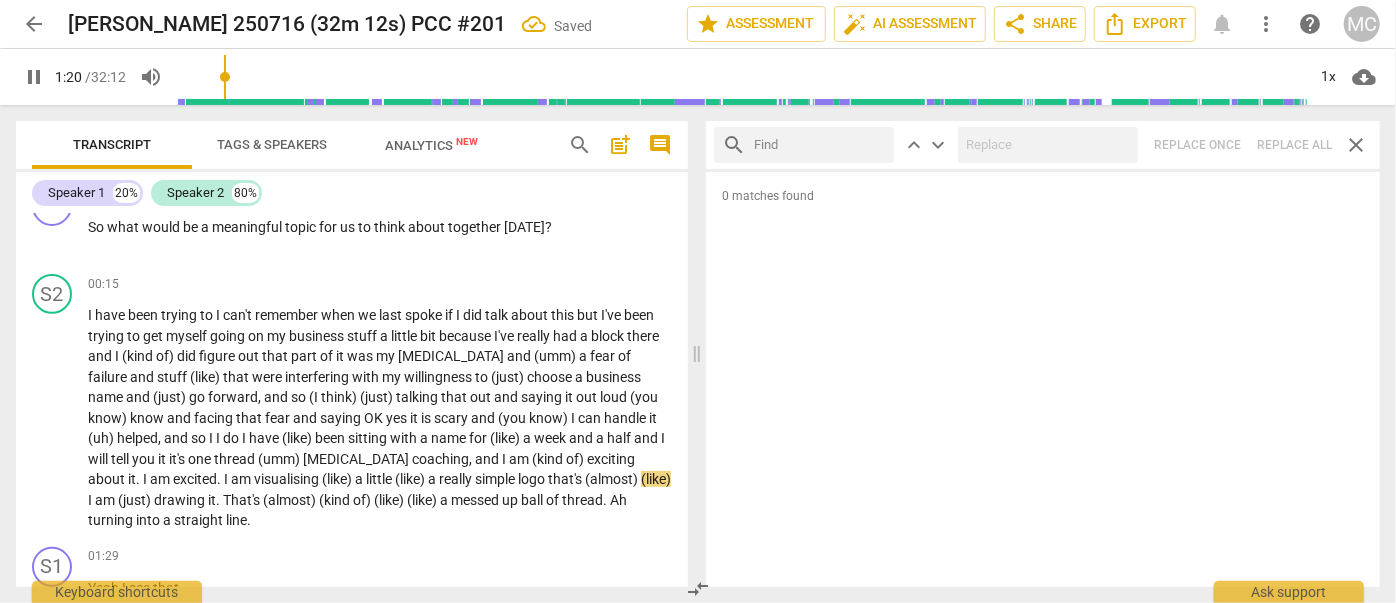 click at bounding box center (820, 145) 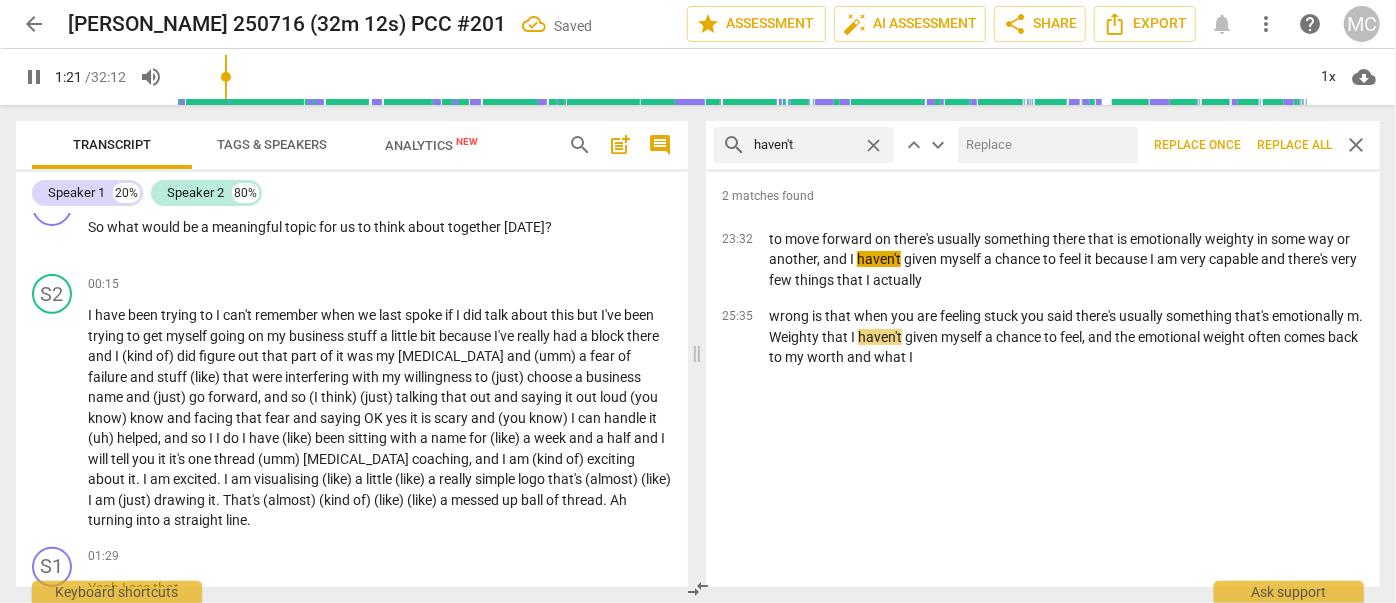 click at bounding box center (1044, 145) 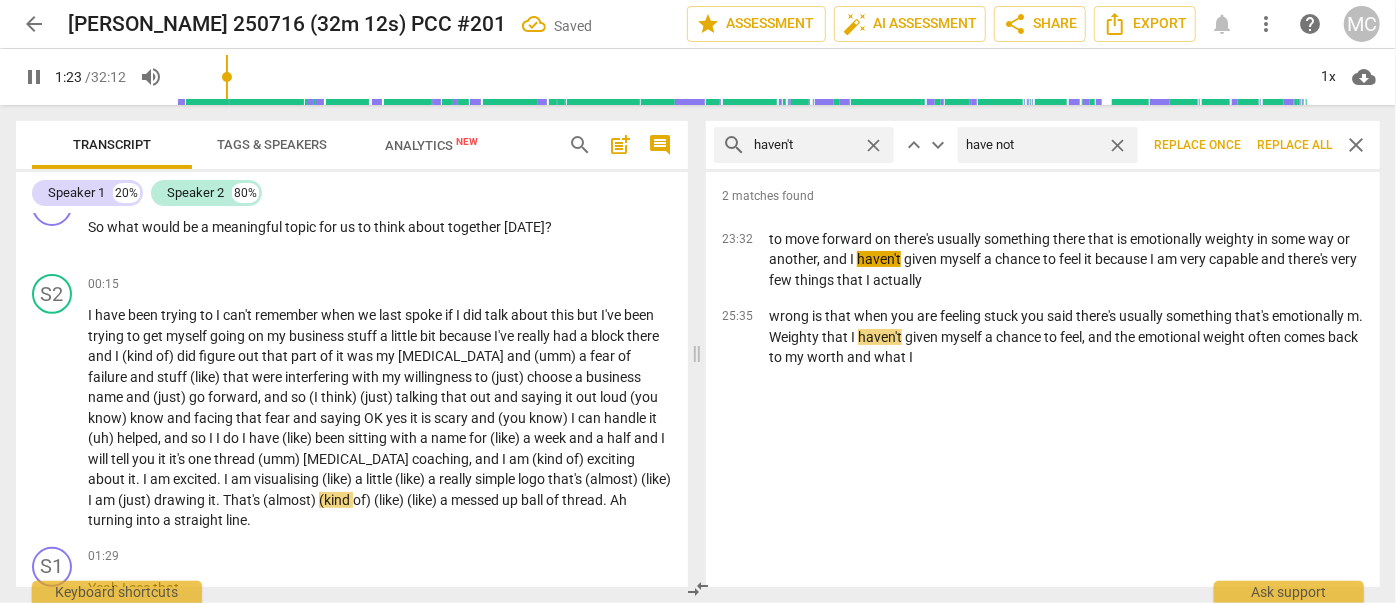 click on "Replace all" at bounding box center [1294, 145] 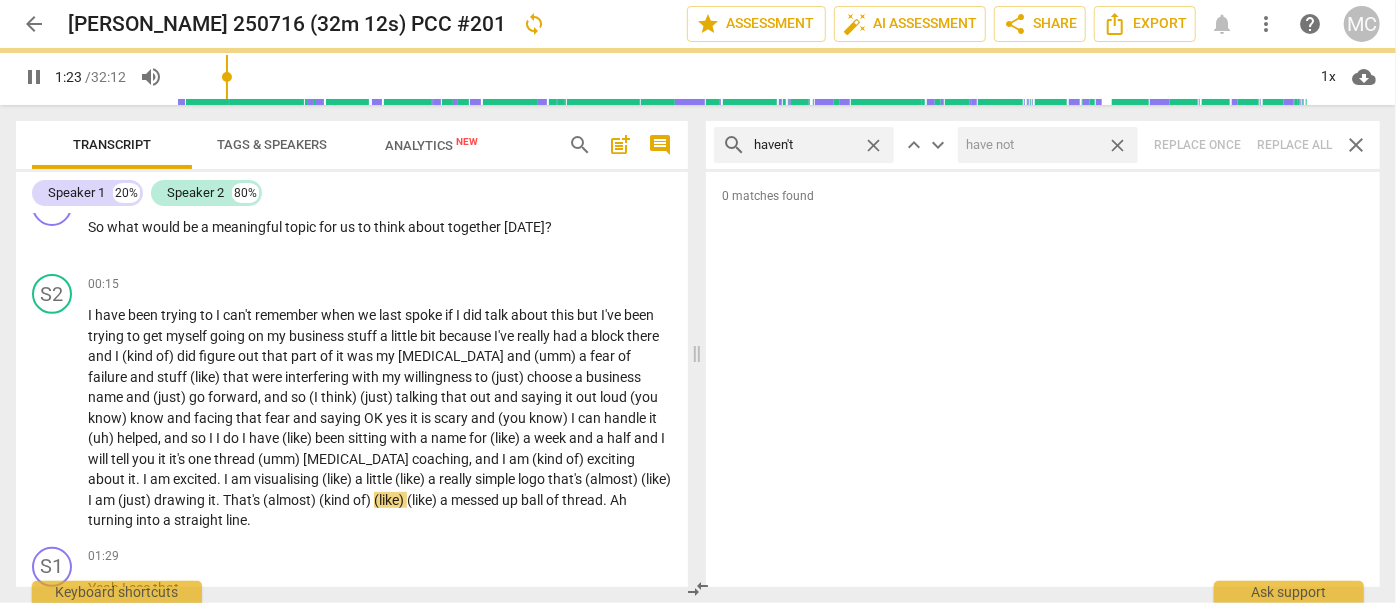 click on "close" at bounding box center (1117, 145) 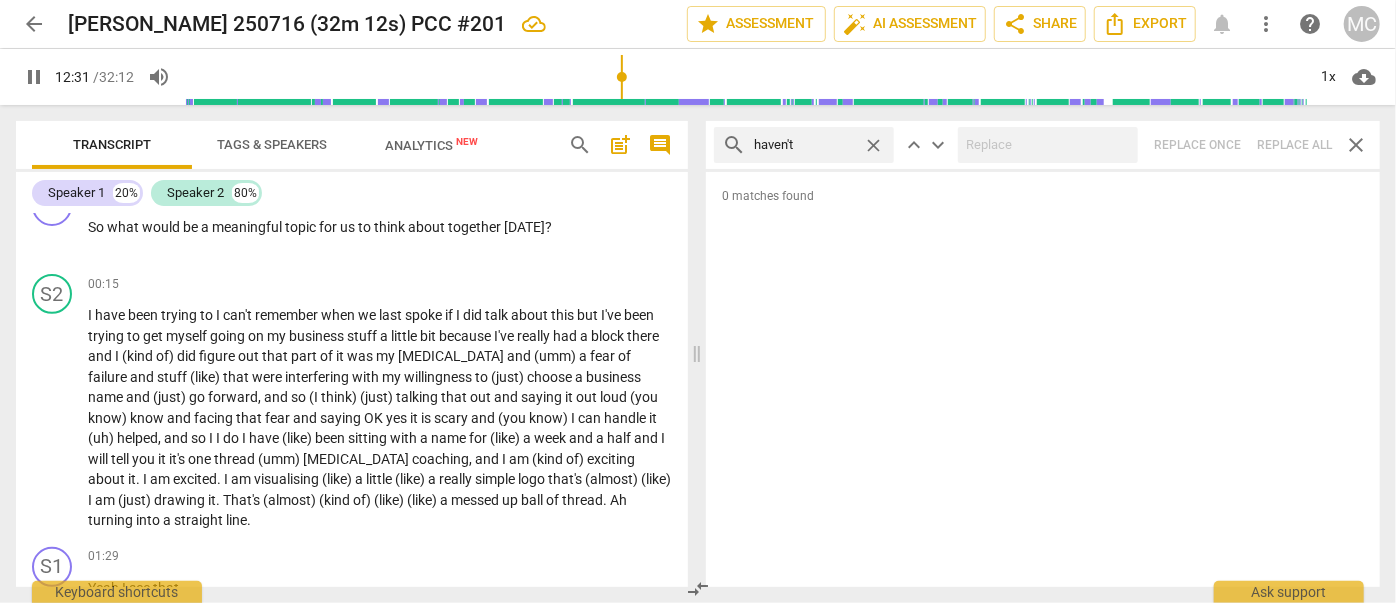 scroll, scrollTop: 4033, scrollLeft: 0, axis: vertical 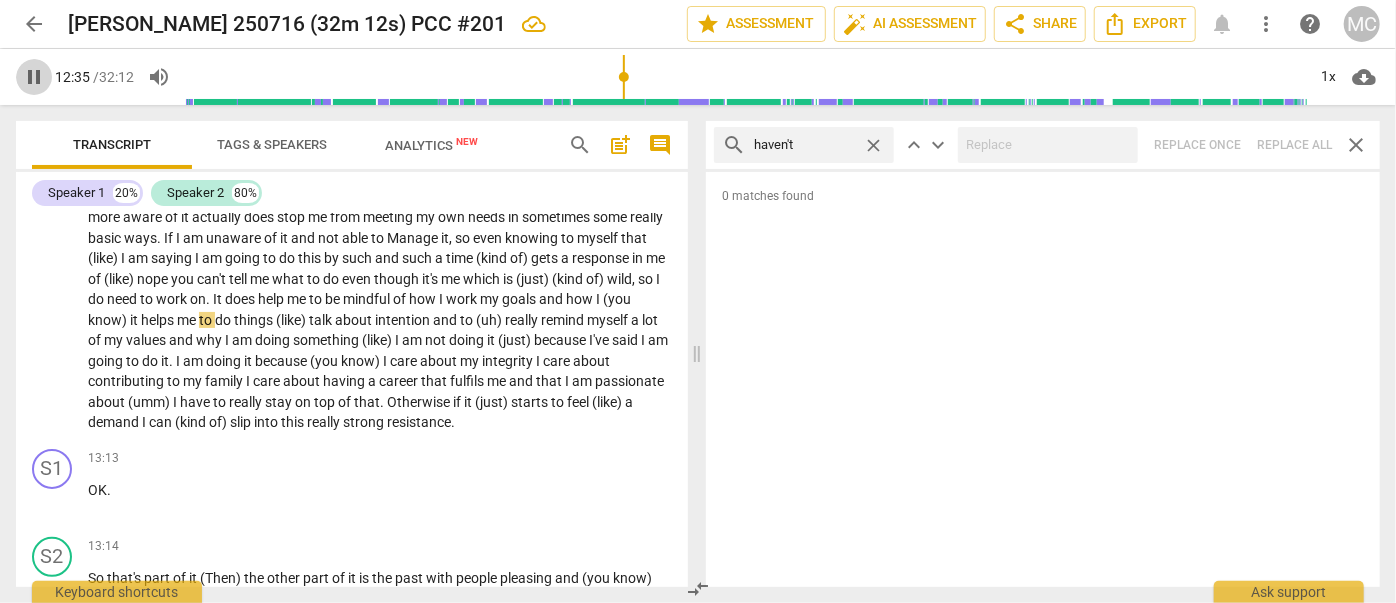 click on "pause" at bounding box center (34, 77) 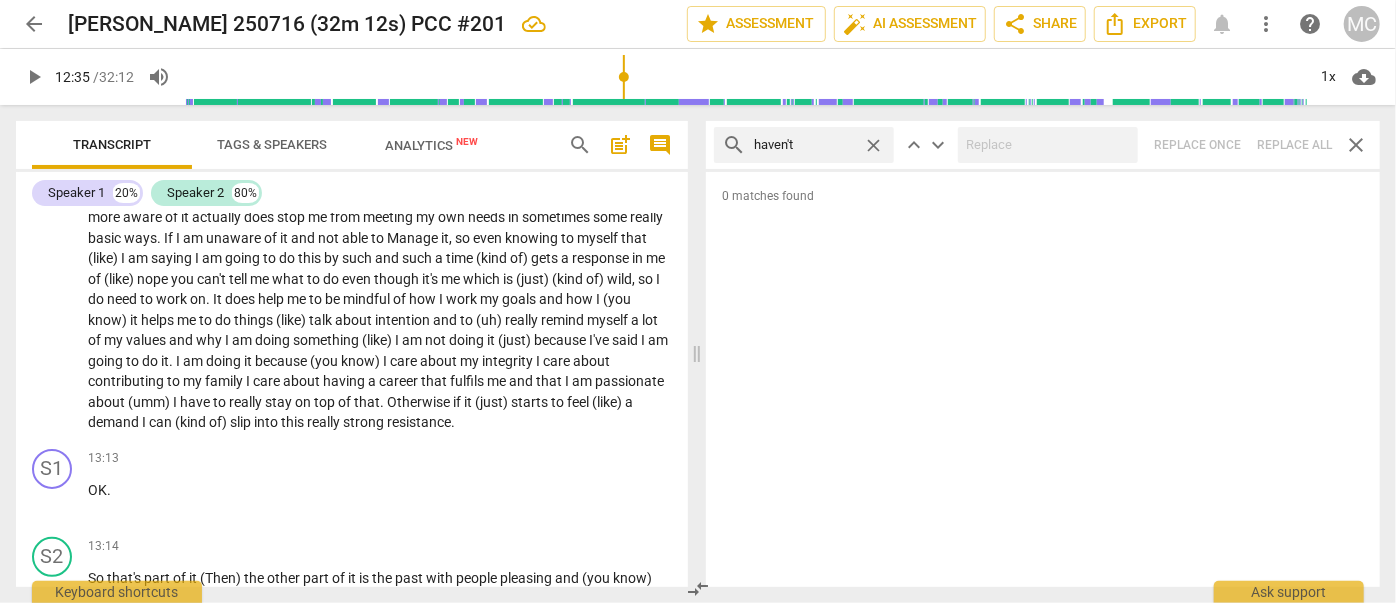 click on "close" at bounding box center [873, 145] 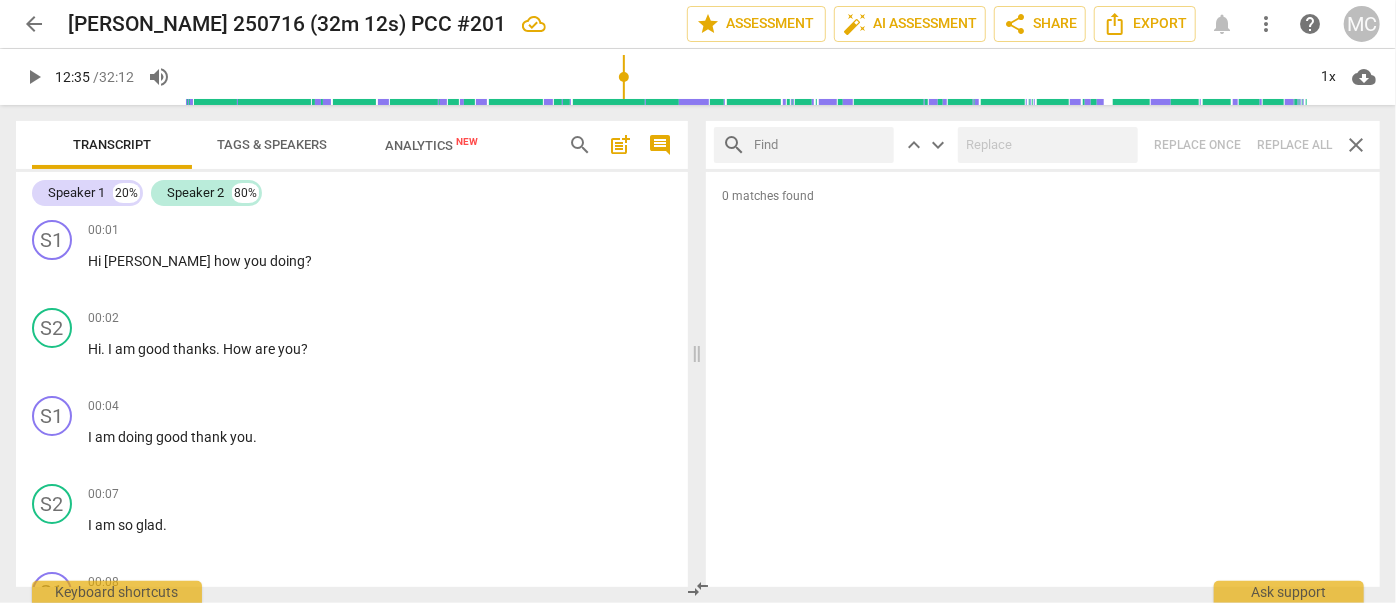scroll, scrollTop: 0, scrollLeft: 0, axis: both 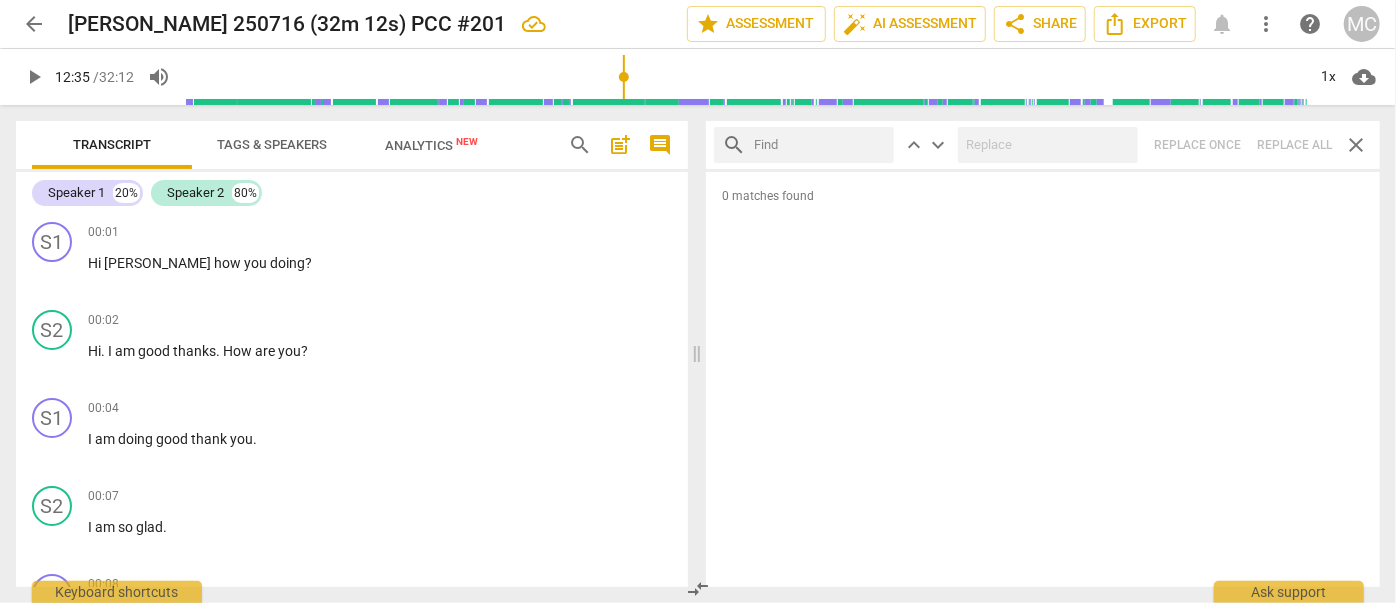 click at bounding box center [820, 145] 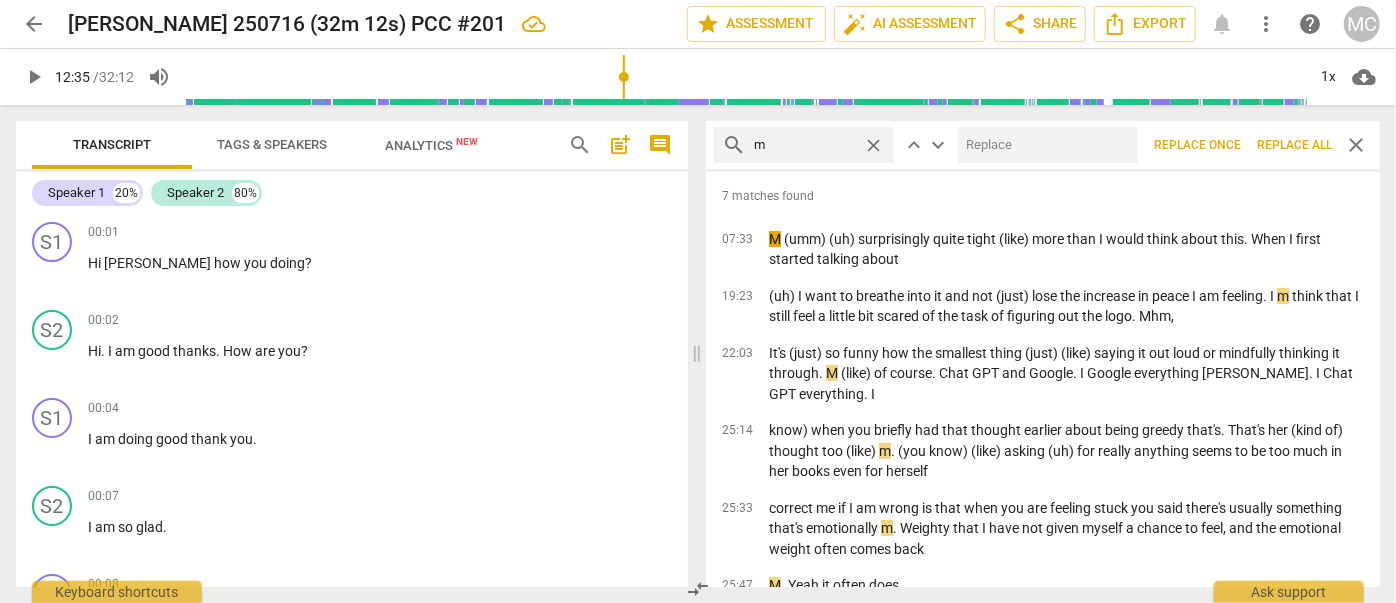 click on "Replace all" at bounding box center [1294, 145] 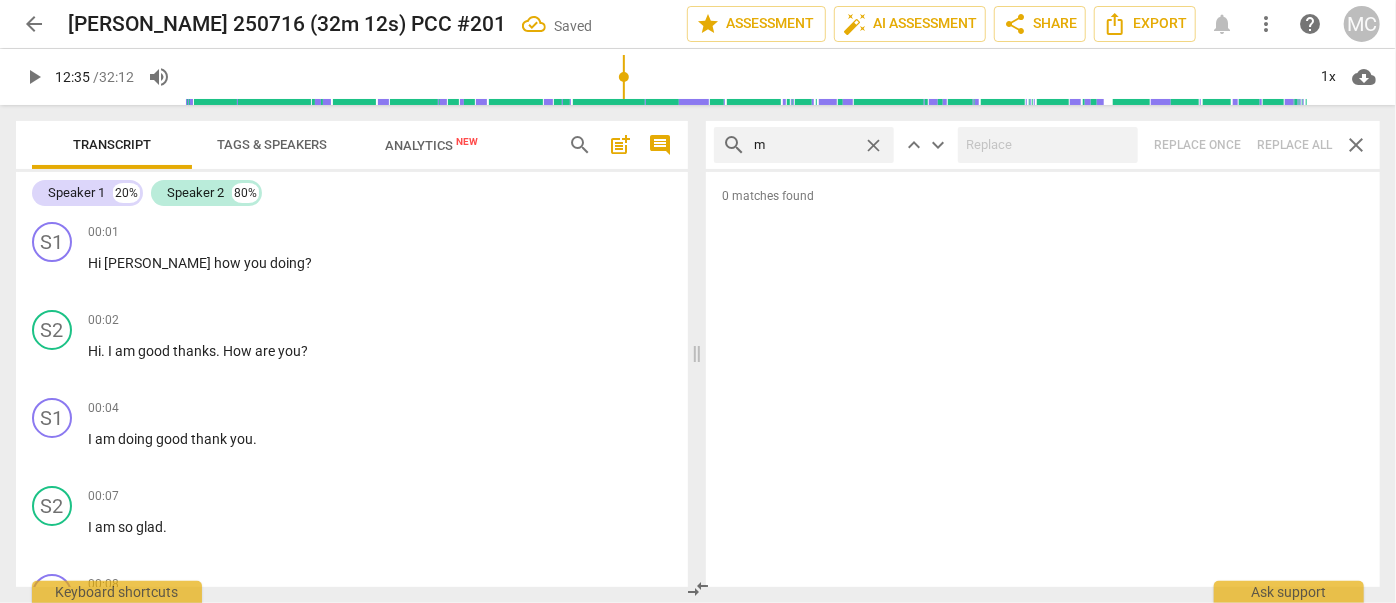 click on "close" at bounding box center (873, 145) 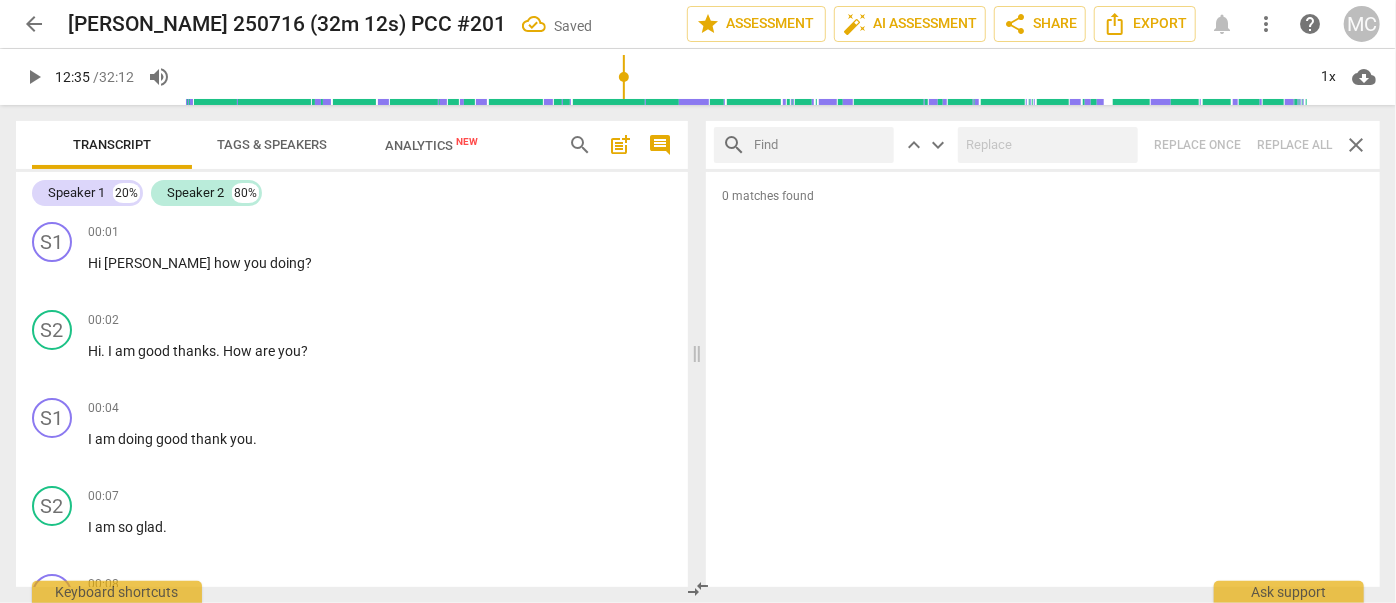 click at bounding box center [820, 145] 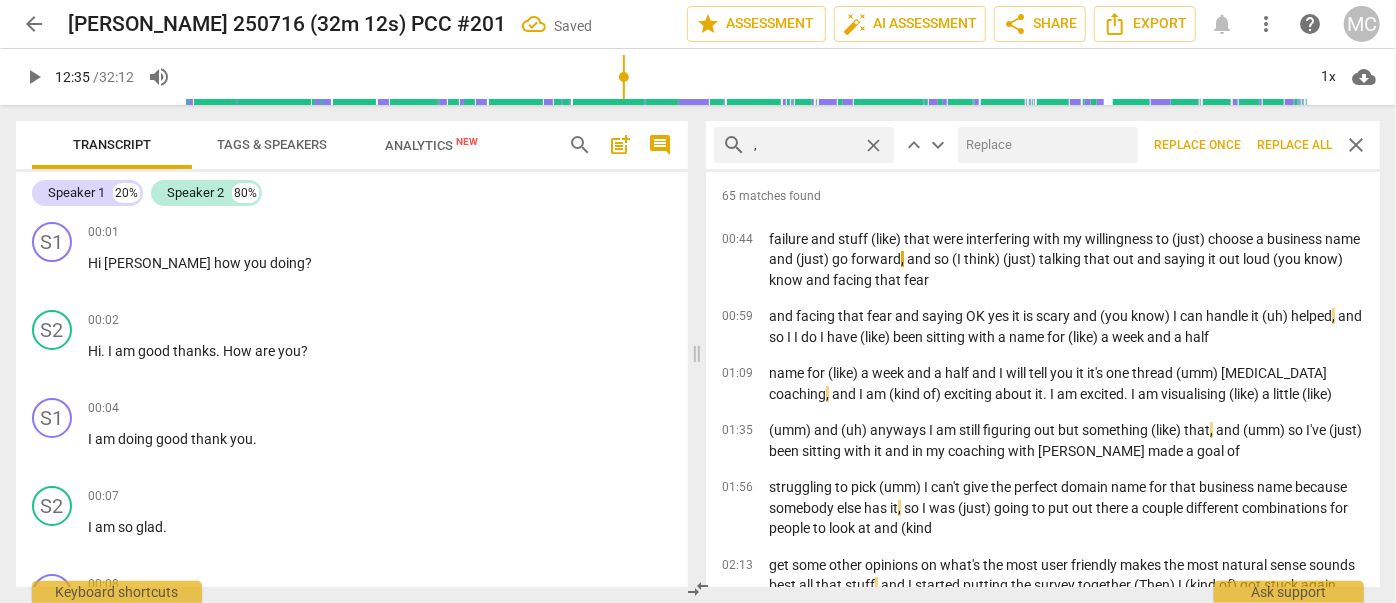 click on "Replace all" at bounding box center (1294, 145) 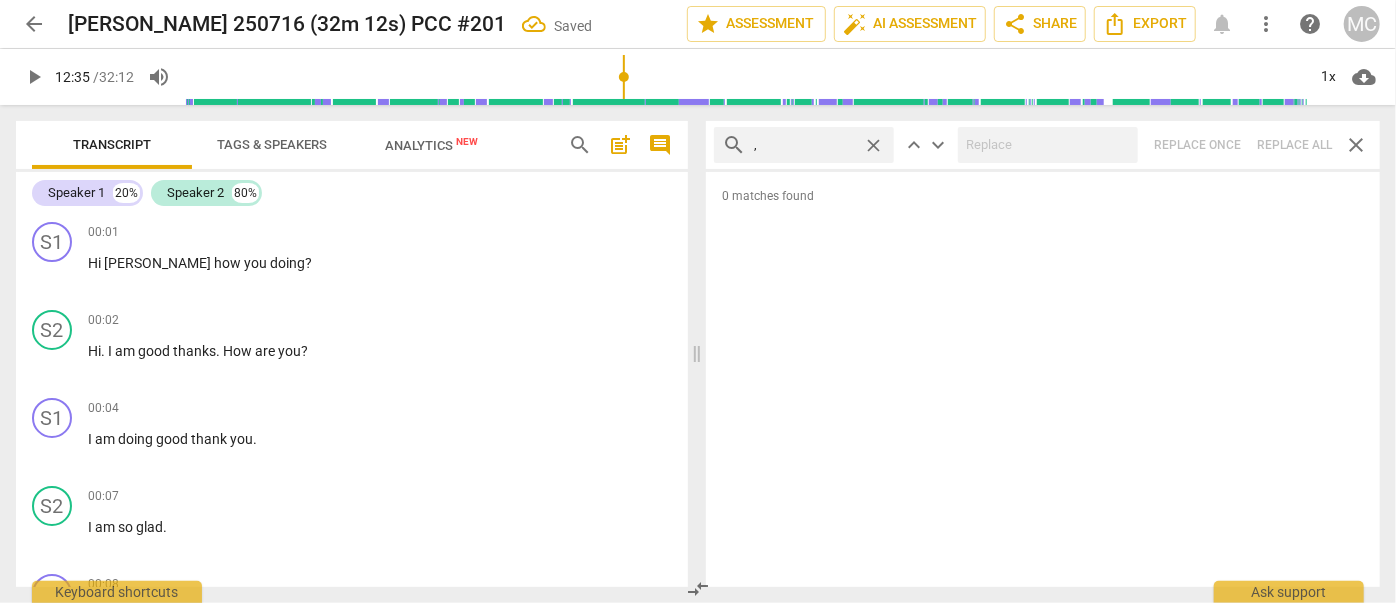 click on "close" at bounding box center [873, 145] 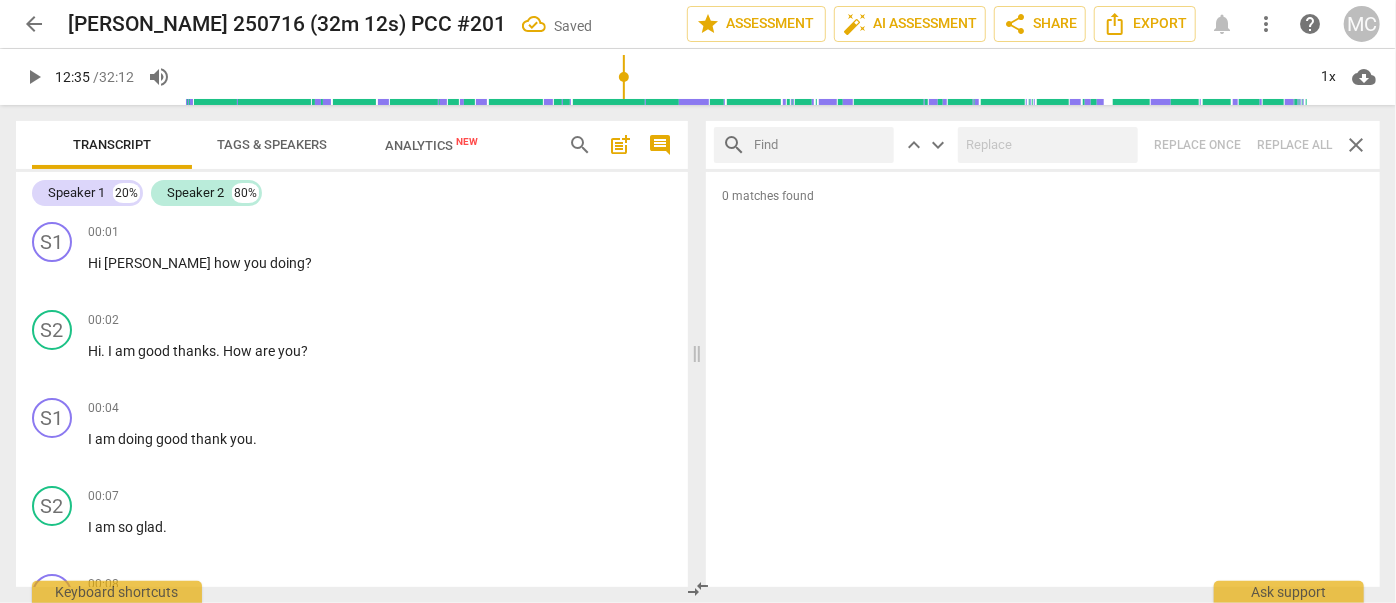 click at bounding box center [820, 145] 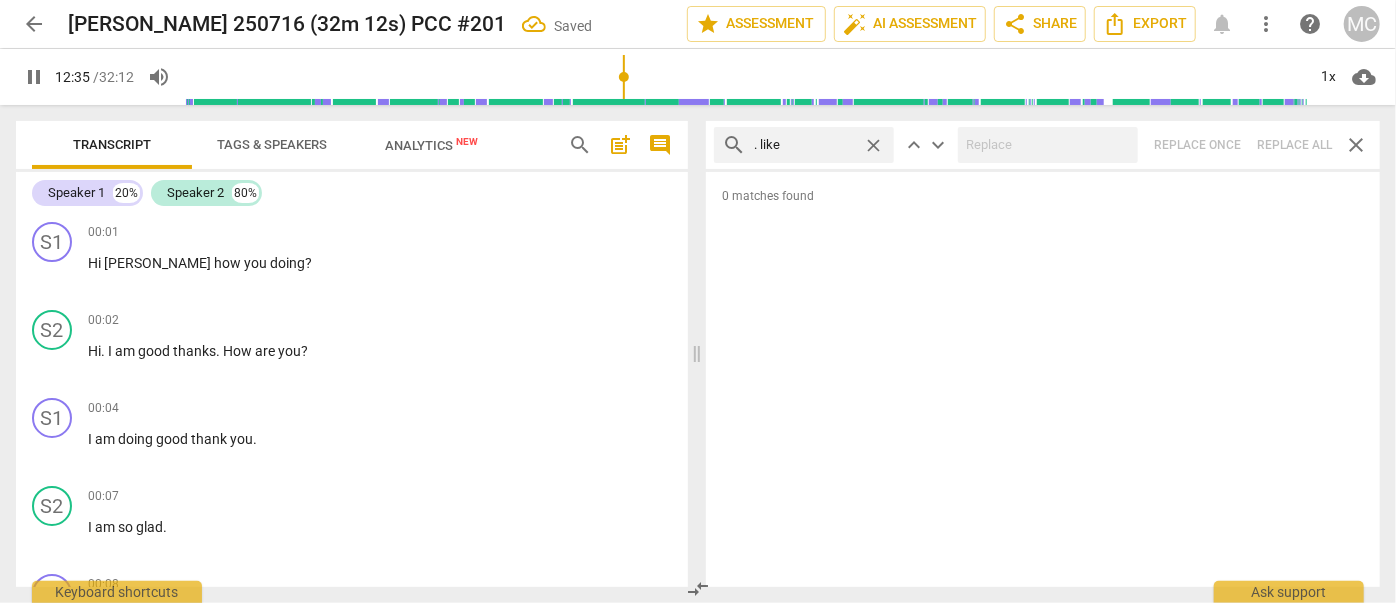 scroll, scrollTop: 4136, scrollLeft: 0, axis: vertical 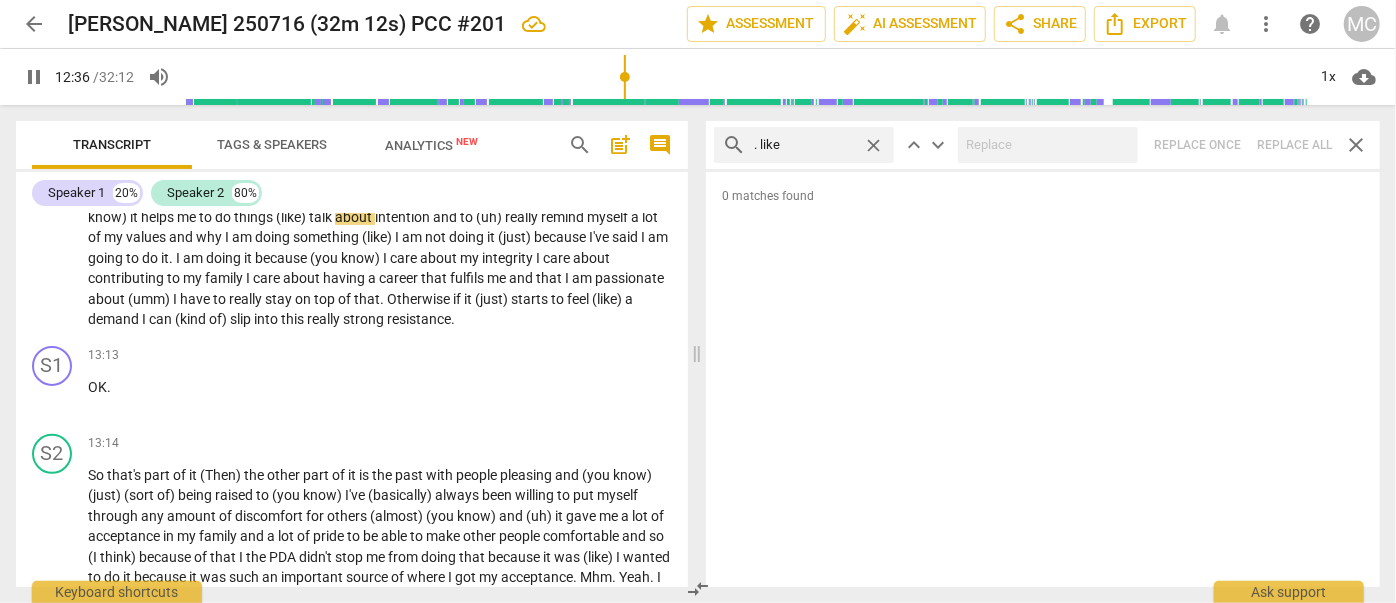 click on "search . like close keyboard_arrow_up keyboard_arrow_down Replace once Replace all close" at bounding box center [1043, 145] 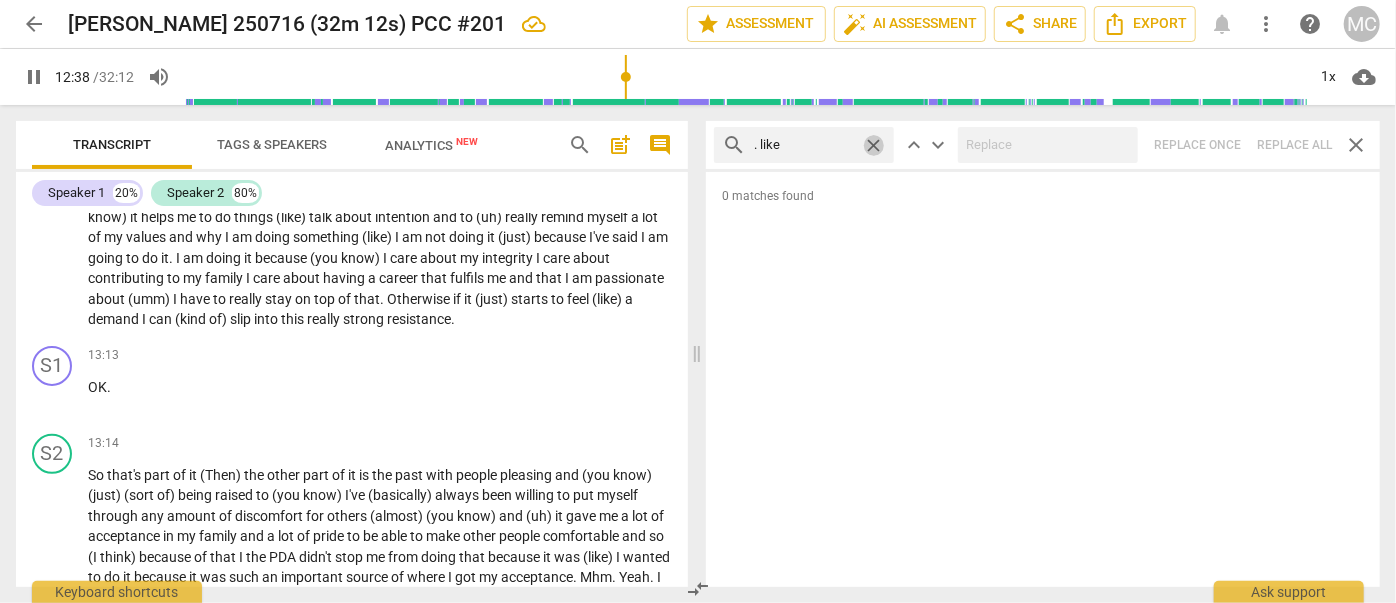 click on "close" at bounding box center (873, 145) 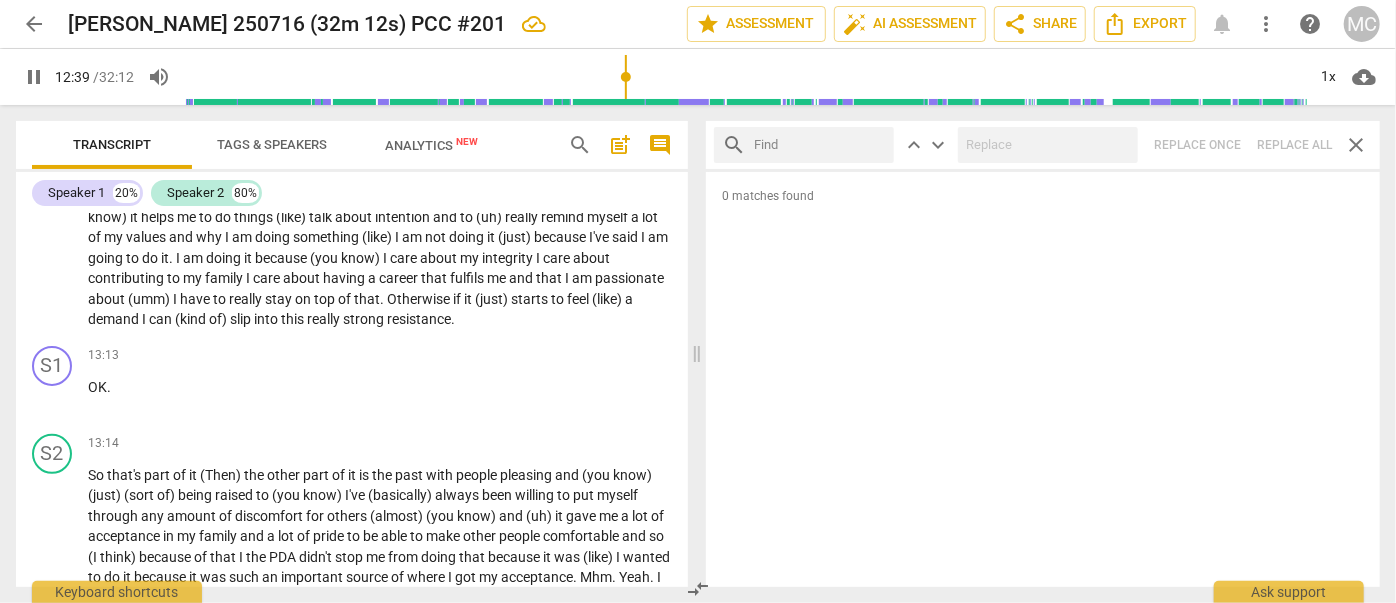 click at bounding box center [820, 145] 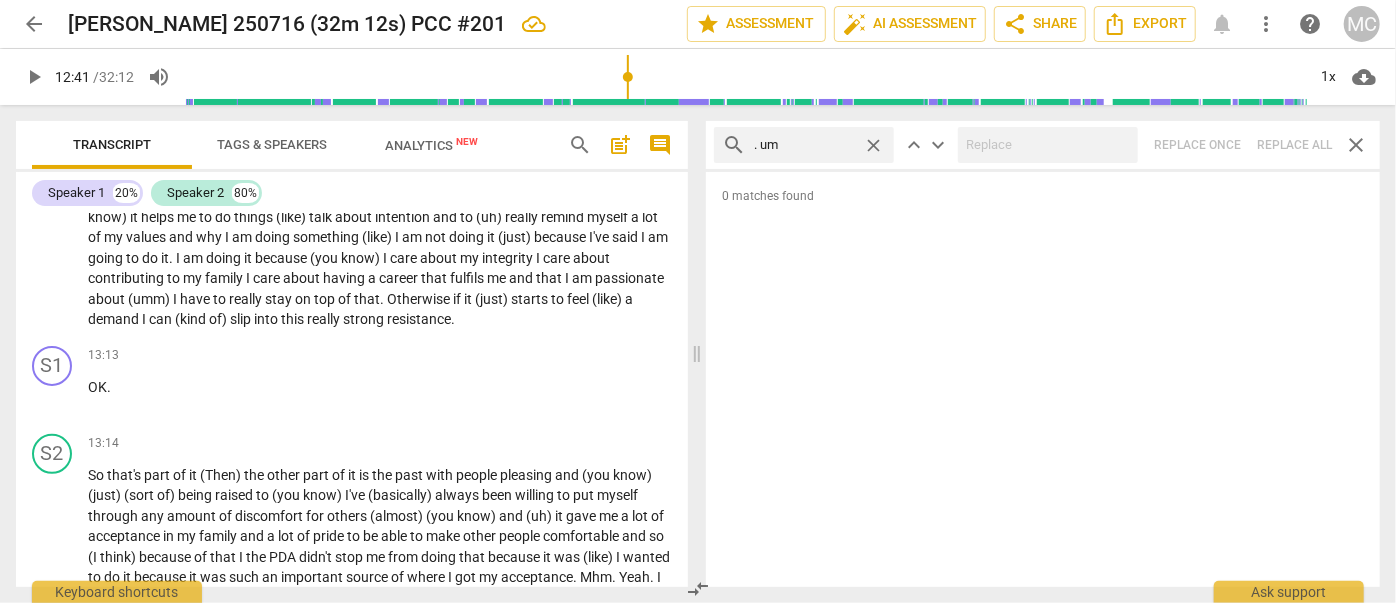 click on "search . um close keyboard_arrow_up keyboard_arrow_down Replace once Replace all close" at bounding box center [1043, 145] 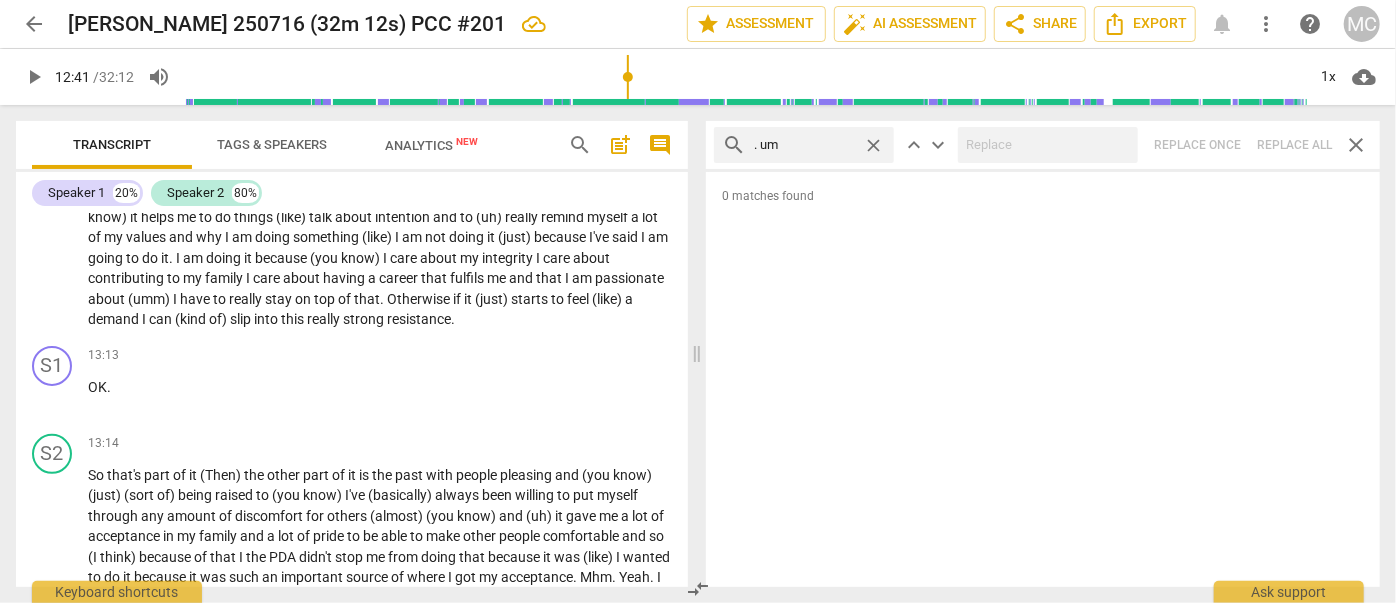 click on "close" at bounding box center (873, 145) 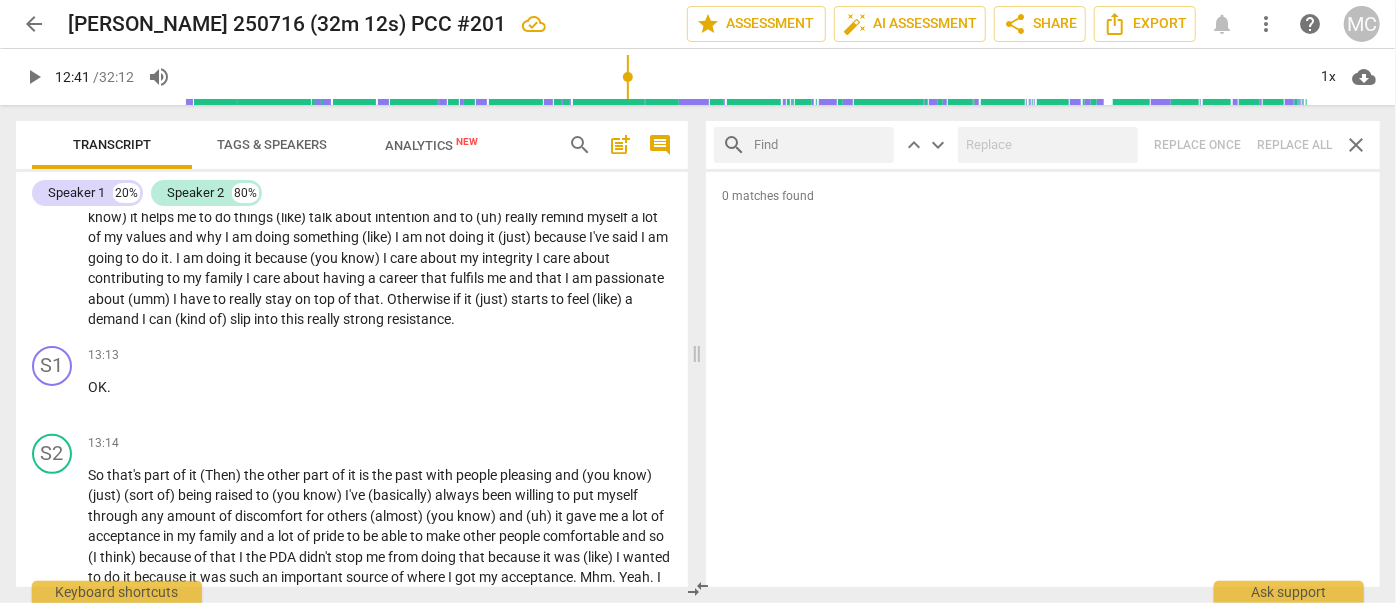 click at bounding box center (820, 145) 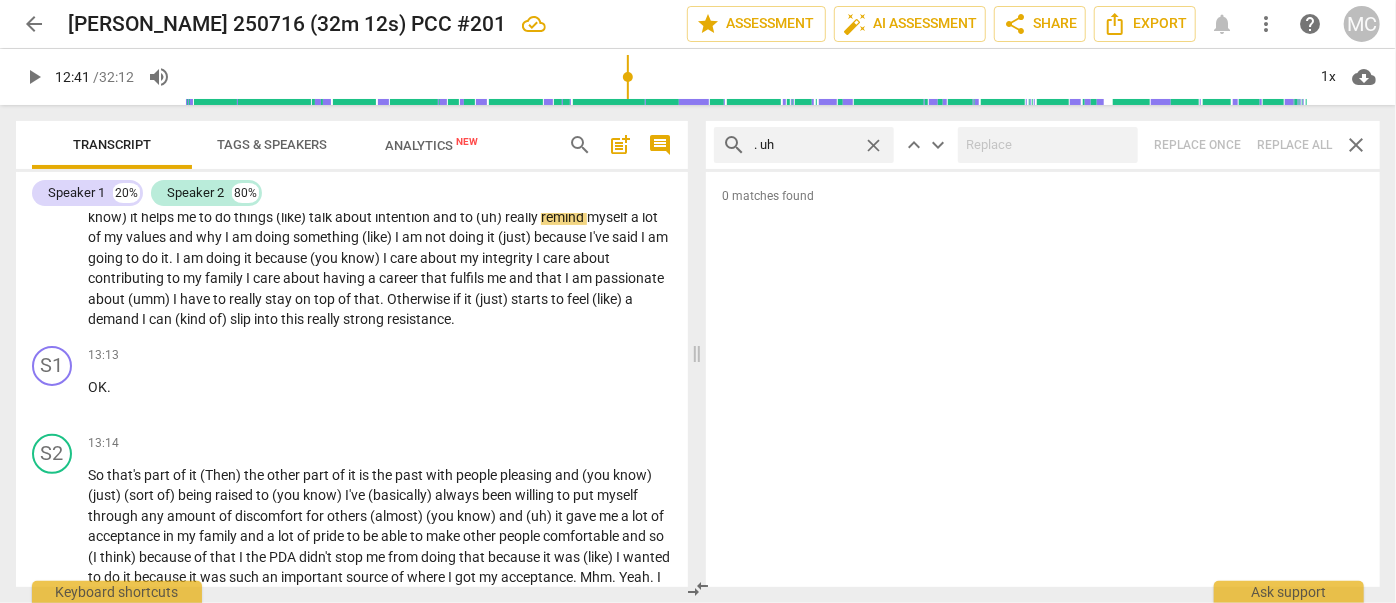 click on "search . uh close keyboard_arrow_up keyboard_arrow_down Replace once Replace all close" at bounding box center (1043, 145) 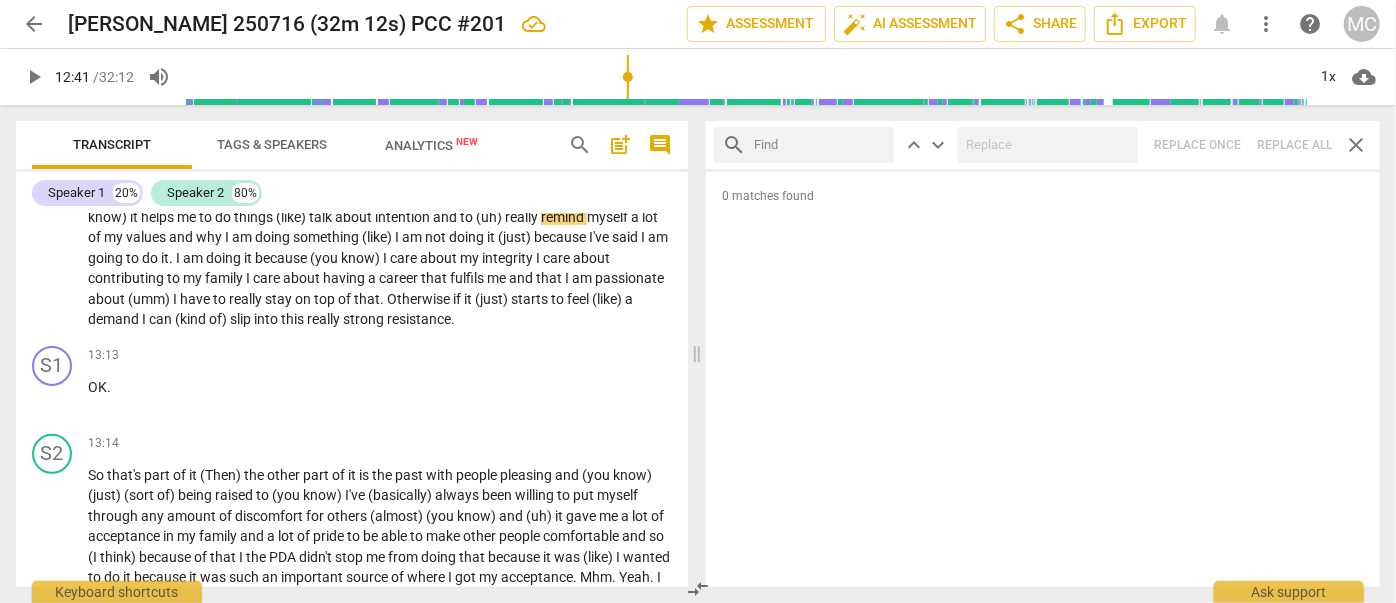 click at bounding box center [820, 145] 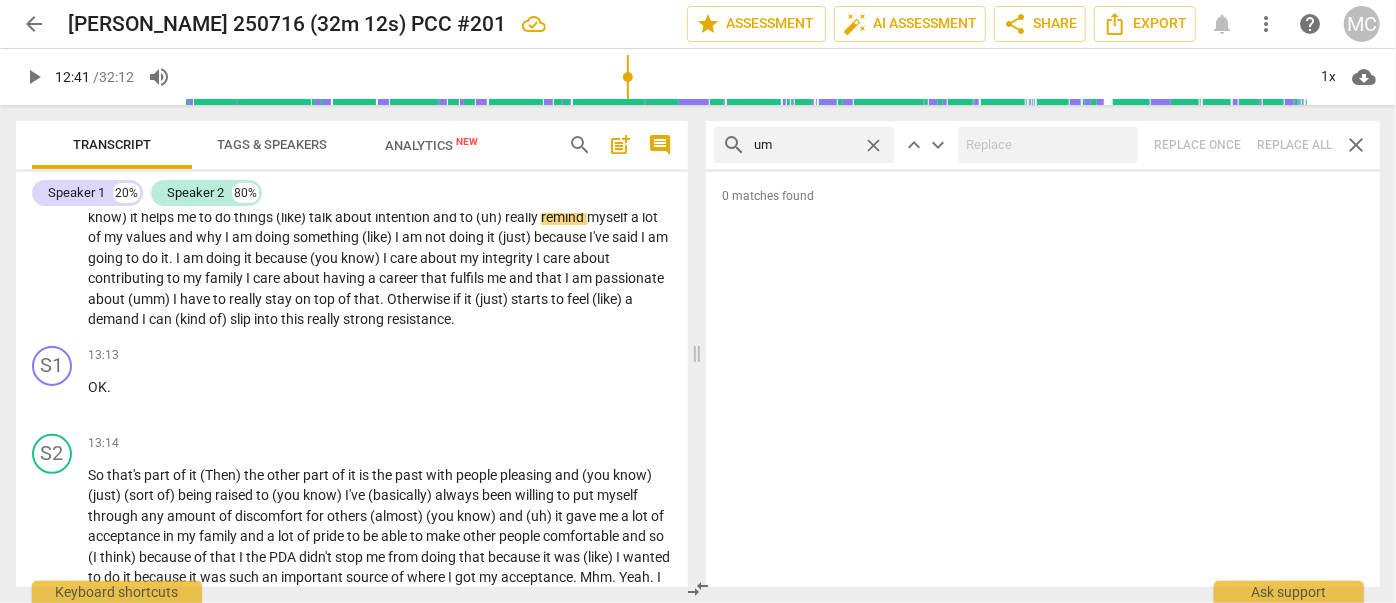 click on "search um close keyboard_arrow_up keyboard_arrow_down Replace once Replace all close" at bounding box center (1043, 145) 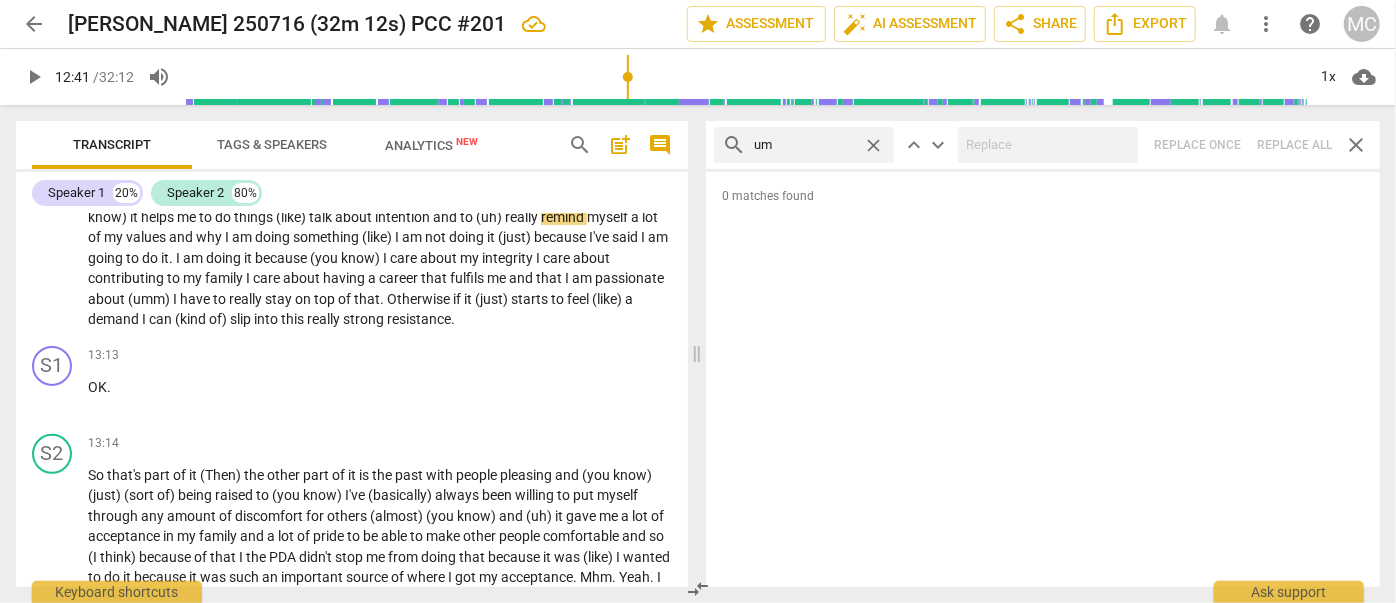 click on "close" at bounding box center [873, 145] 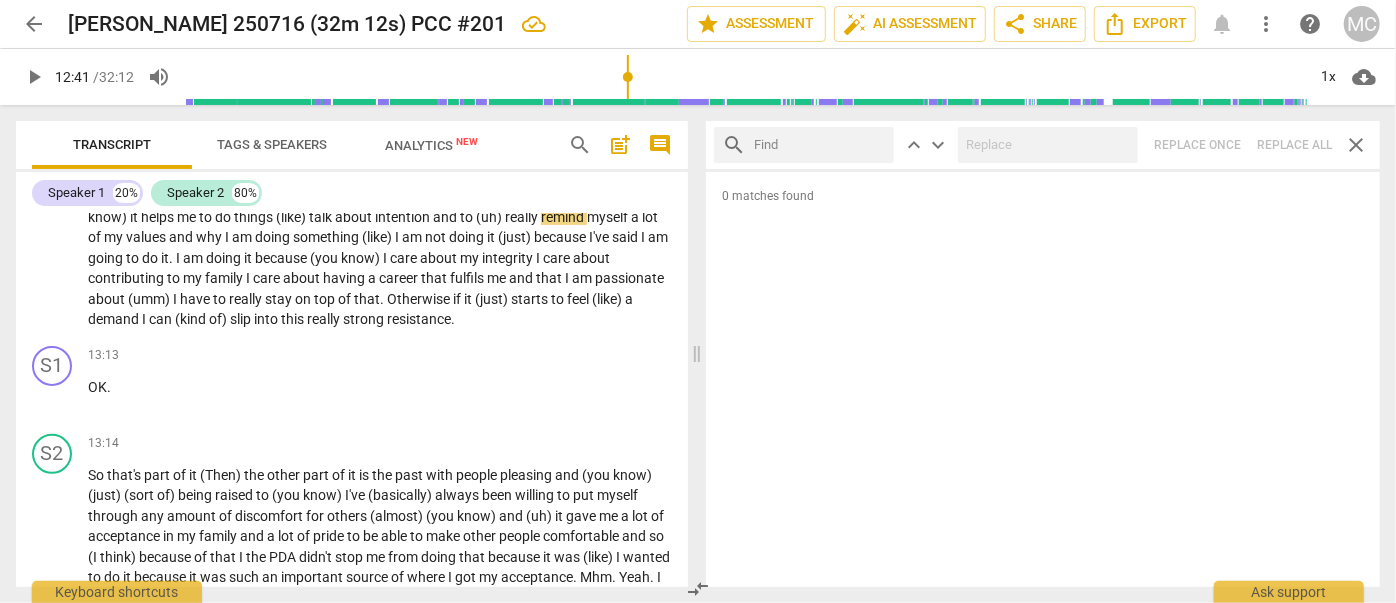 click at bounding box center (820, 145) 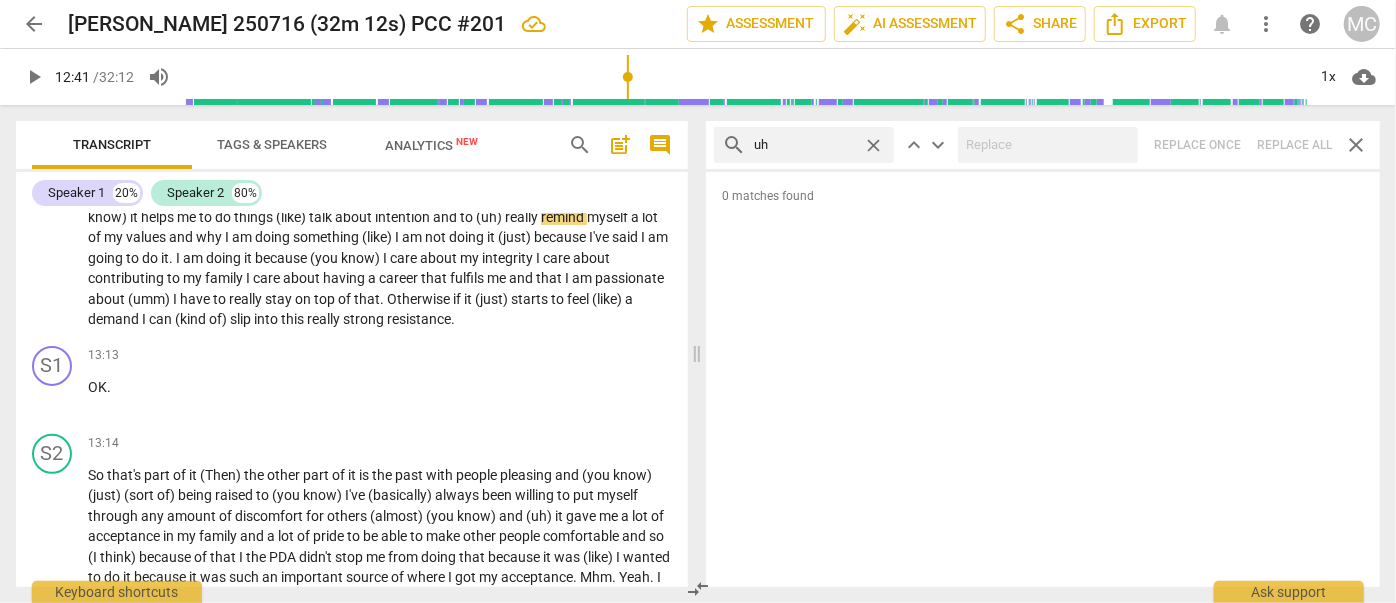 click on "search uh close keyboard_arrow_up keyboard_arrow_down Replace once Replace all close" at bounding box center [1043, 145] 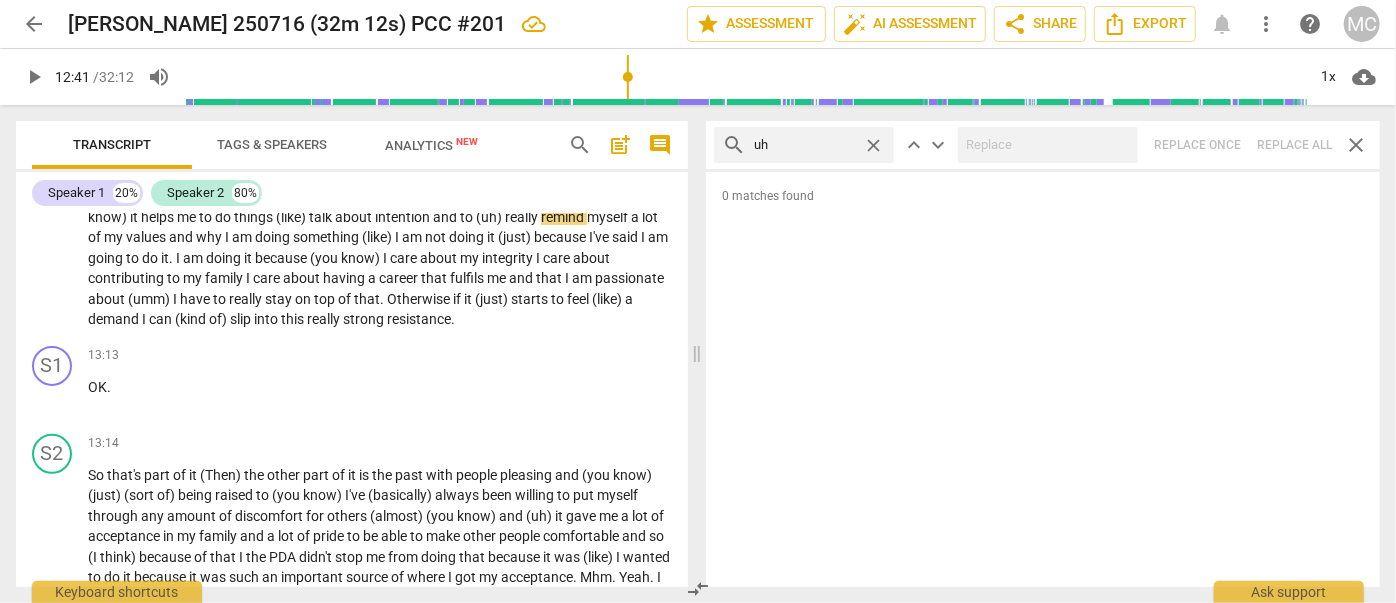 click on "close" at bounding box center [873, 145] 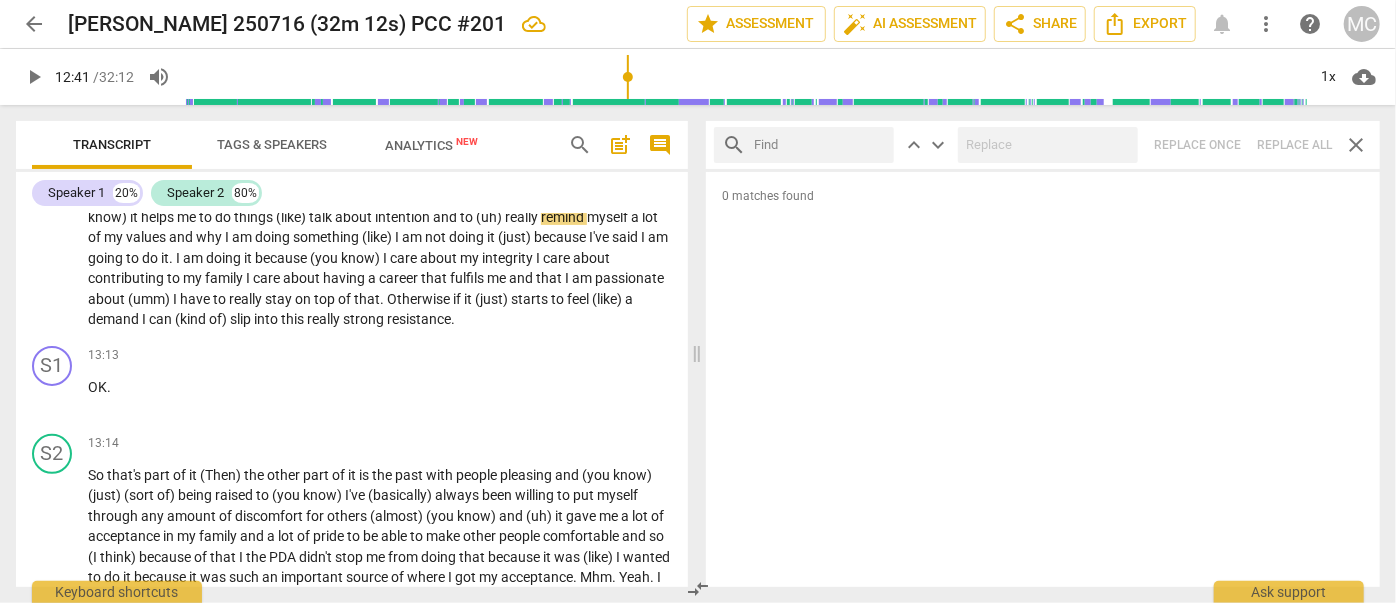 click at bounding box center [820, 145] 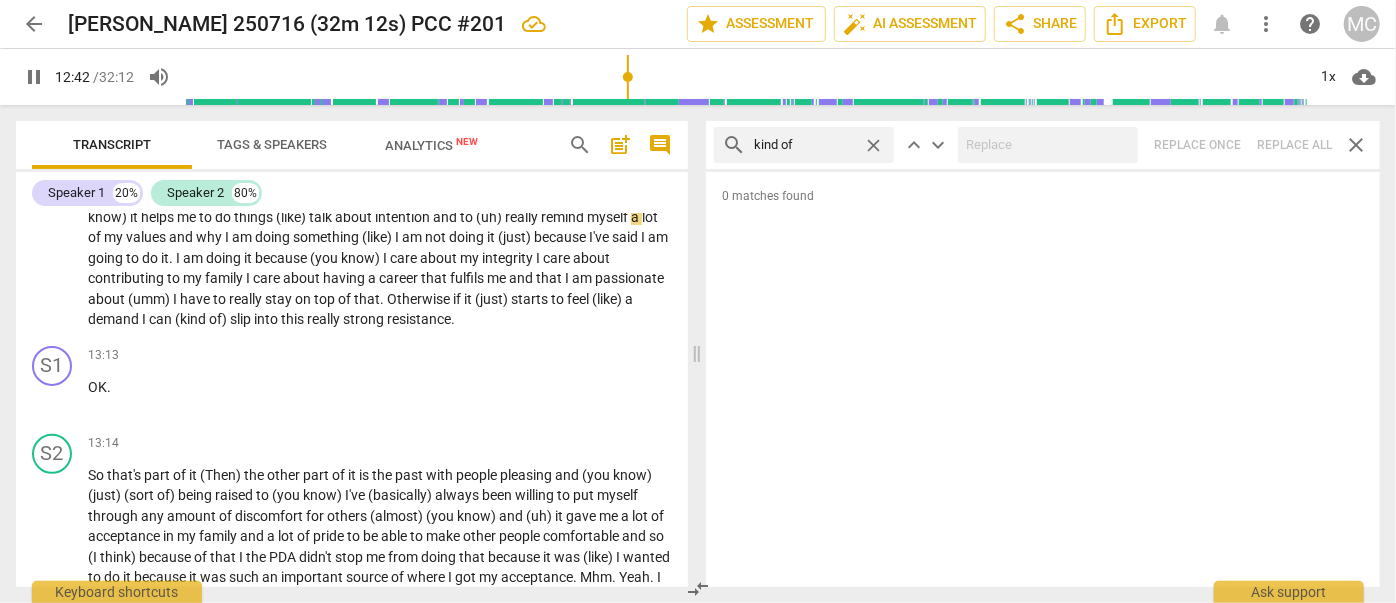 click on "search kind of close keyboard_arrow_up keyboard_arrow_down Replace once Replace all close" at bounding box center [1043, 145] 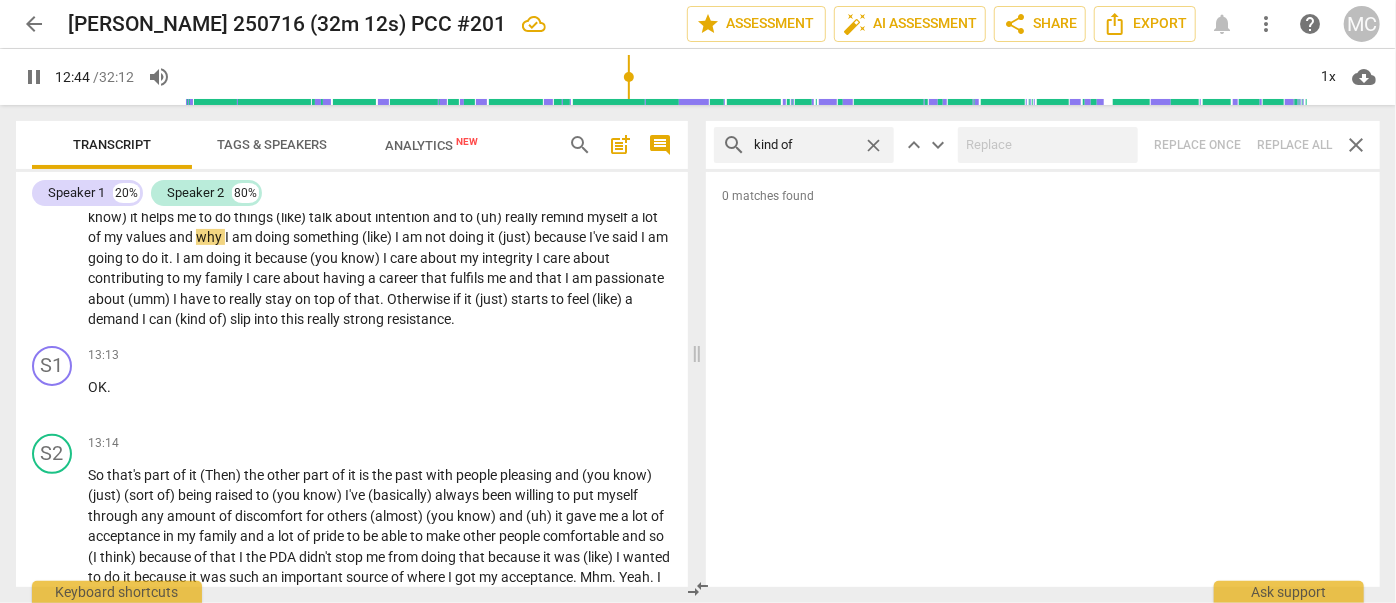 click on "close" at bounding box center (873, 145) 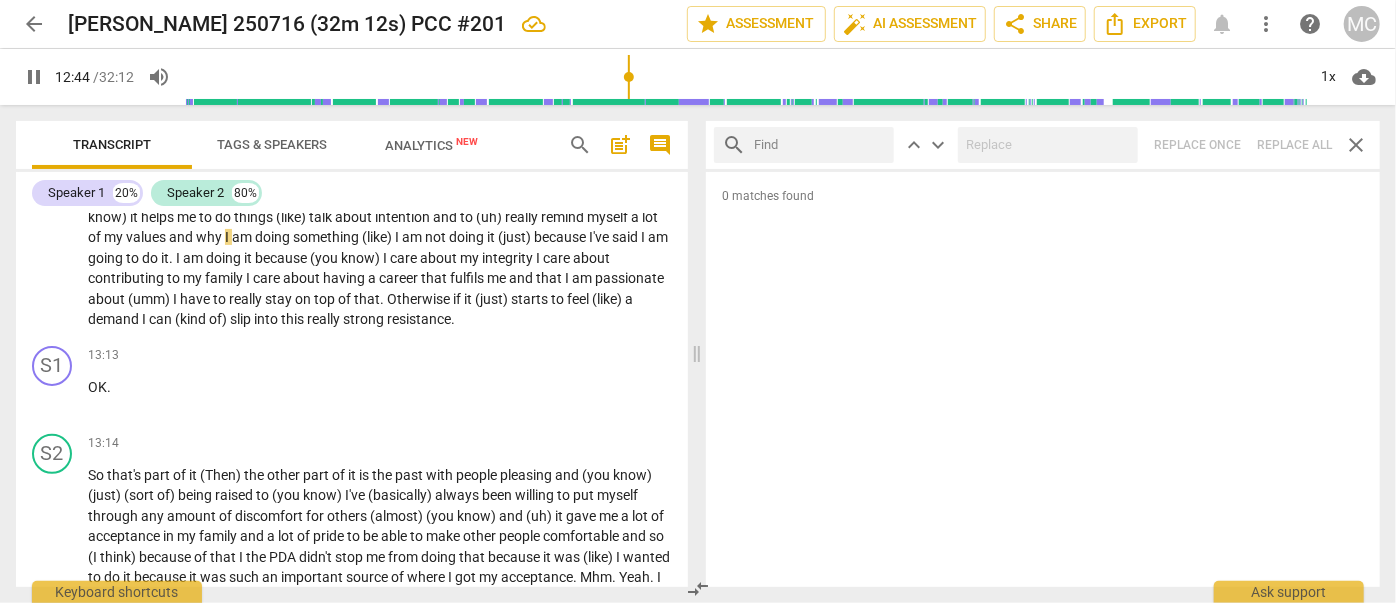 click at bounding box center (820, 145) 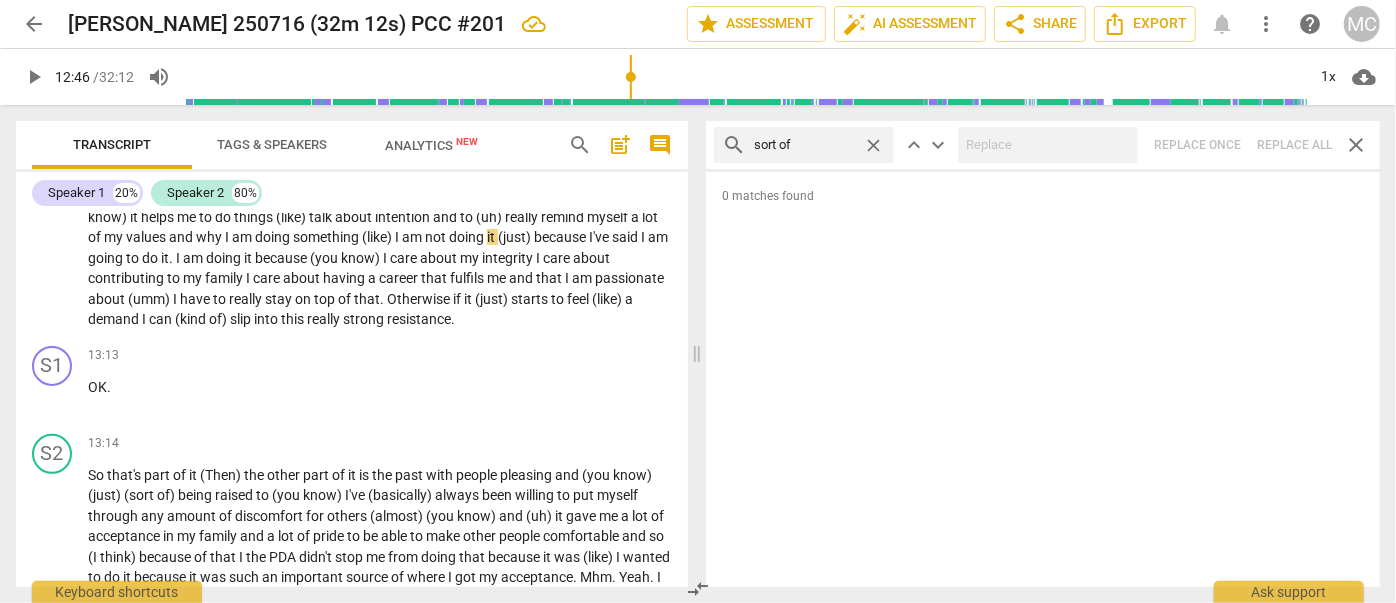 click on "search sort of close keyboard_arrow_up keyboard_arrow_down Replace once Replace all close" at bounding box center [1043, 145] 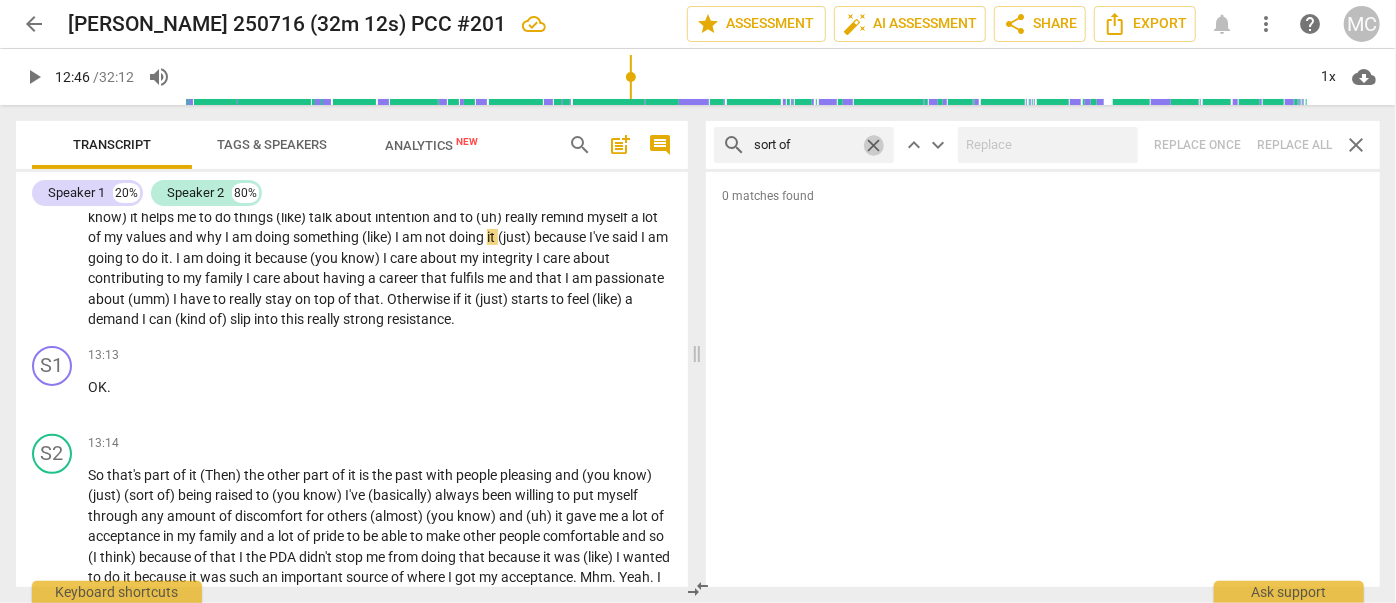 click on "close" at bounding box center [873, 145] 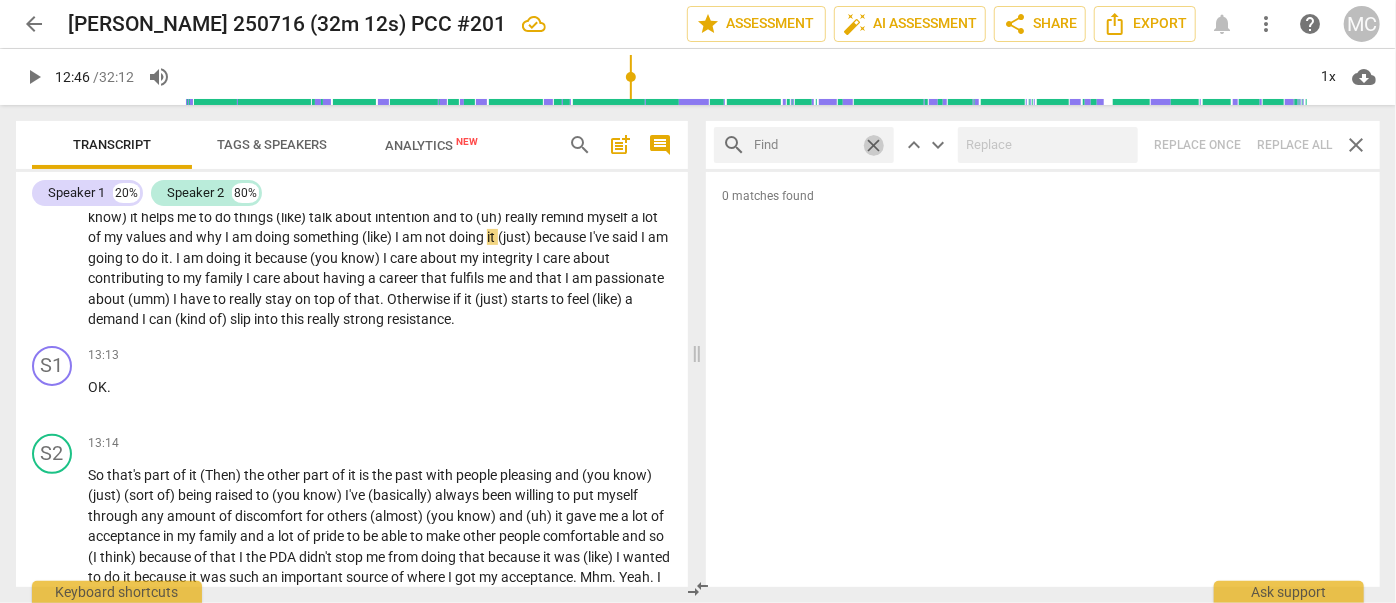 click at bounding box center (804, 145) 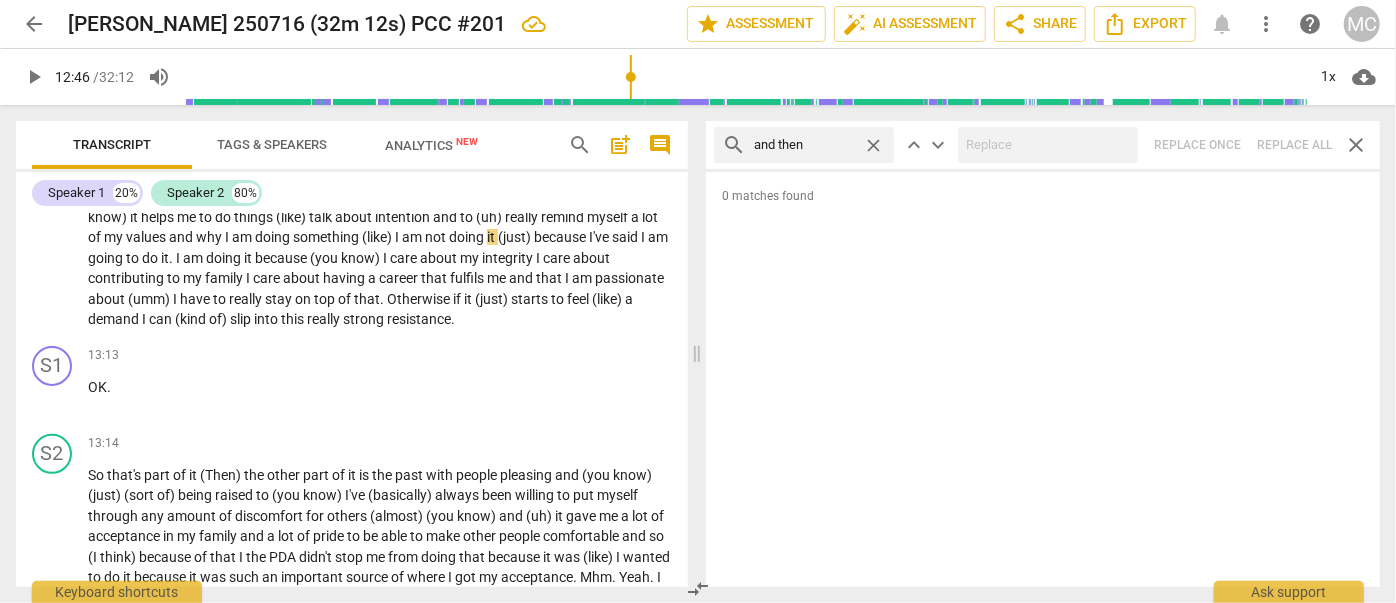 click on "search and then close keyboard_arrow_up keyboard_arrow_down Replace once Replace all close" at bounding box center [1043, 145] 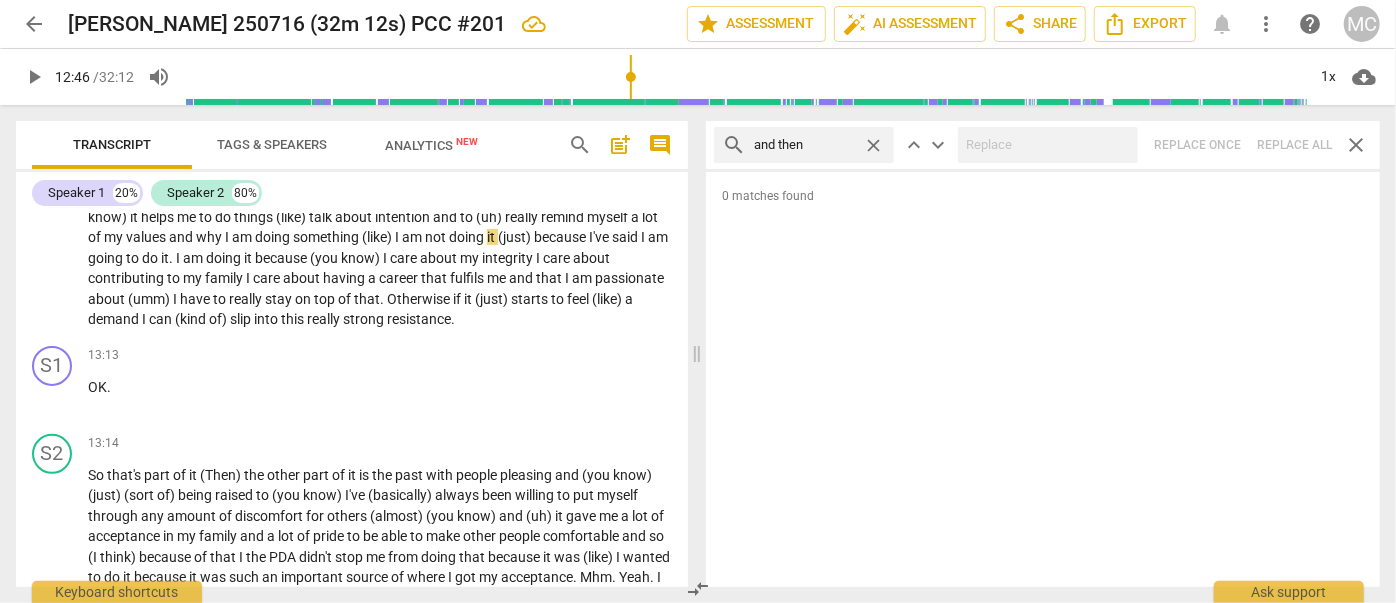 click on "close" at bounding box center [873, 145] 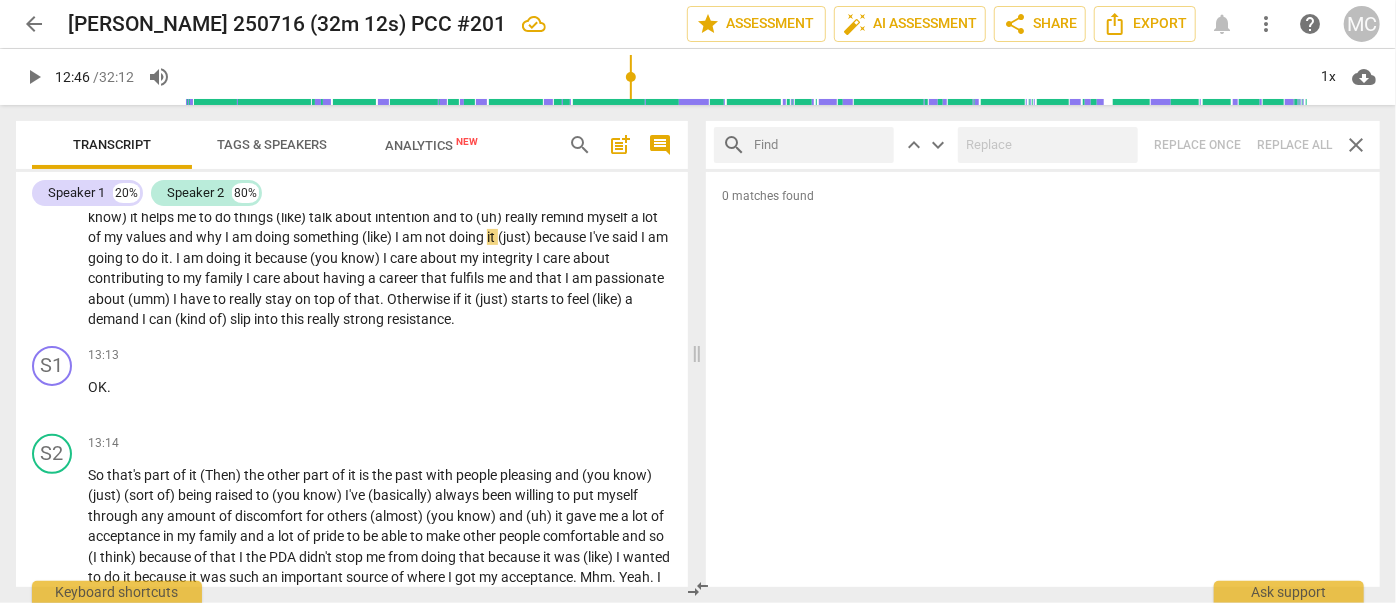 click at bounding box center (820, 145) 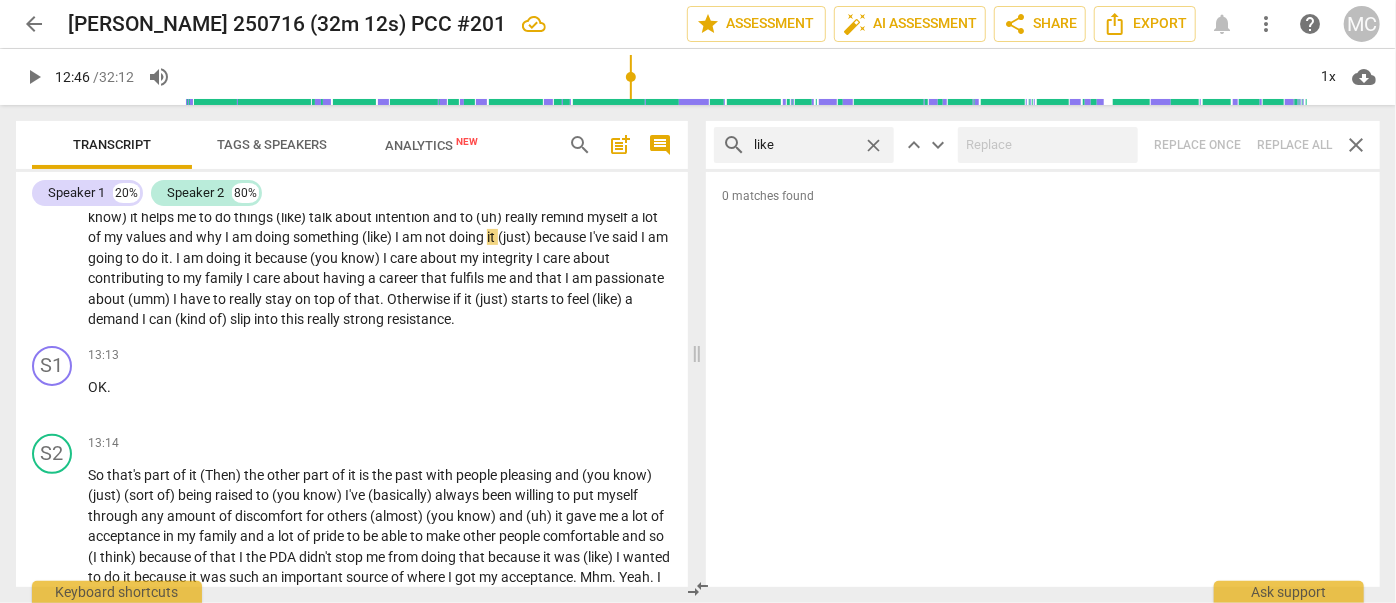 click on "search like close keyboard_arrow_up keyboard_arrow_down Replace once Replace all close" at bounding box center (1043, 145) 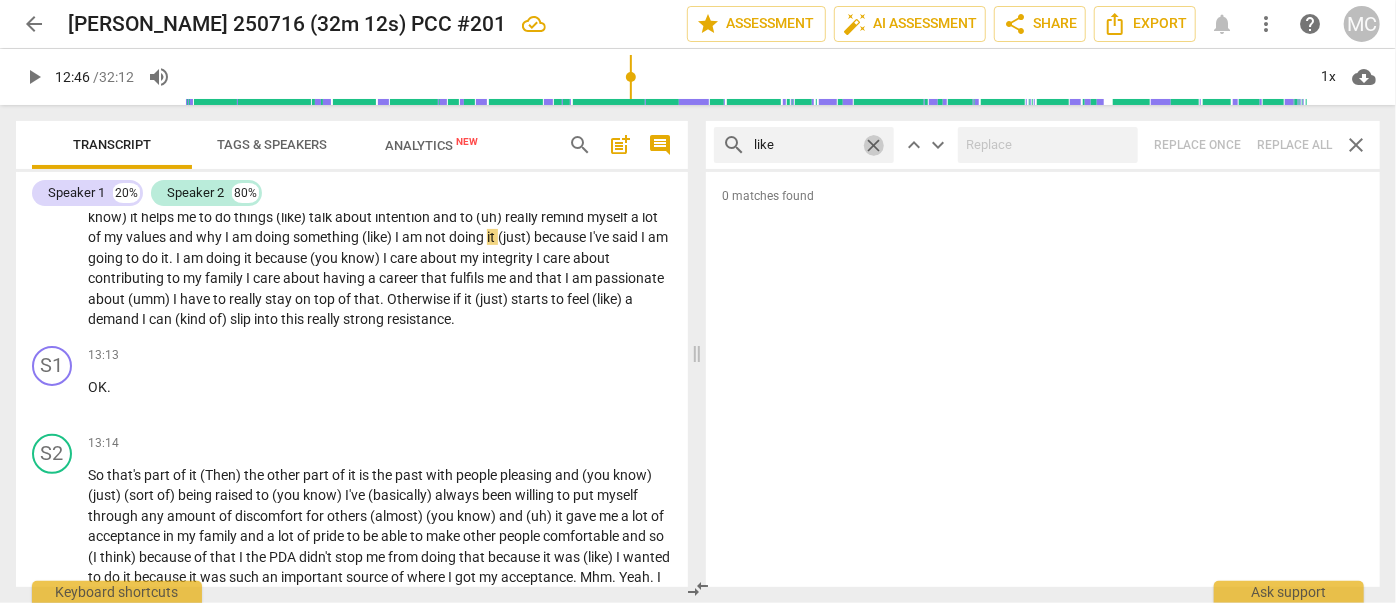 click on "close" at bounding box center (873, 145) 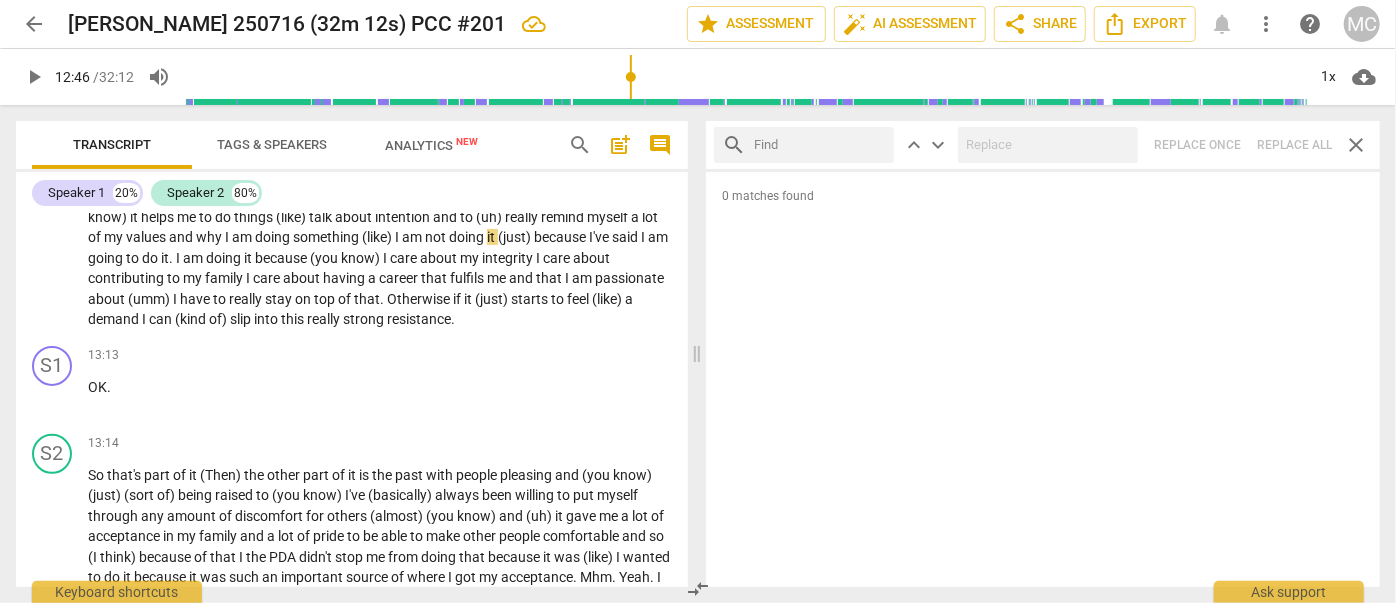 click at bounding box center [820, 145] 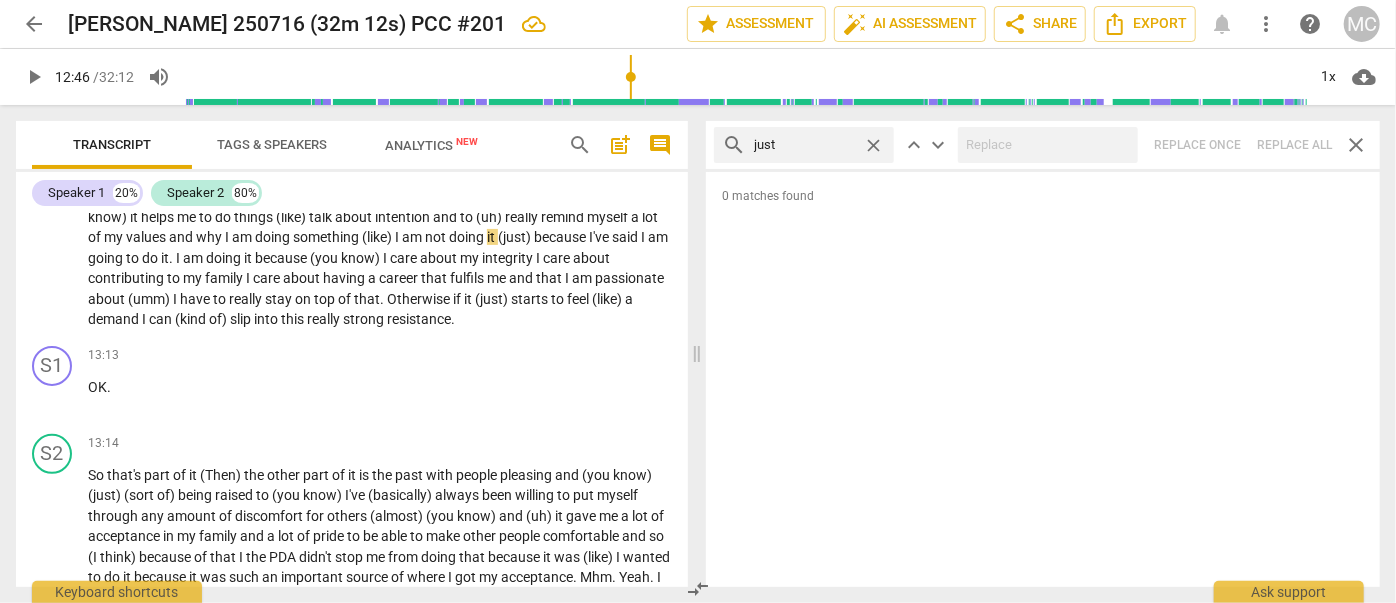 click on "search just close keyboard_arrow_up keyboard_arrow_down Replace once Replace all close" at bounding box center (1043, 145) 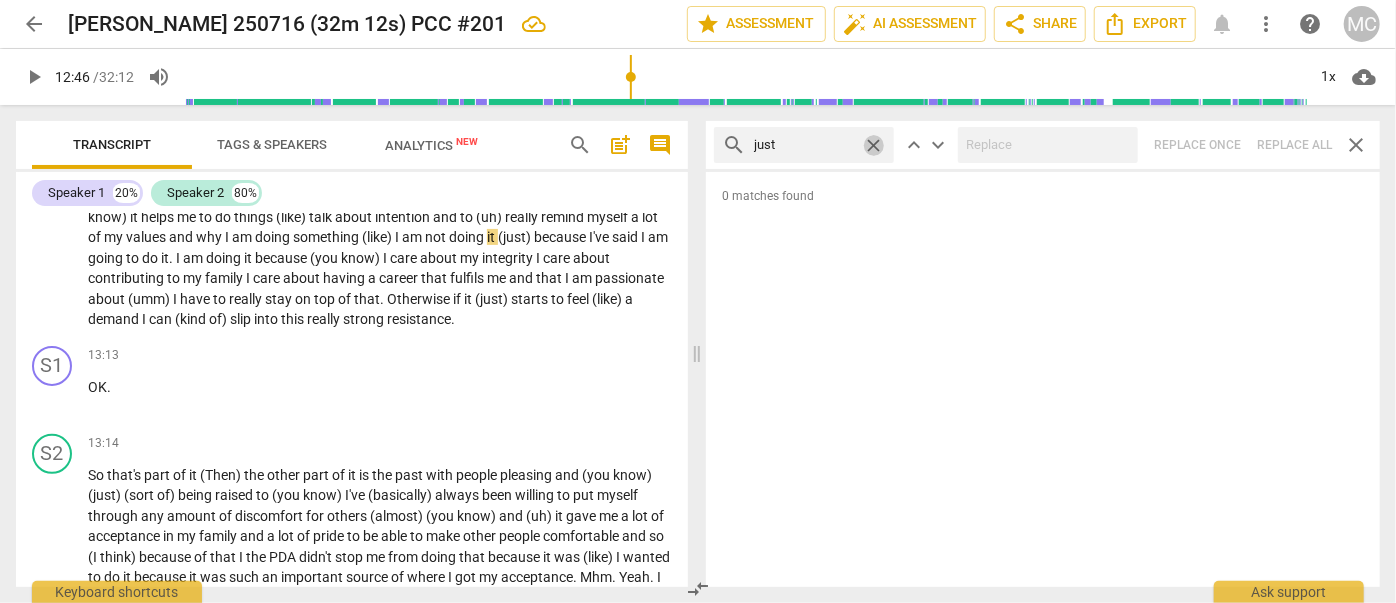 click on "close" at bounding box center (873, 145) 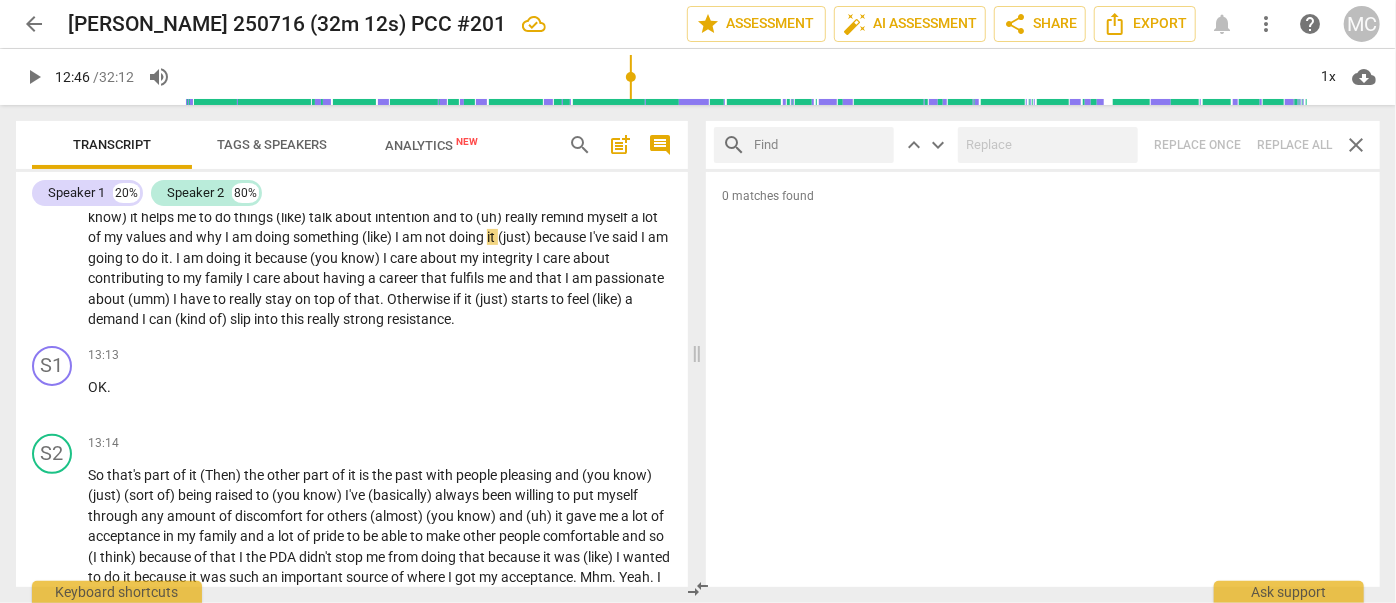 click at bounding box center [820, 145] 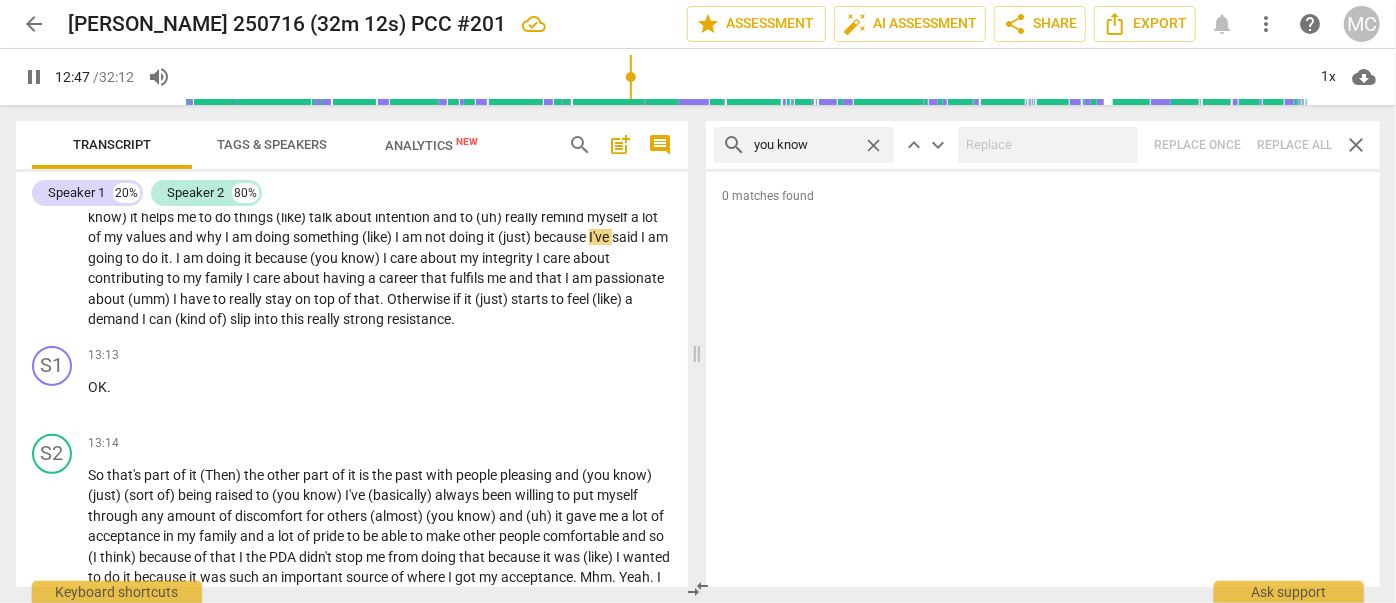 click on "search you know close keyboard_arrow_up keyboard_arrow_down Replace once Replace all close" at bounding box center [1043, 145] 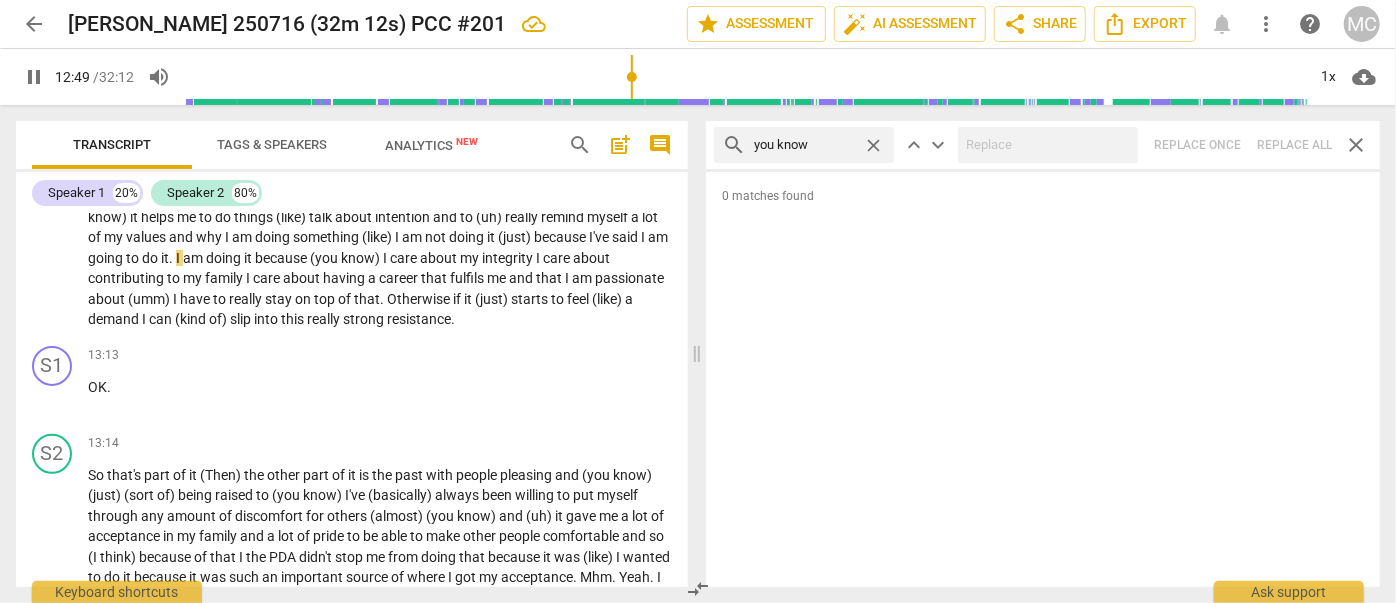 drag, startPoint x: 871, startPoint y: 139, endPoint x: 847, endPoint y: 141, distance: 24.083189 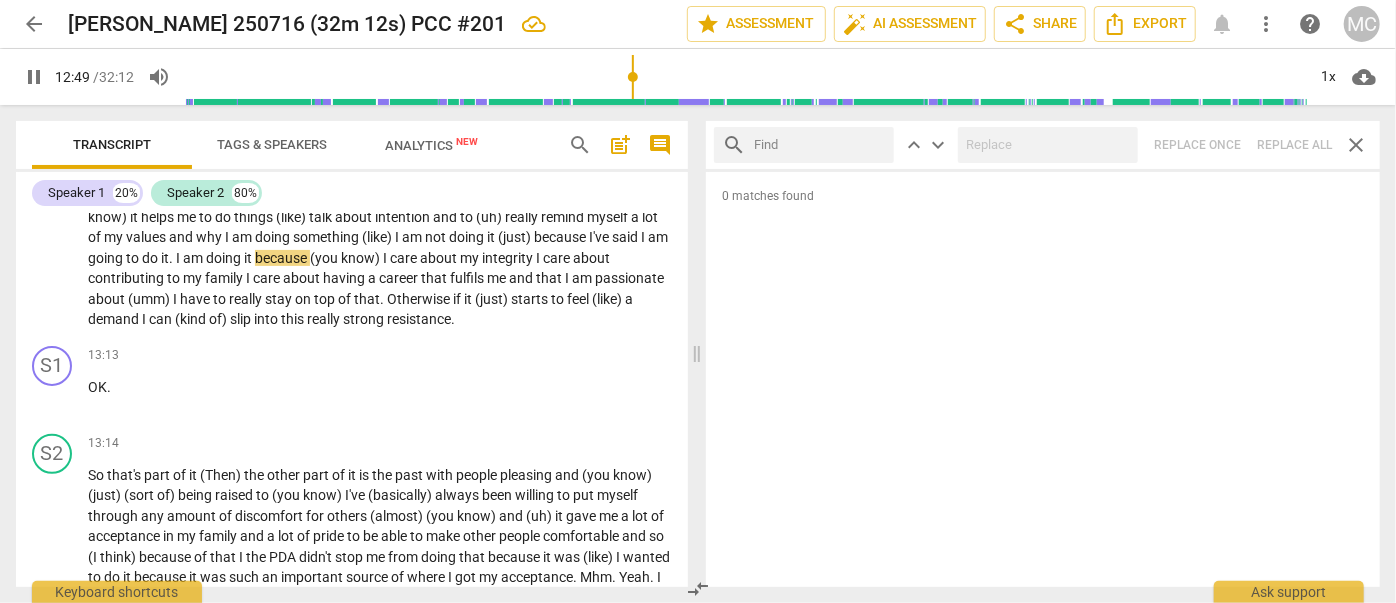 drag, startPoint x: 808, startPoint y: 143, endPoint x: 822, endPoint y: 121, distance: 26.076809 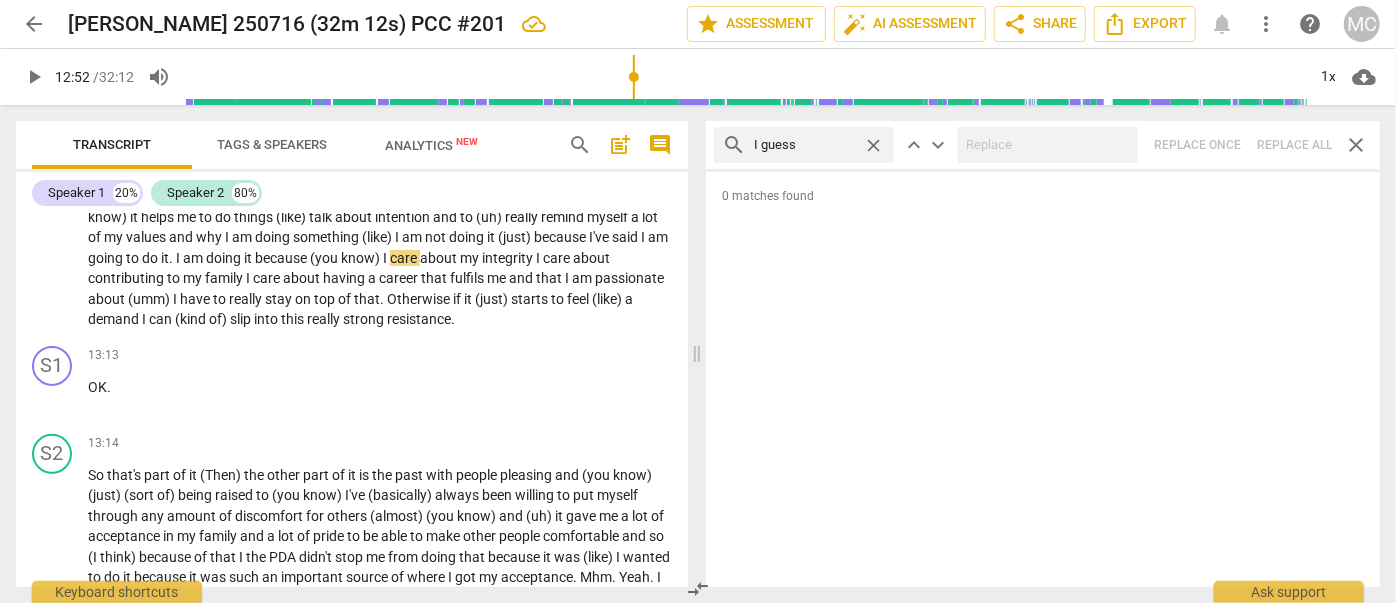 click on "search I guess close keyboard_arrow_up keyboard_arrow_down Replace once Replace all close" at bounding box center (1043, 145) 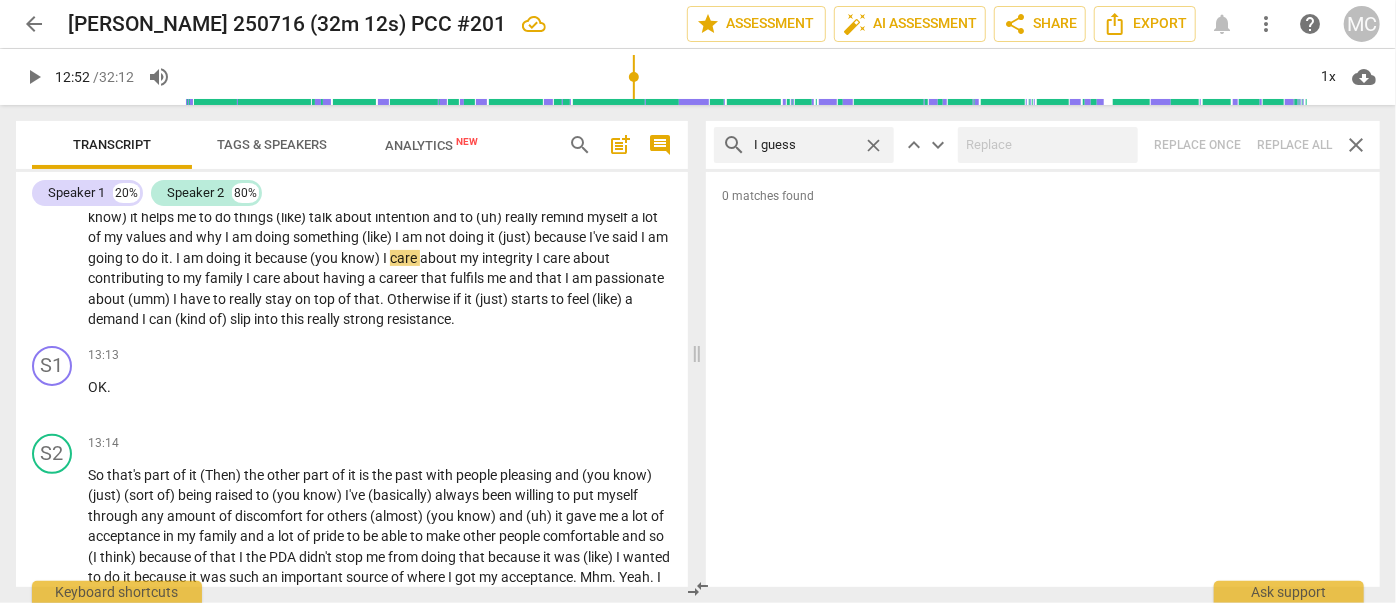 click on "close" at bounding box center (873, 145) 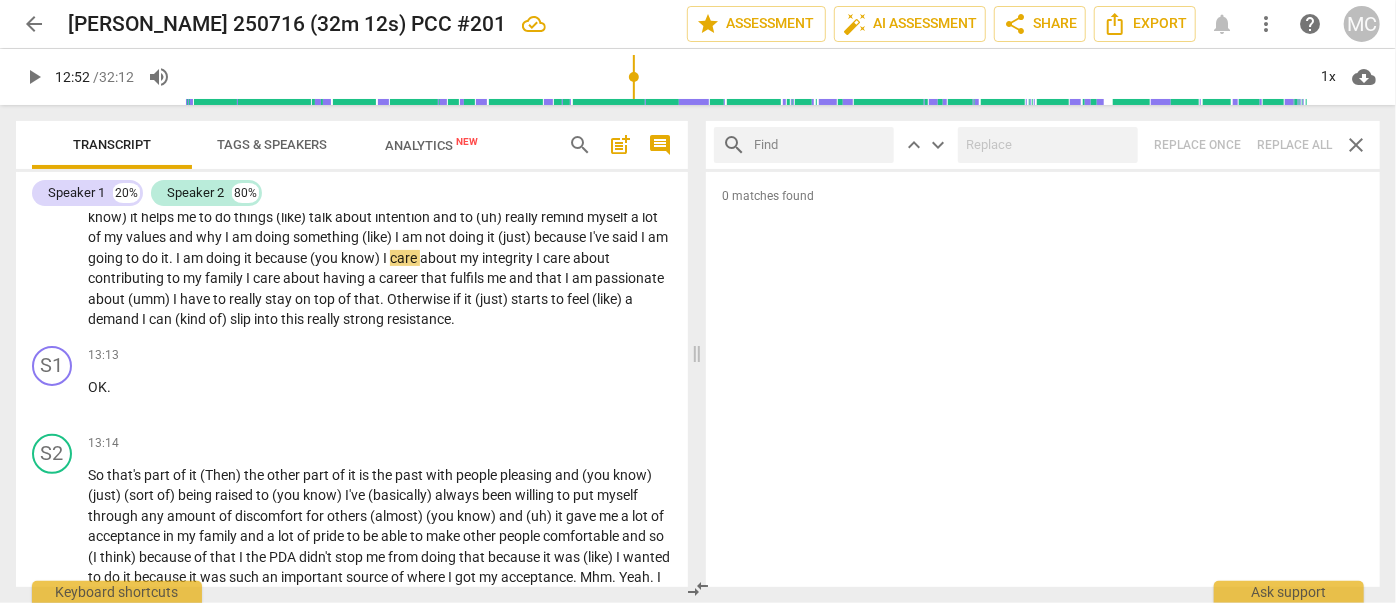 click at bounding box center (820, 145) 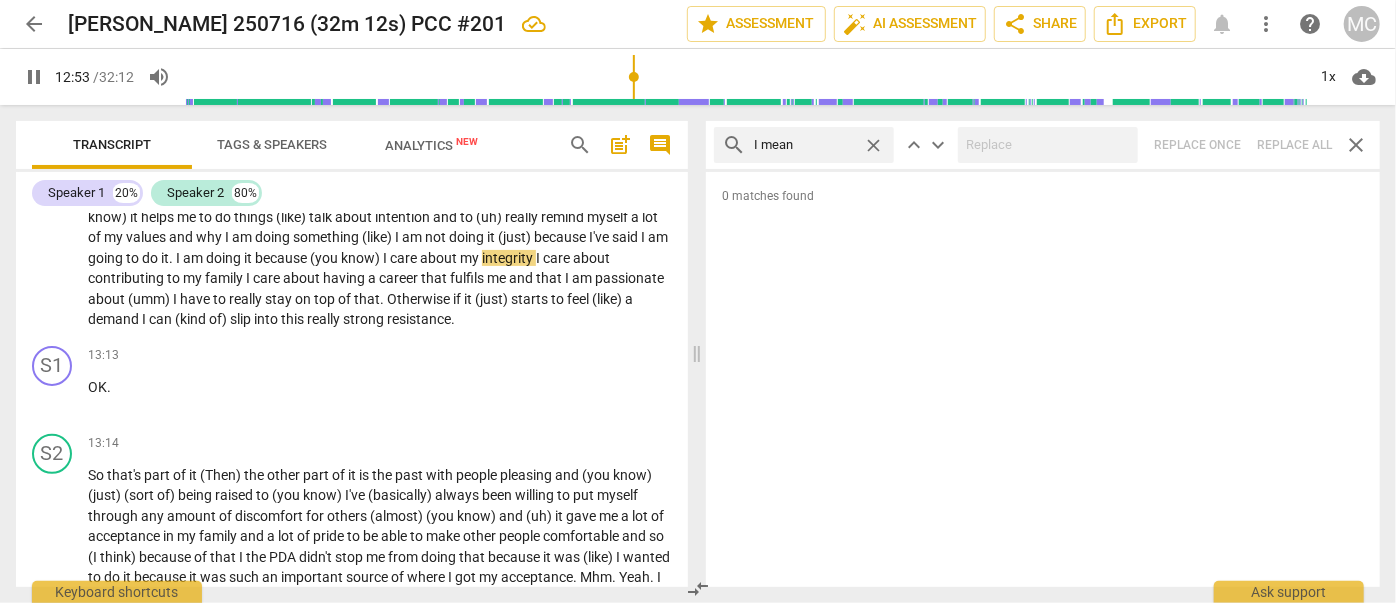 click on "search I mean close keyboard_arrow_up keyboard_arrow_down Replace once Replace all close" at bounding box center [1043, 145] 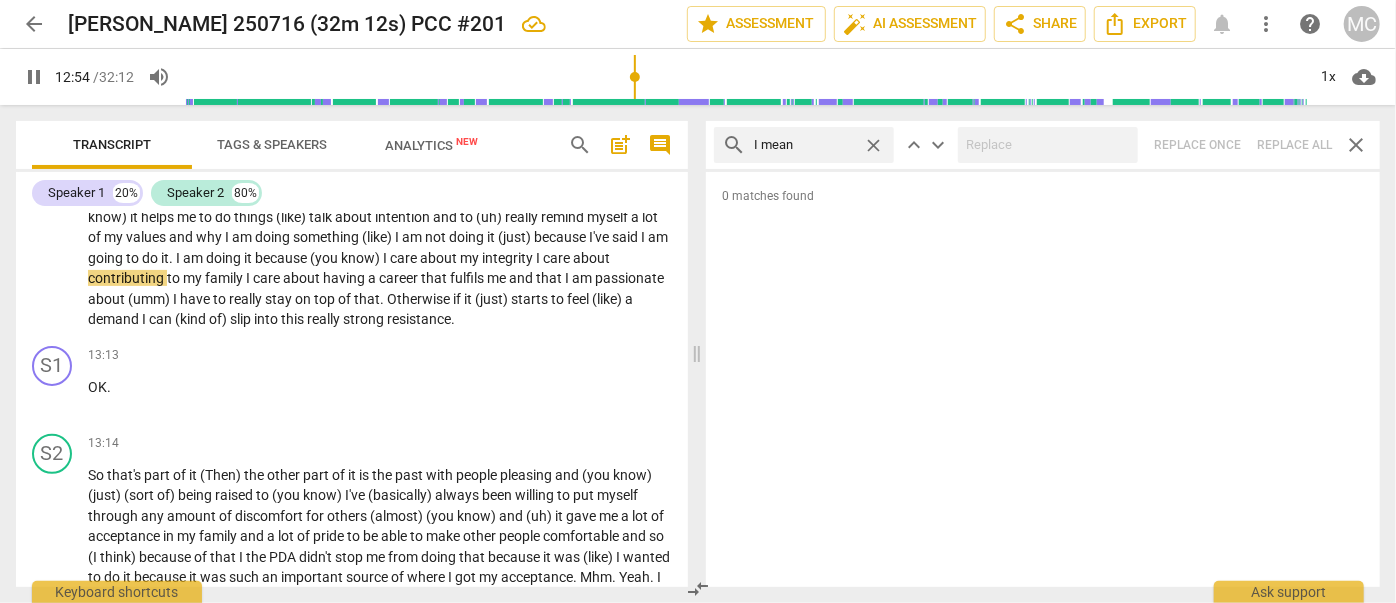 click on "close" at bounding box center [873, 145] 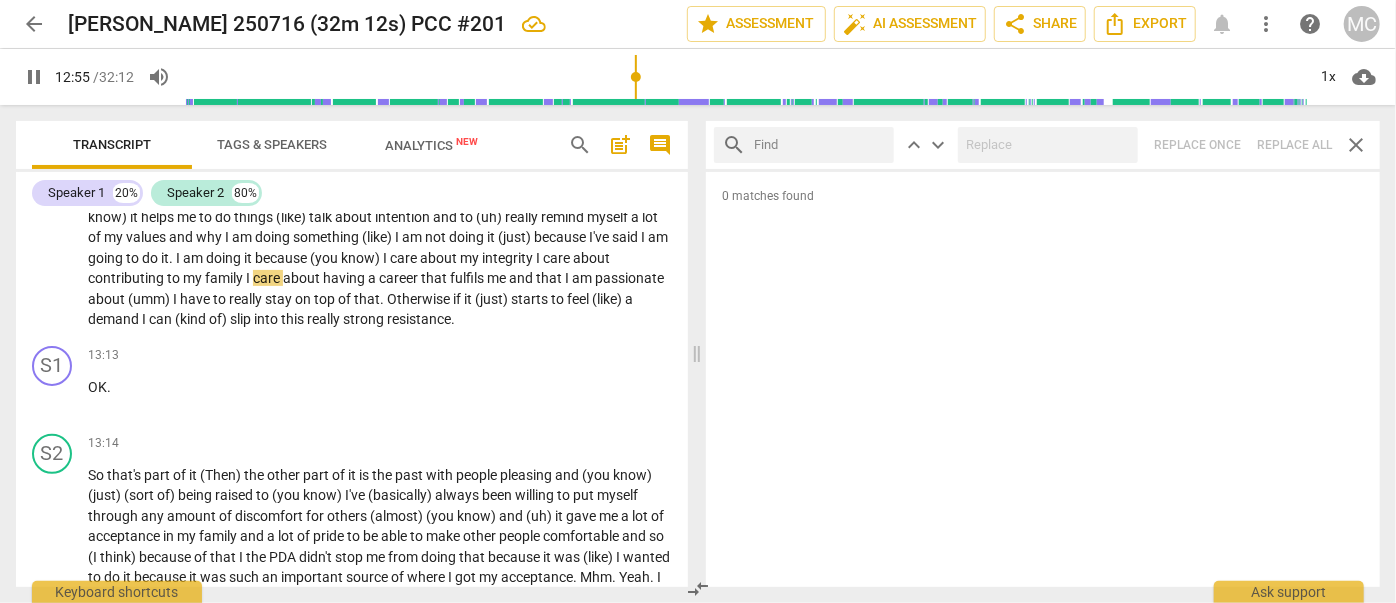 click at bounding box center (820, 145) 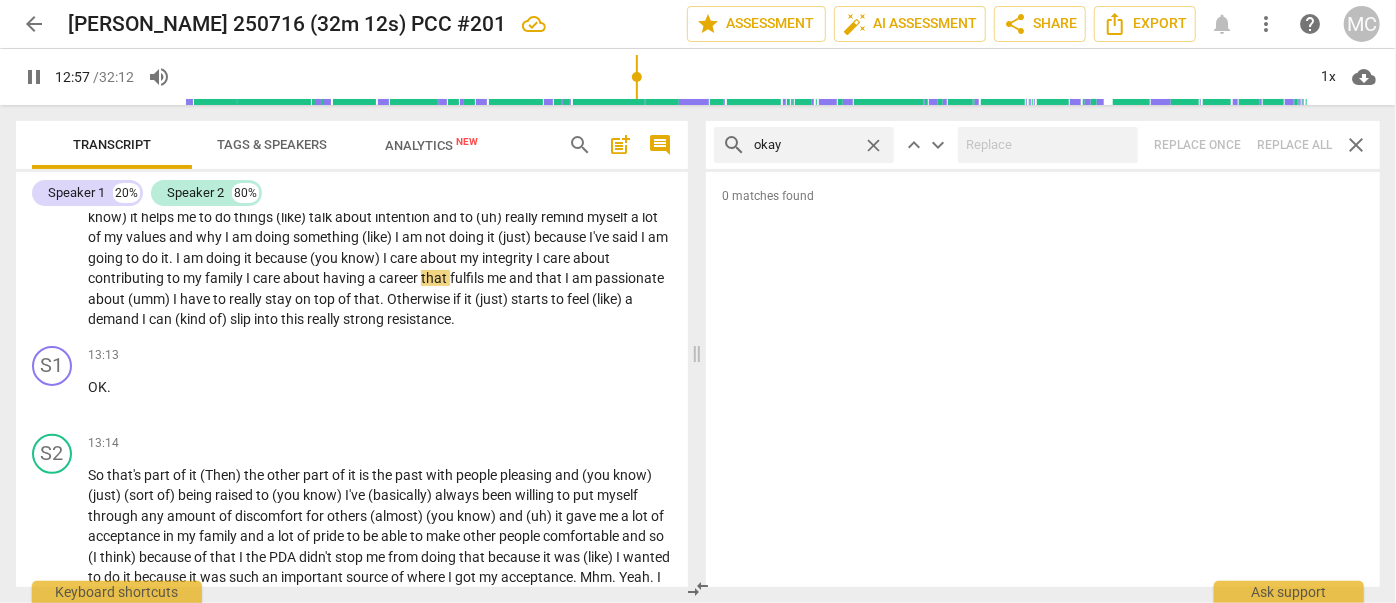 click on "search okay close keyboard_arrow_up keyboard_arrow_down Replace once Replace all close" at bounding box center (1043, 145) 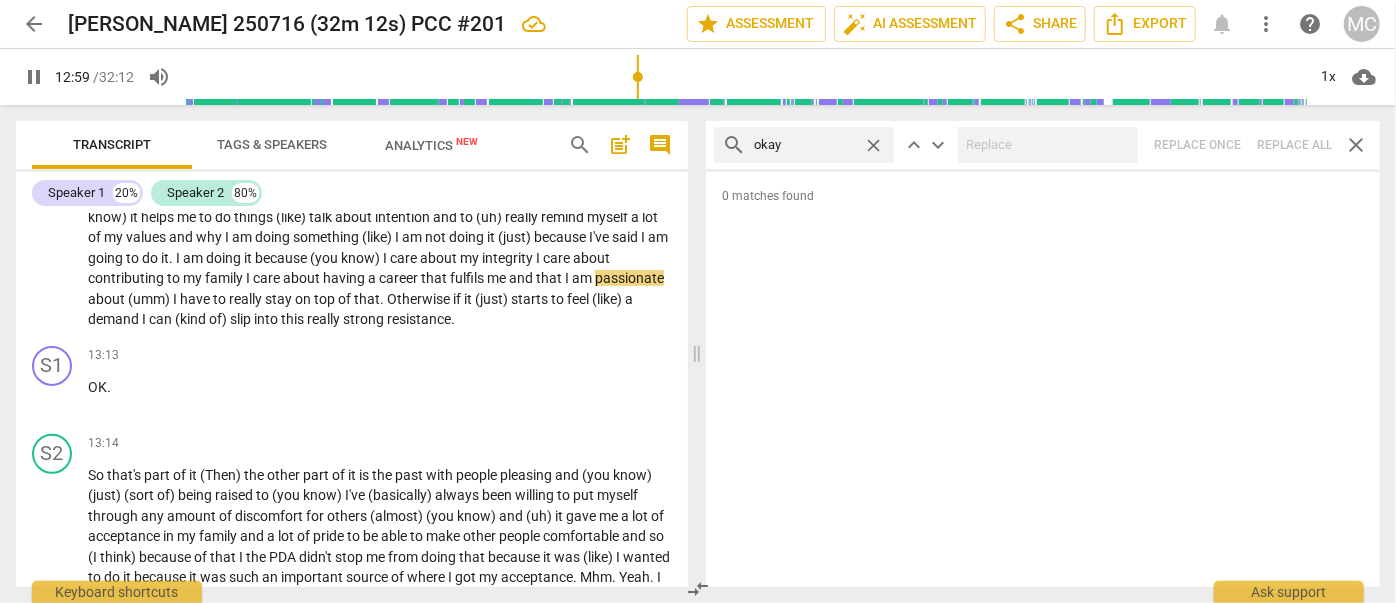 click on "close" at bounding box center [873, 145] 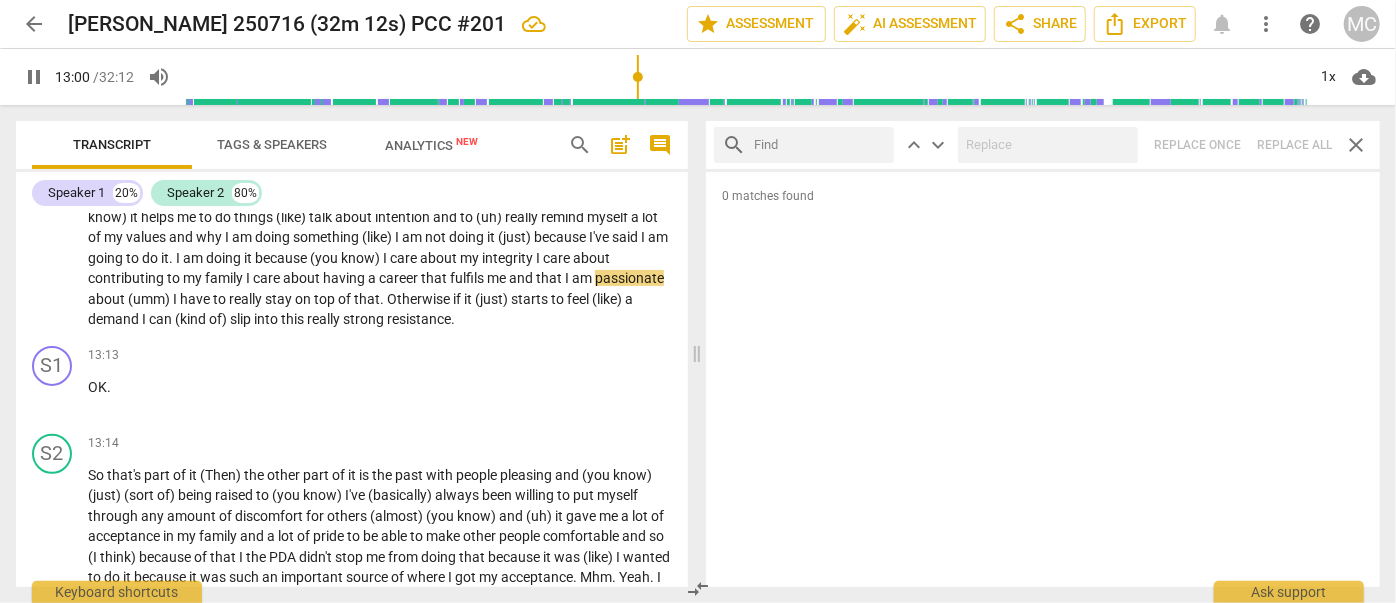 click at bounding box center (820, 145) 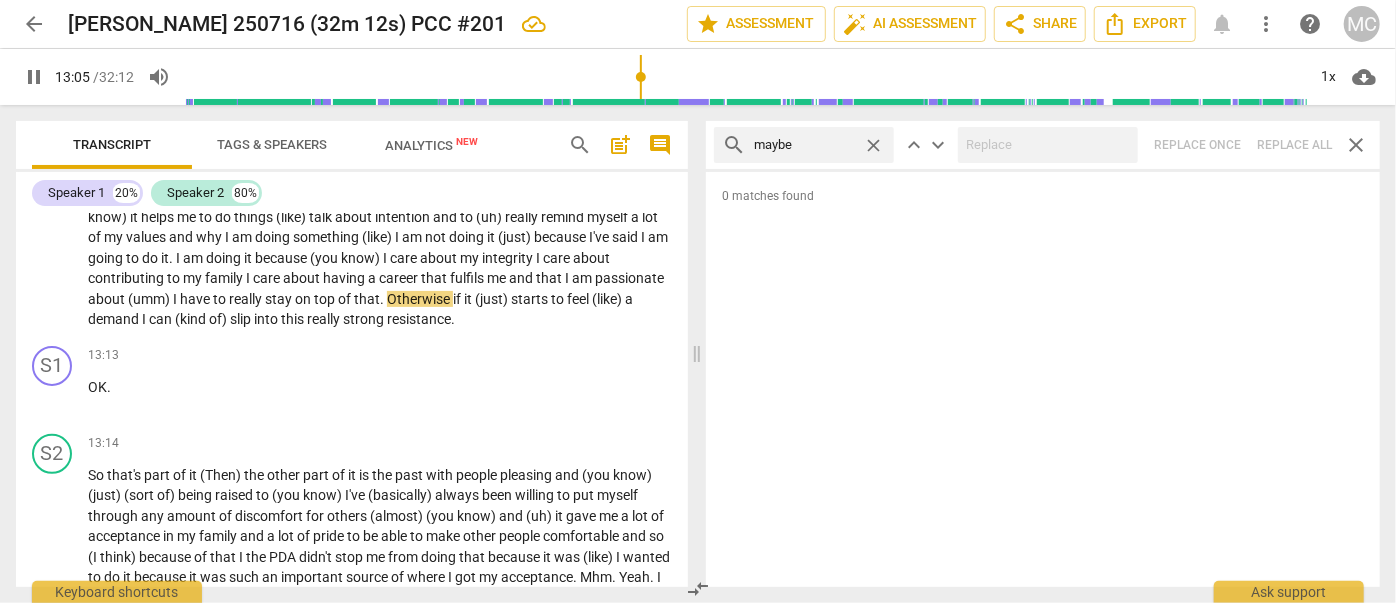 click on "search maybe close keyboard_arrow_up keyboard_arrow_down Replace once Replace all close" at bounding box center [1043, 145] 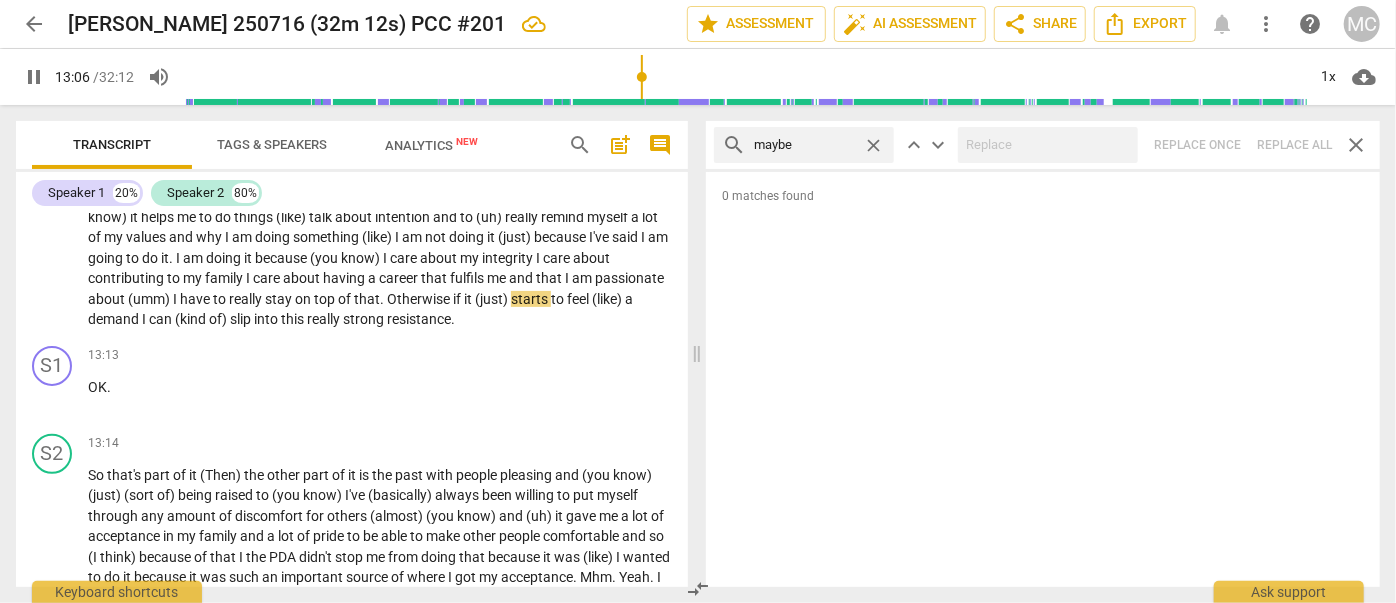 click on "close" at bounding box center (878, 145) 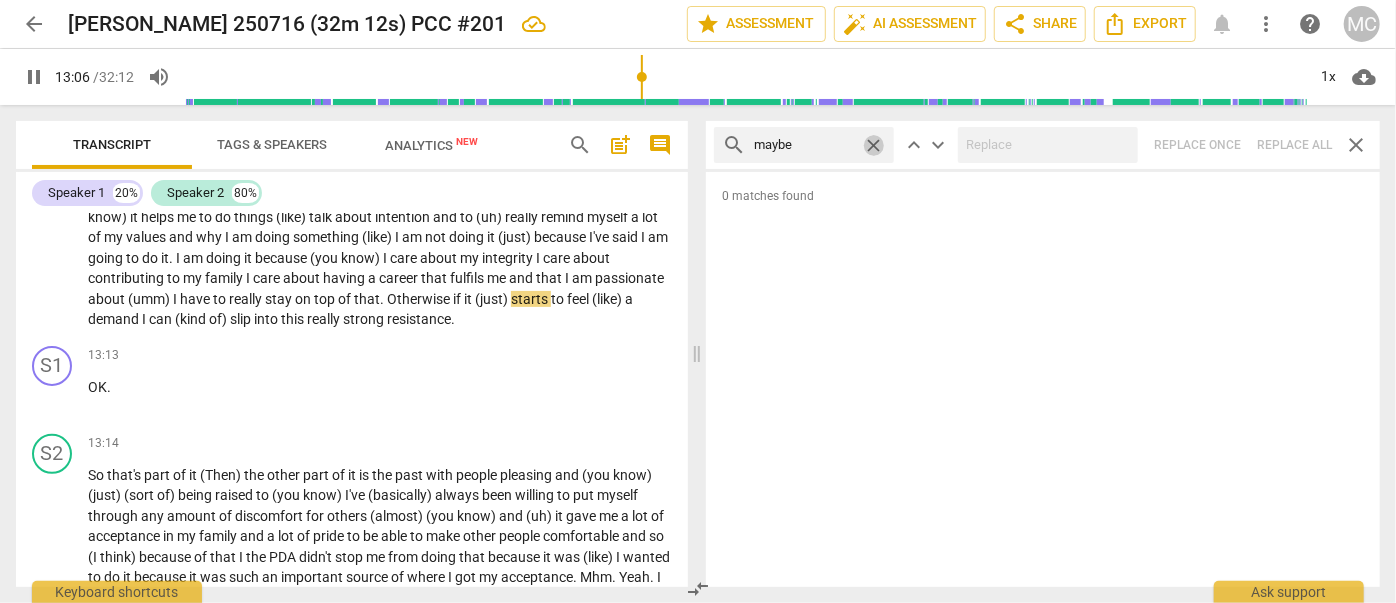click on "close" at bounding box center (873, 145) 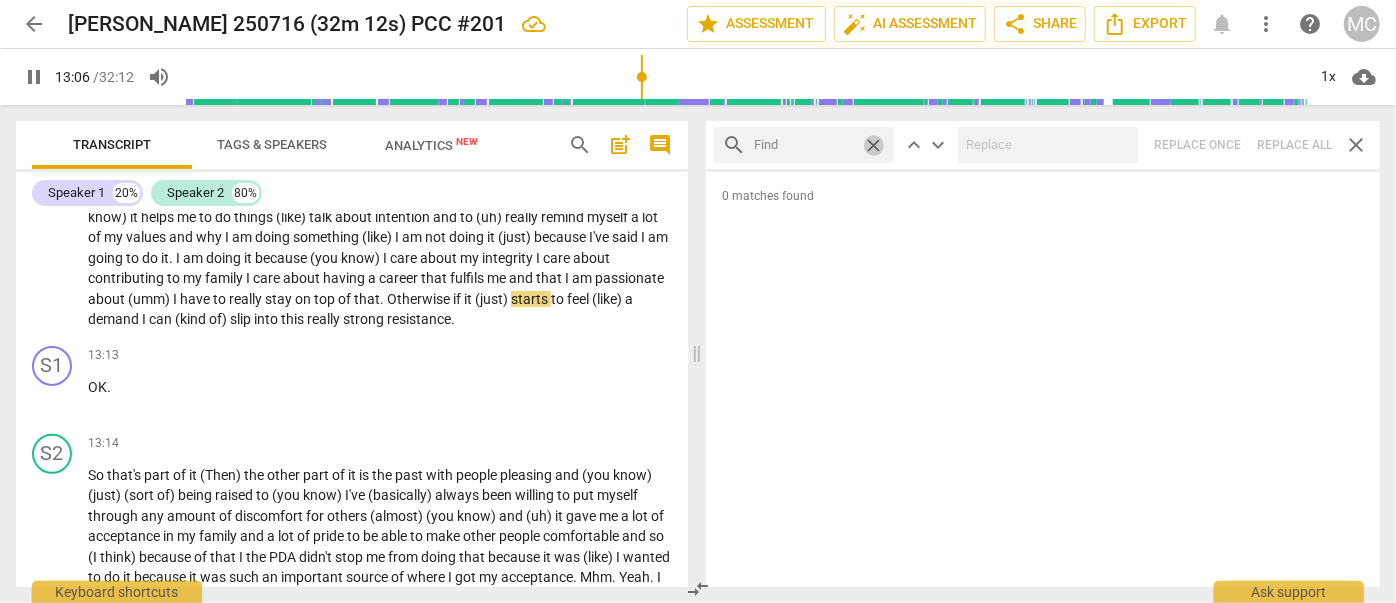 click at bounding box center (804, 145) 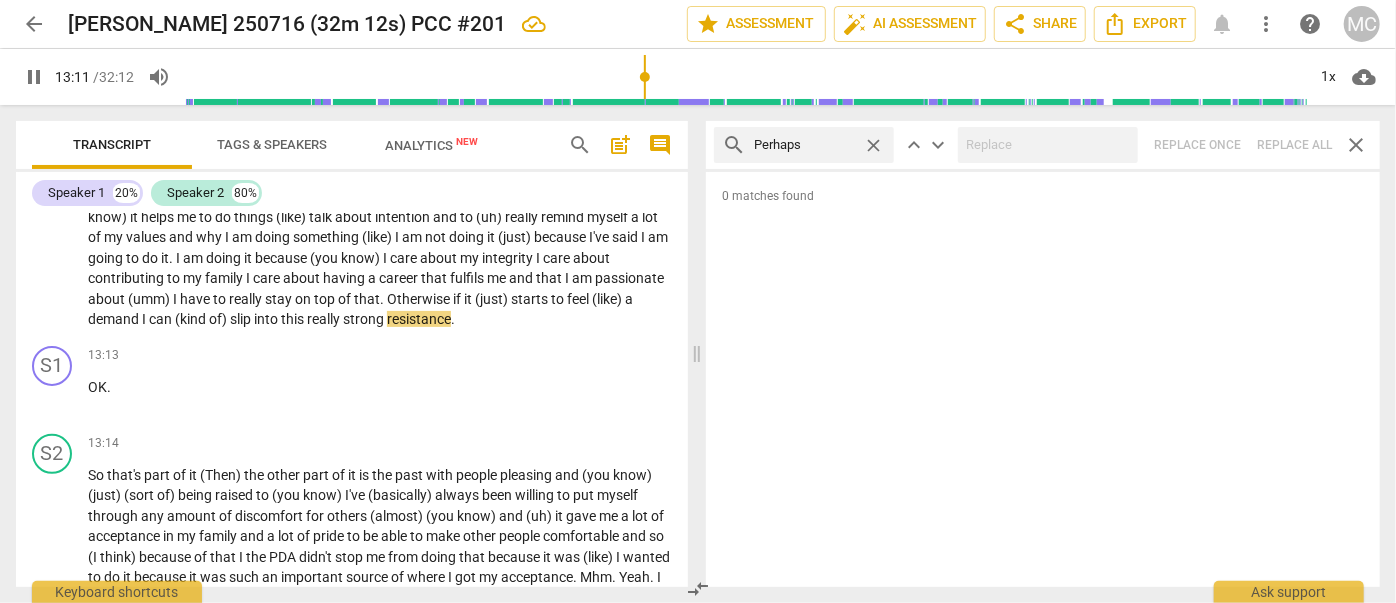 click on "search Perhaps close keyboard_arrow_up keyboard_arrow_down Replace once Replace all close" at bounding box center (1043, 145) 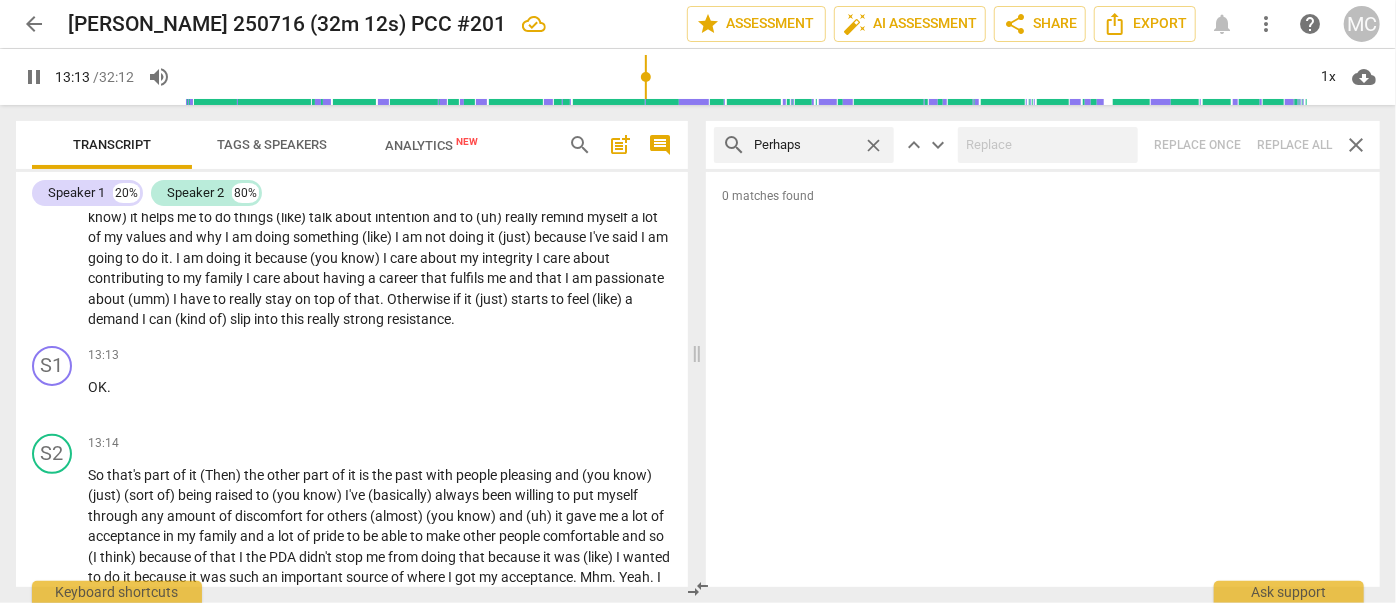 click on "close" at bounding box center (873, 145) 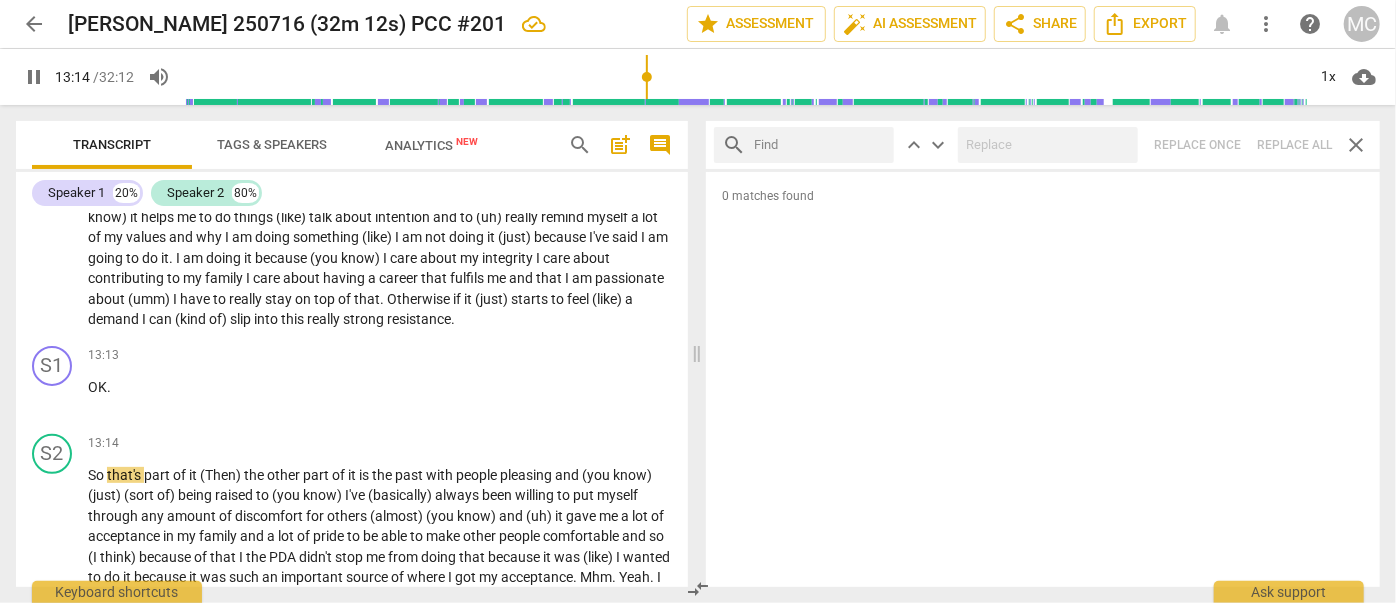 click at bounding box center [820, 145] 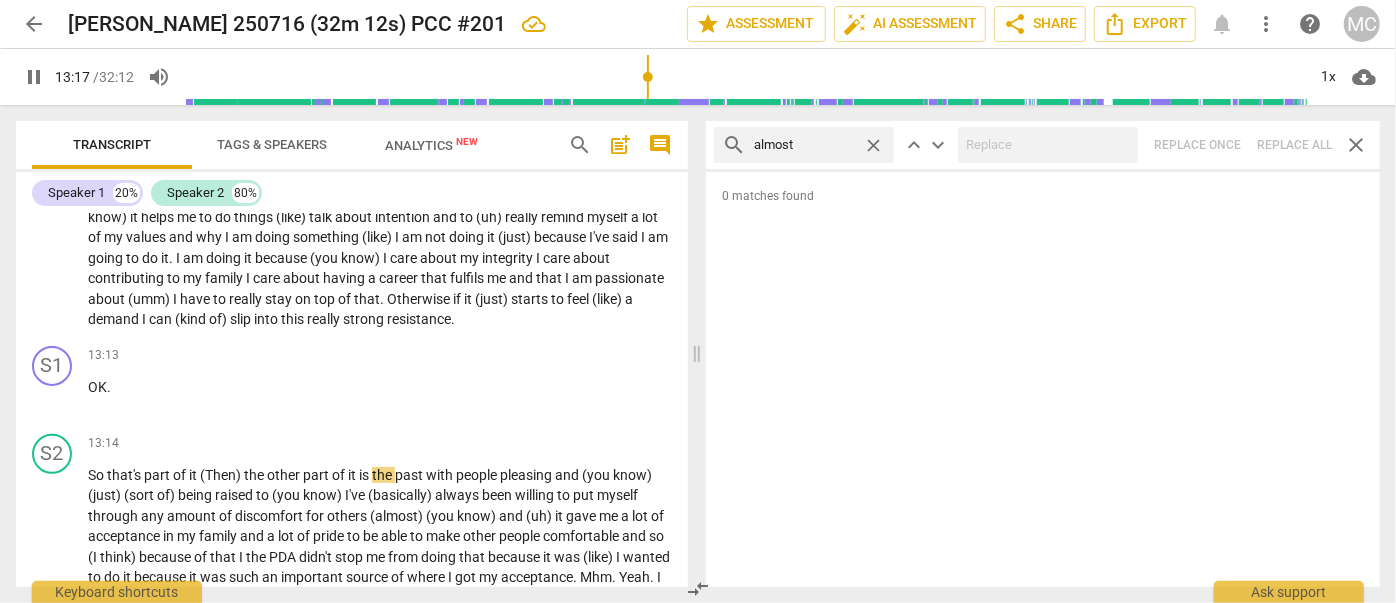click on "search almost close keyboard_arrow_up keyboard_arrow_down Replace once Replace all close" at bounding box center [1043, 145] 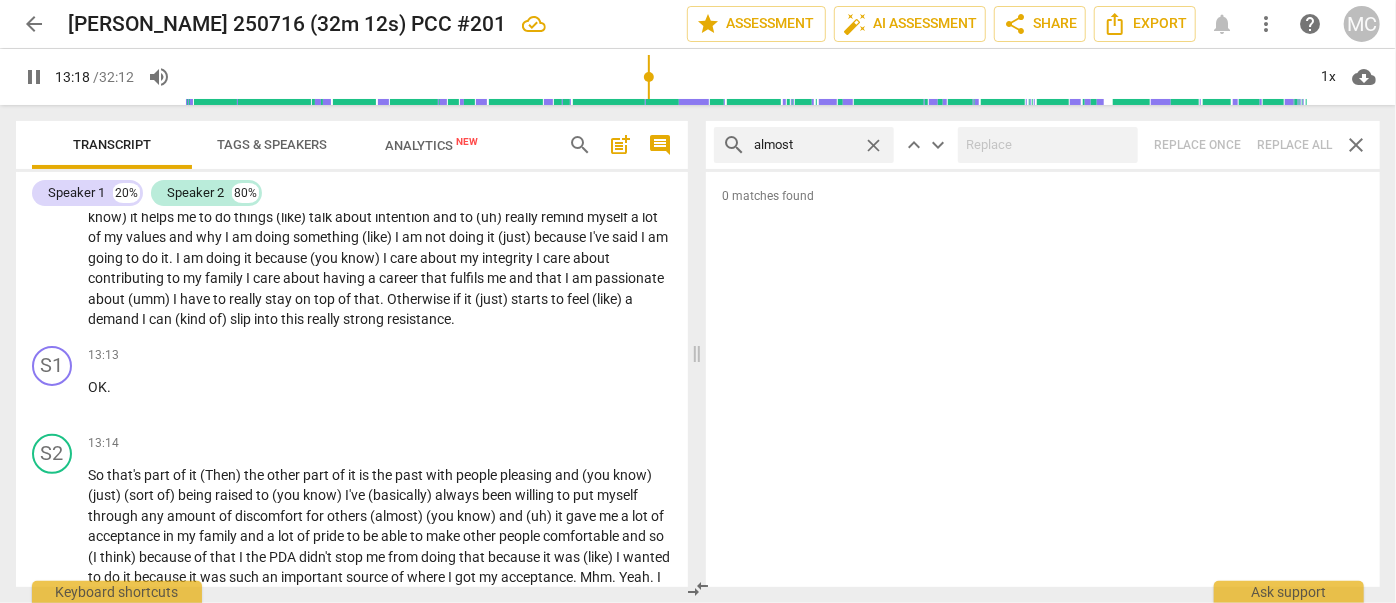 click on "close" at bounding box center [873, 145] 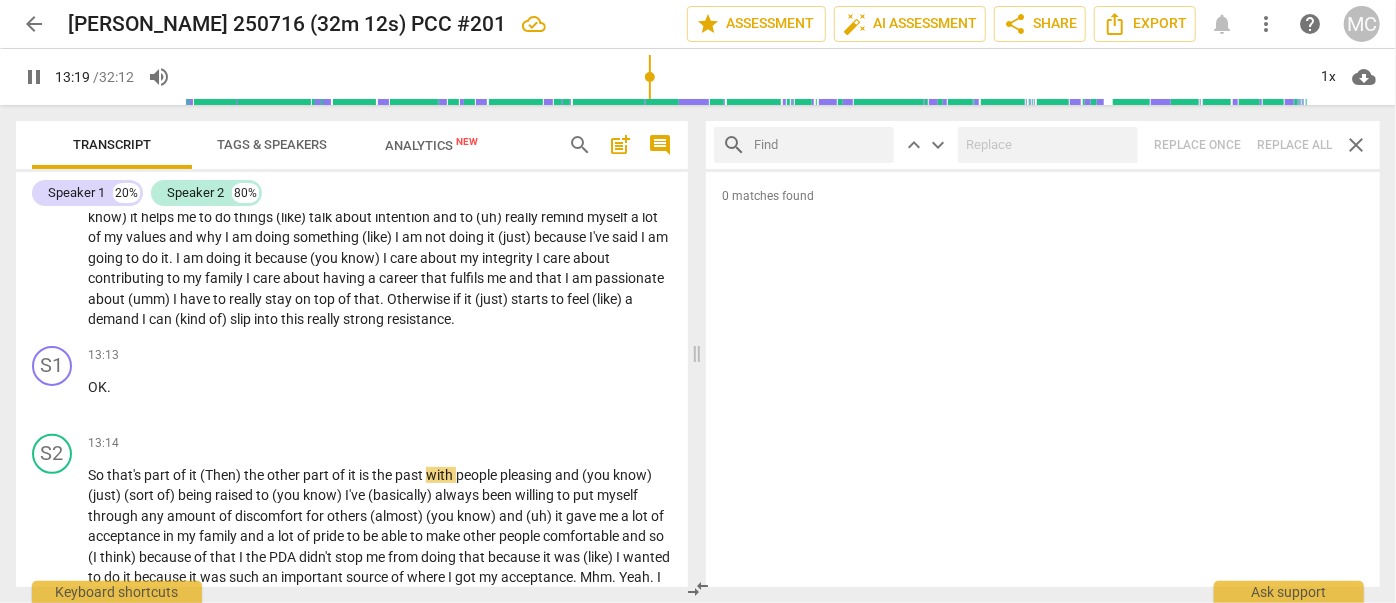 click at bounding box center [820, 145] 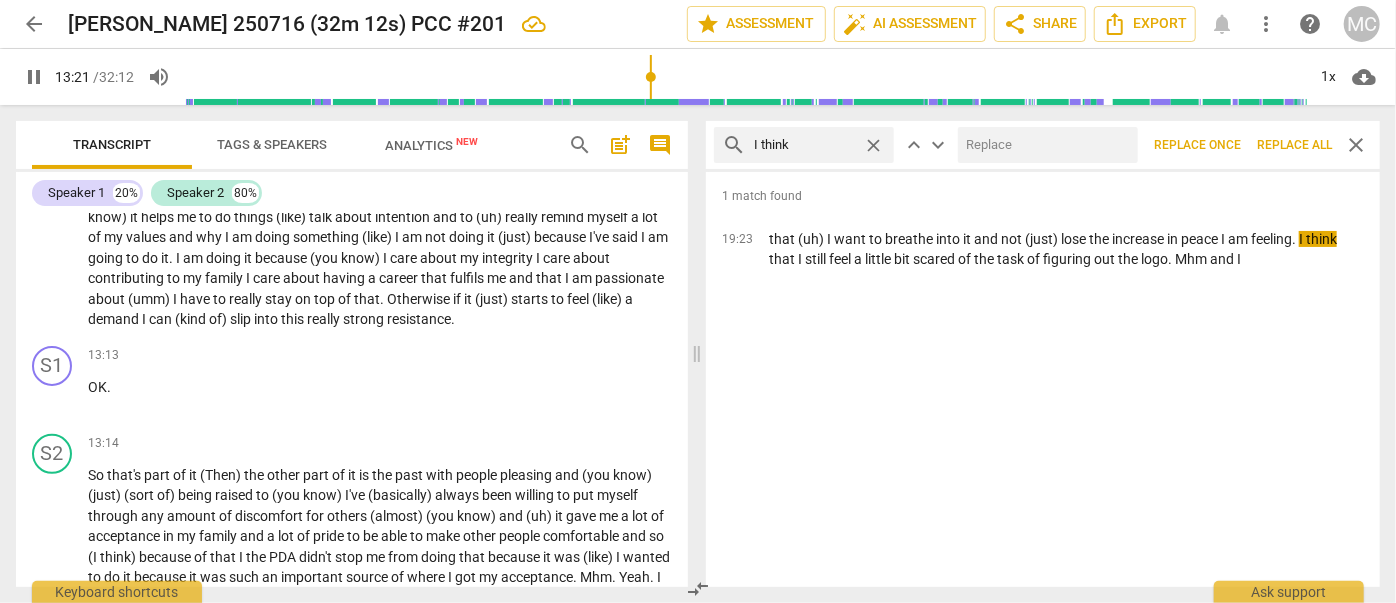 click at bounding box center [1044, 145] 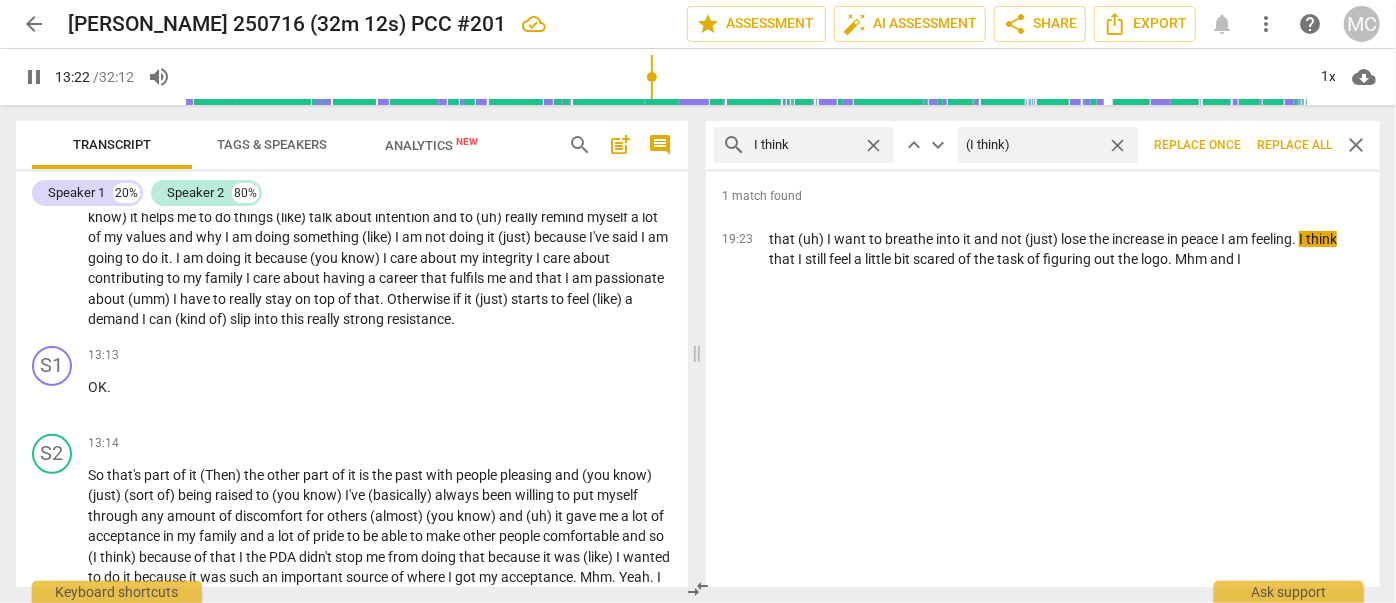 click on "Replace all" at bounding box center [1294, 145] 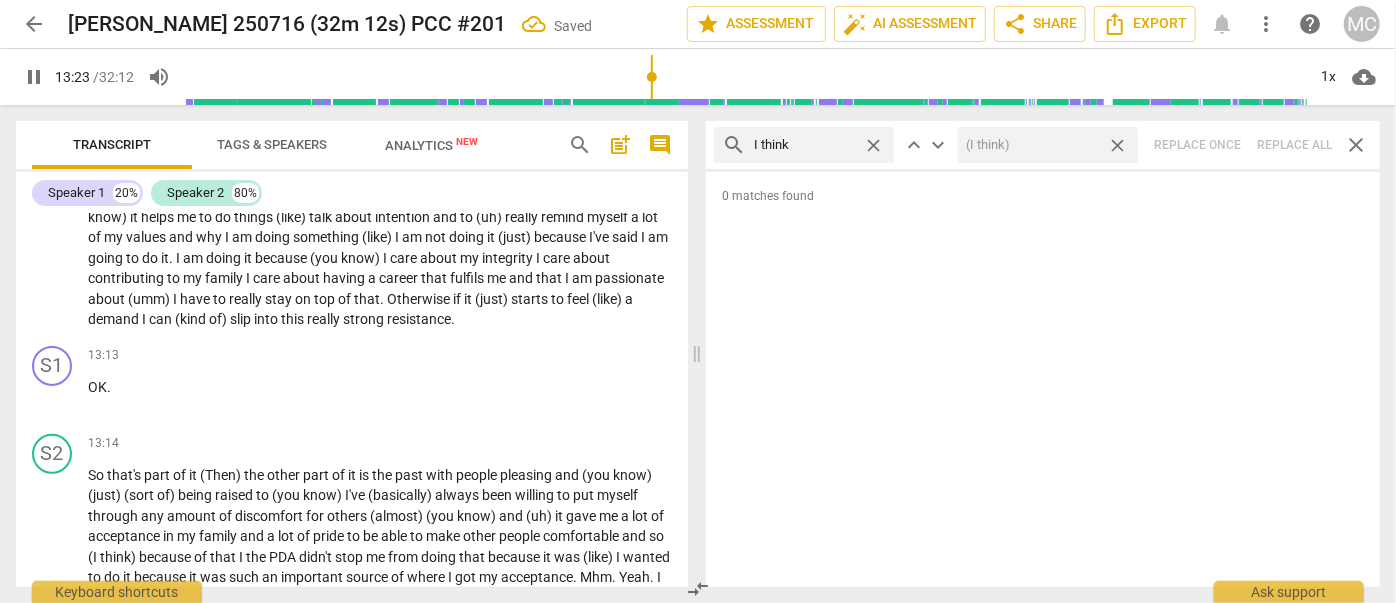 click on "close" at bounding box center (1117, 145) 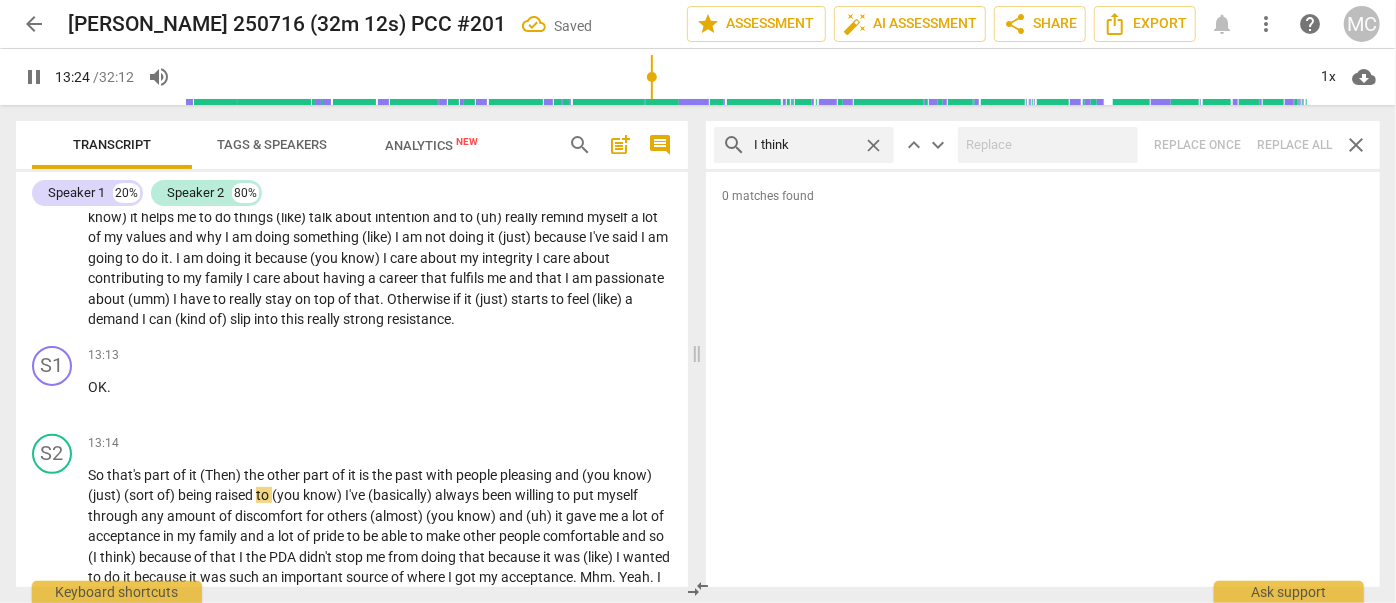 click on "close" at bounding box center [873, 145] 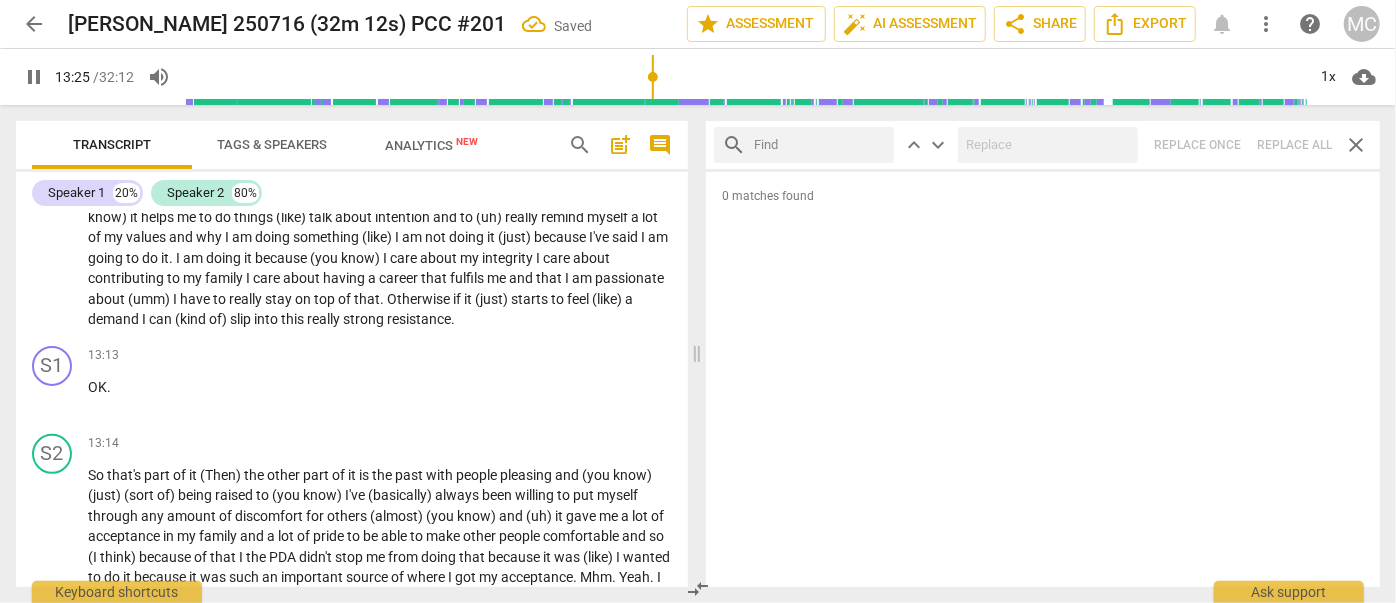 click at bounding box center (820, 145) 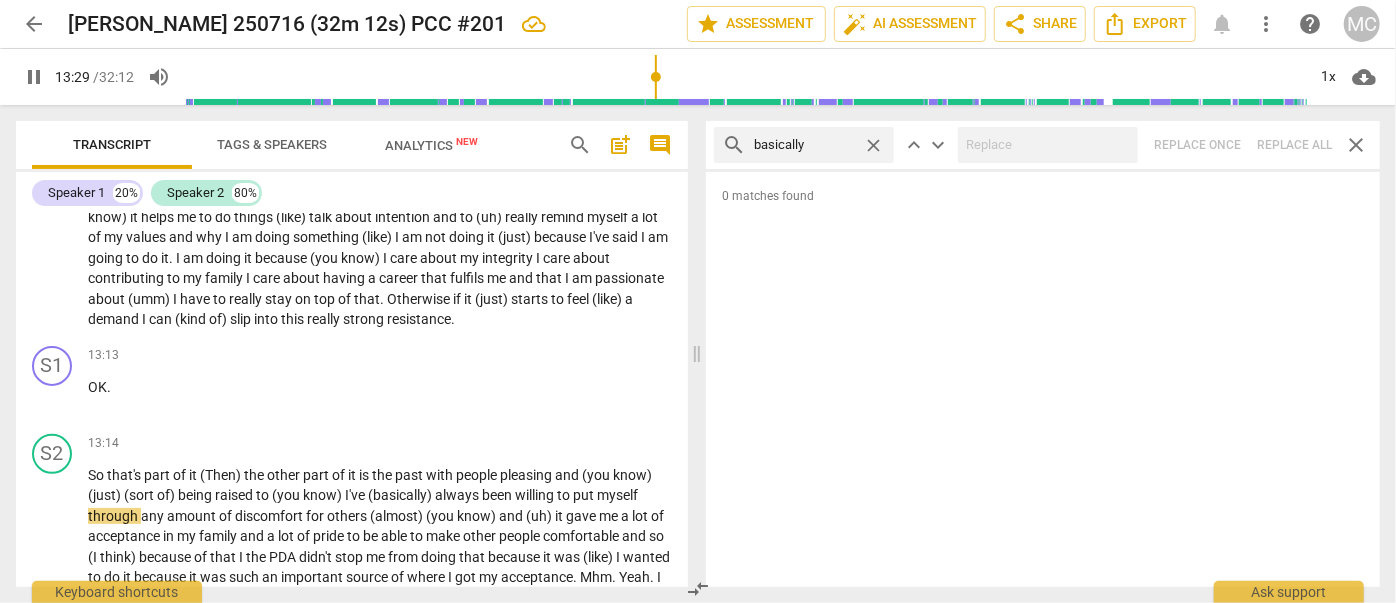 click on "search basically close keyboard_arrow_up keyboard_arrow_down Replace once Replace all close" at bounding box center (1043, 145) 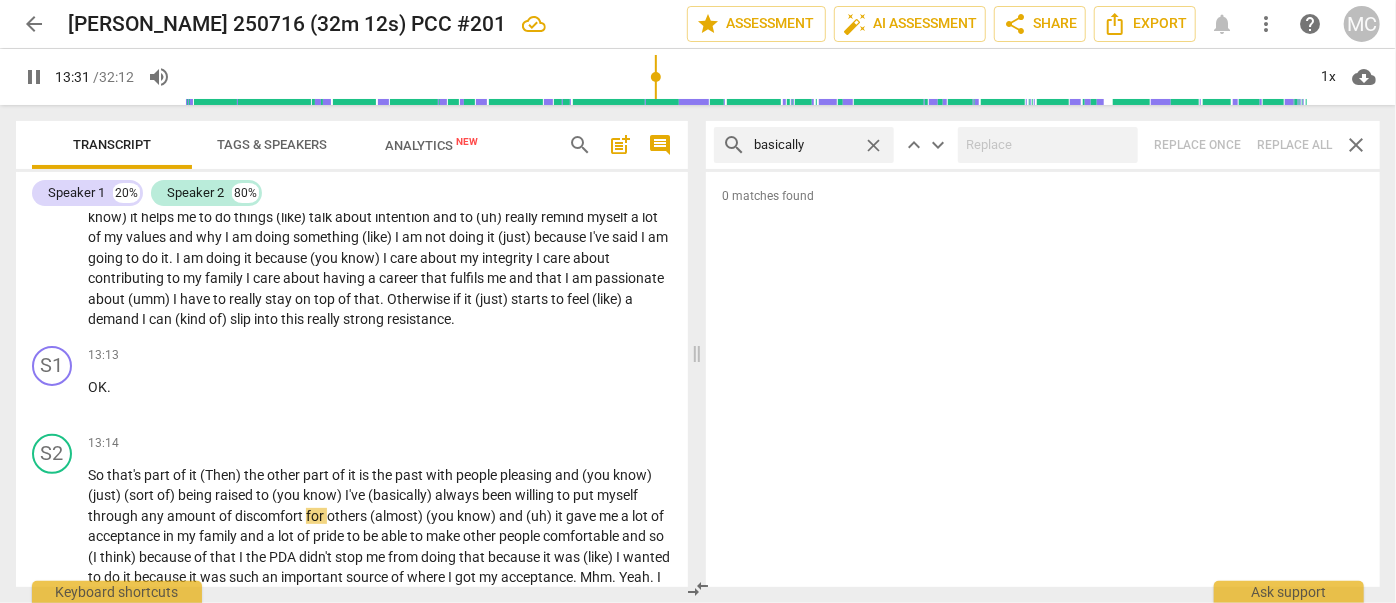 click on "close" at bounding box center (873, 145) 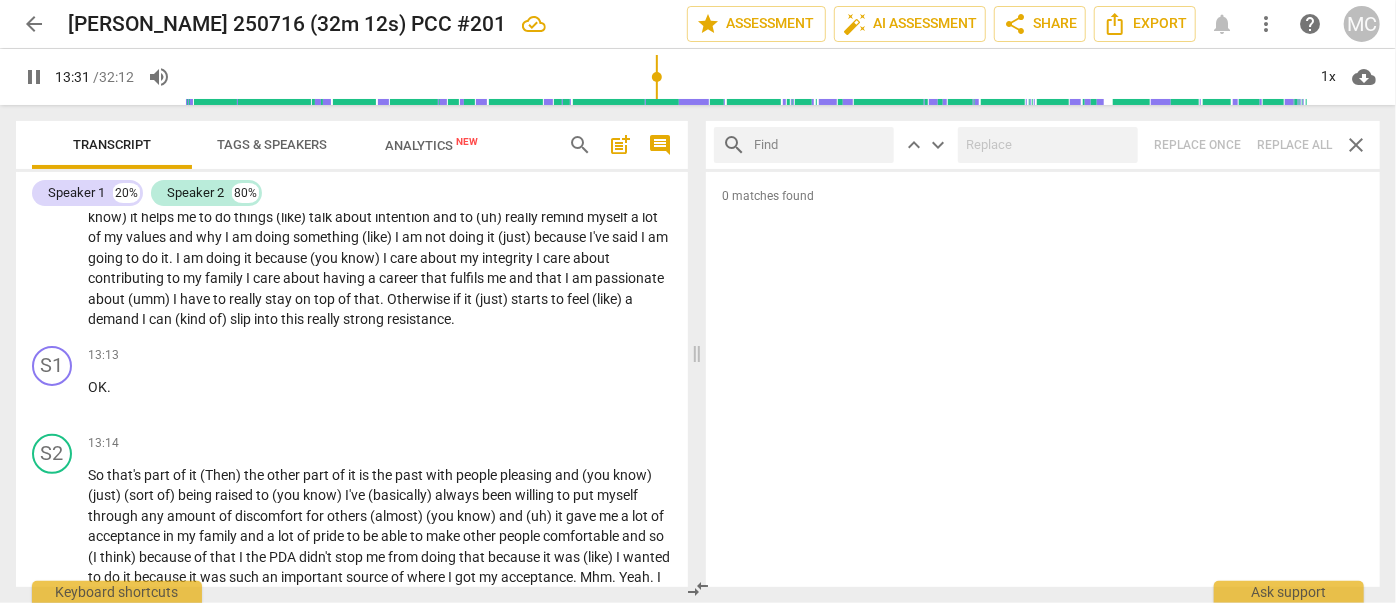 click at bounding box center [820, 145] 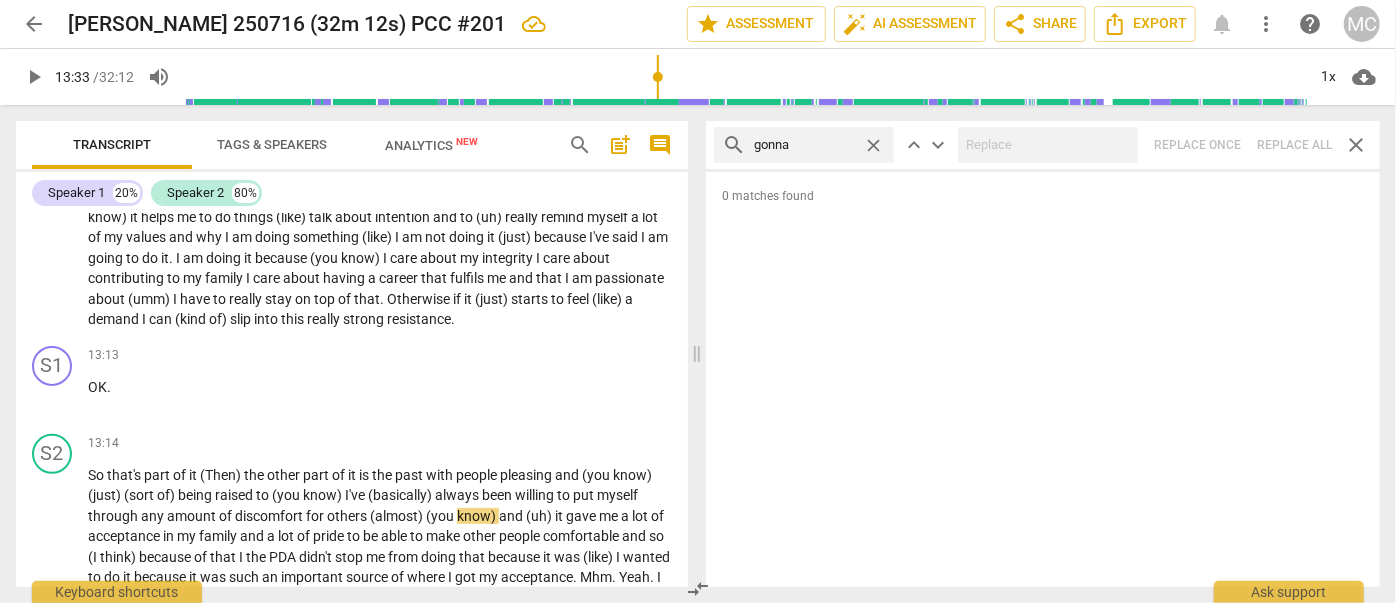 click on "search gonna close keyboard_arrow_up keyboard_arrow_down Replace once Replace all close" at bounding box center [1043, 145] 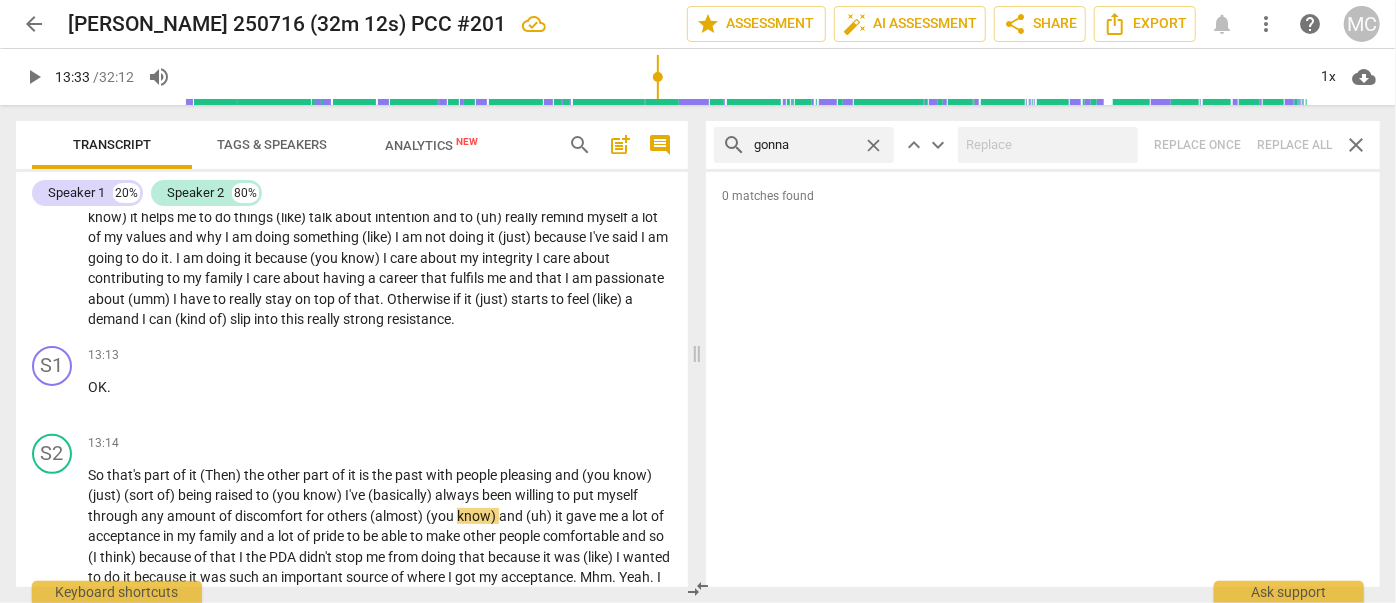 drag, startPoint x: 881, startPoint y: 145, endPoint x: 866, endPoint y: 146, distance: 15.033297 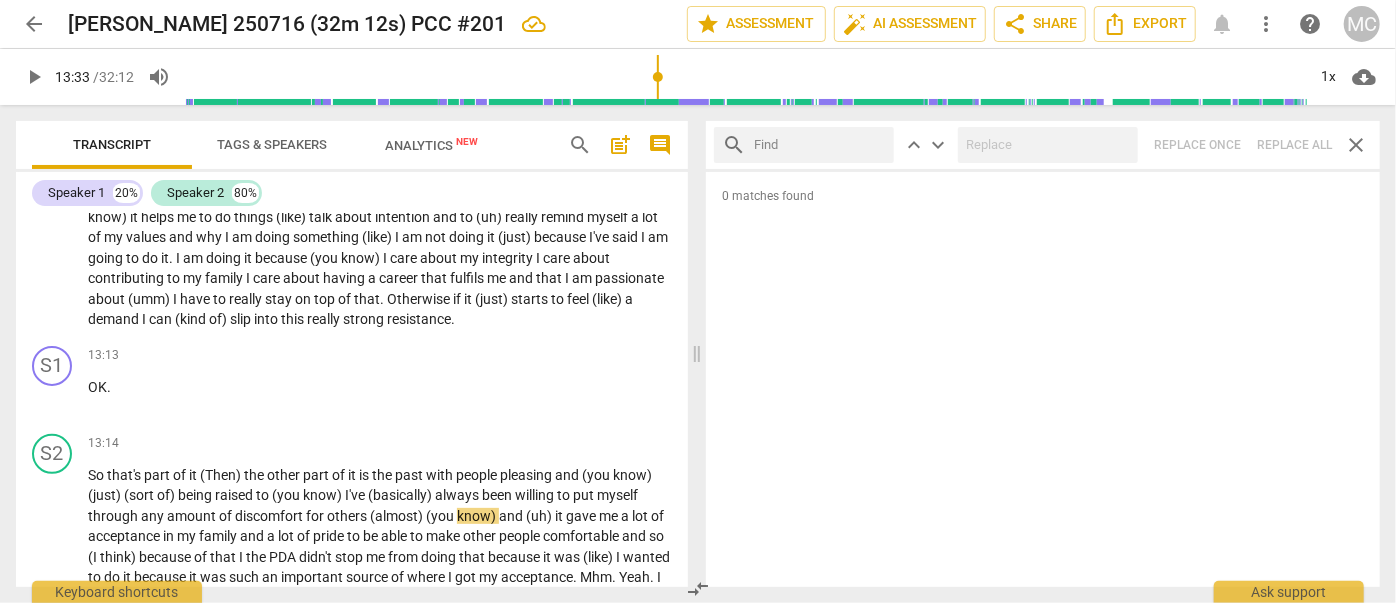 click at bounding box center (820, 145) 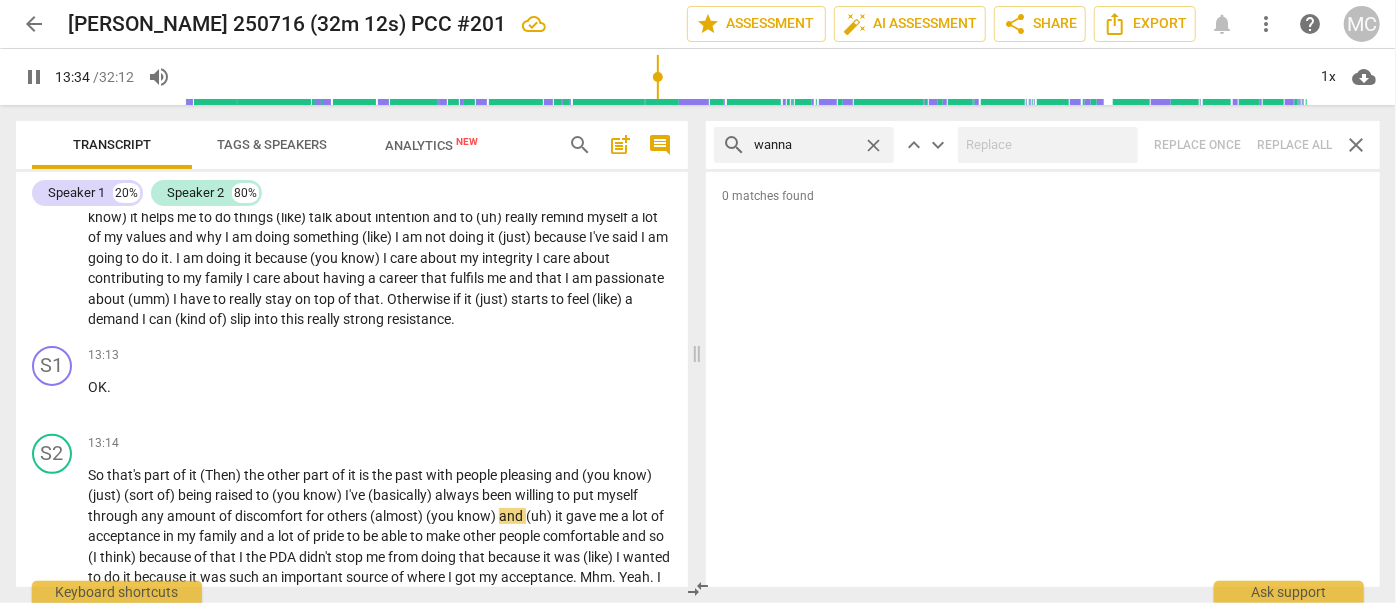 click on "search wanna close keyboard_arrow_up keyboard_arrow_down Replace once Replace all close" at bounding box center (1043, 145) 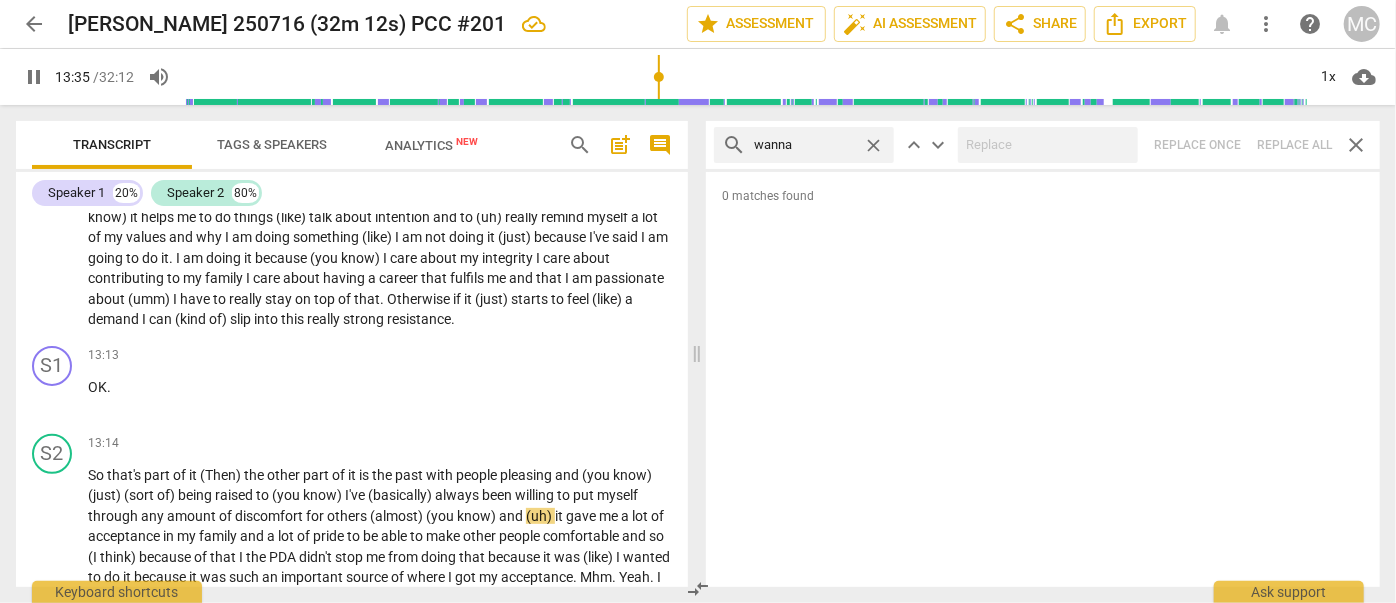 click on "close" at bounding box center [873, 145] 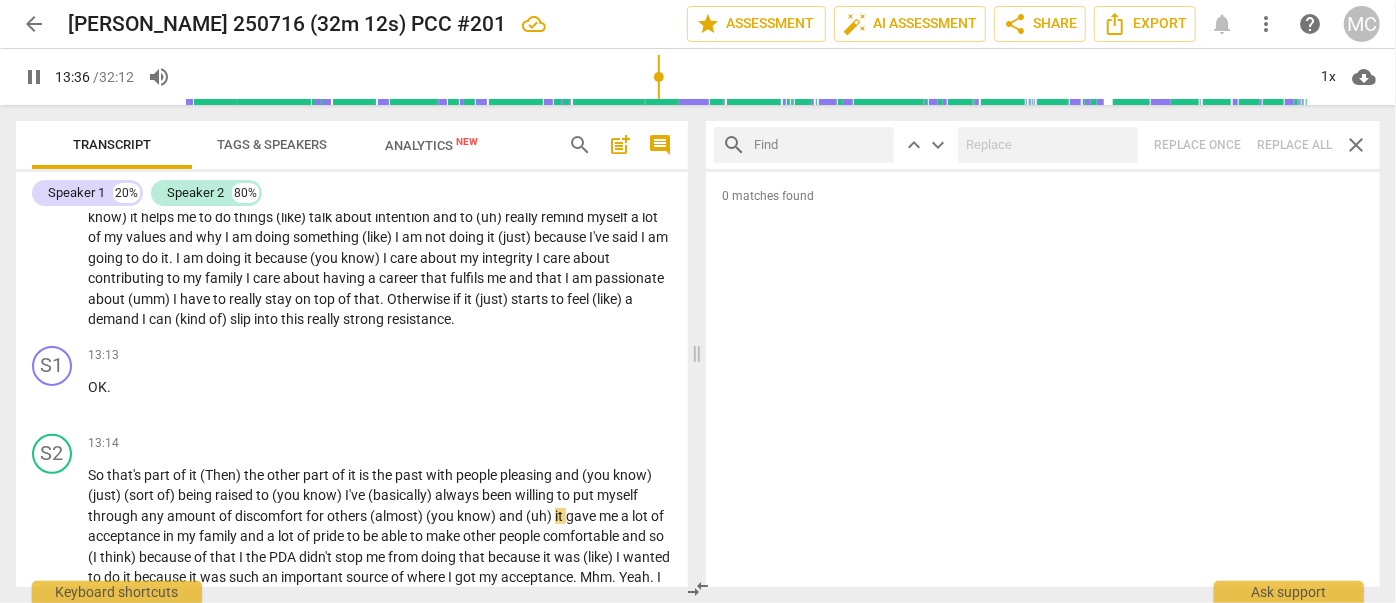 click at bounding box center [820, 145] 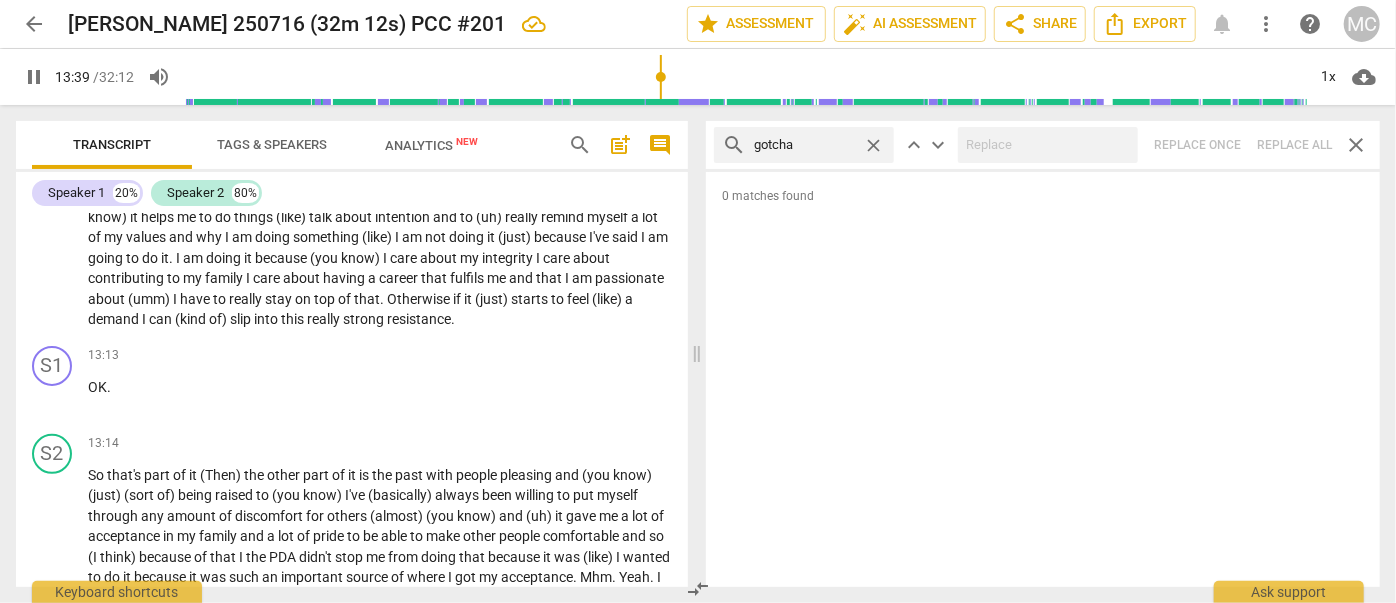 click on "search gotcha close keyboard_arrow_up keyboard_arrow_down Replace once Replace all close" at bounding box center [1043, 145] 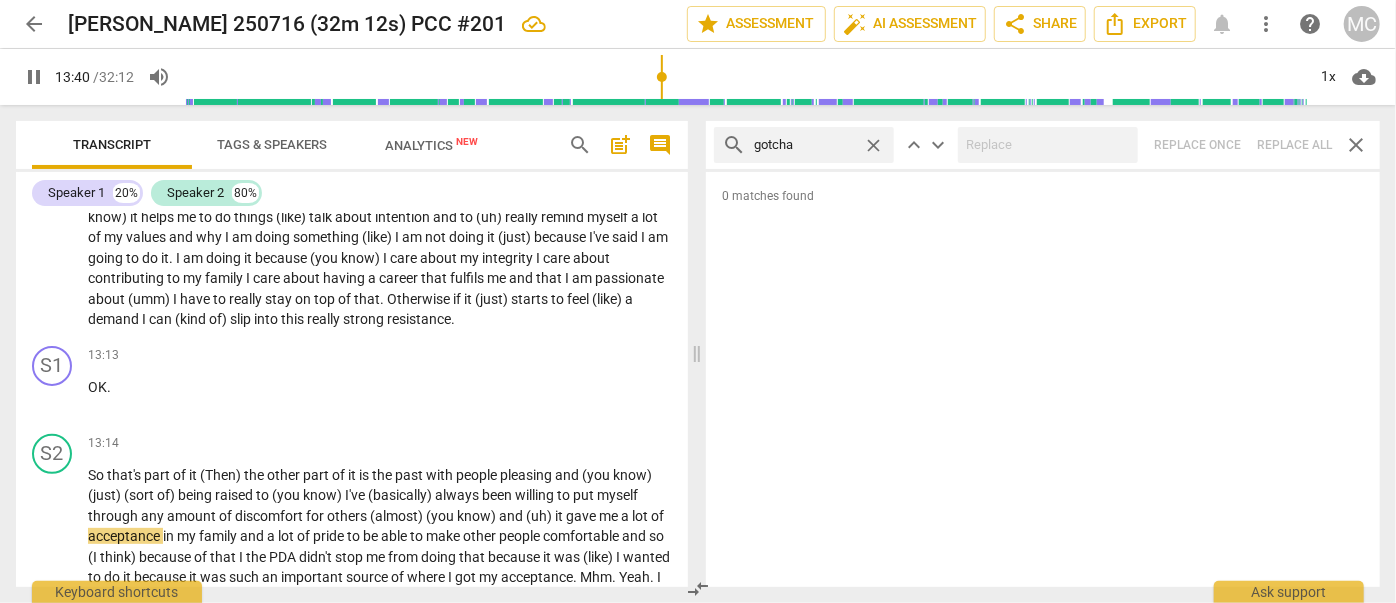 click on "close" at bounding box center (873, 145) 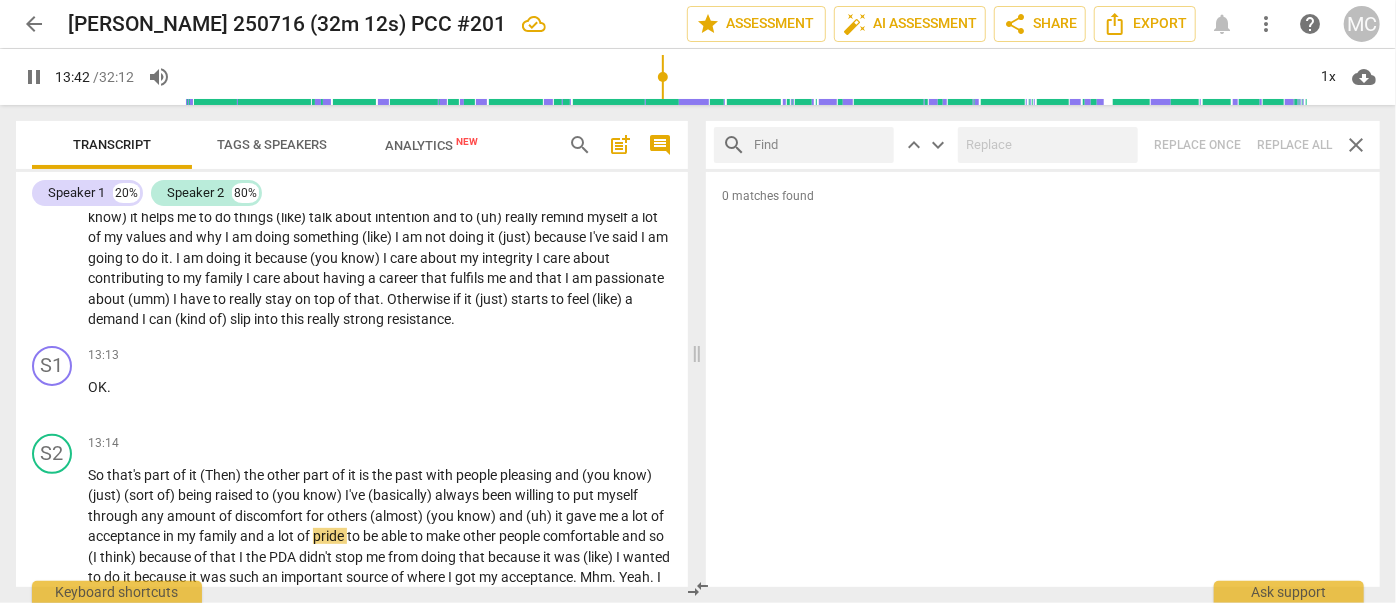click at bounding box center (820, 145) 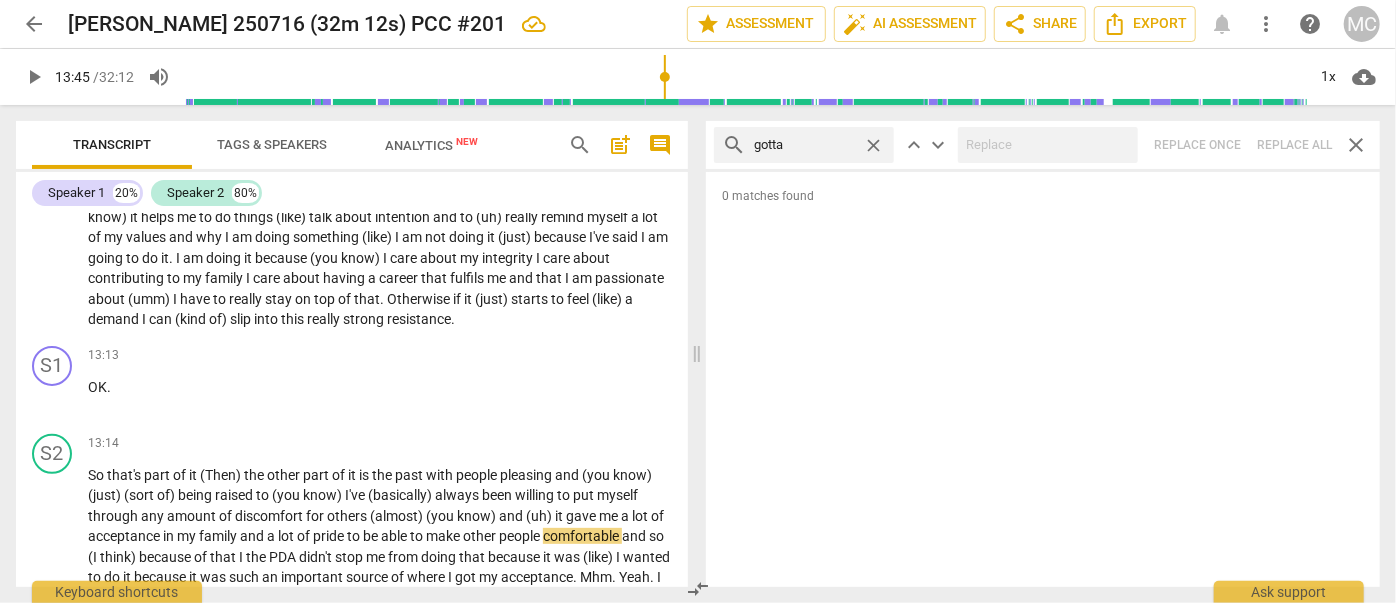click on "search gotta close keyboard_arrow_up keyboard_arrow_down Replace once Replace all close" at bounding box center [1043, 145] 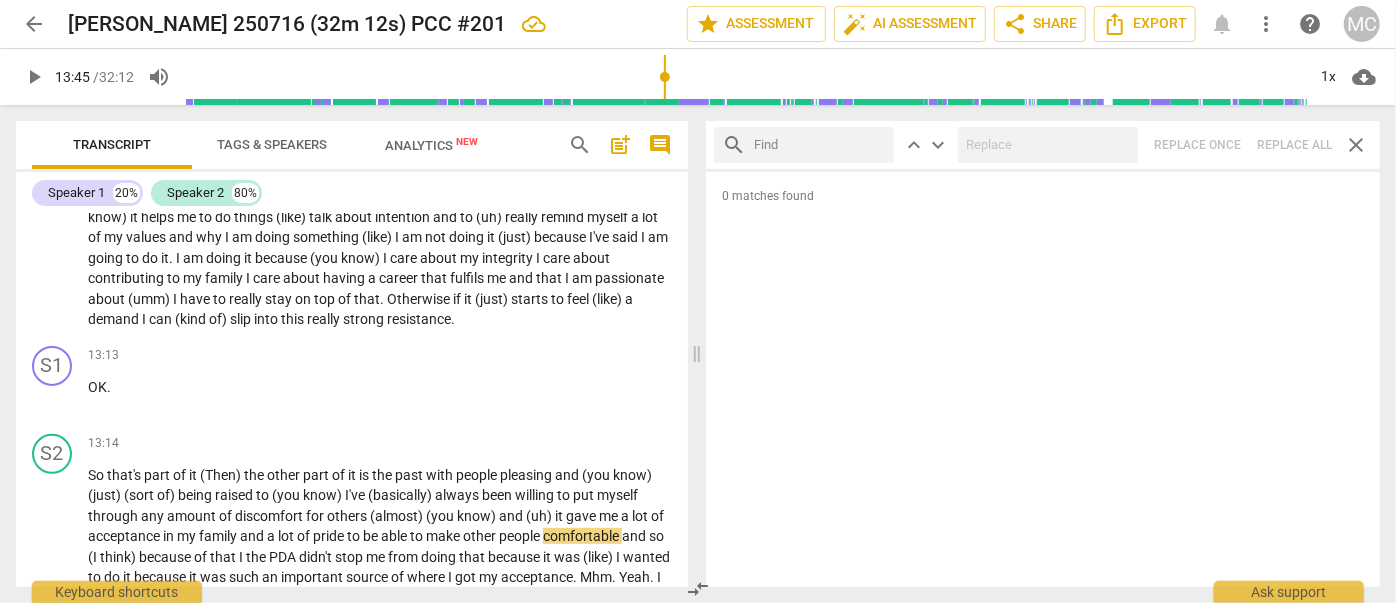 click at bounding box center (820, 145) 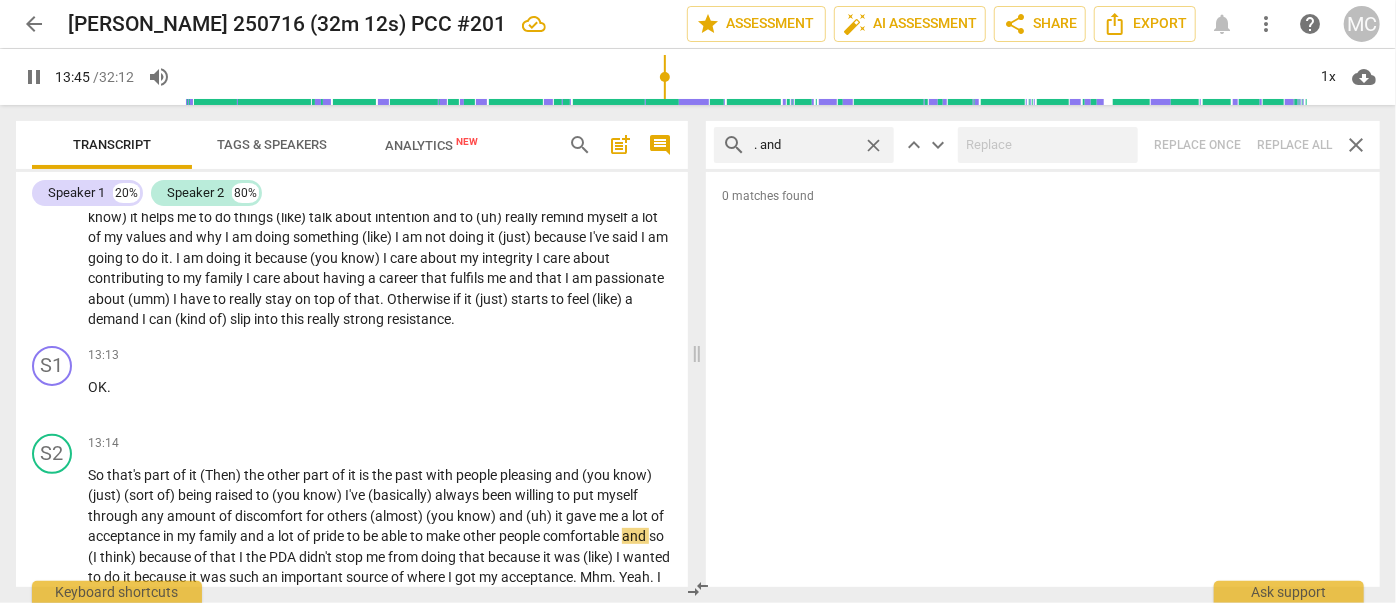 click on "search . and close keyboard_arrow_up keyboard_arrow_down Replace once Replace all close" at bounding box center (1043, 145) 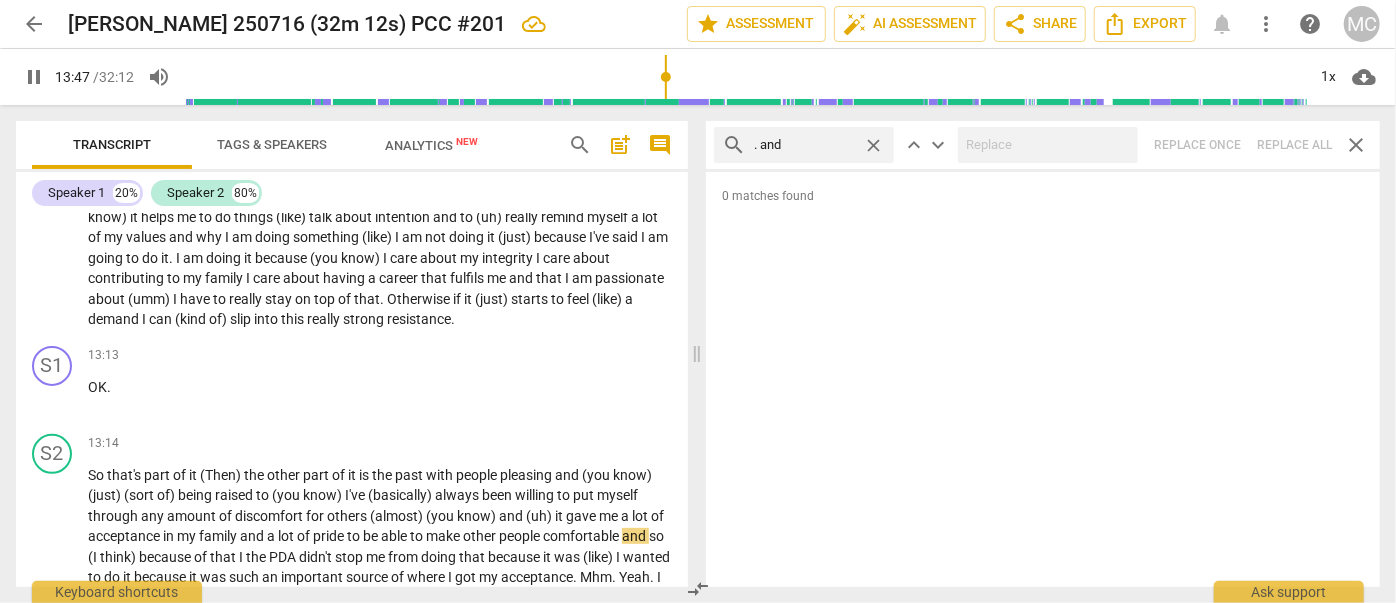 click on "close" at bounding box center [873, 145] 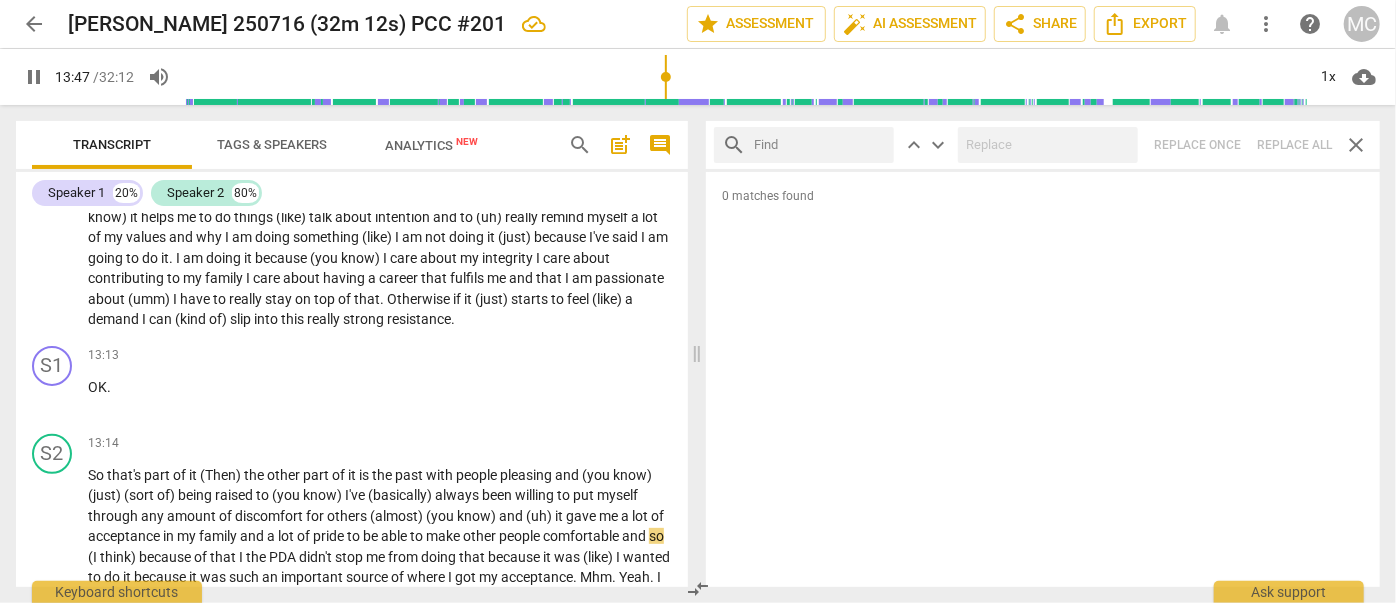 click at bounding box center [820, 145] 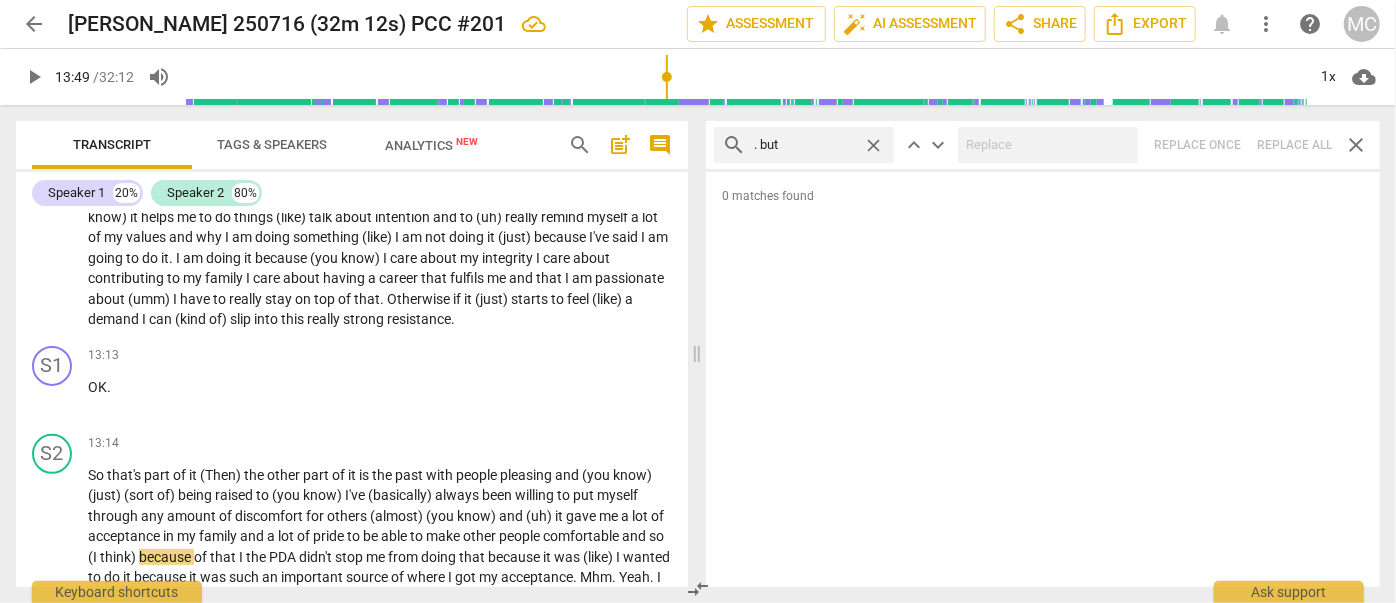 click on "search . but close keyboard_arrow_up keyboard_arrow_down Replace once Replace all close" at bounding box center [1043, 145] 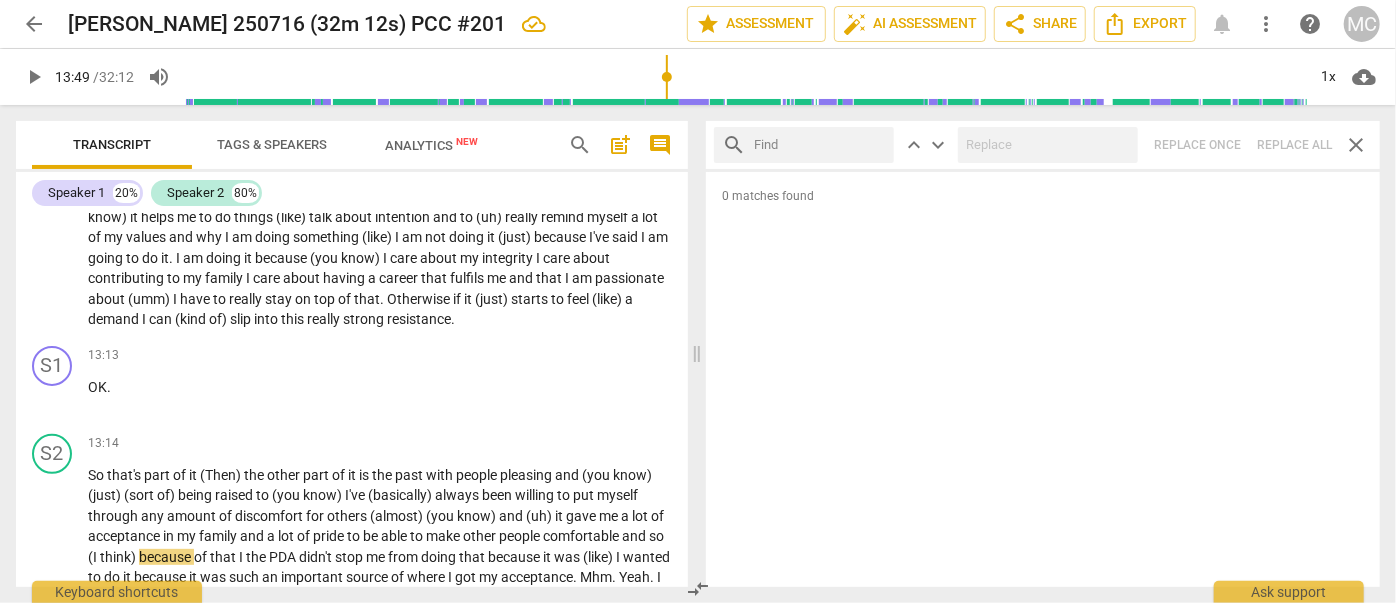click at bounding box center (820, 145) 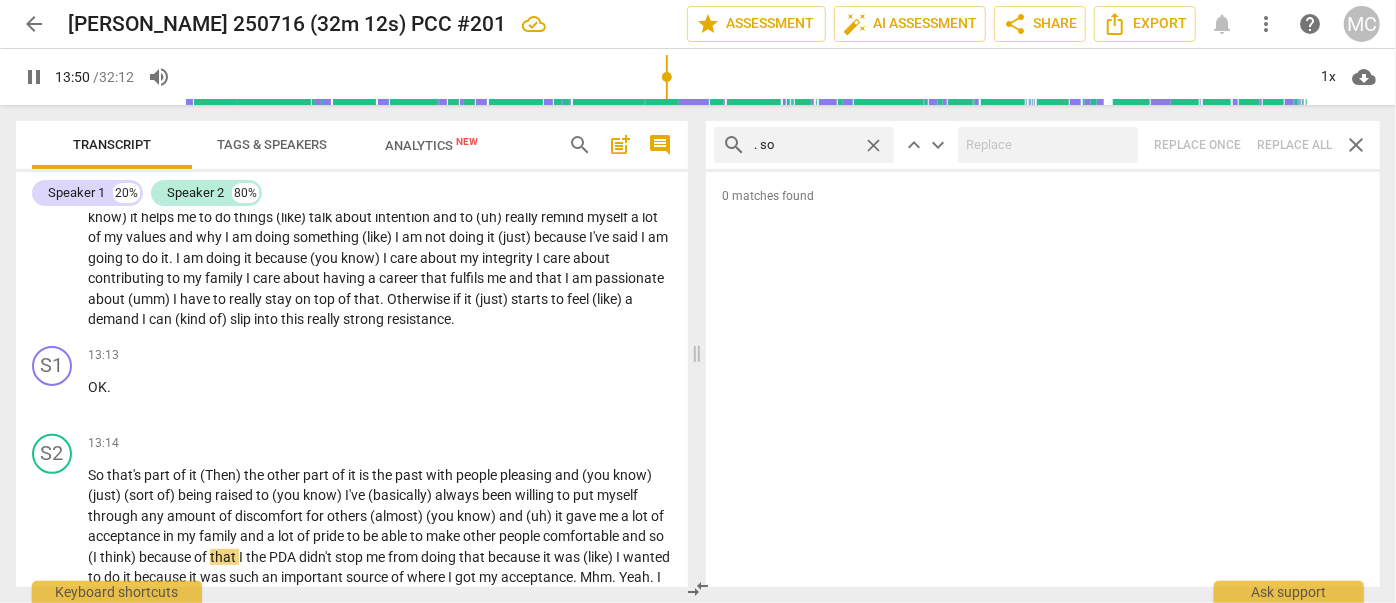 click on "search . so close keyboard_arrow_up keyboard_arrow_down Replace once Replace all close" at bounding box center (1043, 145) 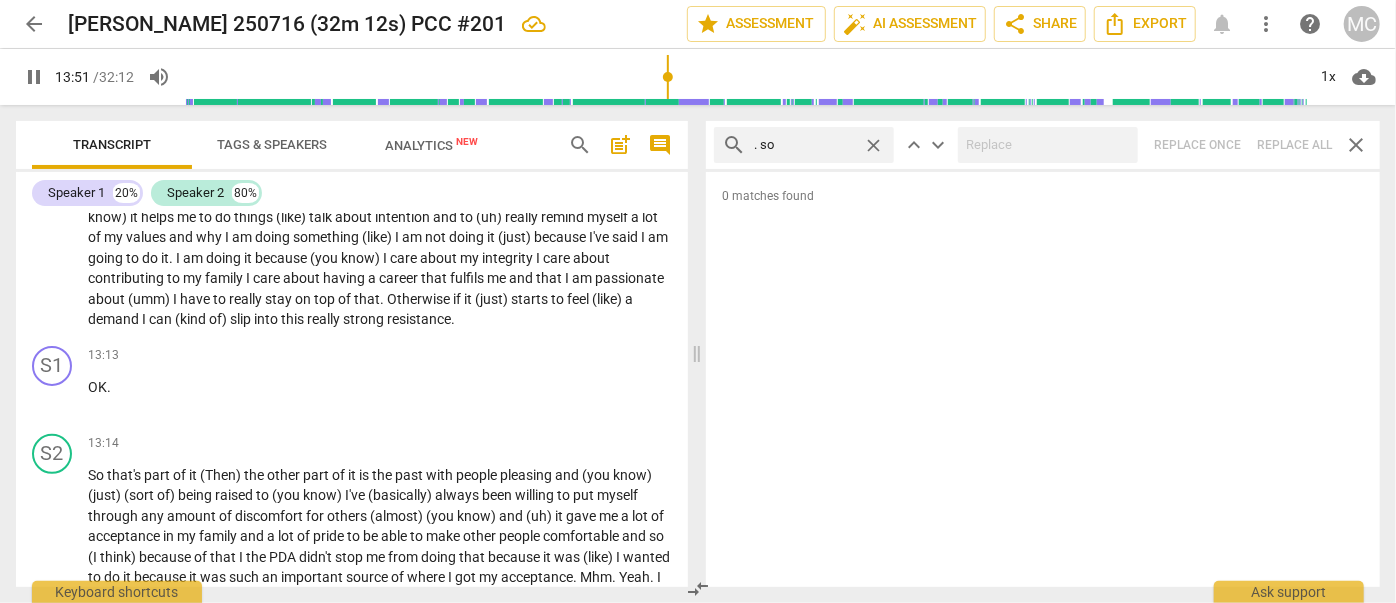 click on "close" at bounding box center [873, 145] 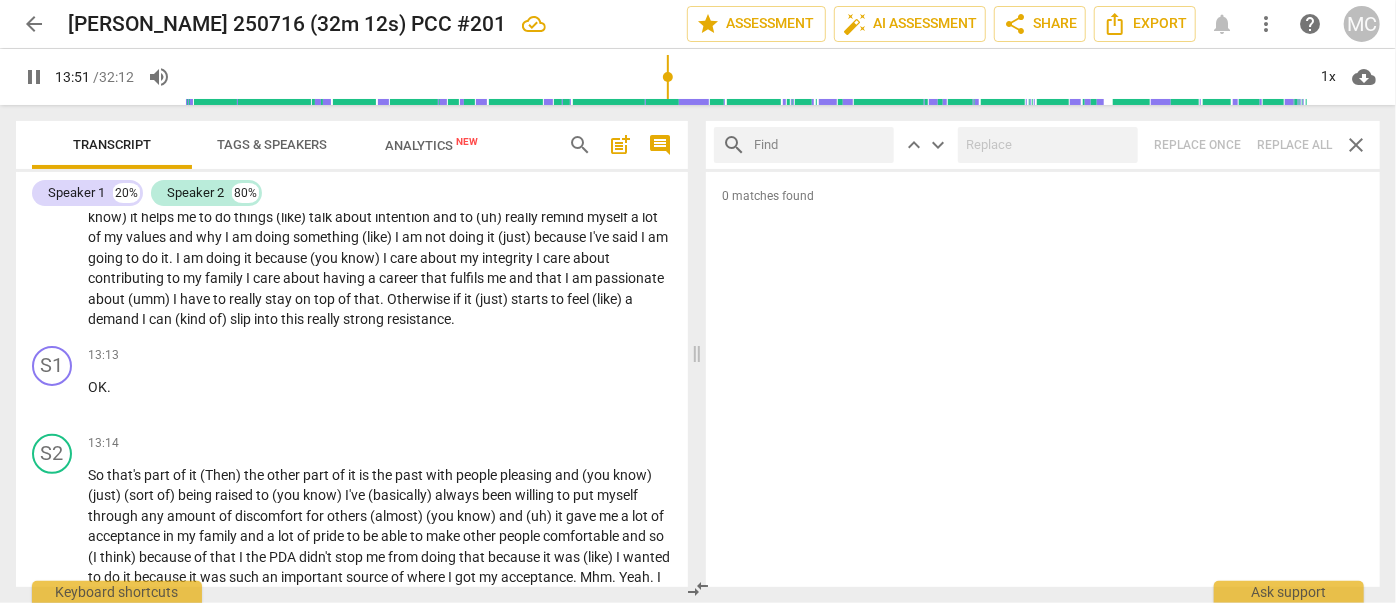 drag, startPoint x: 818, startPoint y: 145, endPoint x: 828, endPoint y: 124, distance: 23.259407 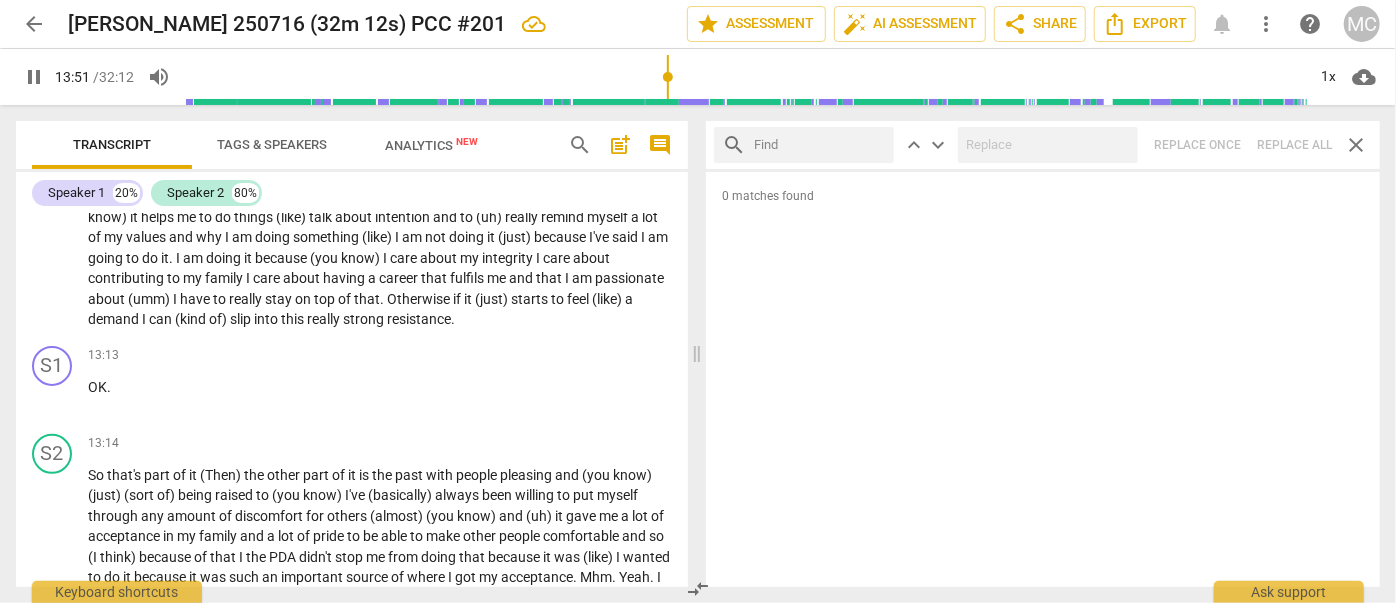 click at bounding box center (820, 145) 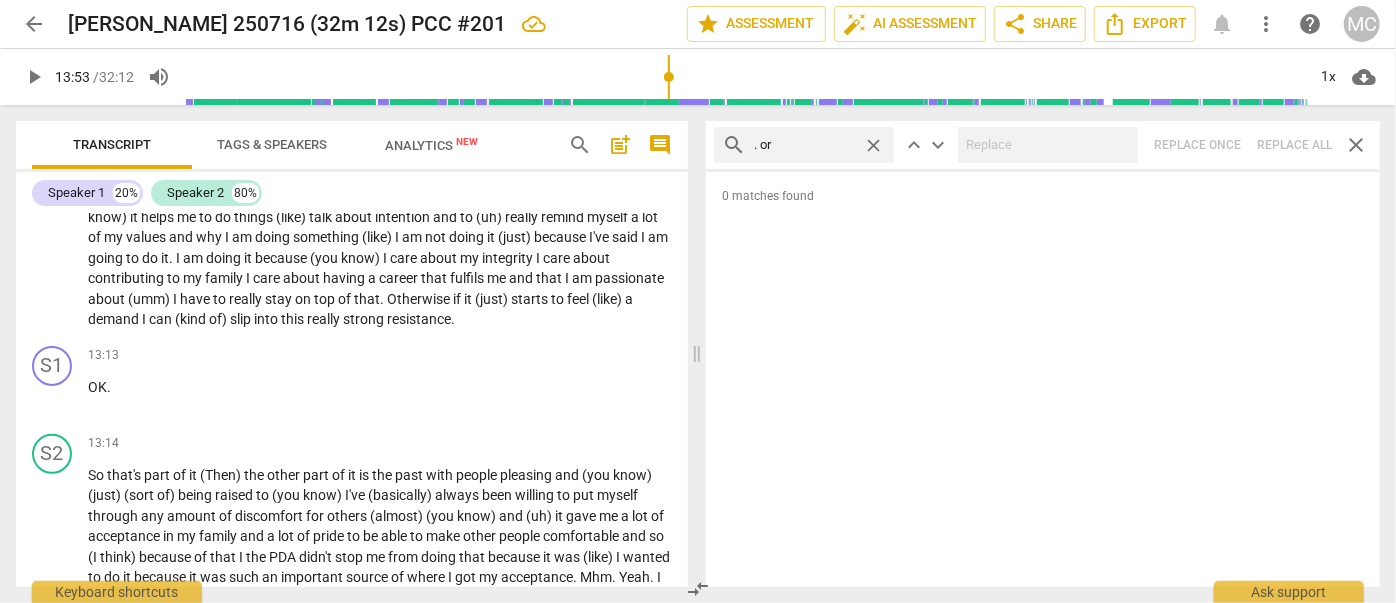 click on "search . or close keyboard_arrow_up keyboard_arrow_down Replace once Replace all close" at bounding box center (1043, 145) 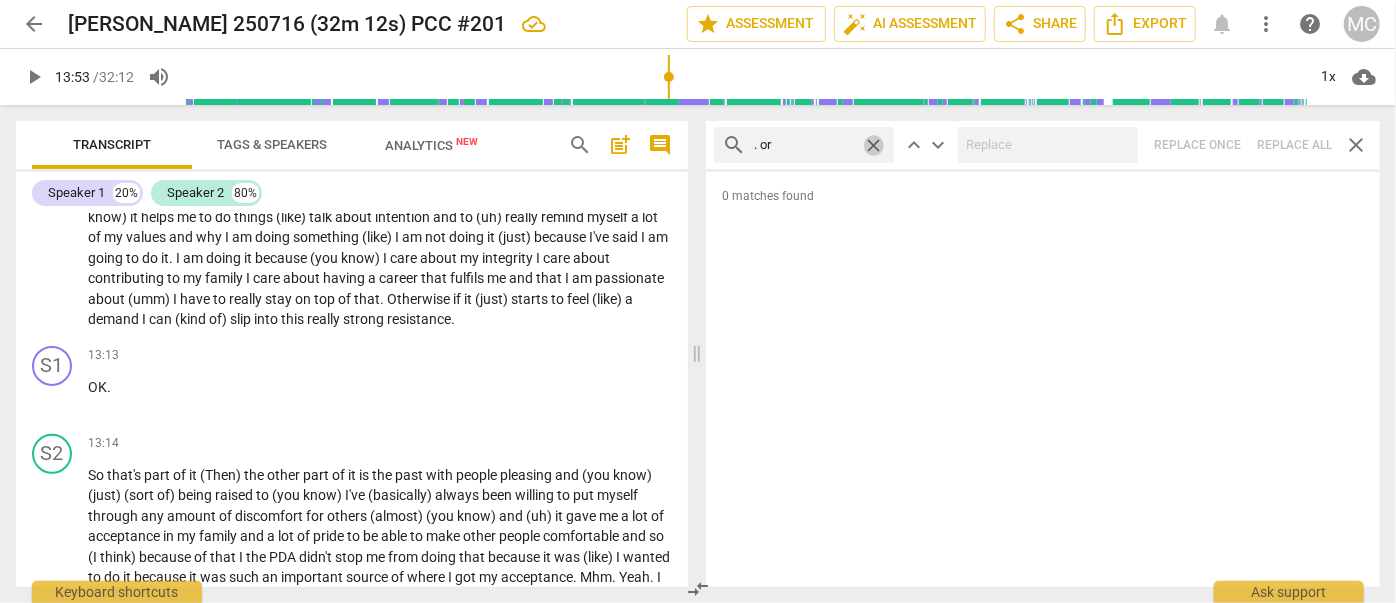 click on "close" at bounding box center (873, 145) 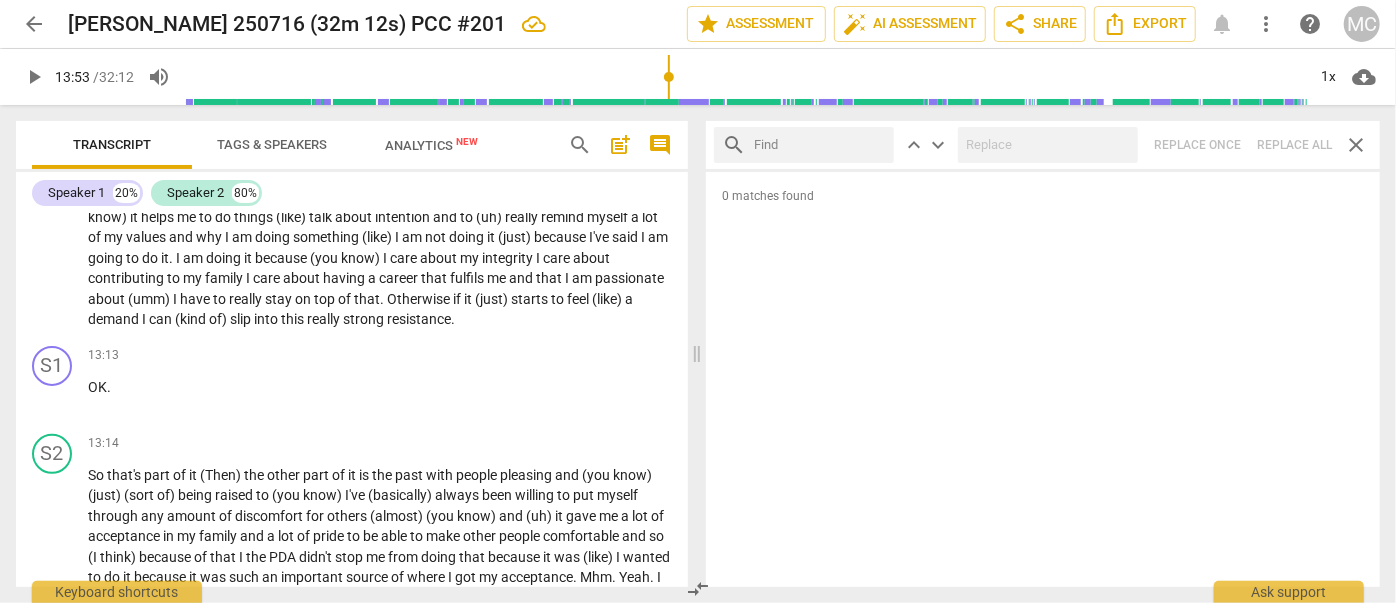 click at bounding box center (820, 145) 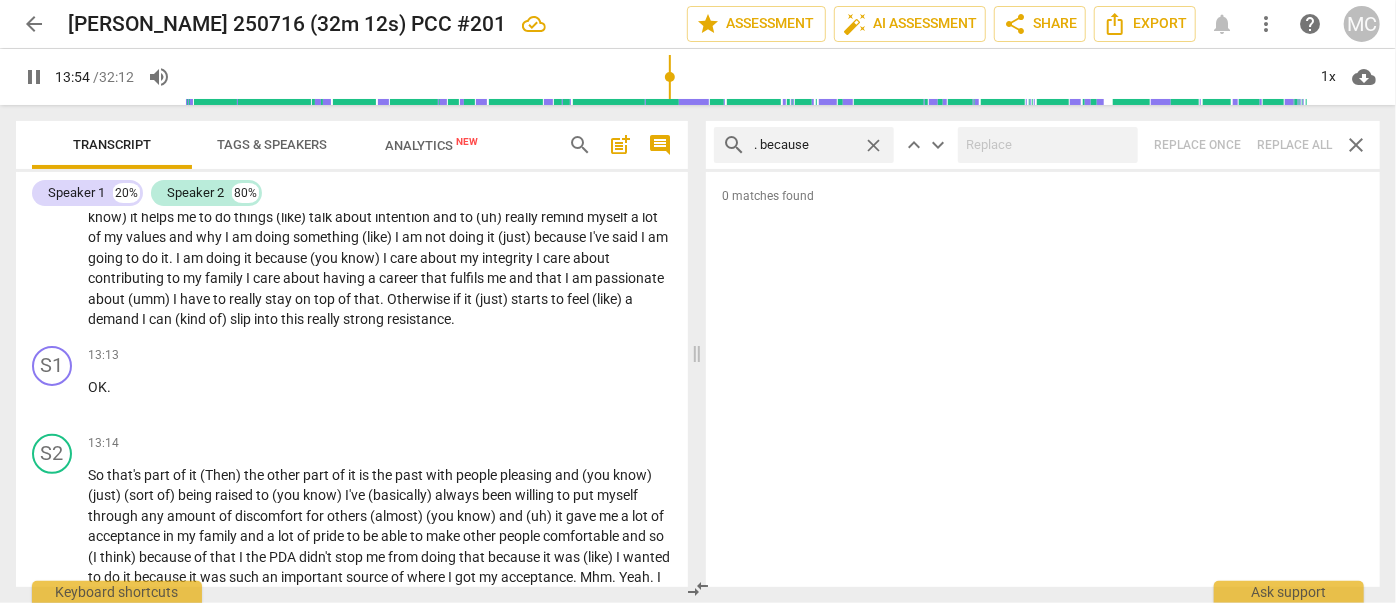 click on "search . because close keyboard_arrow_up keyboard_arrow_down Replace once Replace all close" at bounding box center [1043, 145] 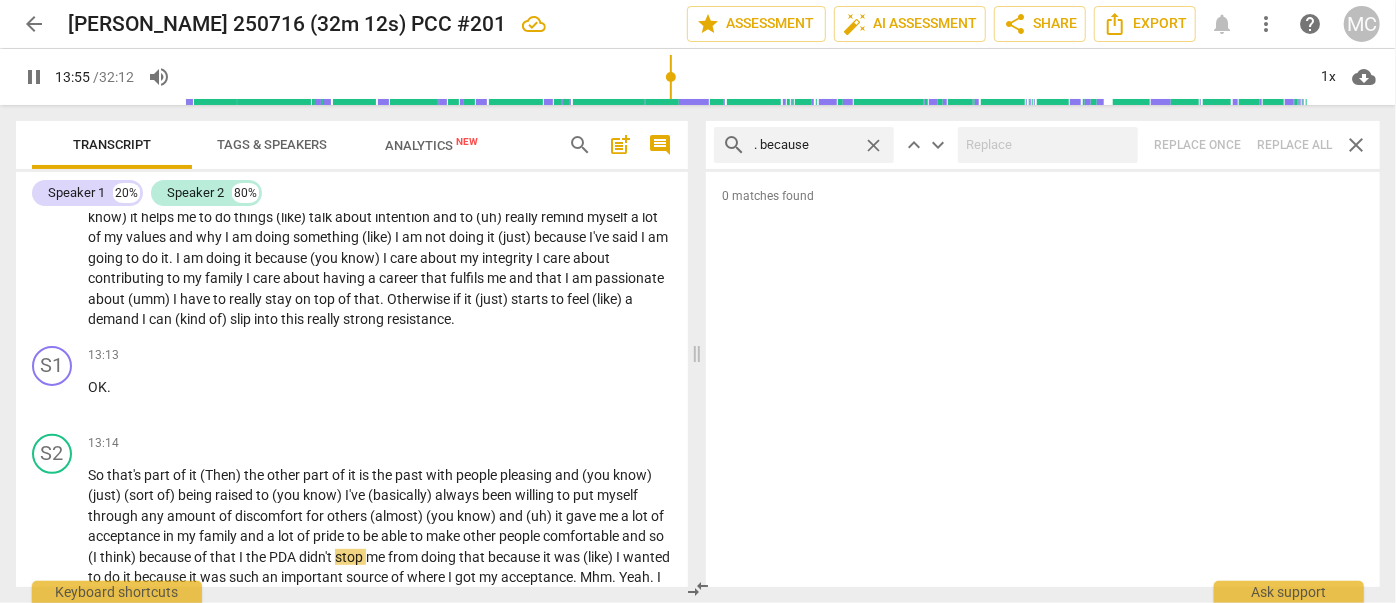 click on "close" at bounding box center (873, 145) 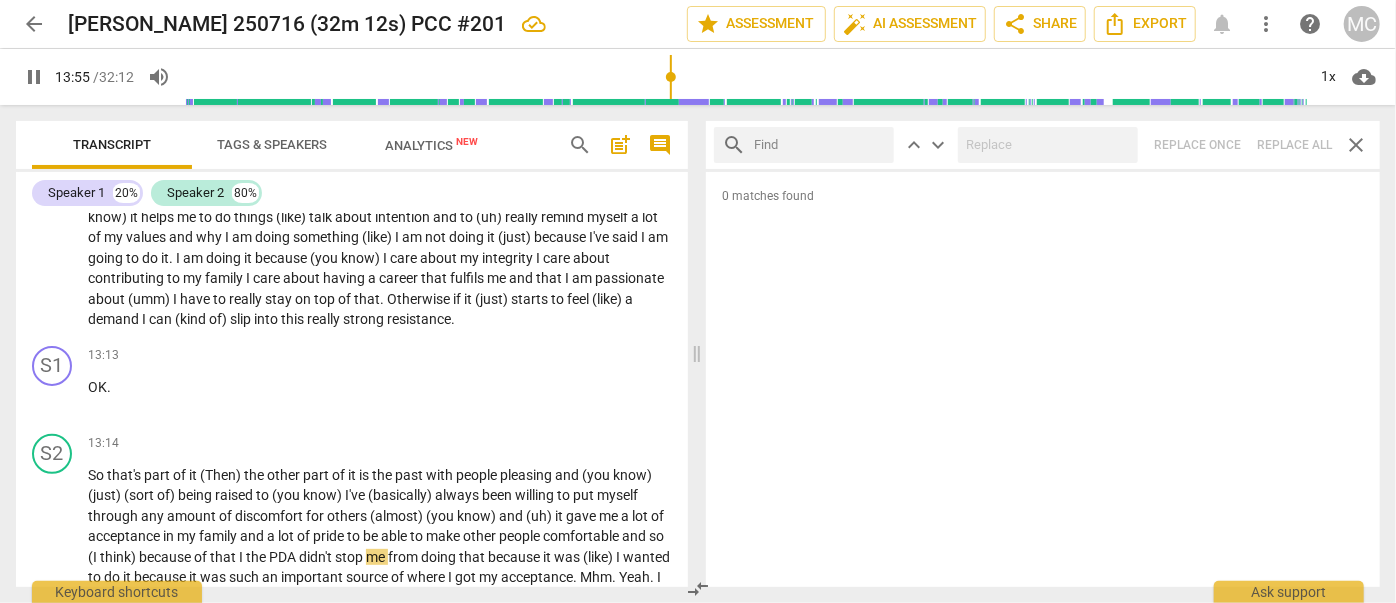 click at bounding box center (820, 145) 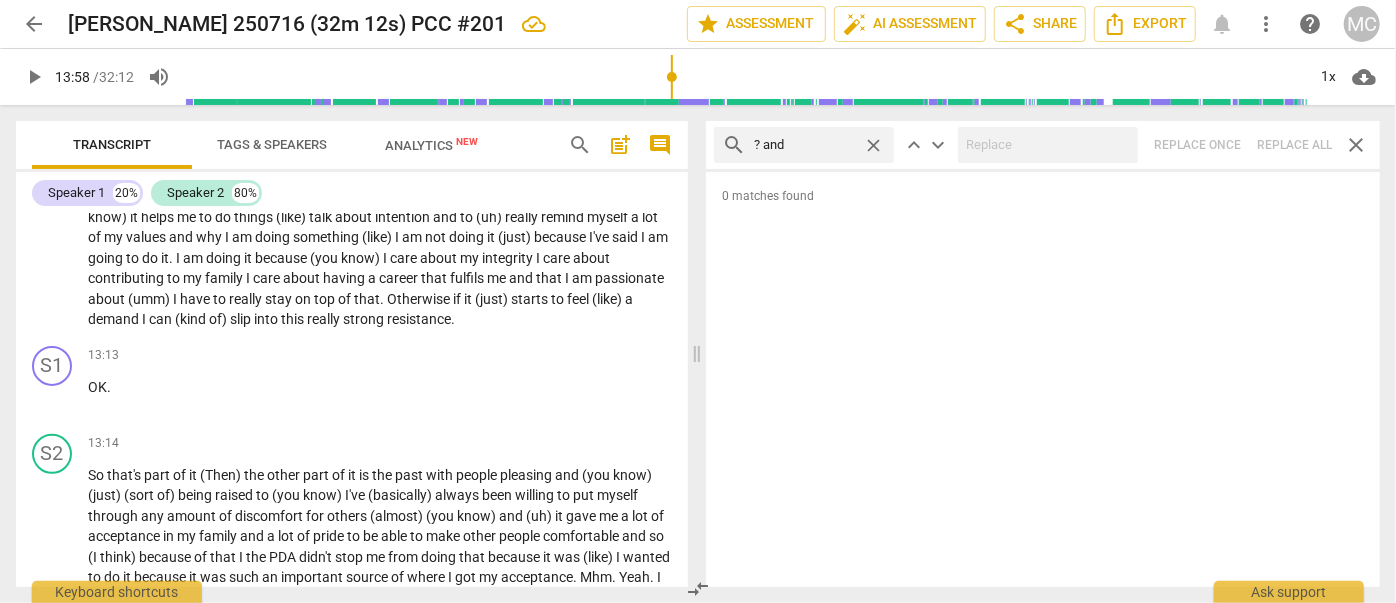 click on "search ? and close keyboard_arrow_up keyboard_arrow_down Replace once Replace all close" at bounding box center [1043, 145] 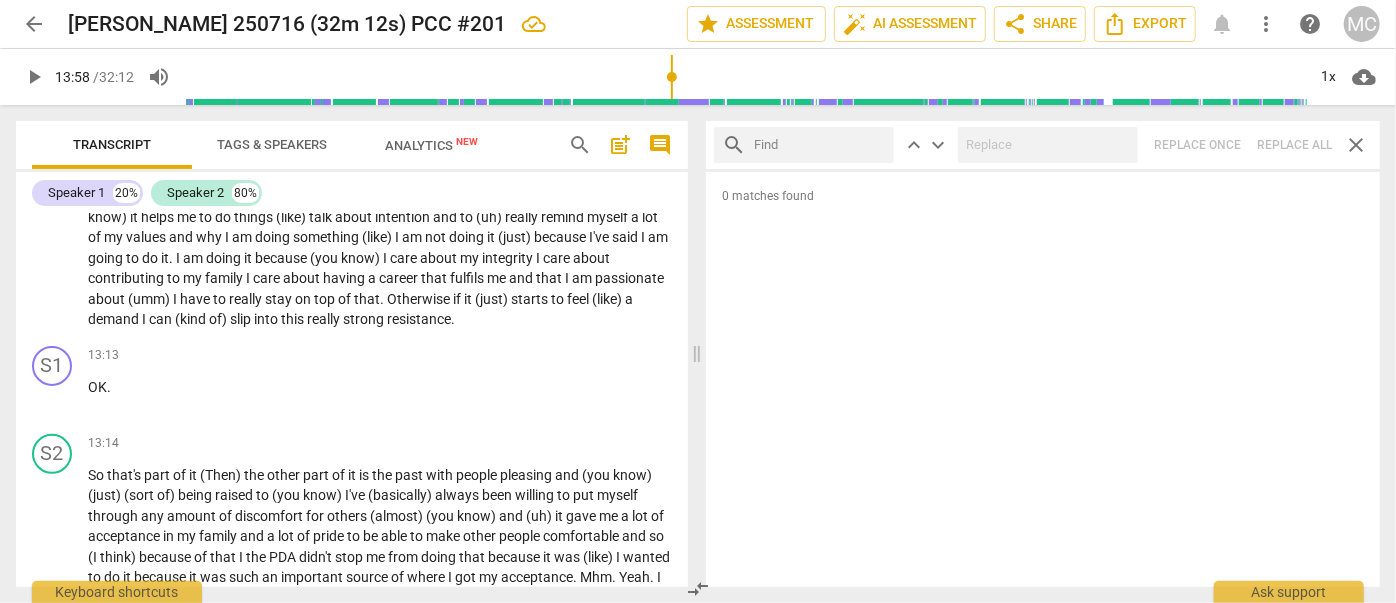click at bounding box center [820, 145] 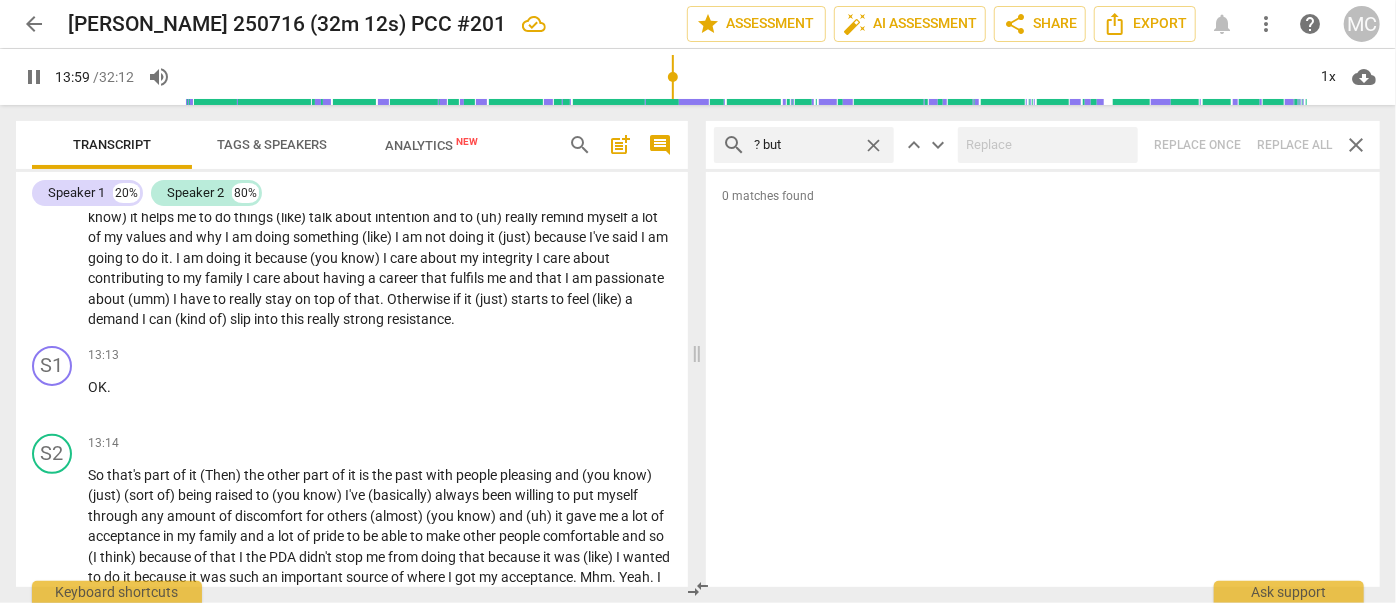 click on "search ? but close keyboard_arrow_up keyboard_arrow_down Replace once Replace all close" at bounding box center [1043, 145] 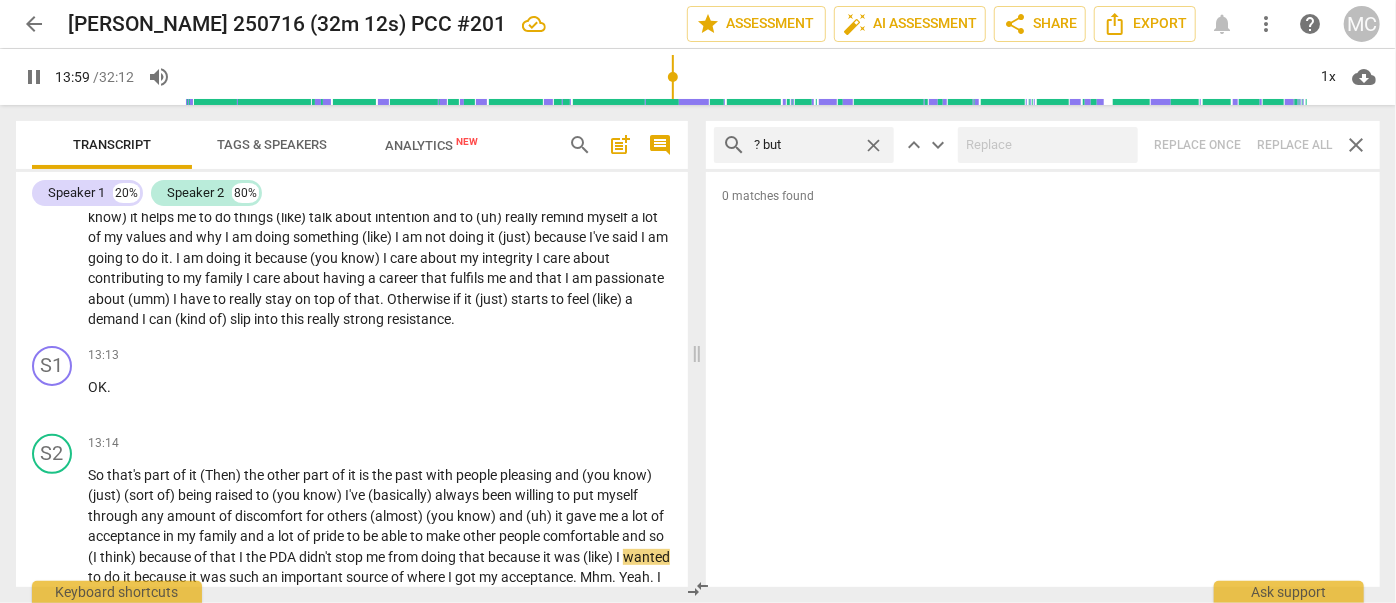 scroll, scrollTop: 4516, scrollLeft: 0, axis: vertical 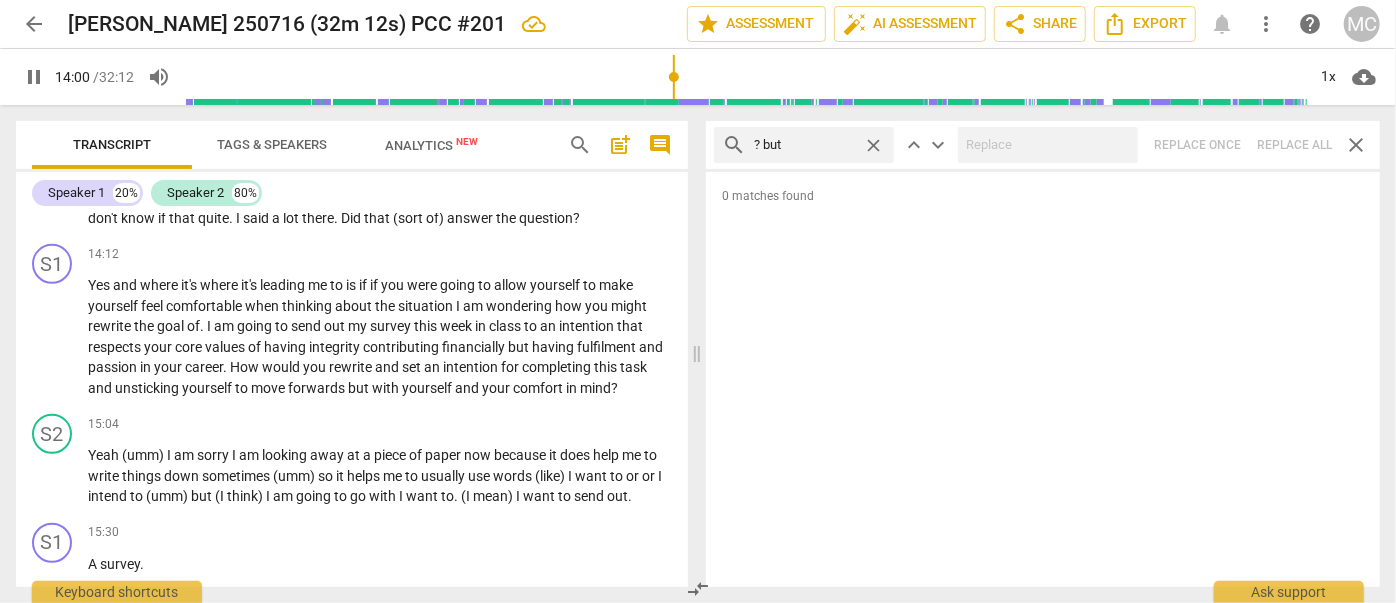 click on "close" at bounding box center [873, 145] 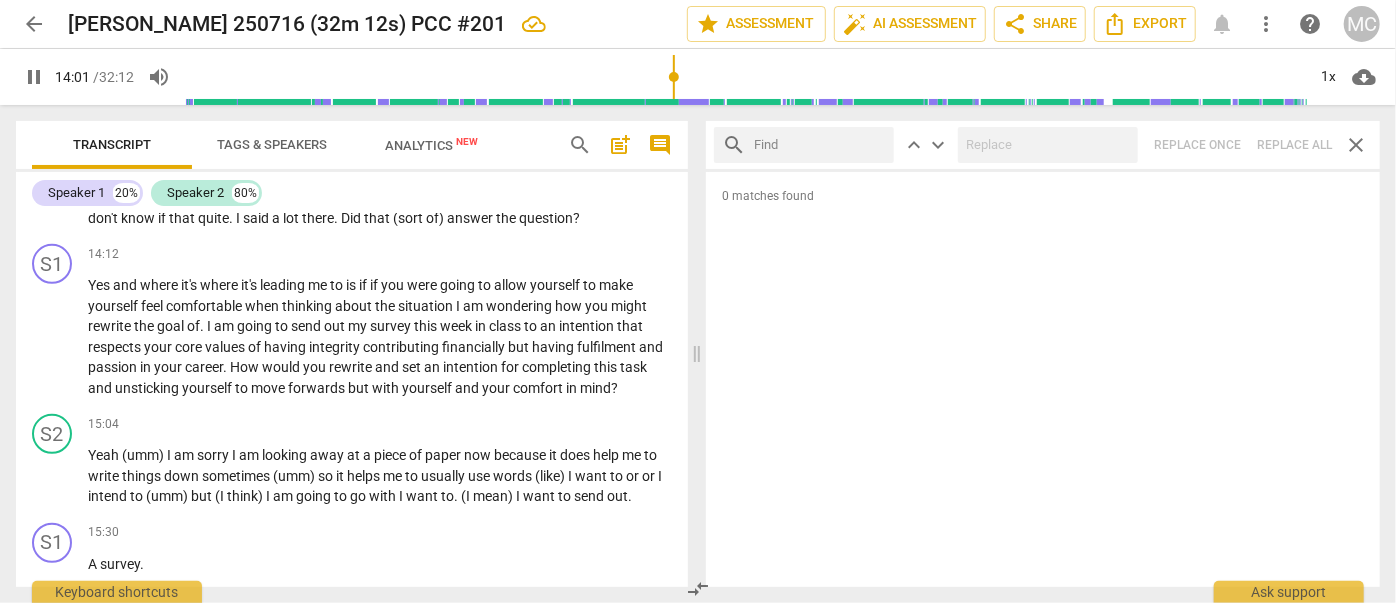click at bounding box center (820, 145) 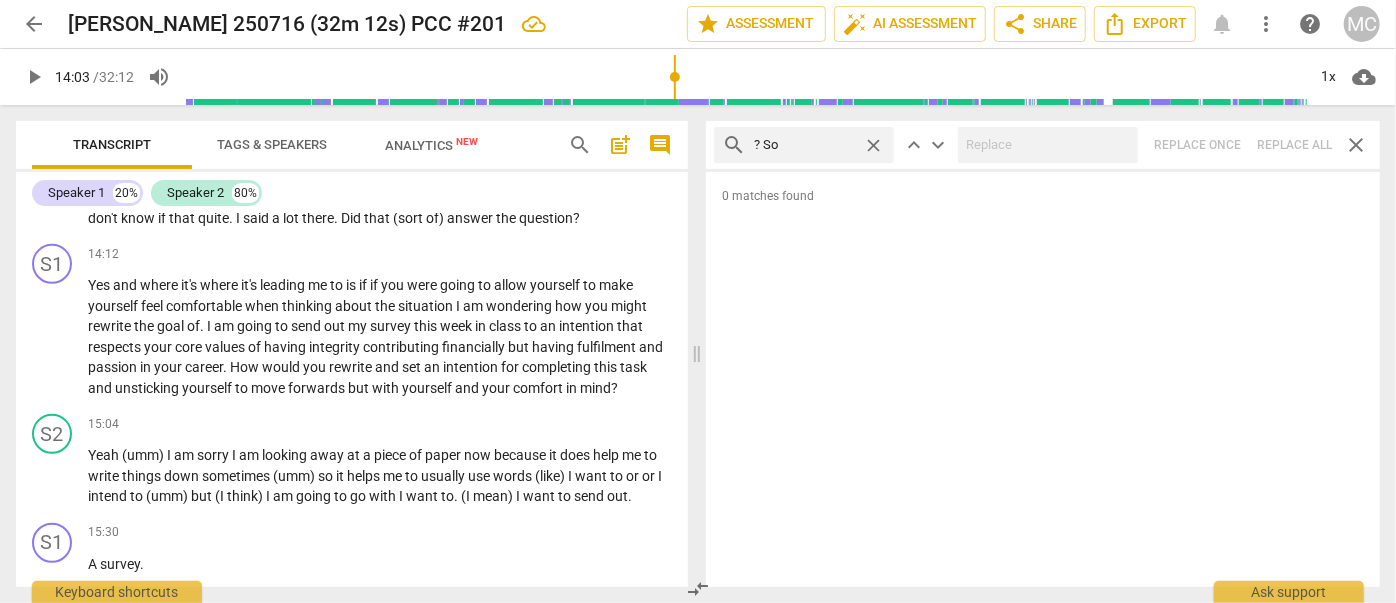 click on "search ? So close keyboard_arrow_up keyboard_arrow_down Replace once Replace all close" at bounding box center (1043, 145) 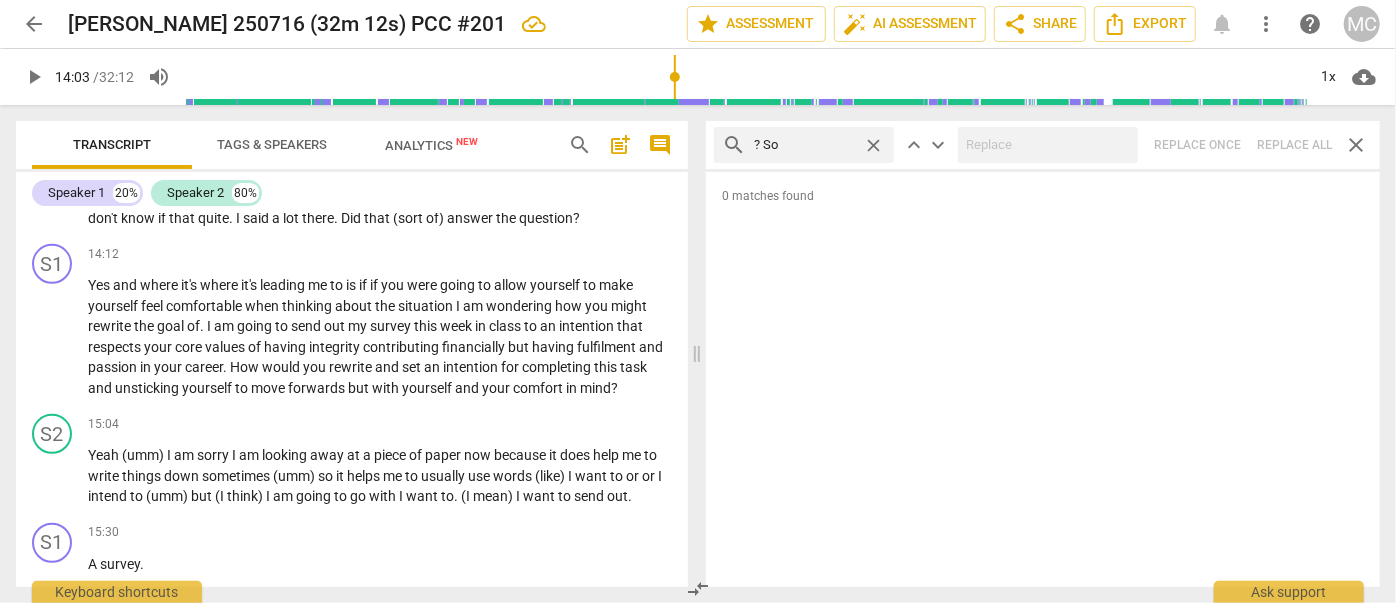 click on "close" at bounding box center (873, 145) 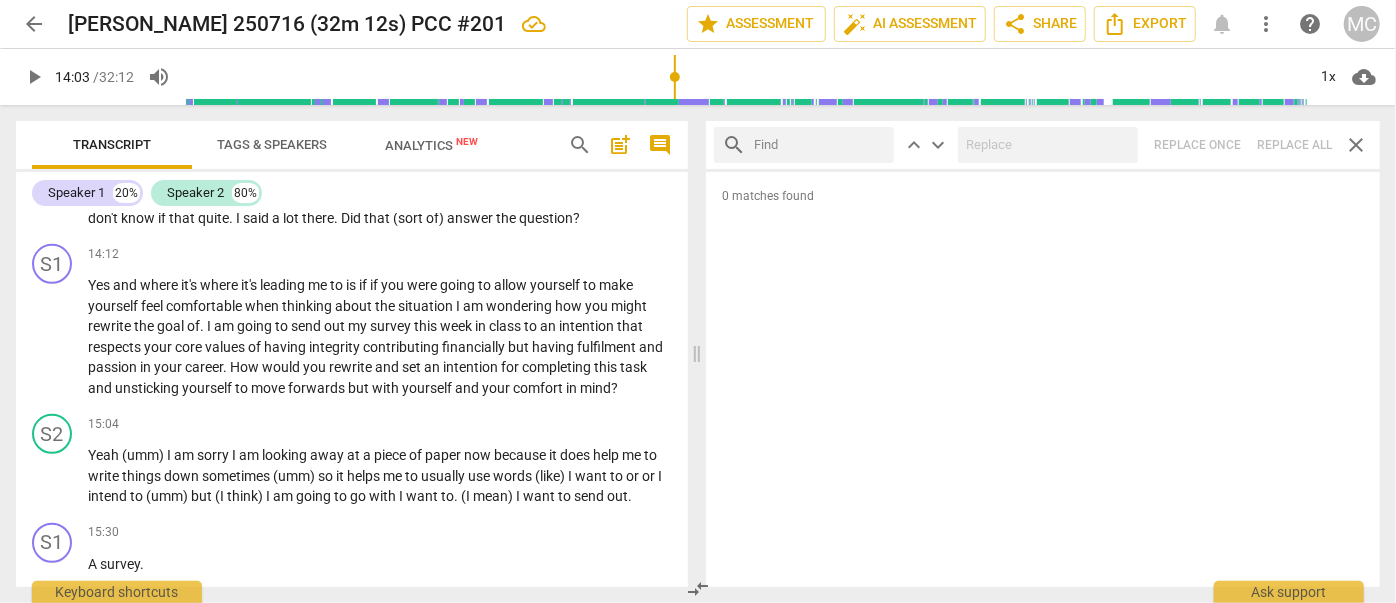 click at bounding box center [820, 145] 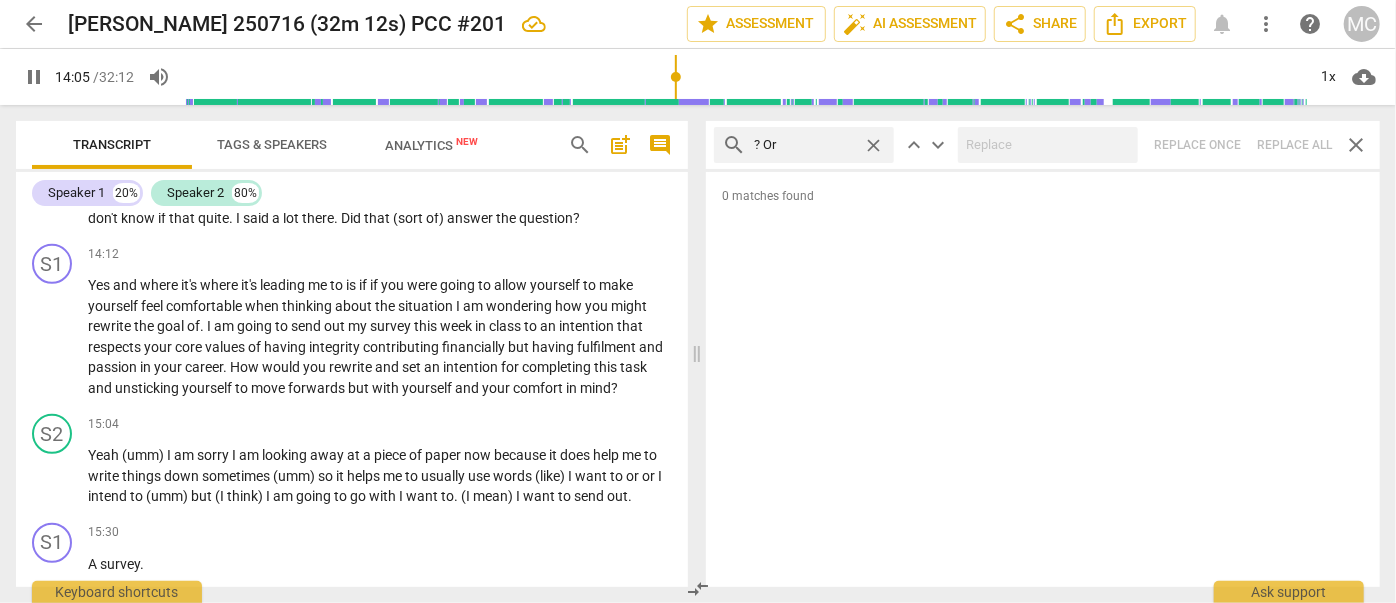click on "search ? Or close keyboard_arrow_up keyboard_arrow_down Replace once Replace all close" at bounding box center (1043, 145) 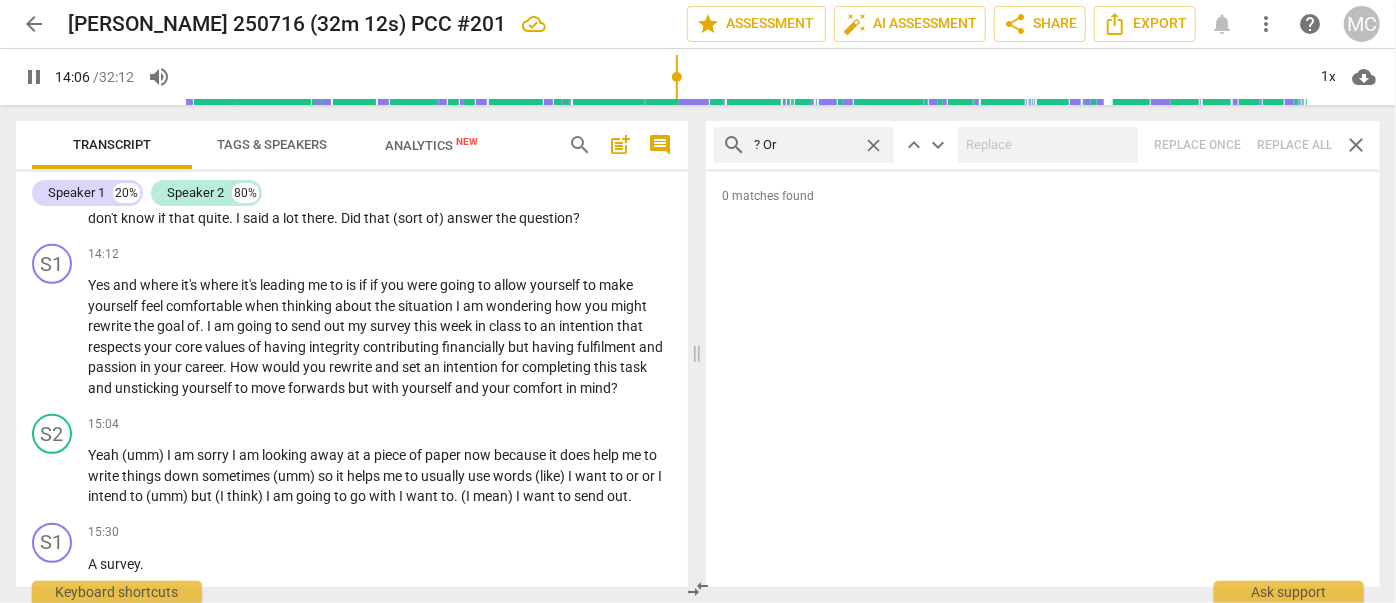 click on "close" at bounding box center [873, 145] 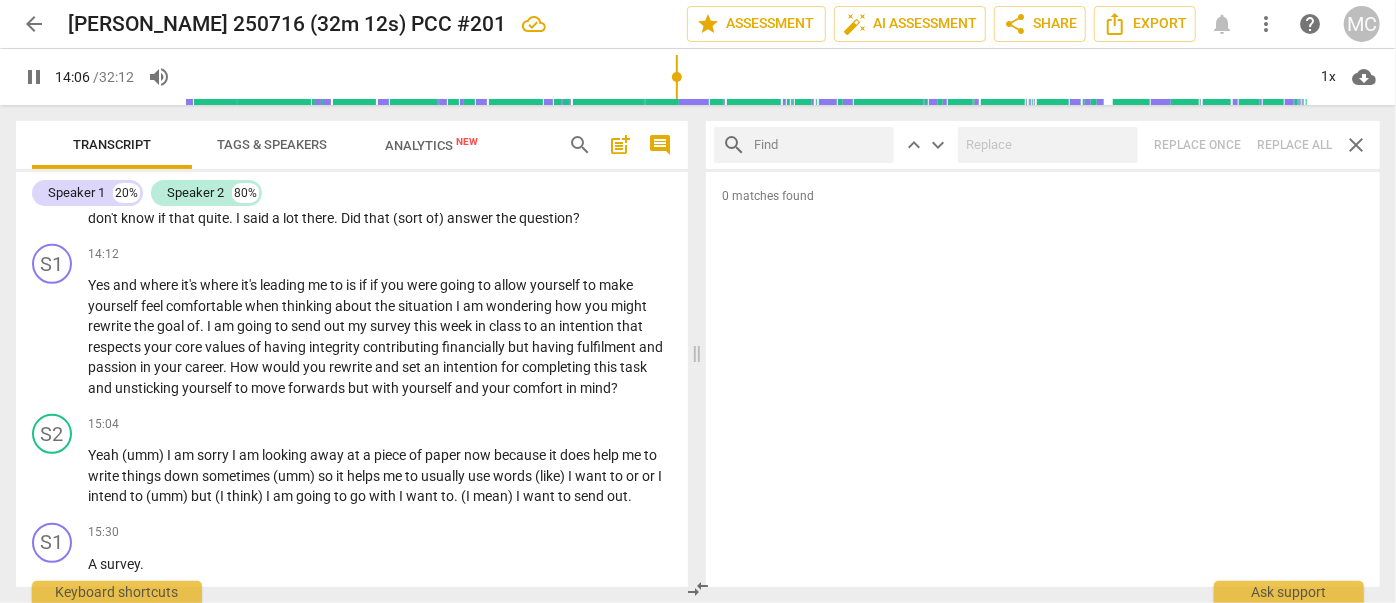 click at bounding box center (820, 145) 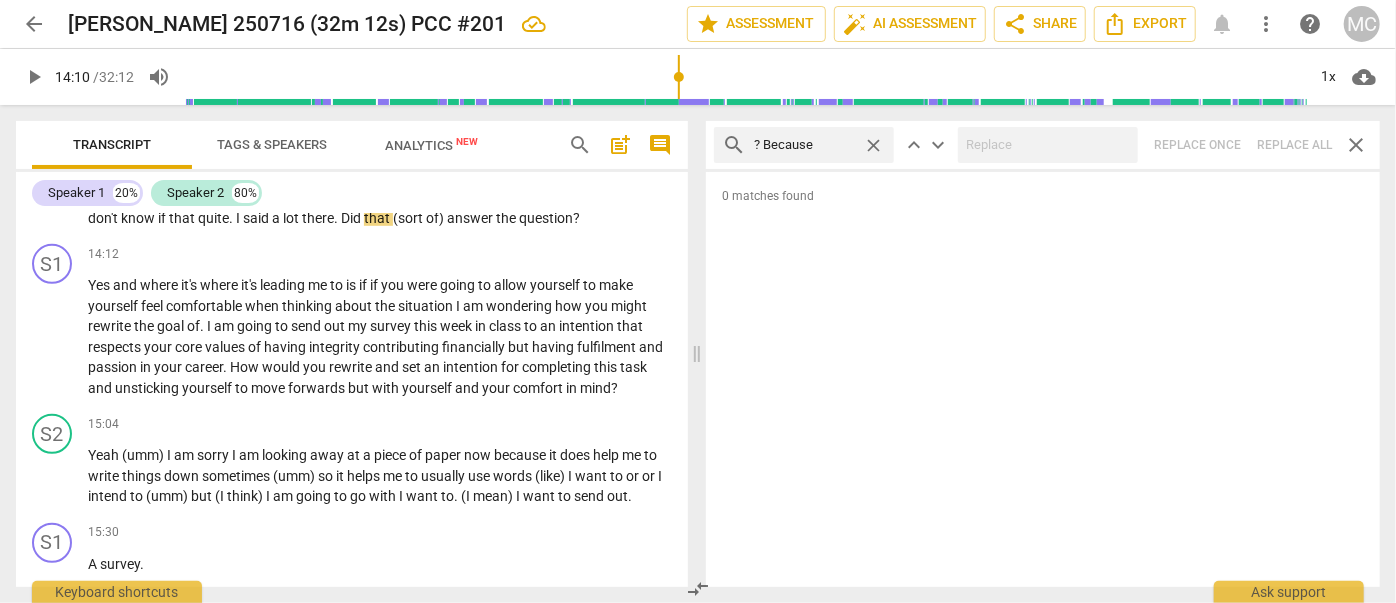 click on "search ? Because close keyboard_arrow_up keyboard_arrow_down Replace once Replace all close" at bounding box center (1043, 145) 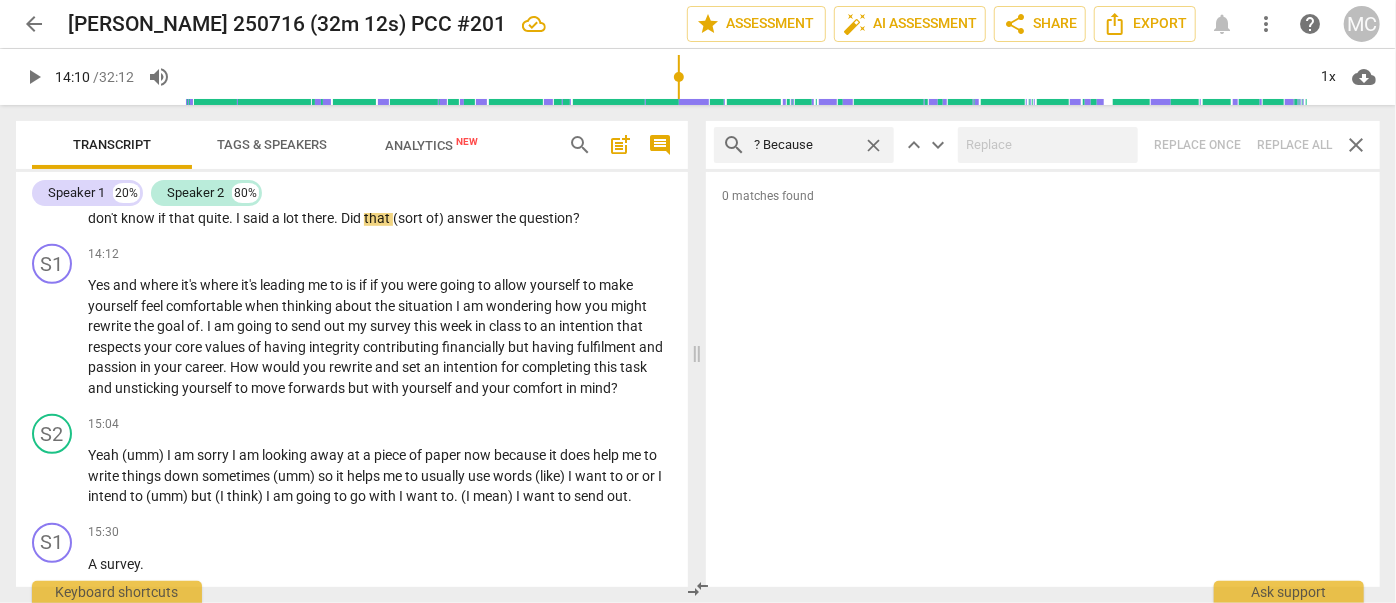 click on "close" at bounding box center (873, 145) 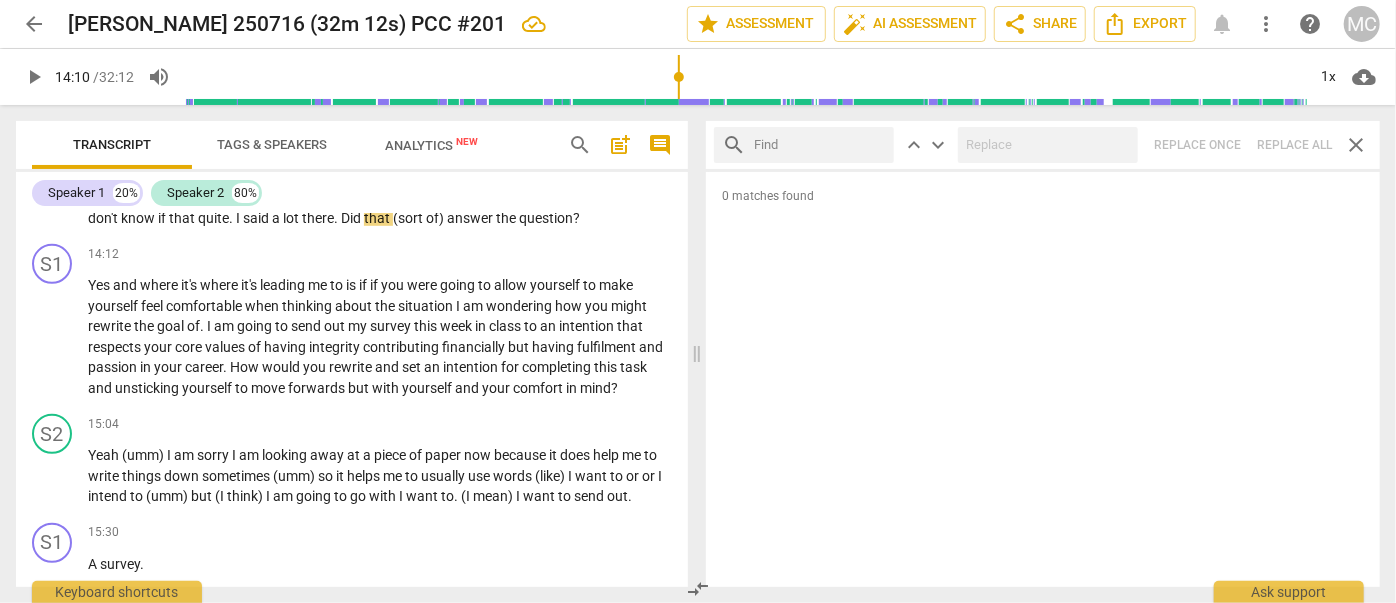 click at bounding box center [820, 145] 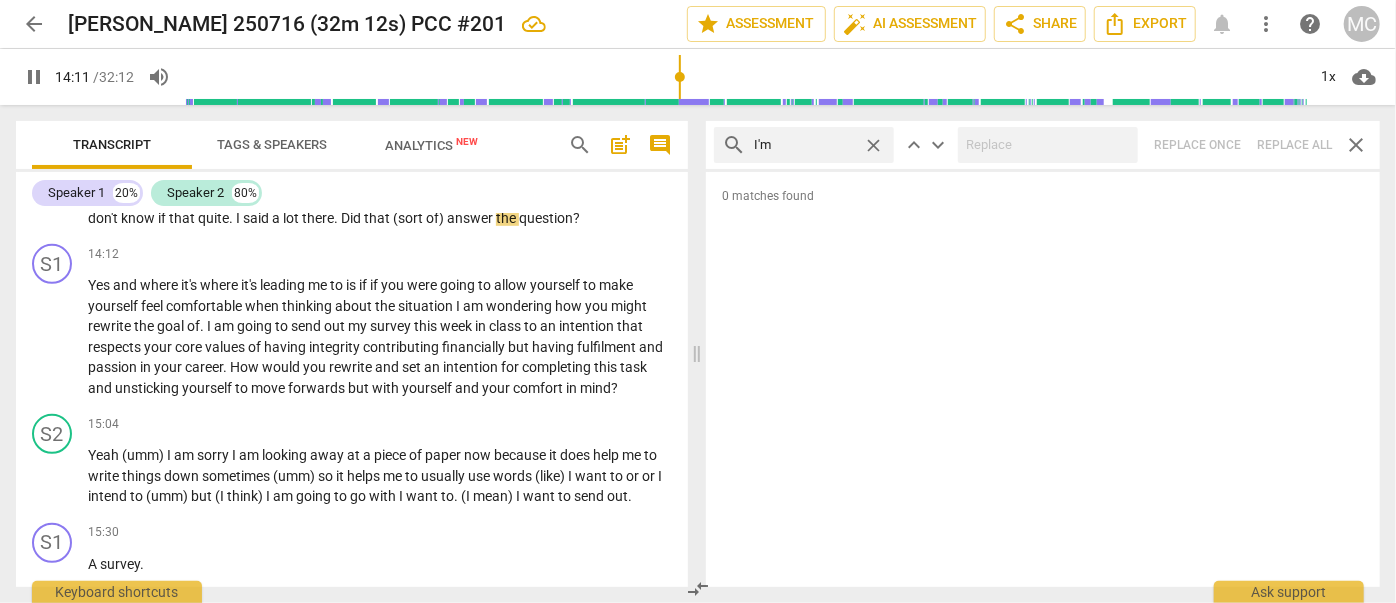 click on "search I'm close keyboard_arrow_up keyboard_arrow_down Replace once Replace all close" at bounding box center (1043, 145) 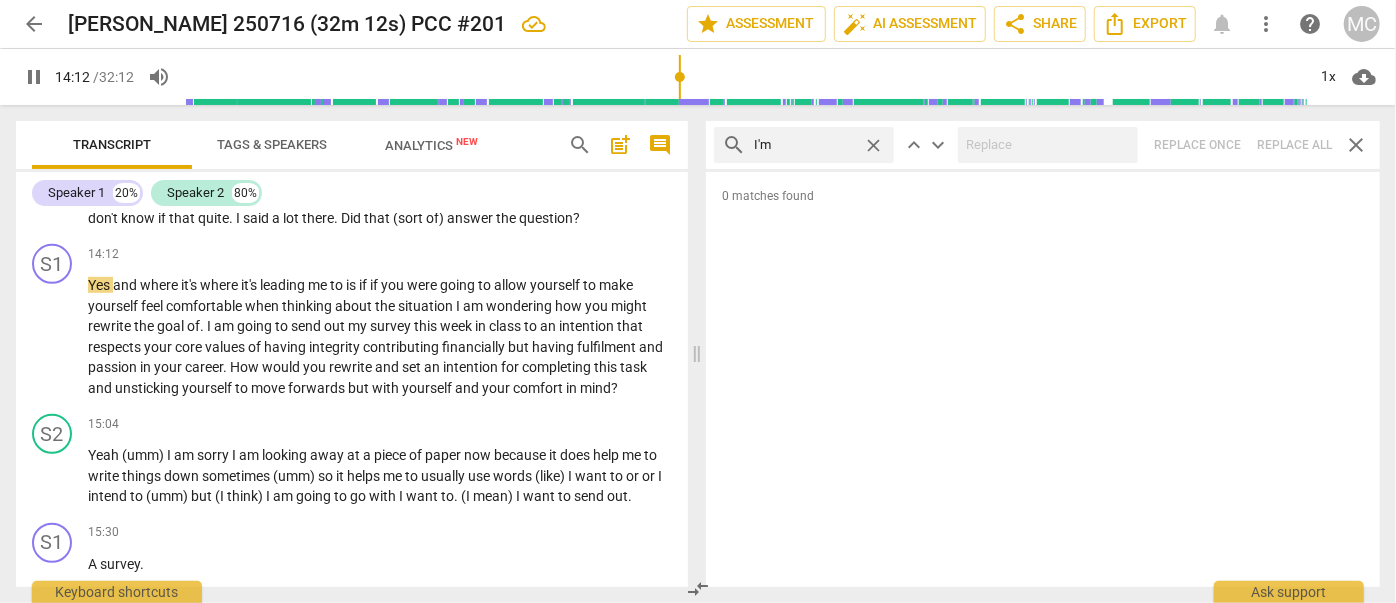 click on "close" at bounding box center [873, 145] 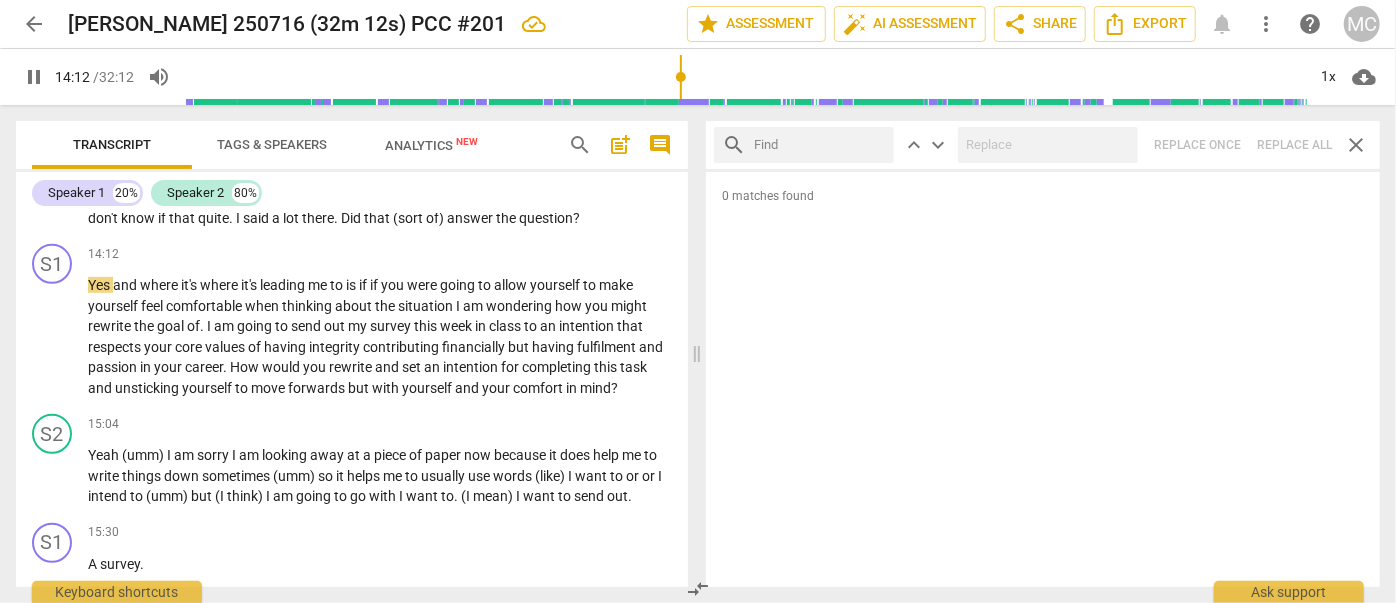 click at bounding box center (820, 145) 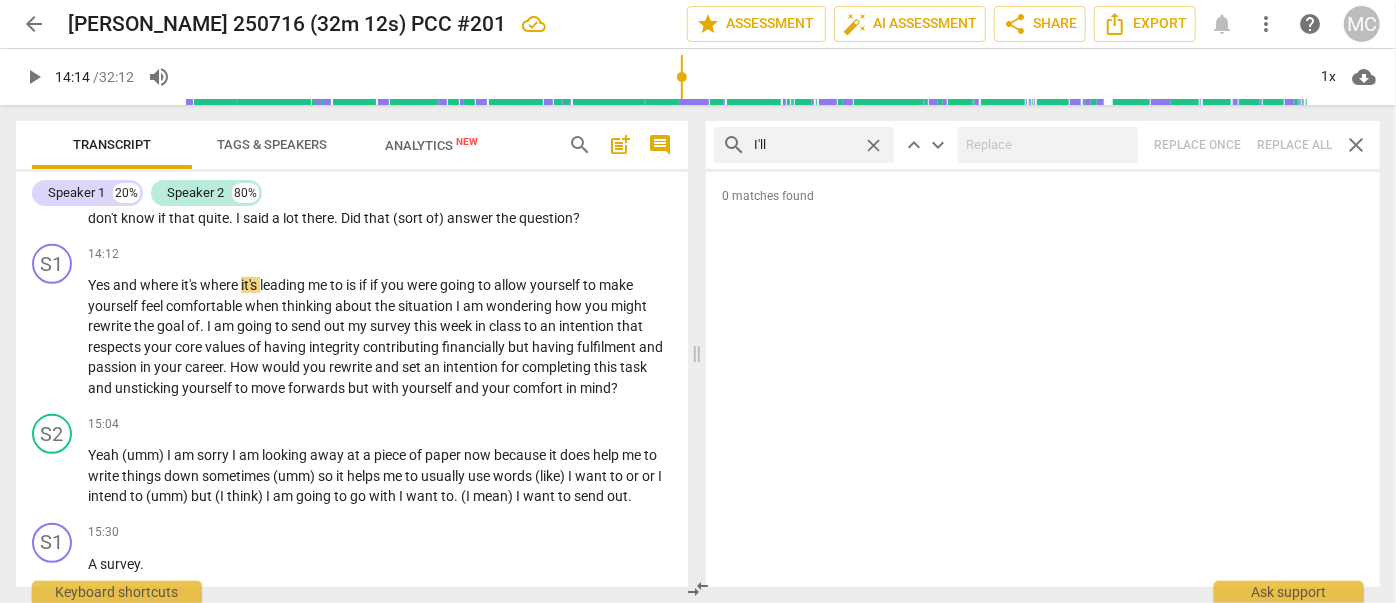 click on "search I'll close keyboard_arrow_up keyboard_arrow_down Replace once Replace all close" at bounding box center [1043, 145] 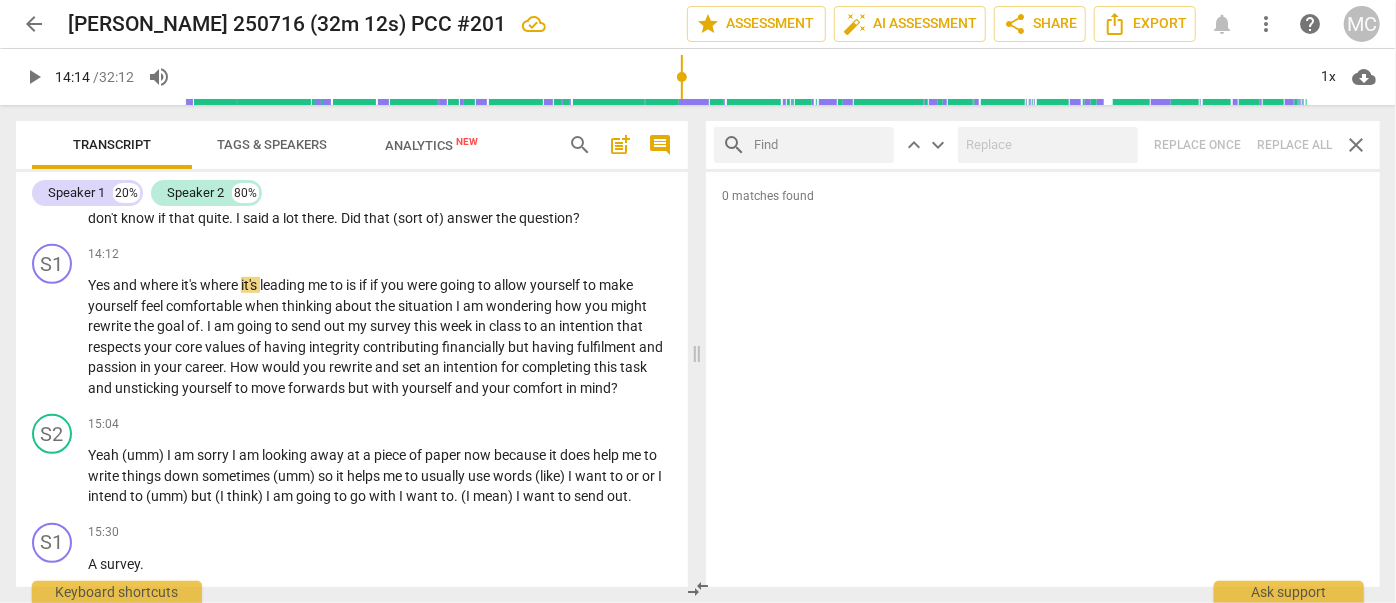 click at bounding box center [820, 145] 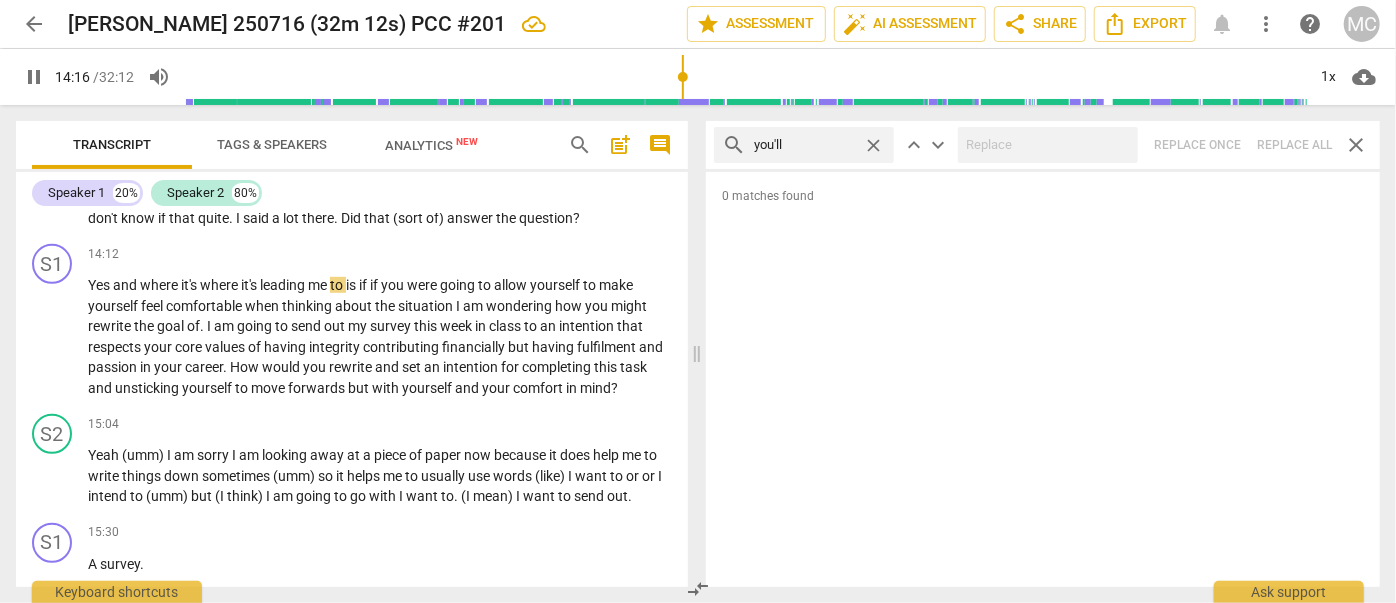 click on "search you'll close keyboard_arrow_up keyboard_arrow_down Replace once Replace all close" at bounding box center [1043, 145] 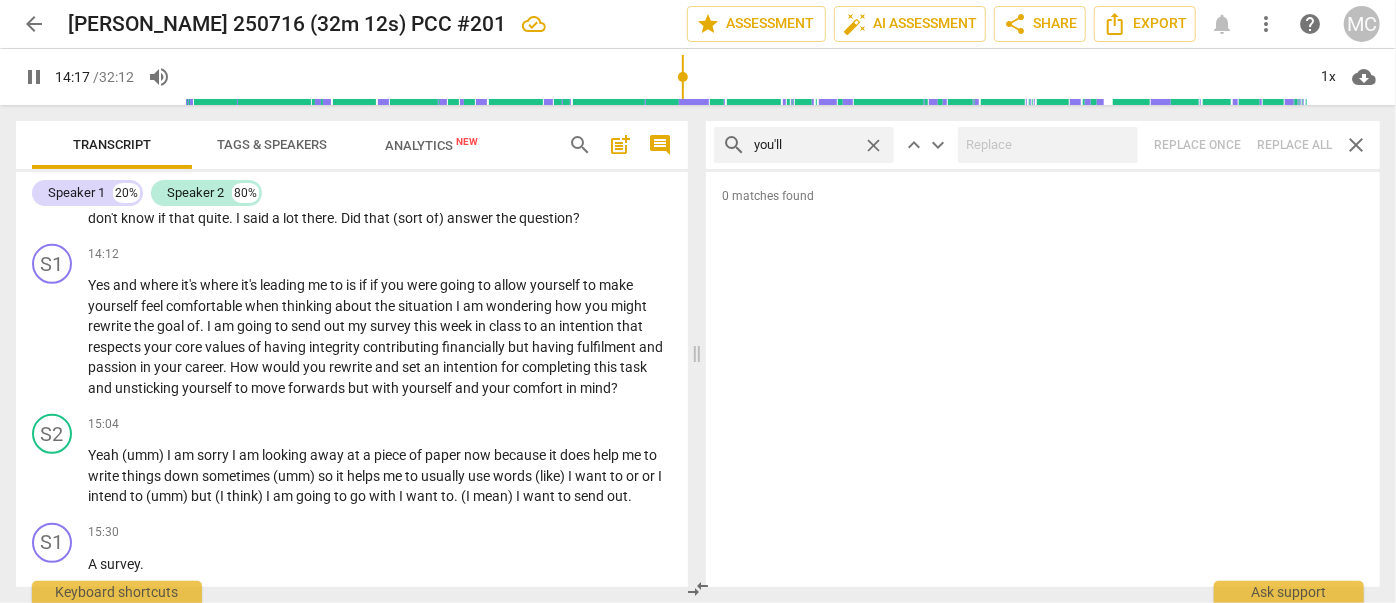 click on "close" at bounding box center [873, 145] 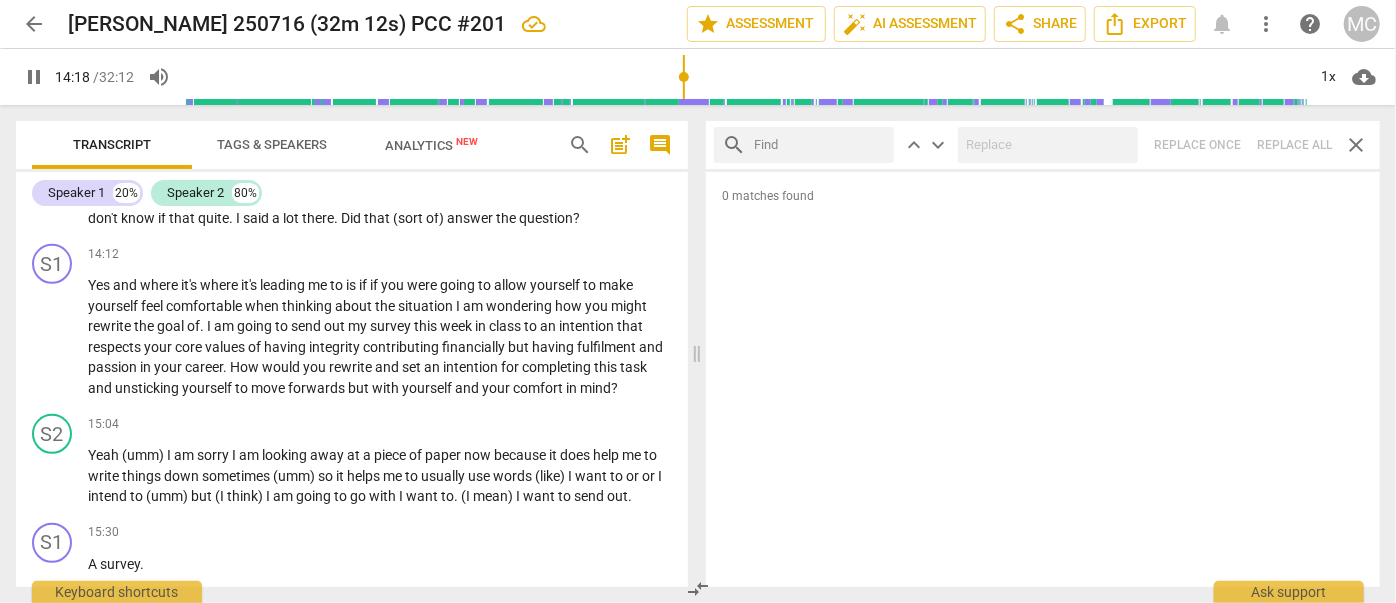 click at bounding box center [820, 145] 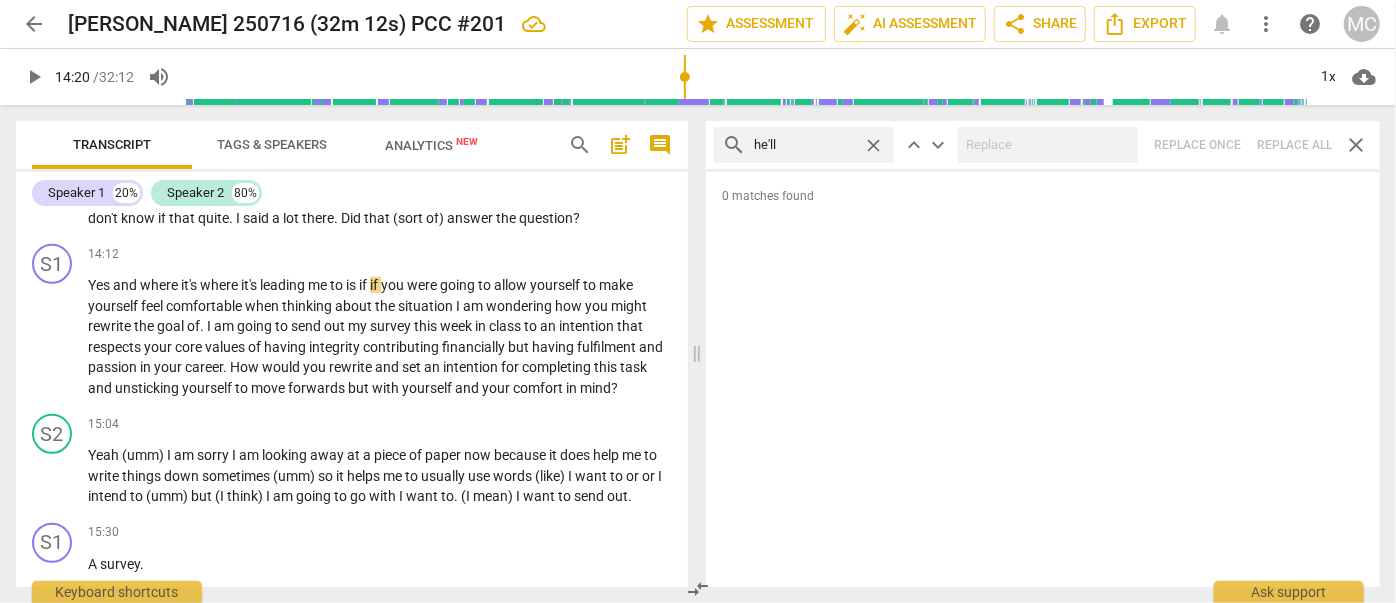 click on "search he'll close keyboard_arrow_up keyboard_arrow_down Replace once Replace all close" at bounding box center (1043, 145) 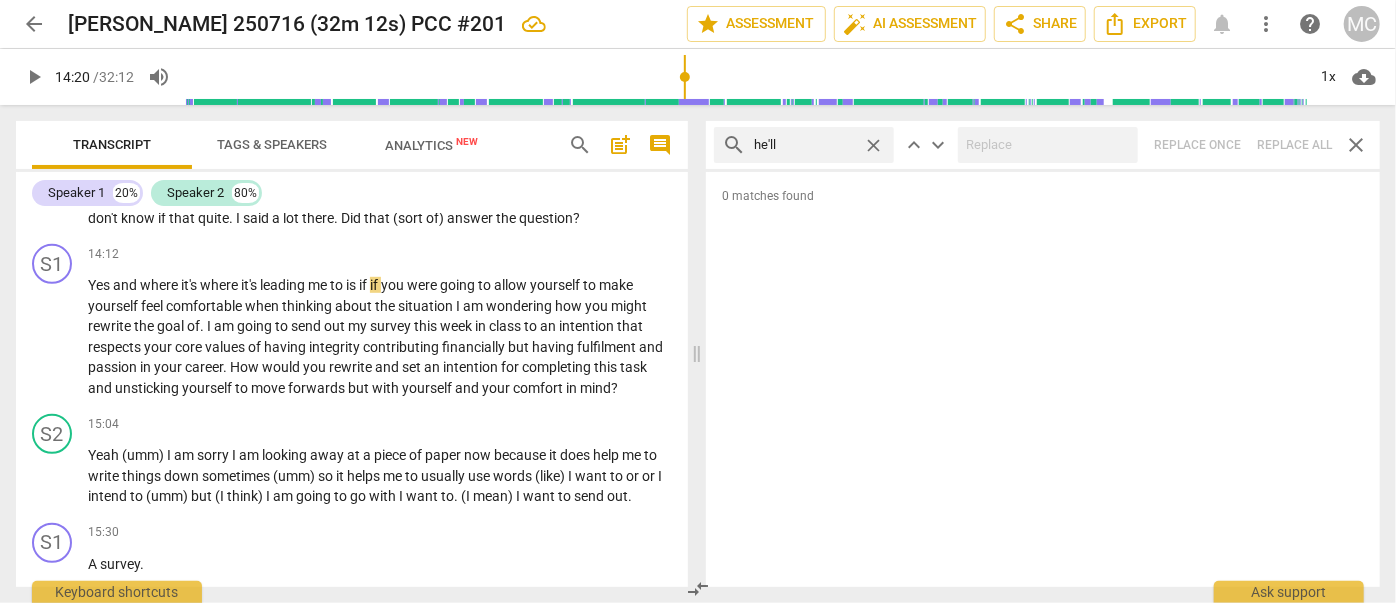 click on "close" at bounding box center [873, 145] 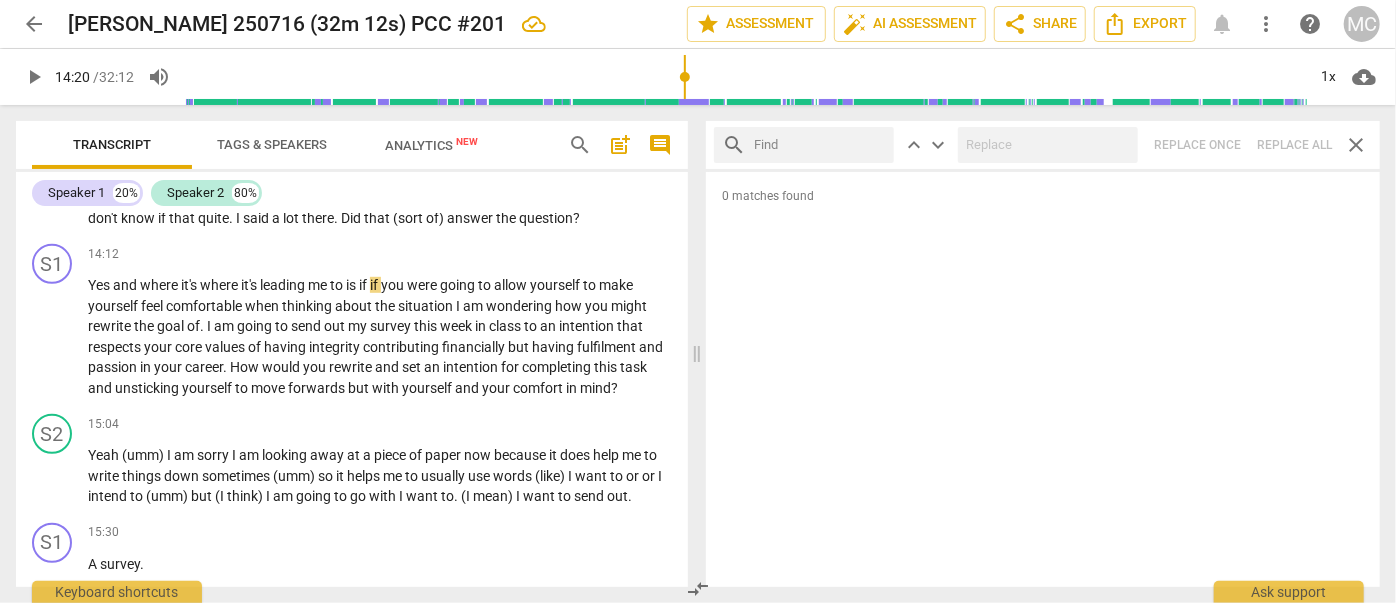 click at bounding box center (820, 145) 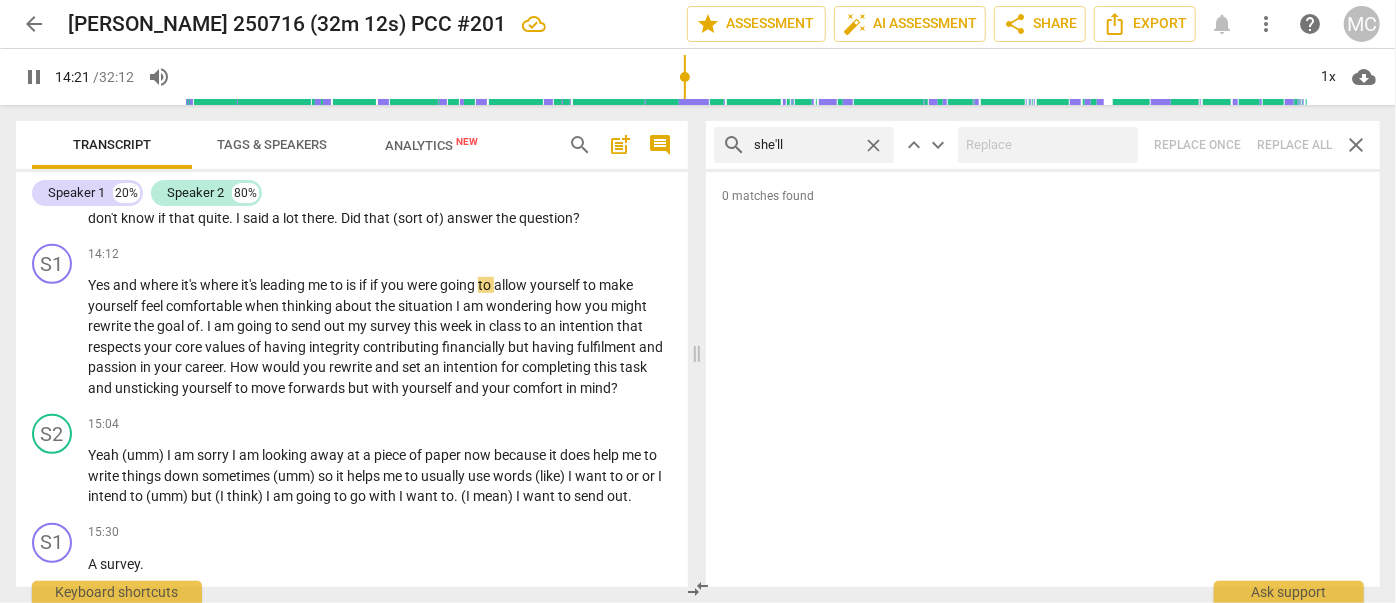 click on "search she'll close keyboard_arrow_up keyboard_arrow_down Replace once Replace all close" at bounding box center [1043, 145] 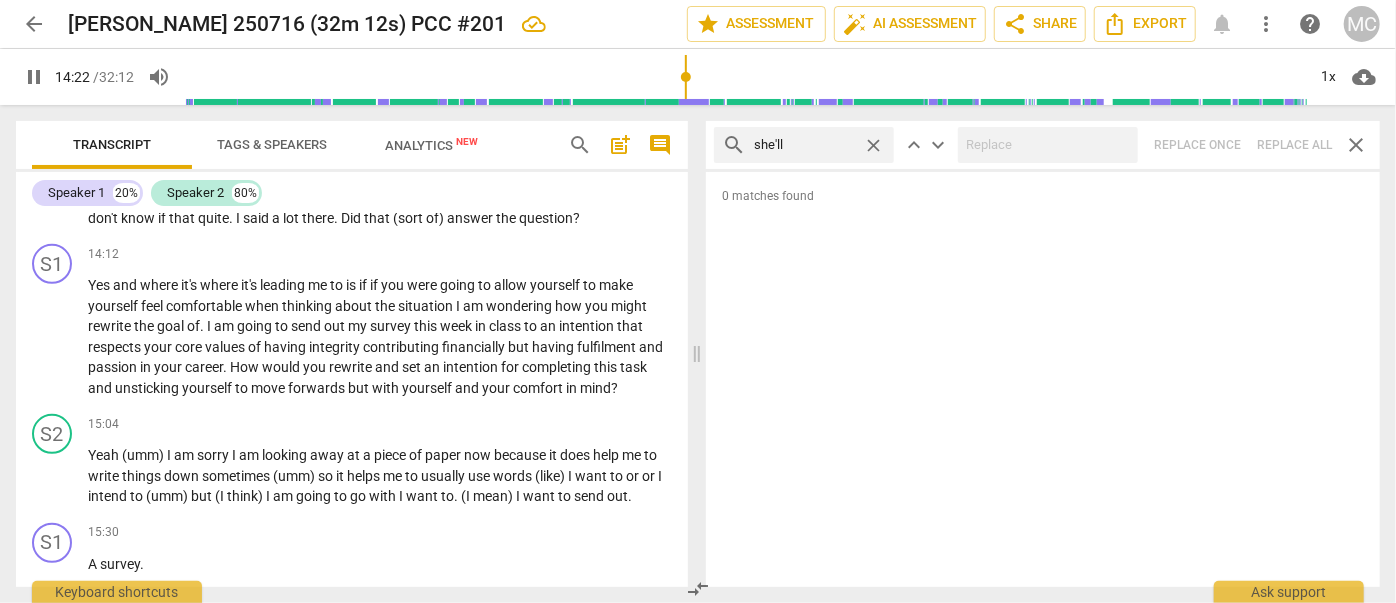 click on "close" at bounding box center [873, 145] 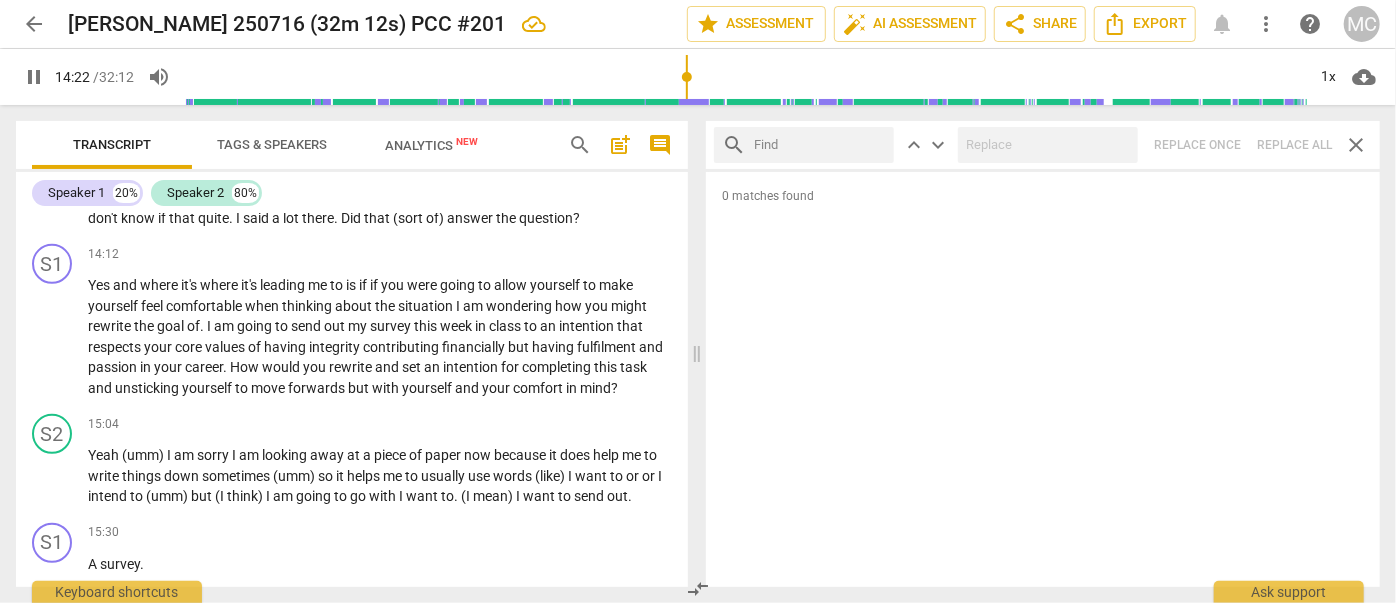 click at bounding box center (820, 145) 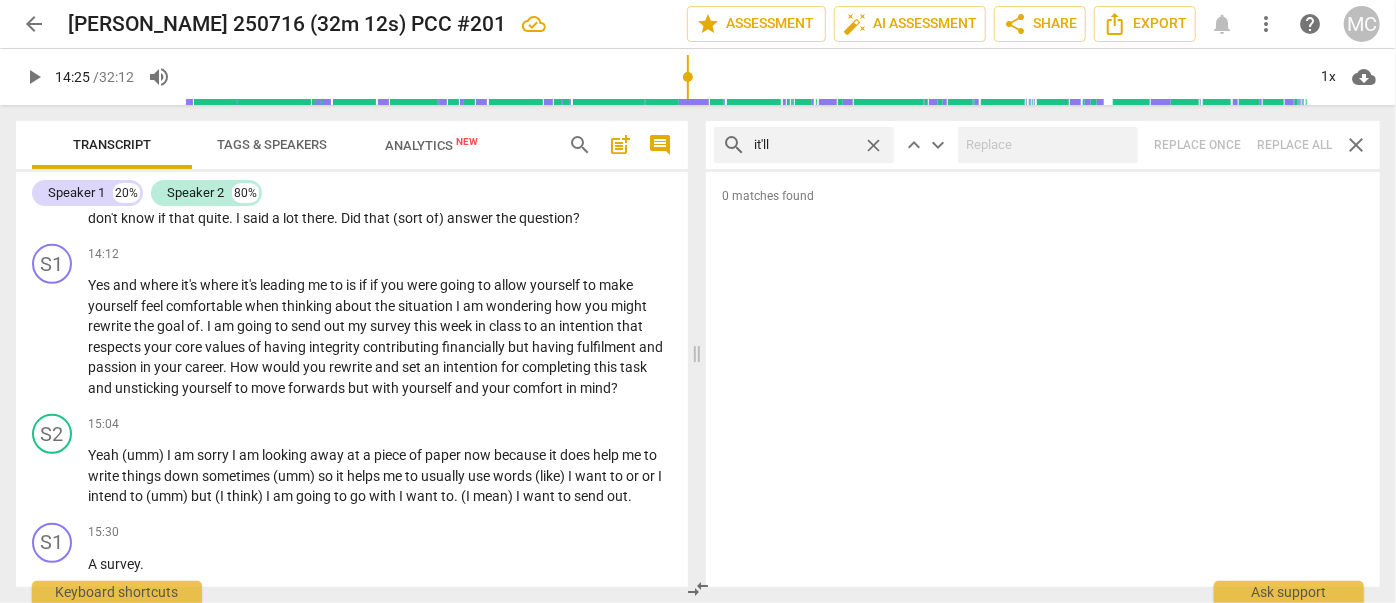click on "search it'll close keyboard_arrow_up keyboard_arrow_down Replace once Replace all close" at bounding box center [1043, 145] 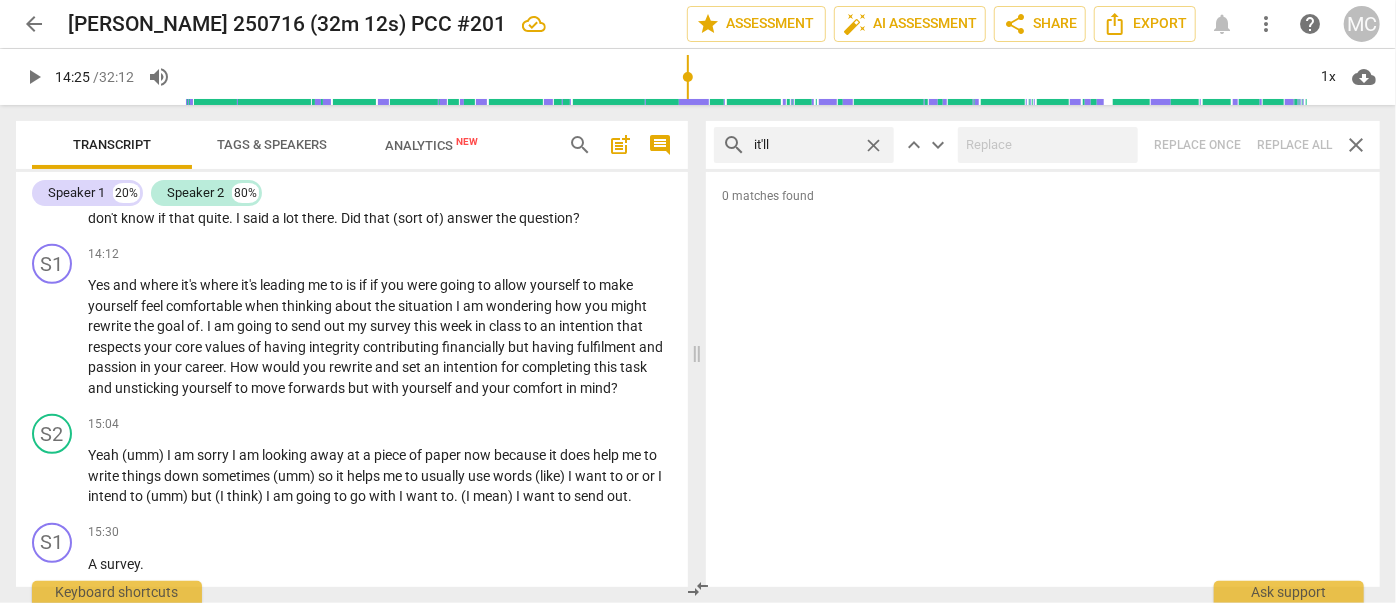 click on "close" at bounding box center (873, 145) 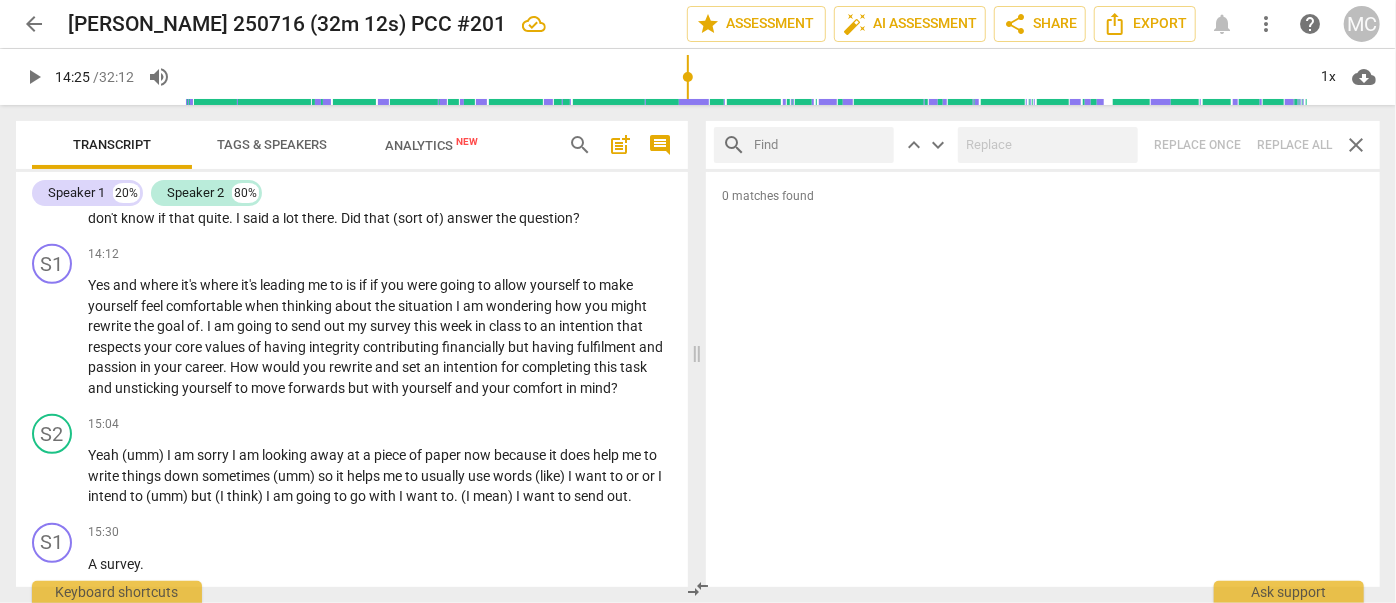 click at bounding box center (820, 145) 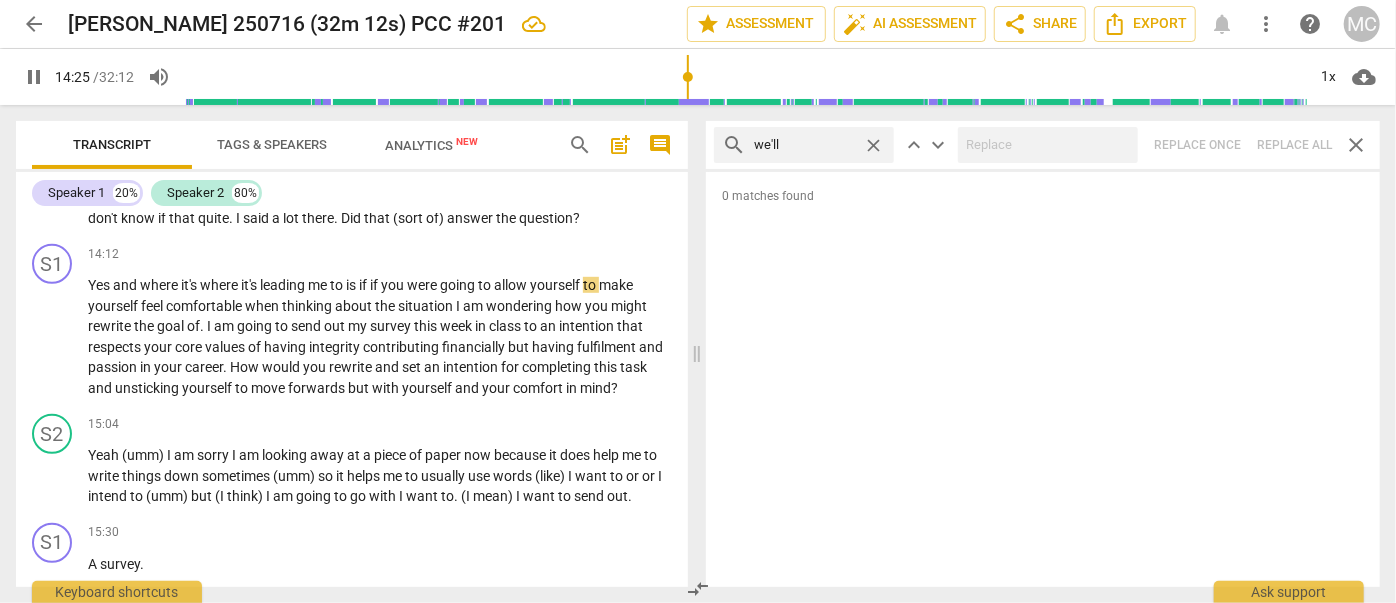 click on "search we'll close keyboard_arrow_up keyboard_arrow_down Replace once Replace all close" at bounding box center (1043, 145) 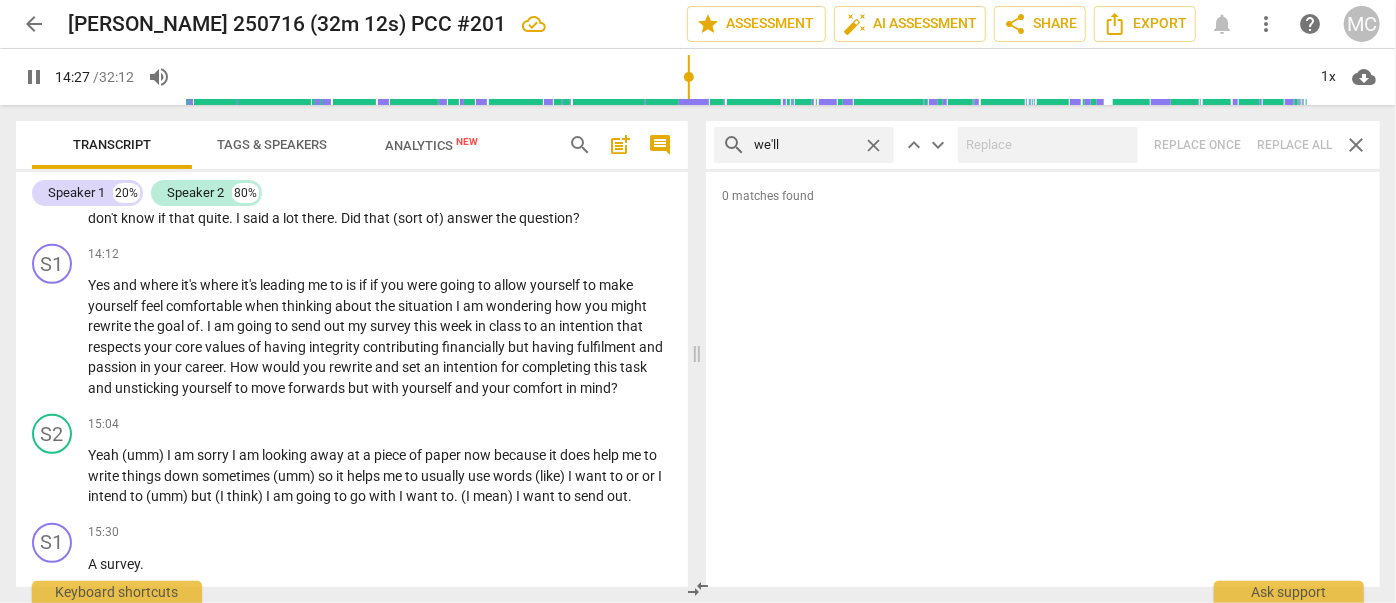 click on "close" at bounding box center [873, 145] 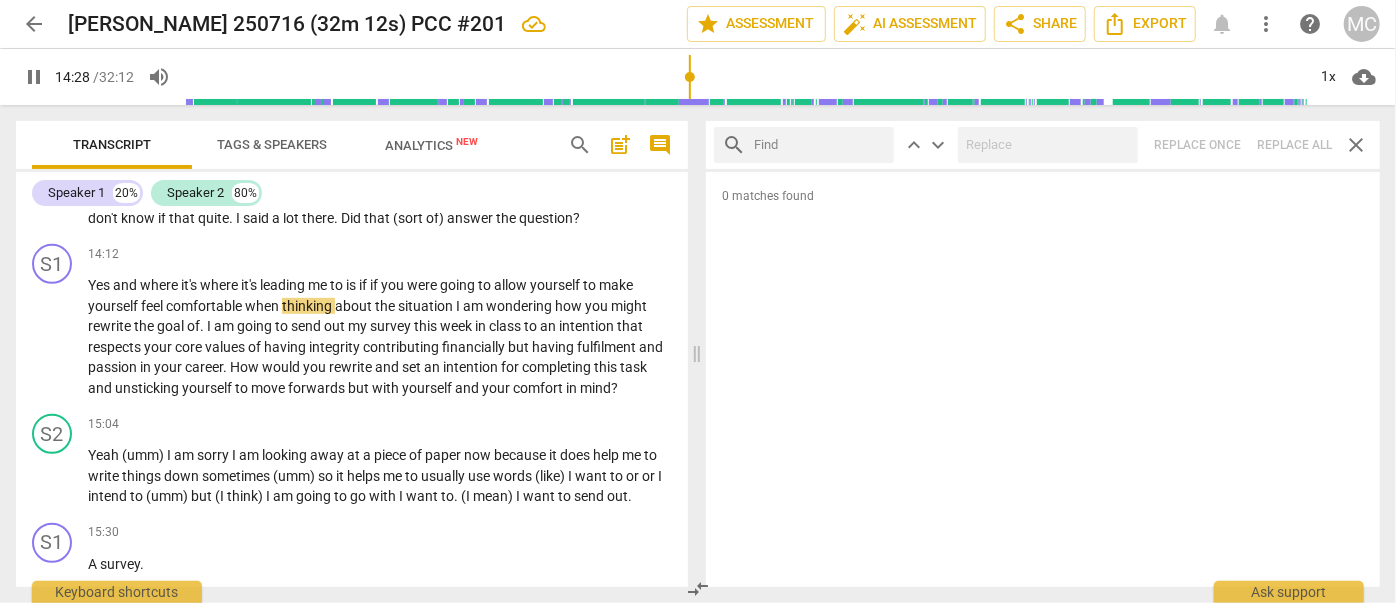 click at bounding box center (820, 145) 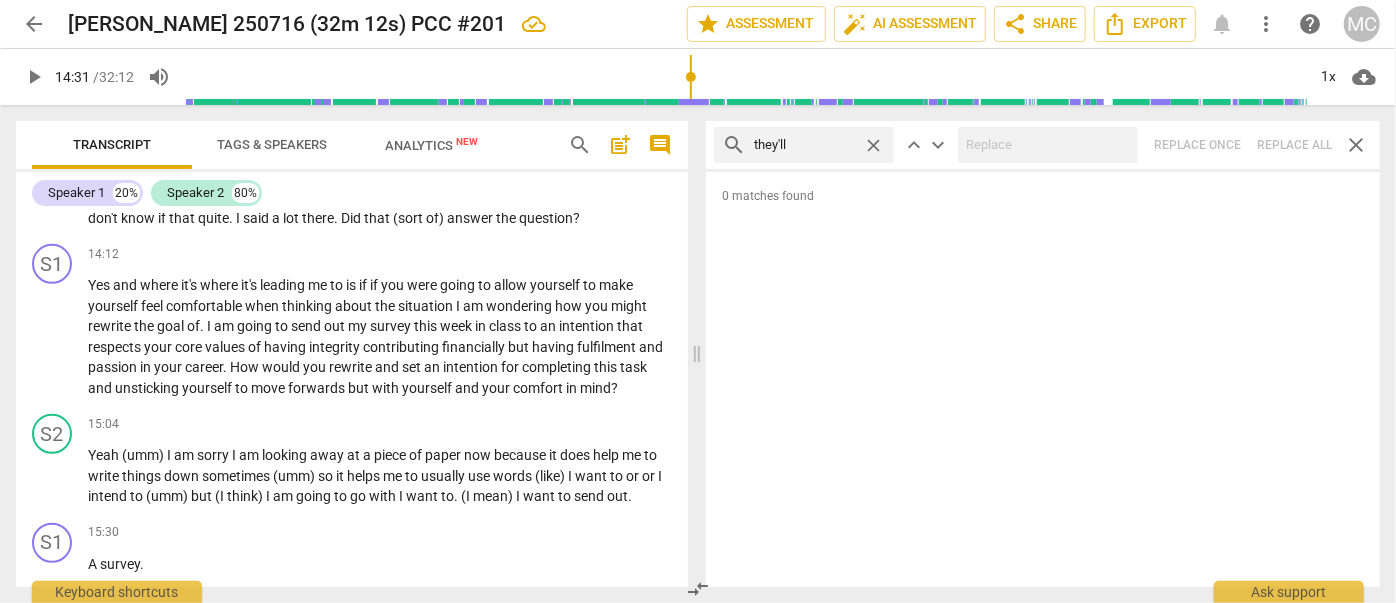 click on "search they'll close keyboard_arrow_up keyboard_arrow_down Replace once Replace all close" at bounding box center (1043, 145) 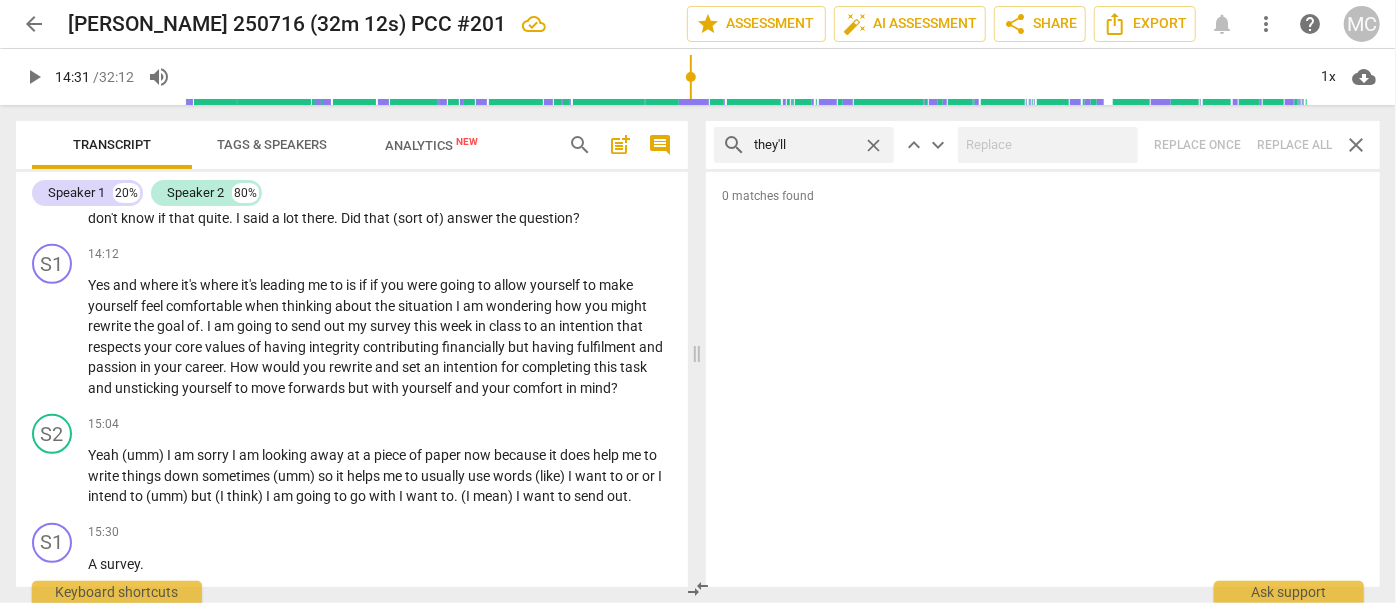 click on "close" at bounding box center (873, 145) 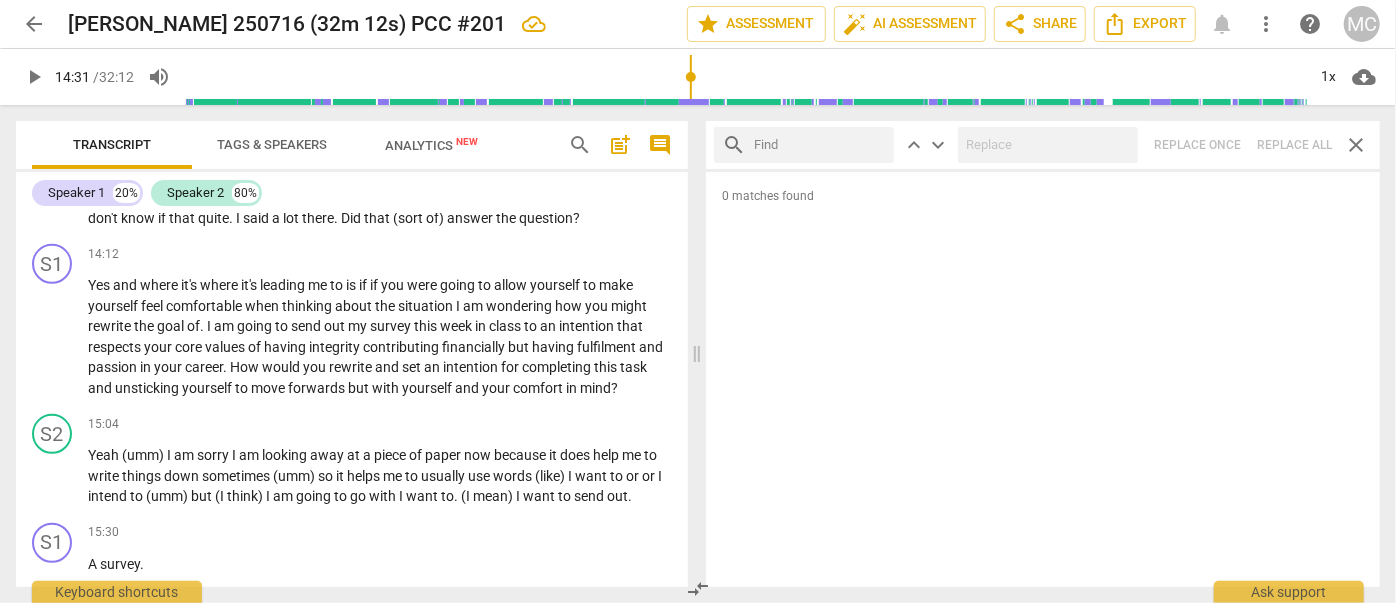 click at bounding box center [820, 145] 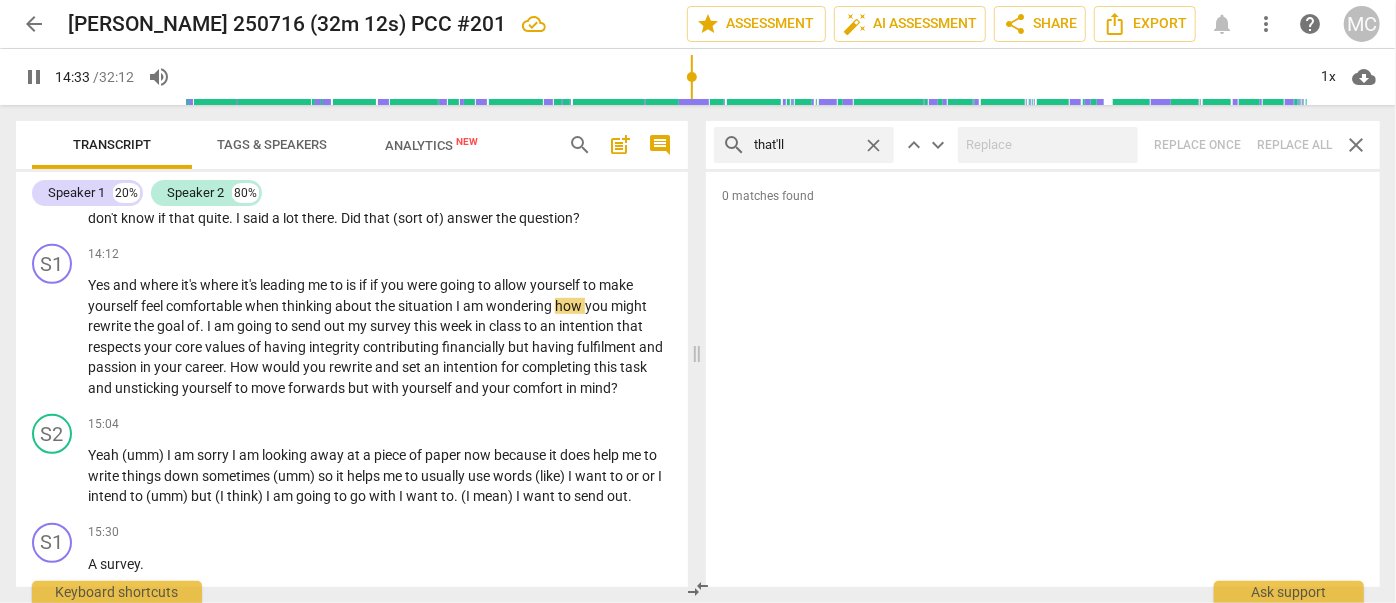 click on "search that'll close keyboard_arrow_up keyboard_arrow_down Replace once Replace all close" at bounding box center (1043, 145) 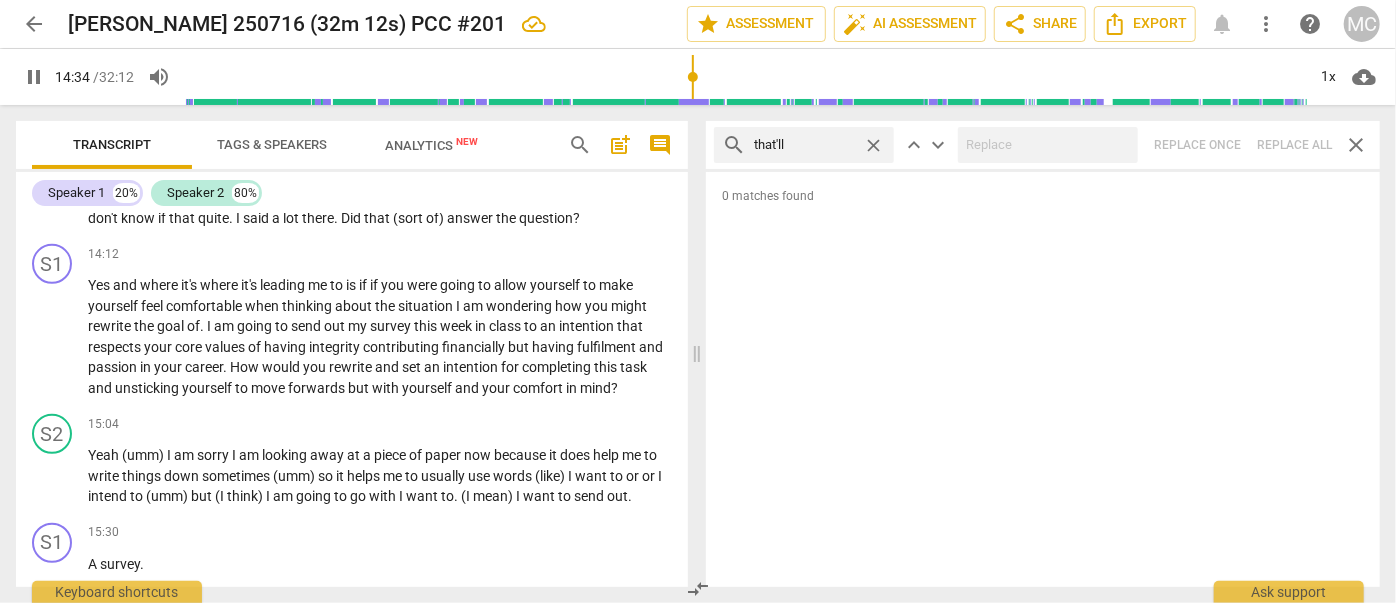 click on "close" at bounding box center [873, 145] 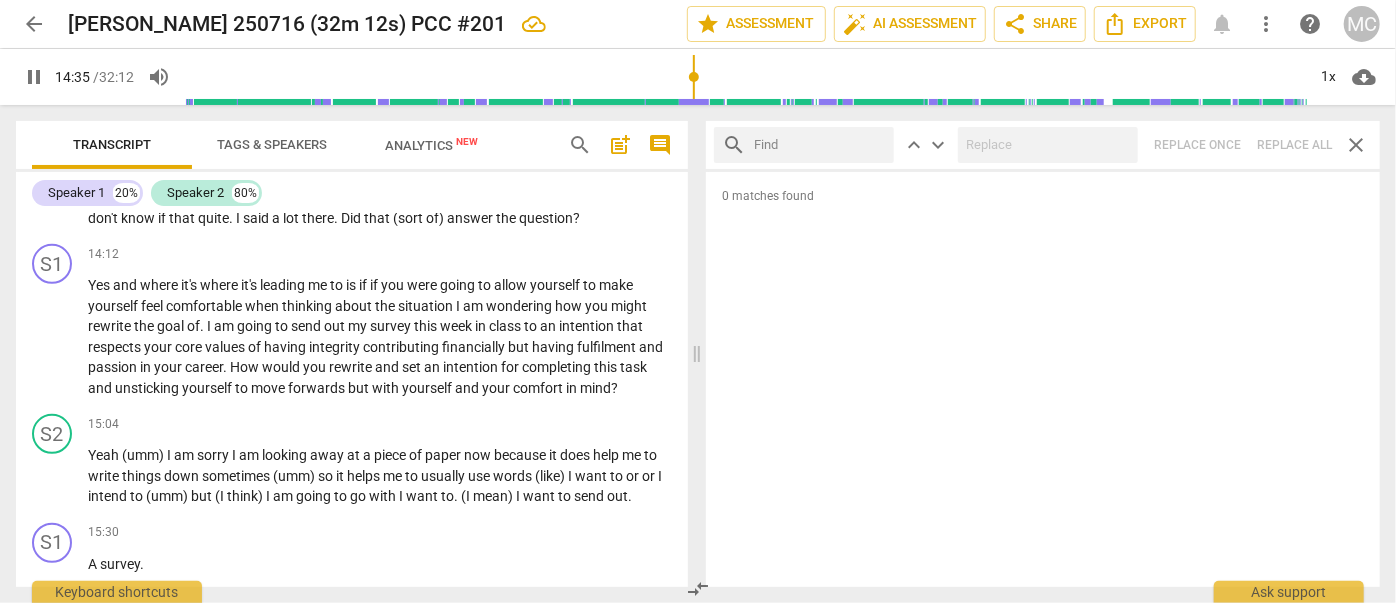 click at bounding box center [820, 145] 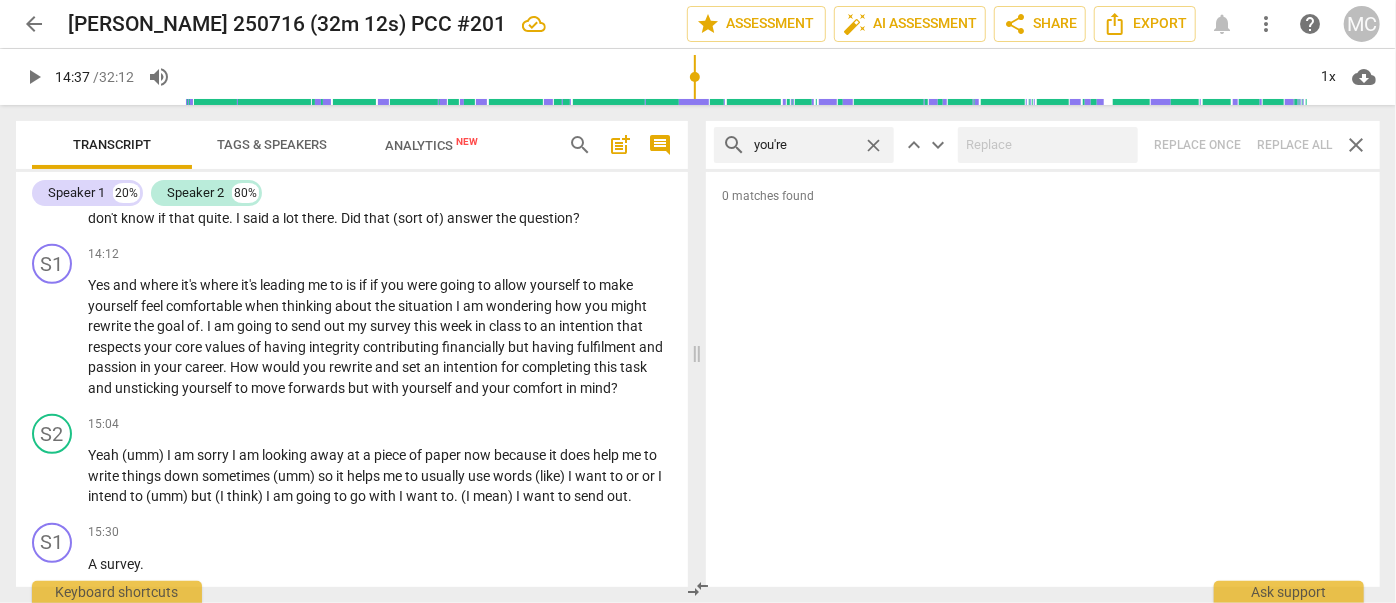 click on "search you're close keyboard_arrow_up keyboard_arrow_down Replace once Replace all close" at bounding box center [1043, 145] 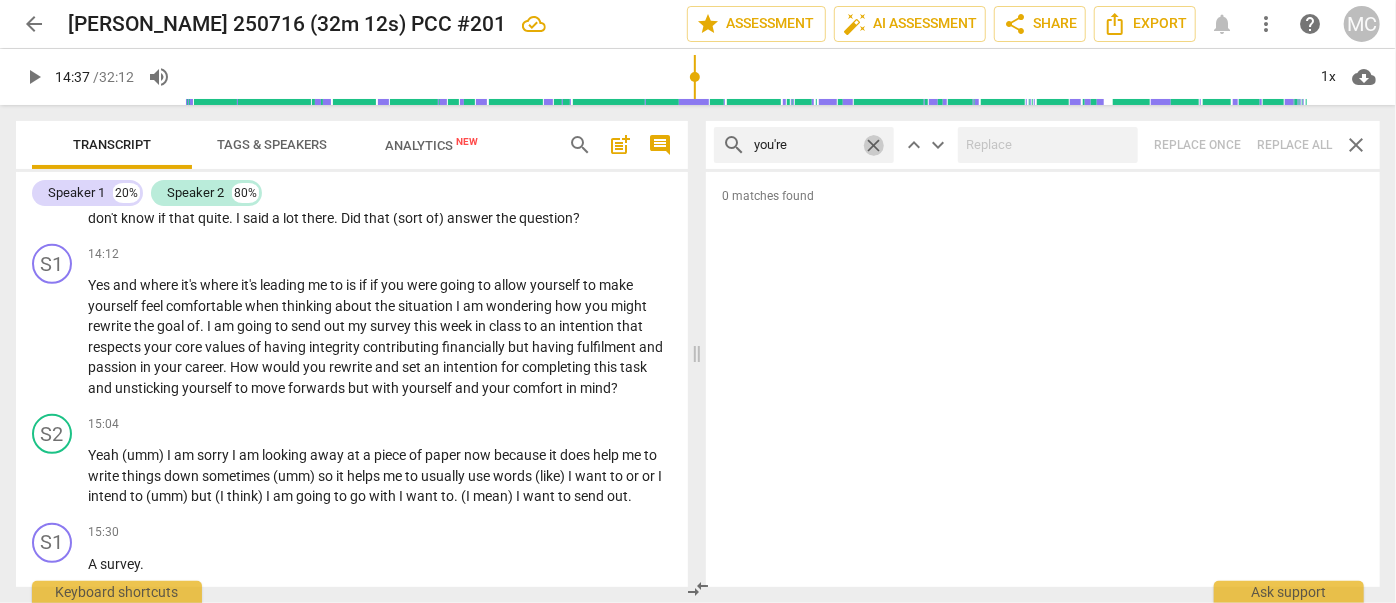 click on "close" at bounding box center [873, 145] 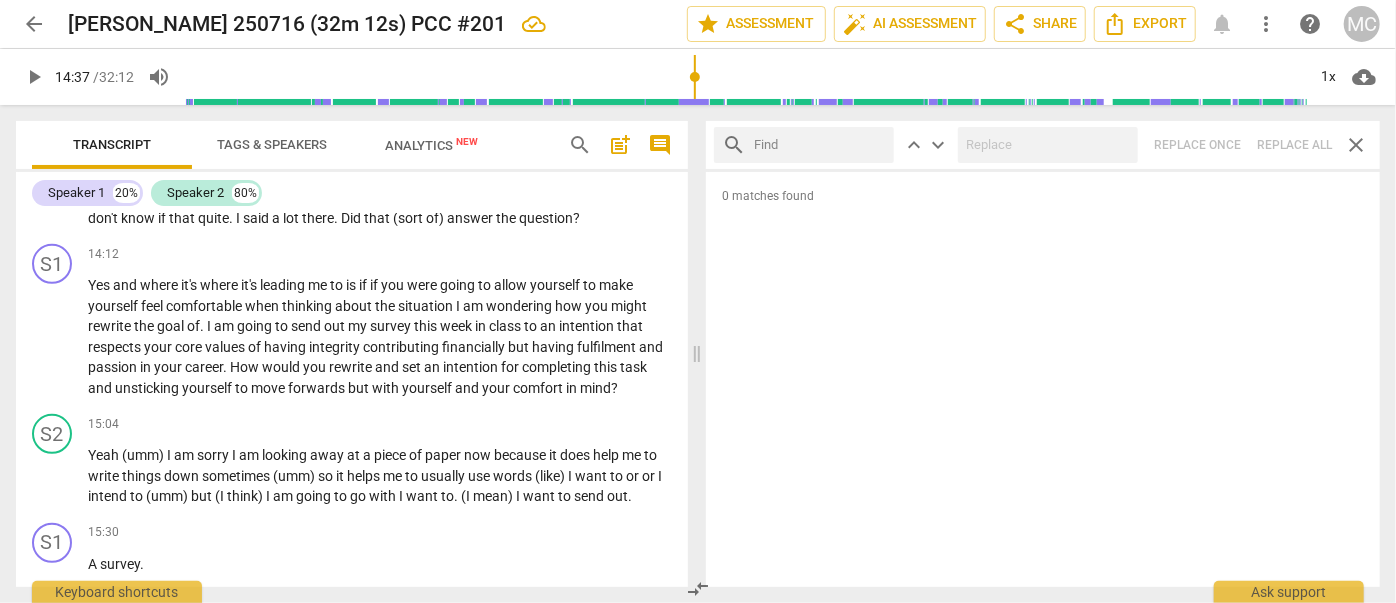 click at bounding box center [820, 145] 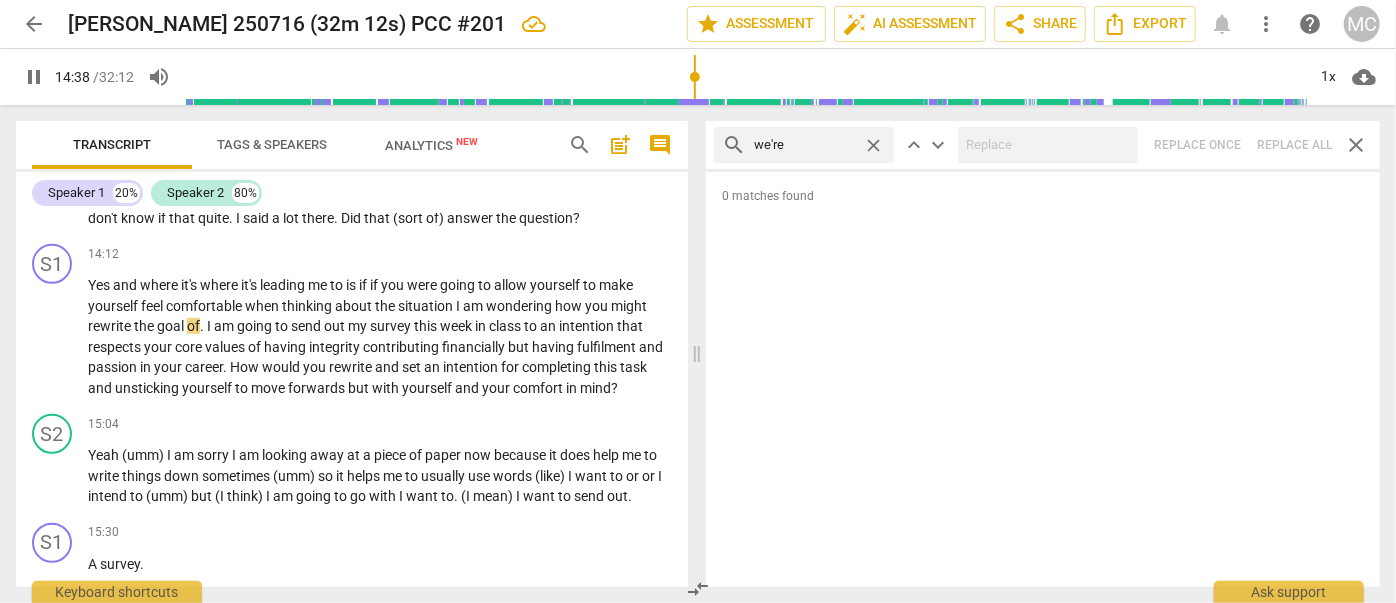 click on "search we're close keyboard_arrow_up keyboard_arrow_down Replace once Replace all close" at bounding box center [1043, 145] 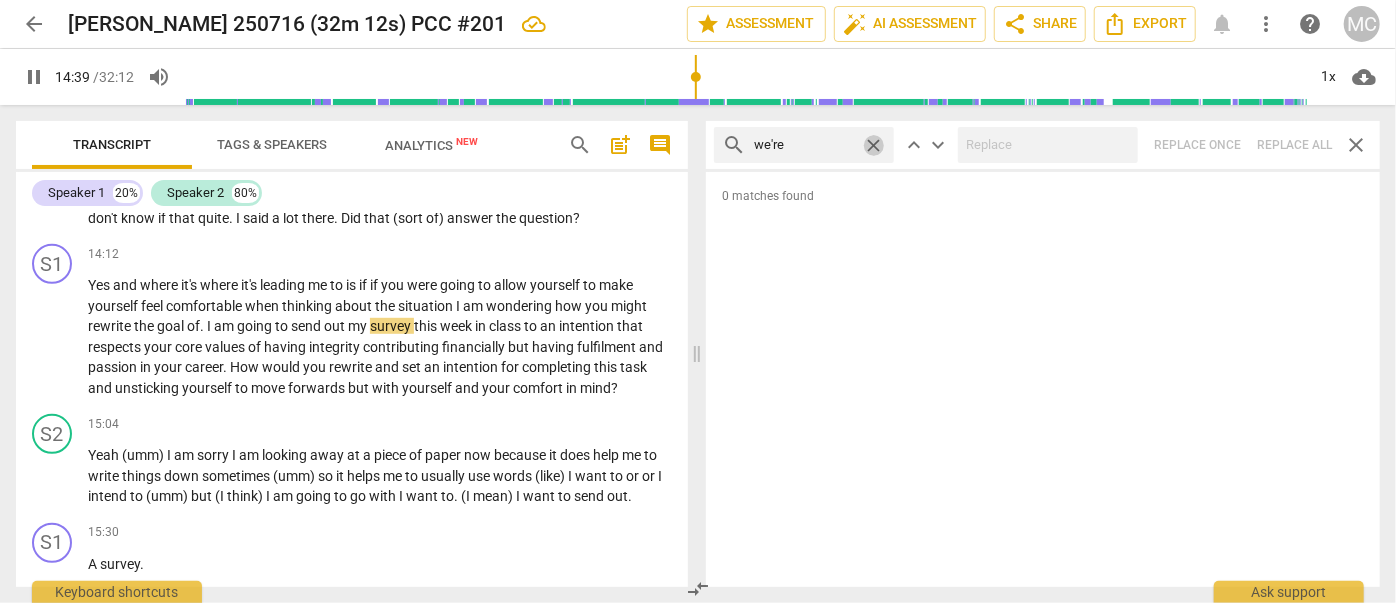 click on "close" at bounding box center (873, 145) 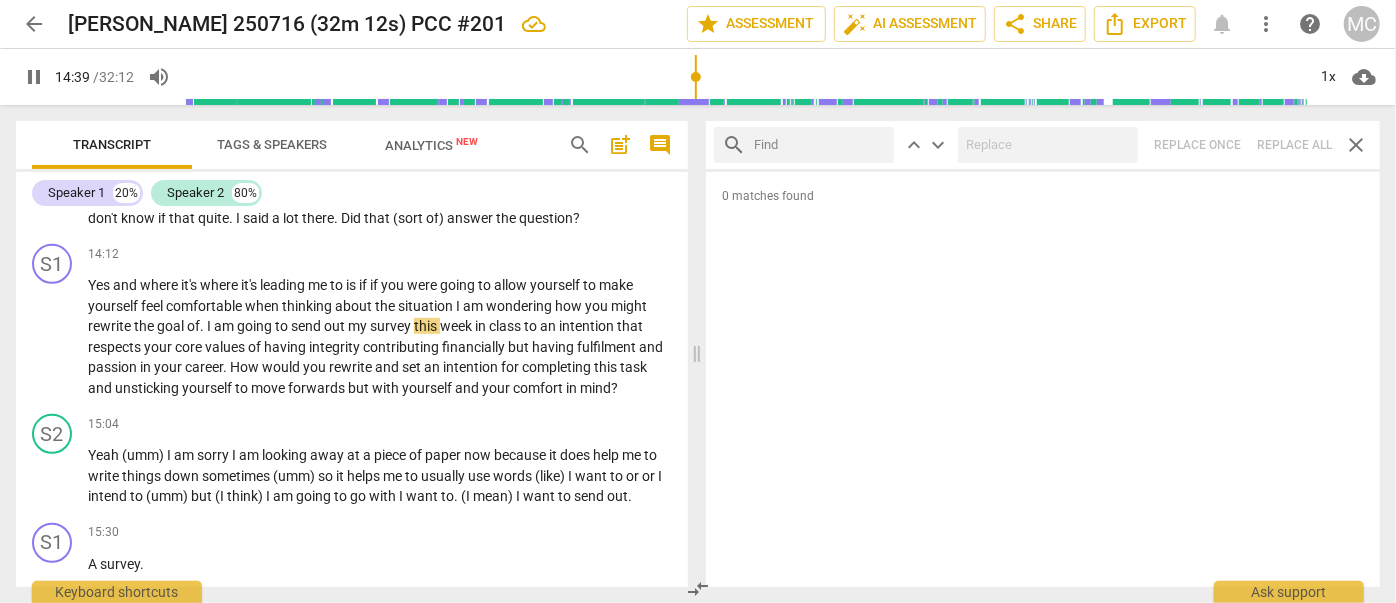 click at bounding box center [820, 145] 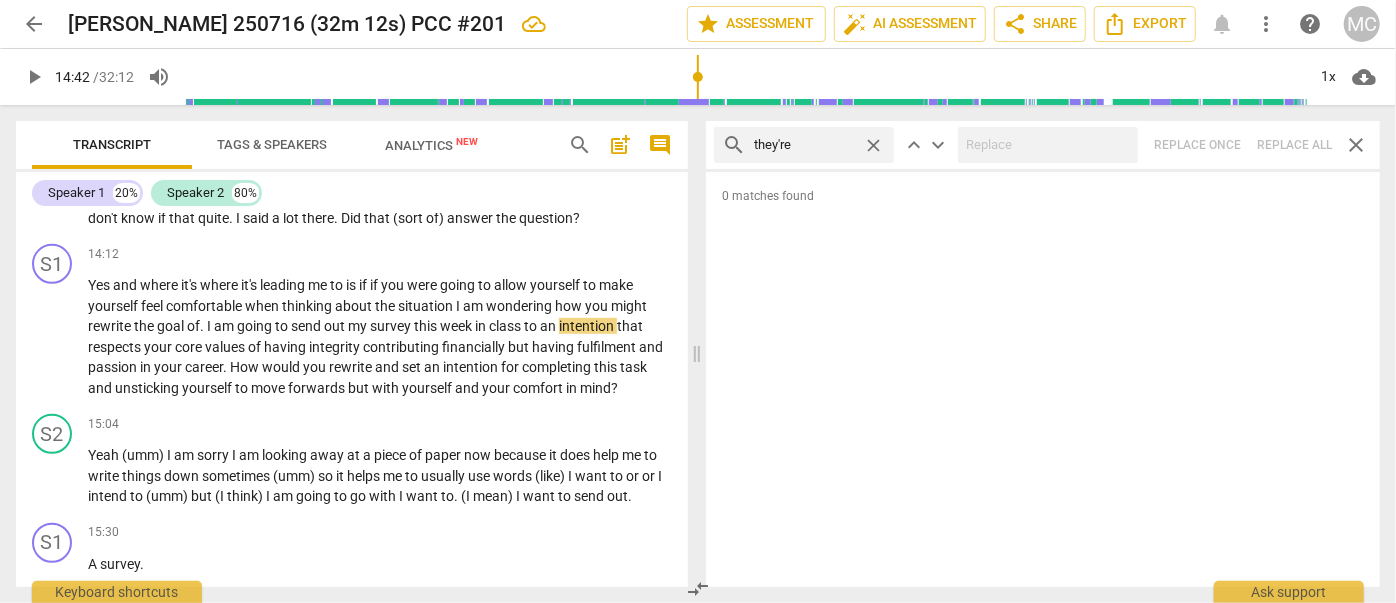 click on "search they're close keyboard_arrow_up keyboard_arrow_down Replace once Replace all close" at bounding box center (1043, 145) 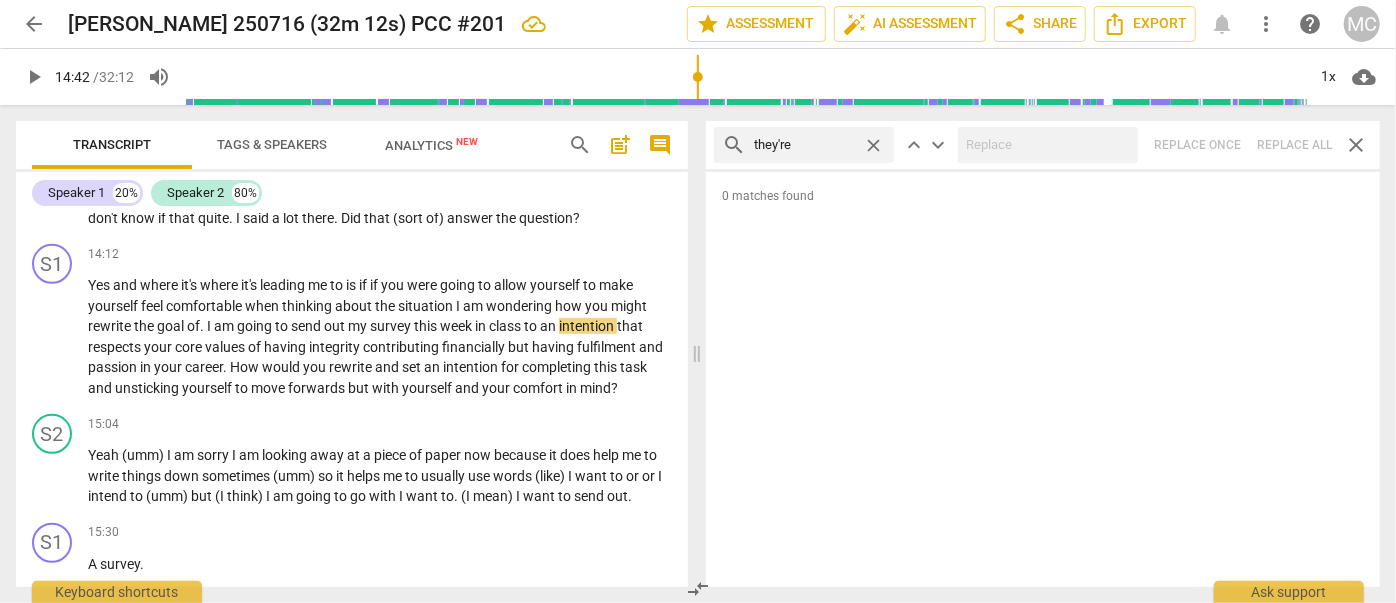 click on "close" at bounding box center [873, 145] 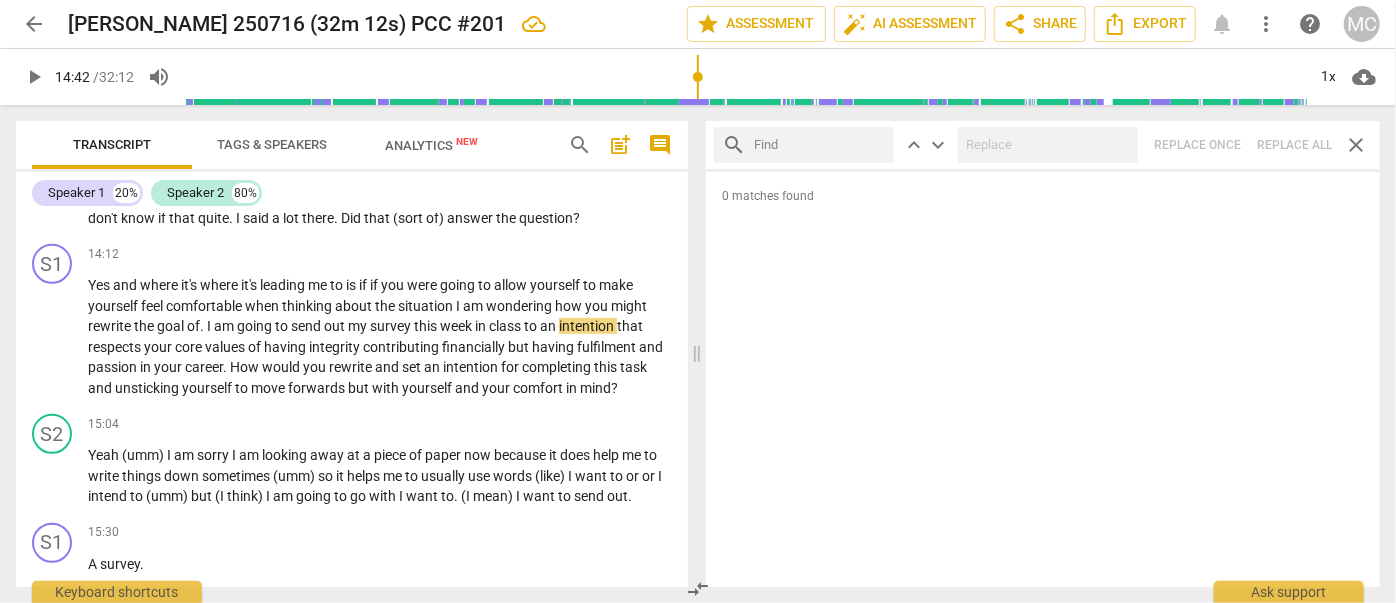 click at bounding box center (820, 145) 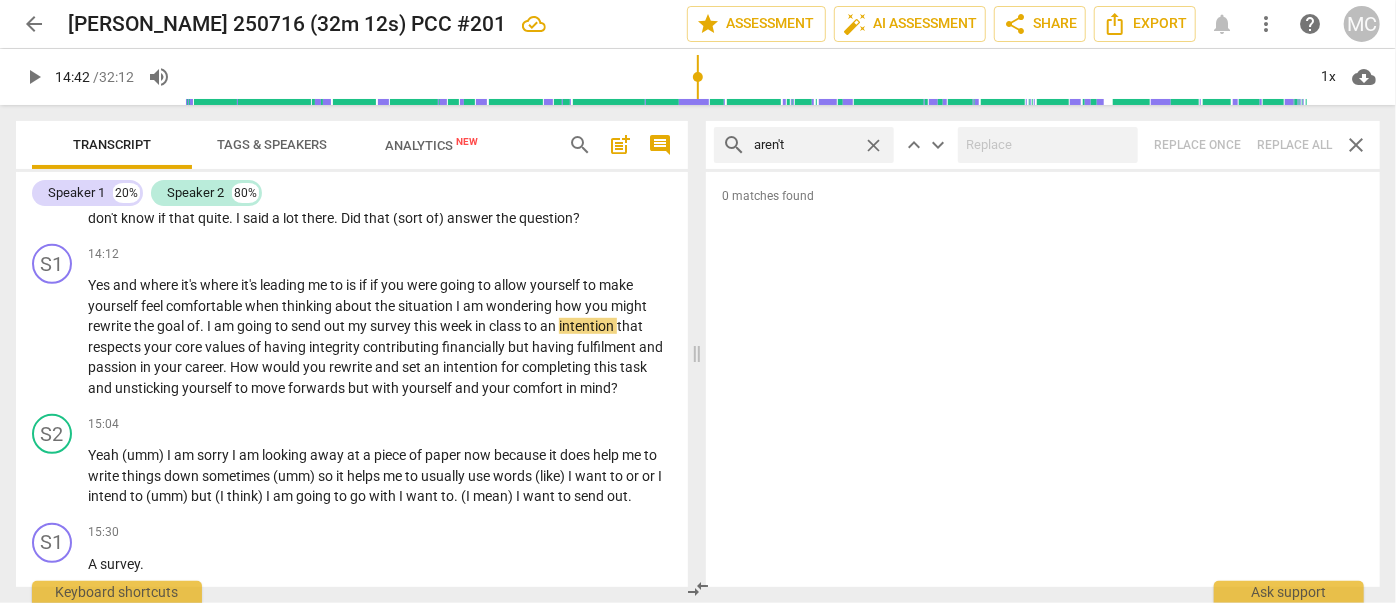 click on "search aren't close keyboard_arrow_up keyboard_arrow_down Replace once Replace all close" at bounding box center [1043, 145] 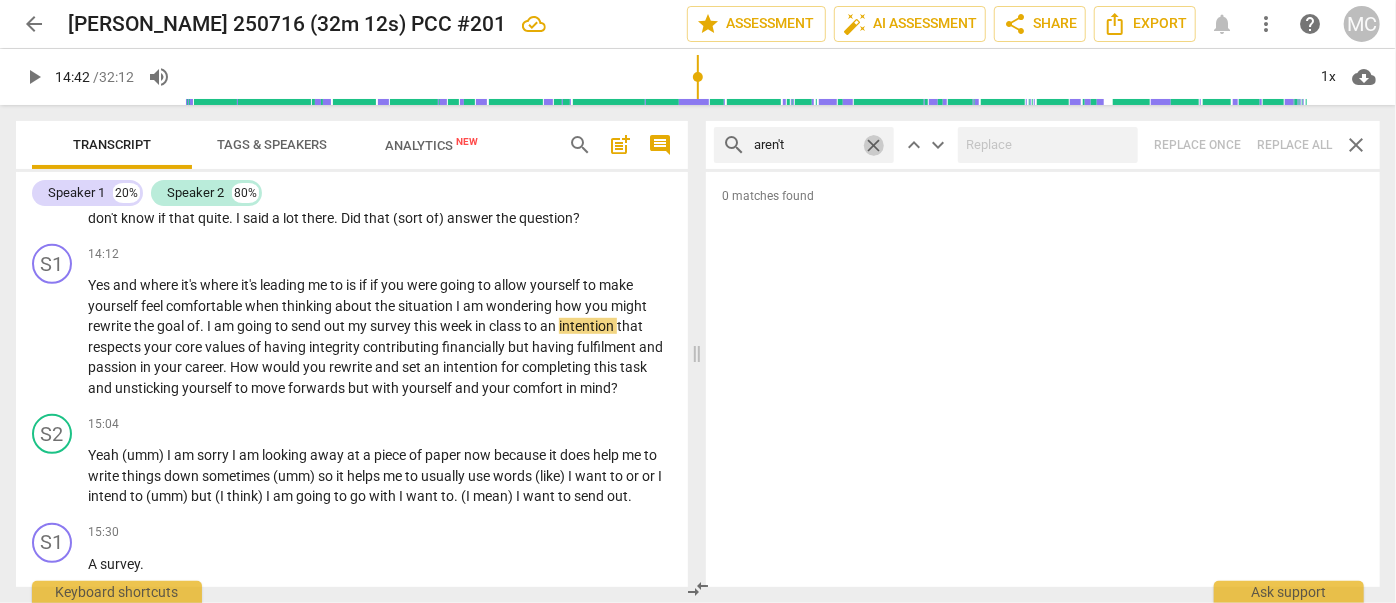 drag, startPoint x: 880, startPoint y: 143, endPoint x: 864, endPoint y: 142, distance: 16.03122 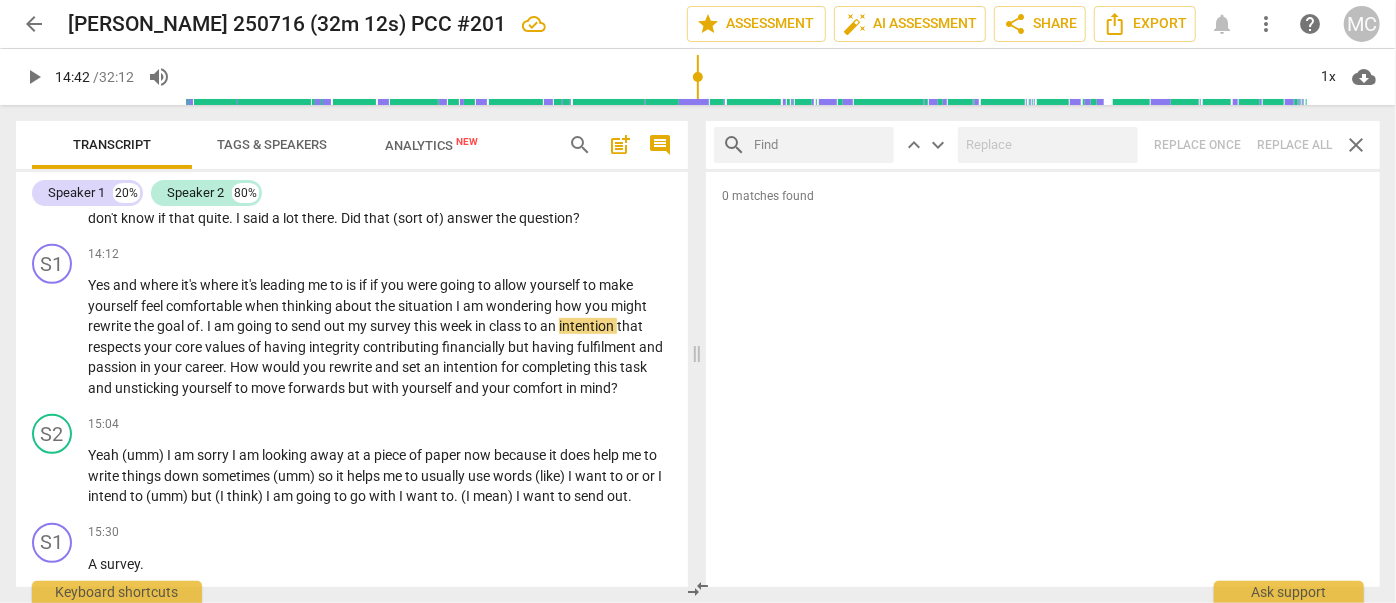 click at bounding box center (820, 145) 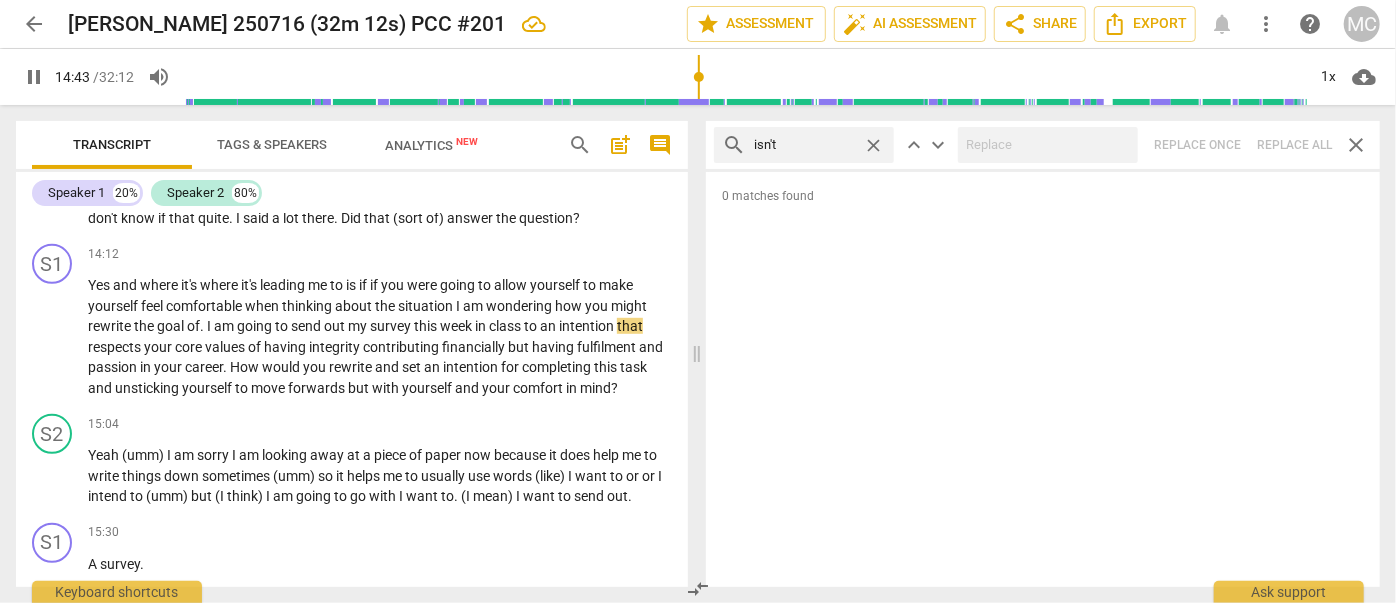 click on "search isn't close keyboard_arrow_up keyboard_arrow_down Replace once Replace all close" at bounding box center (1043, 145) 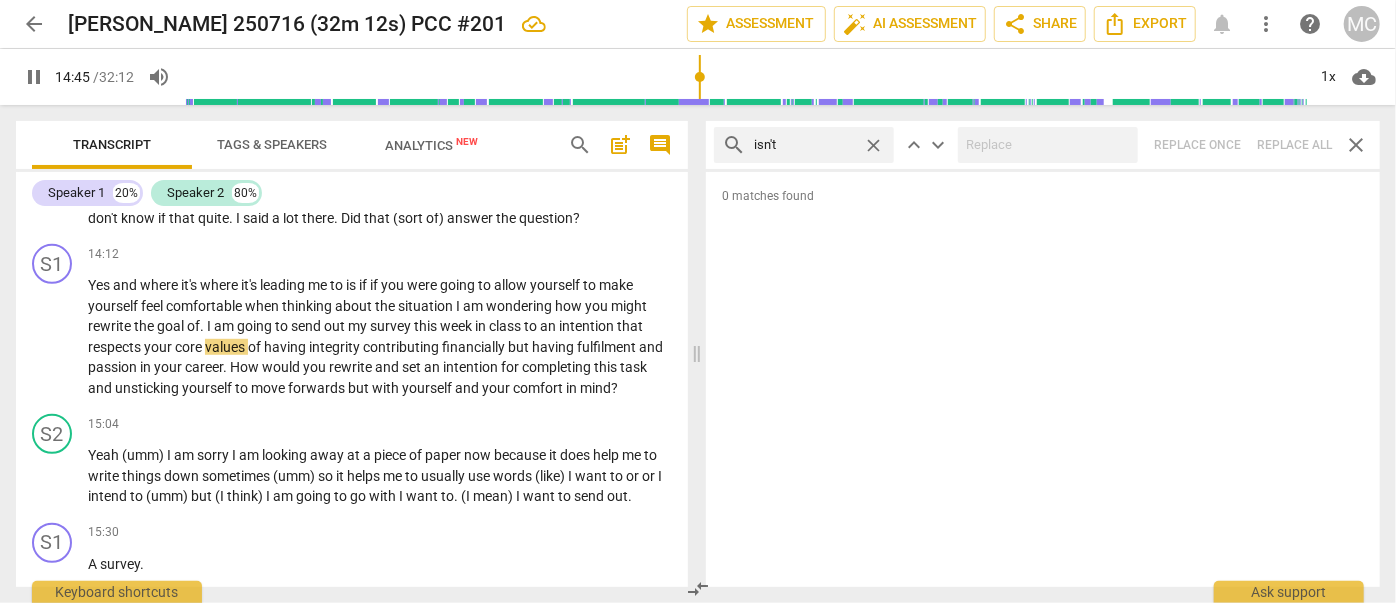 click on "close" at bounding box center (873, 145) 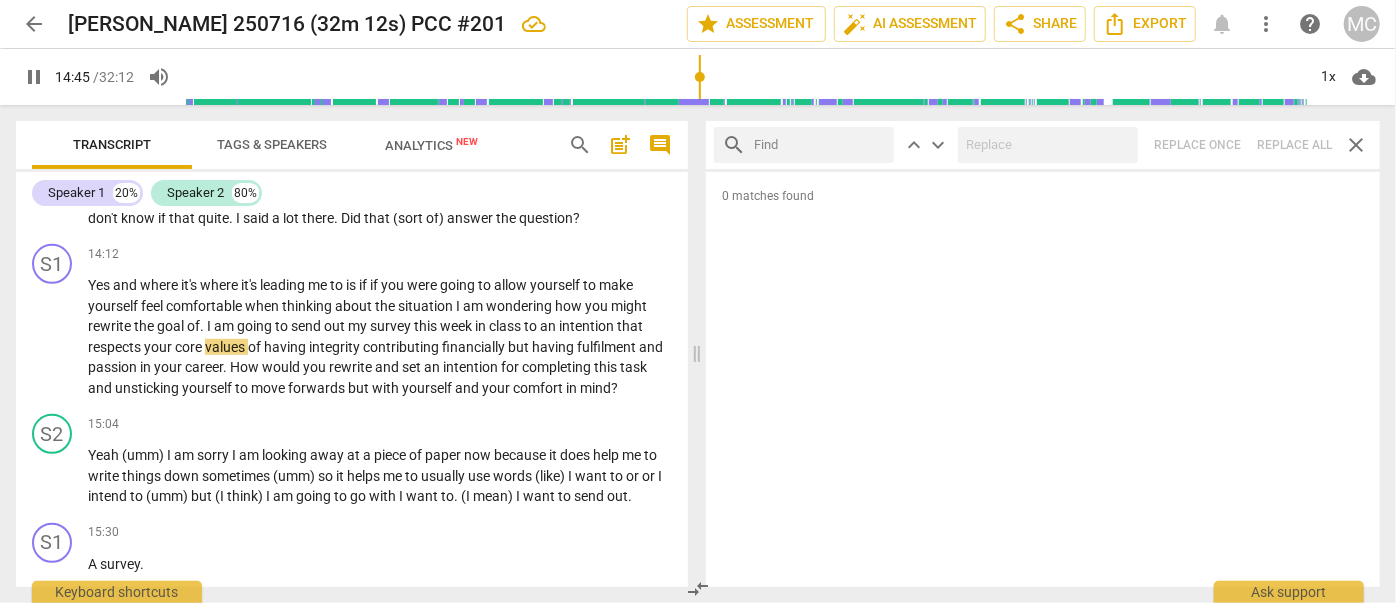 click at bounding box center (820, 145) 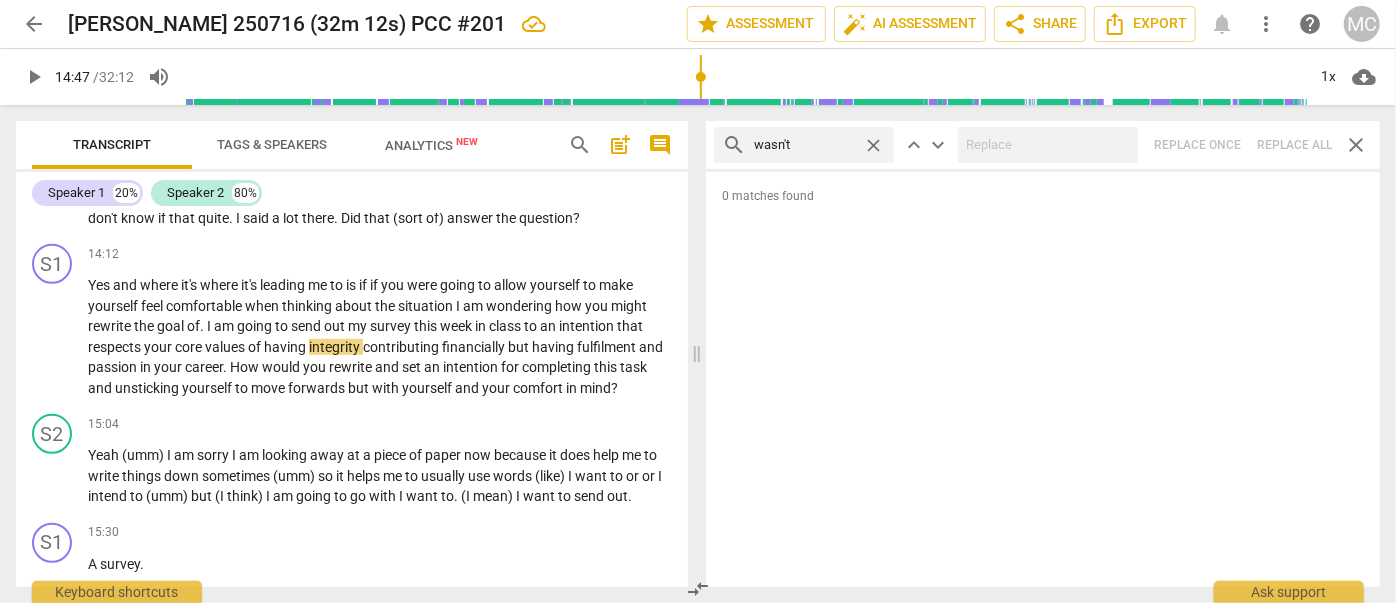 click on "search wasn't close keyboard_arrow_up keyboard_arrow_down Replace once Replace all close" at bounding box center [1043, 145] 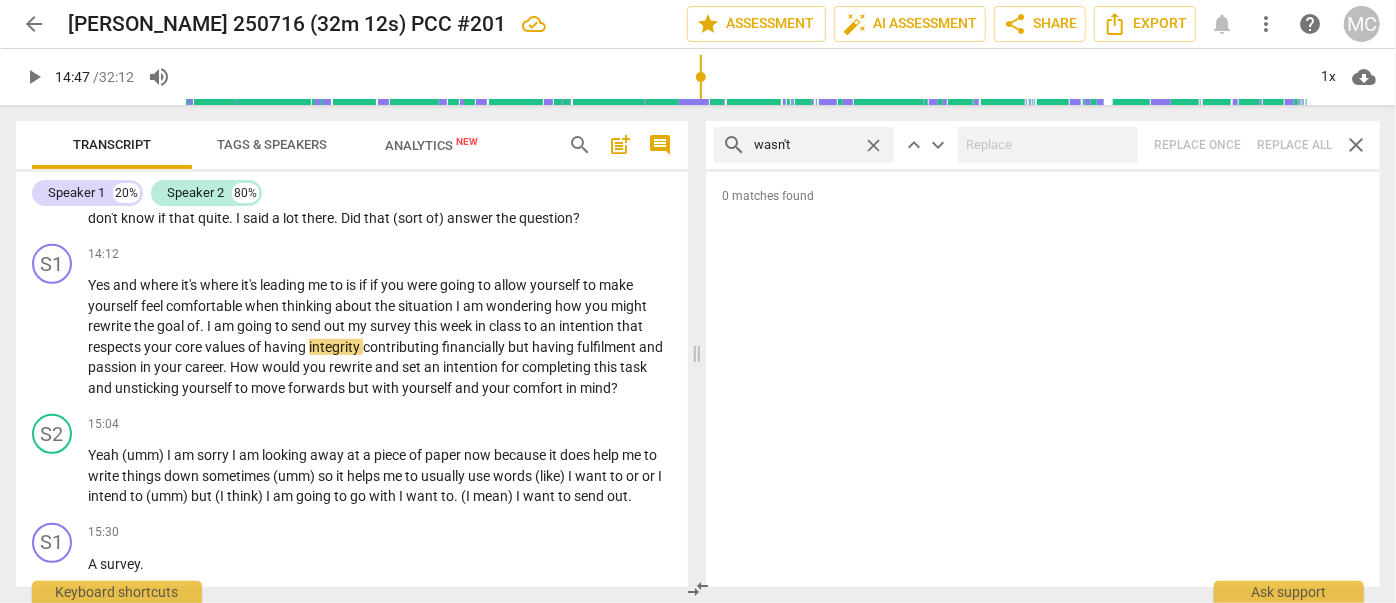 click on "close" at bounding box center [873, 145] 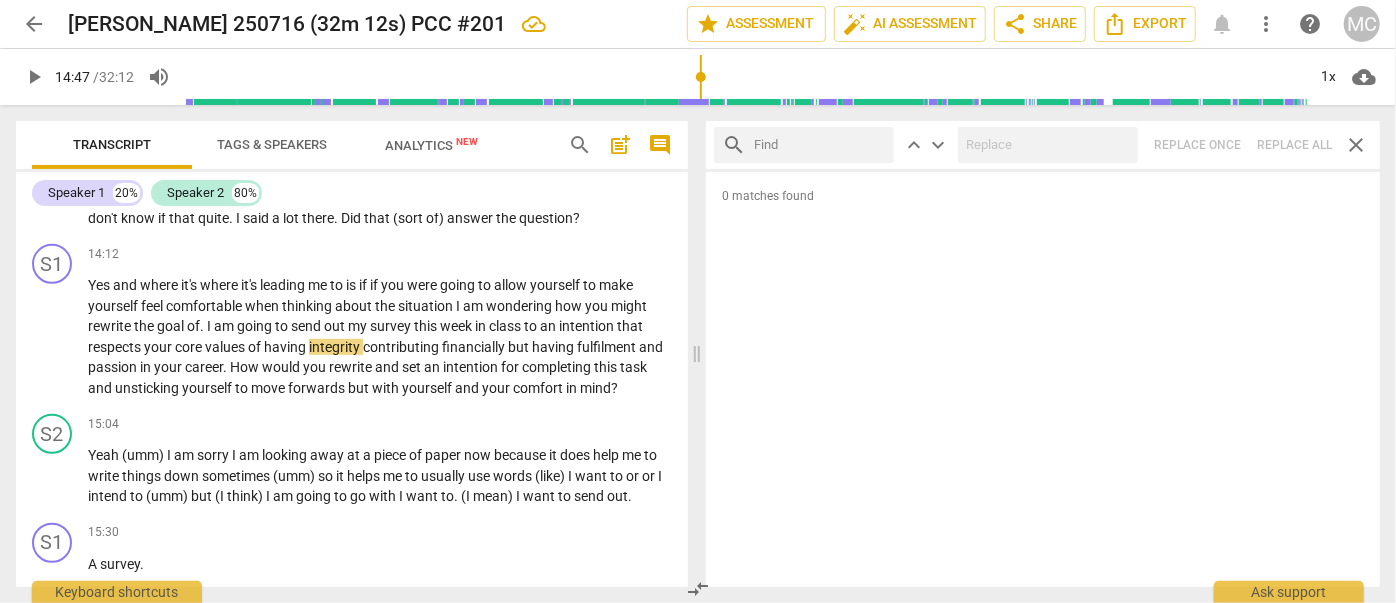 click at bounding box center (820, 145) 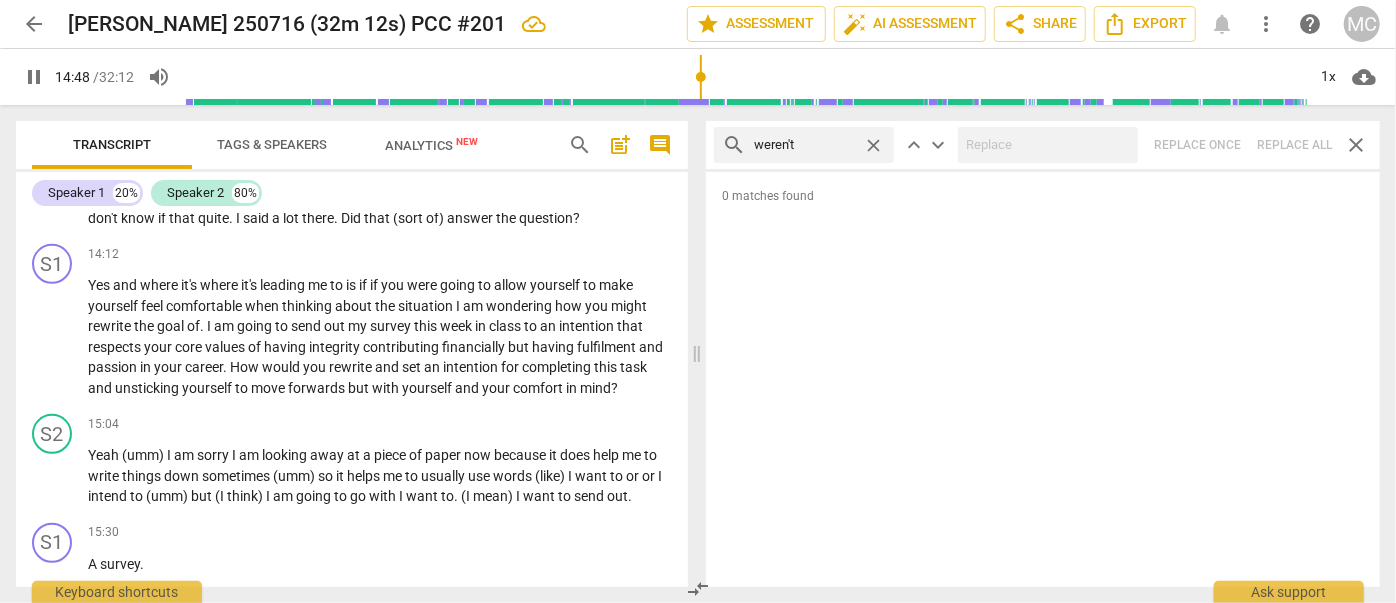 click on "search weren't close keyboard_arrow_up keyboard_arrow_down Replace once Replace all close" at bounding box center (1043, 145) 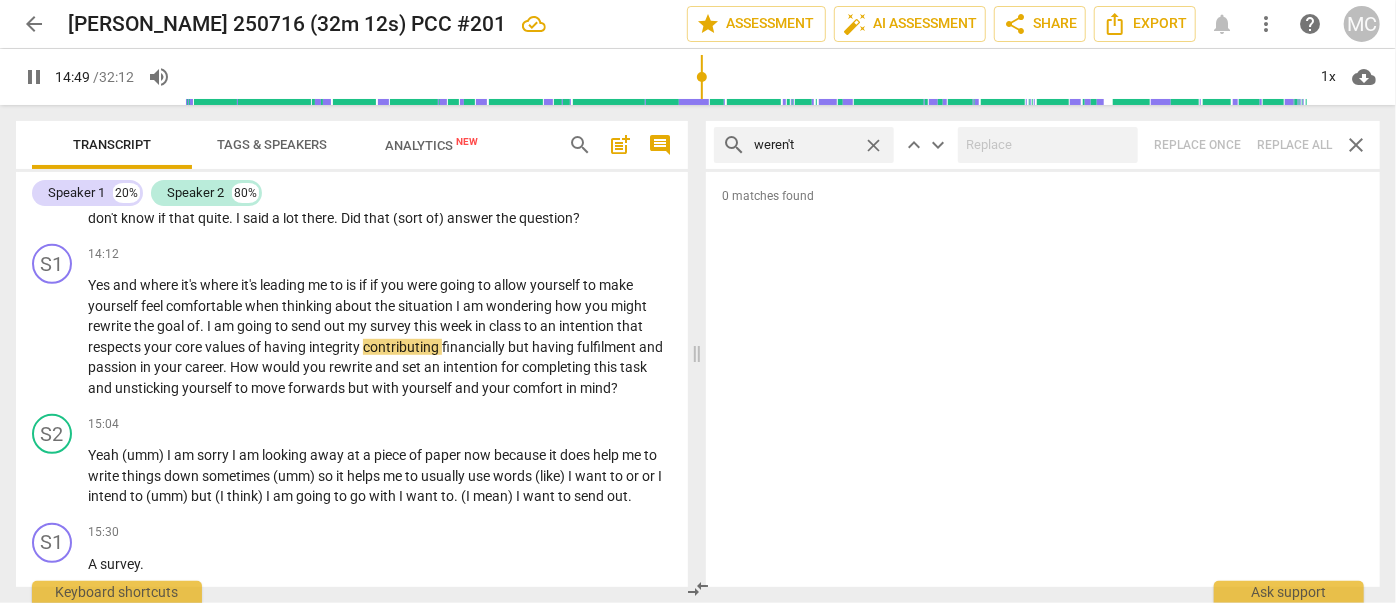 click on "close" at bounding box center (873, 145) 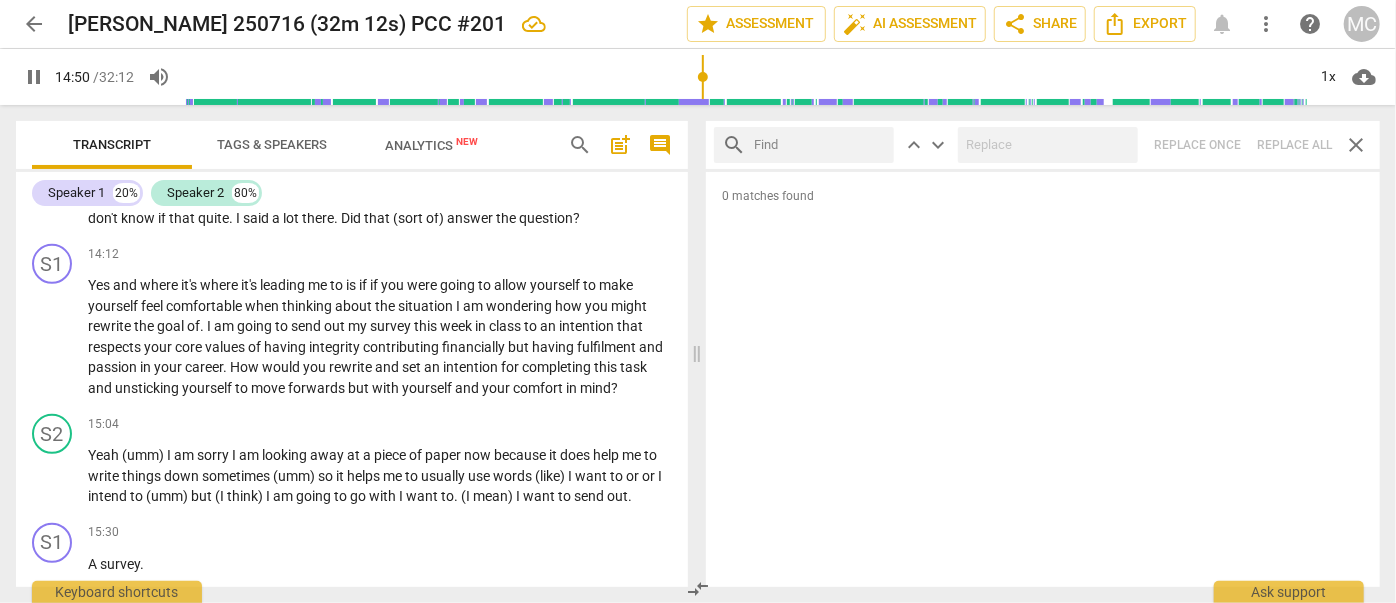 click at bounding box center [820, 145] 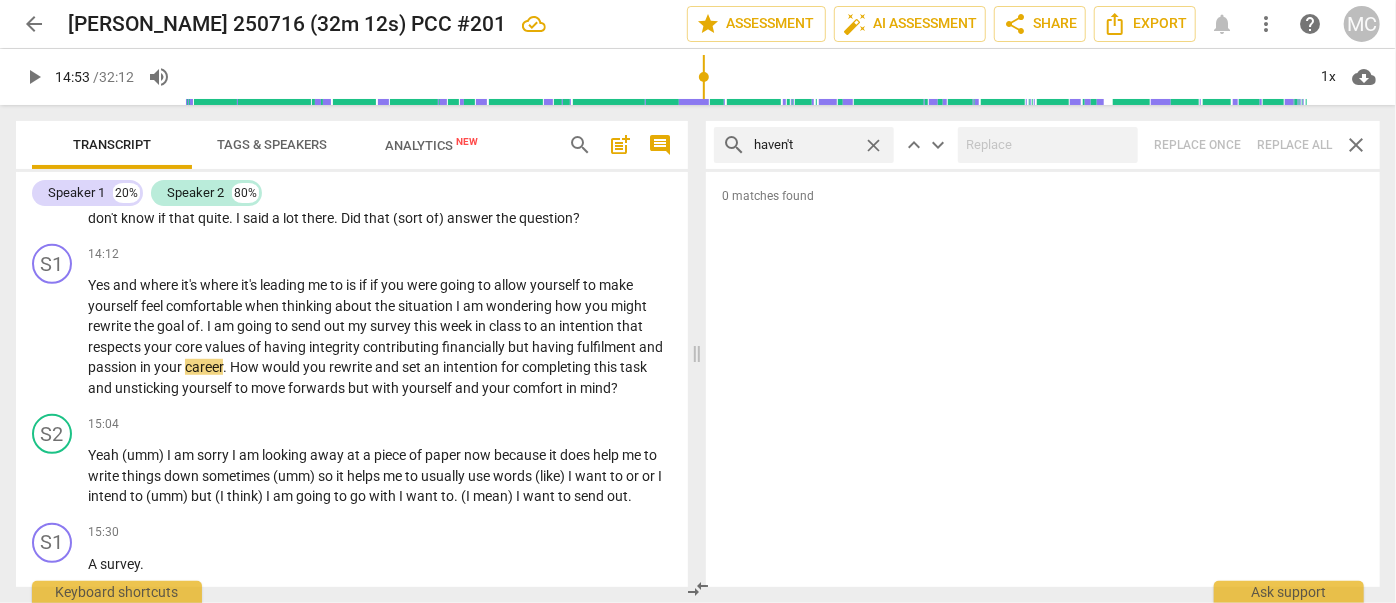 drag, startPoint x: 1303, startPoint y: 140, endPoint x: 1240, endPoint y: 159, distance: 65.802734 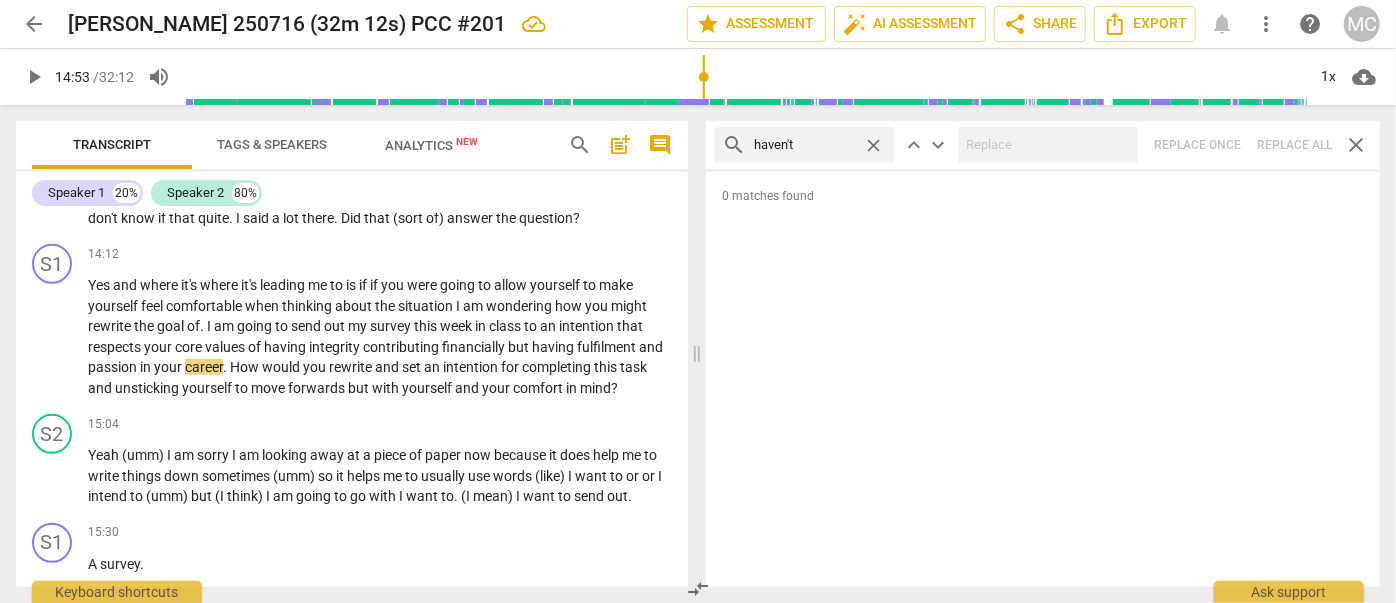 click on "search haven't close keyboard_arrow_up keyboard_arrow_down Replace once Replace all close" at bounding box center (1043, 145) 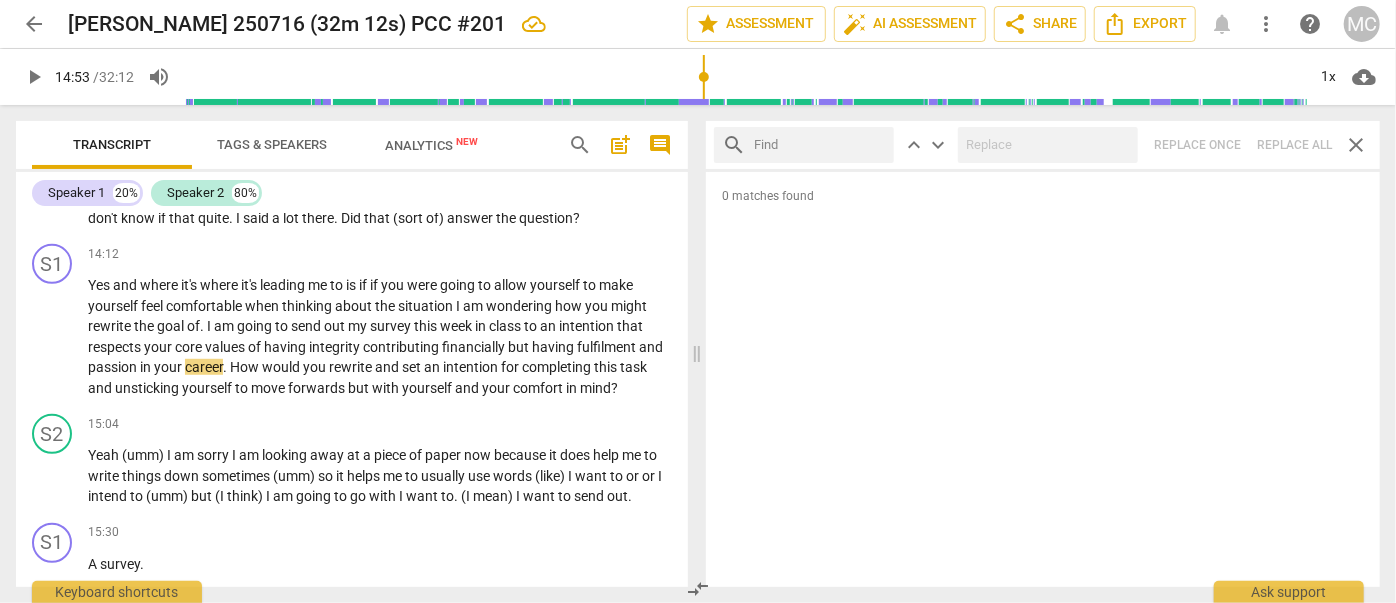 click at bounding box center (820, 145) 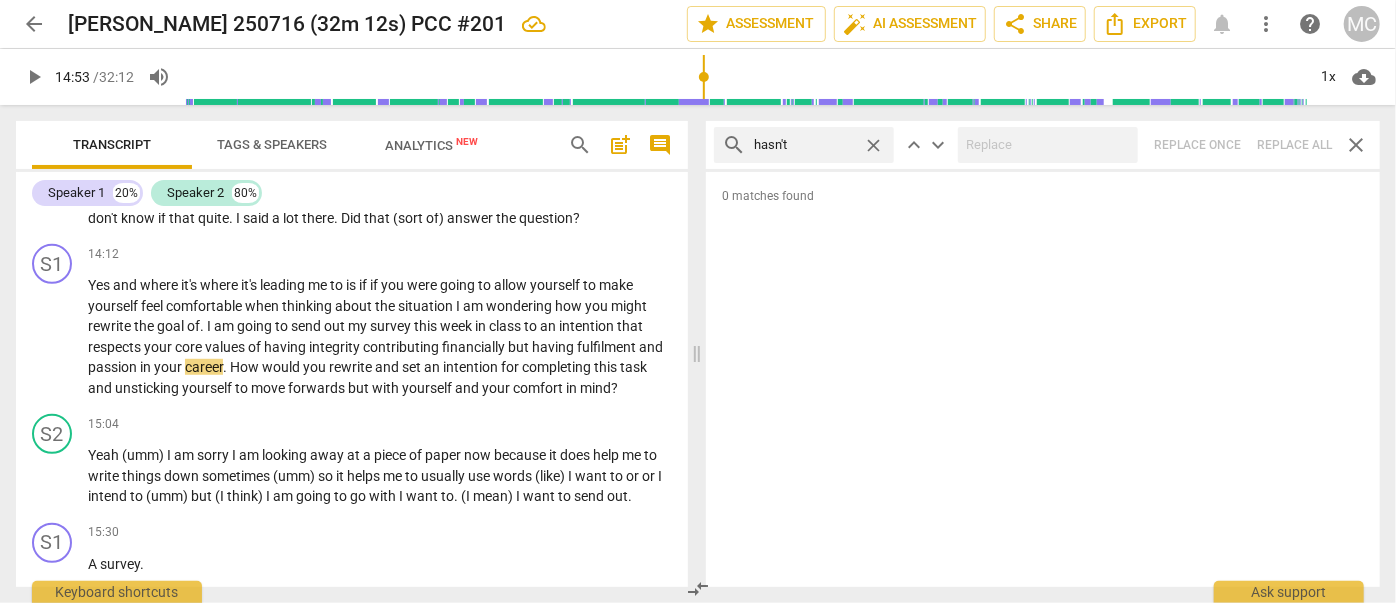click at bounding box center [1048, 145] 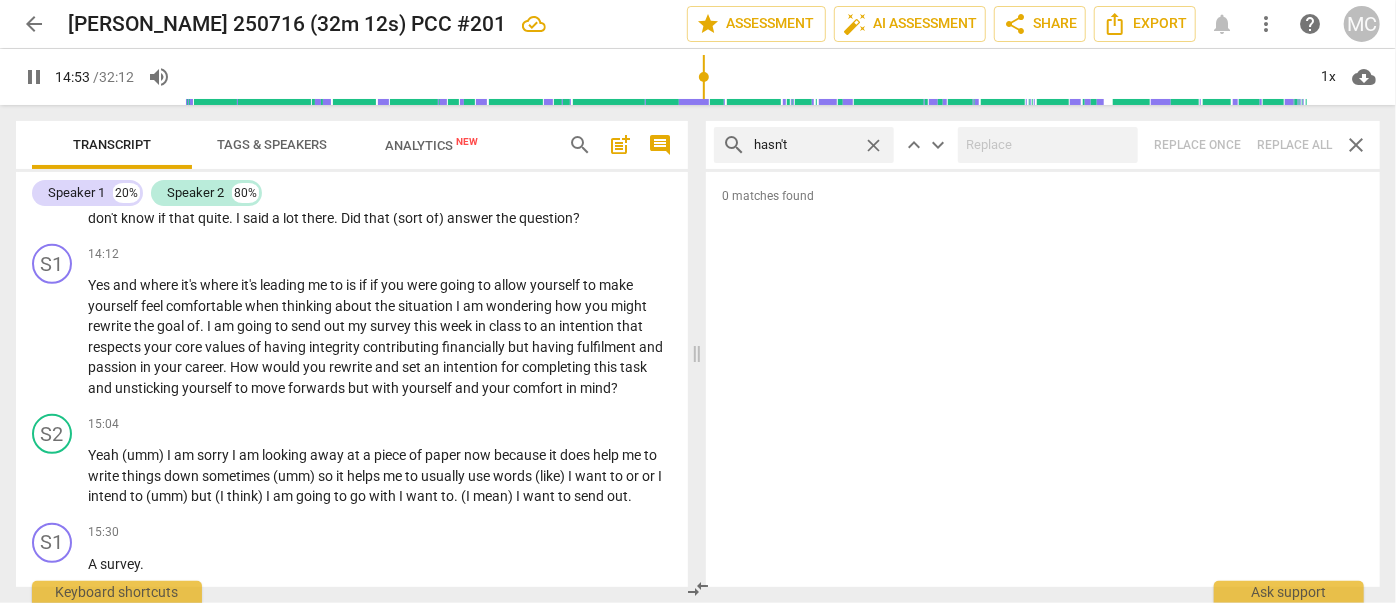 click on "search hasn't close keyboard_arrow_up keyboard_arrow_down Replace once Replace all close" at bounding box center (1043, 145) 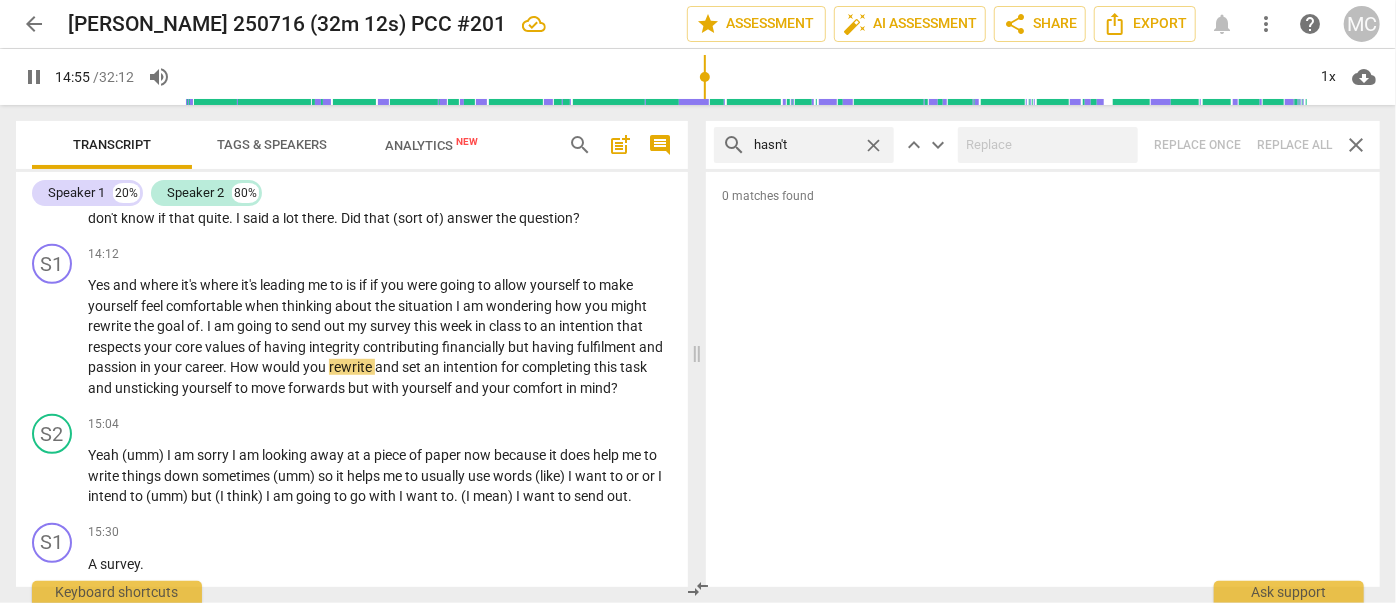 click on "close" at bounding box center (873, 145) 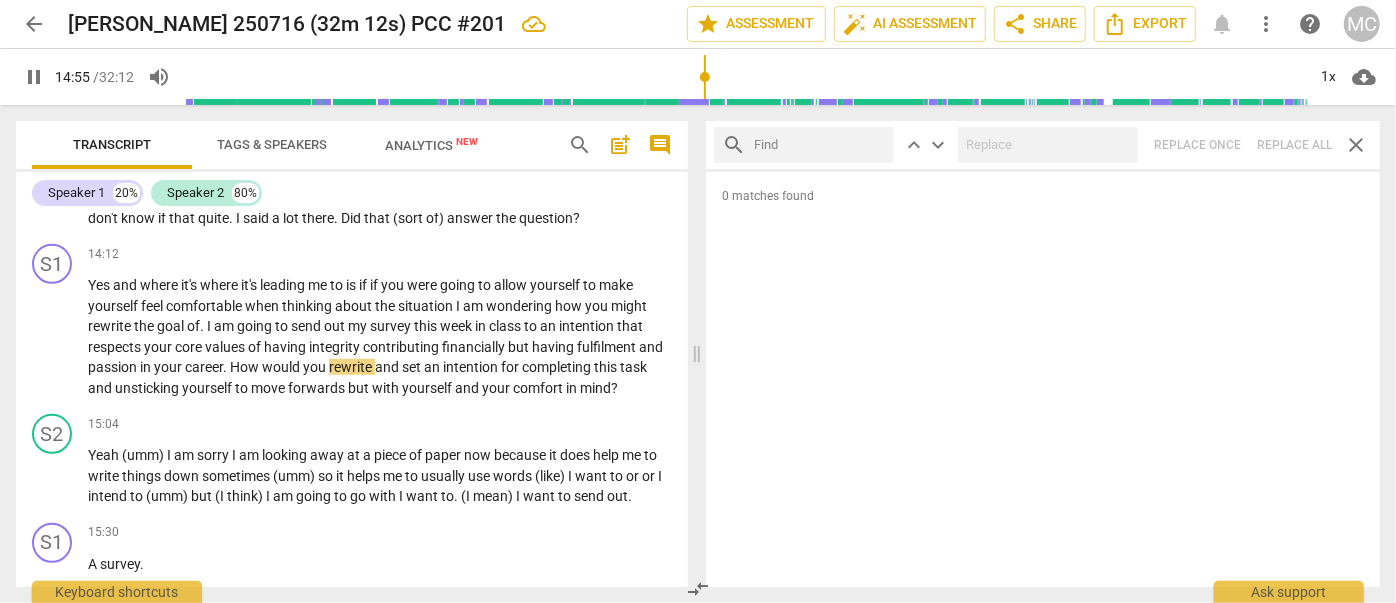 click at bounding box center [820, 145] 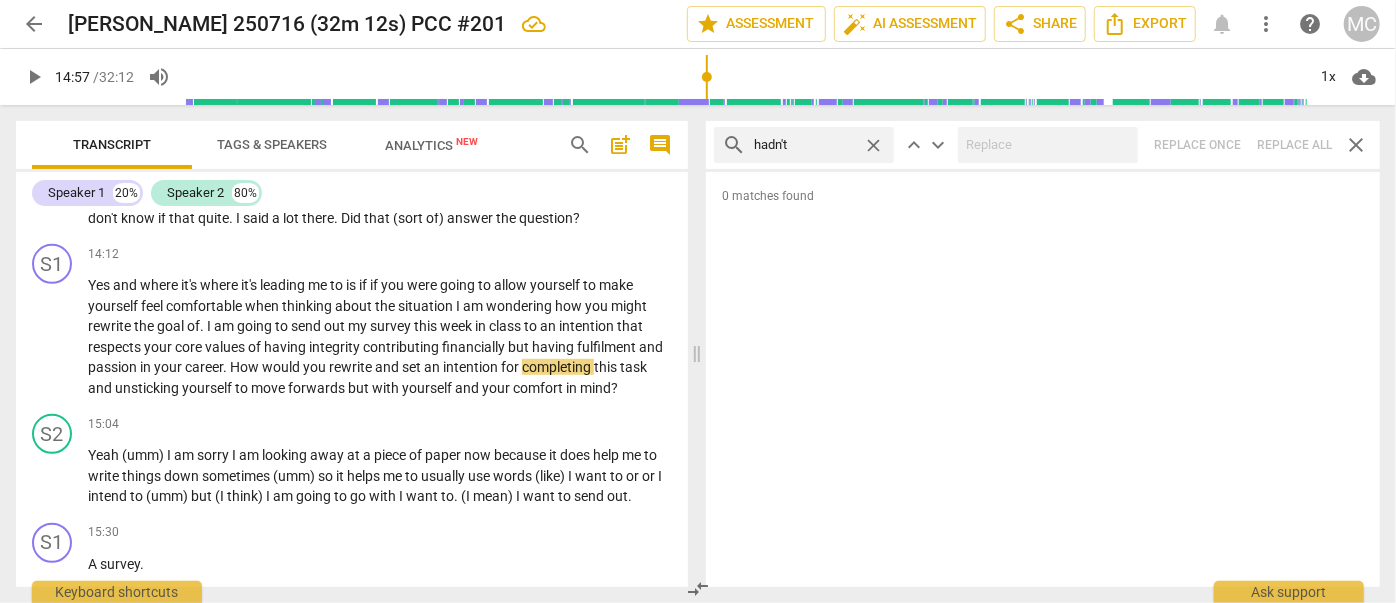 click on "search hadn't close keyboard_arrow_up keyboard_arrow_down Replace once Replace all close" at bounding box center [1043, 145] 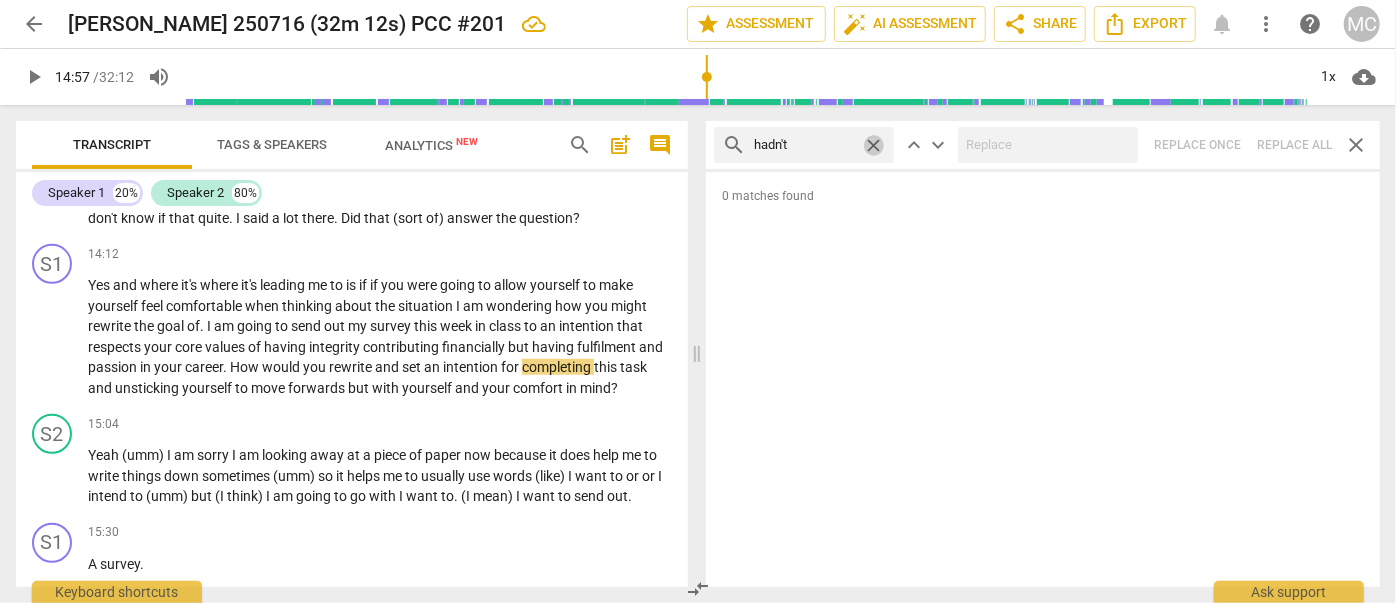 click on "close" at bounding box center (873, 145) 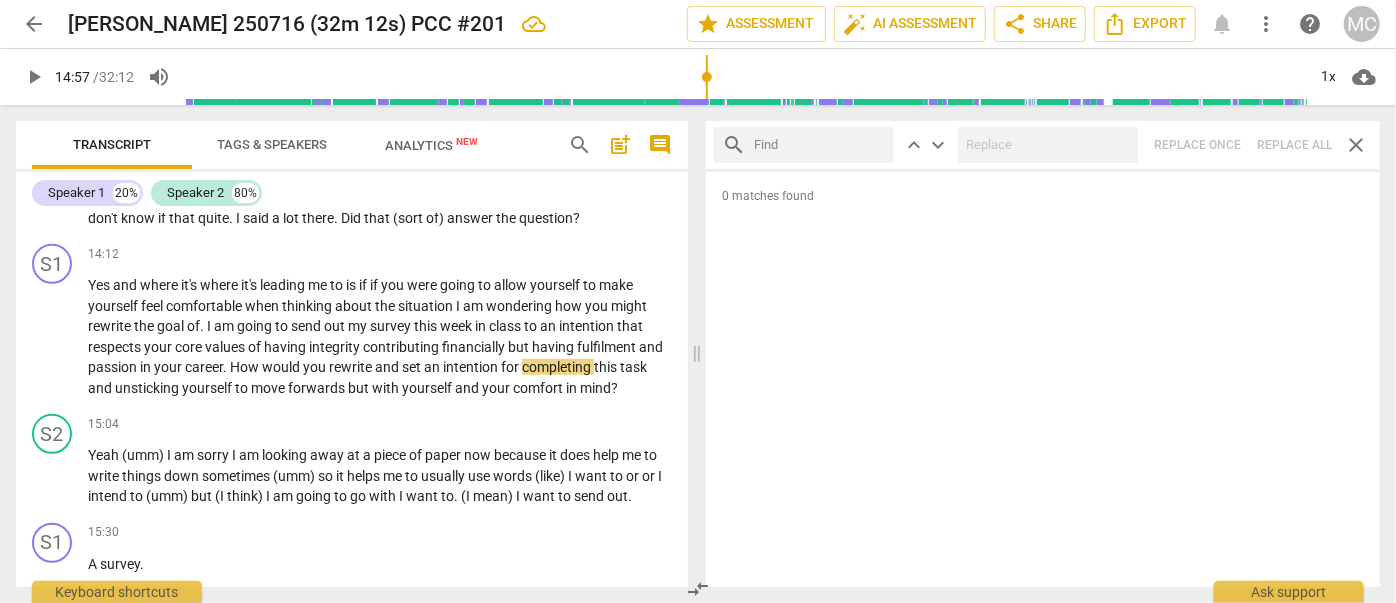 click at bounding box center (820, 145) 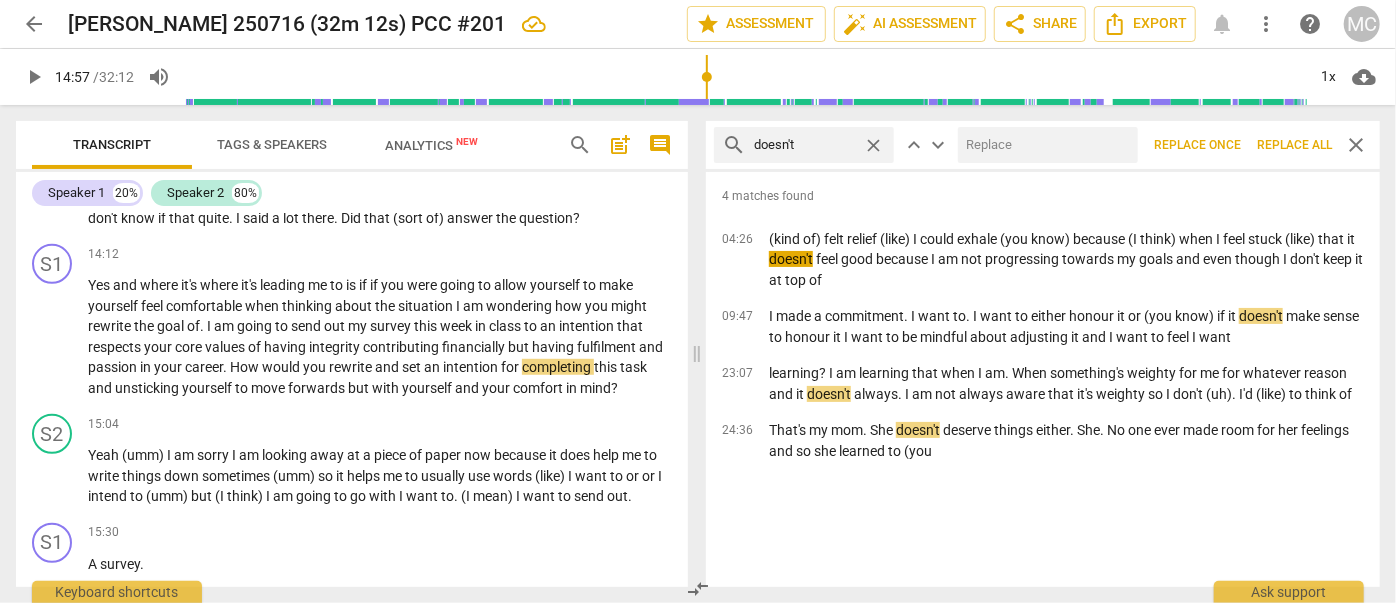 click at bounding box center (1044, 145) 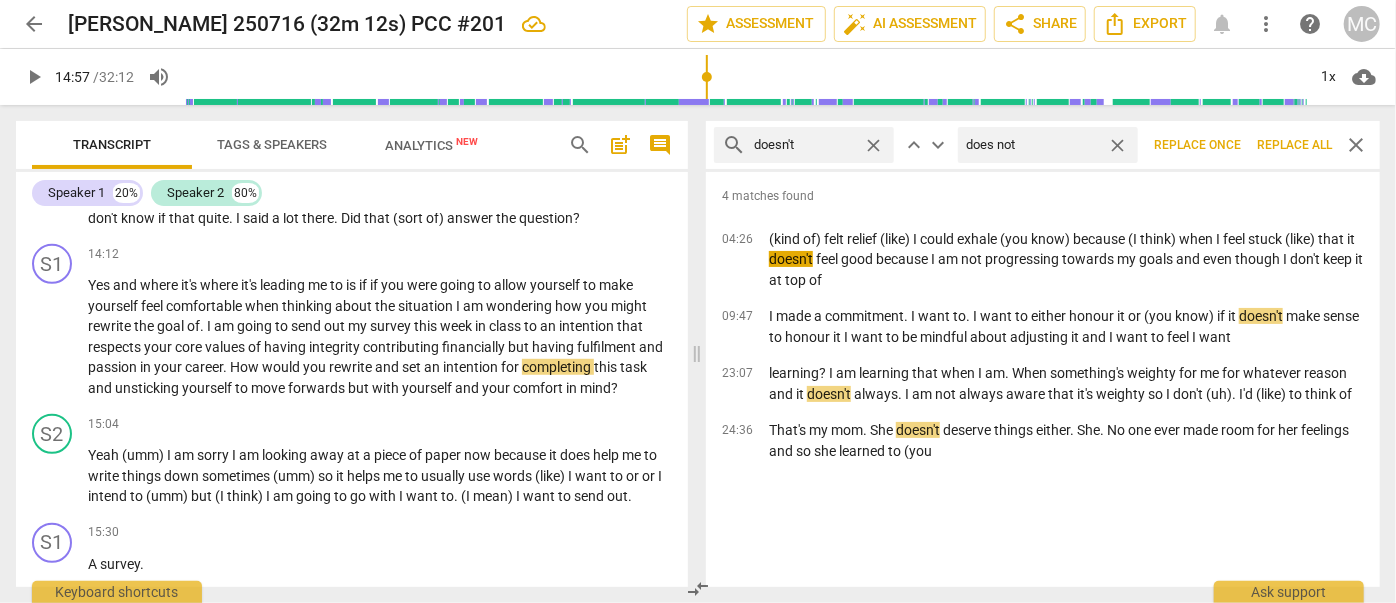 click on "Replace all" at bounding box center [1294, 145] 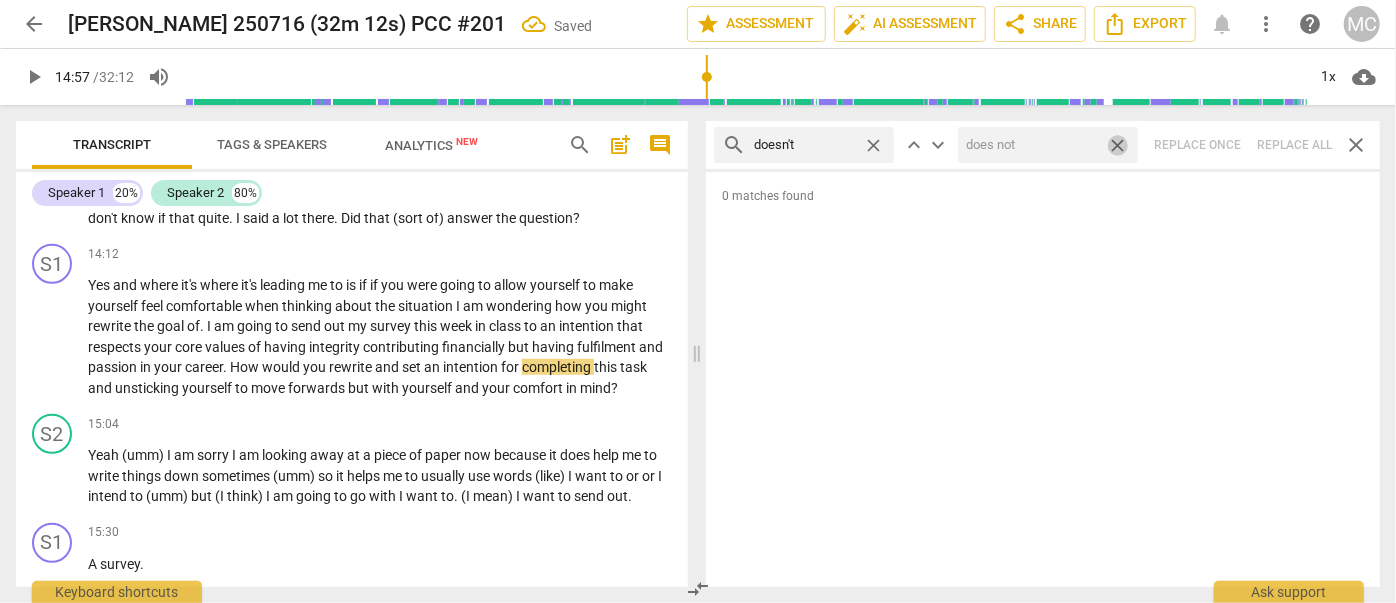 click on "close" at bounding box center (1117, 145) 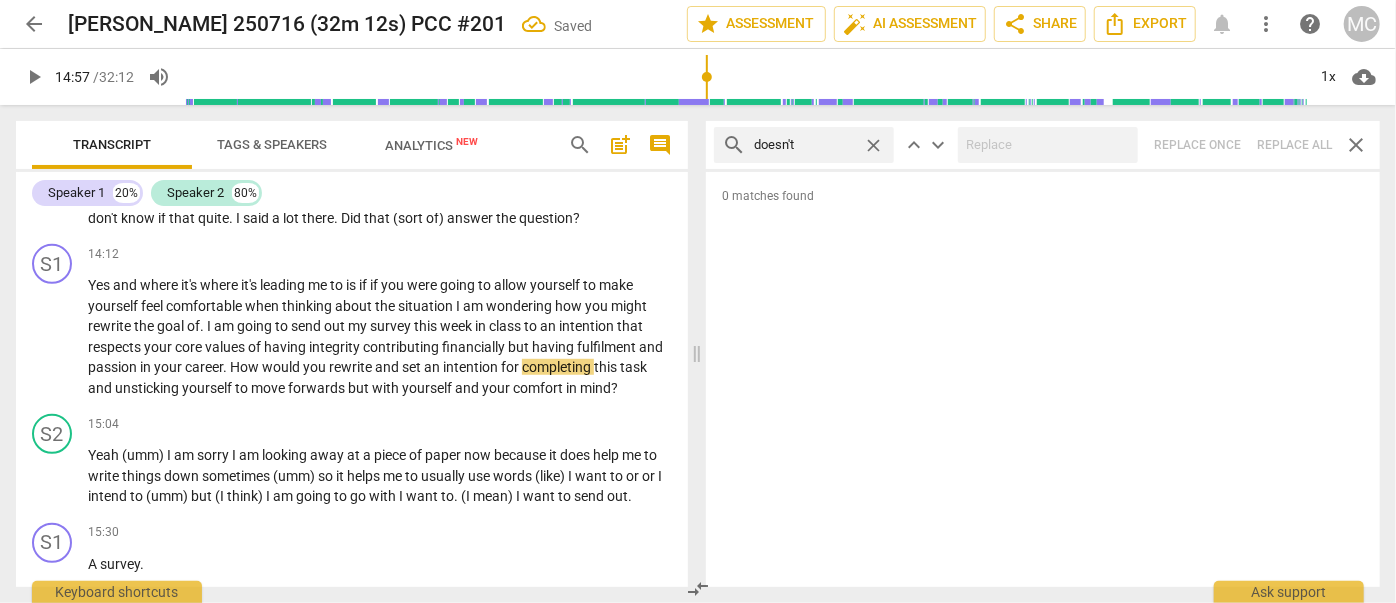 click on "close" at bounding box center [873, 145] 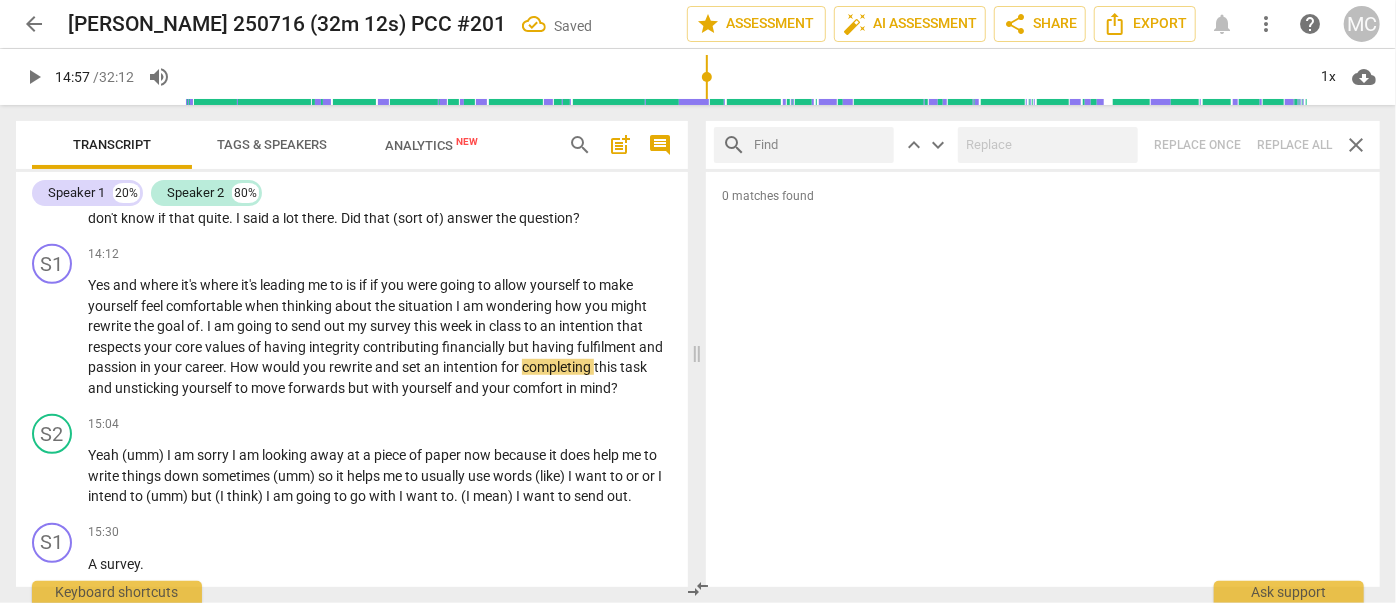 click at bounding box center (820, 145) 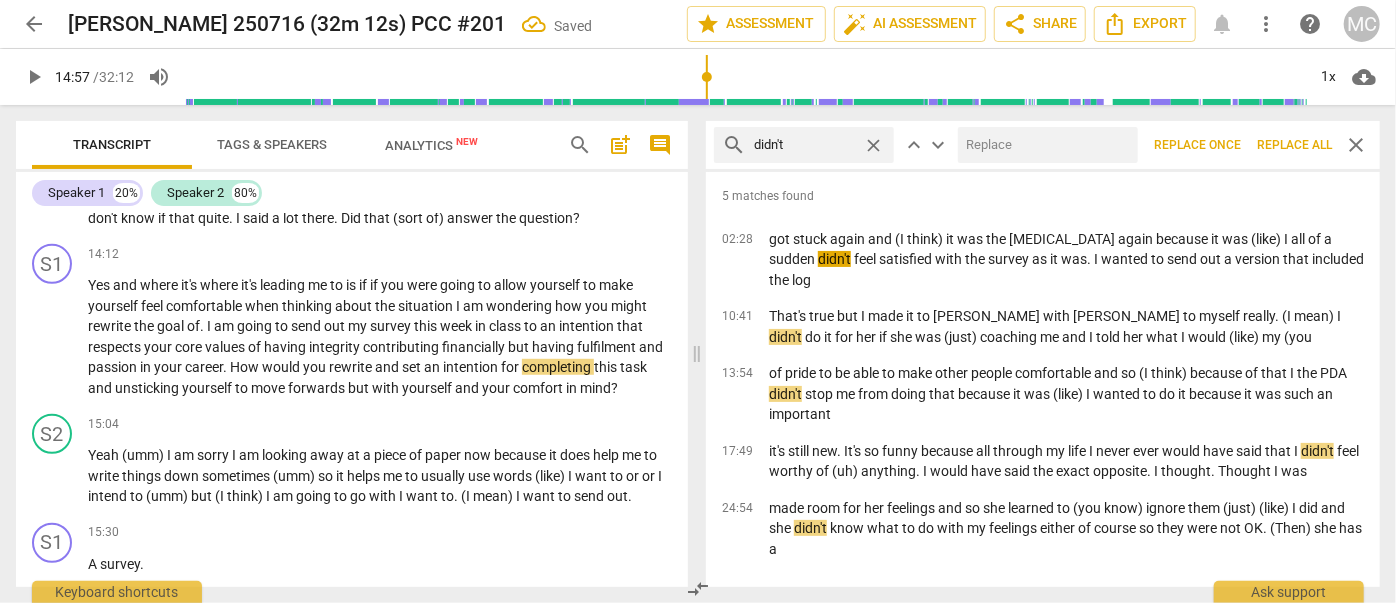 click at bounding box center (1044, 145) 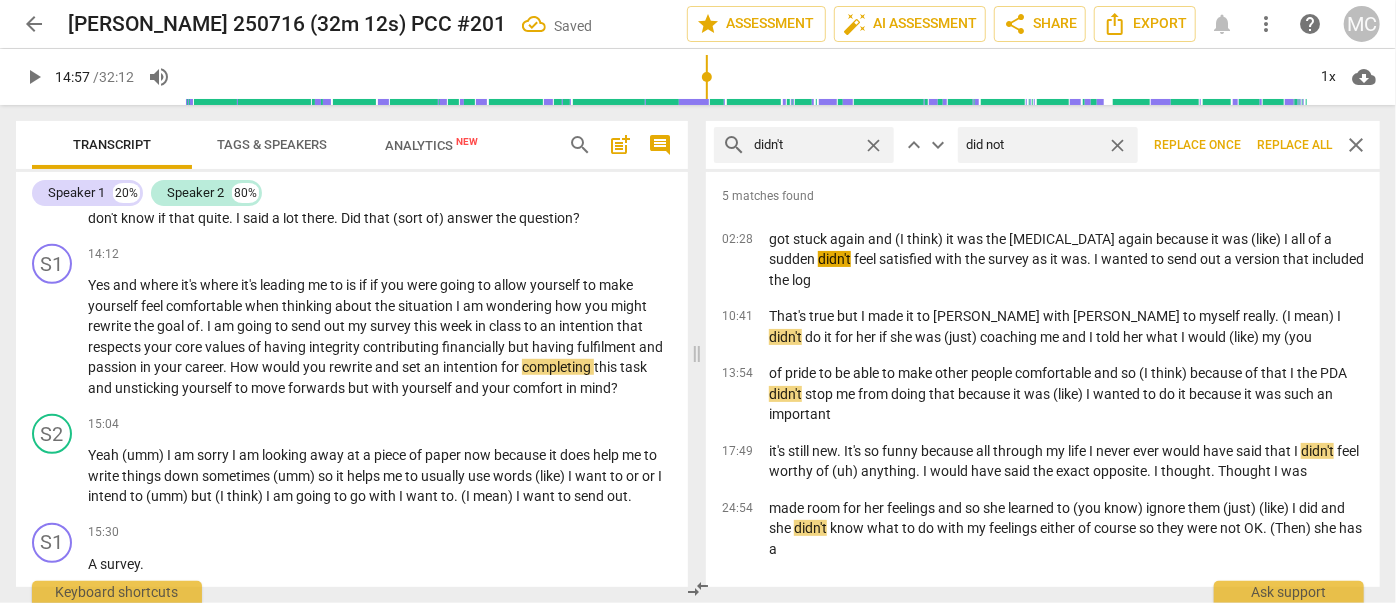 click on "Replace all" at bounding box center [1294, 145] 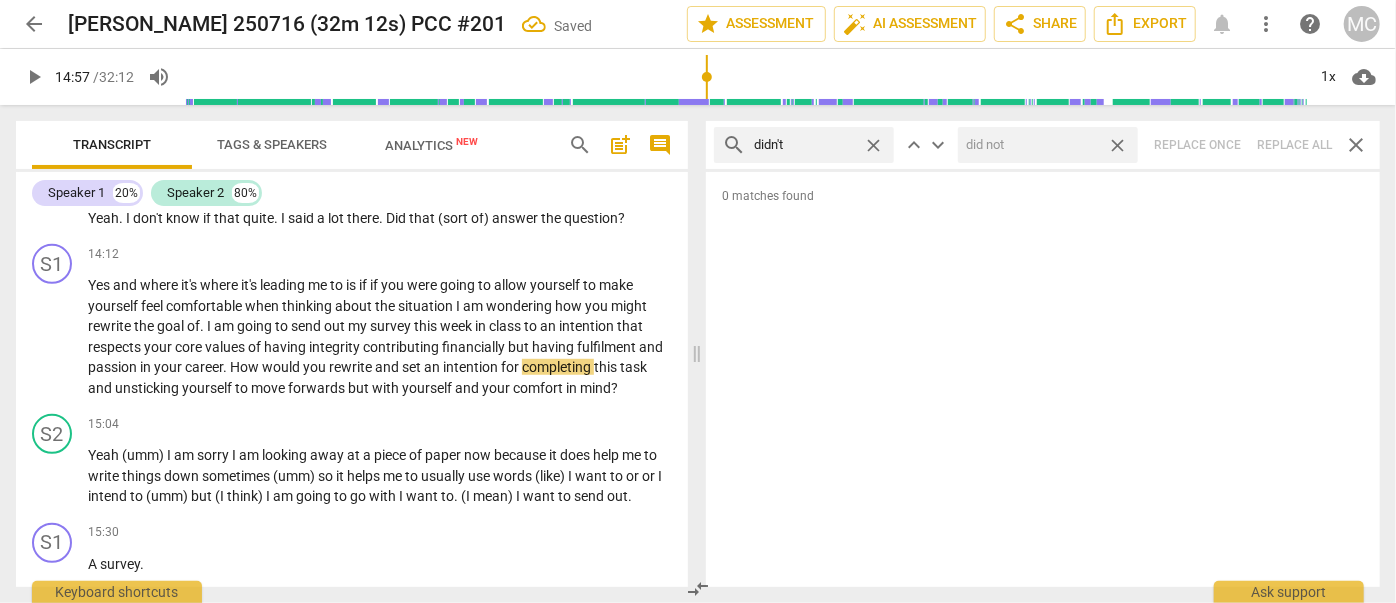 click on "close" at bounding box center [1117, 145] 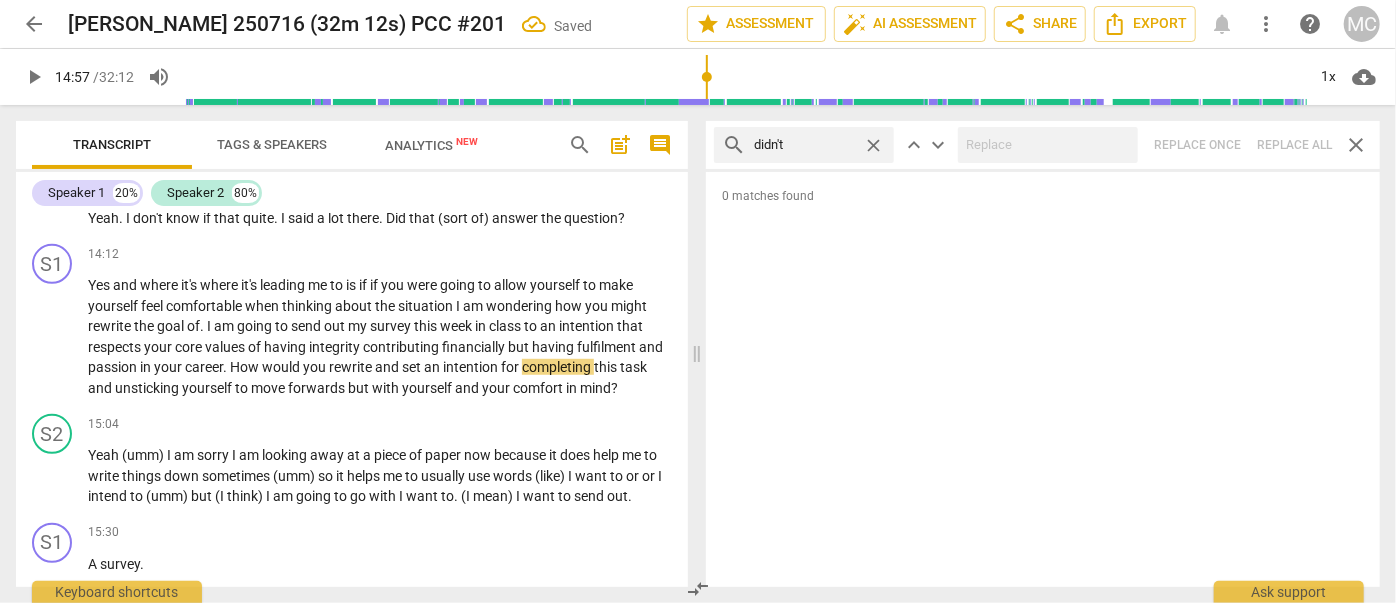 click on "close" at bounding box center (873, 145) 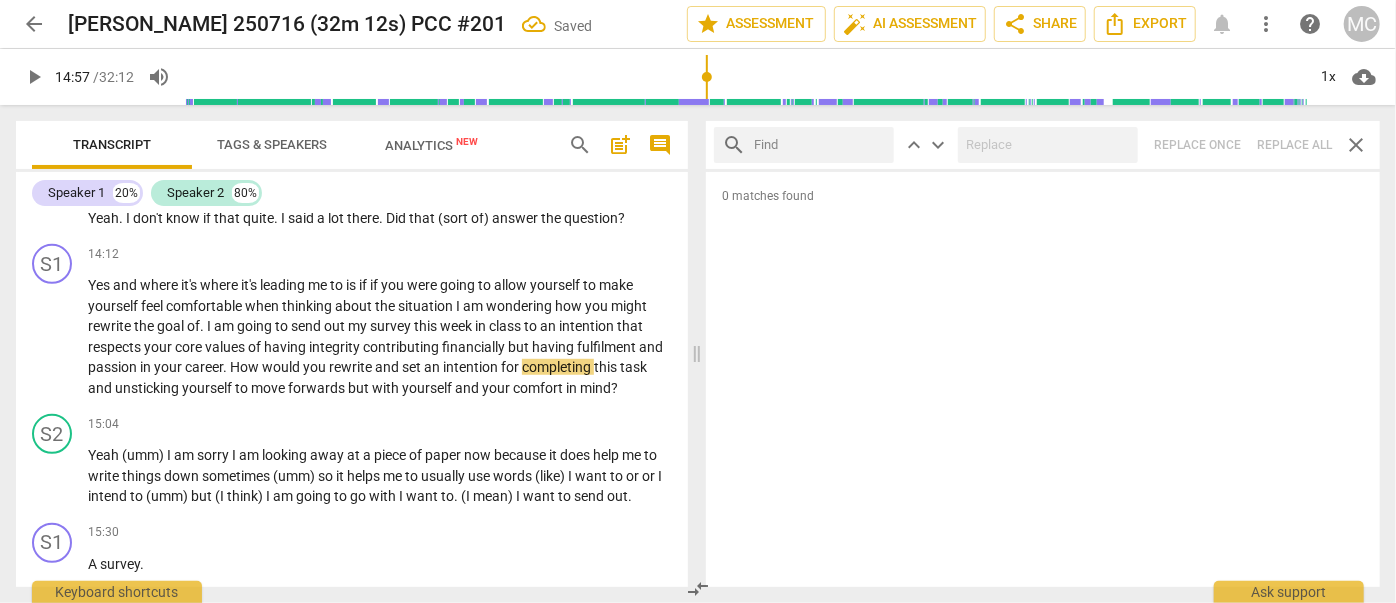 click at bounding box center (820, 145) 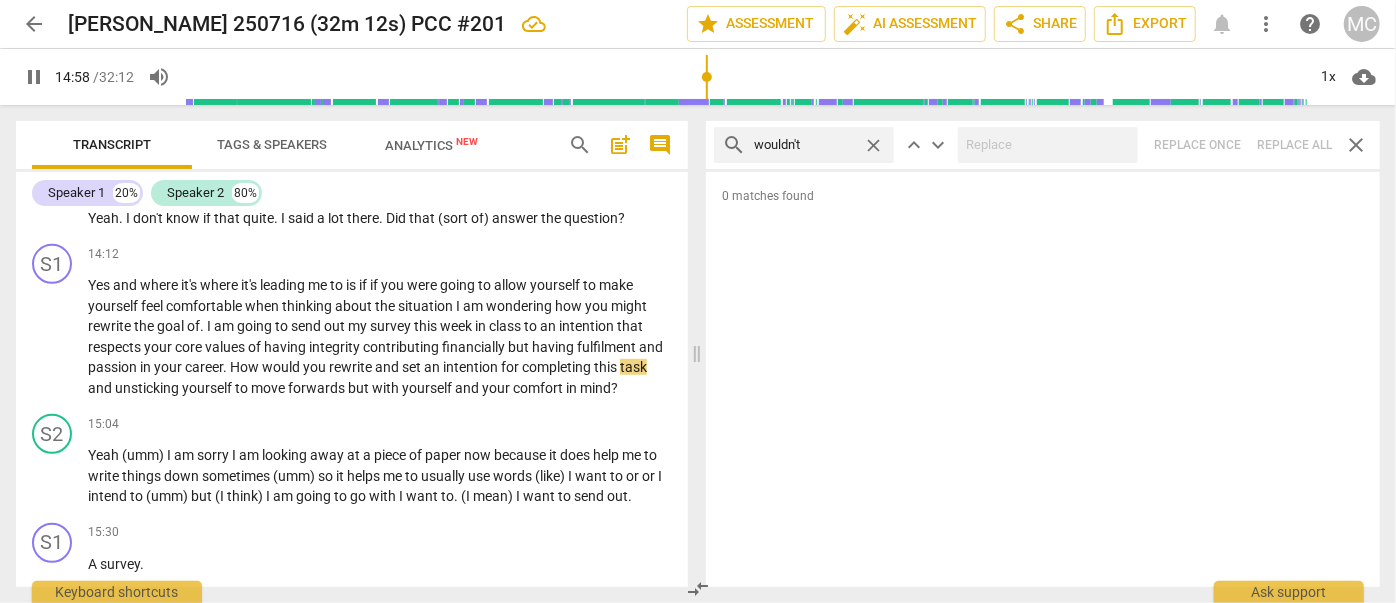 click on "search wouldn't close keyboard_arrow_up keyboard_arrow_down Replace once Replace all close" at bounding box center [1043, 145] 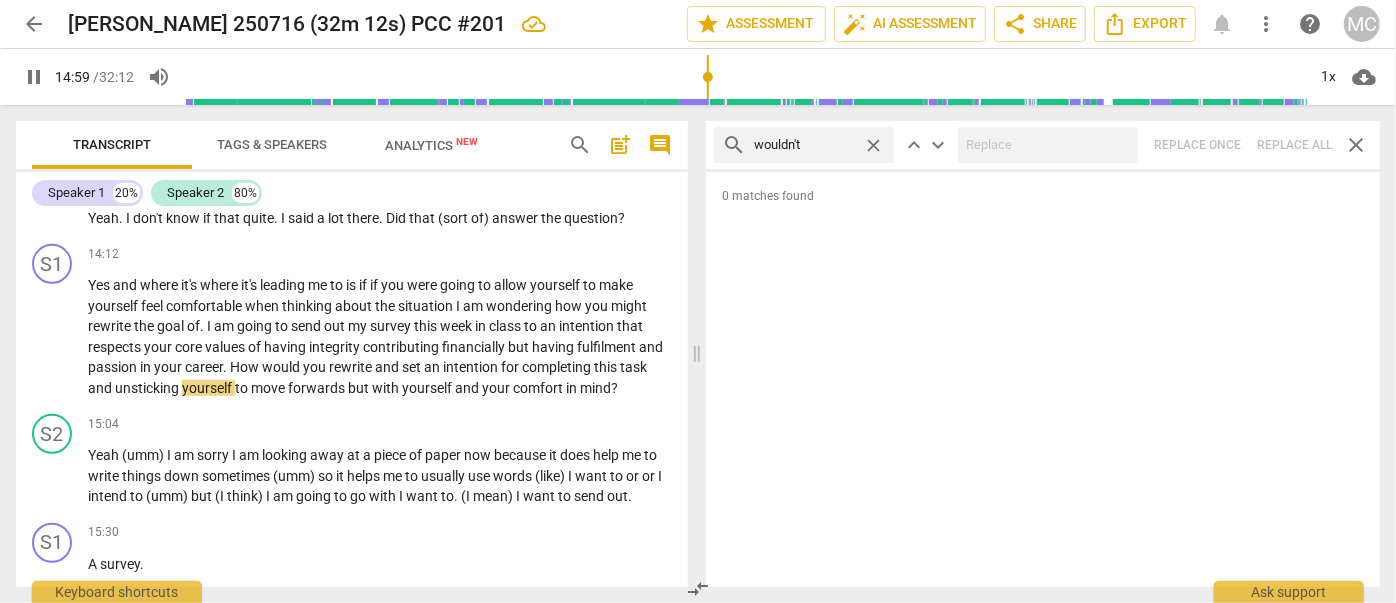 click on "close" at bounding box center [873, 145] 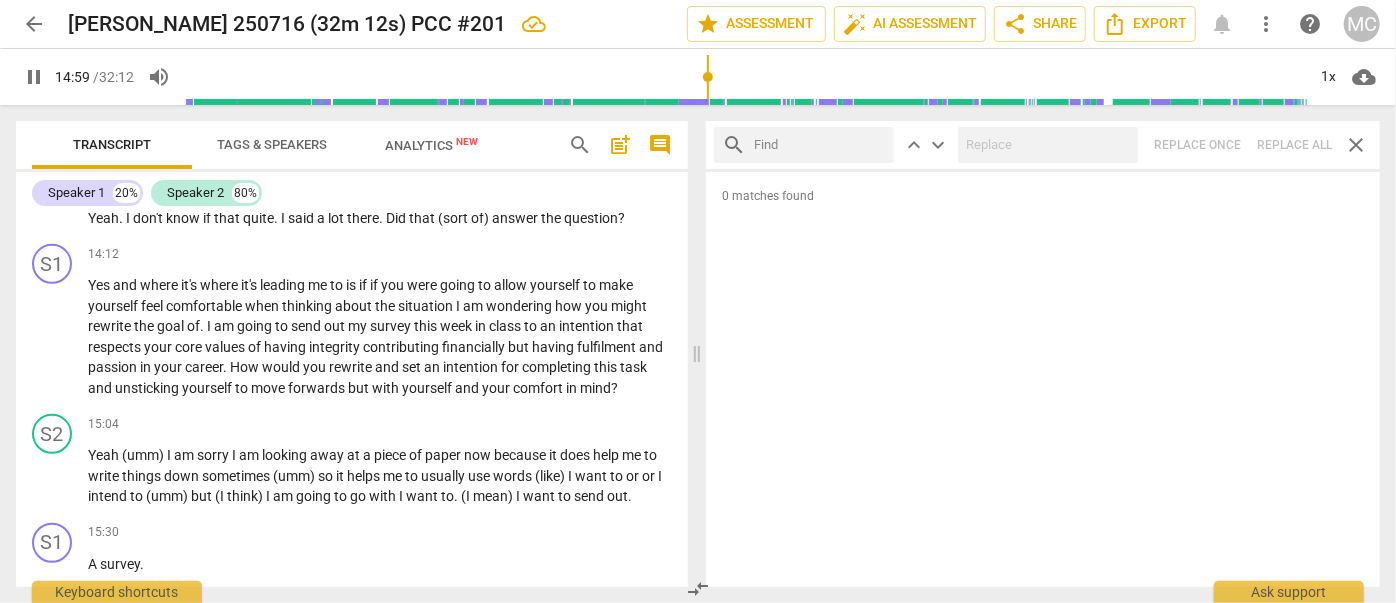 click at bounding box center (820, 145) 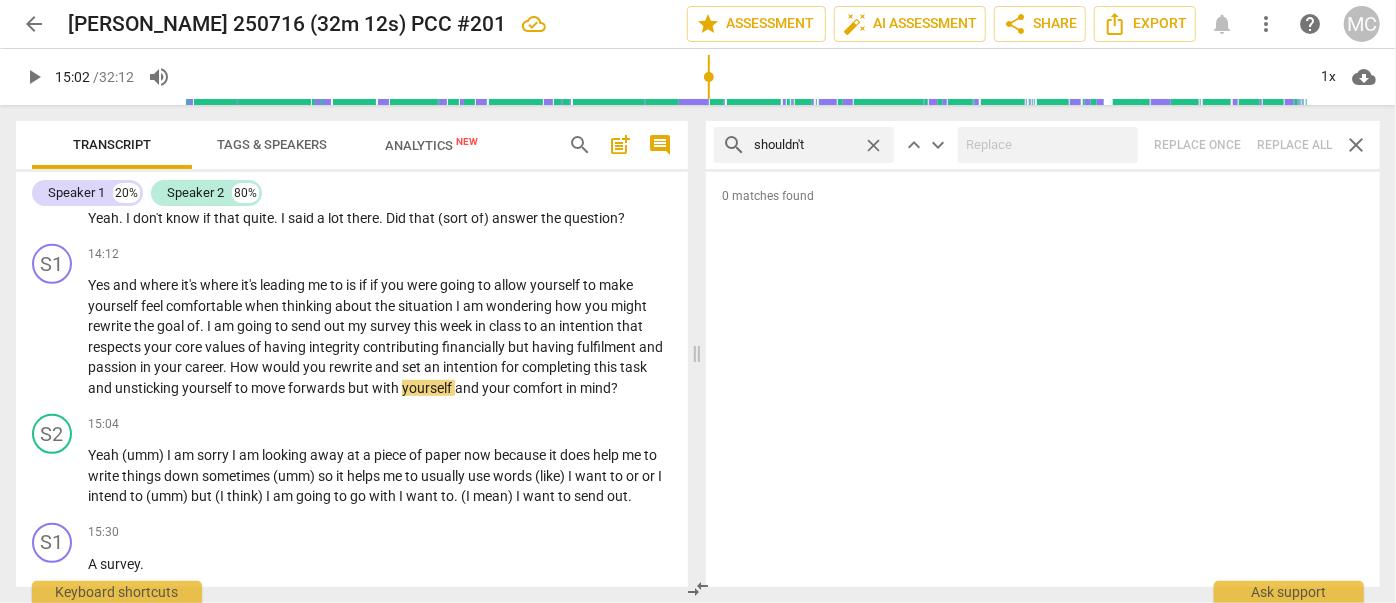 click on "search shouldn't close keyboard_arrow_up keyboard_arrow_down Replace once Replace all close" at bounding box center (1043, 145) 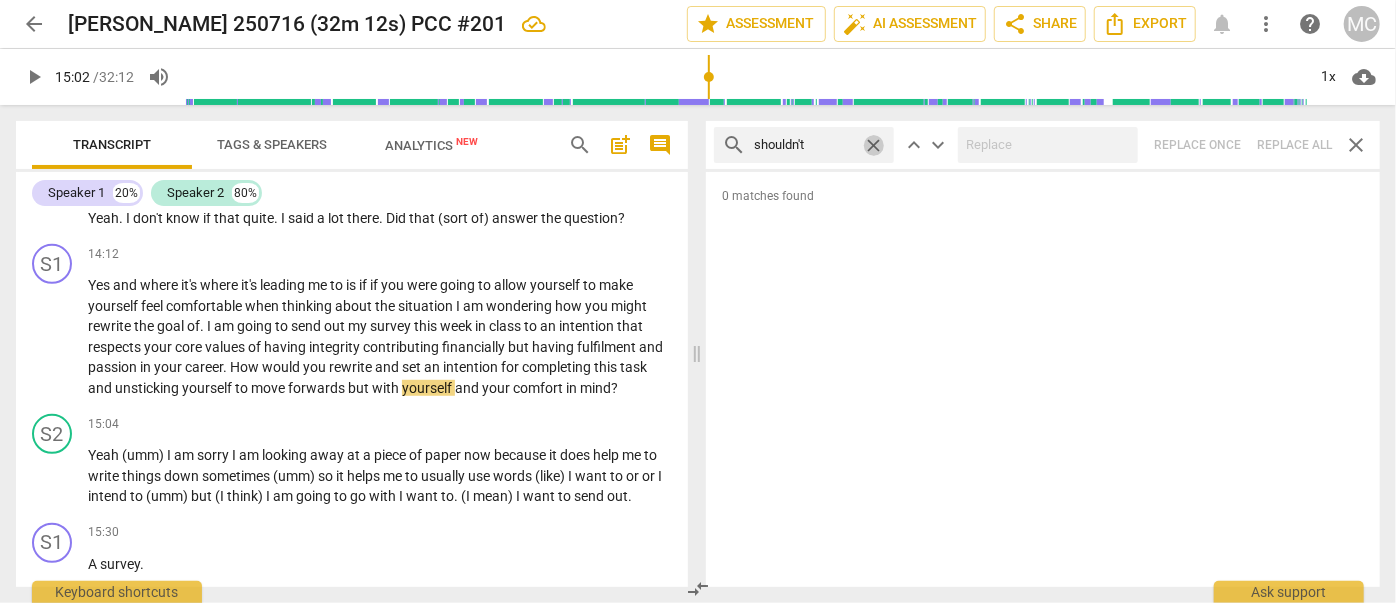 click on "close" at bounding box center (873, 145) 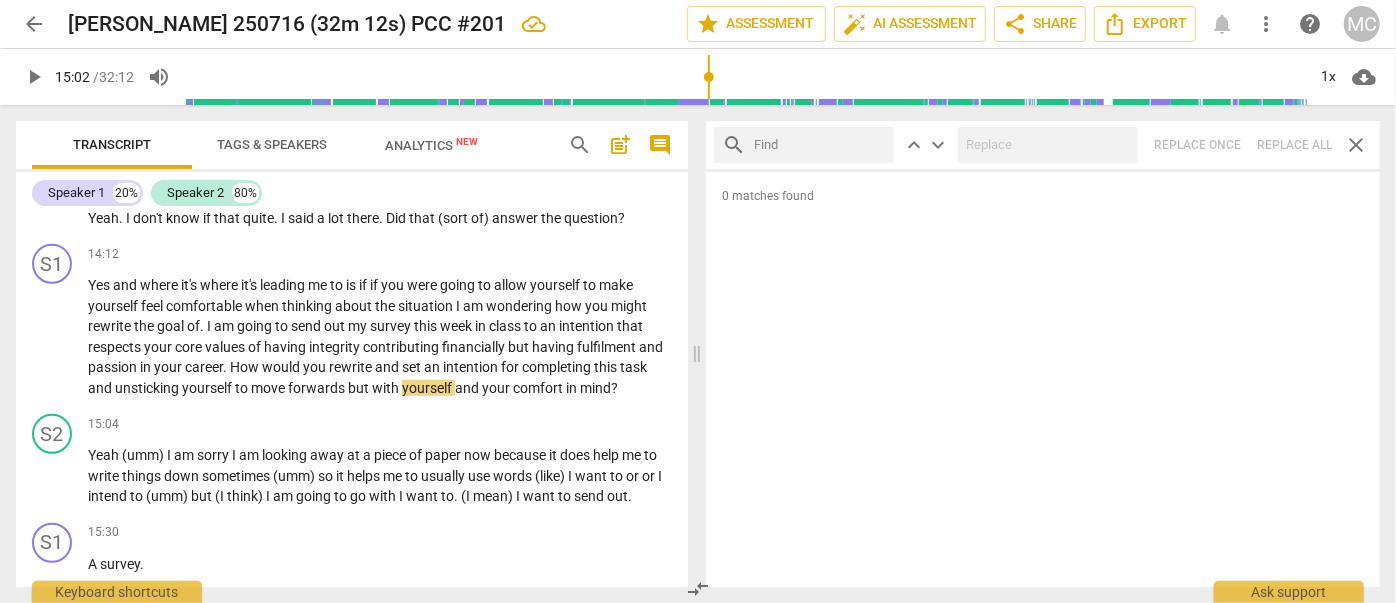 click at bounding box center (820, 145) 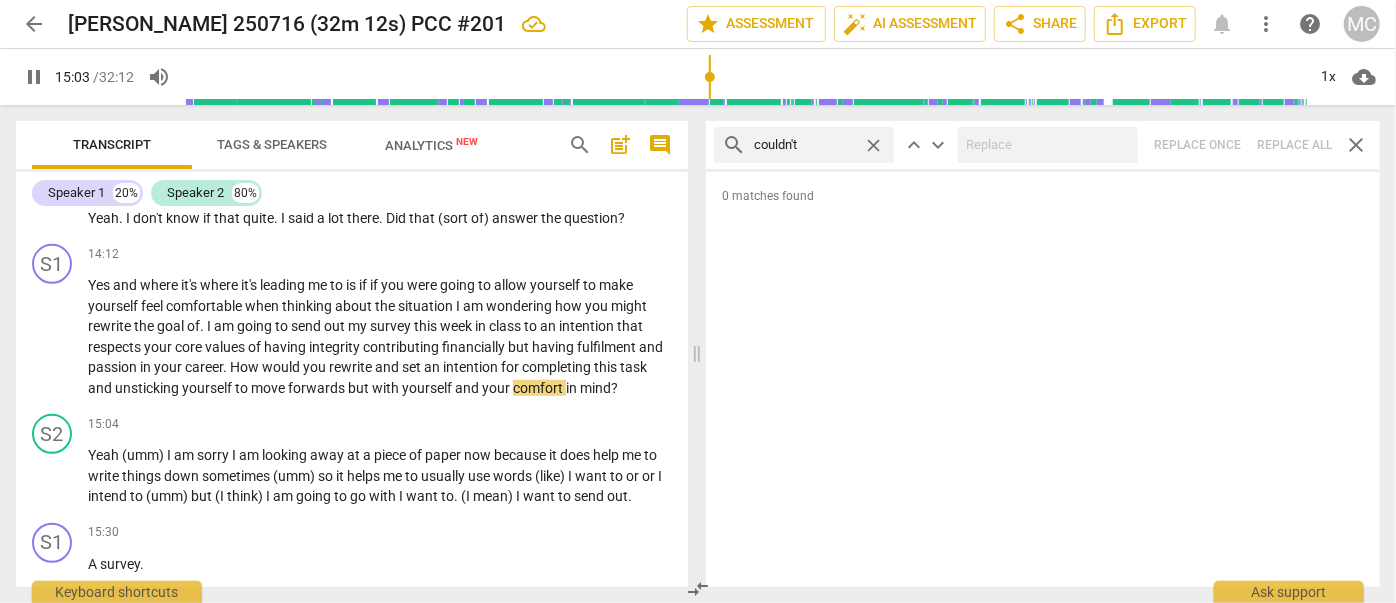 click on "search couldn't close keyboard_arrow_up keyboard_arrow_down Replace once Replace all close" at bounding box center (1043, 145) 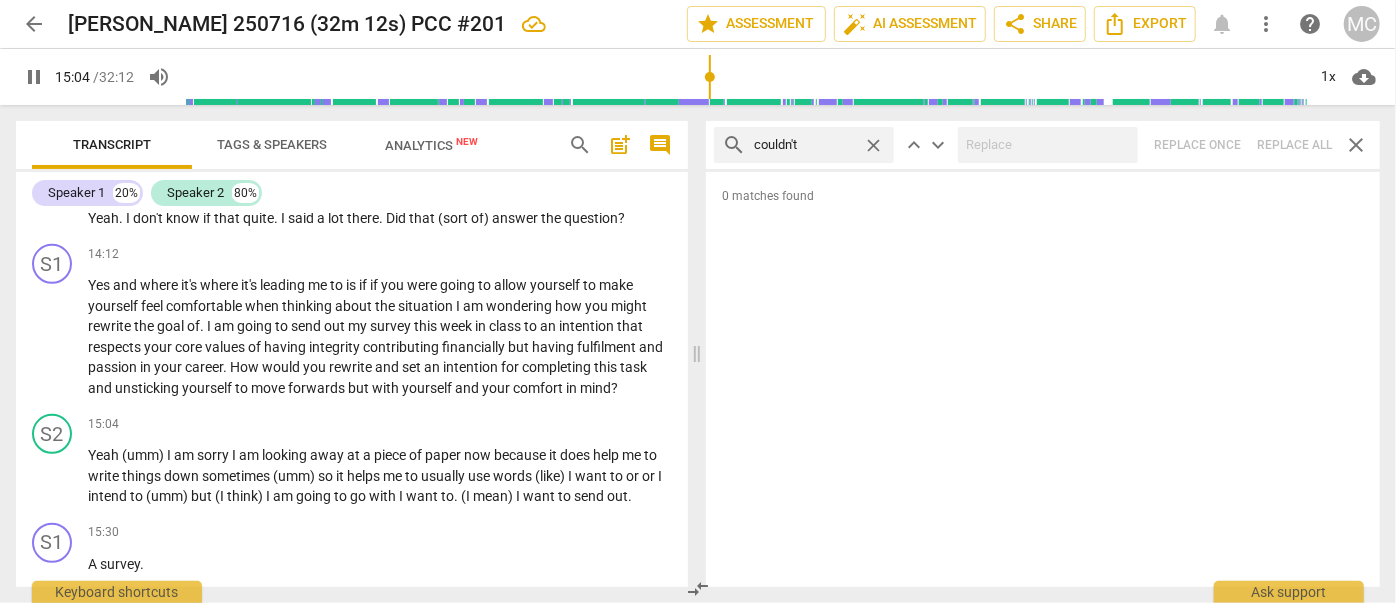 click on "close" at bounding box center (873, 145) 